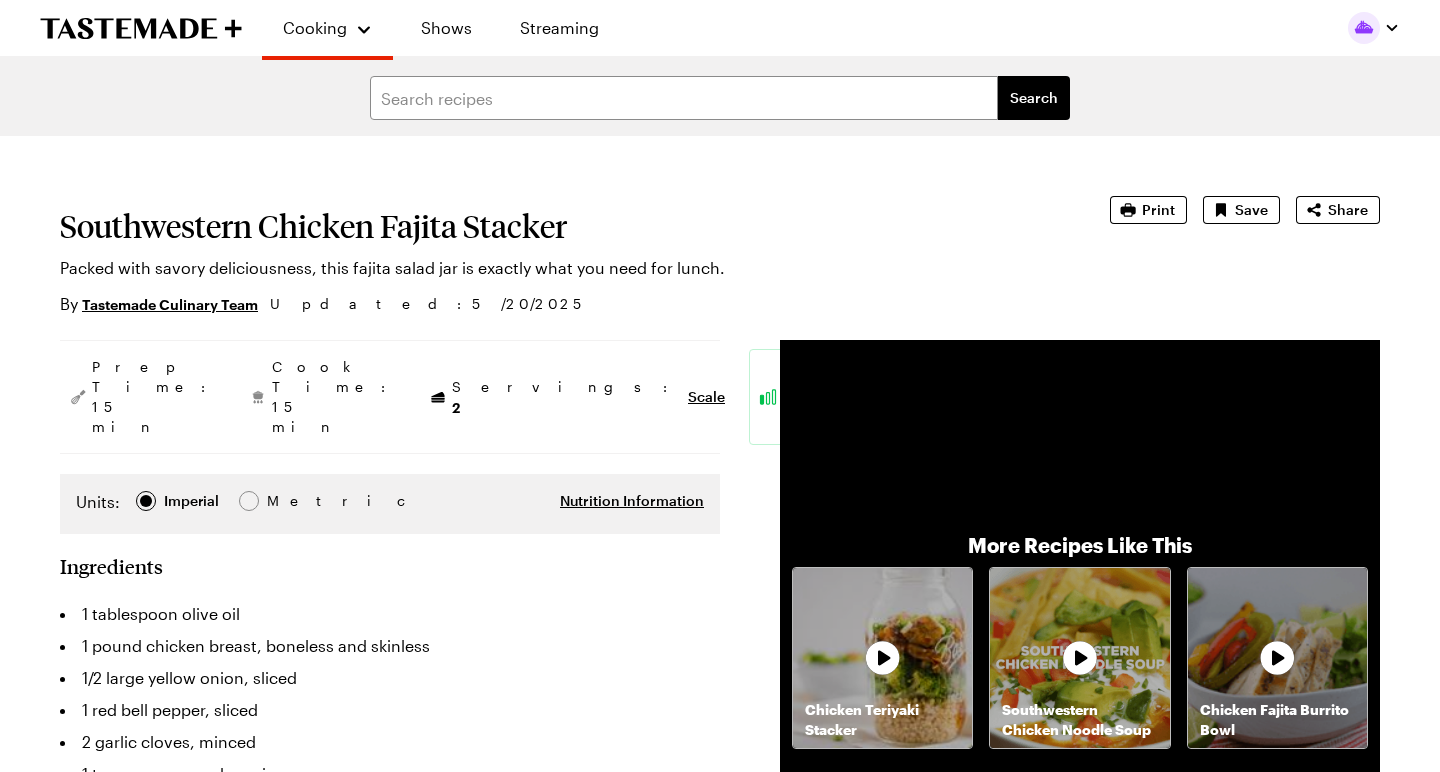 scroll, scrollTop: 326, scrollLeft: 0, axis: vertical 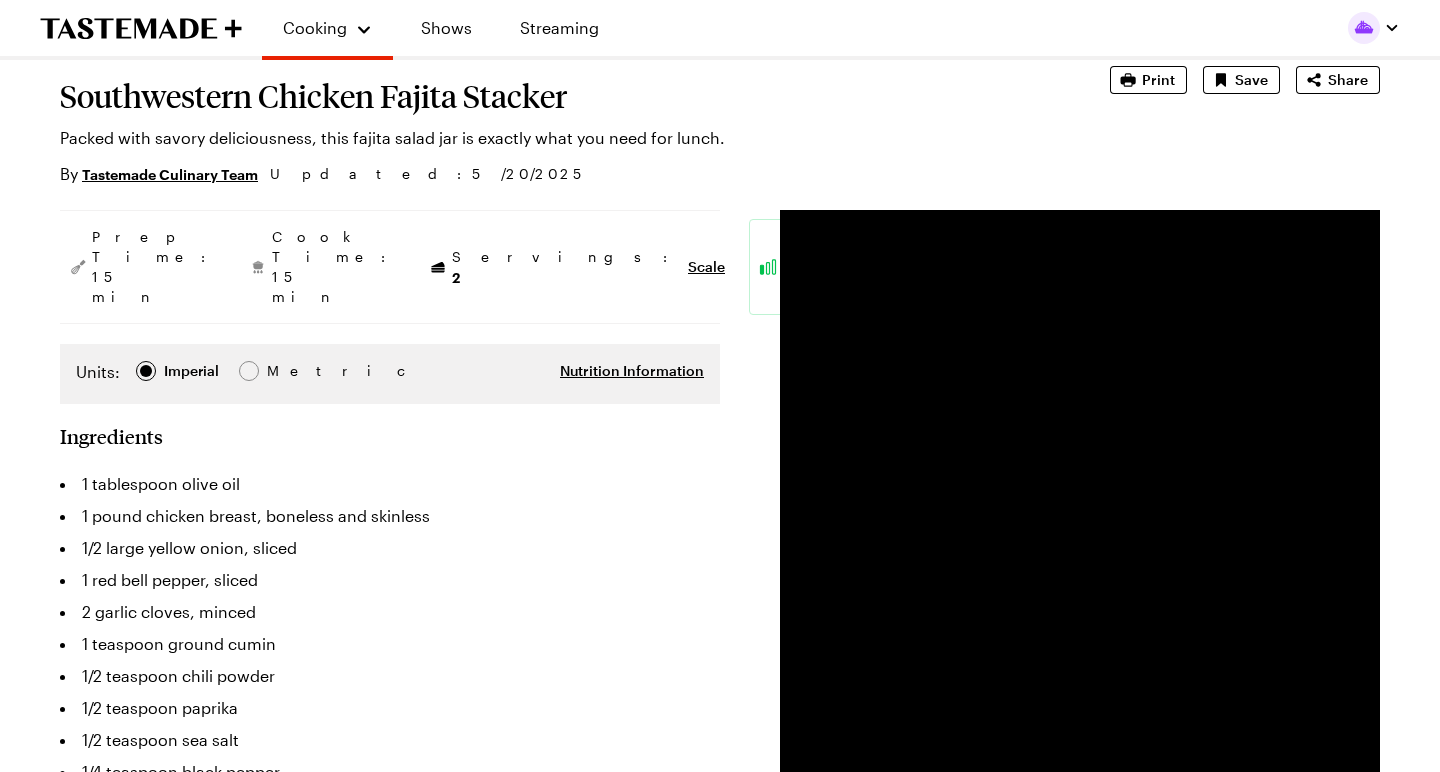 type on "x" 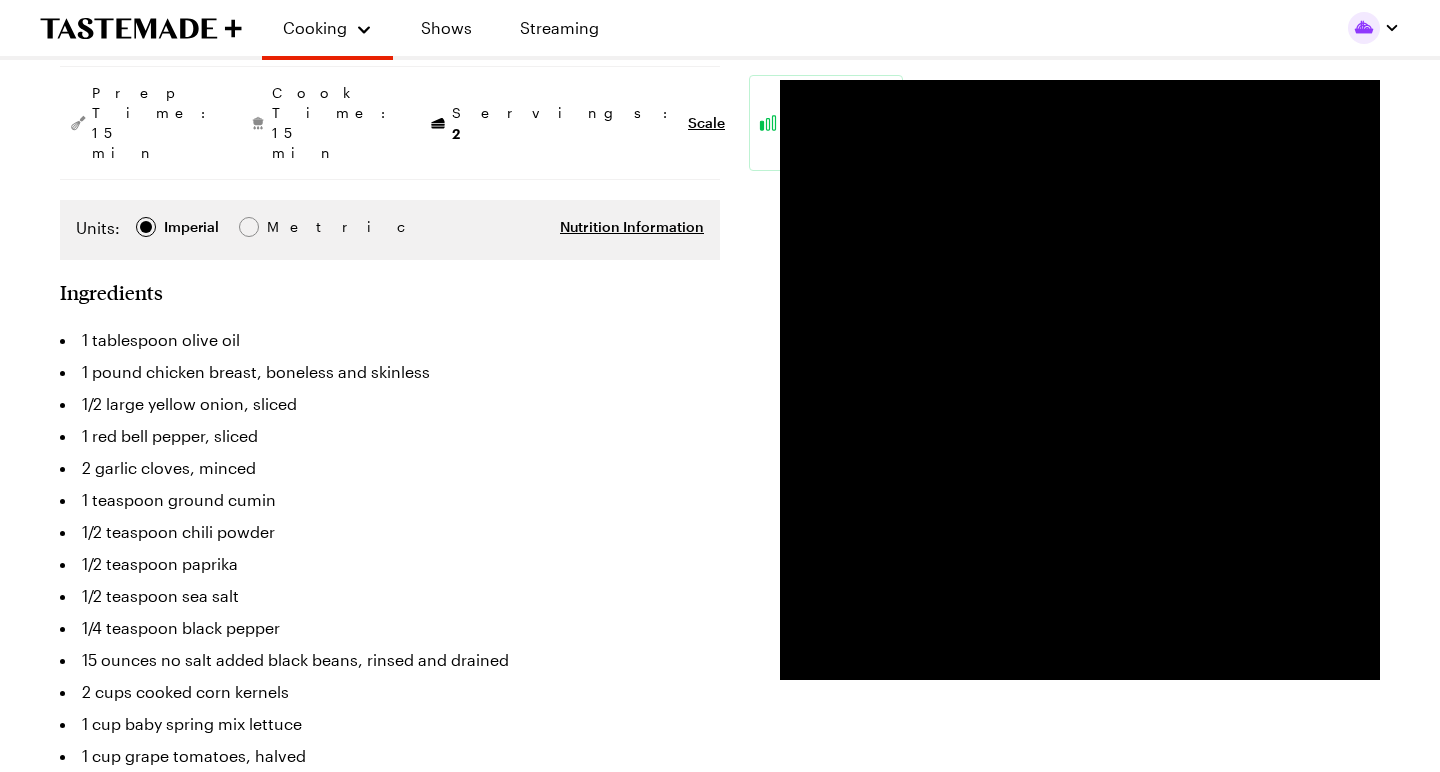 scroll, scrollTop: 234, scrollLeft: 0, axis: vertical 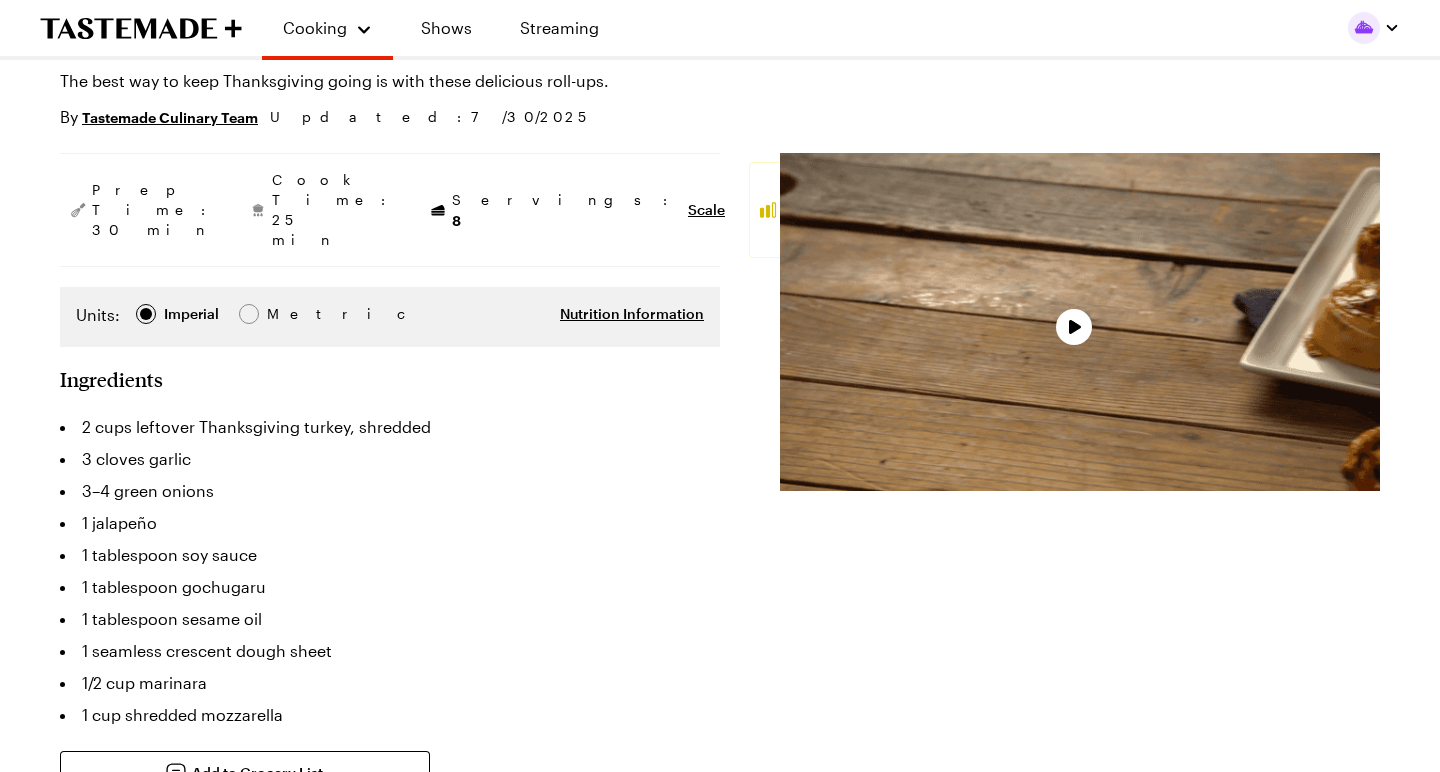 type on "x" 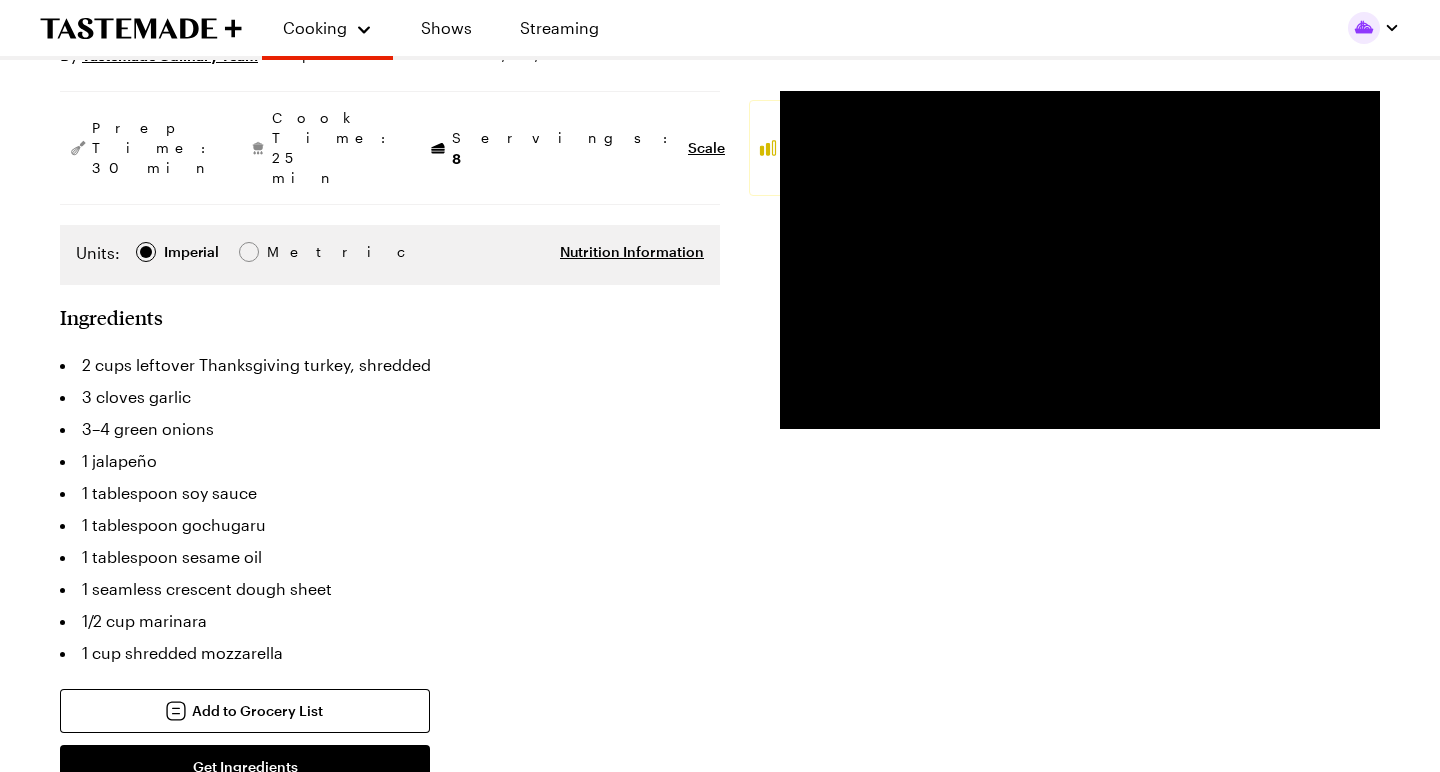 scroll, scrollTop: 250, scrollLeft: 0, axis: vertical 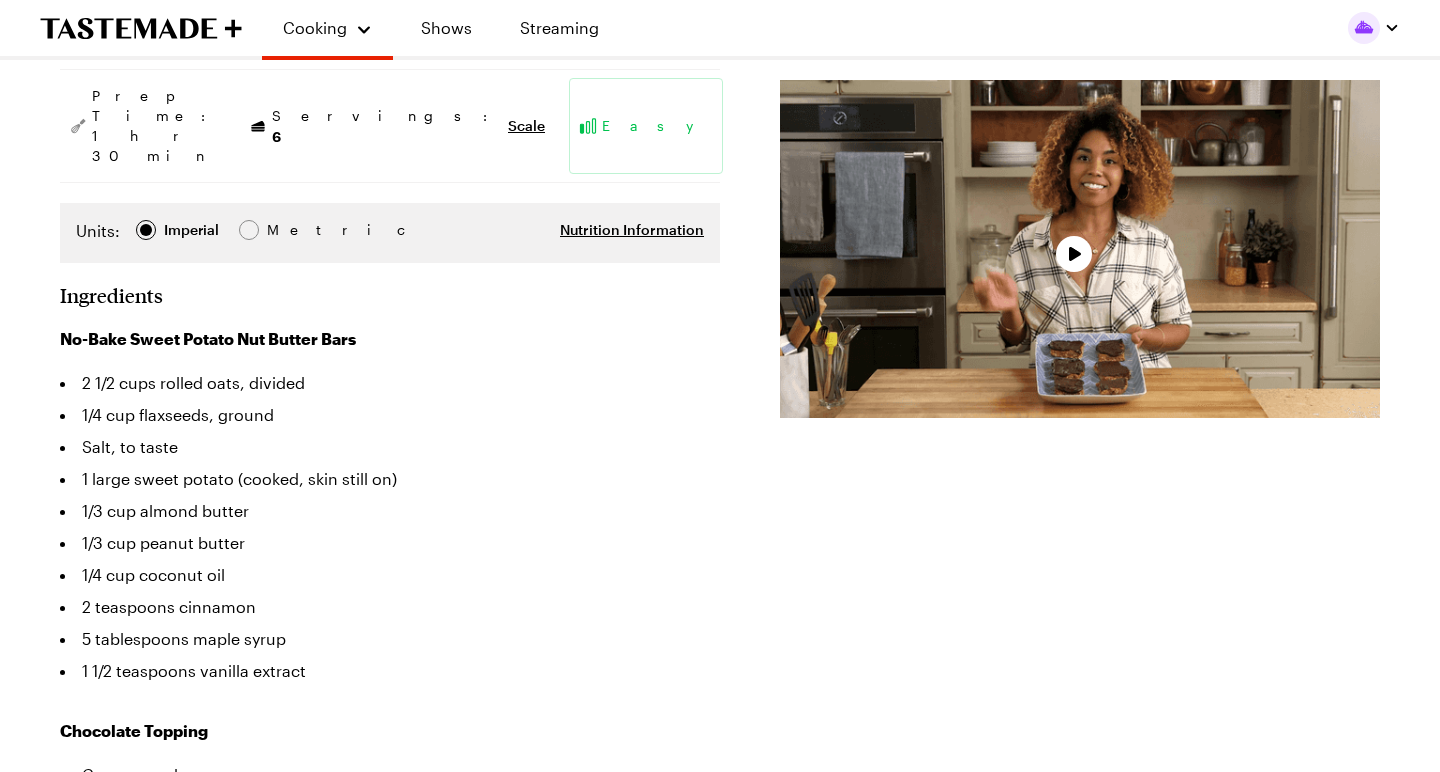 type on "x" 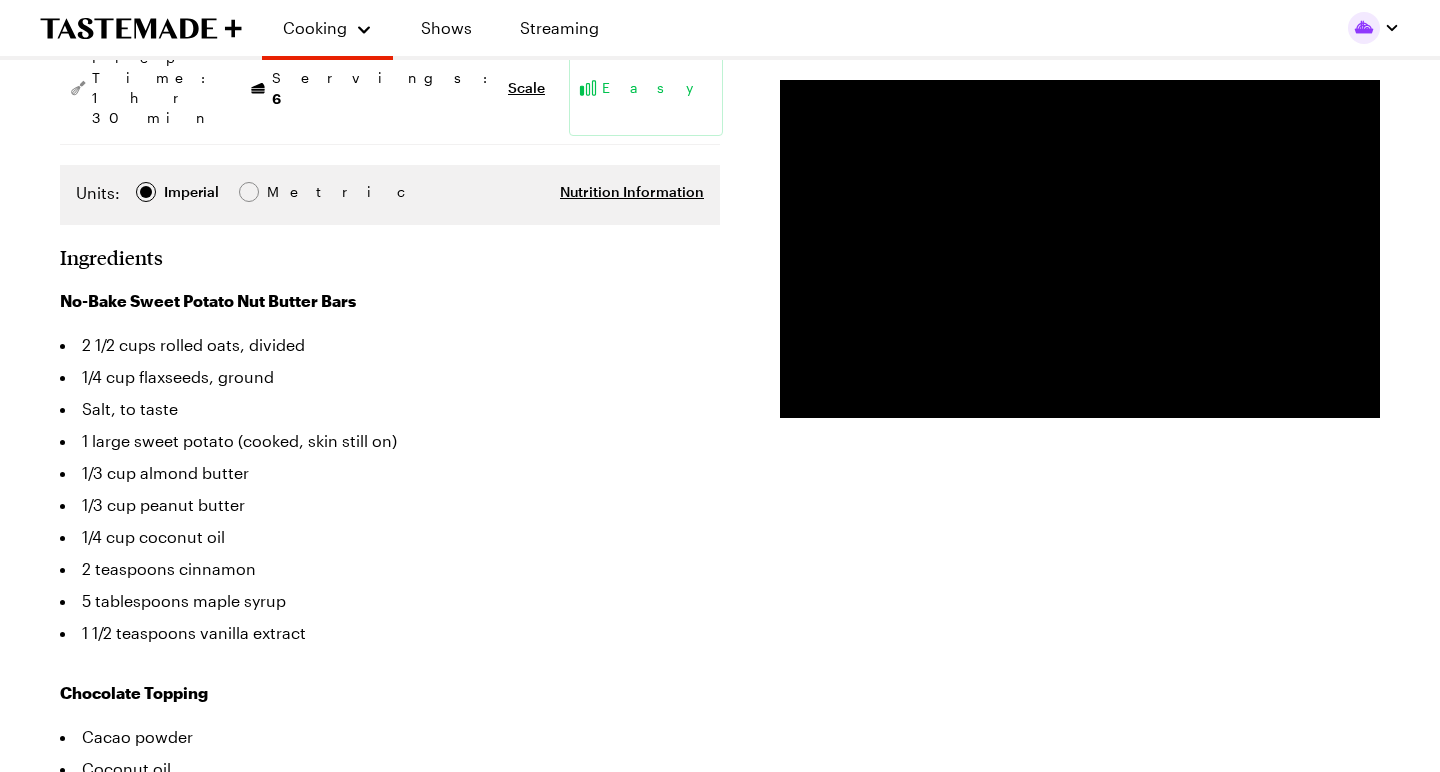 scroll, scrollTop: 309, scrollLeft: 0, axis: vertical 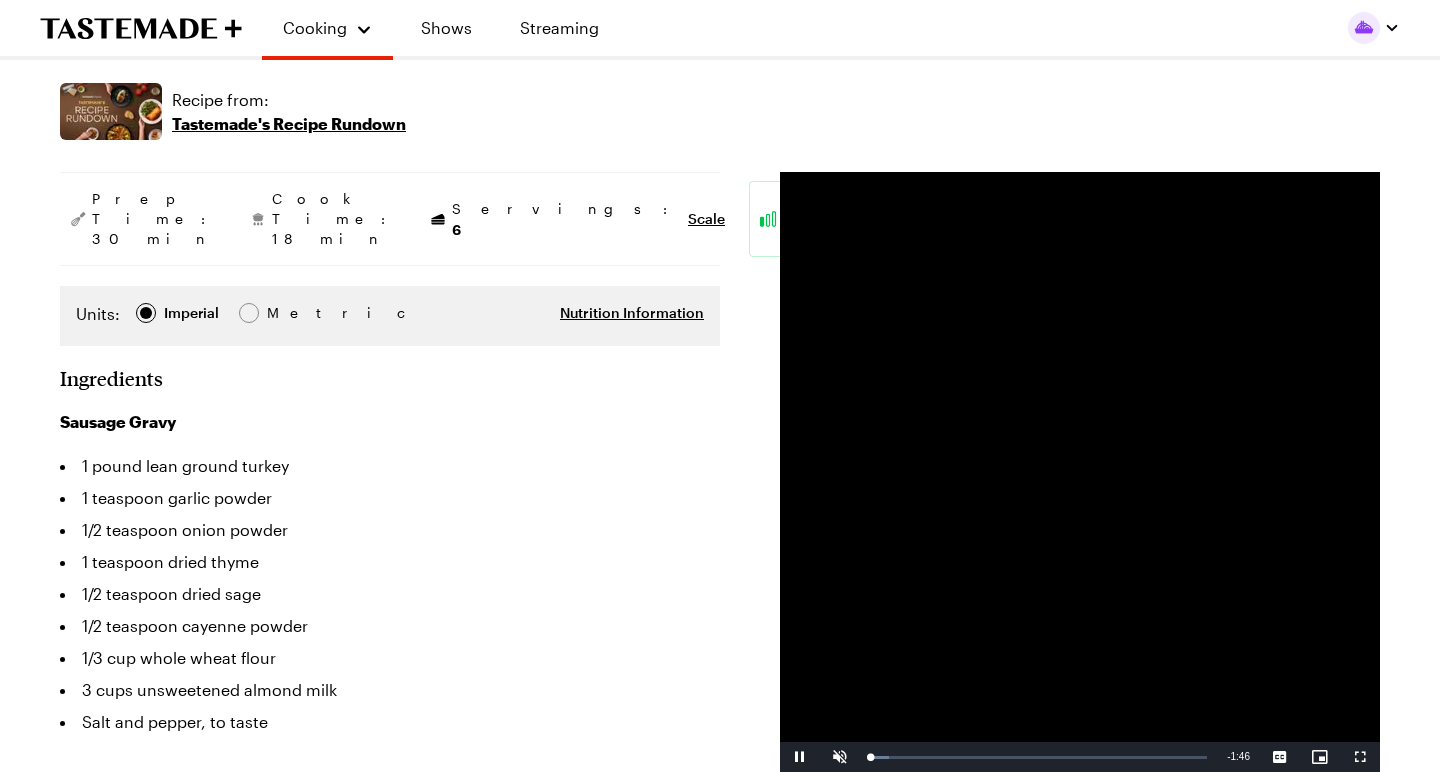type on "x" 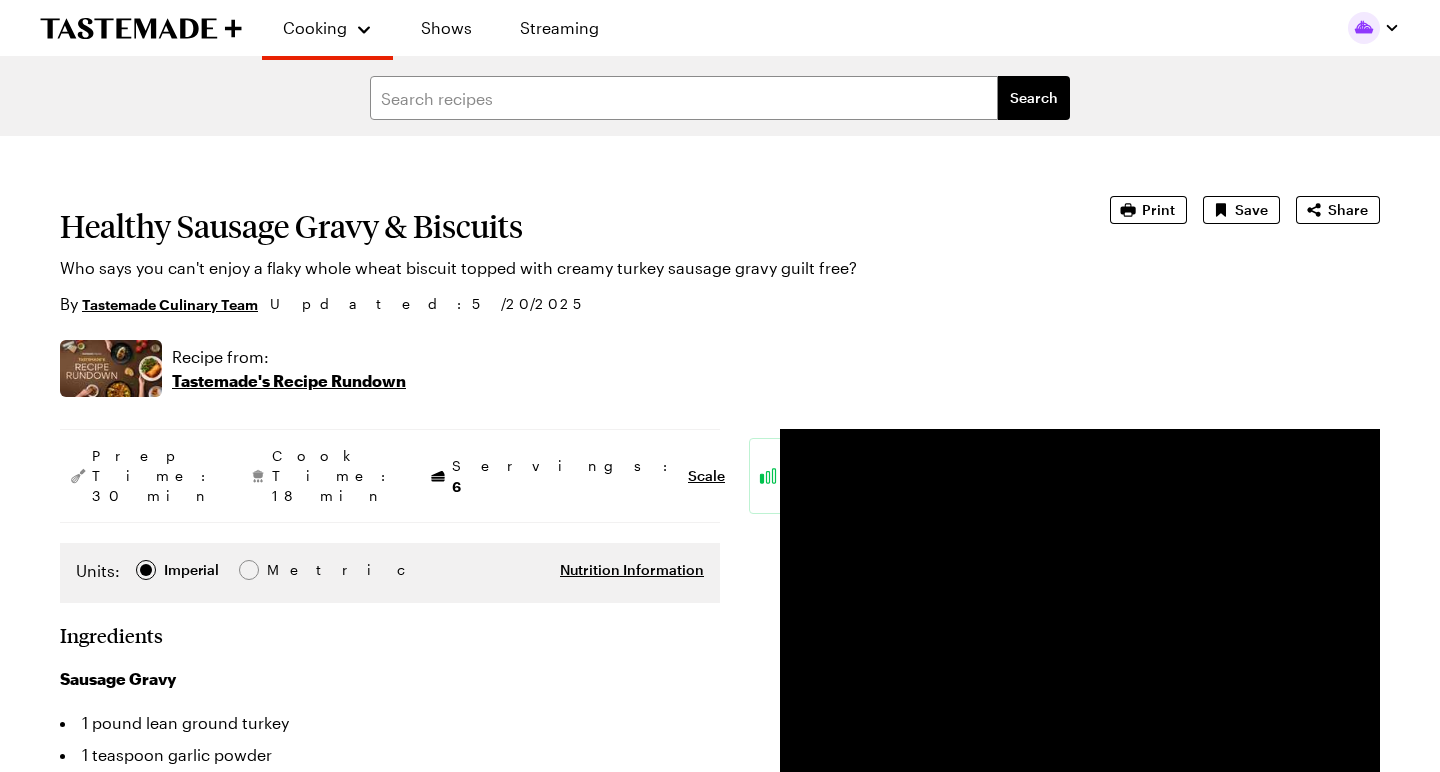 scroll, scrollTop: 0, scrollLeft: 0, axis: both 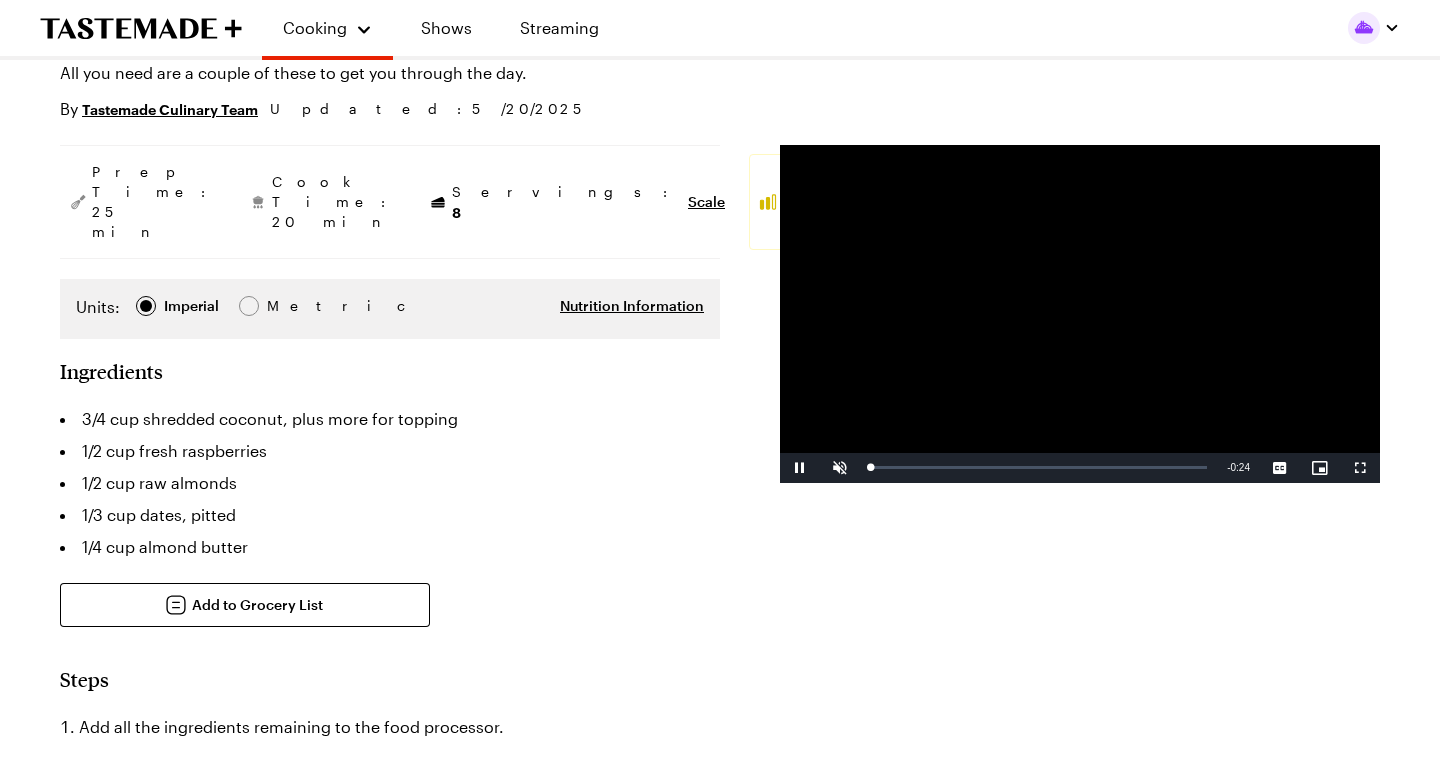 type on "x" 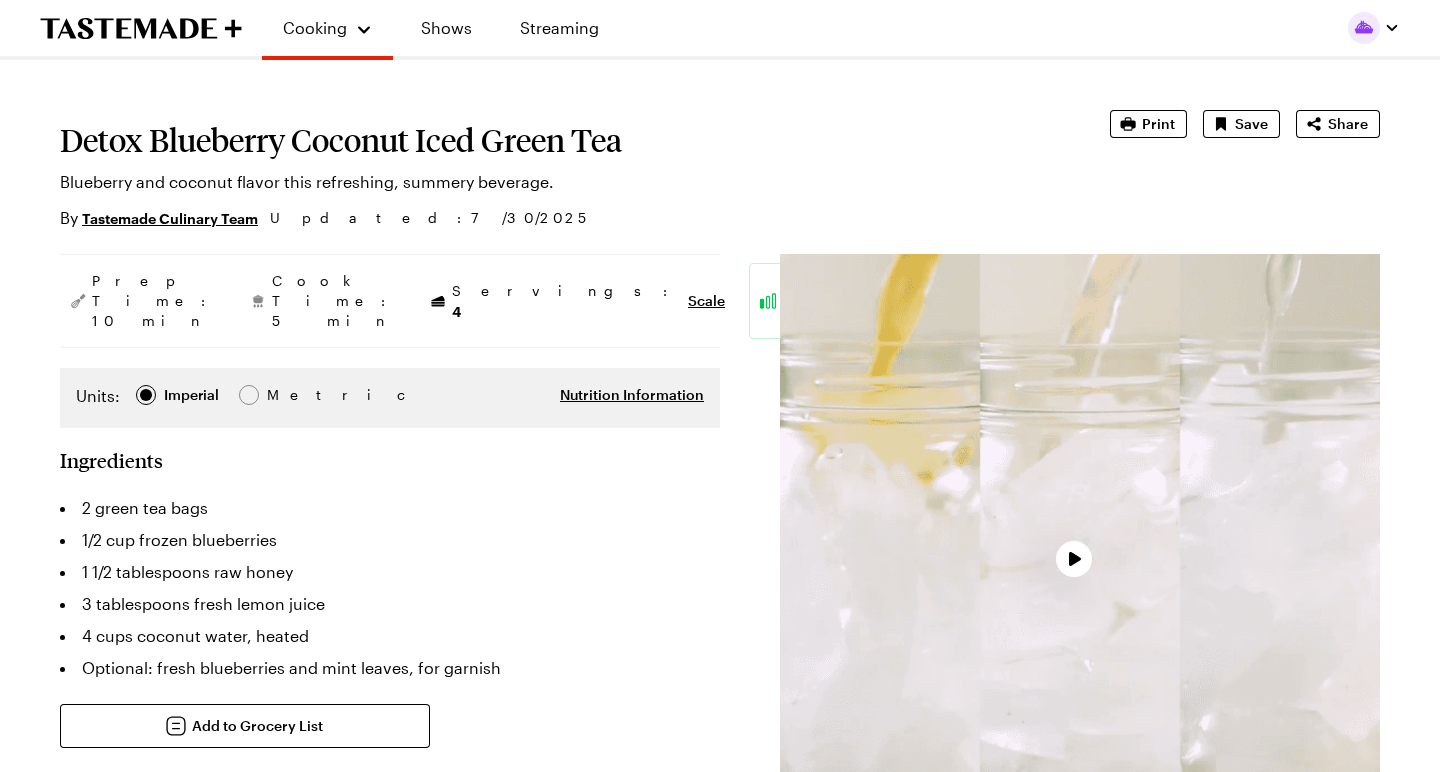 scroll, scrollTop: 151, scrollLeft: 0, axis: vertical 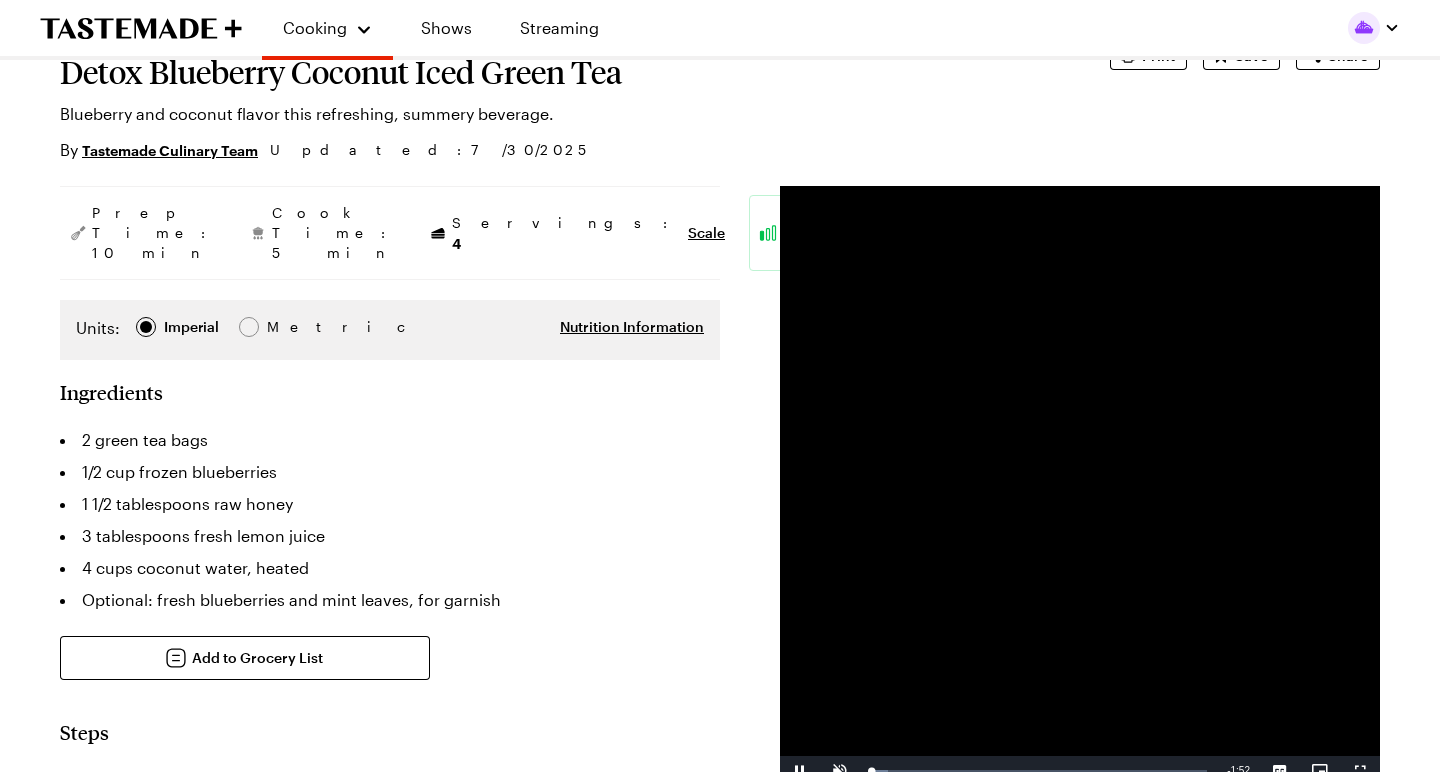 type on "x" 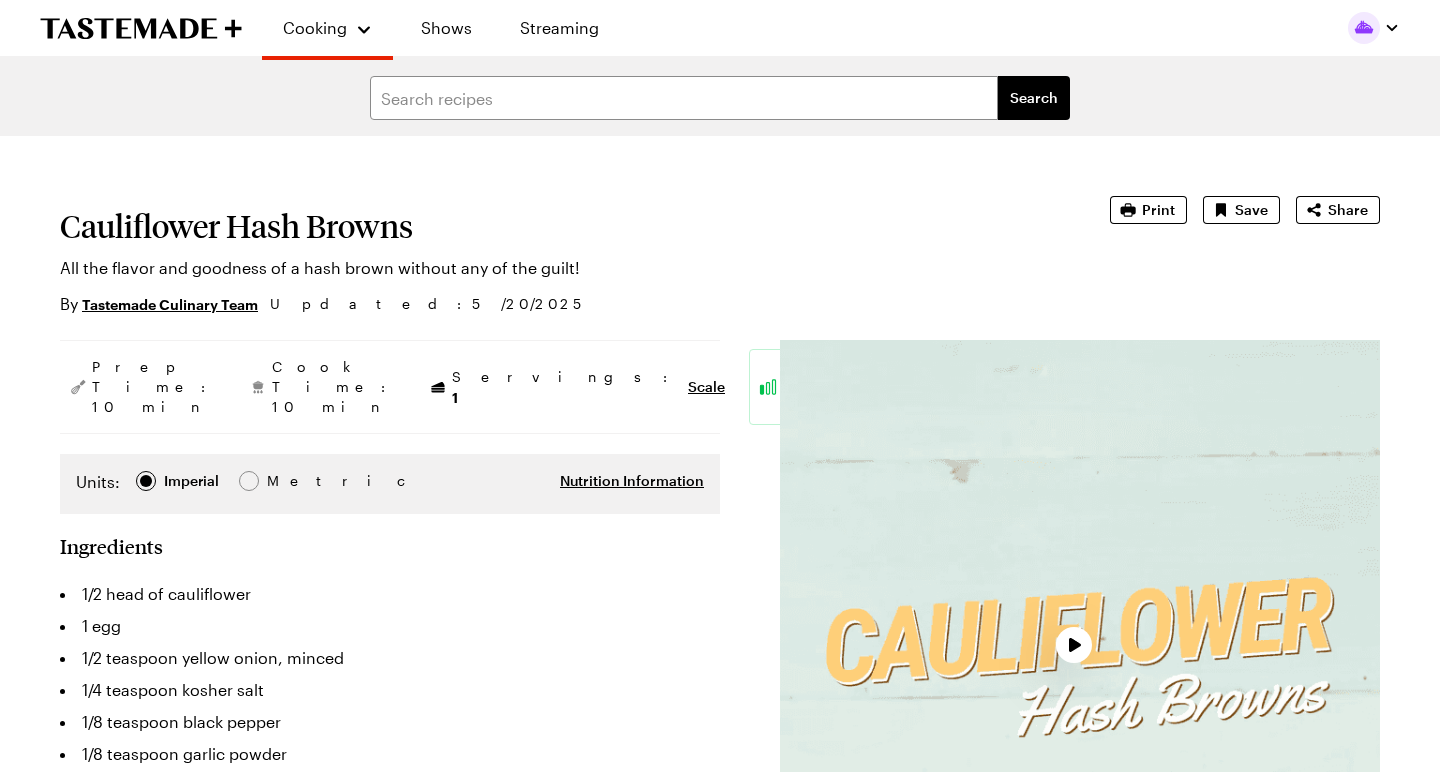 scroll, scrollTop: 0, scrollLeft: 0, axis: both 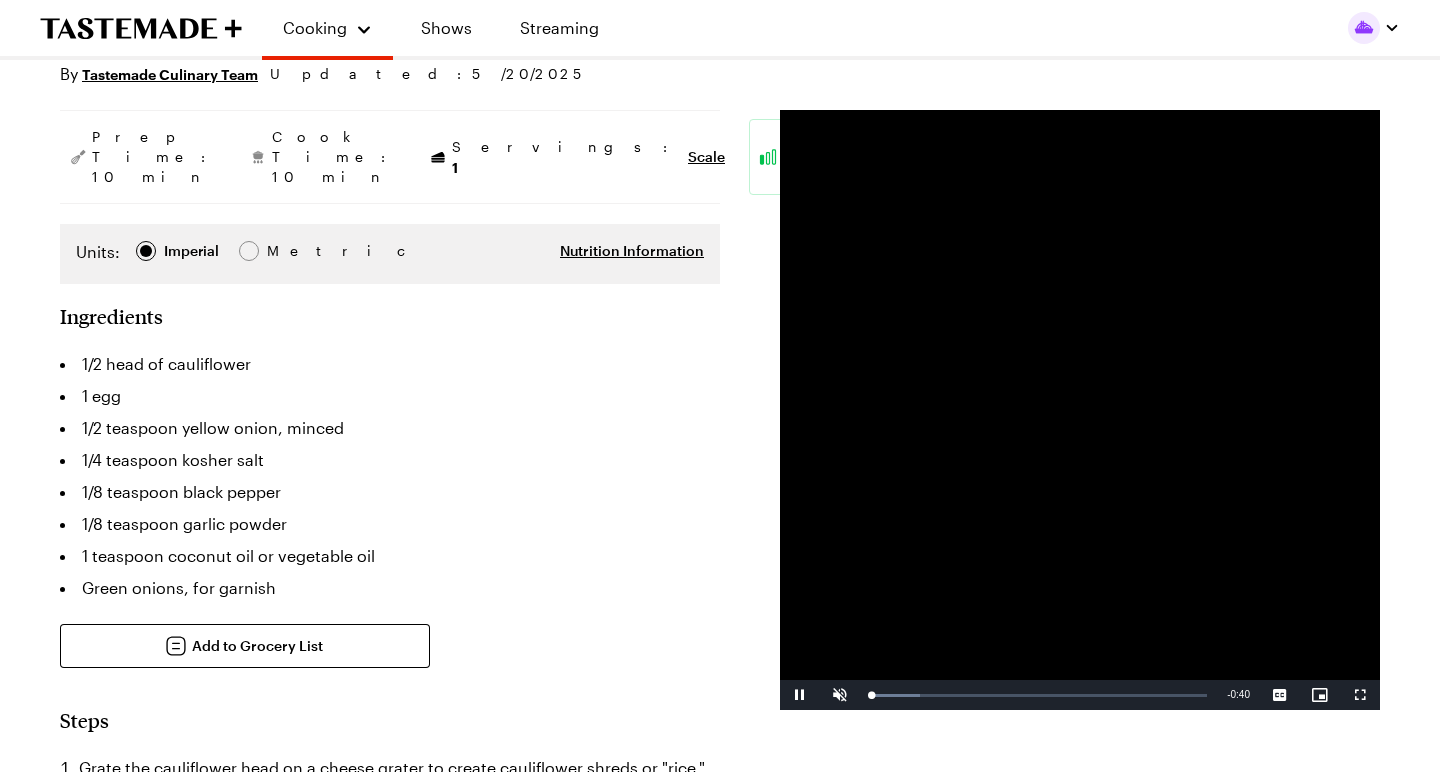 type on "x" 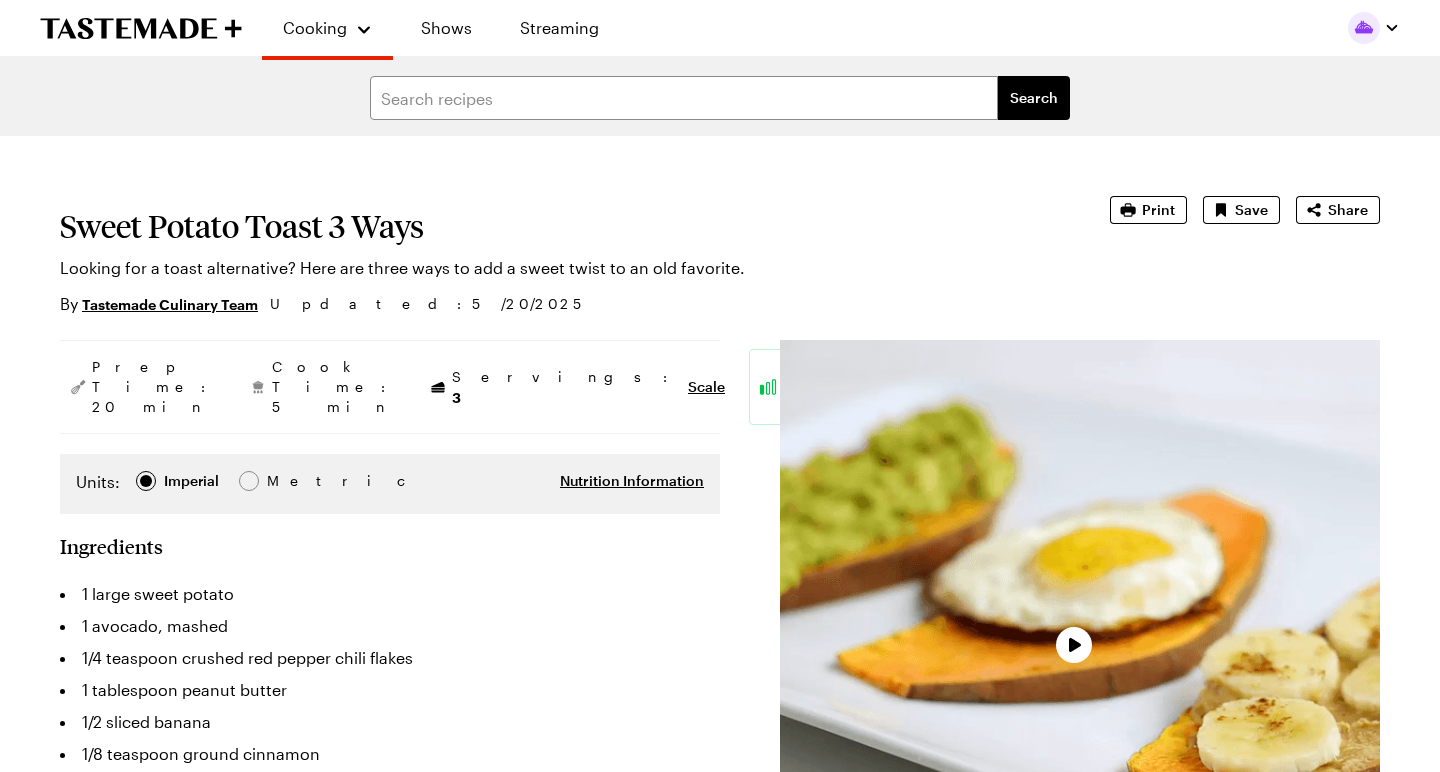 scroll, scrollTop: 0, scrollLeft: 0, axis: both 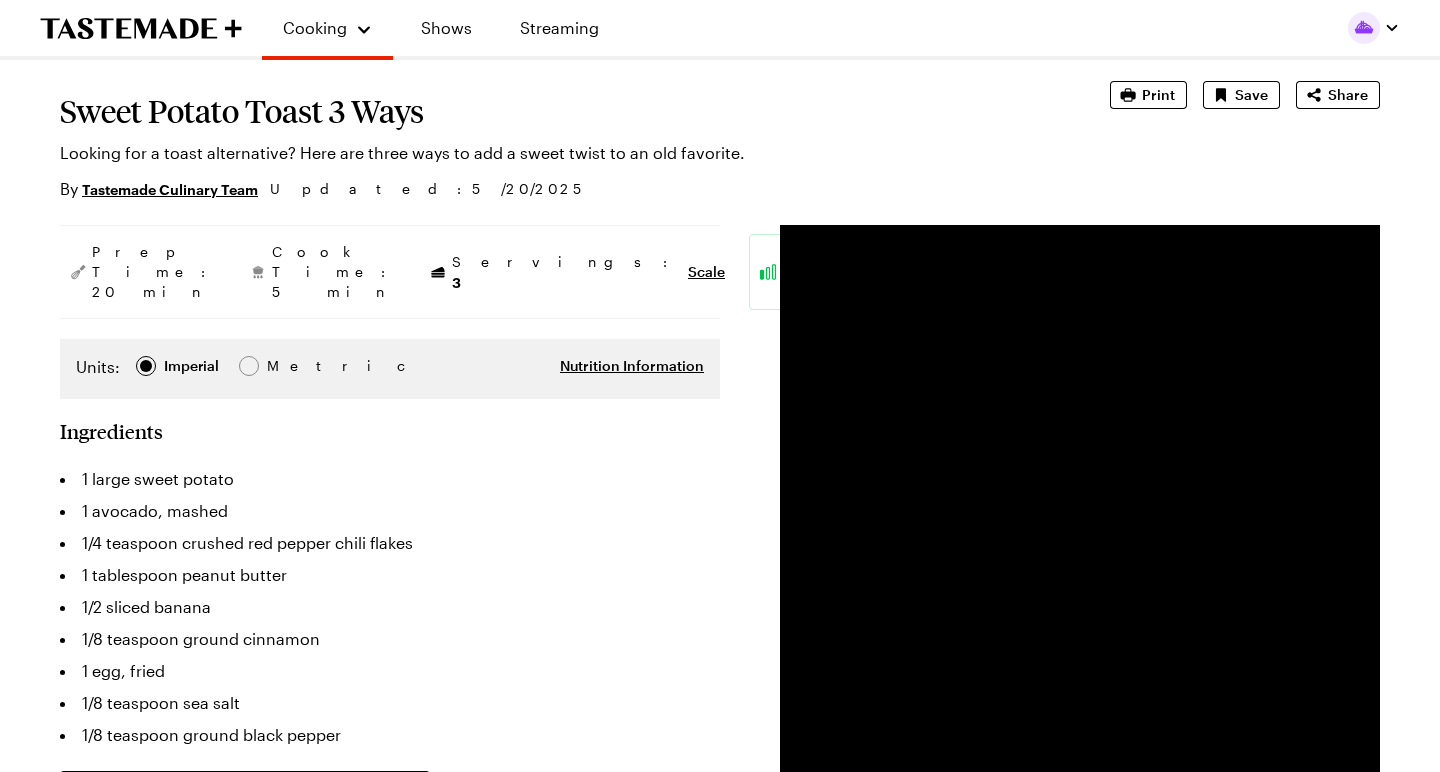 type on "x" 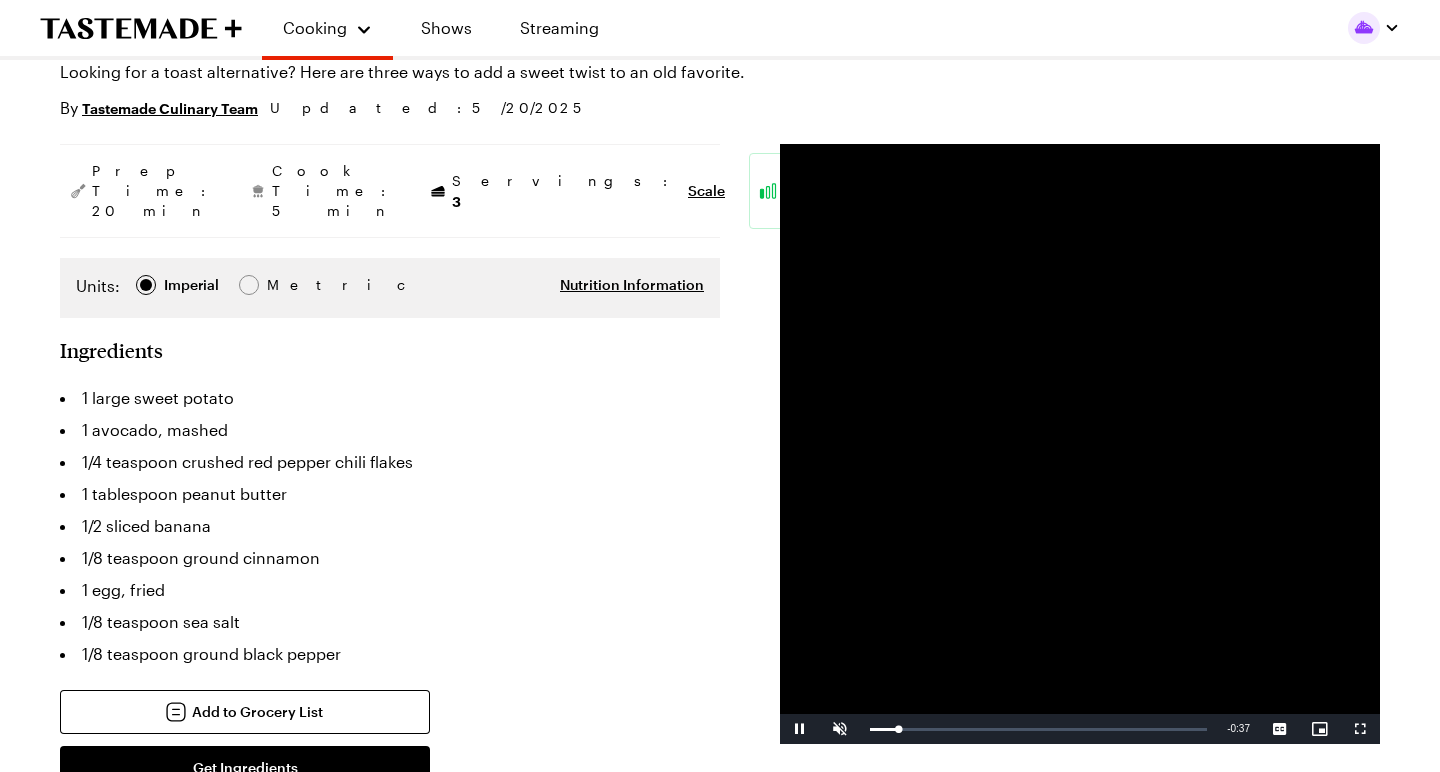 scroll, scrollTop: 197, scrollLeft: 0, axis: vertical 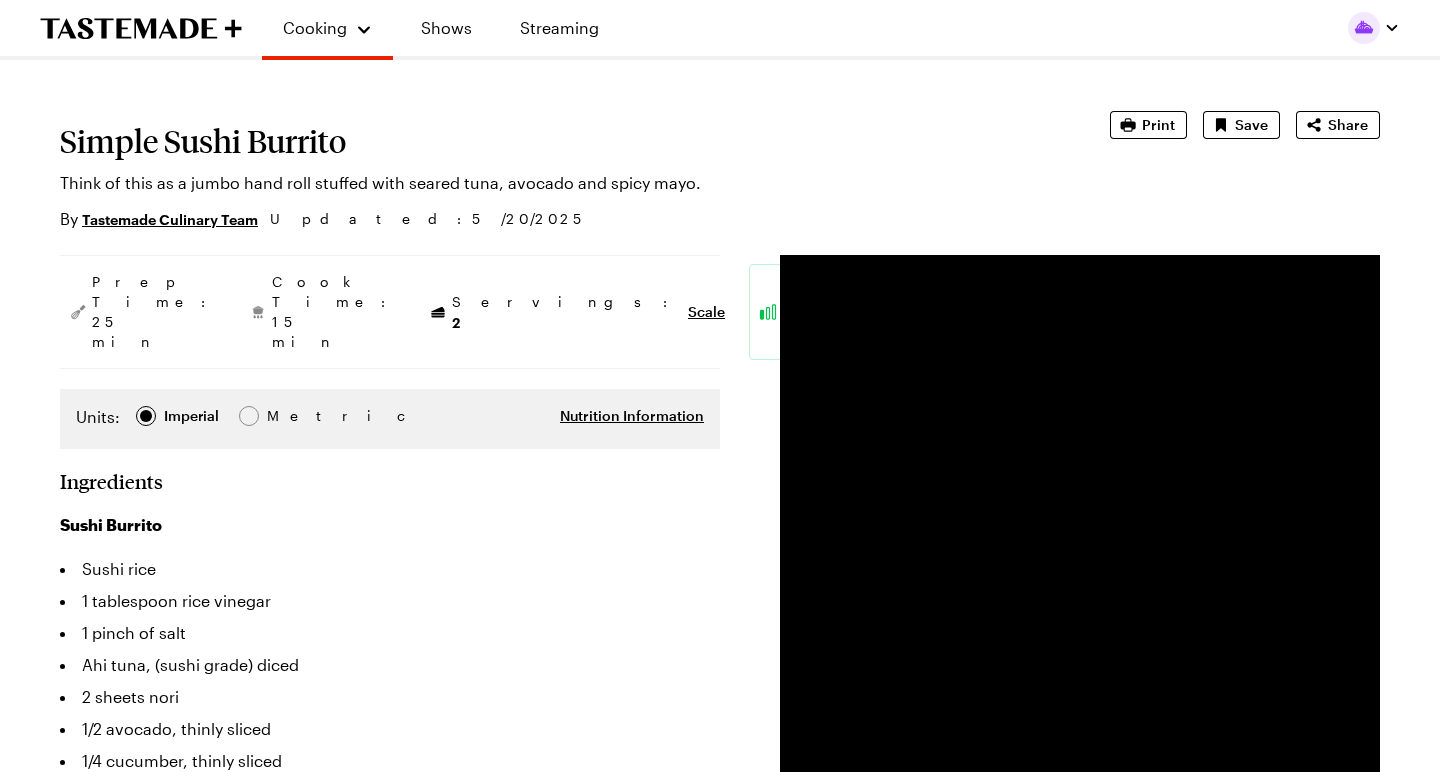 type on "x" 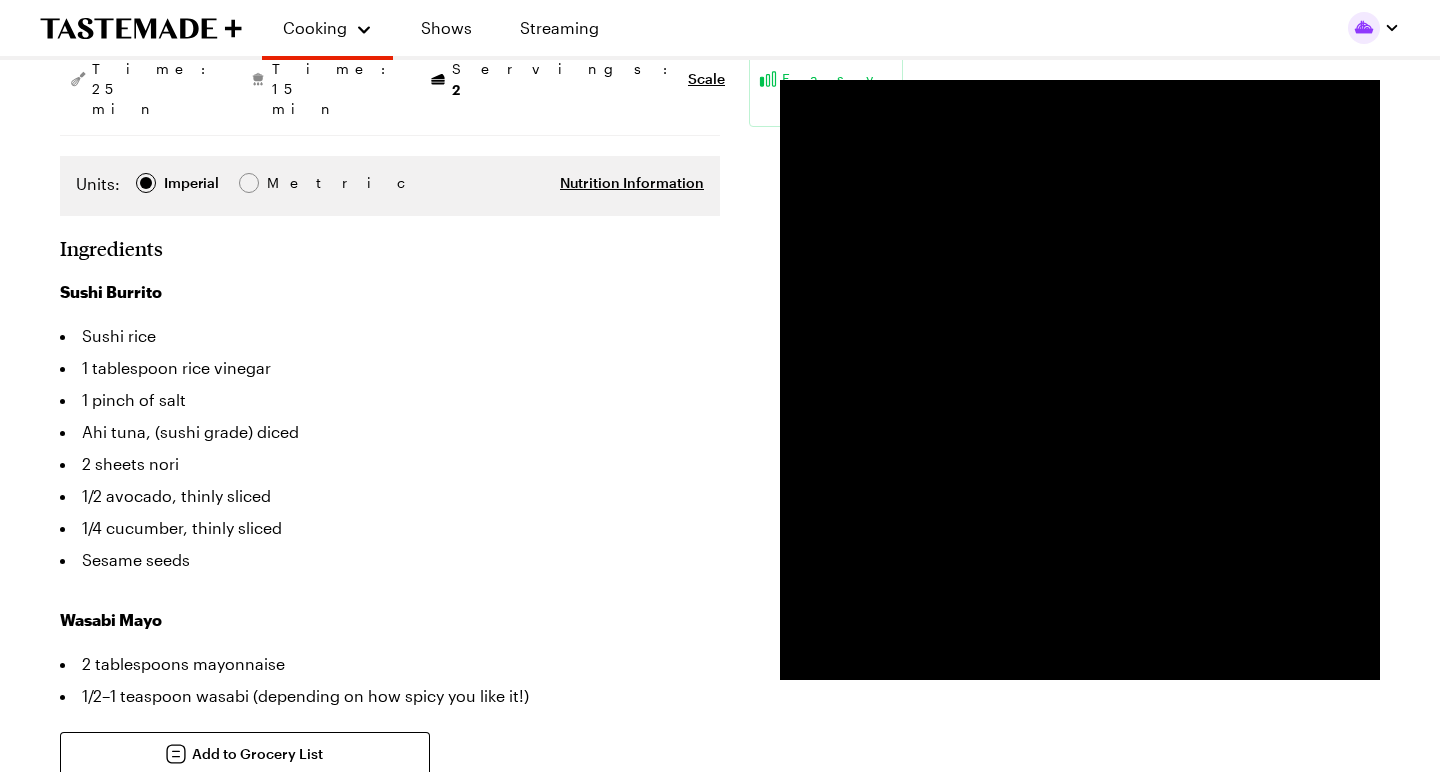 scroll, scrollTop: 322, scrollLeft: 0, axis: vertical 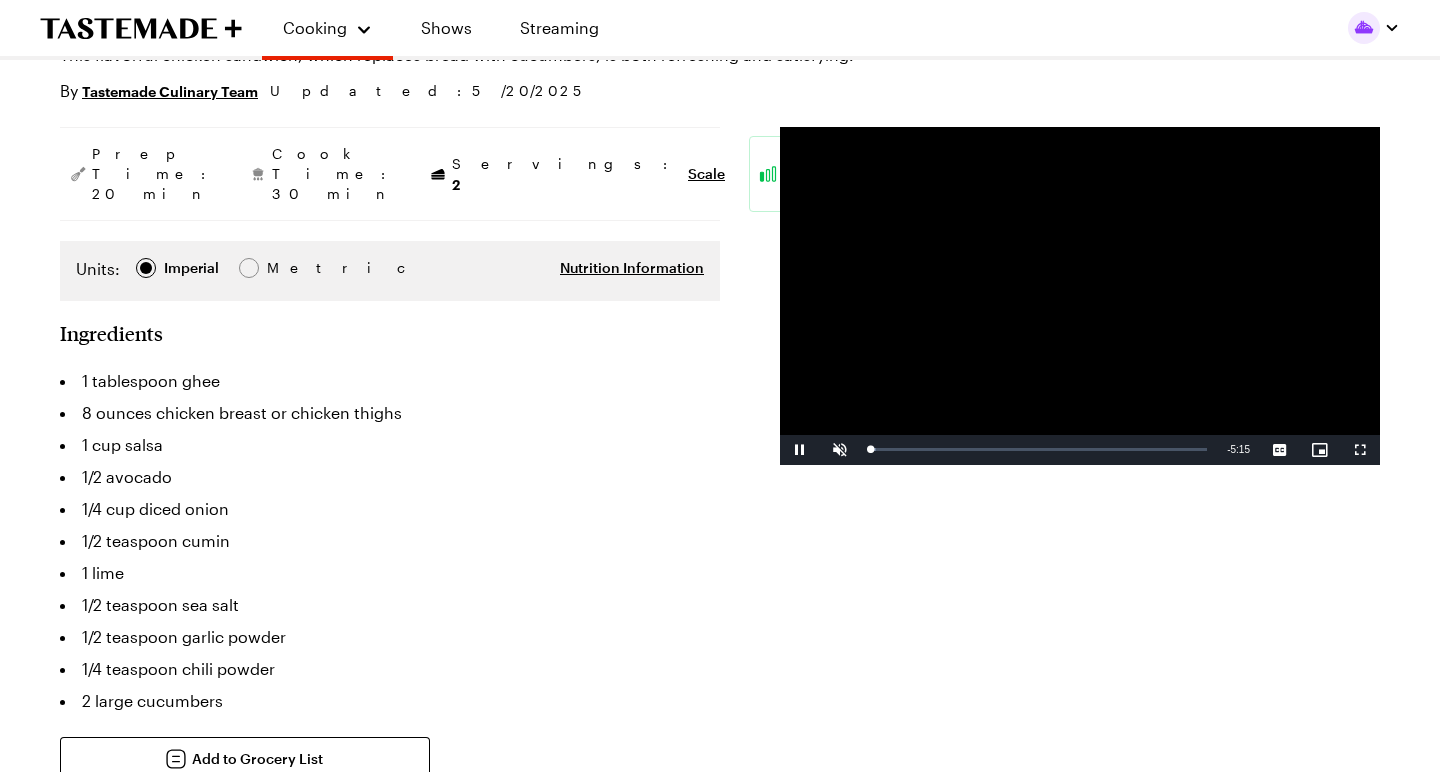 type on "x" 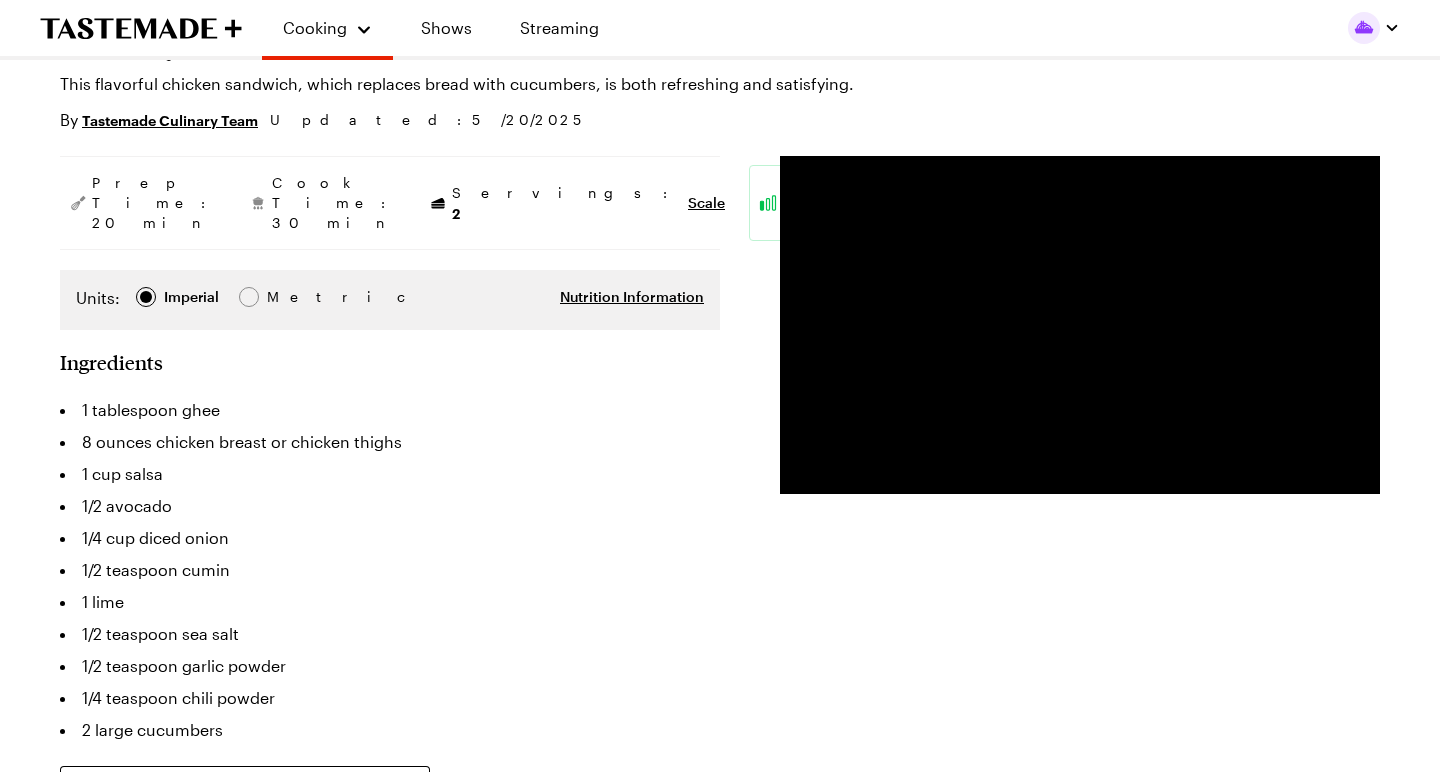 scroll, scrollTop: 184, scrollLeft: 0, axis: vertical 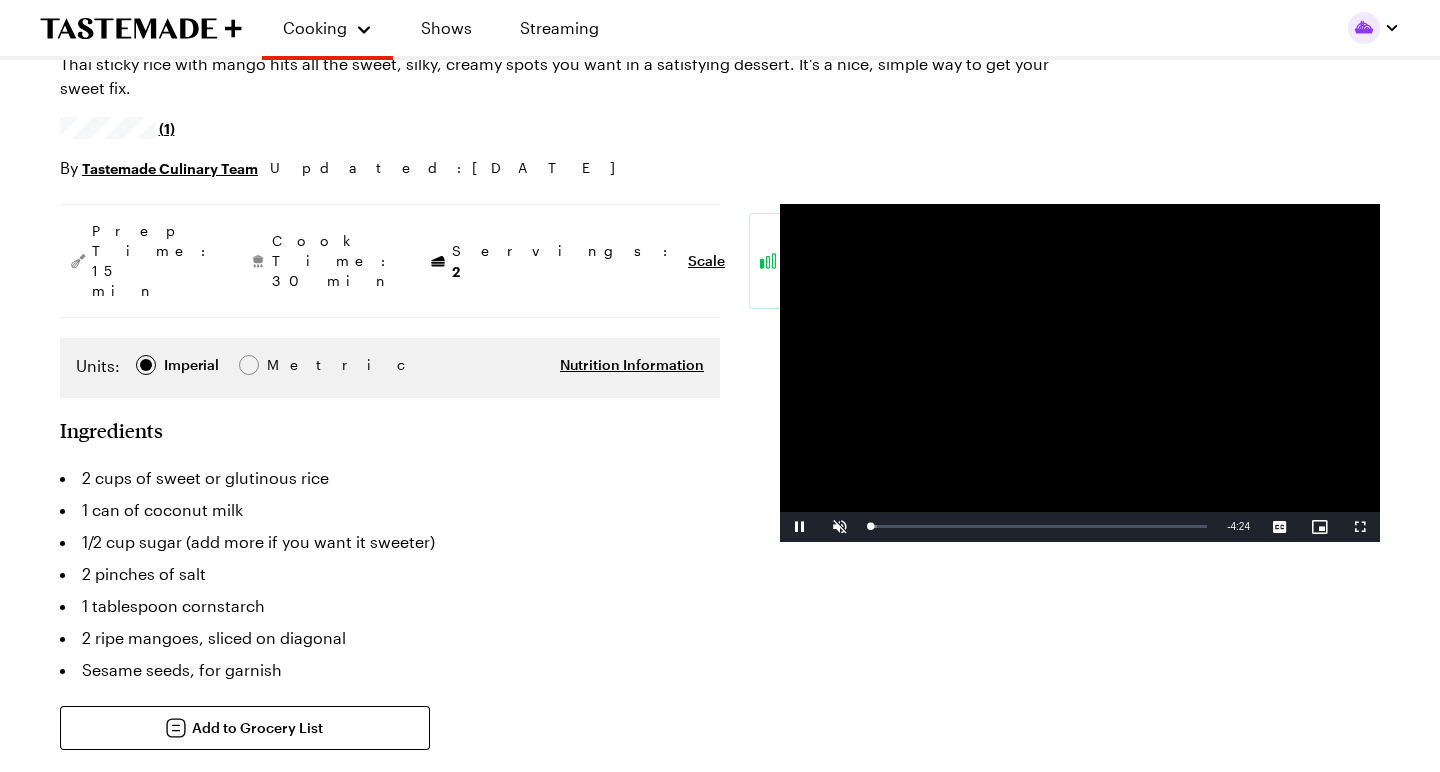 type on "x" 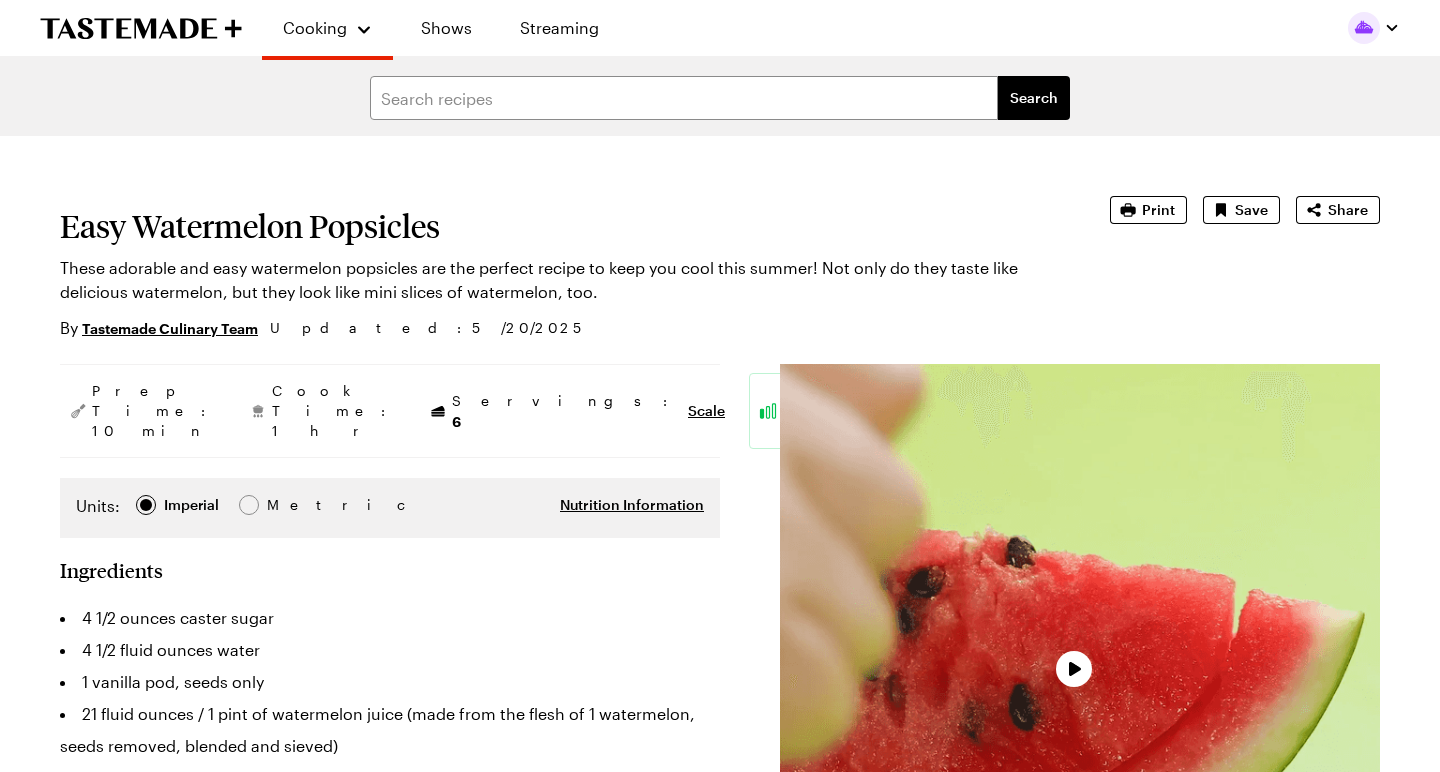 scroll, scrollTop: 0, scrollLeft: 0, axis: both 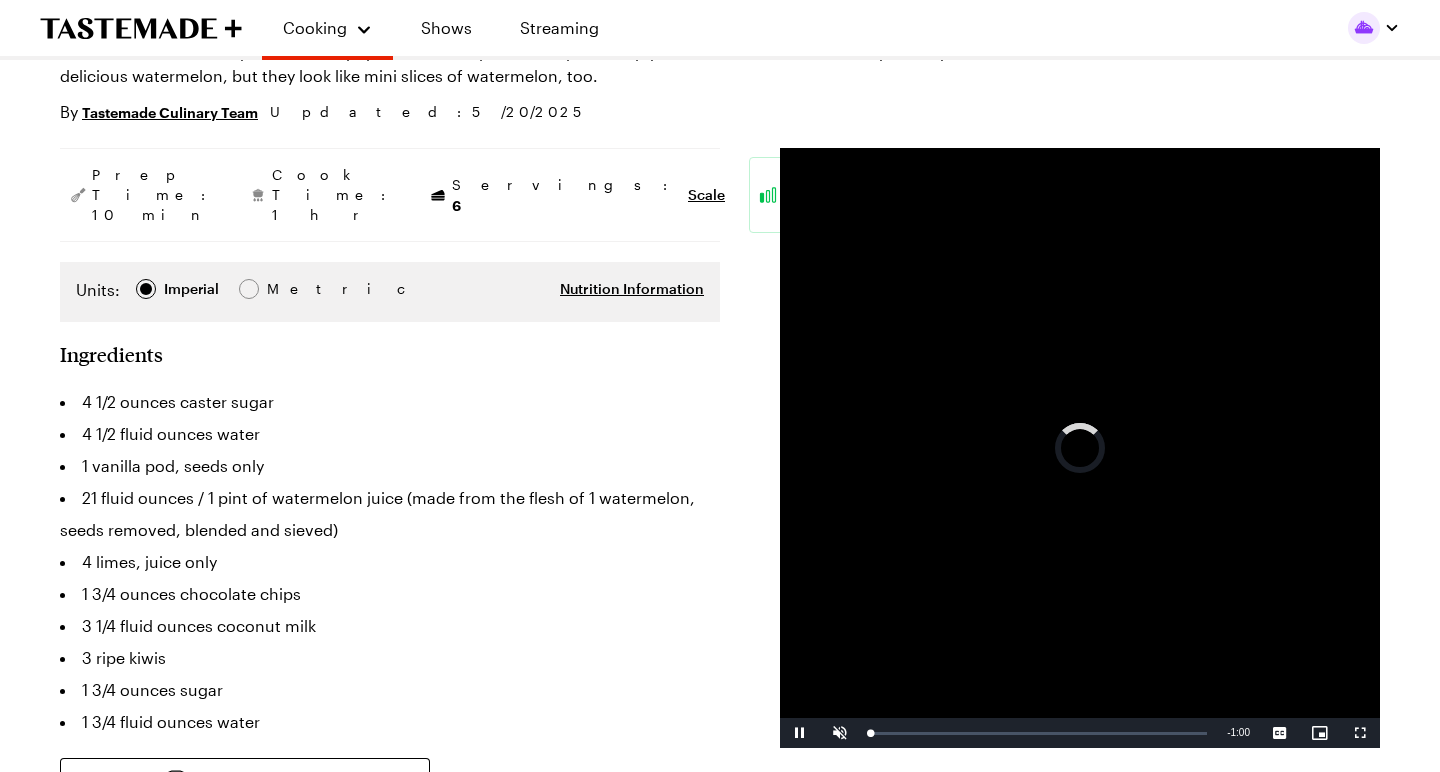 type on "x" 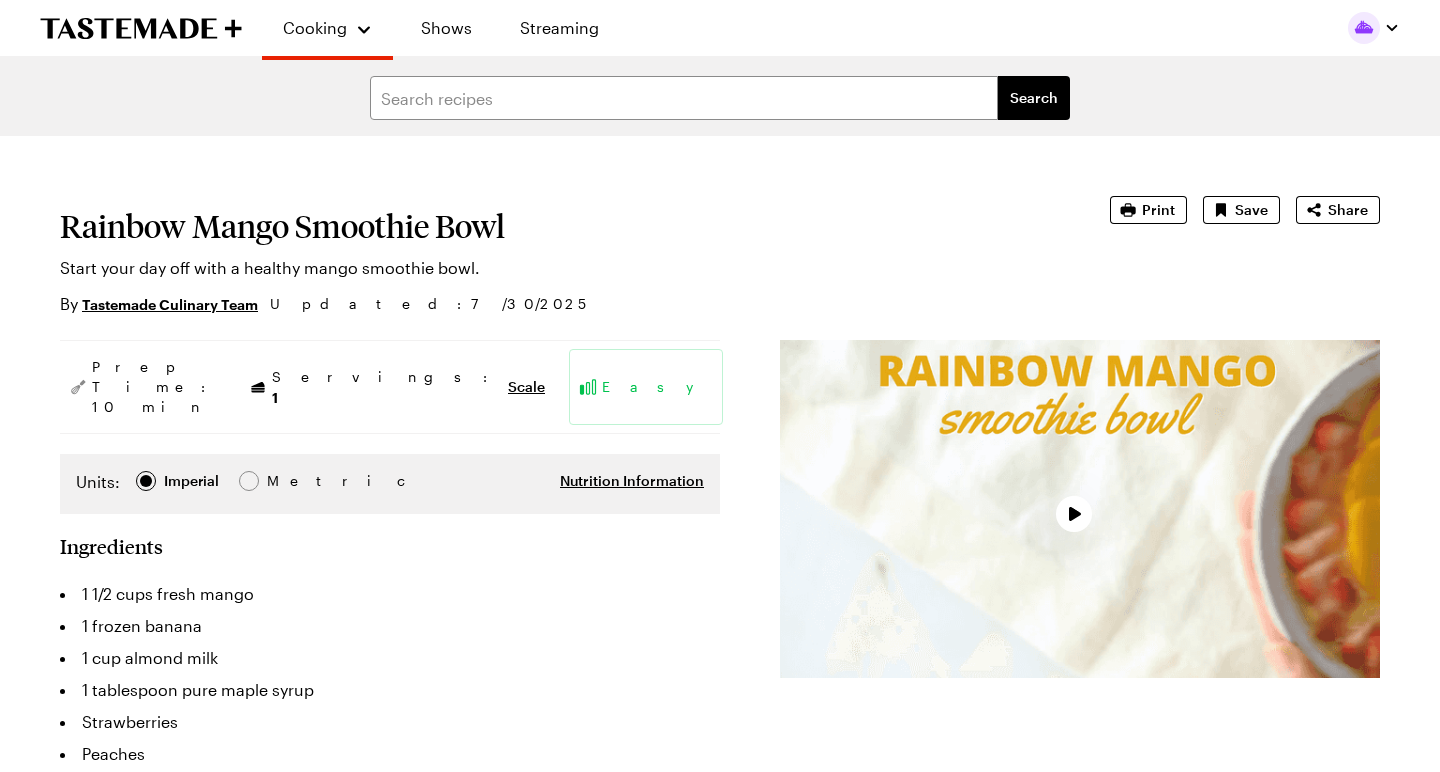 scroll, scrollTop: 0, scrollLeft: 0, axis: both 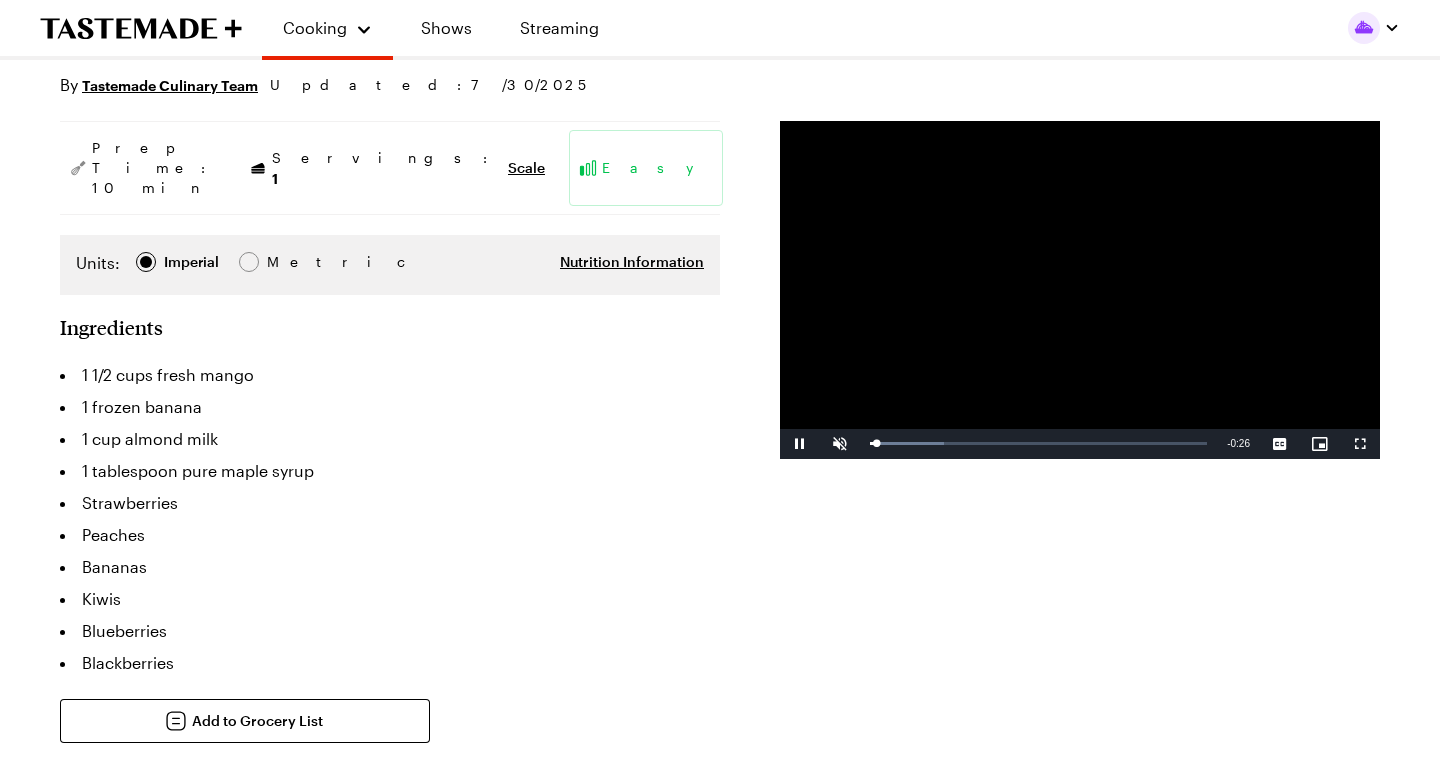 type on "x" 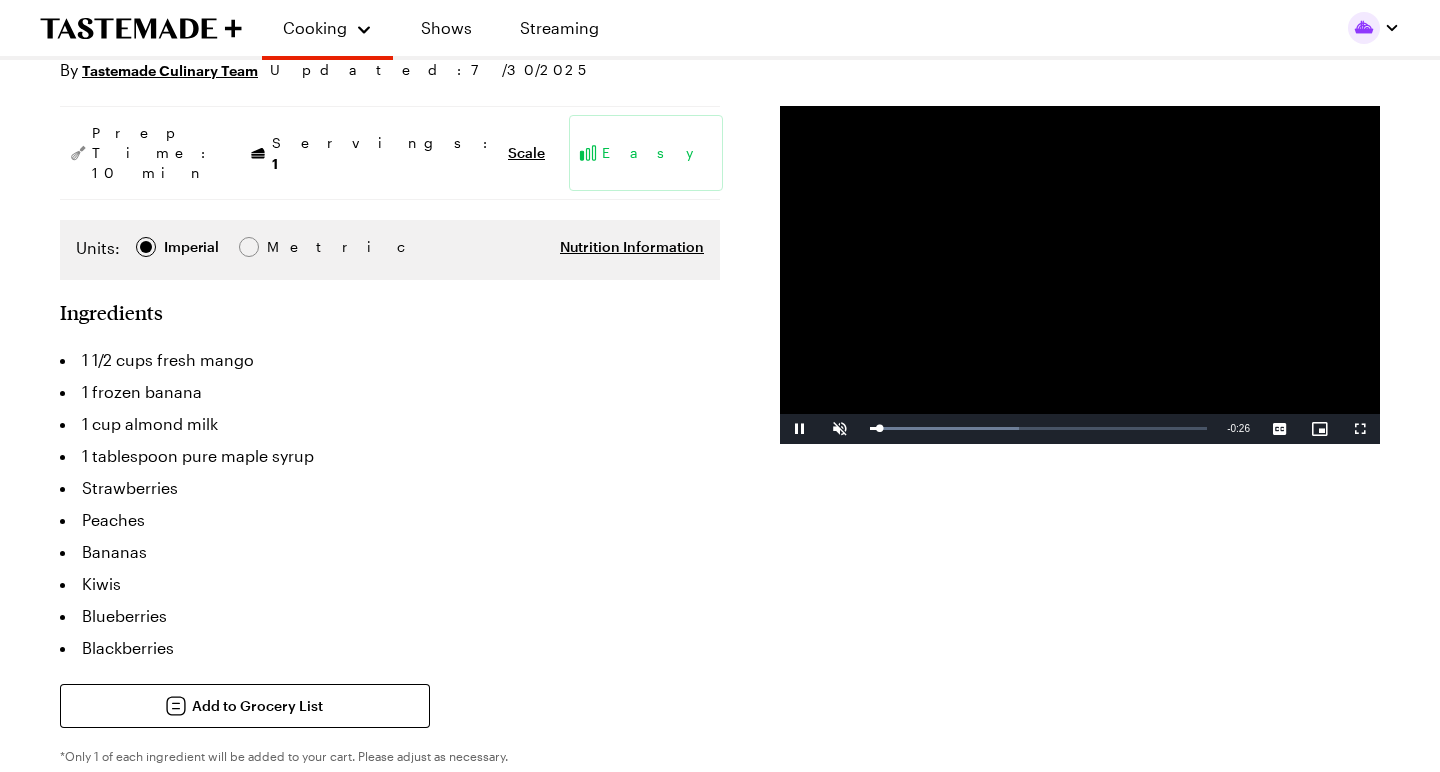 scroll, scrollTop: 238, scrollLeft: 0, axis: vertical 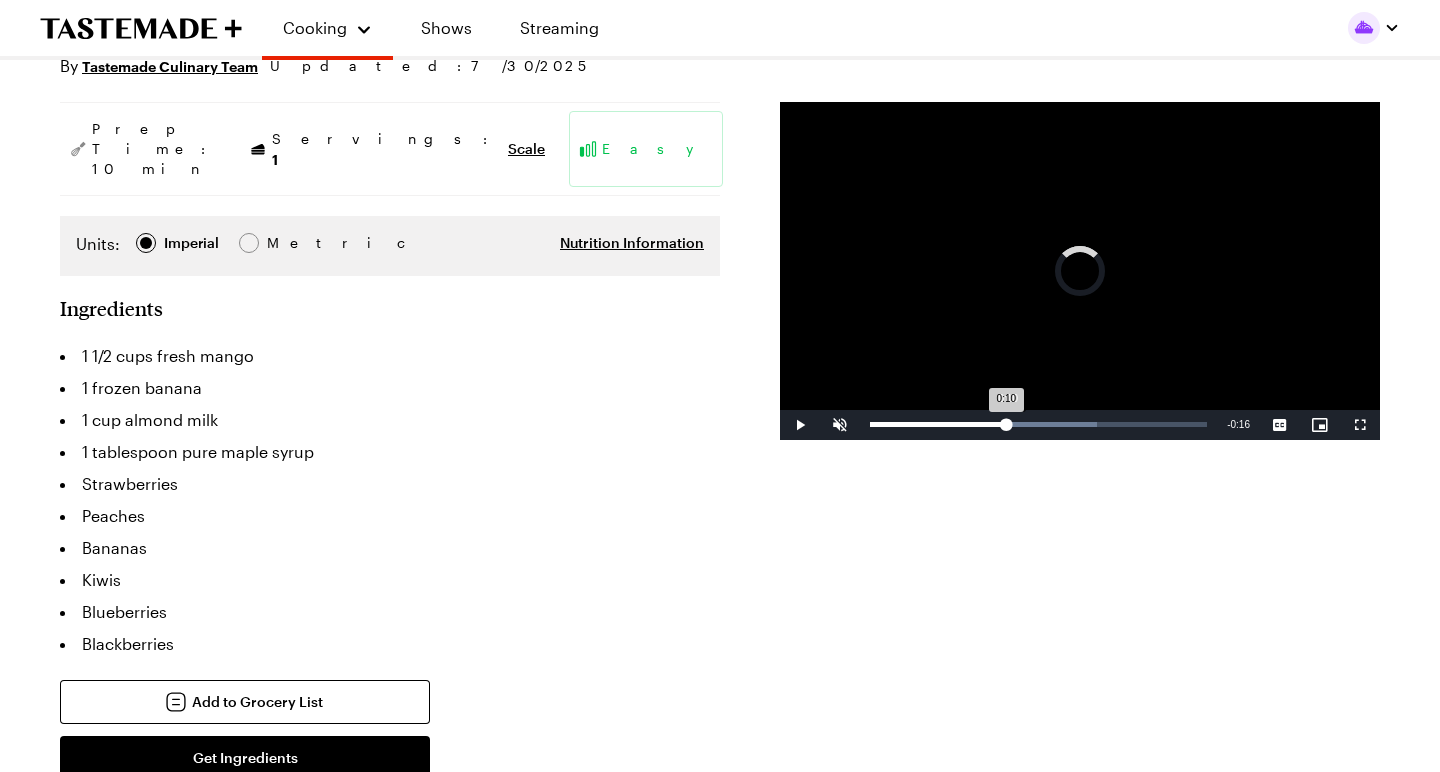 click on "0:10" at bounding box center (938, 424) 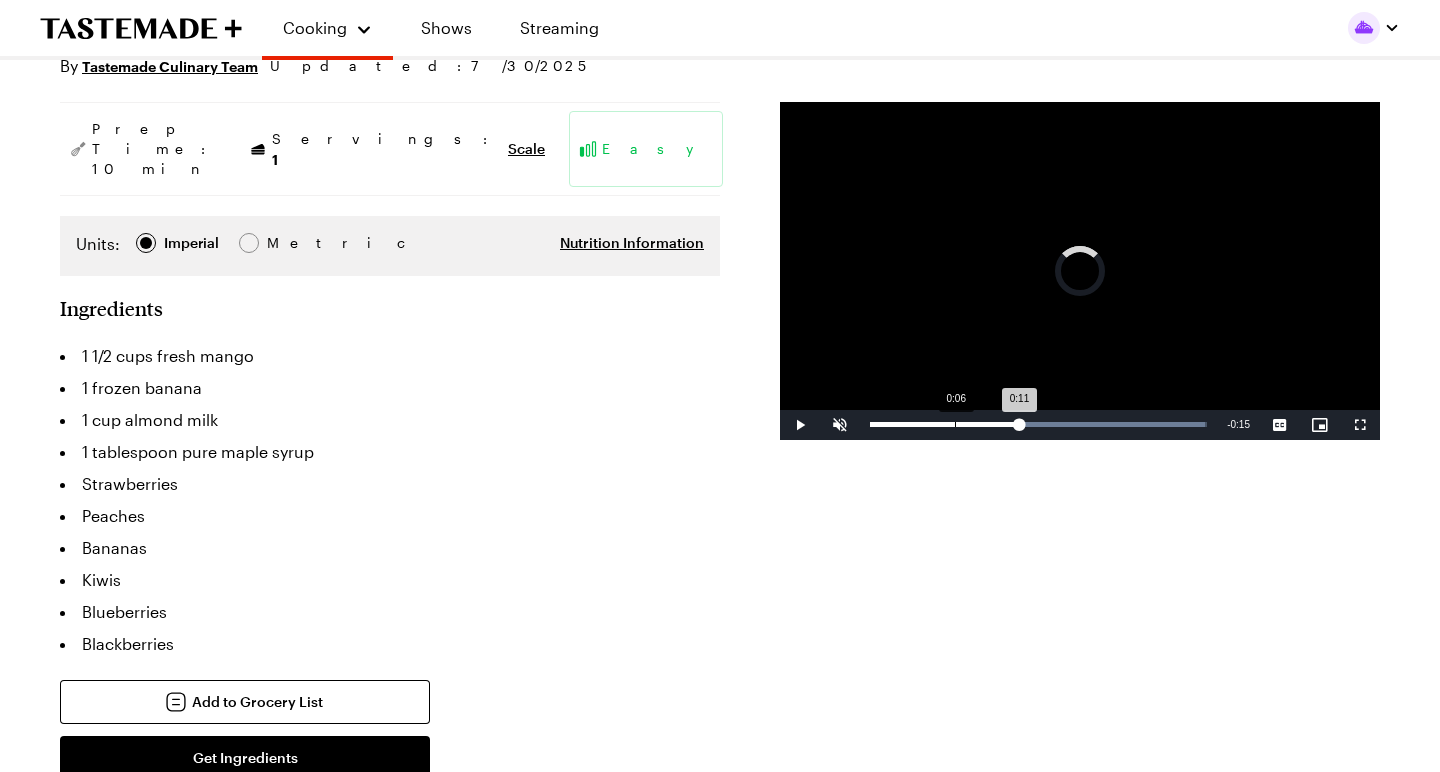 click on "0:06" at bounding box center (955, 424) 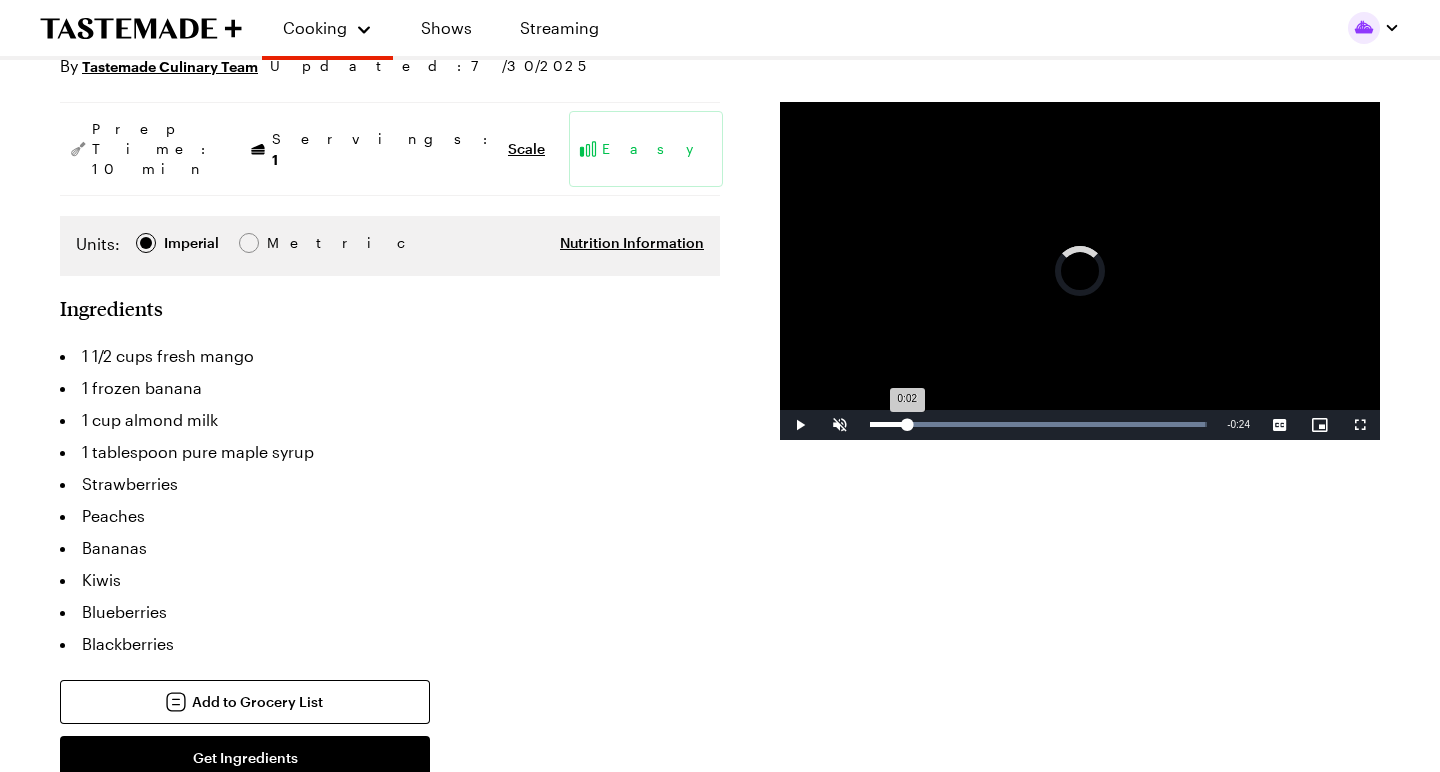 click on "Loaded :  99.48% 0:02 0:02" at bounding box center [1038, 424] 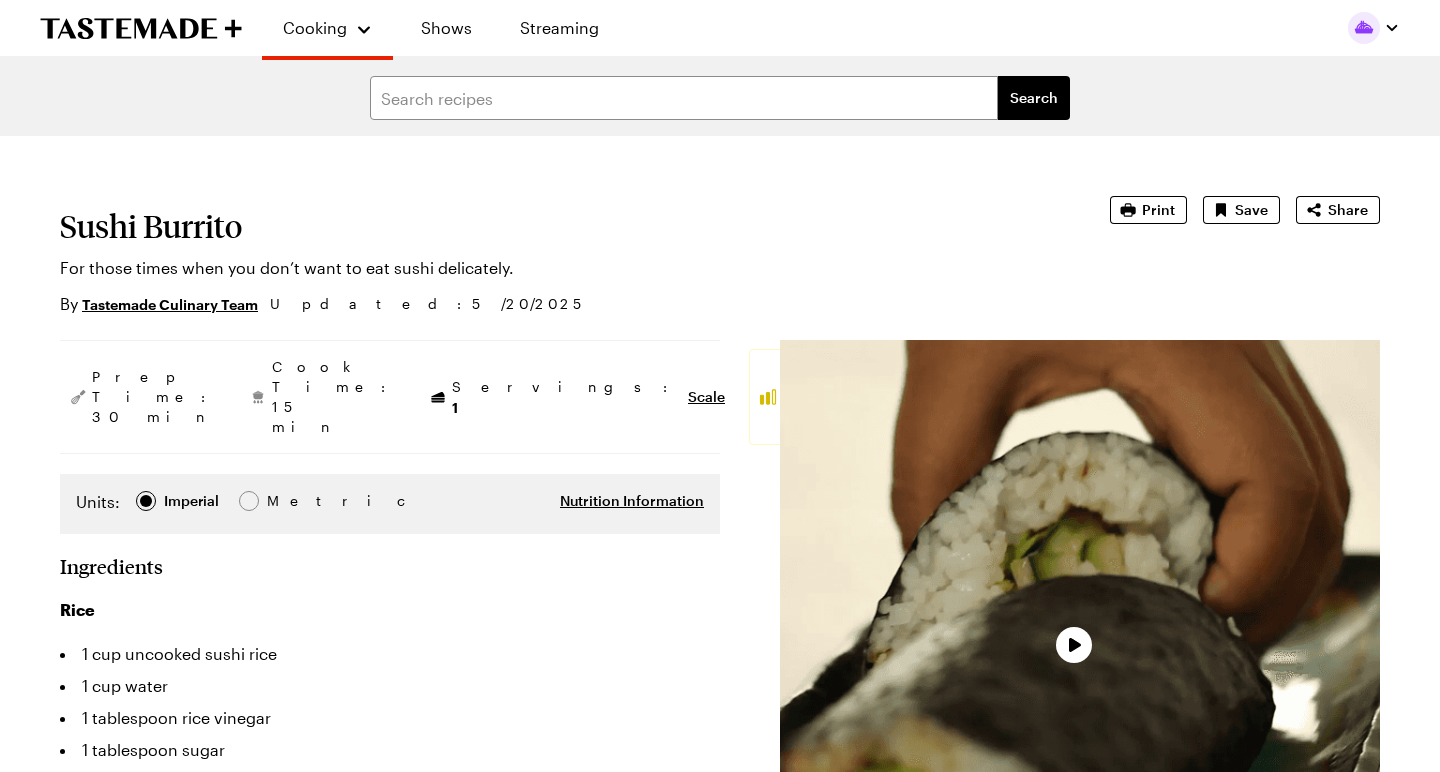 scroll, scrollTop: 0, scrollLeft: 0, axis: both 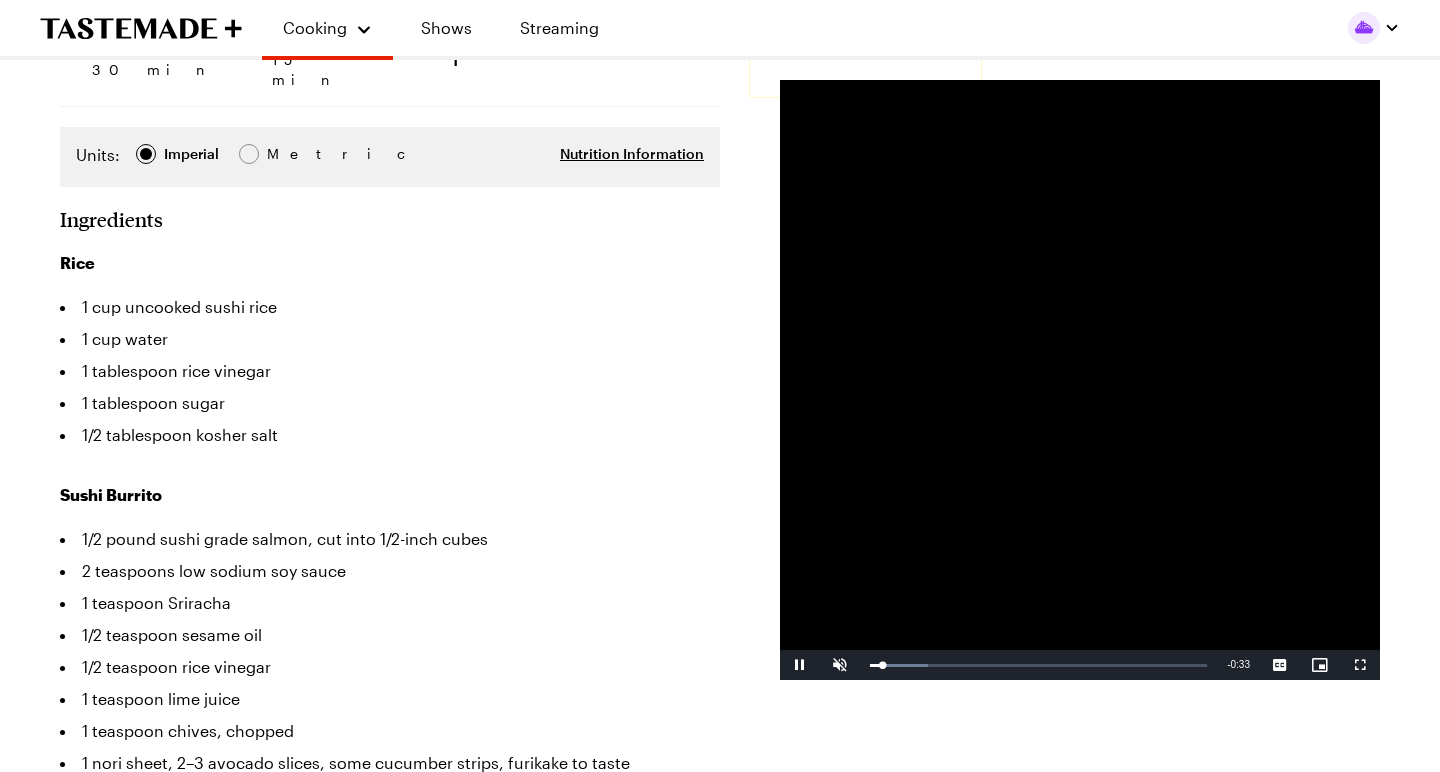 type on "x" 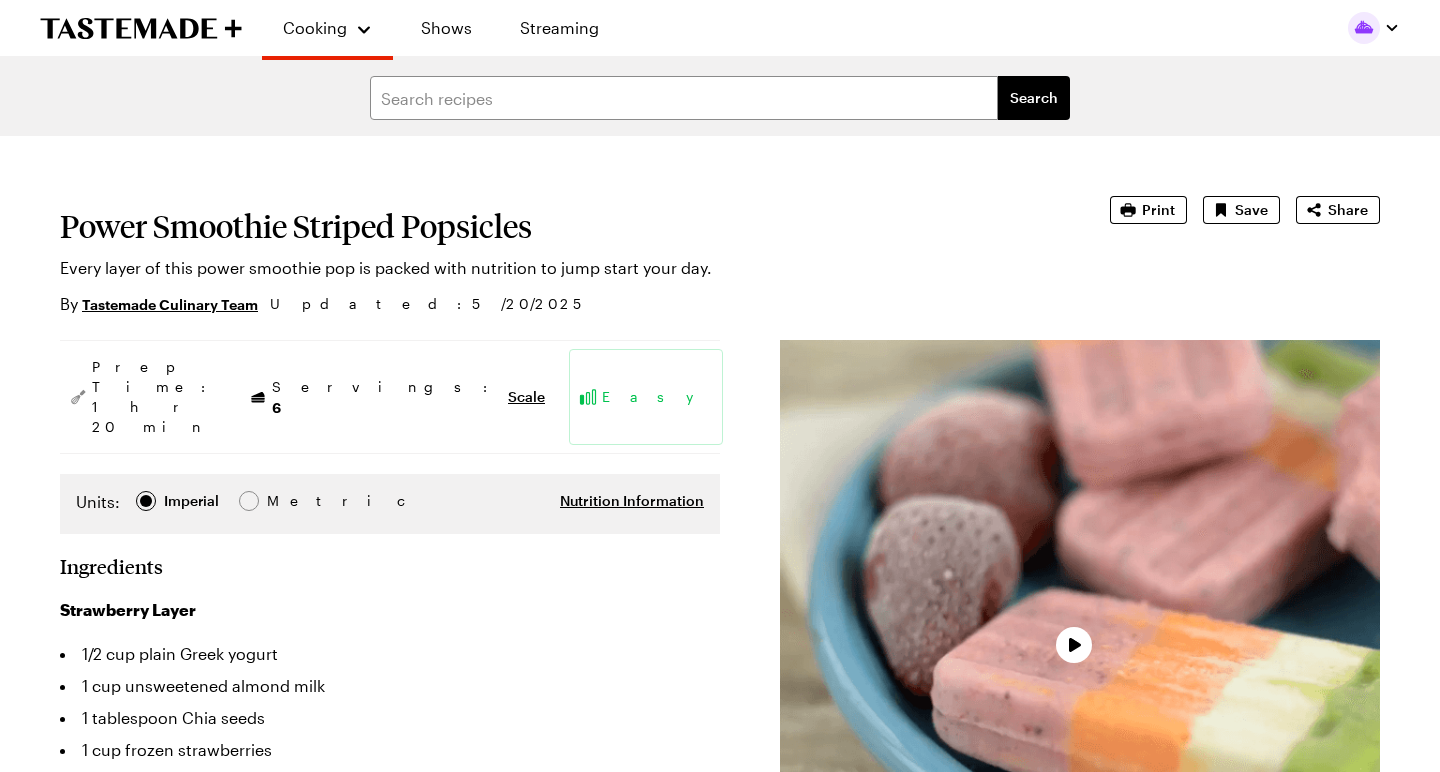 scroll, scrollTop: 0, scrollLeft: 0, axis: both 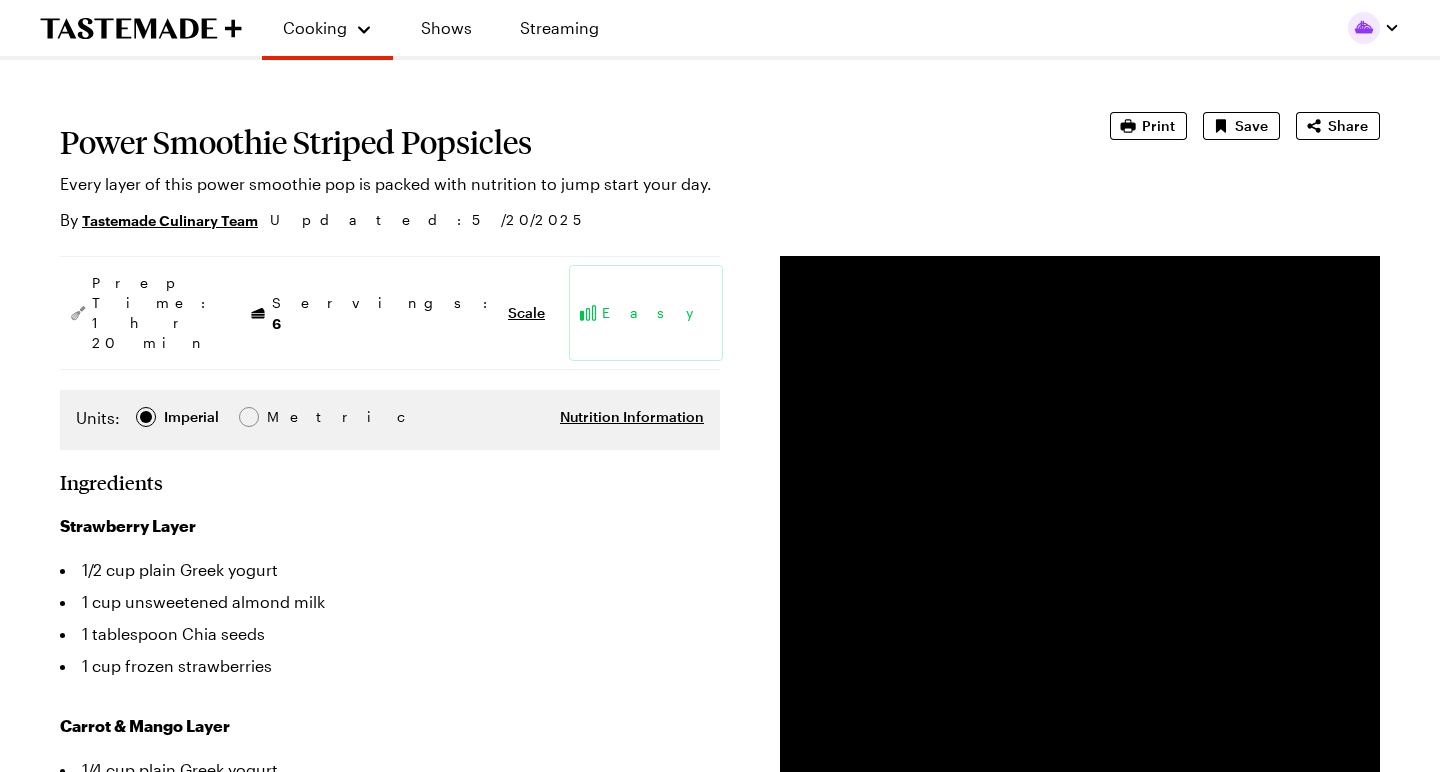 type on "x" 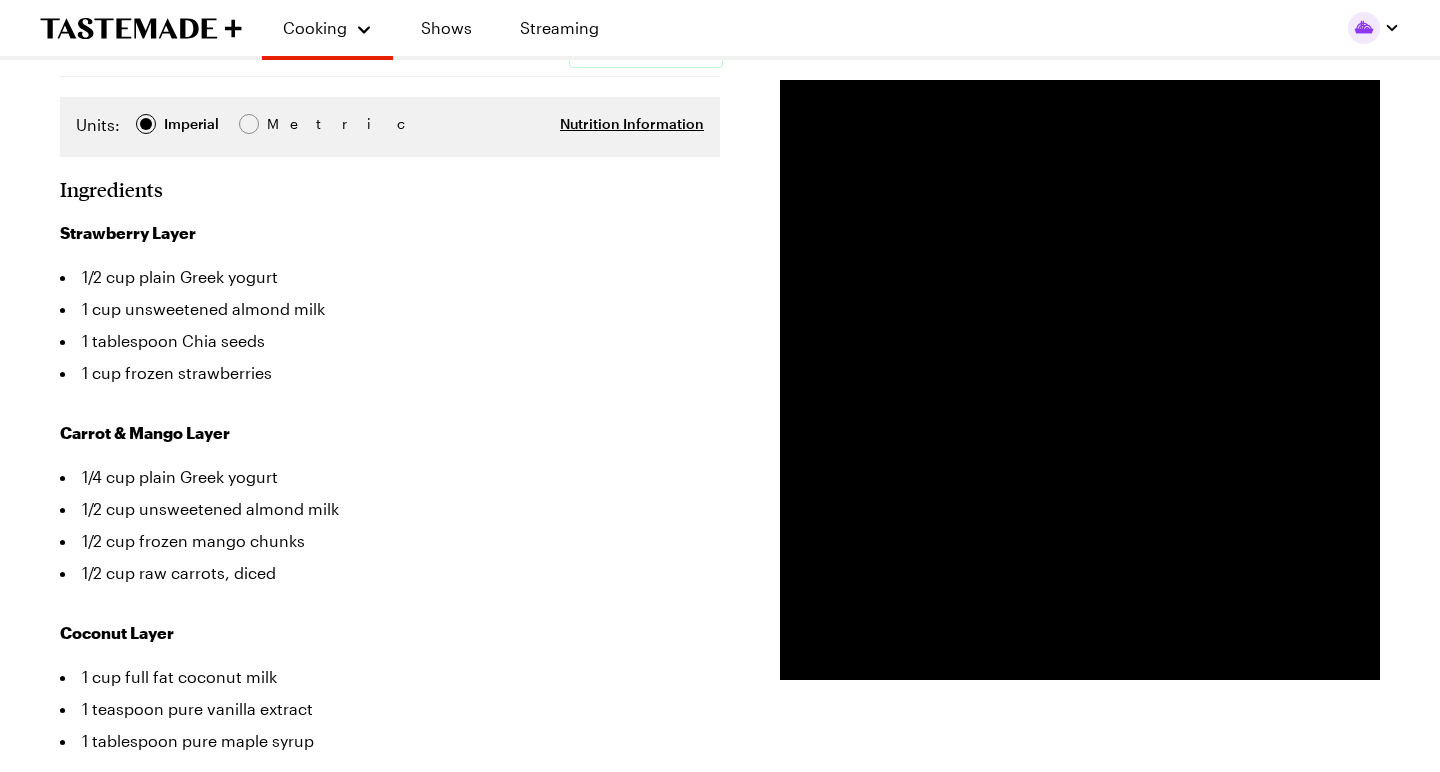 scroll, scrollTop: 378, scrollLeft: 0, axis: vertical 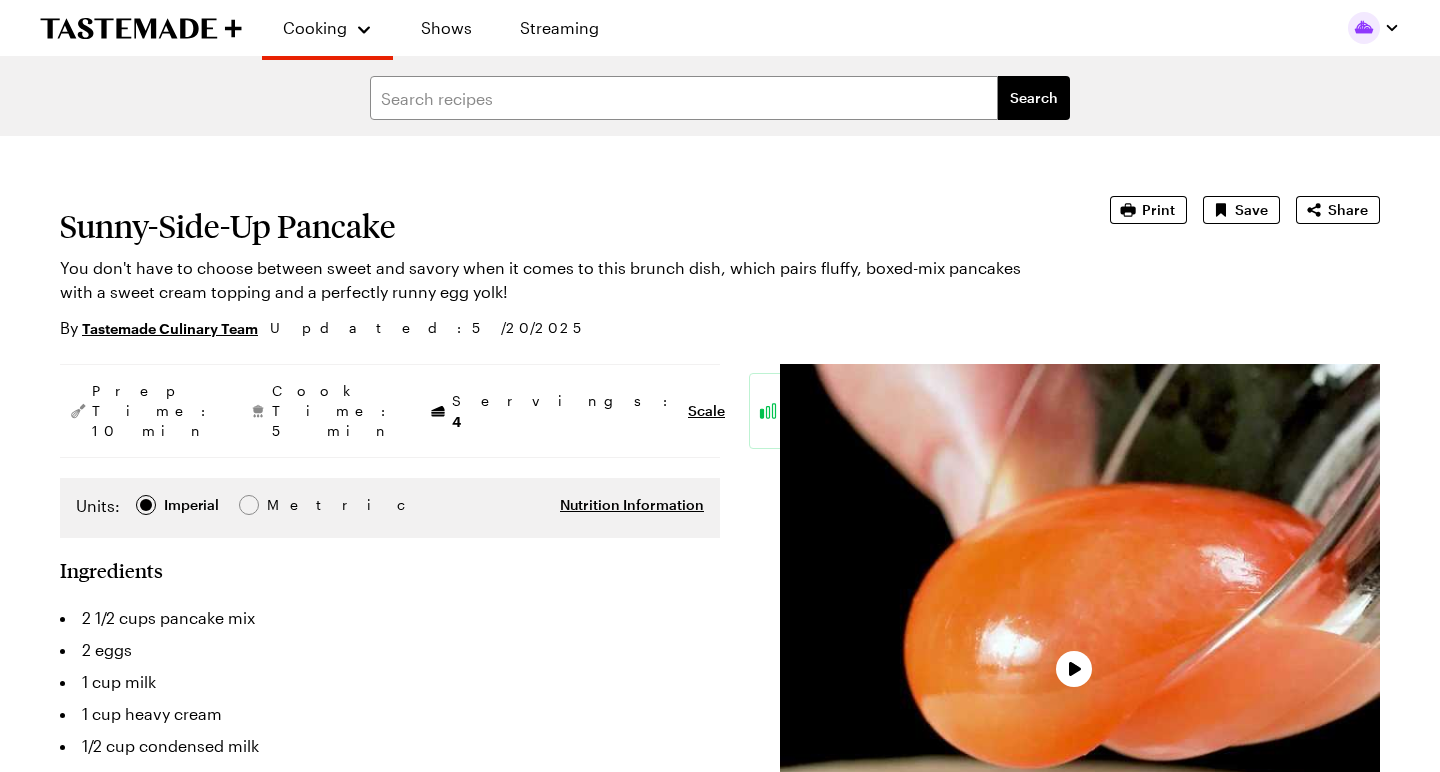 type on "x" 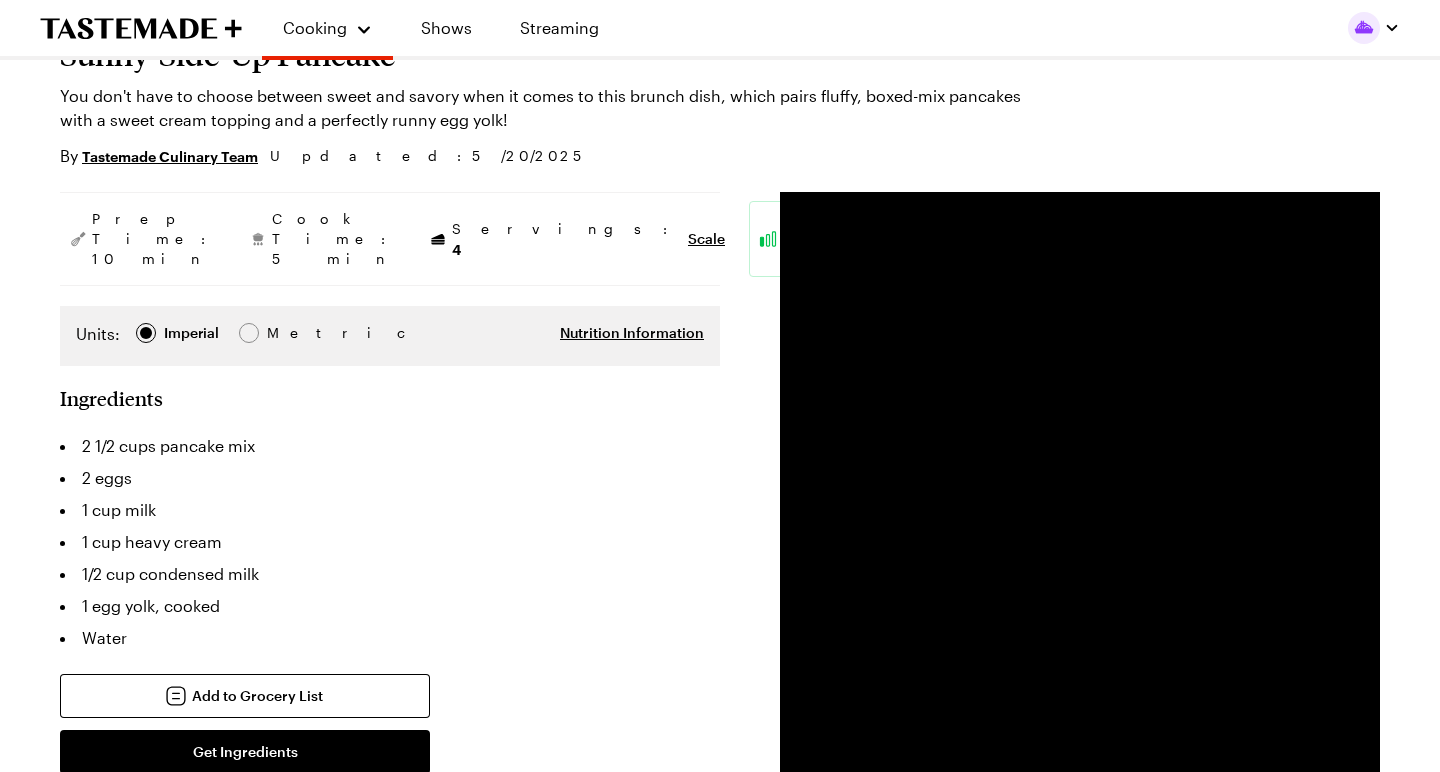scroll, scrollTop: 175, scrollLeft: 0, axis: vertical 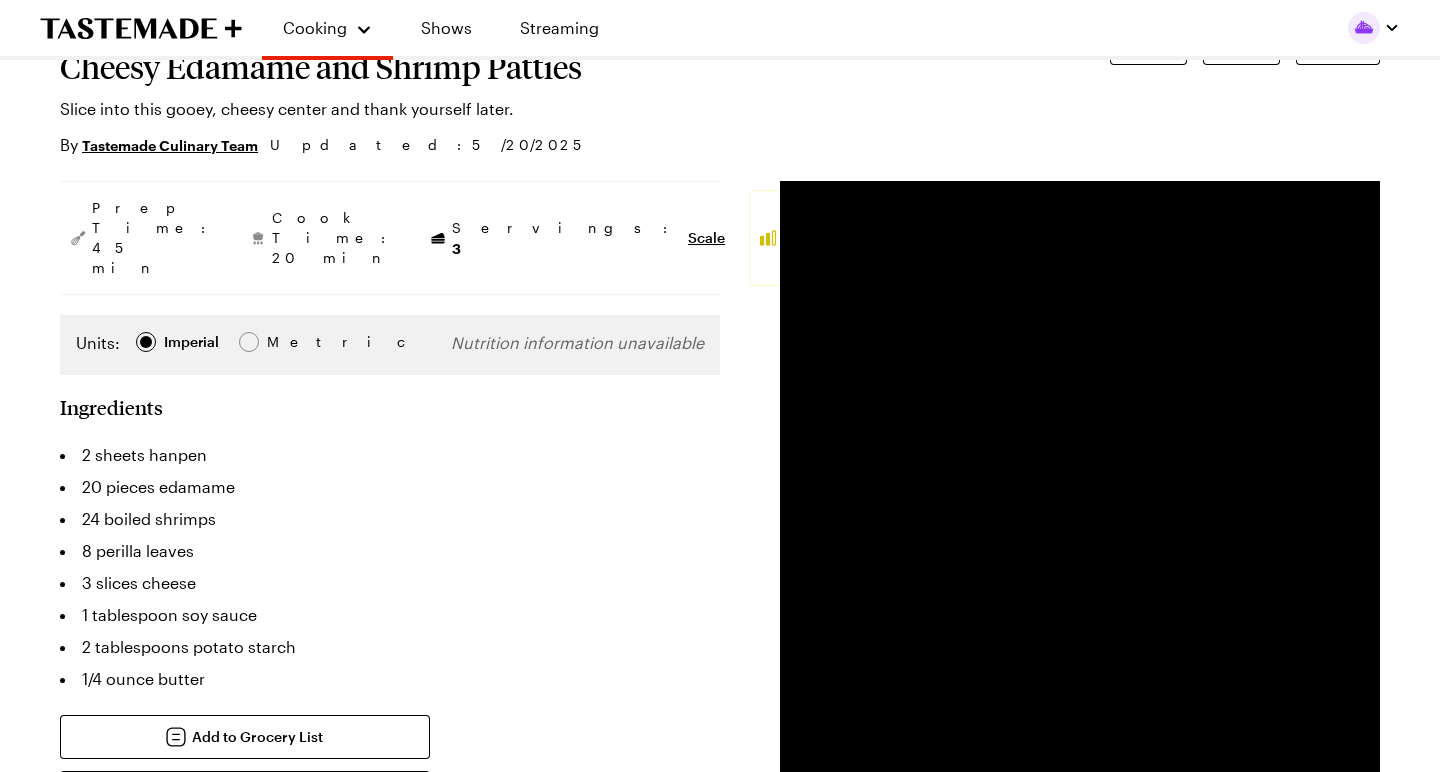 type on "x" 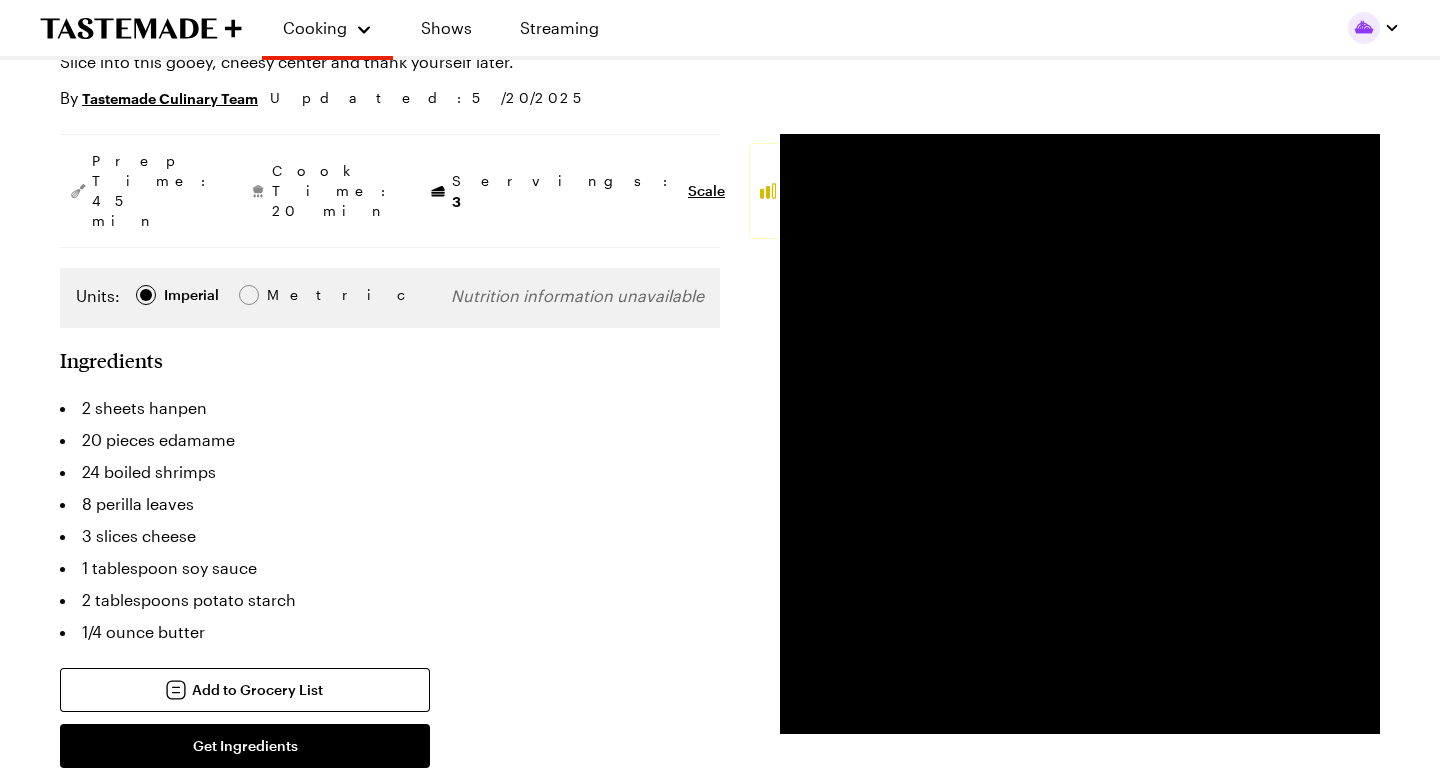 scroll, scrollTop: 207, scrollLeft: 0, axis: vertical 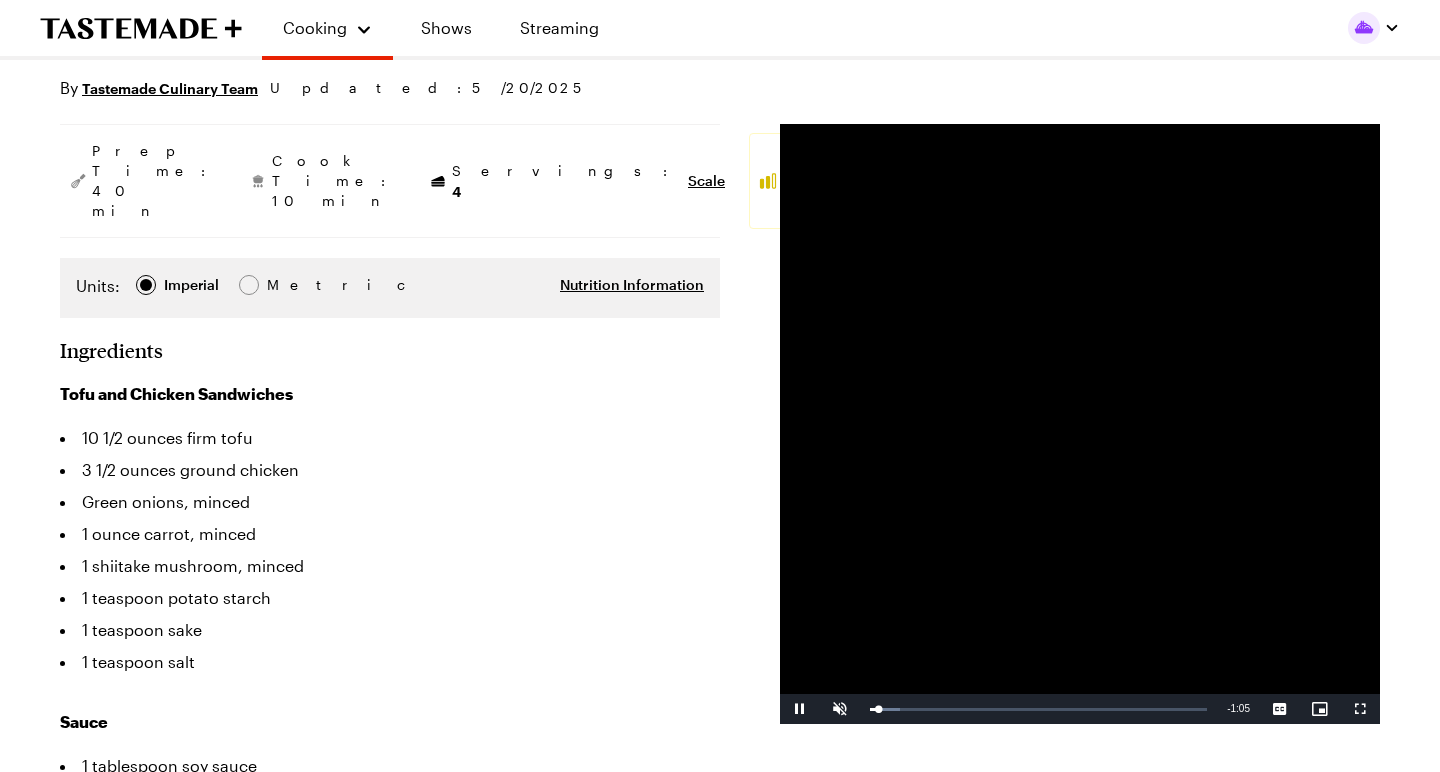 type on "x" 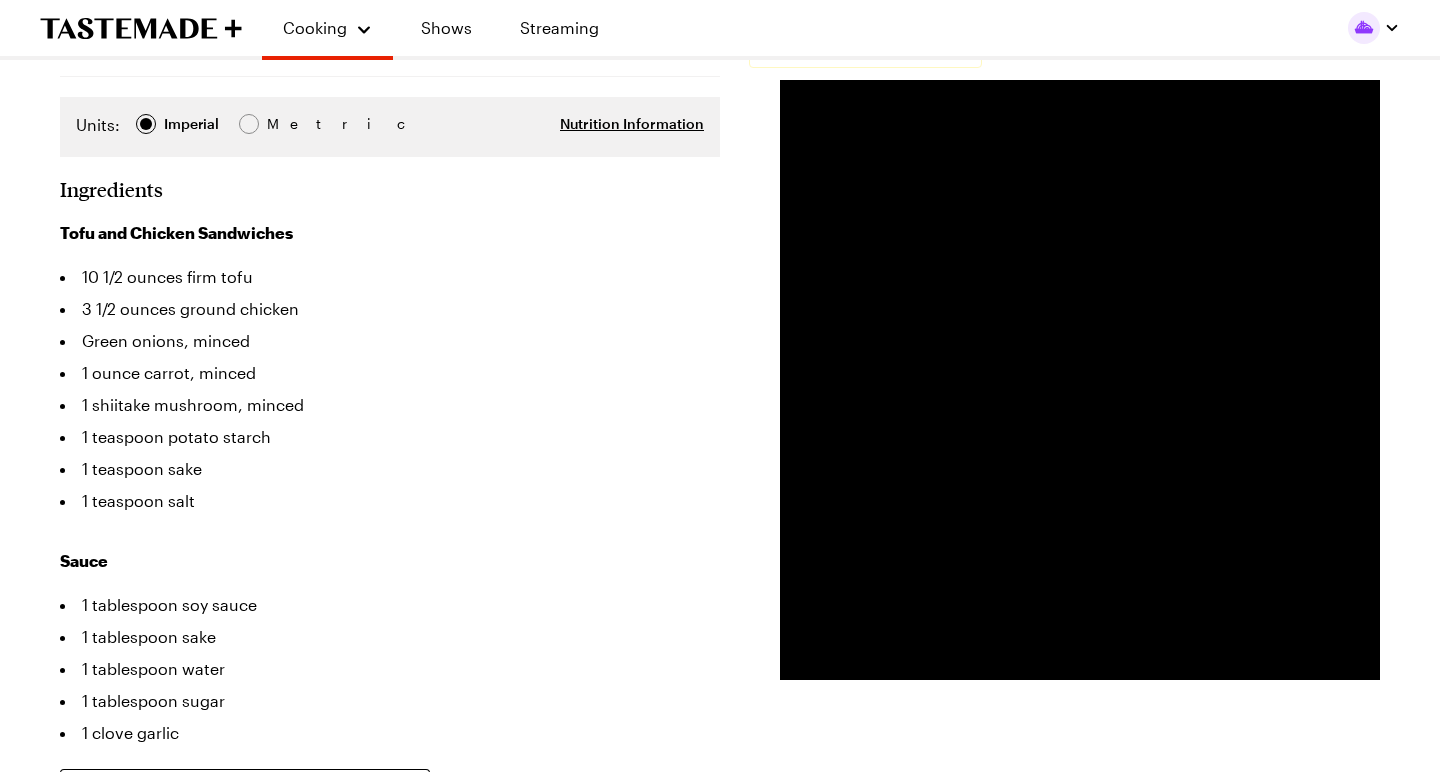 scroll, scrollTop: 379, scrollLeft: 0, axis: vertical 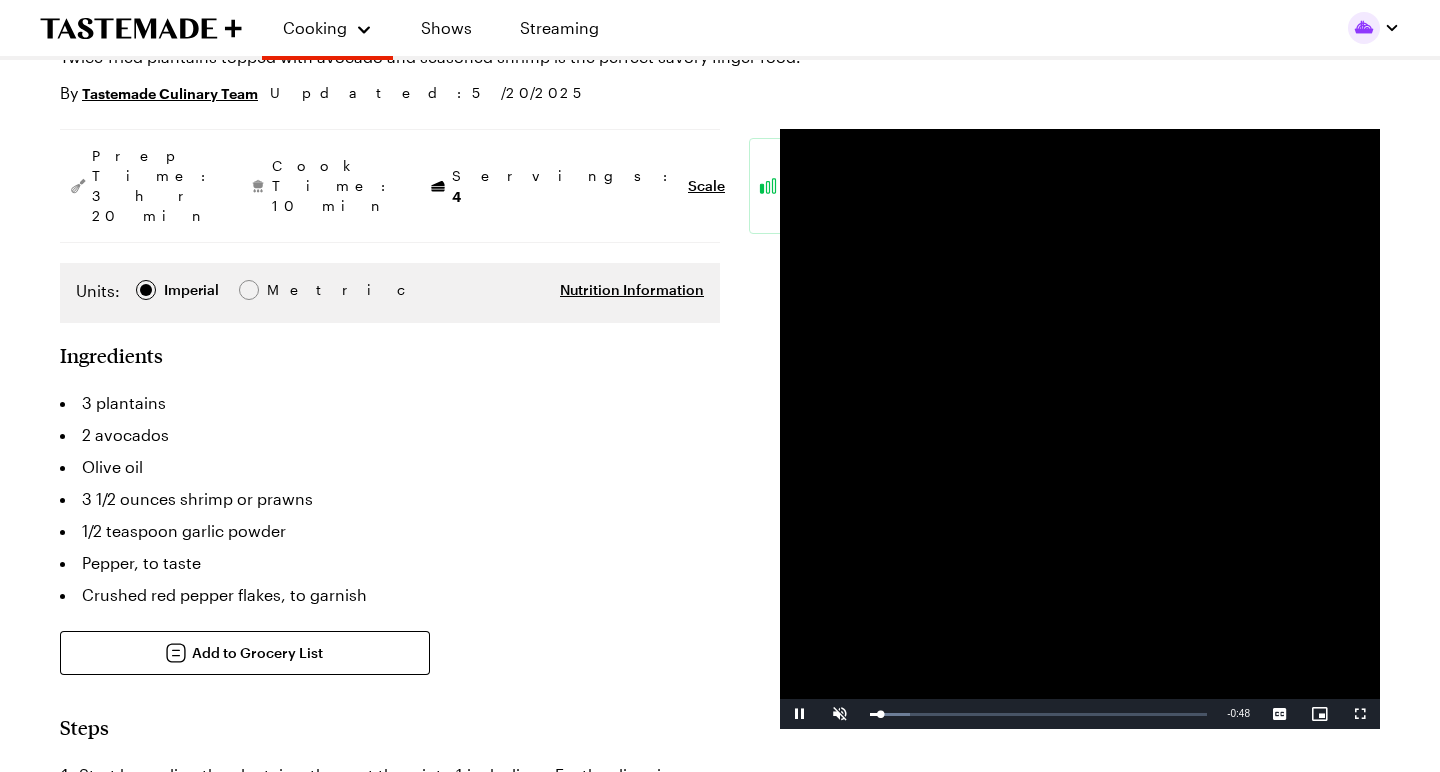 type on "x" 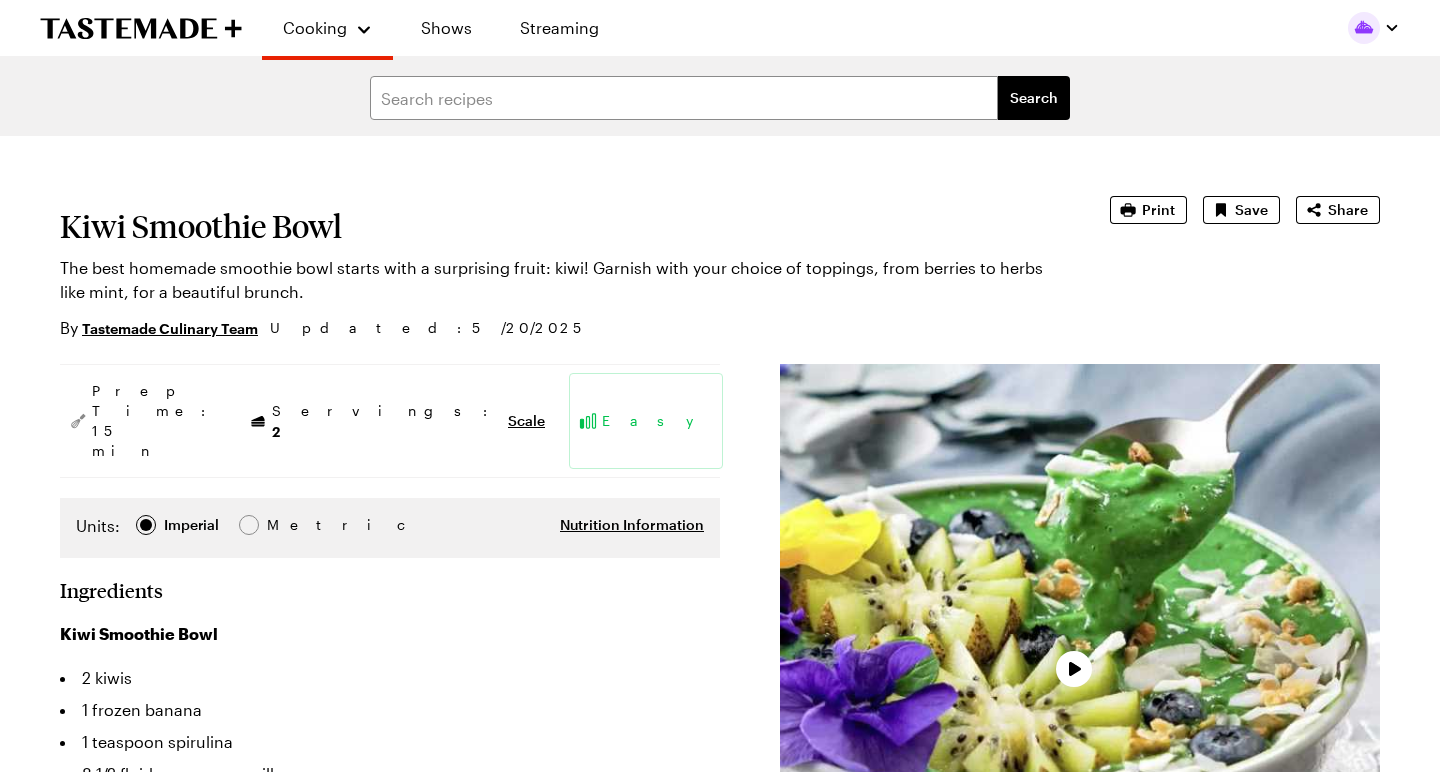 scroll, scrollTop: 0, scrollLeft: 0, axis: both 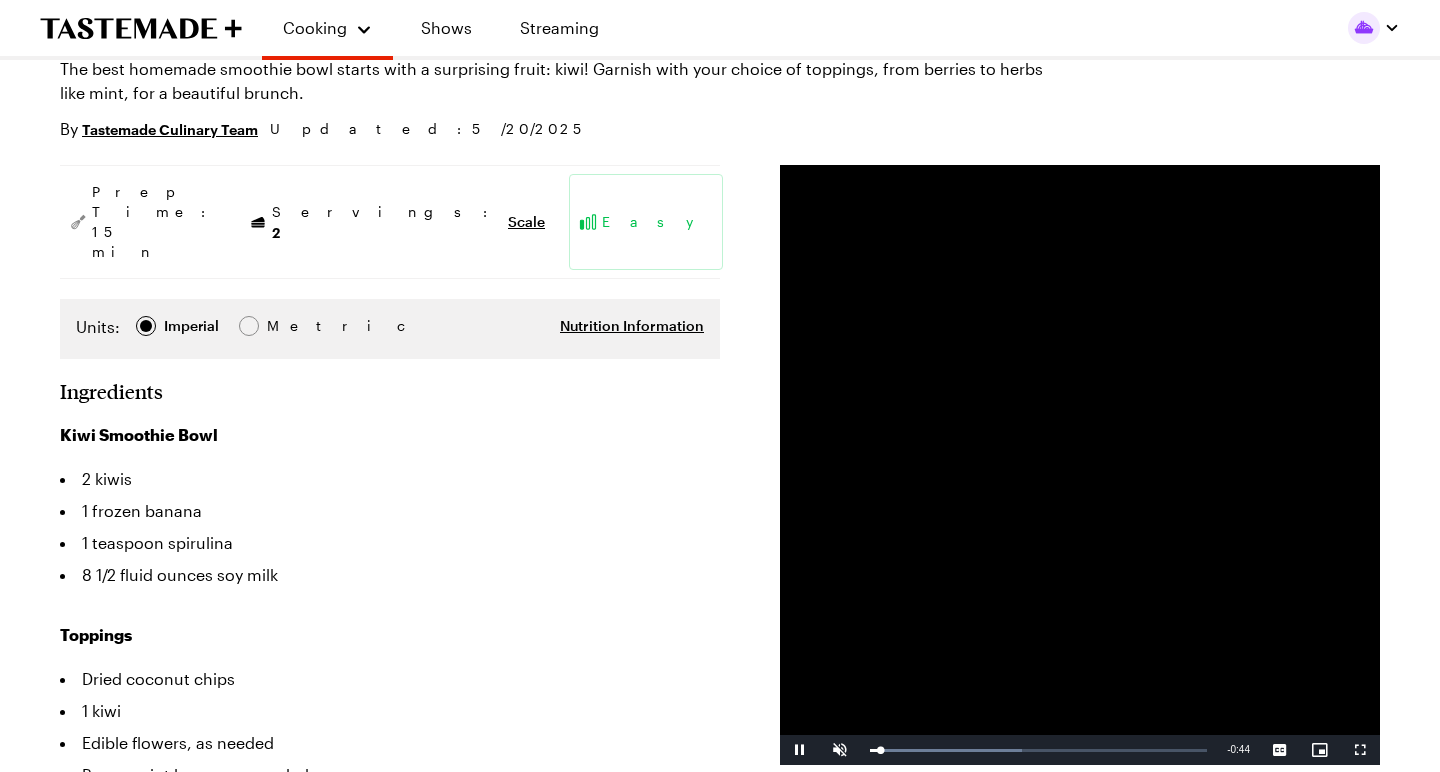 type on "x" 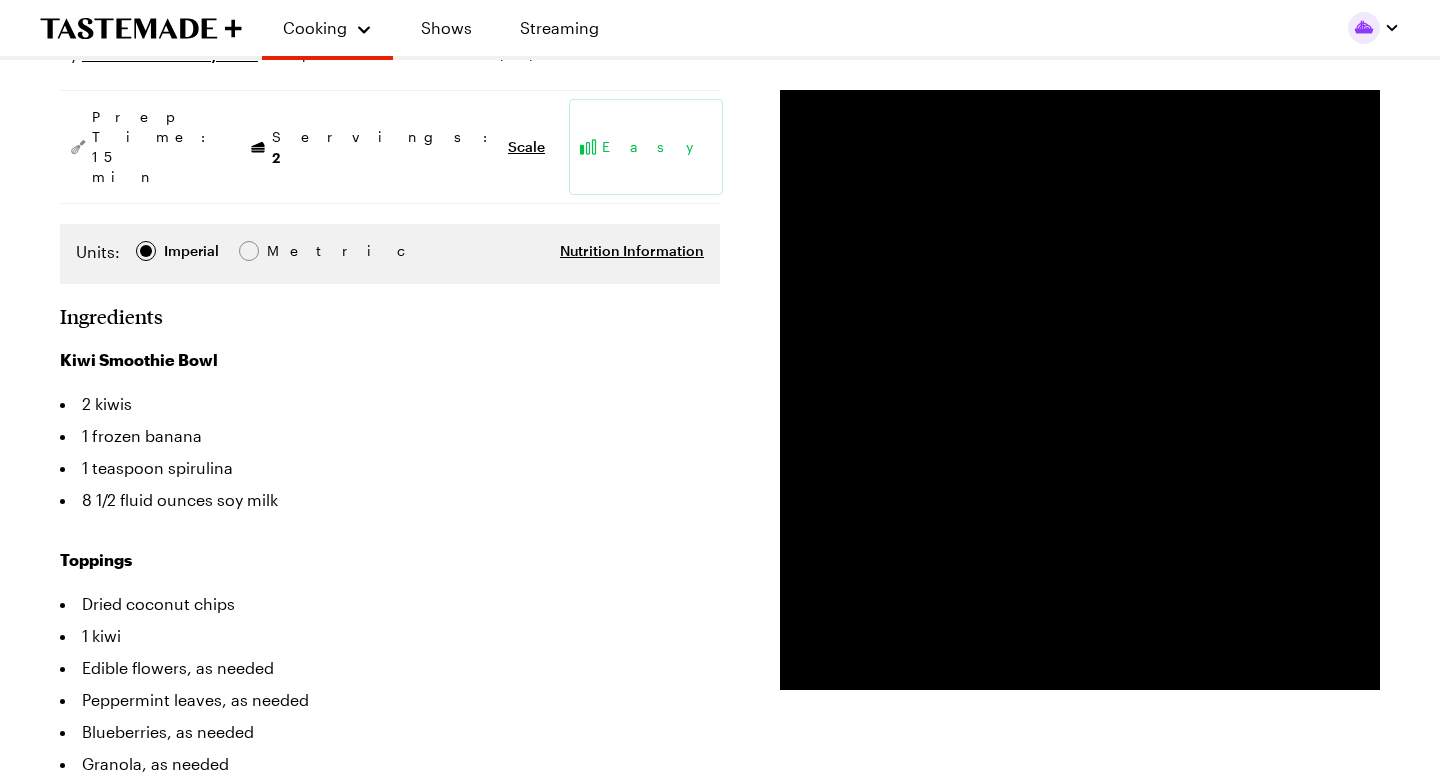 scroll, scrollTop: 278, scrollLeft: 0, axis: vertical 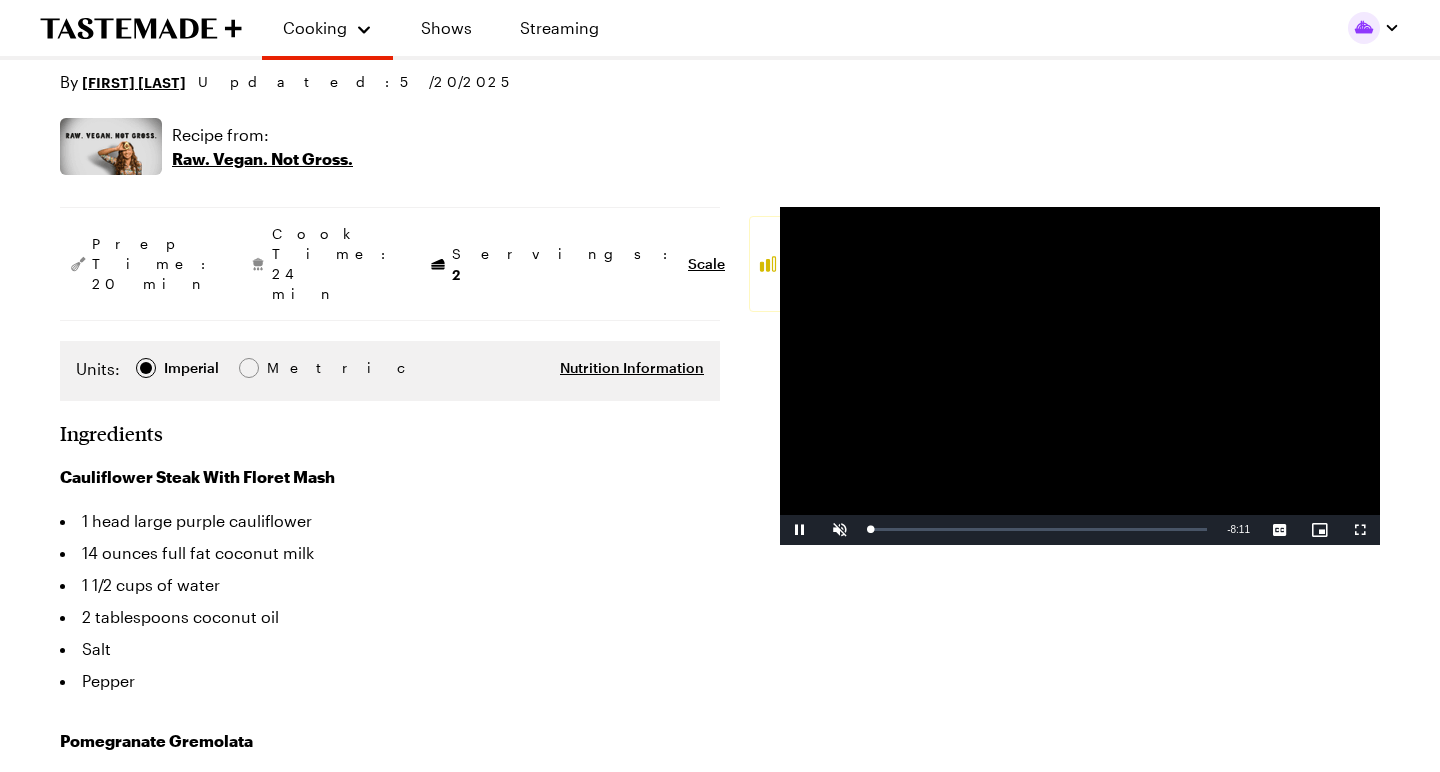 type on "x" 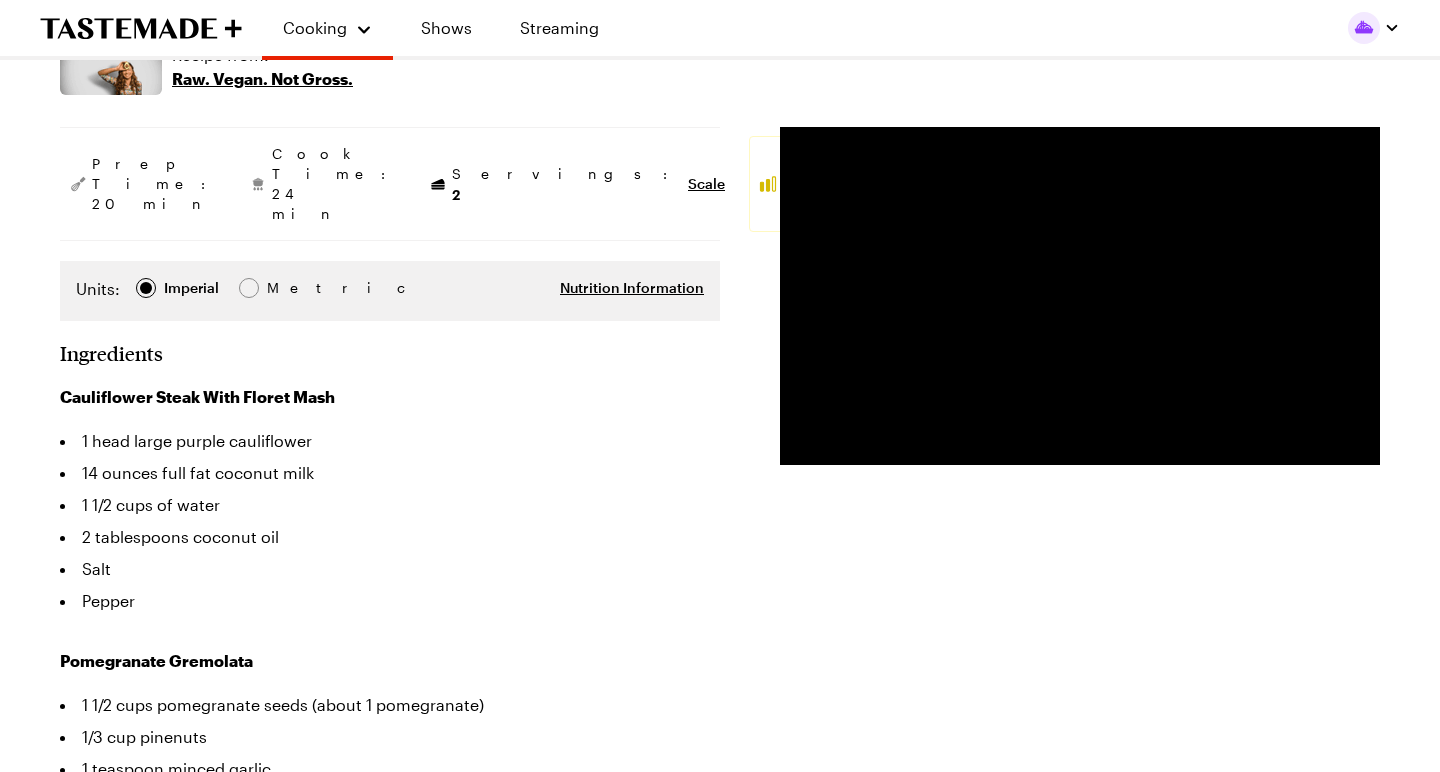 scroll, scrollTop: 323, scrollLeft: 0, axis: vertical 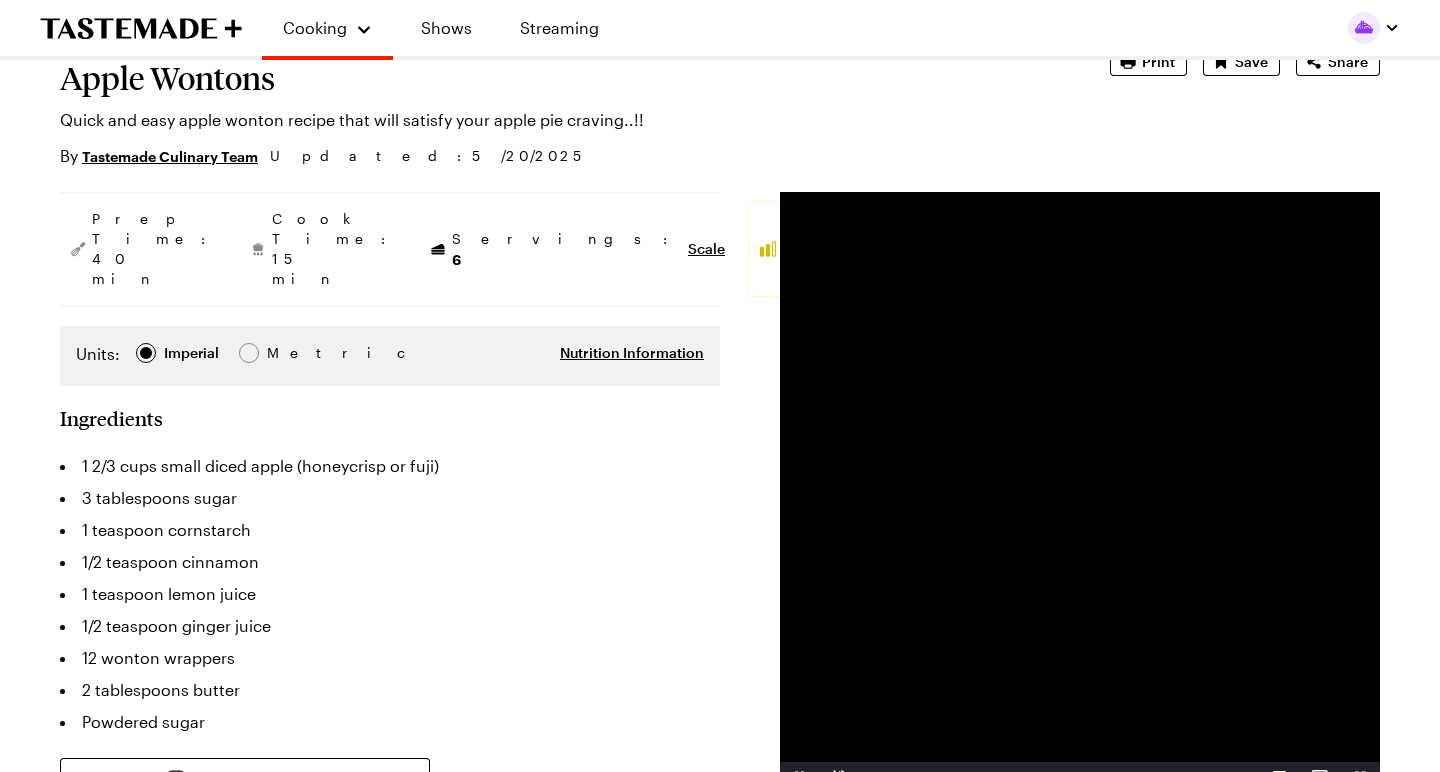 type on "x" 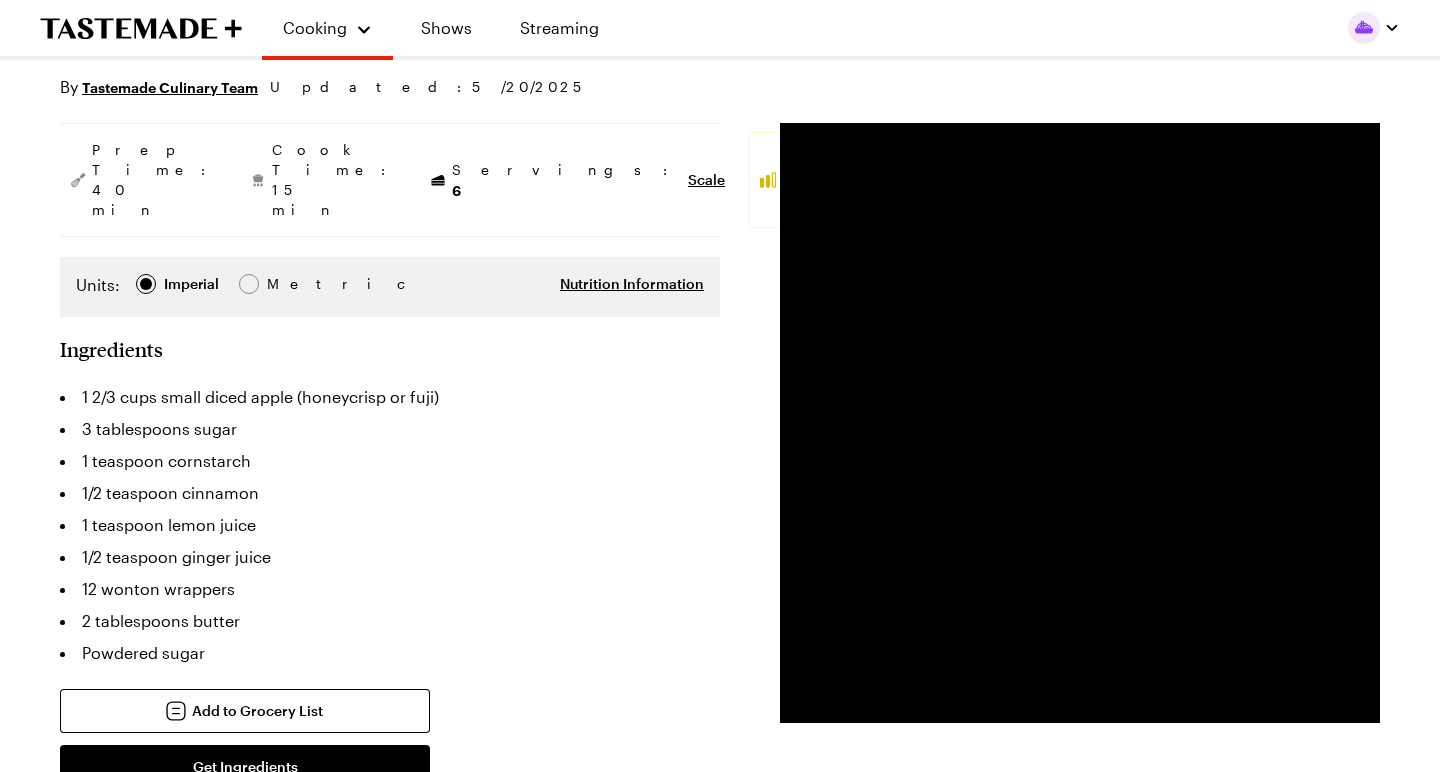 scroll, scrollTop: 218, scrollLeft: 0, axis: vertical 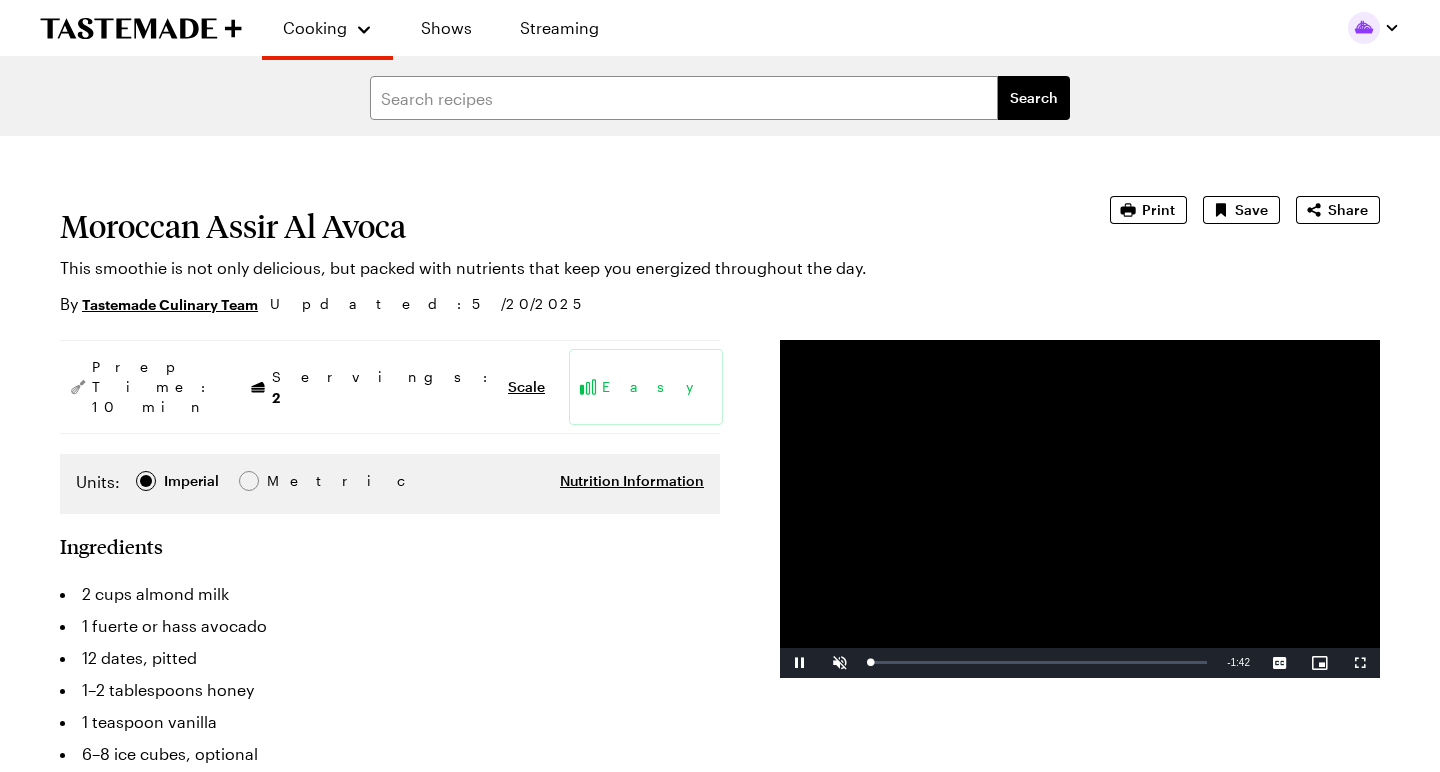type on "x" 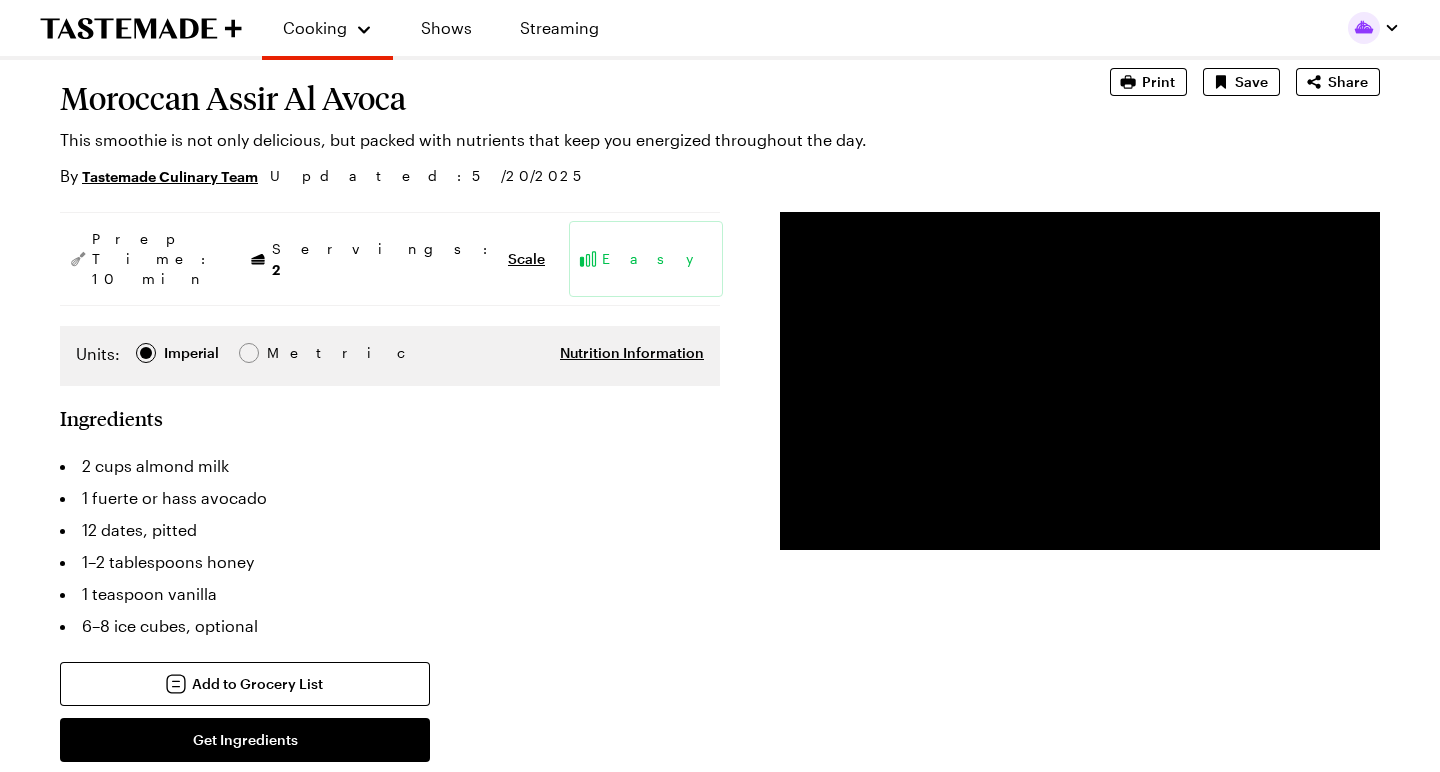 scroll, scrollTop: 128, scrollLeft: 0, axis: vertical 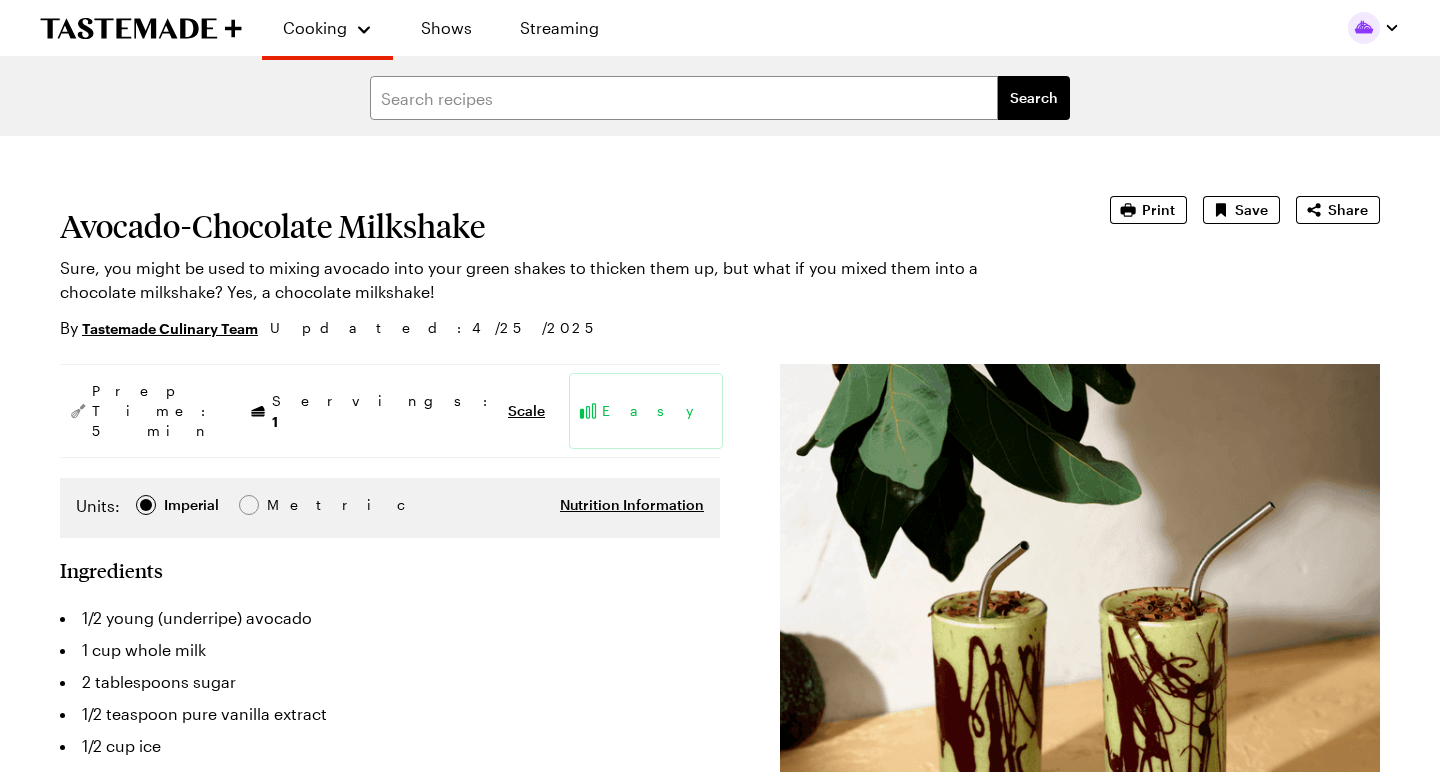 type on "x" 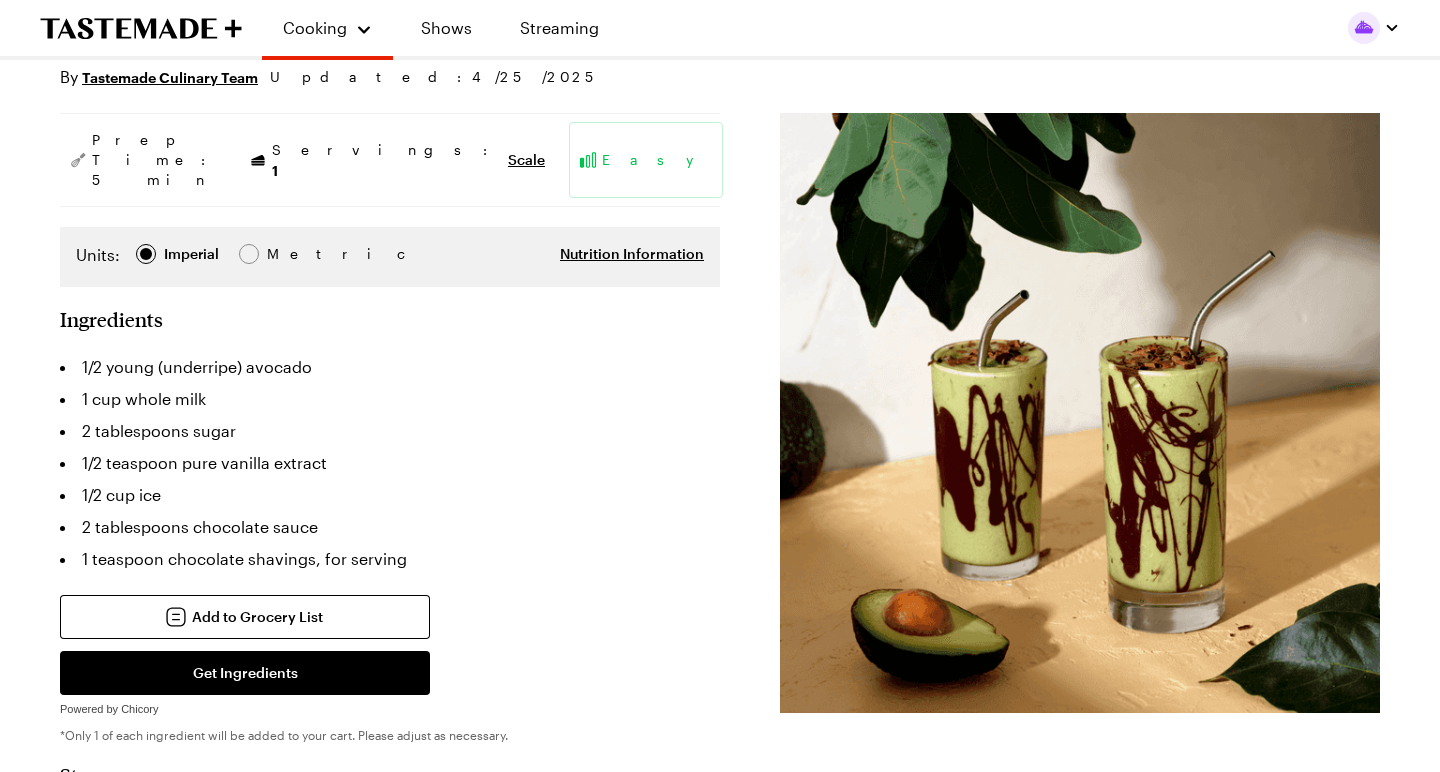 scroll, scrollTop: 258, scrollLeft: 0, axis: vertical 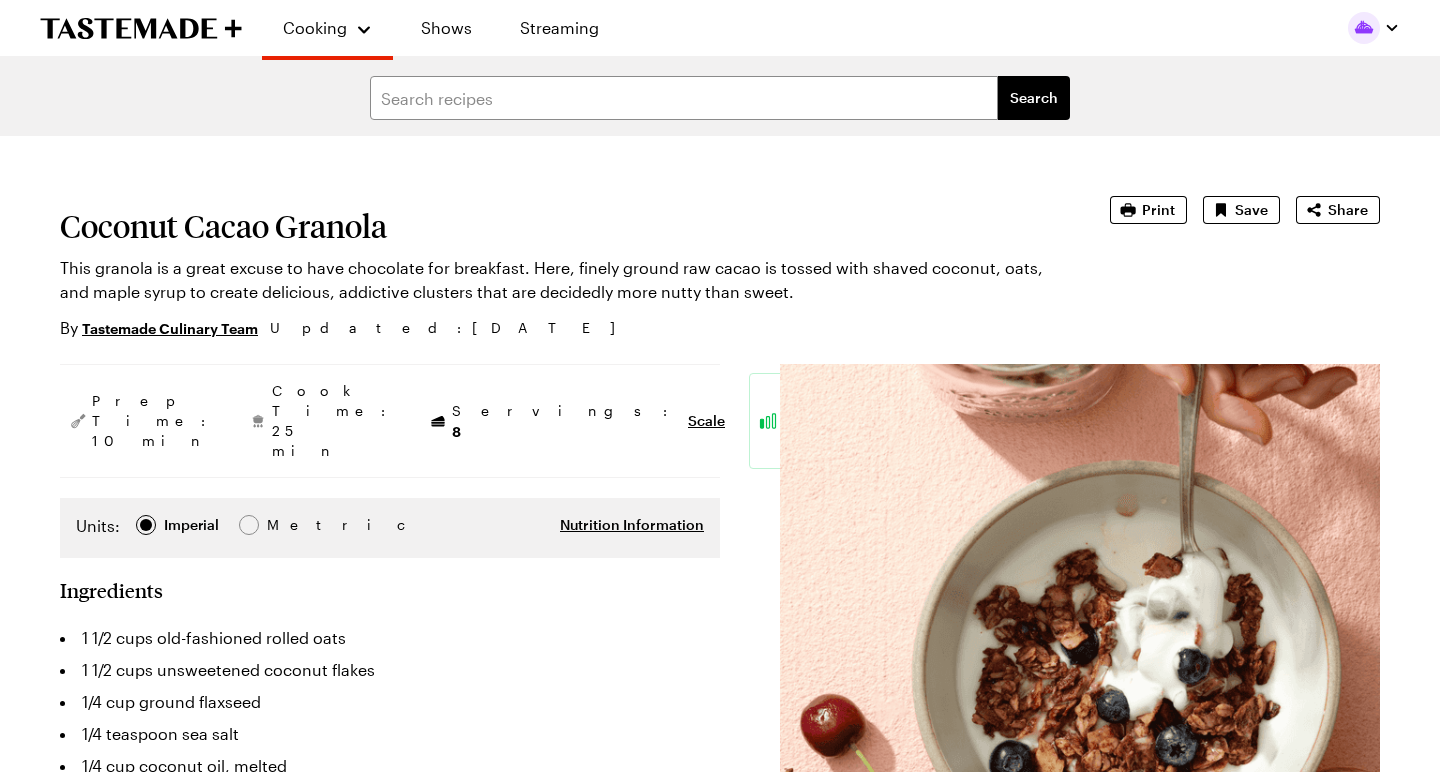 type on "x" 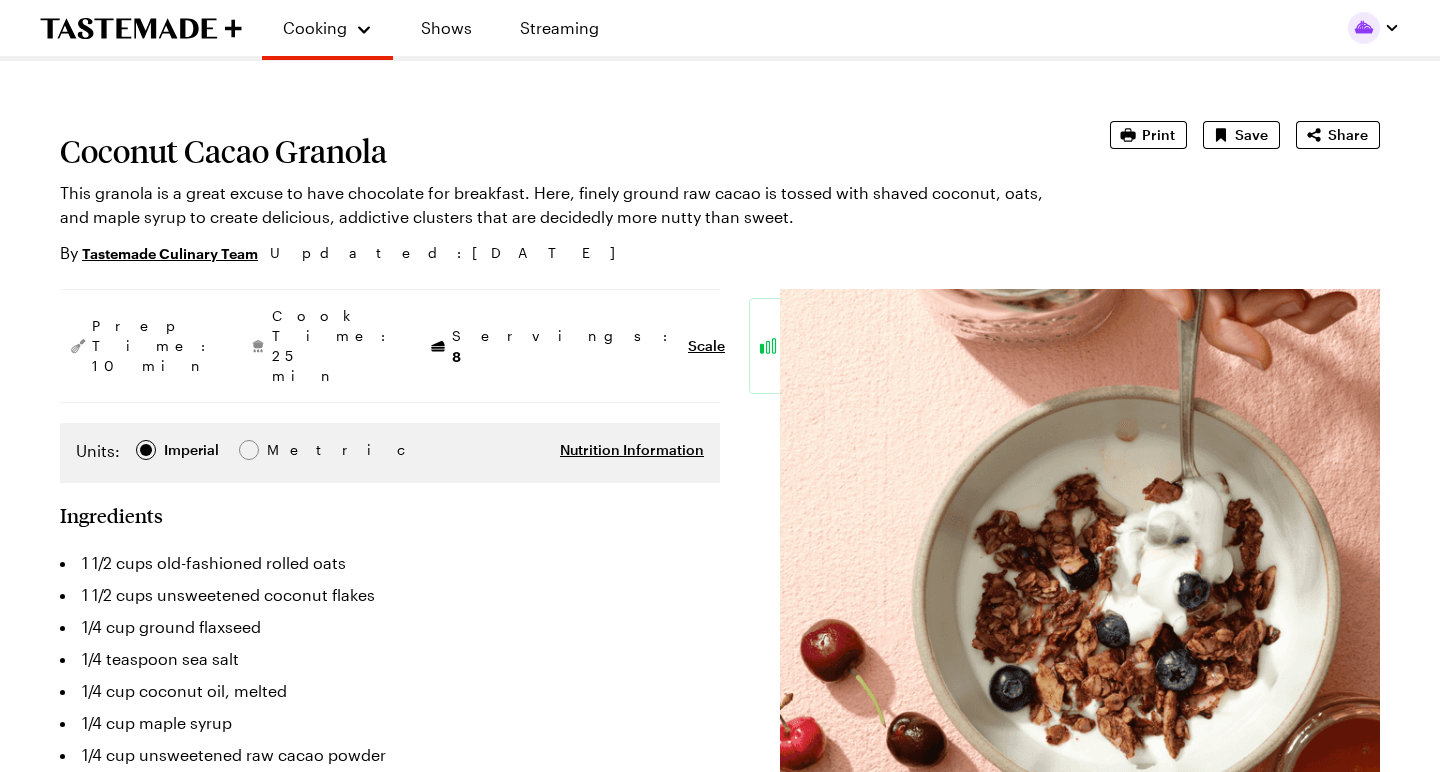 scroll, scrollTop: 76, scrollLeft: 0, axis: vertical 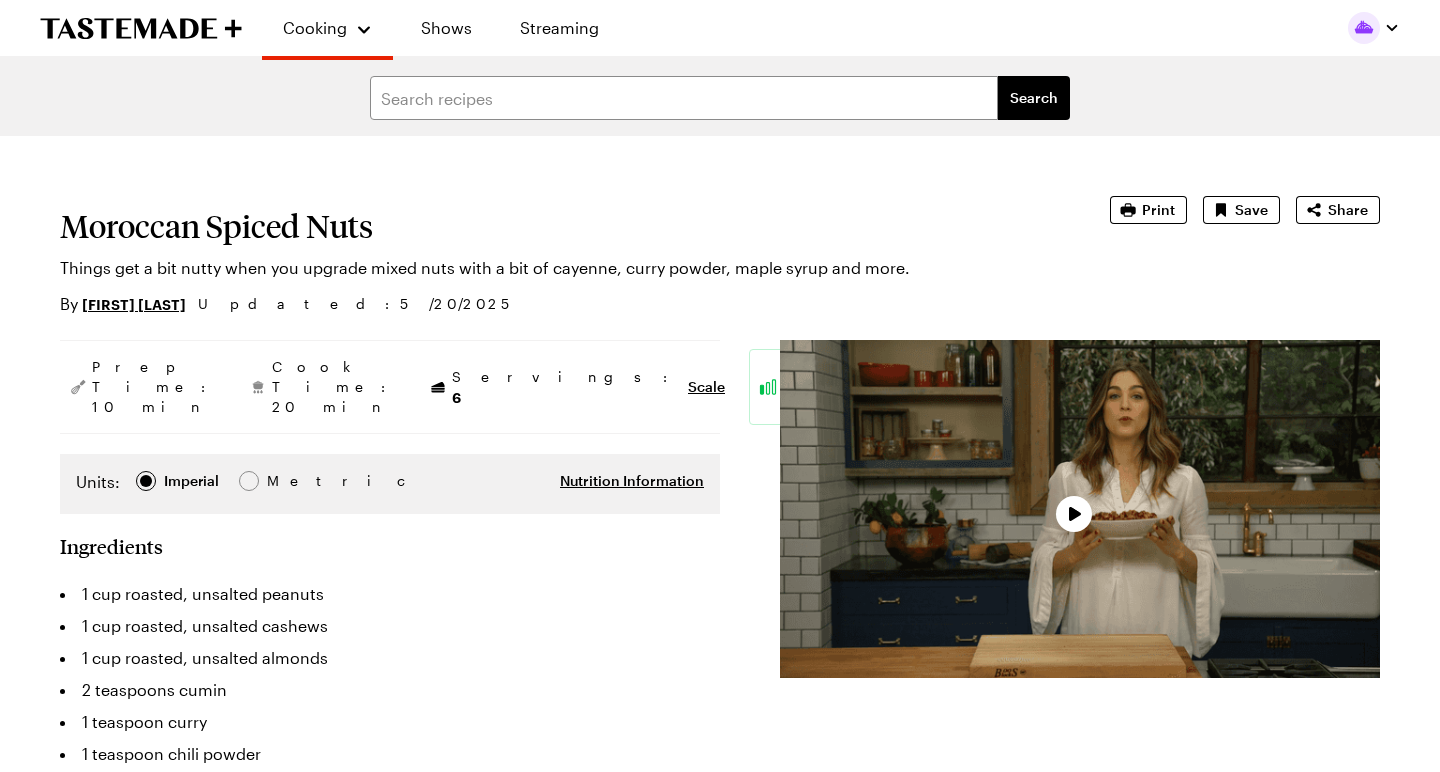 type on "x" 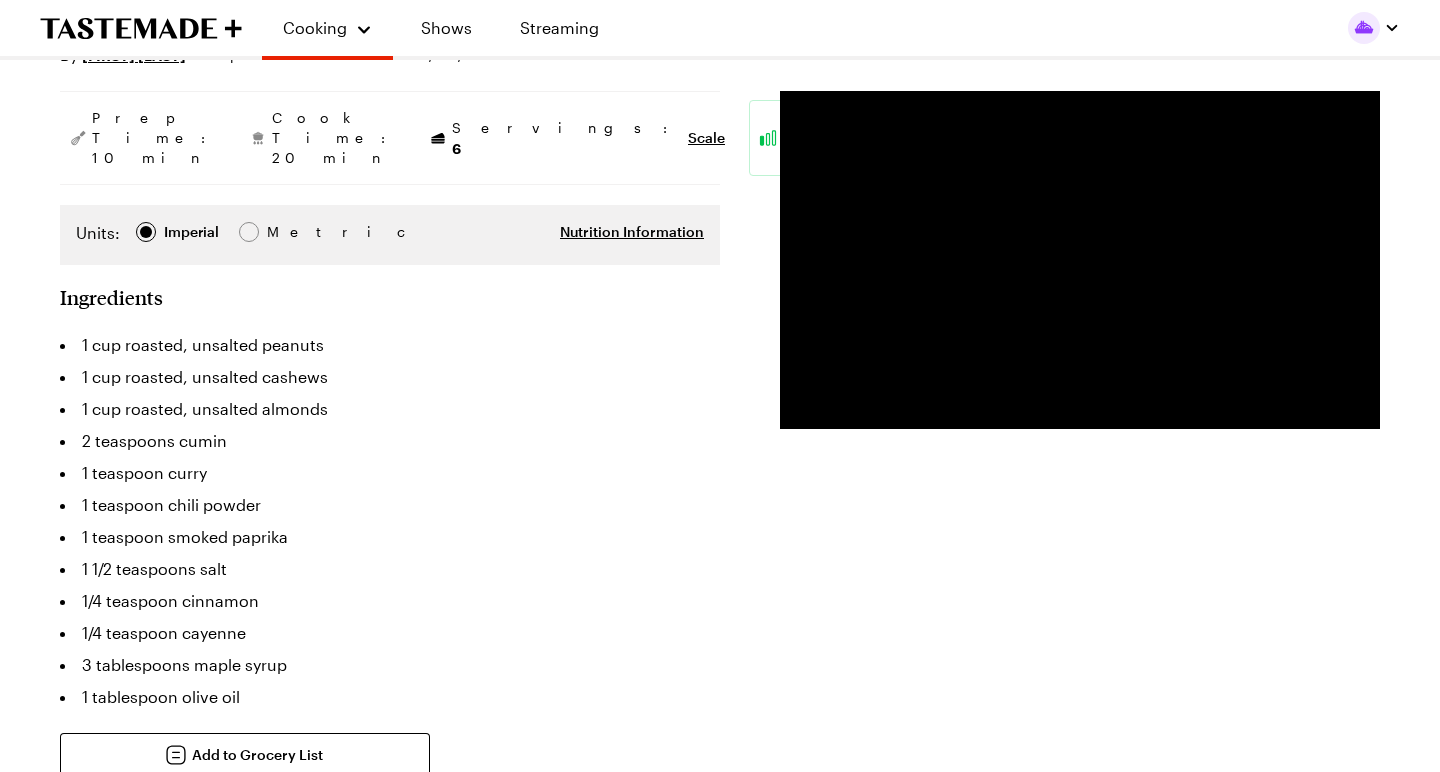 scroll, scrollTop: 253, scrollLeft: 0, axis: vertical 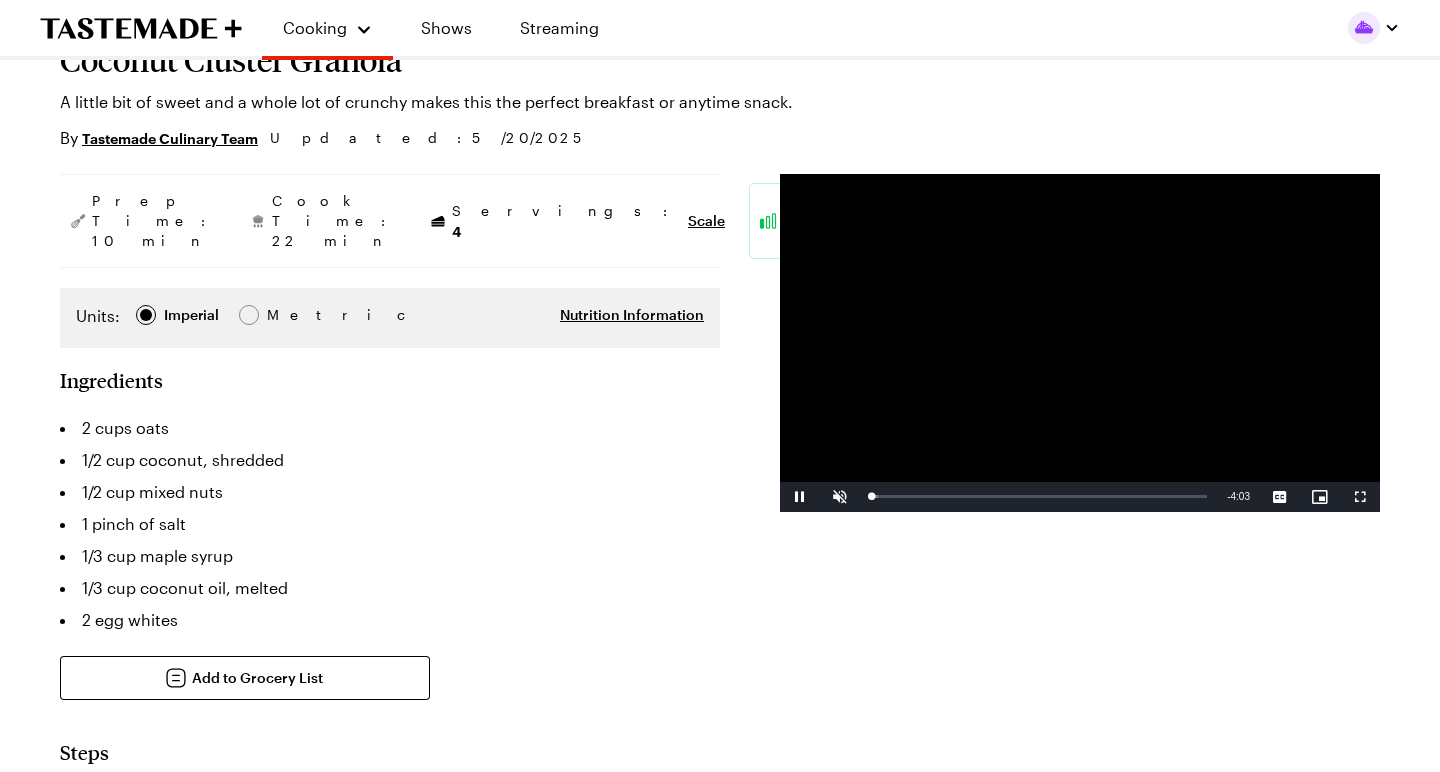 type on "x" 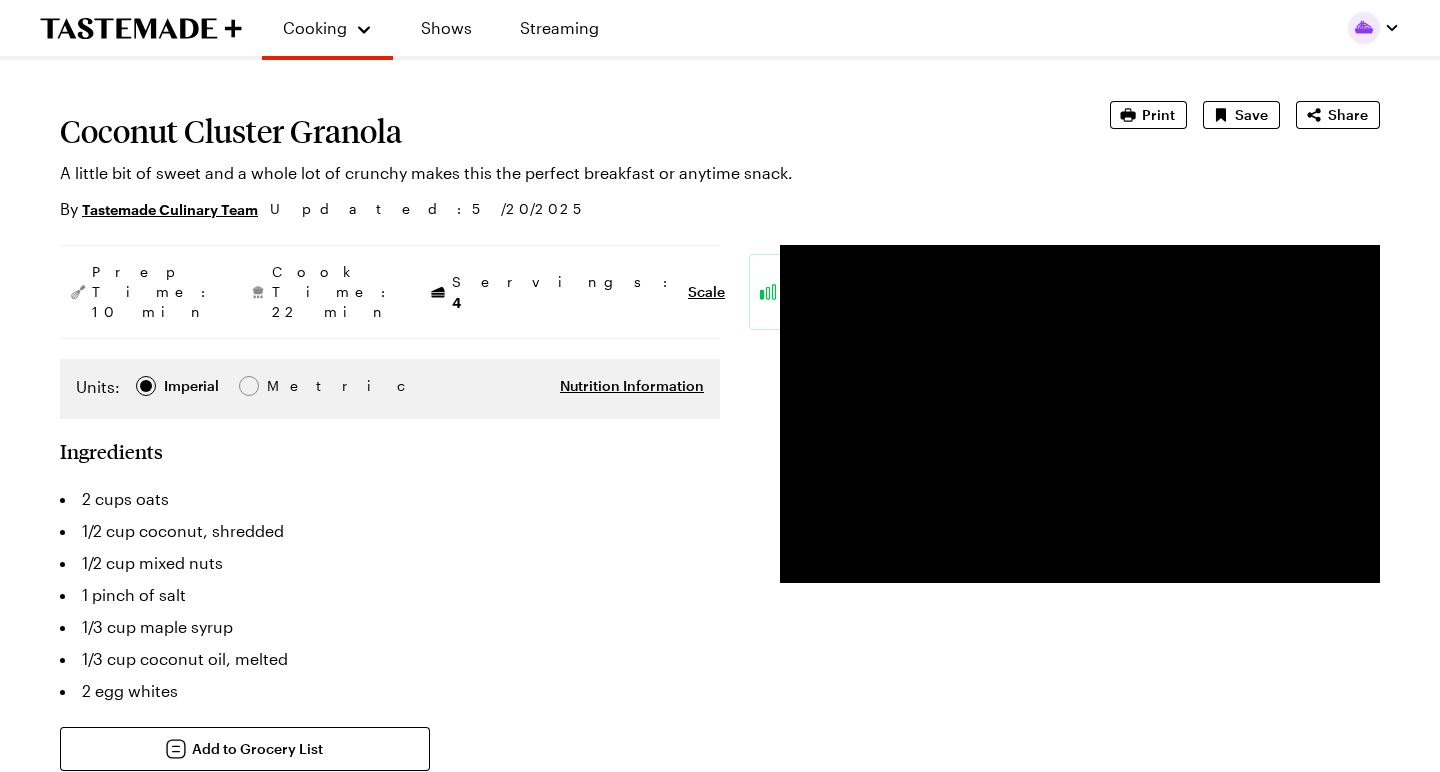 scroll, scrollTop: 96, scrollLeft: 0, axis: vertical 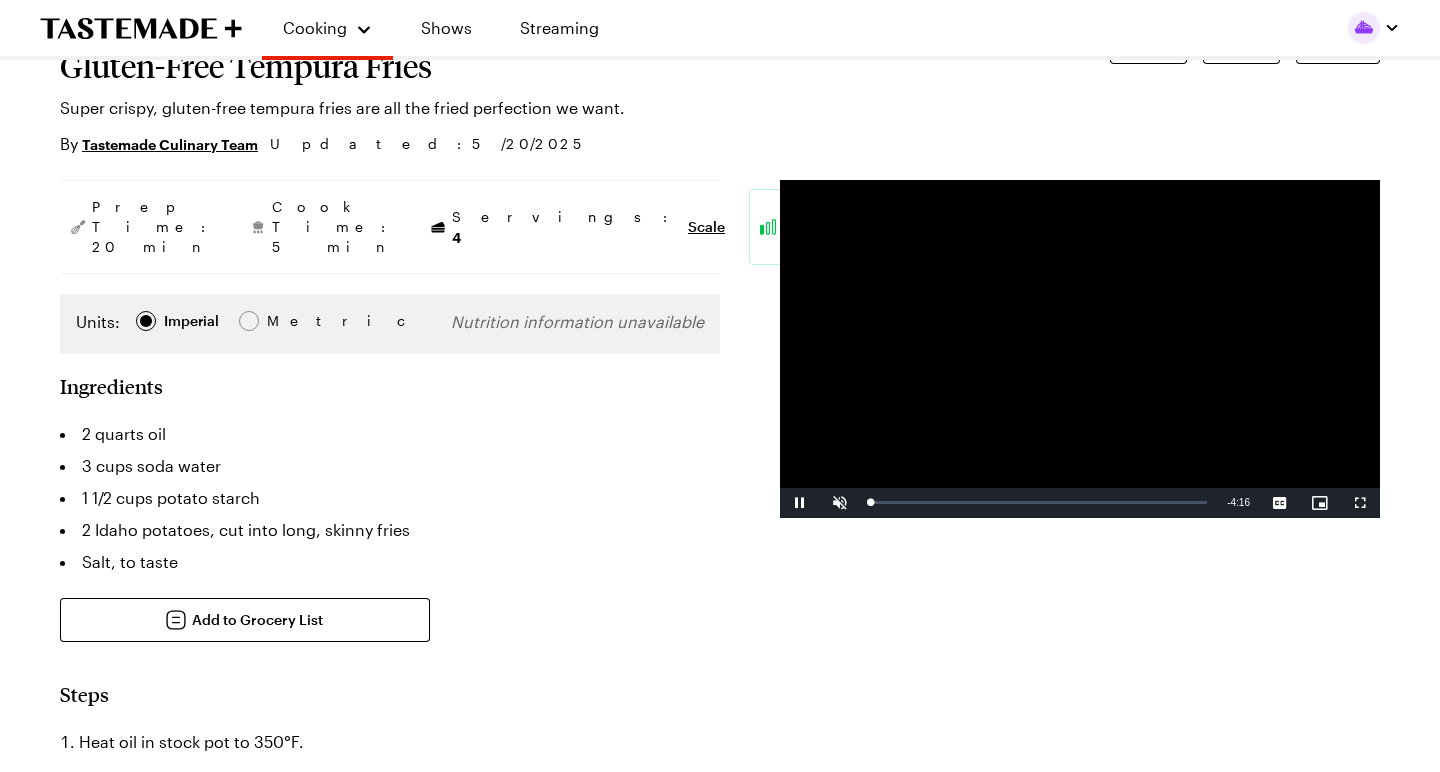 type on "x" 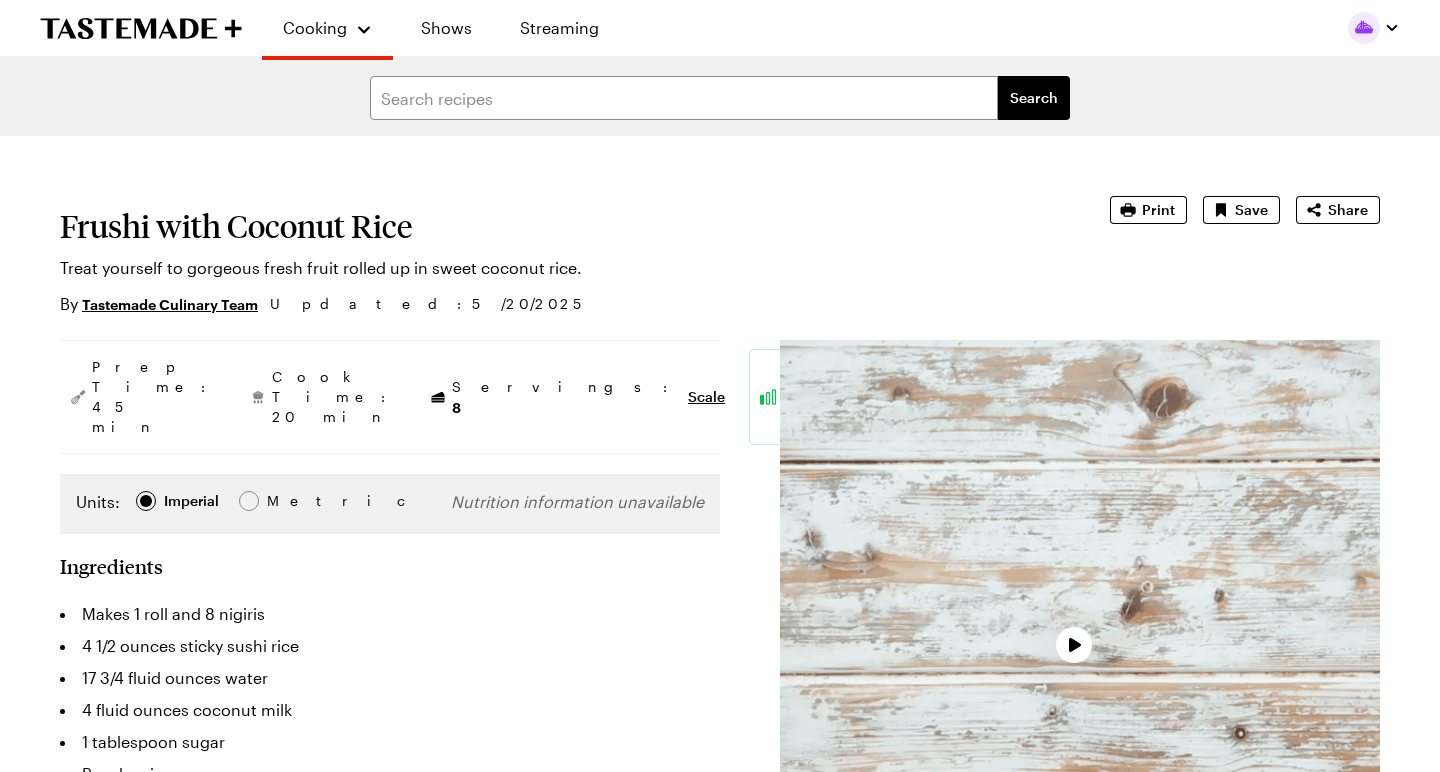 scroll, scrollTop: 0, scrollLeft: 0, axis: both 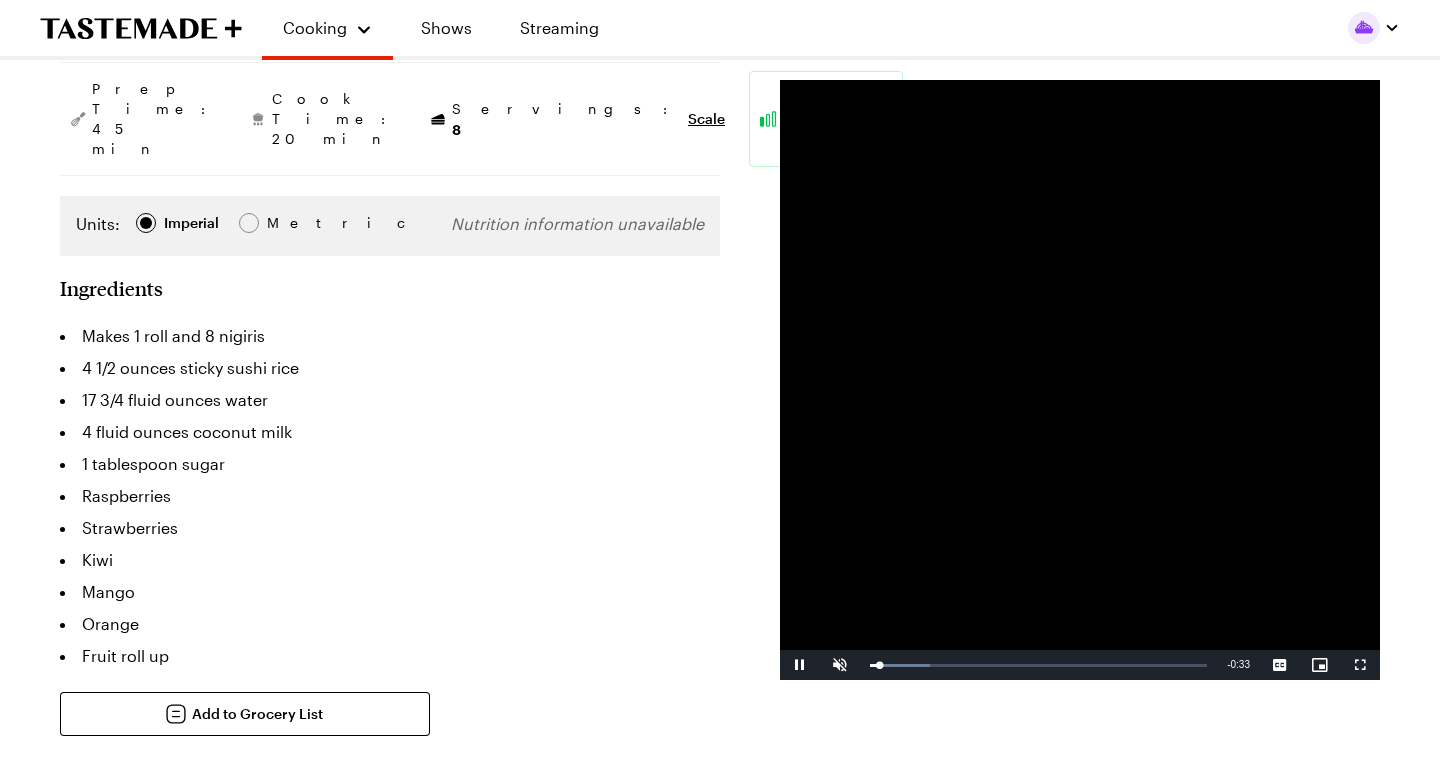 type on "x" 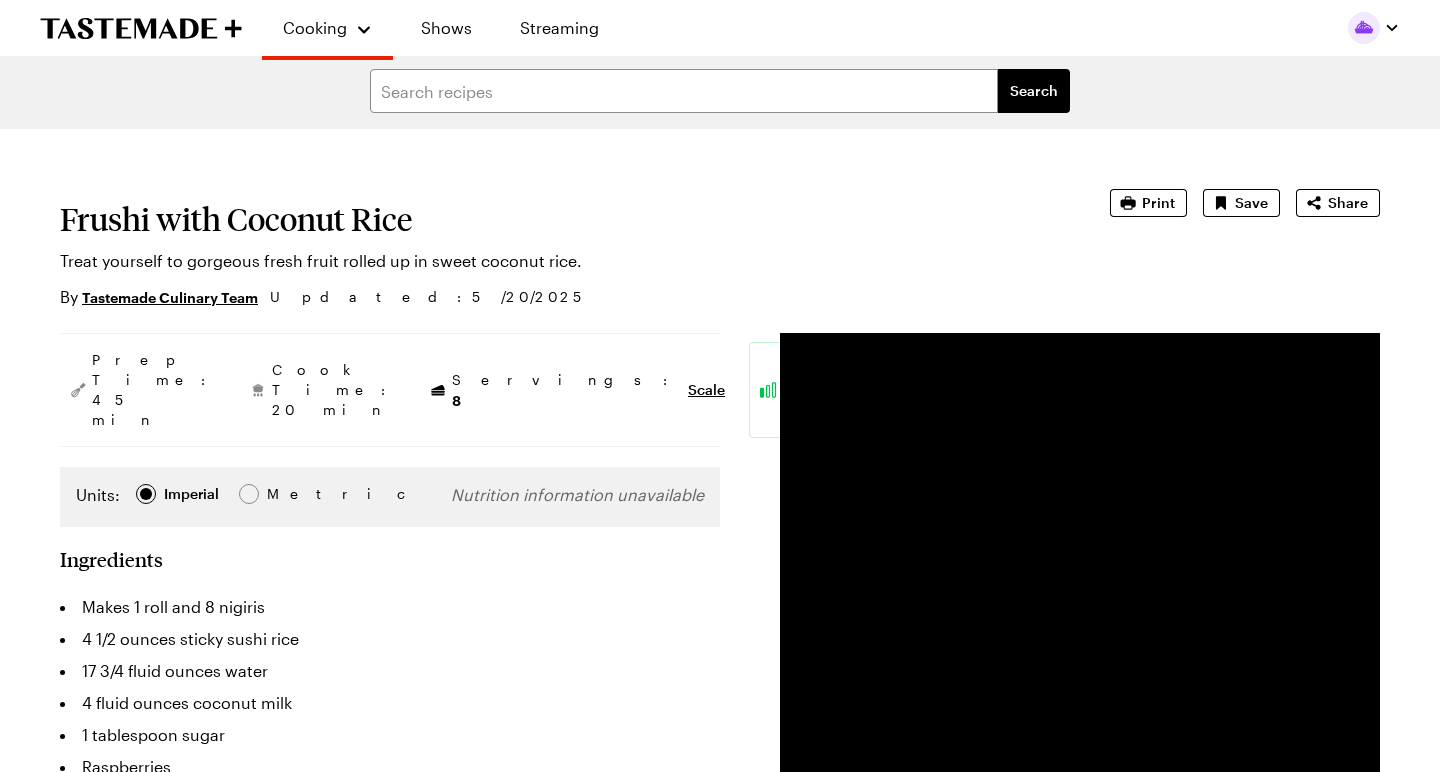 scroll, scrollTop: 8, scrollLeft: 0, axis: vertical 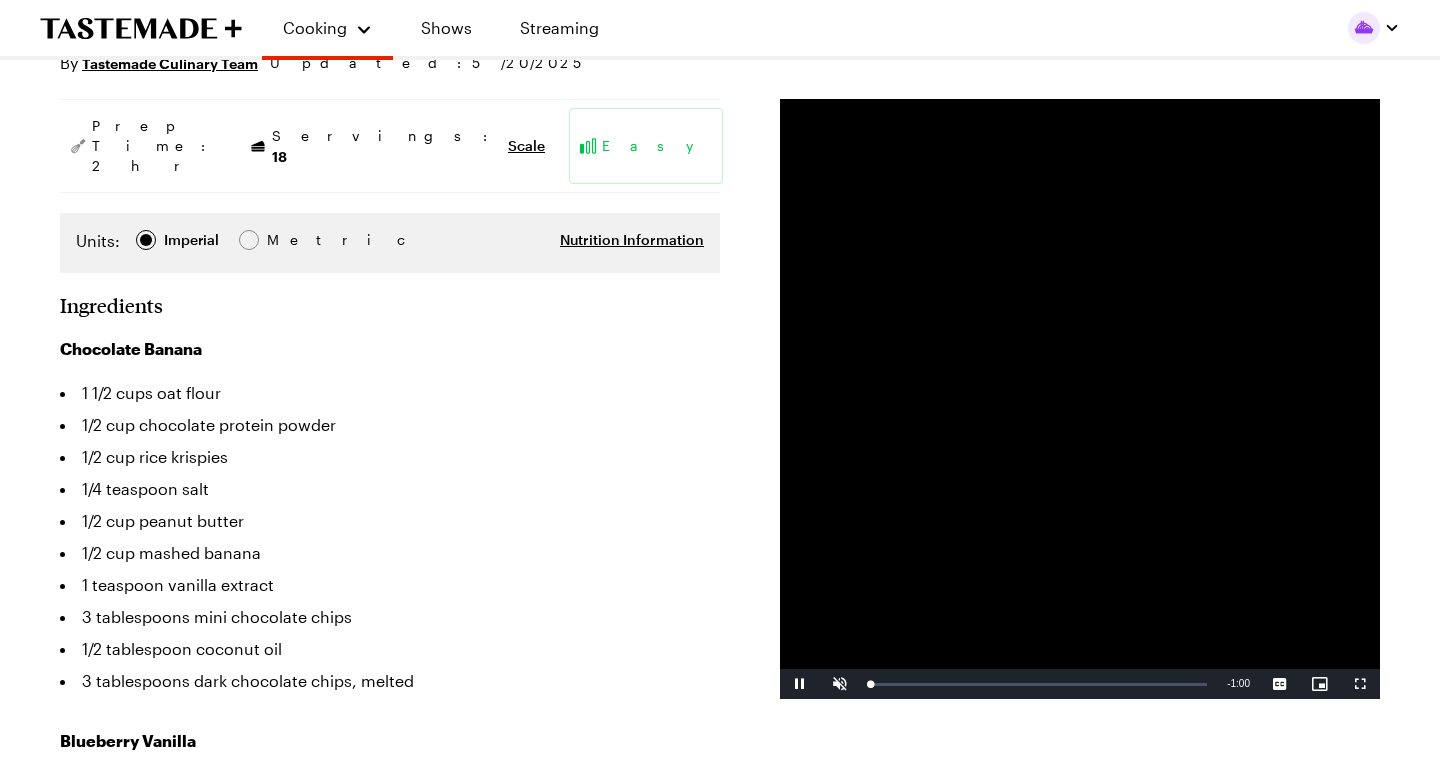 type on "x" 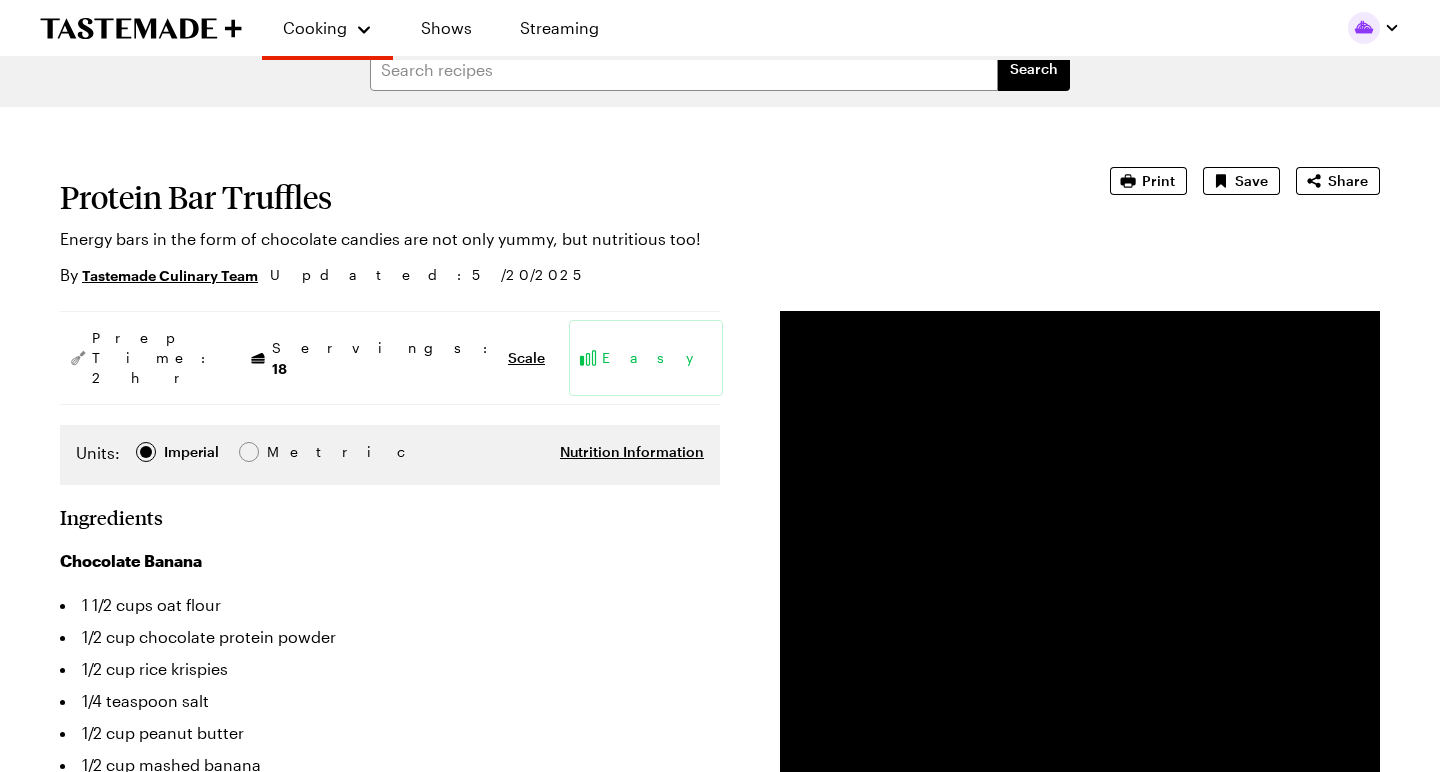 scroll, scrollTop: 28, scrollLeft: 0, axis: vertical 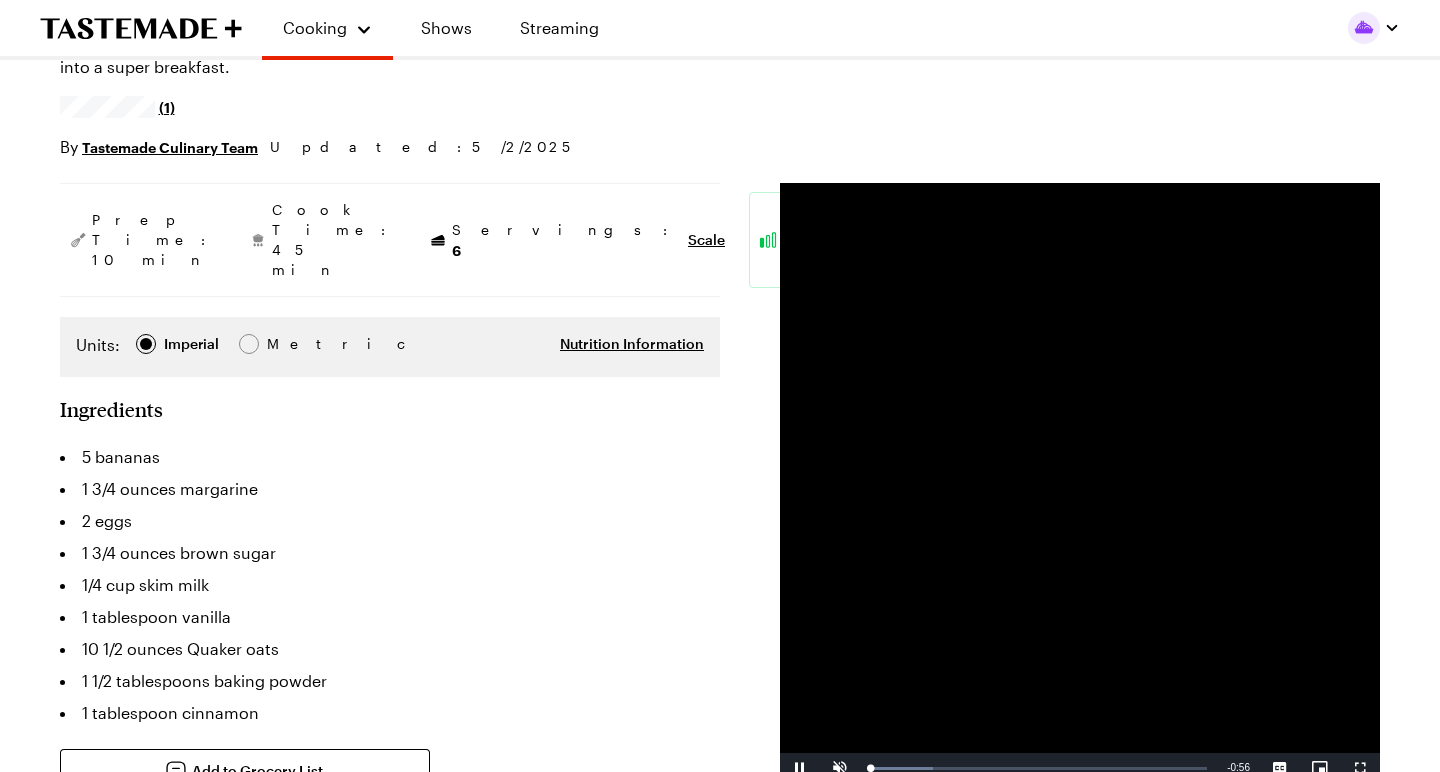 type on "x" 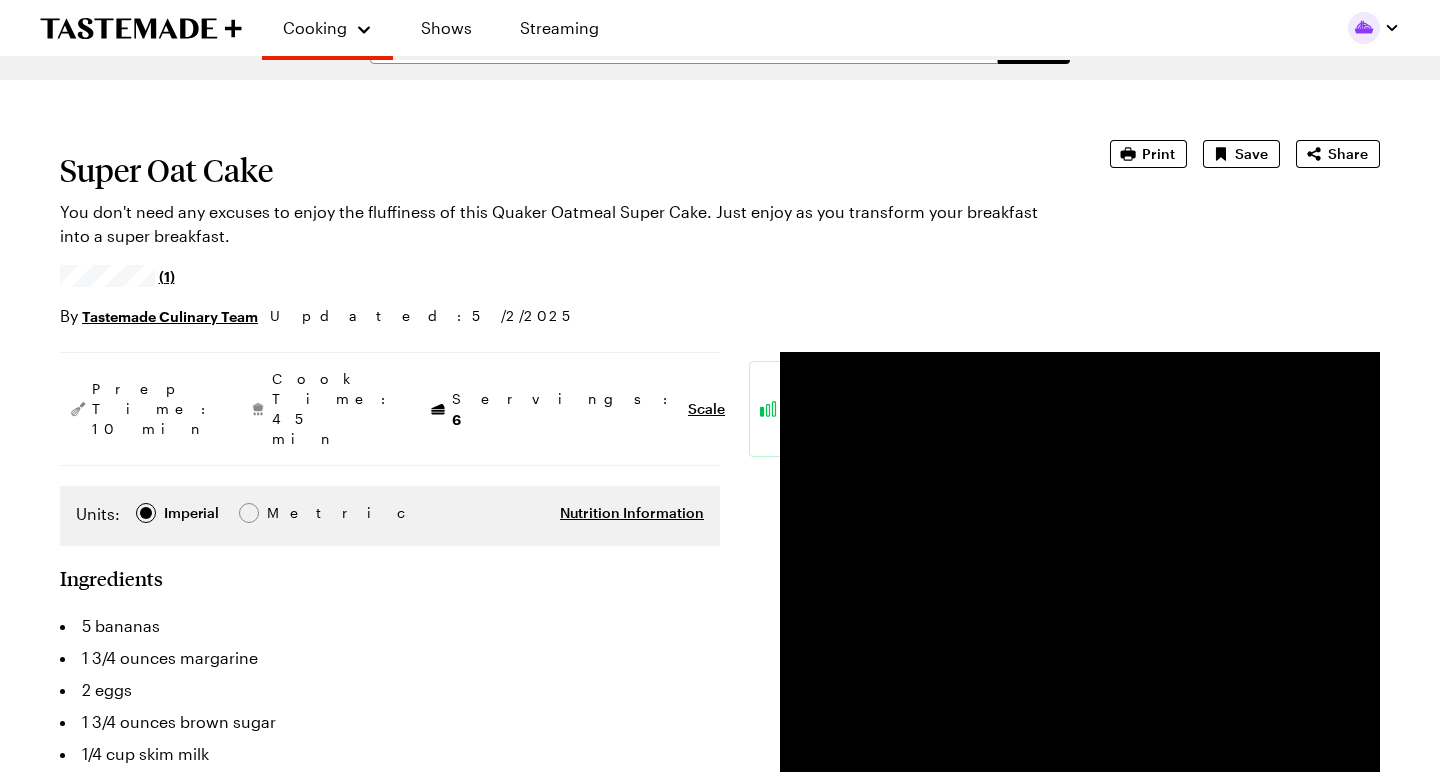 scroll, scrollTop: 27, scrollLeft: 0, axis: vertical 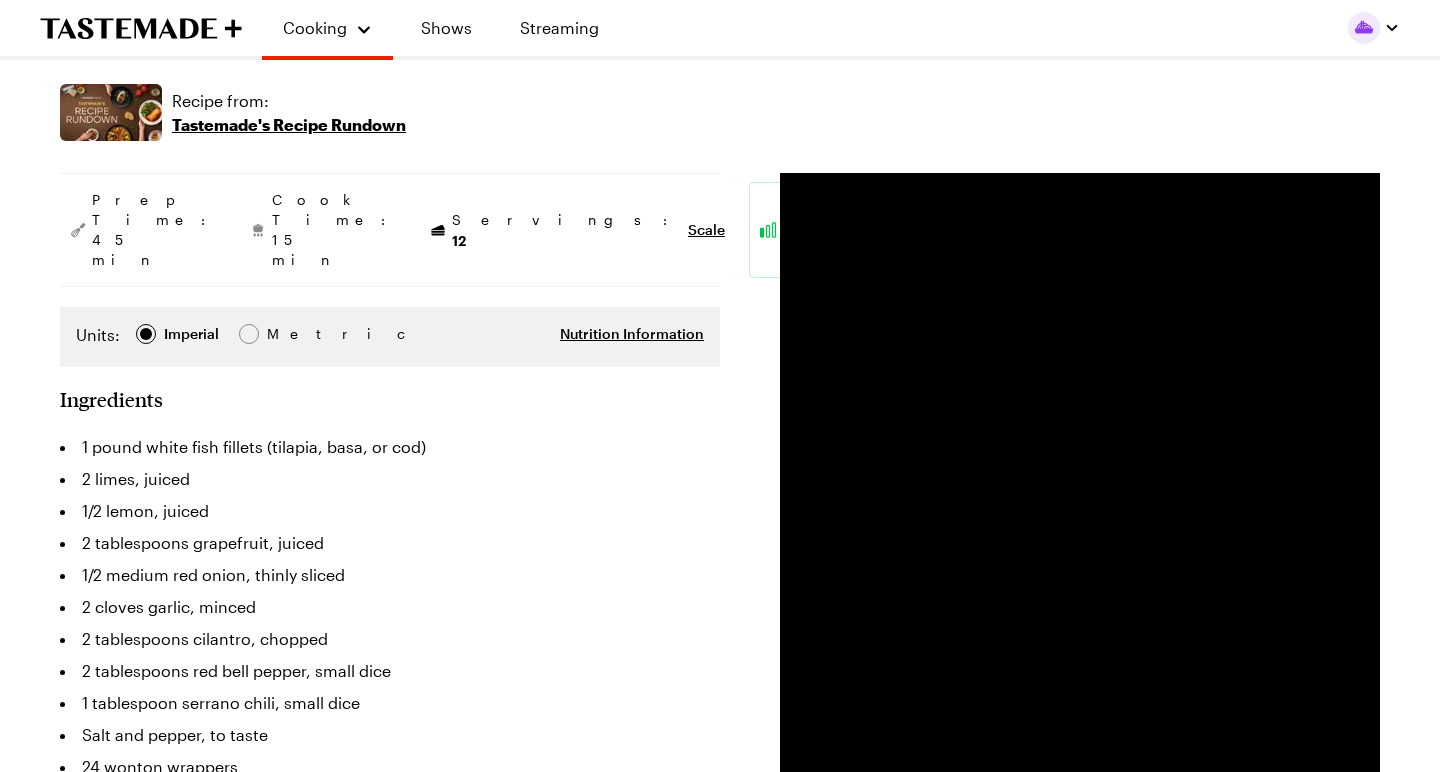 type on "x" 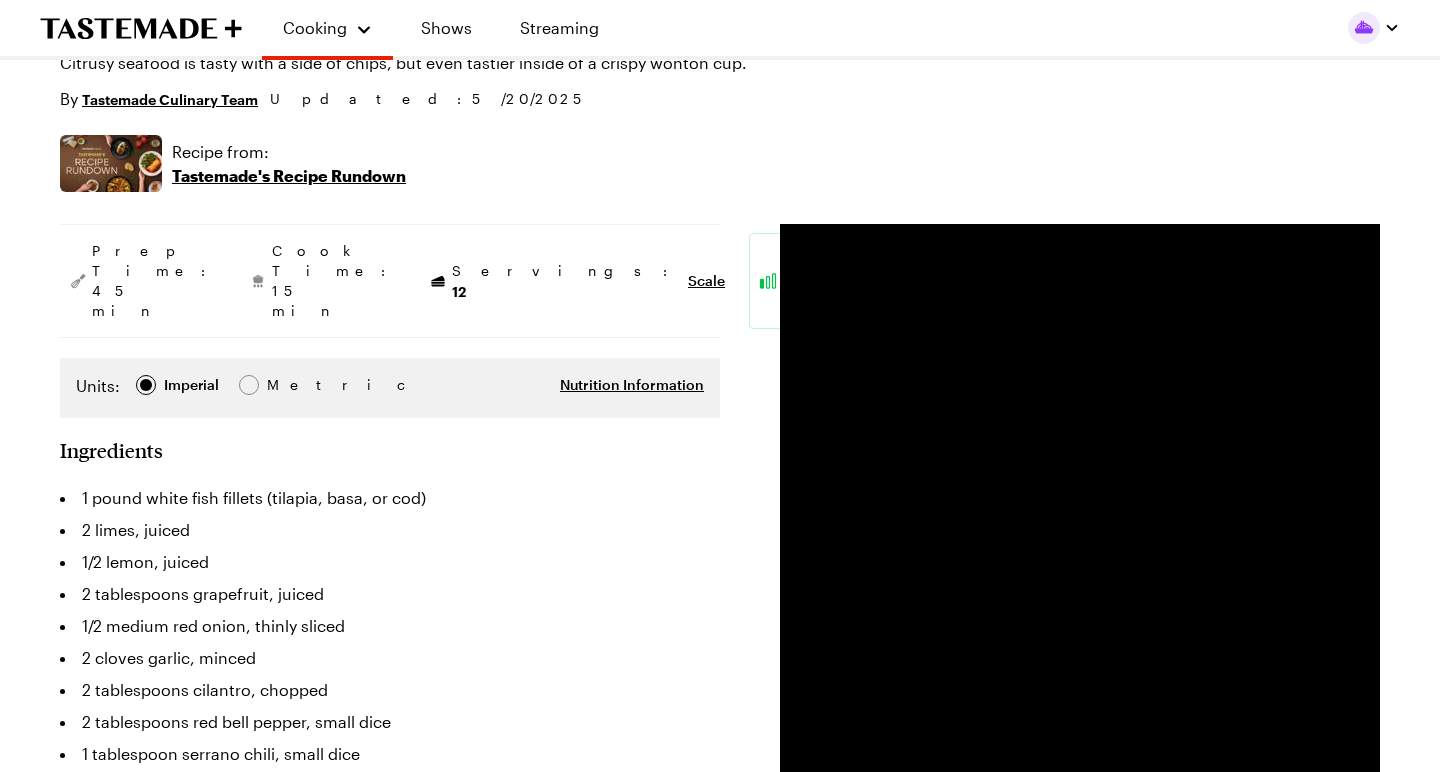 scroll, scrollTop: 200, scrollLeft: 0, axis: vertical 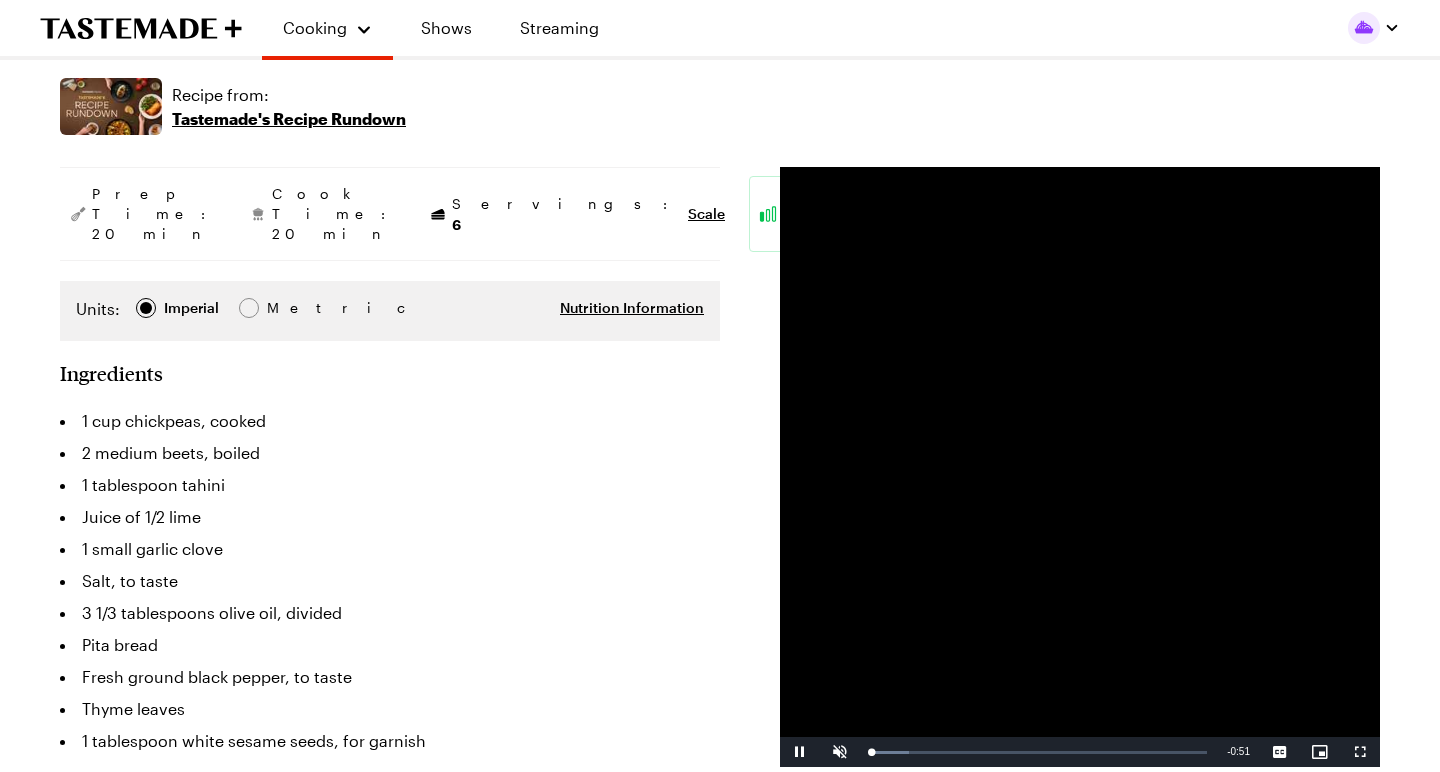 type on "x" 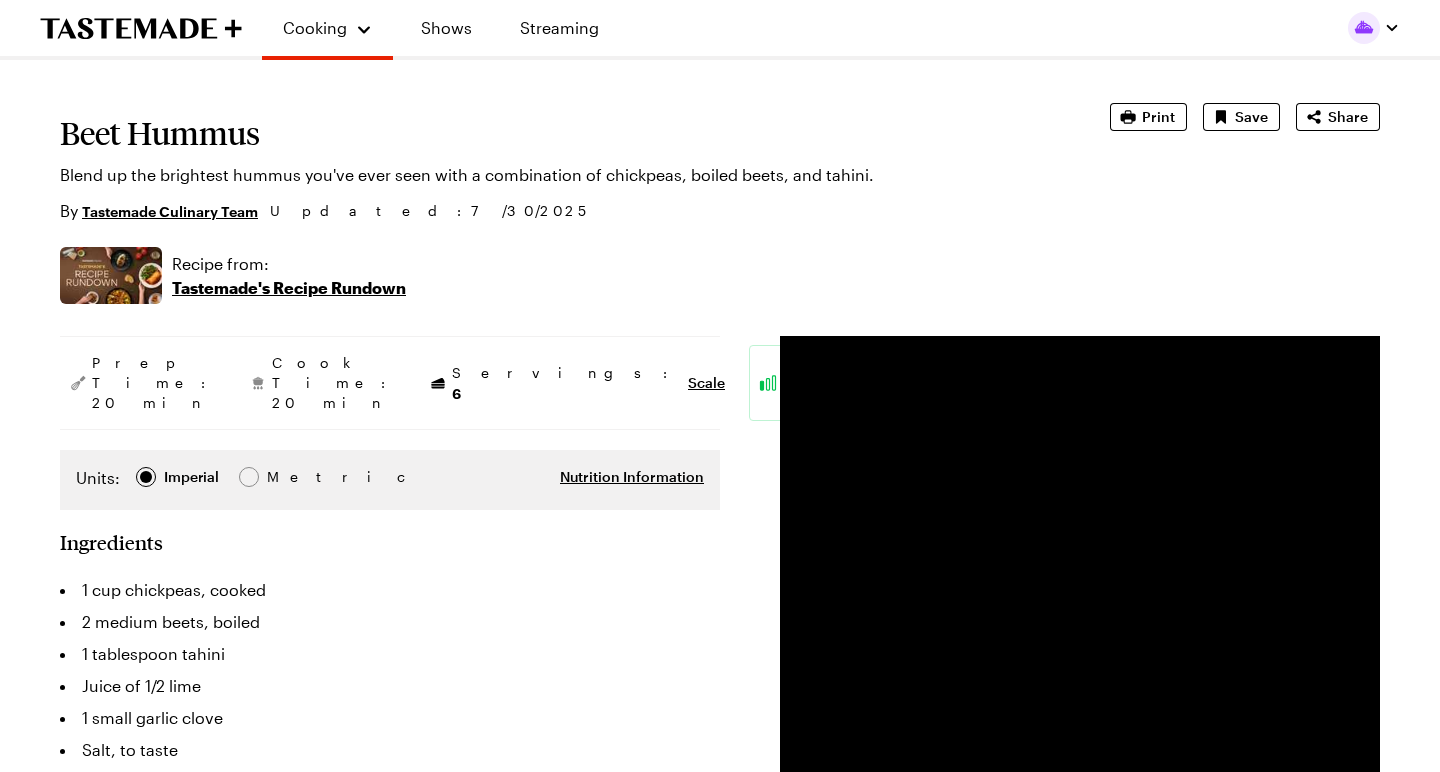 scroll, scrollTop: 92, scrollLeft: 0, axis: vertical 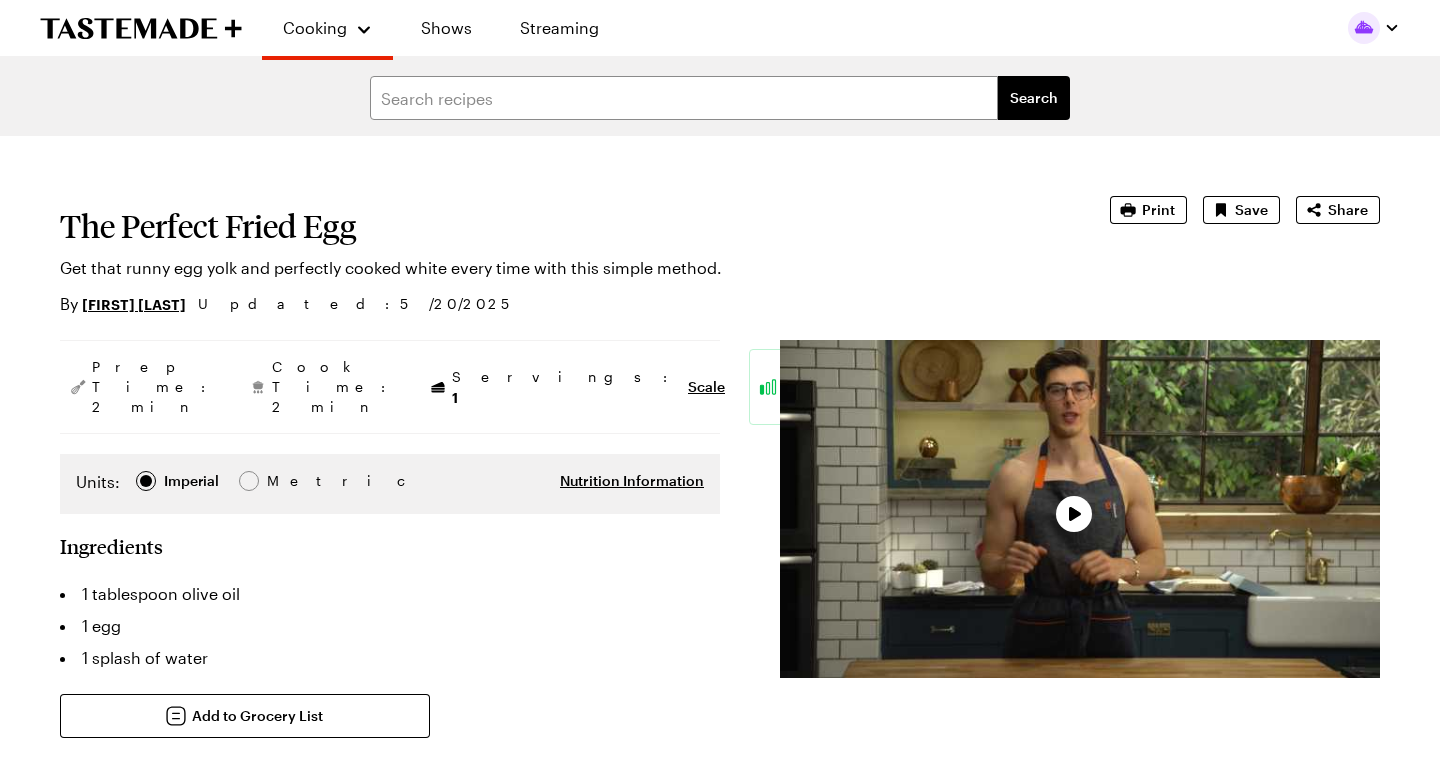 type on "x" 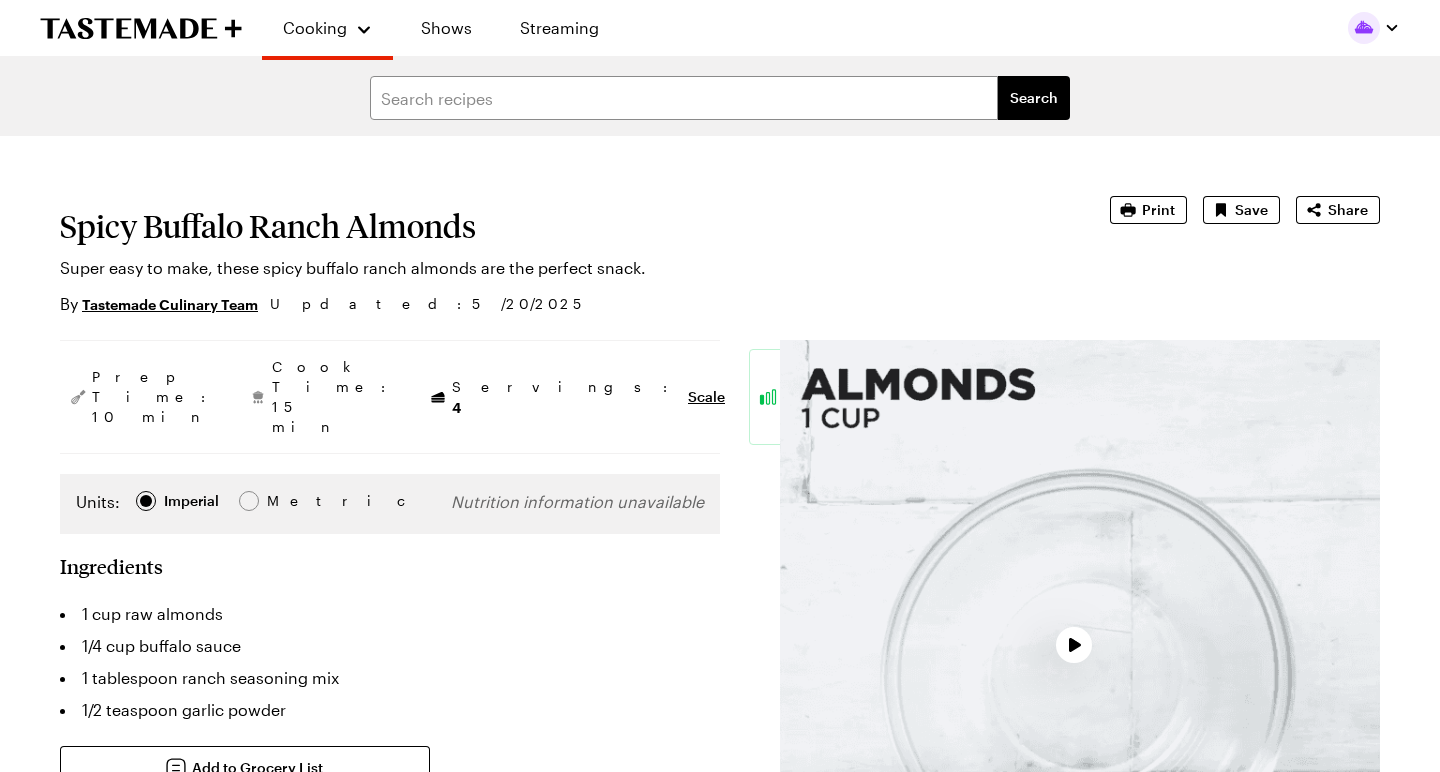 scroll, scrollTop: 0, scrollLeft: 0, axis: both 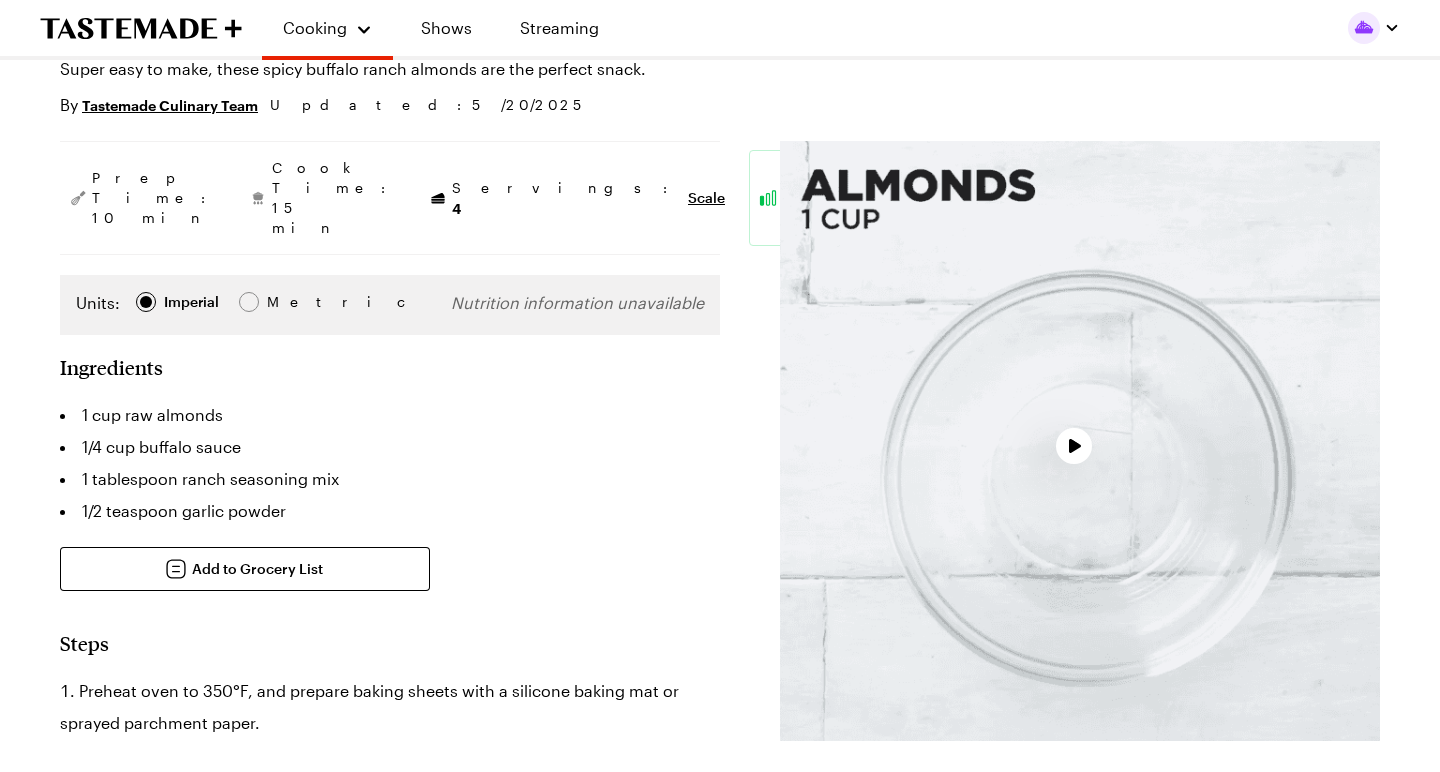 type on "x" 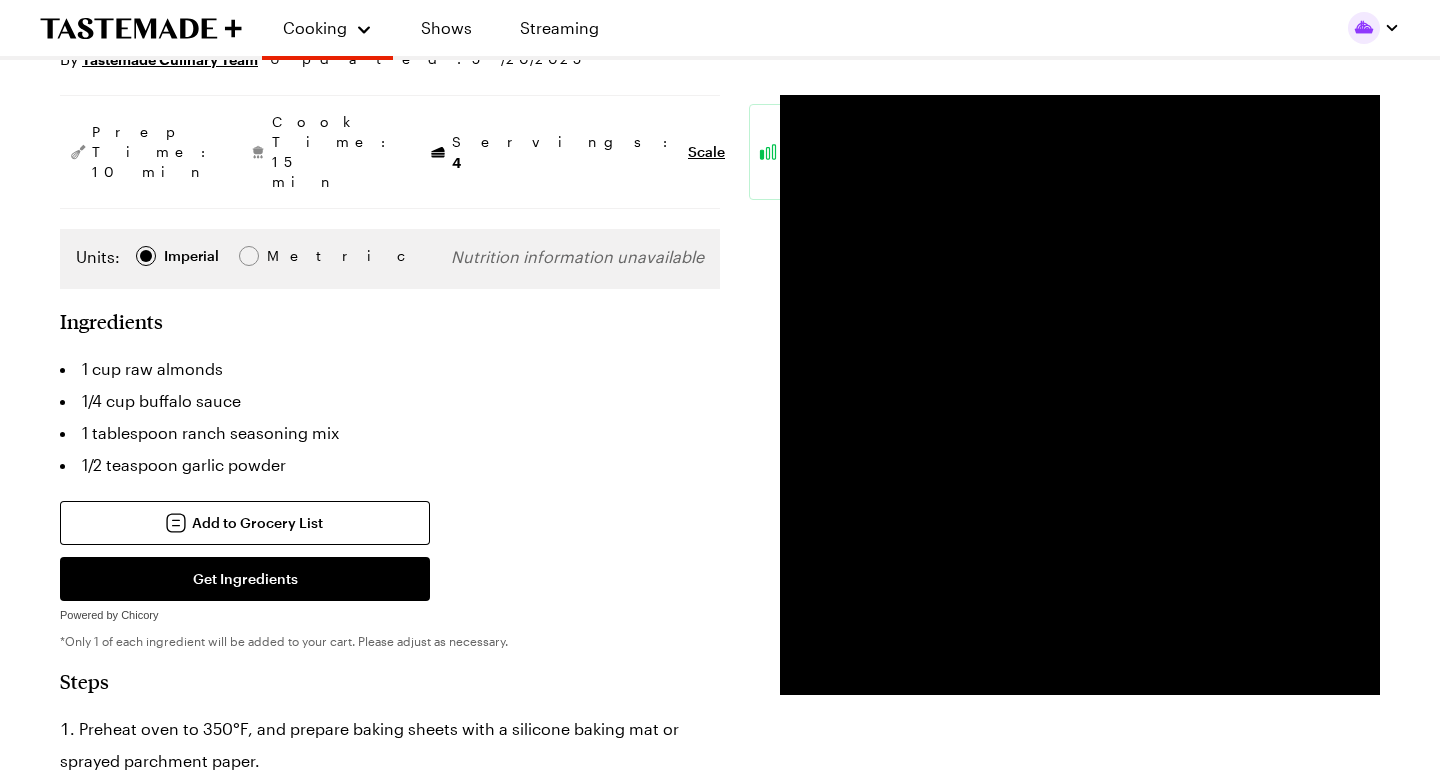 scroll, scrollTop: 250, scrollLeft: 0, axis: vertical 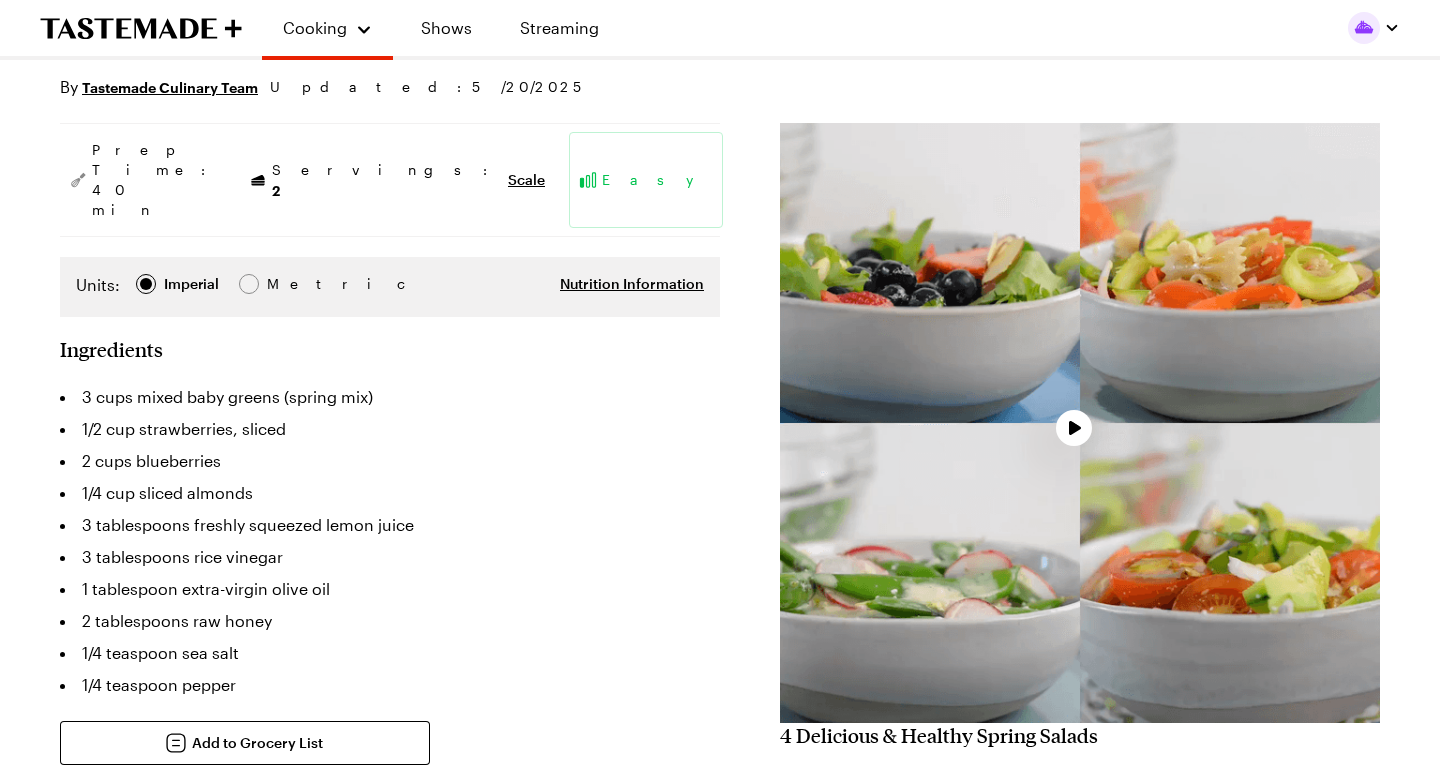 type on "x" 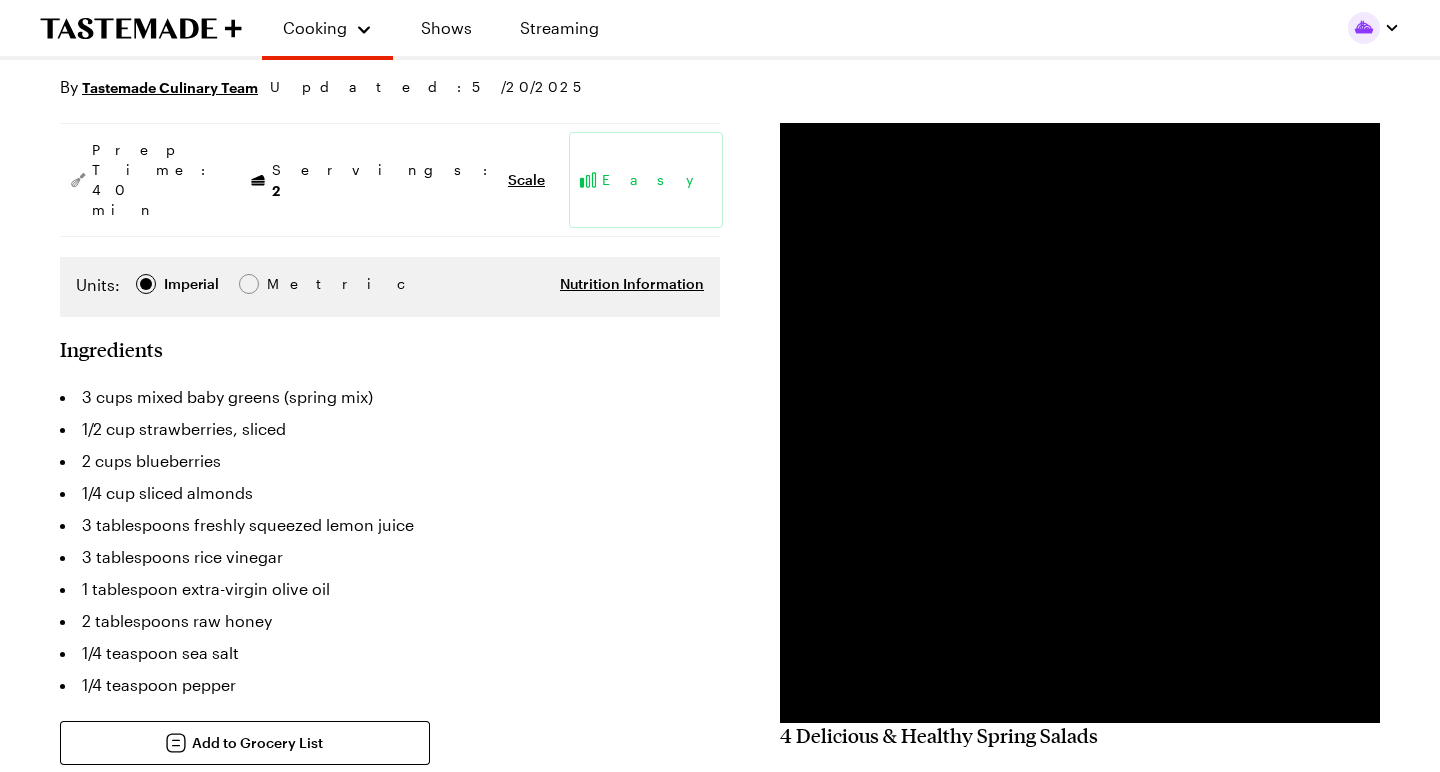 scroll, scrollTop: 0, scrollLeft: 0, axis: both 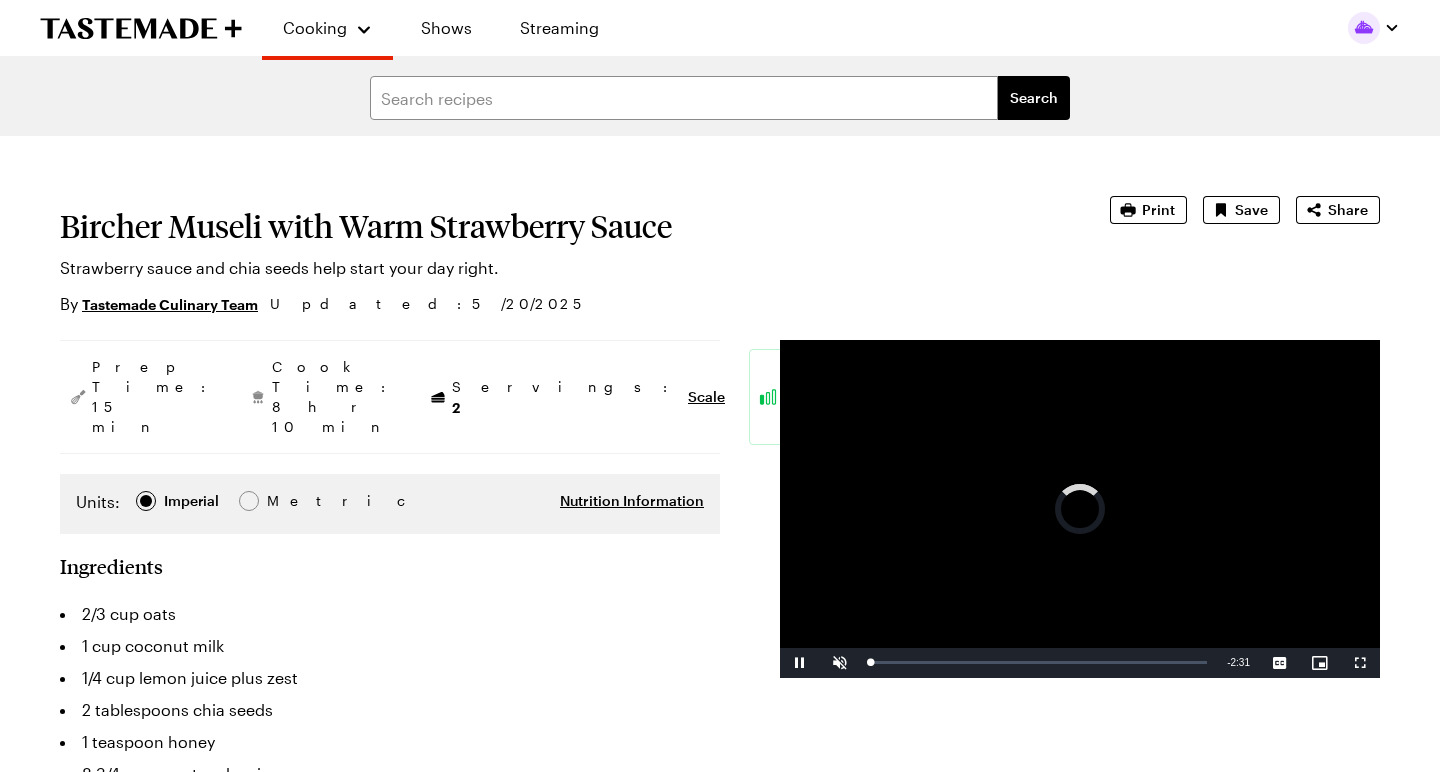 type on "x" 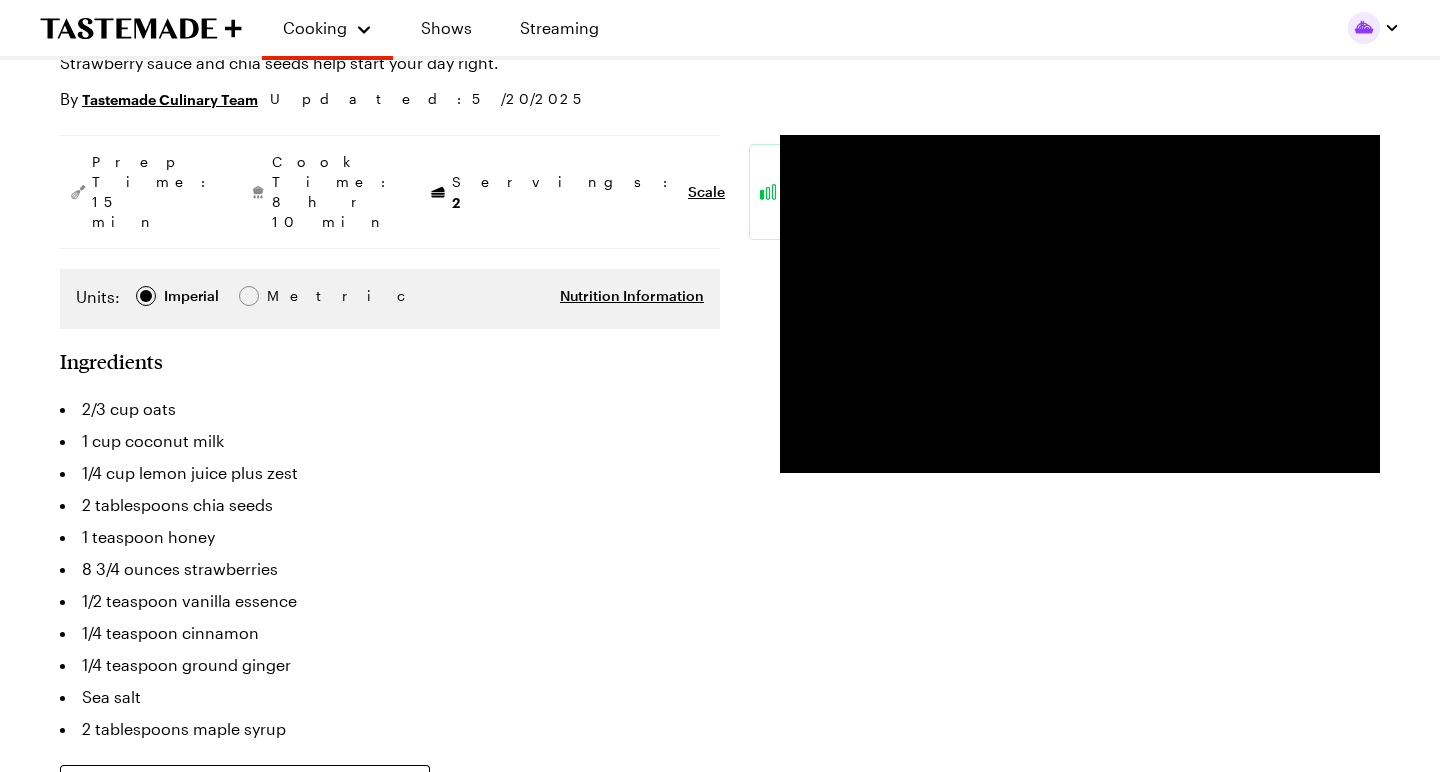scroll, scrollTop: 203, scrollLeft: 0, axis: vertical 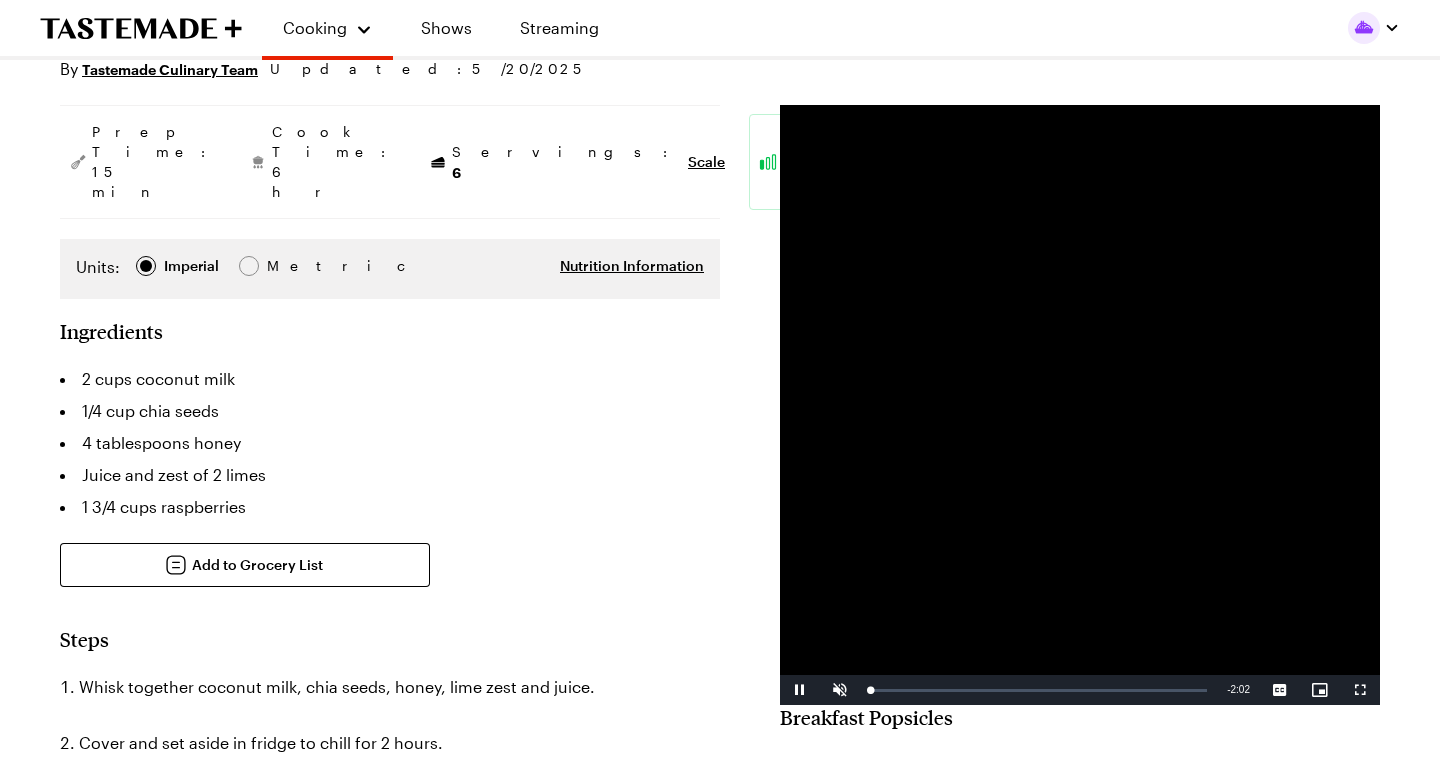 type on "x" 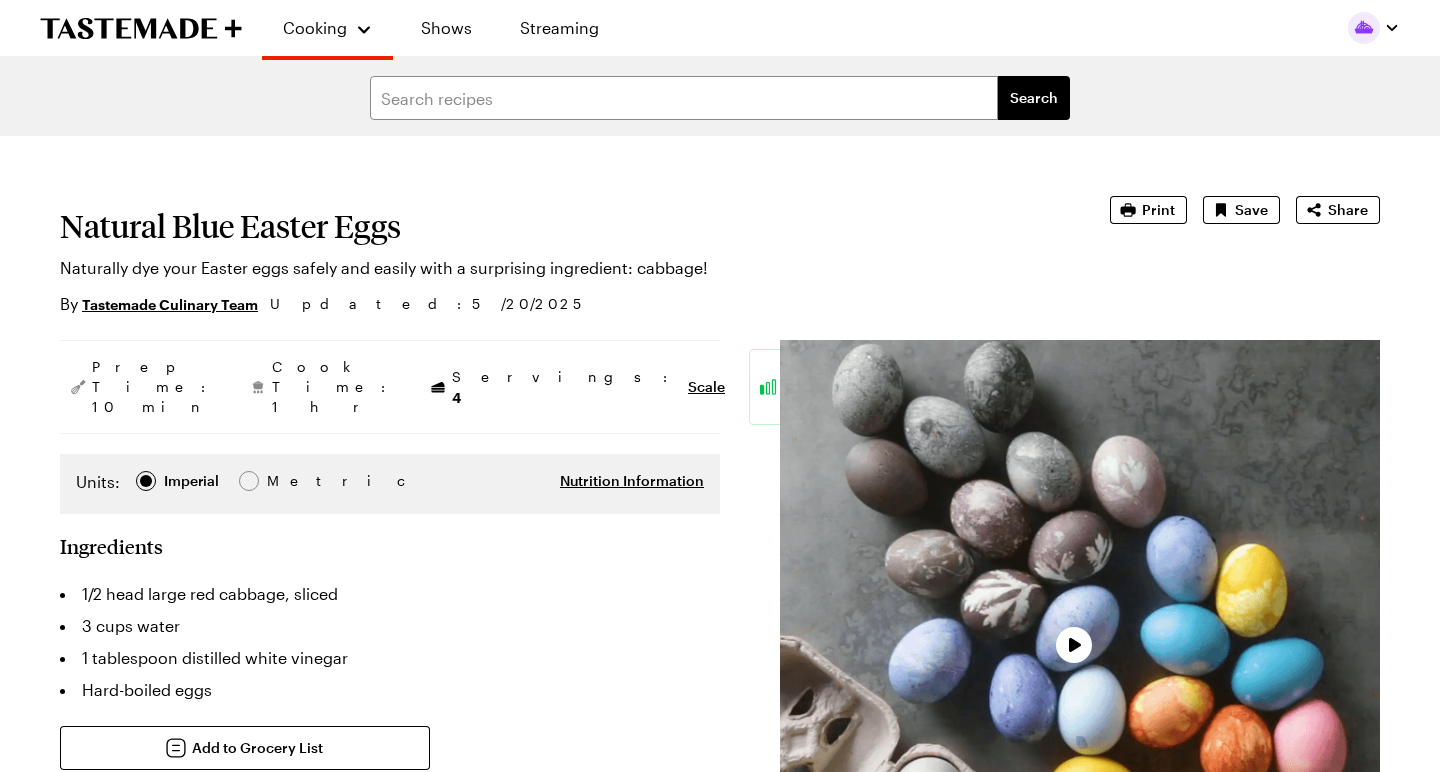 scroll, scrollTop: 0, scrollLeft: 0, axis: both 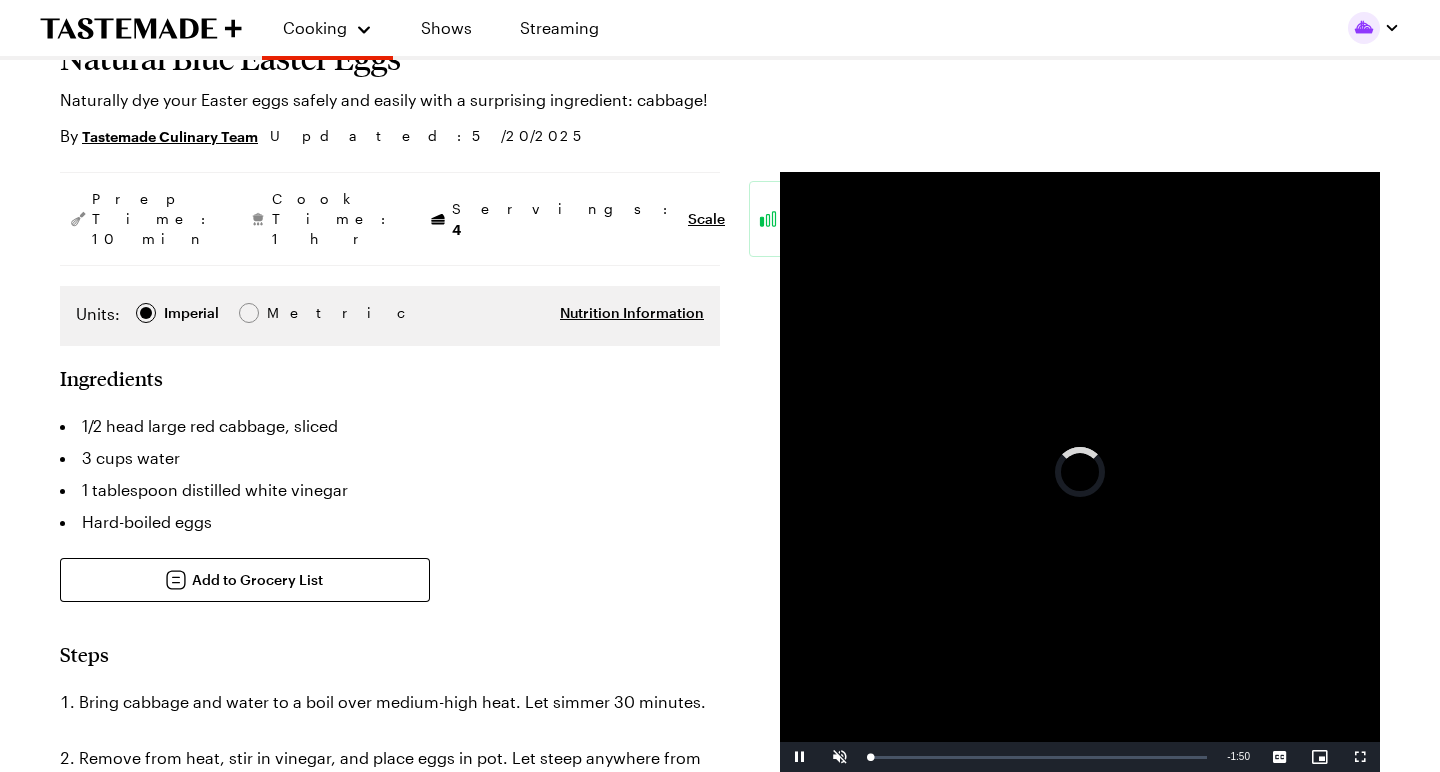 type on "x" 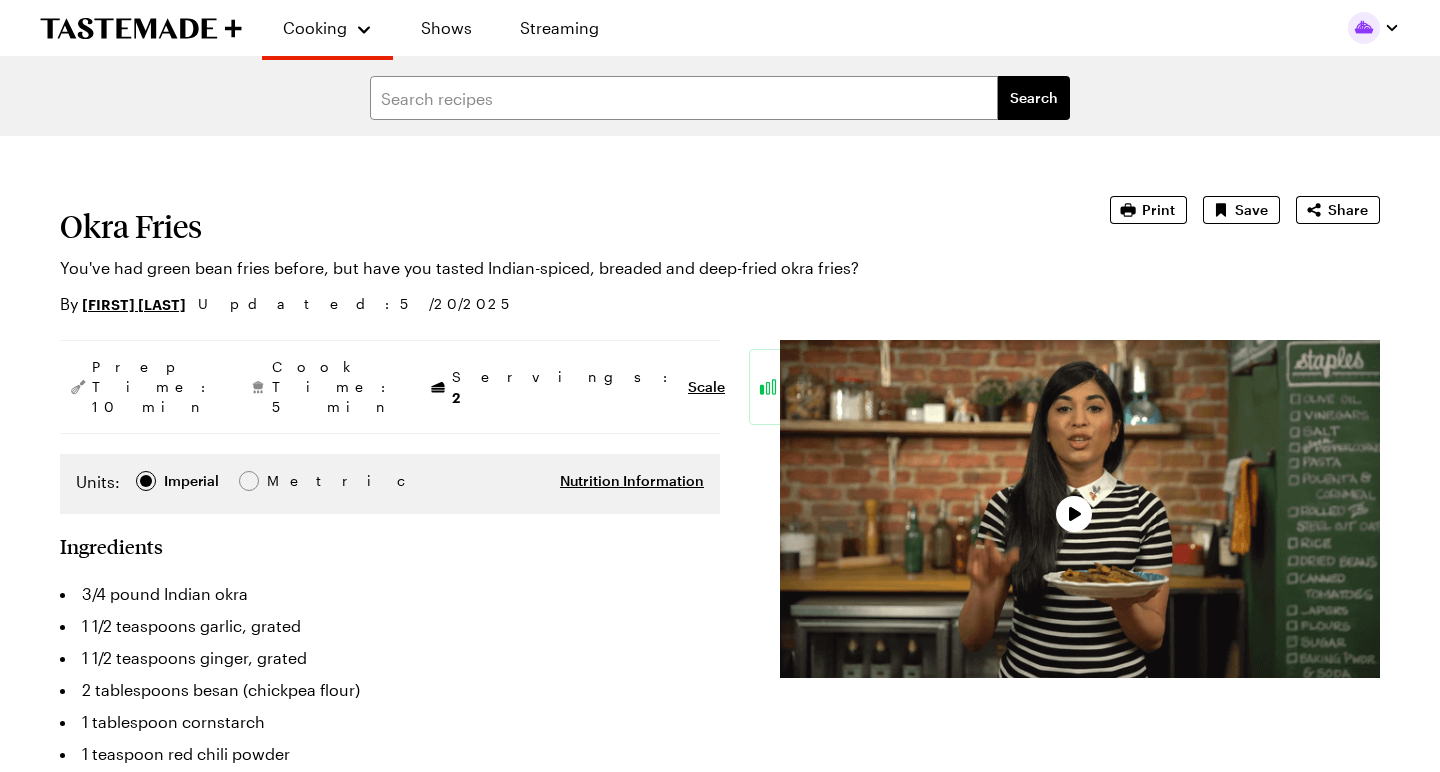scroll, scrollTop: 0, scrollLeft: 0, axis: both 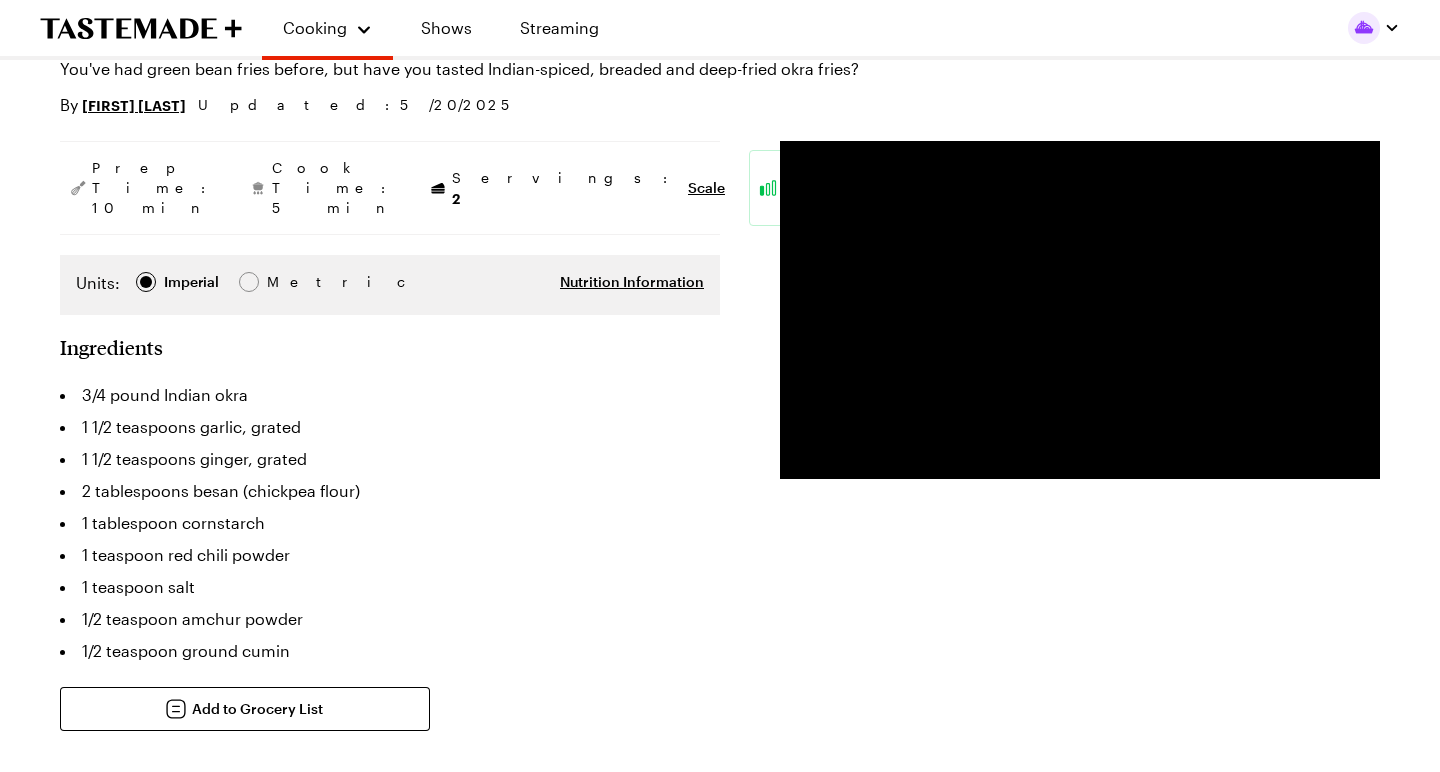 type on "x" 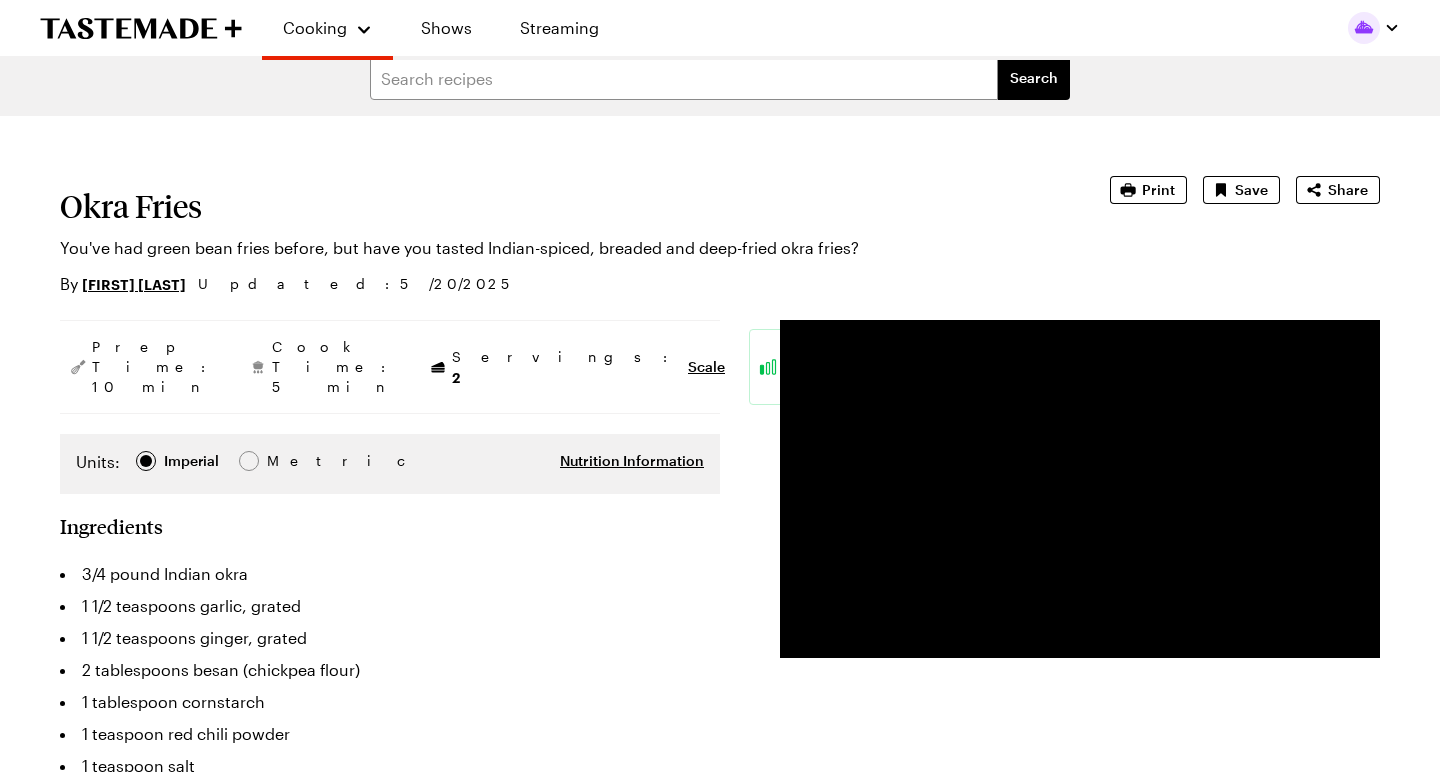 scroll, scrollTop: 19, scrollLeft: 0, axis: vertical 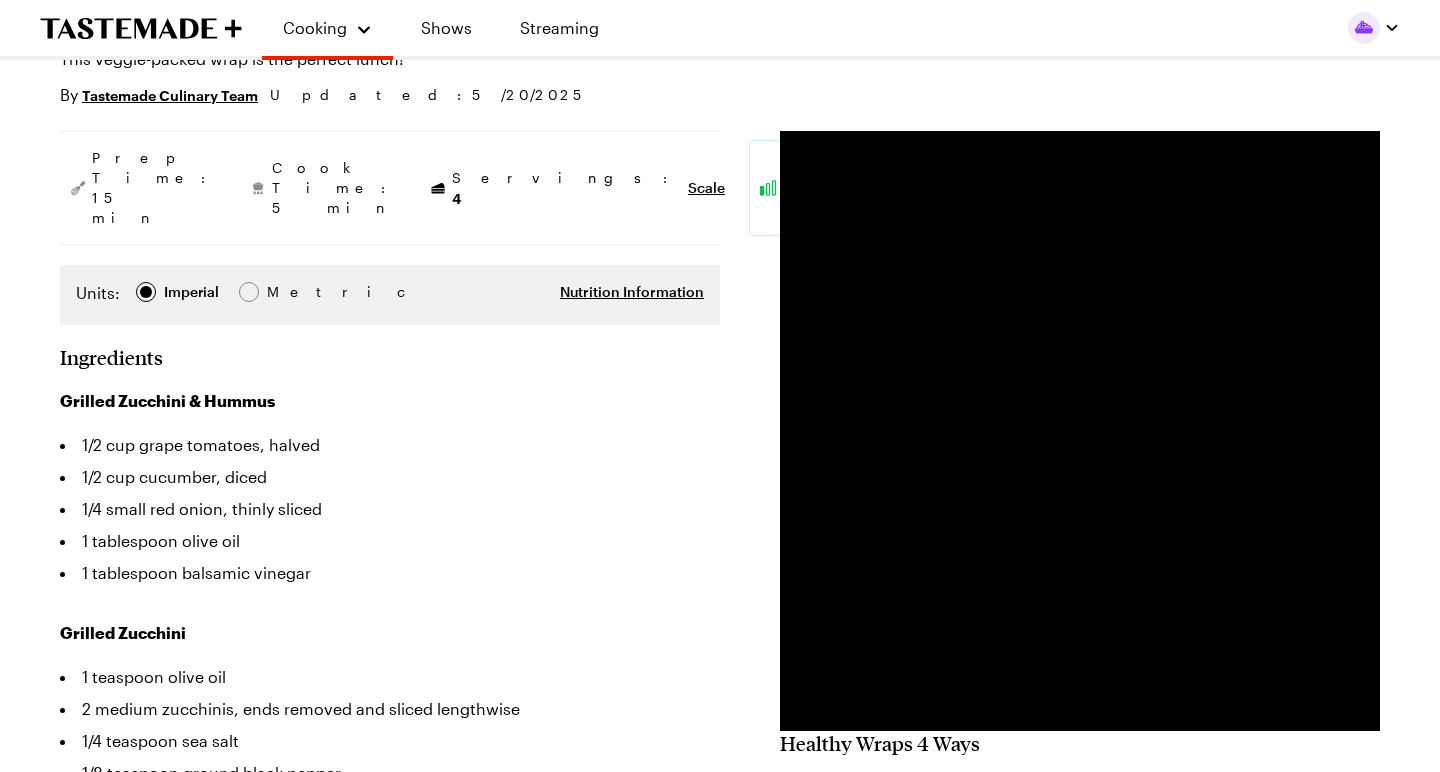 type on "x" 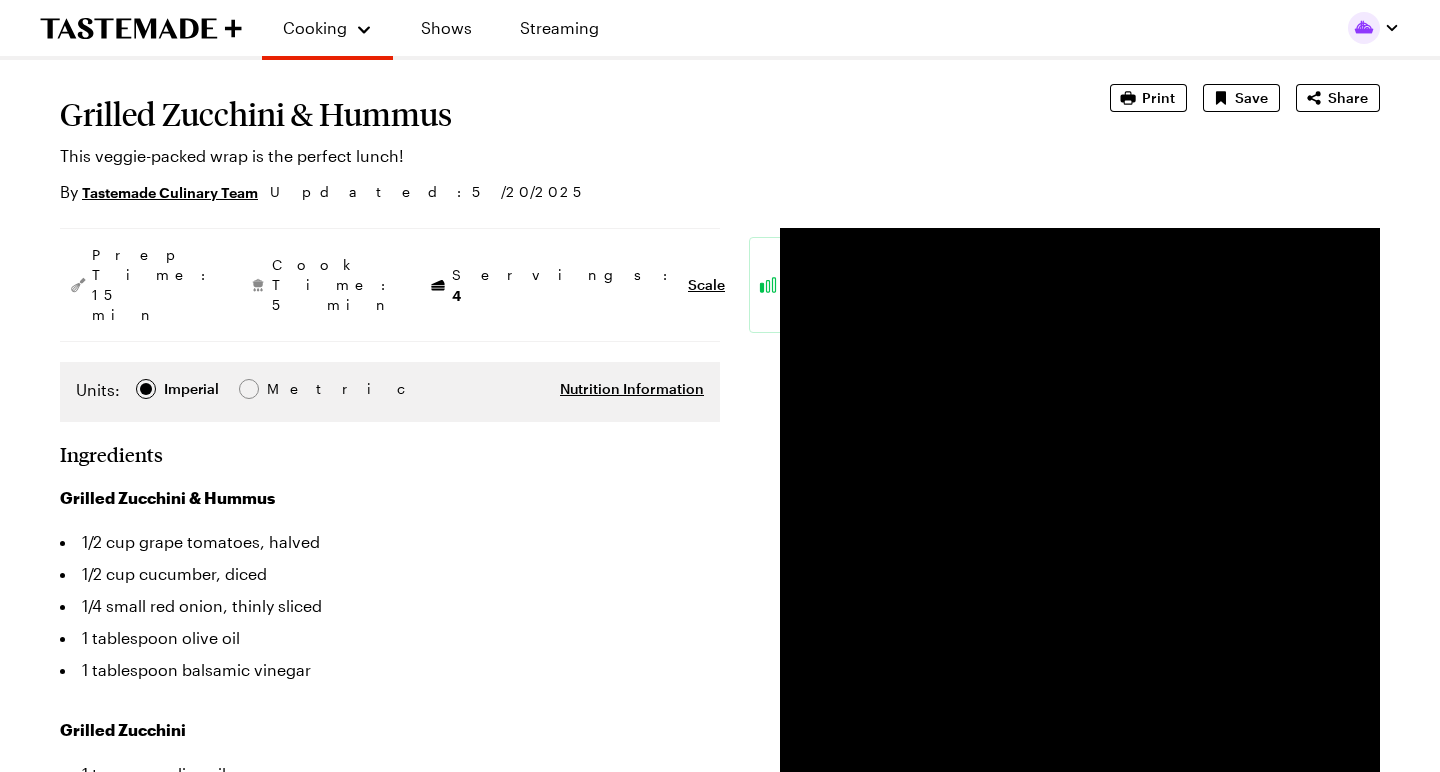 scroll, scrollTop: 110, scrollLeft: 0, axis: vertical 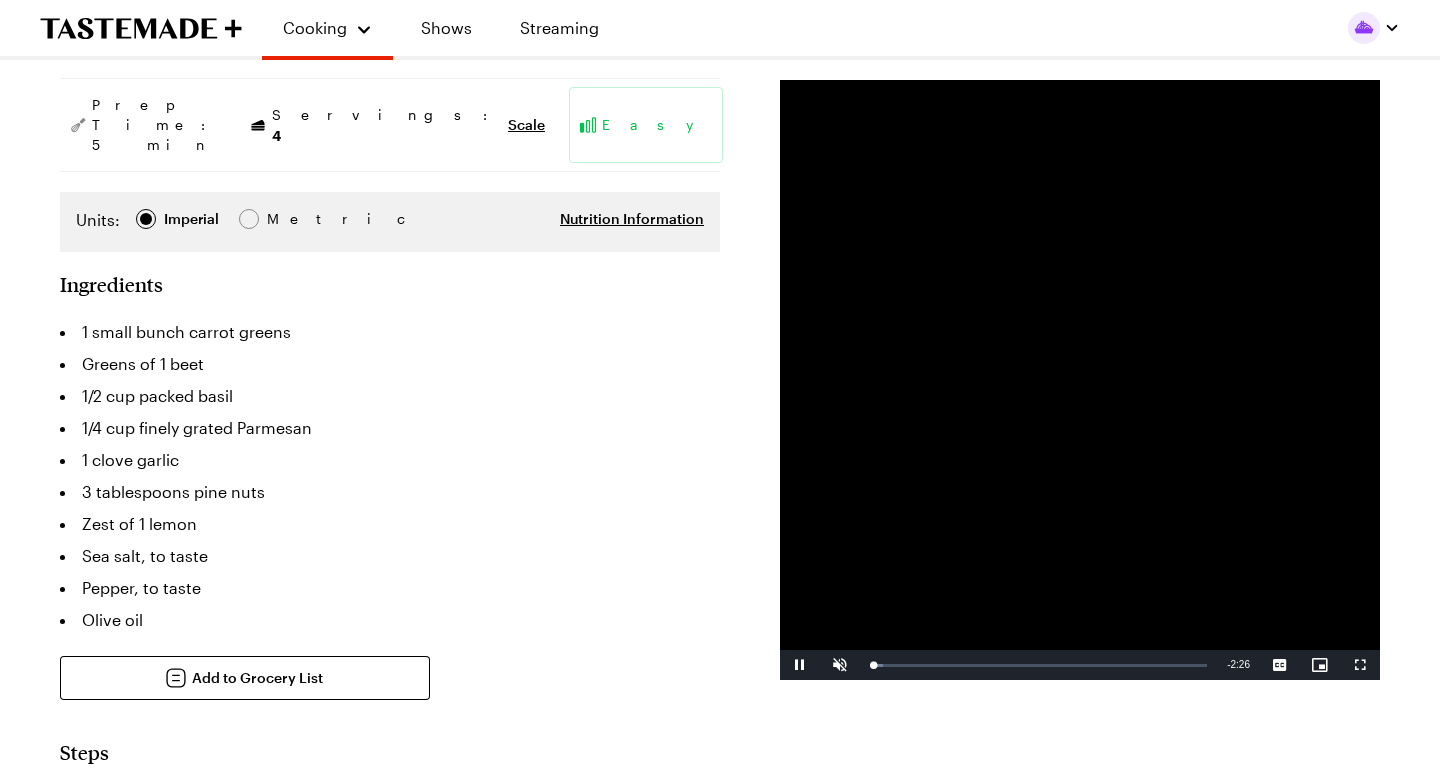 type on "x" 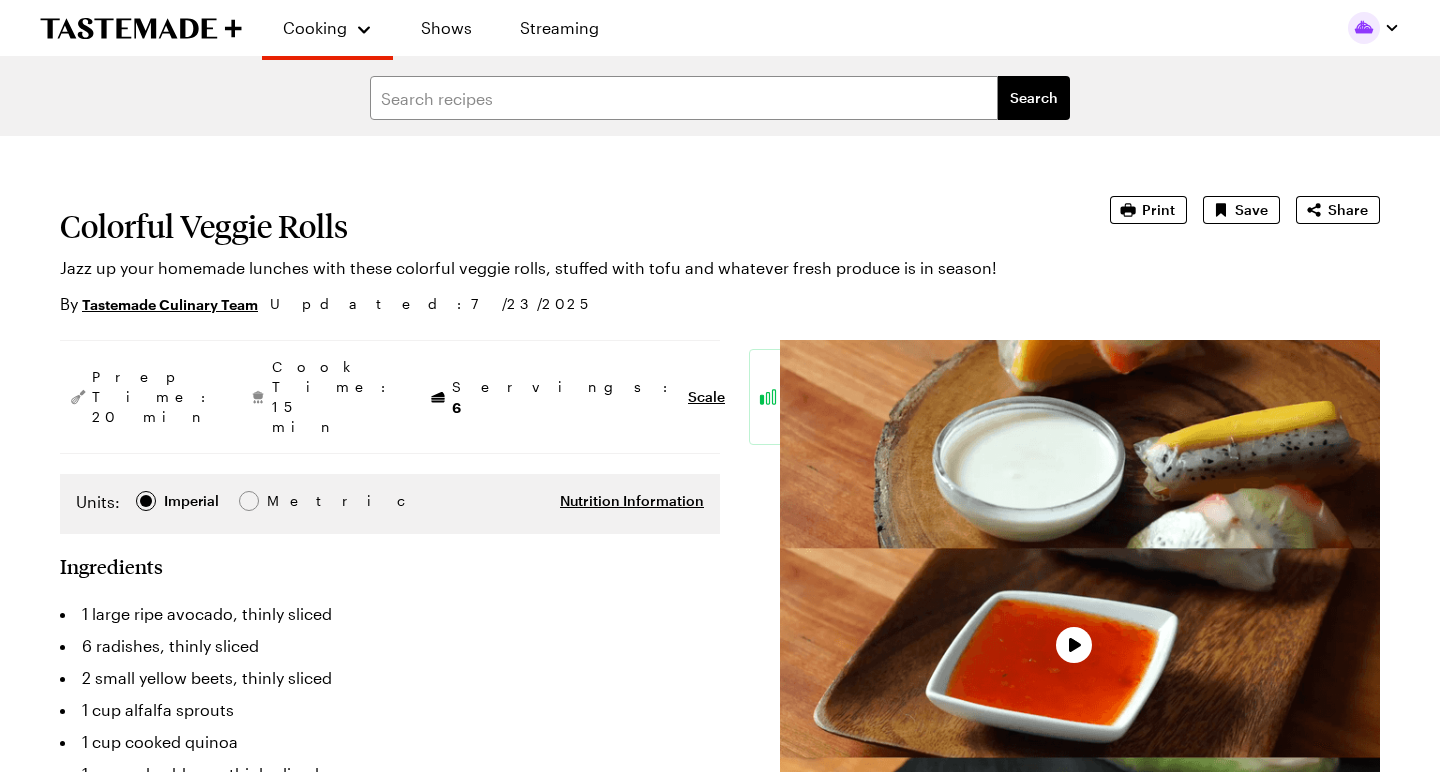 scroll, scrollTop: 0, scrollLeft: 0, axis: both 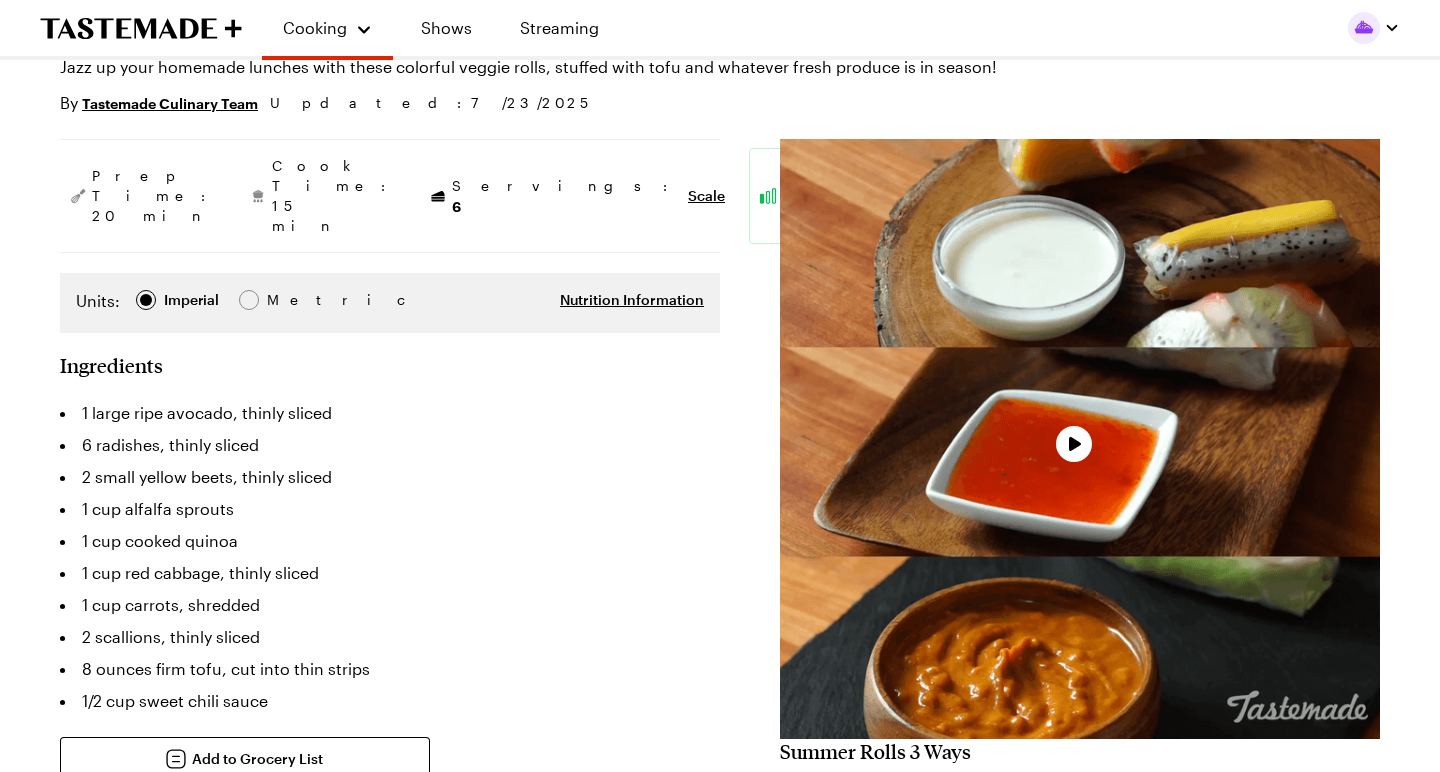 type on "x" 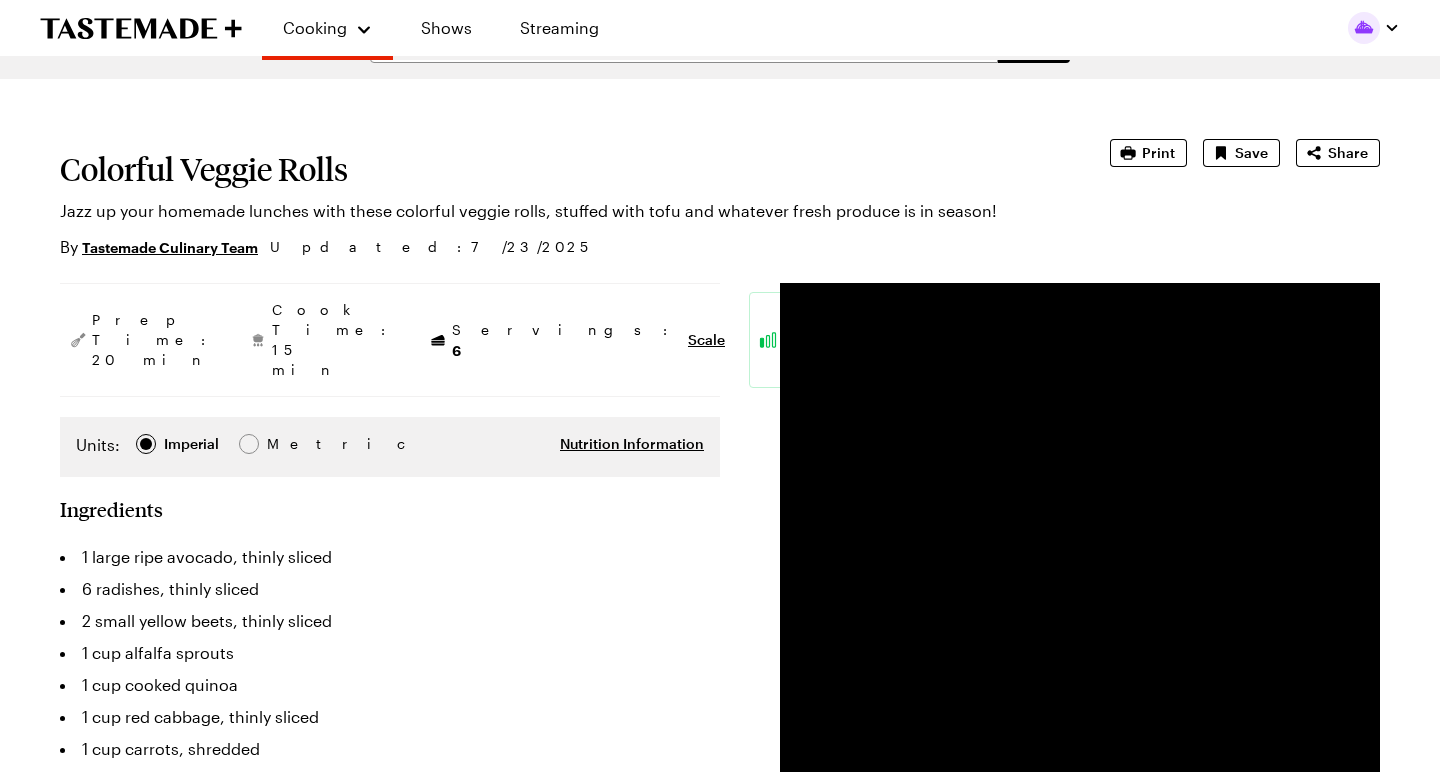 scroll, scrollTop: 56, scrollLeft: 0, axis: vertical 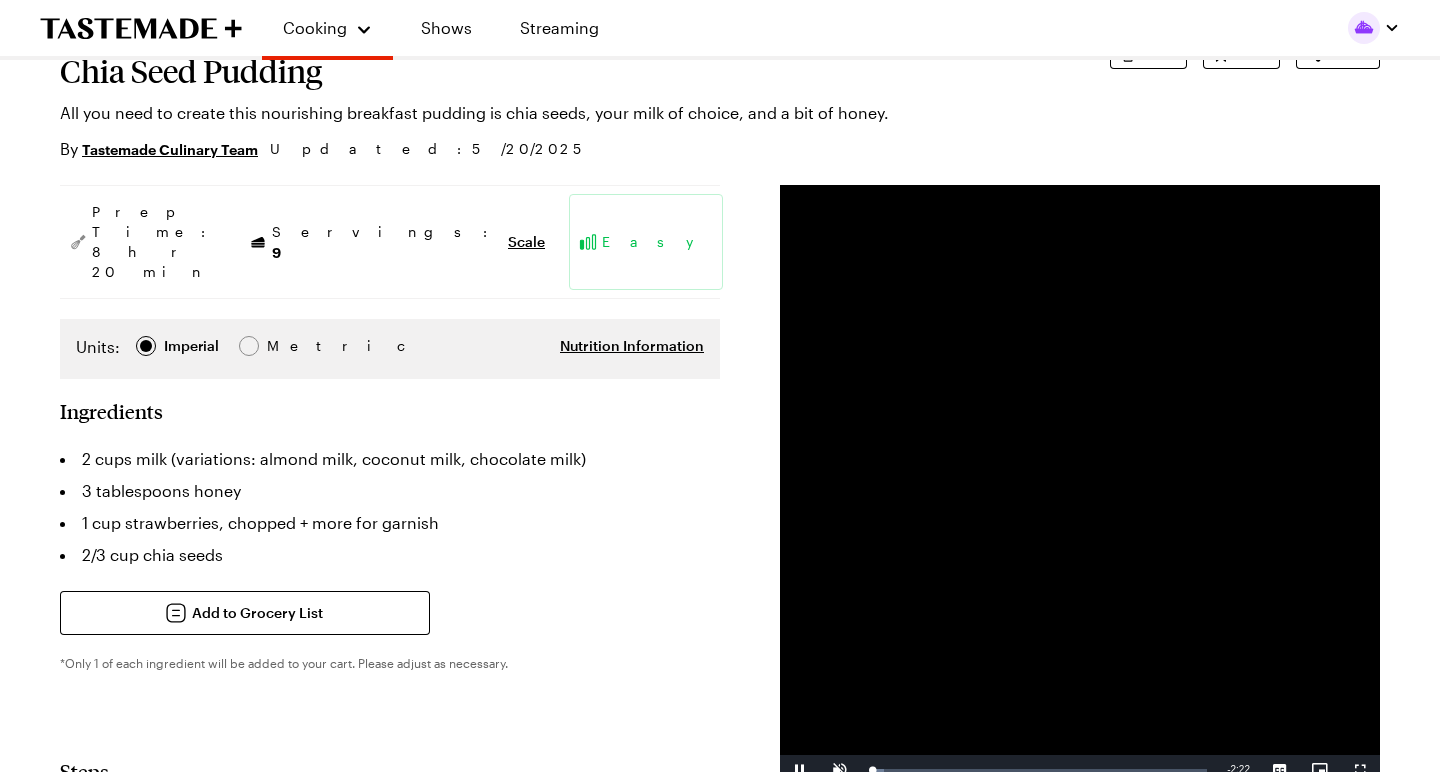 type on "x" 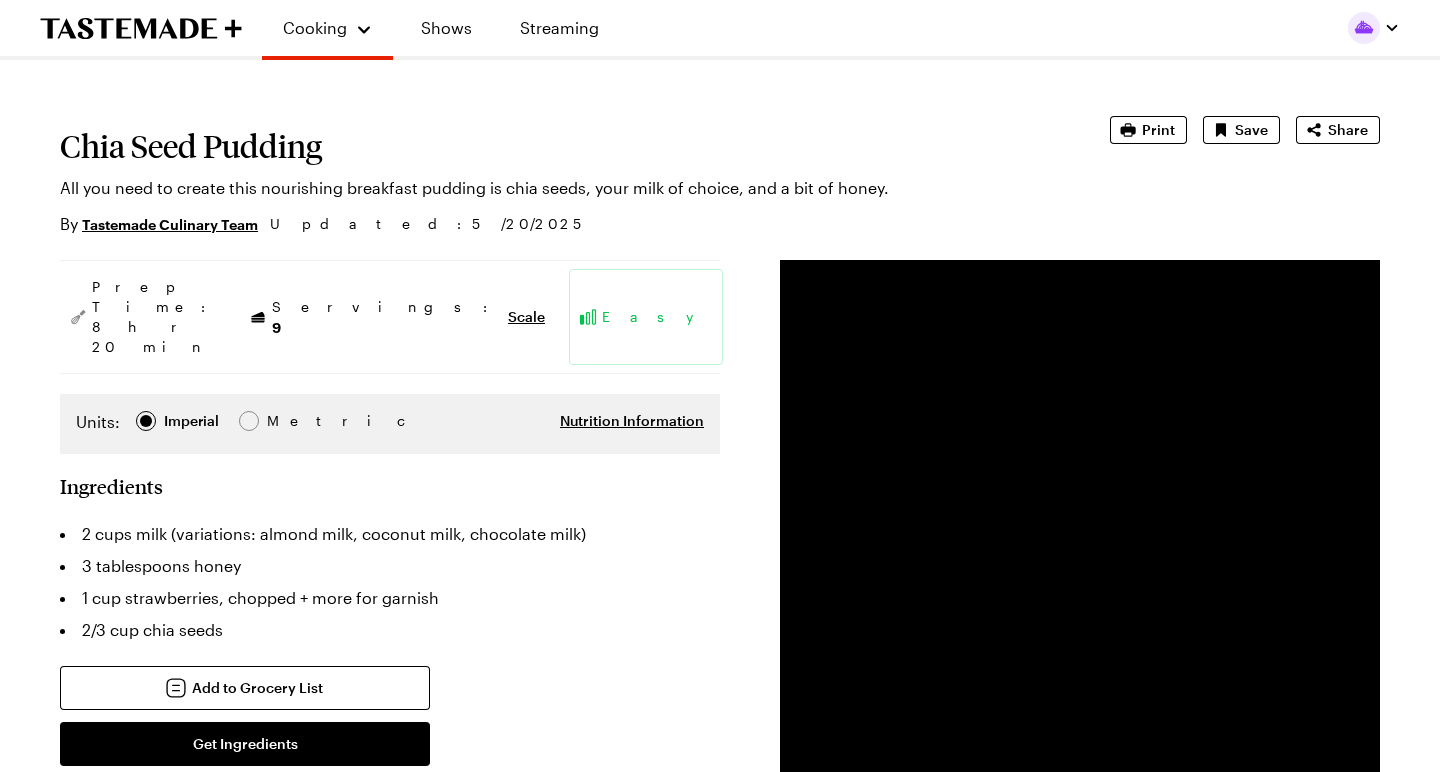 scroll, scrollTop: 78, scrollLeft: 0, axis: vertical 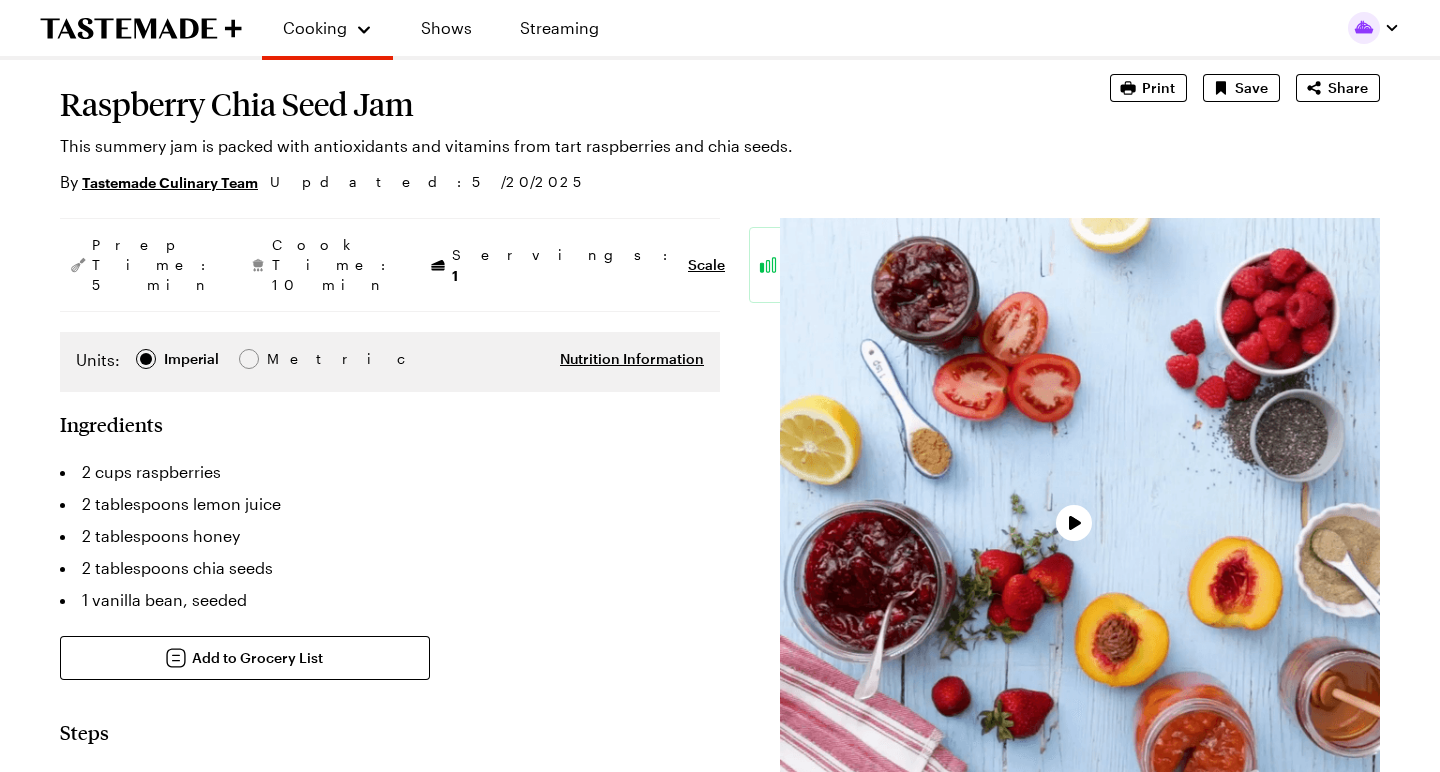 type on "x" 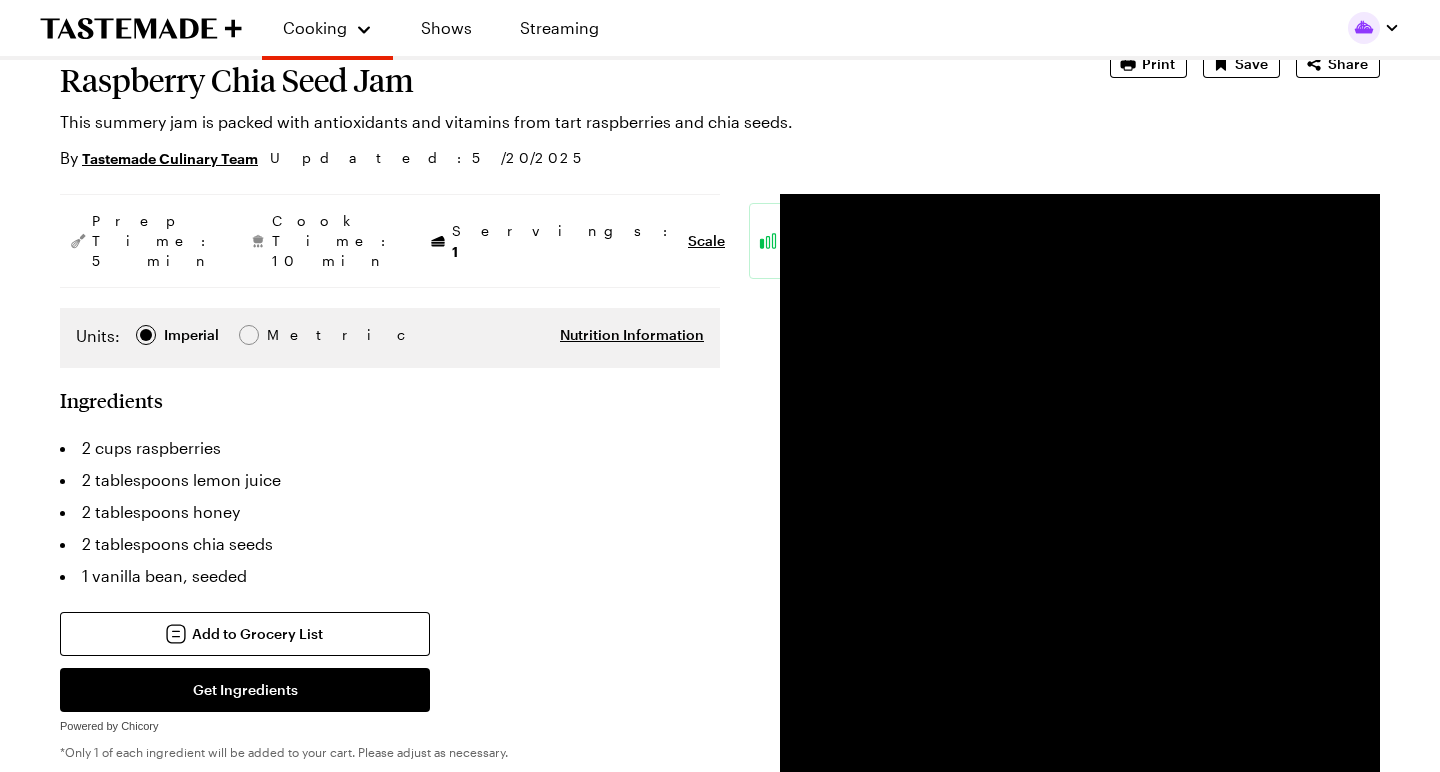 scroll, scrollTop: 146, scrollLeft: 0, axis: vertical 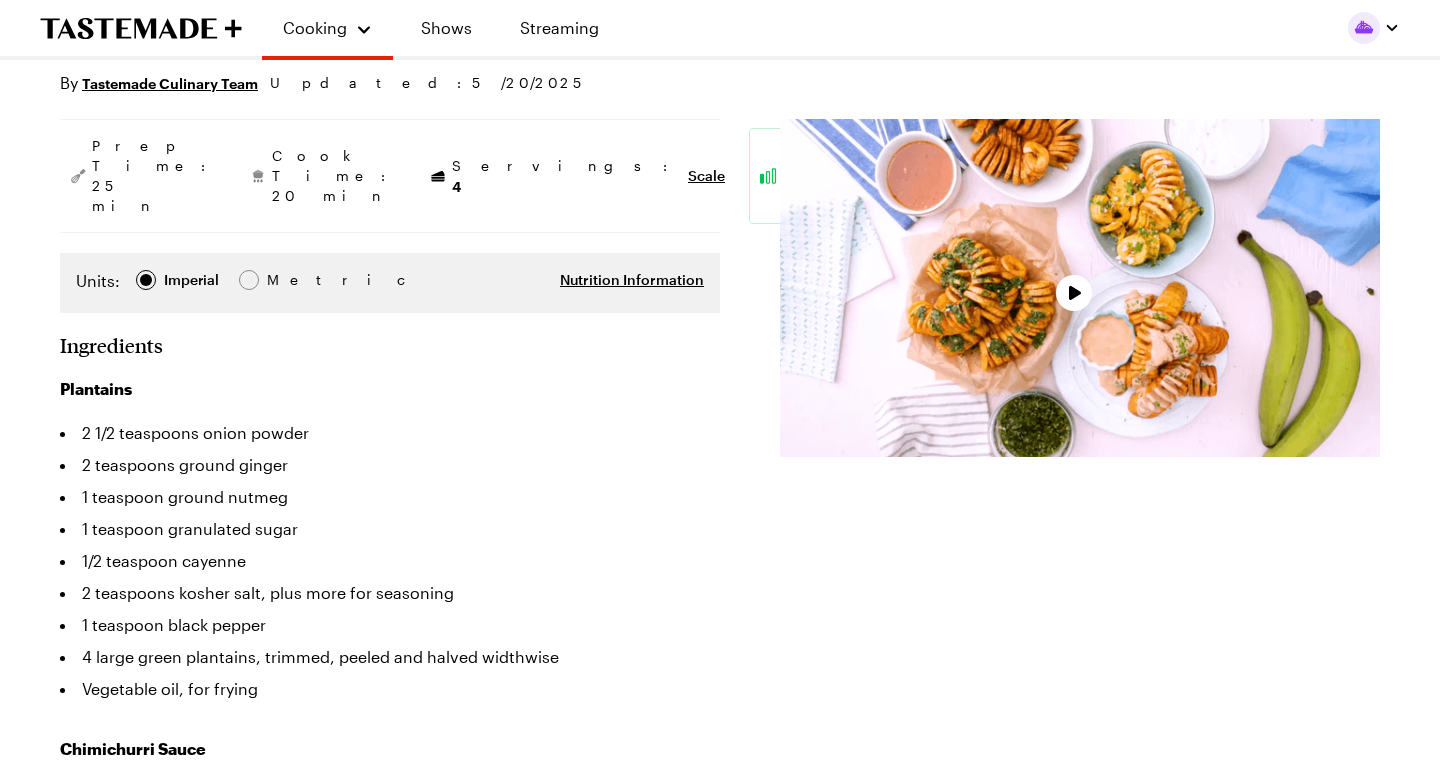 type on "x" 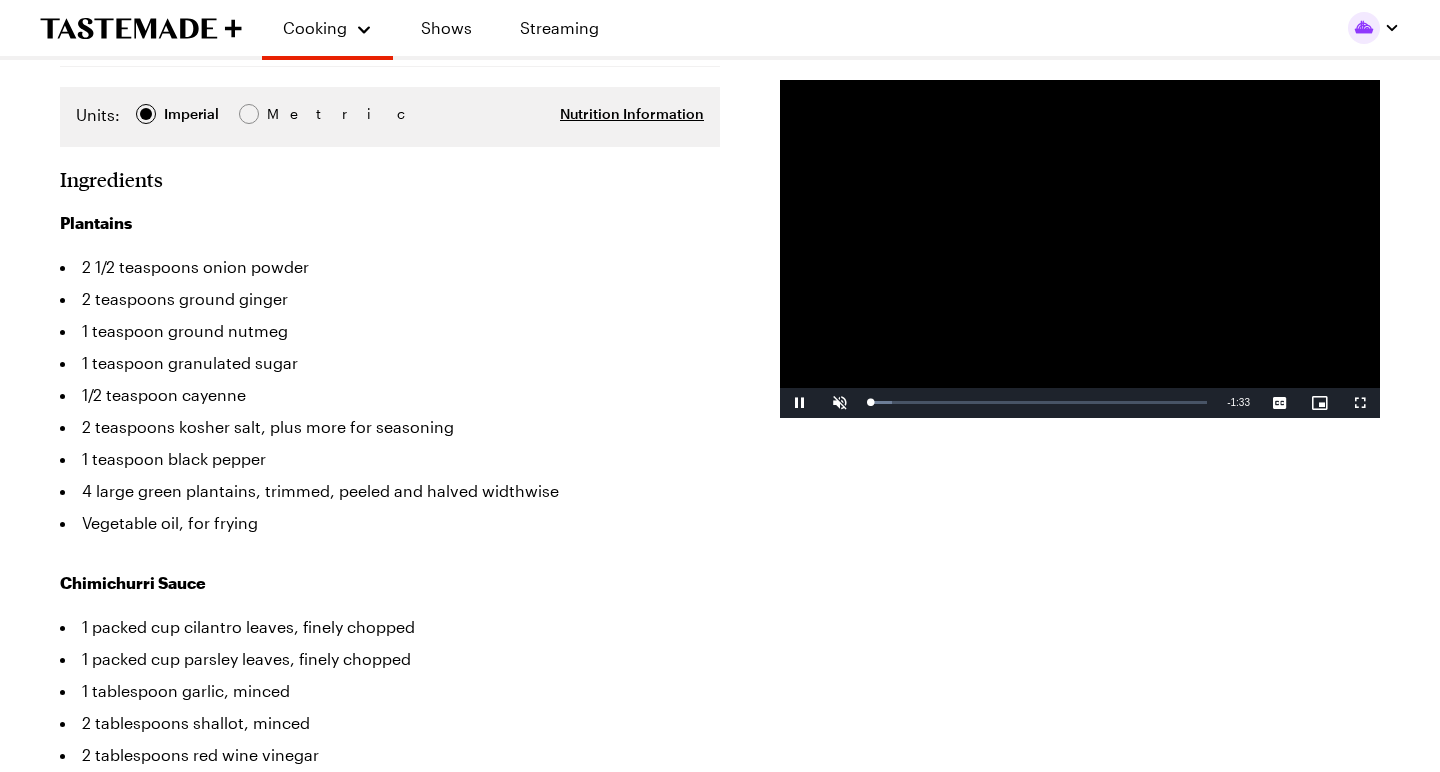 scroll, scrollTop: 394, scrollLeft: 0, axis: vertical 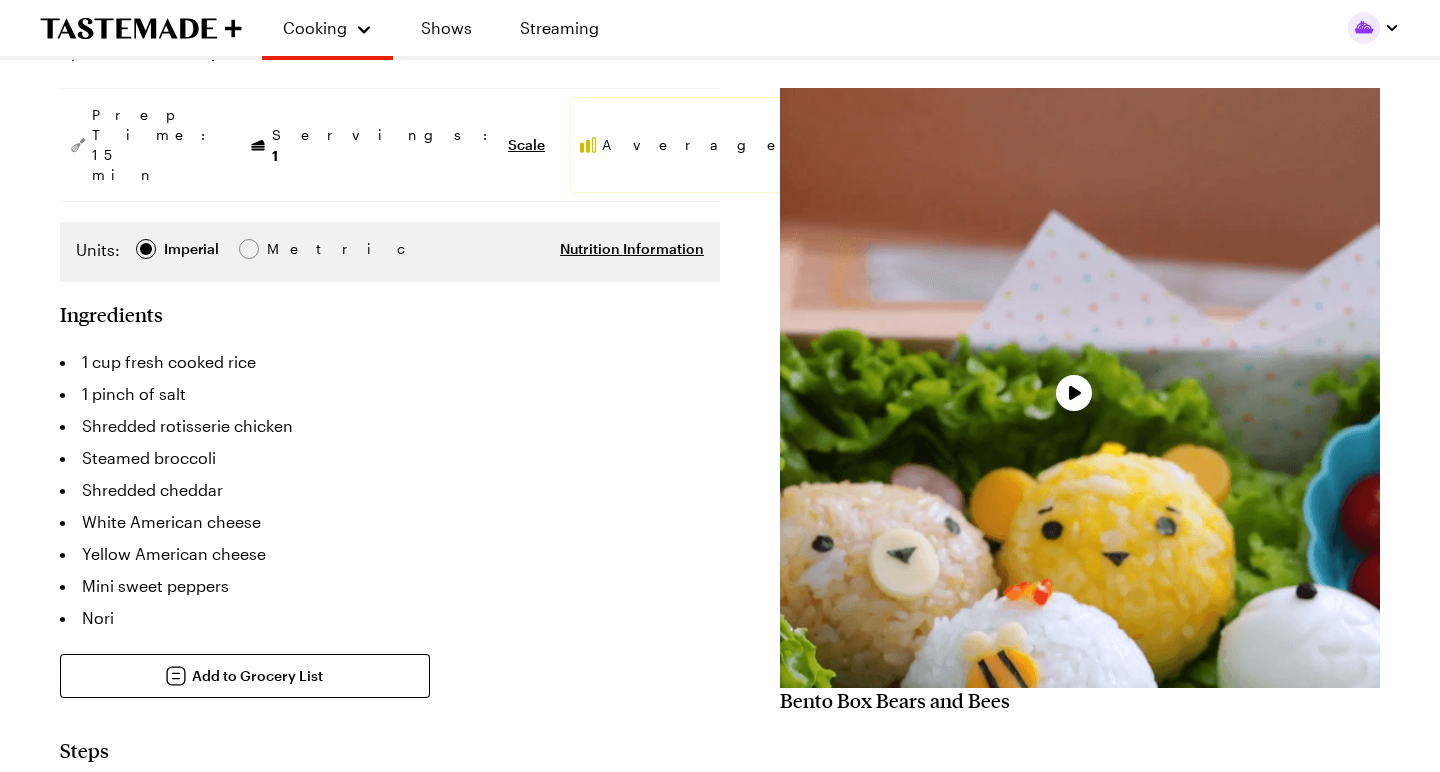type on "x" 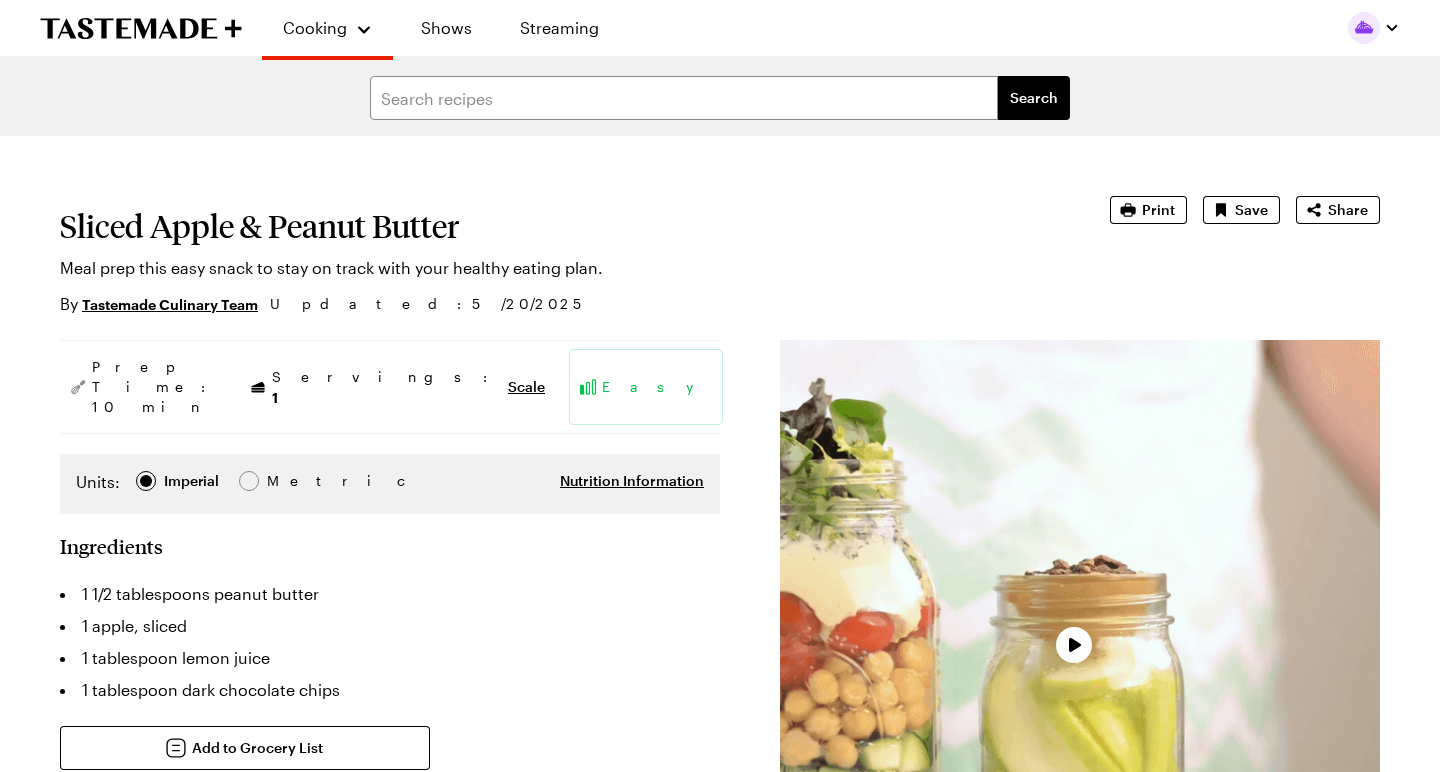 scroll, scrollTop: 0, scrollLeft: 0, axis: both 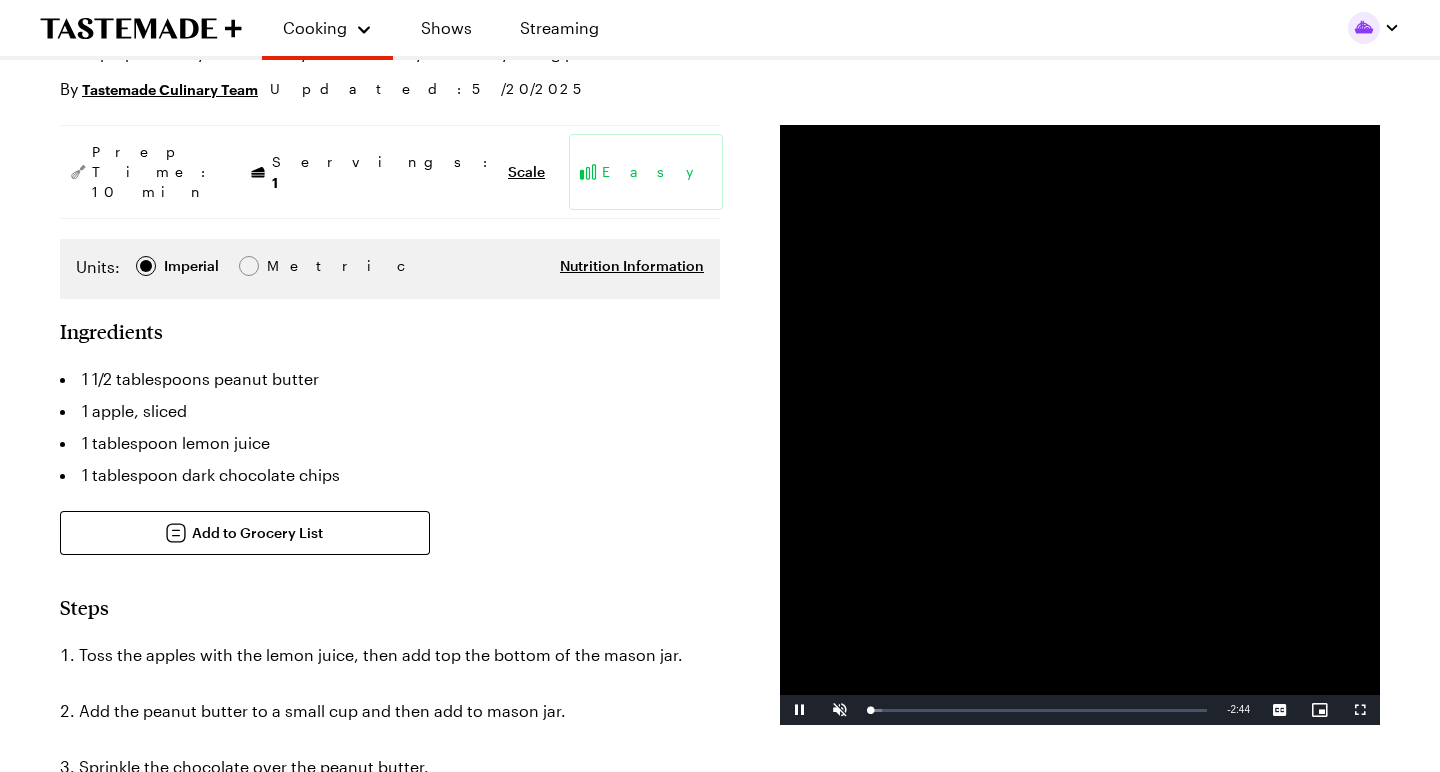type on "x" 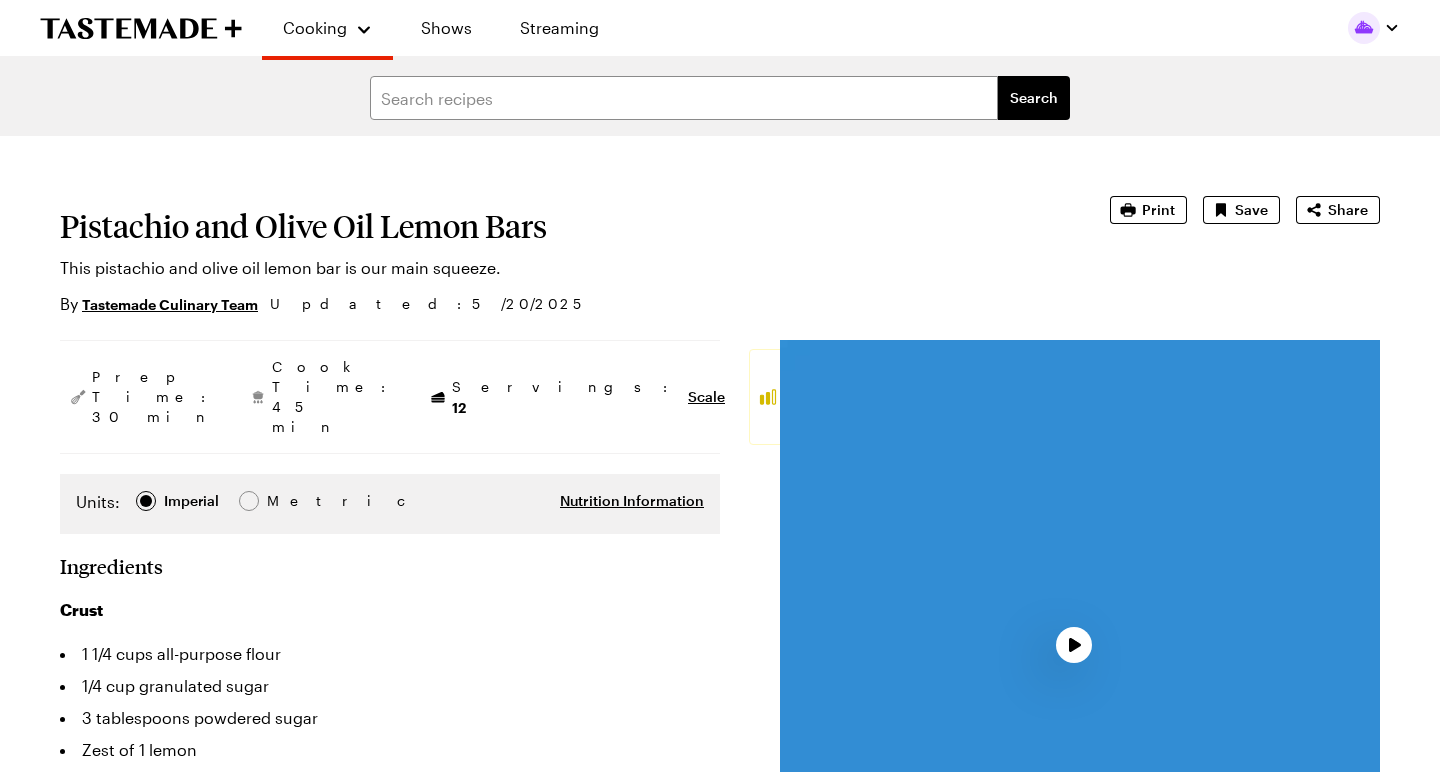scroll, scrollTop: 0, scrollLeft: 0, axis: both 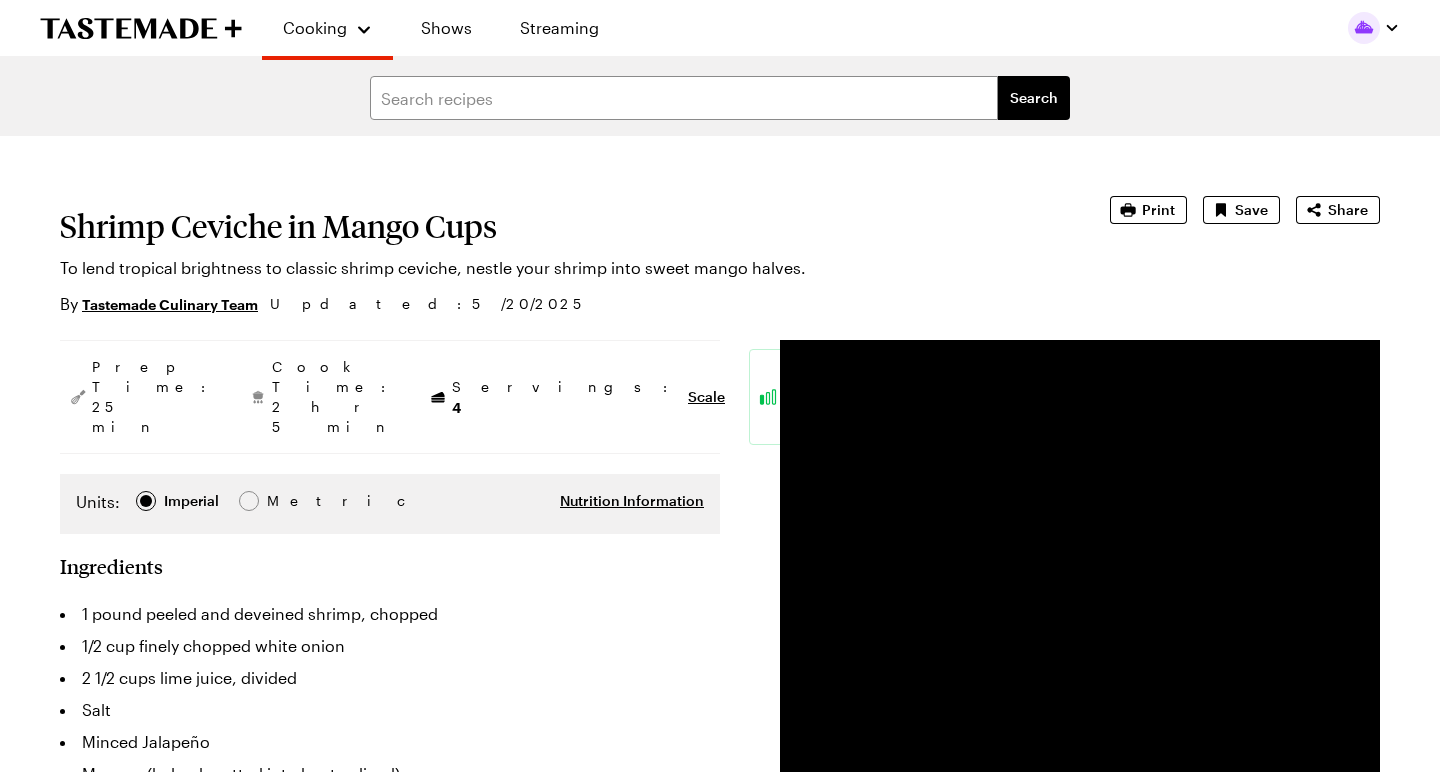 type on "x" 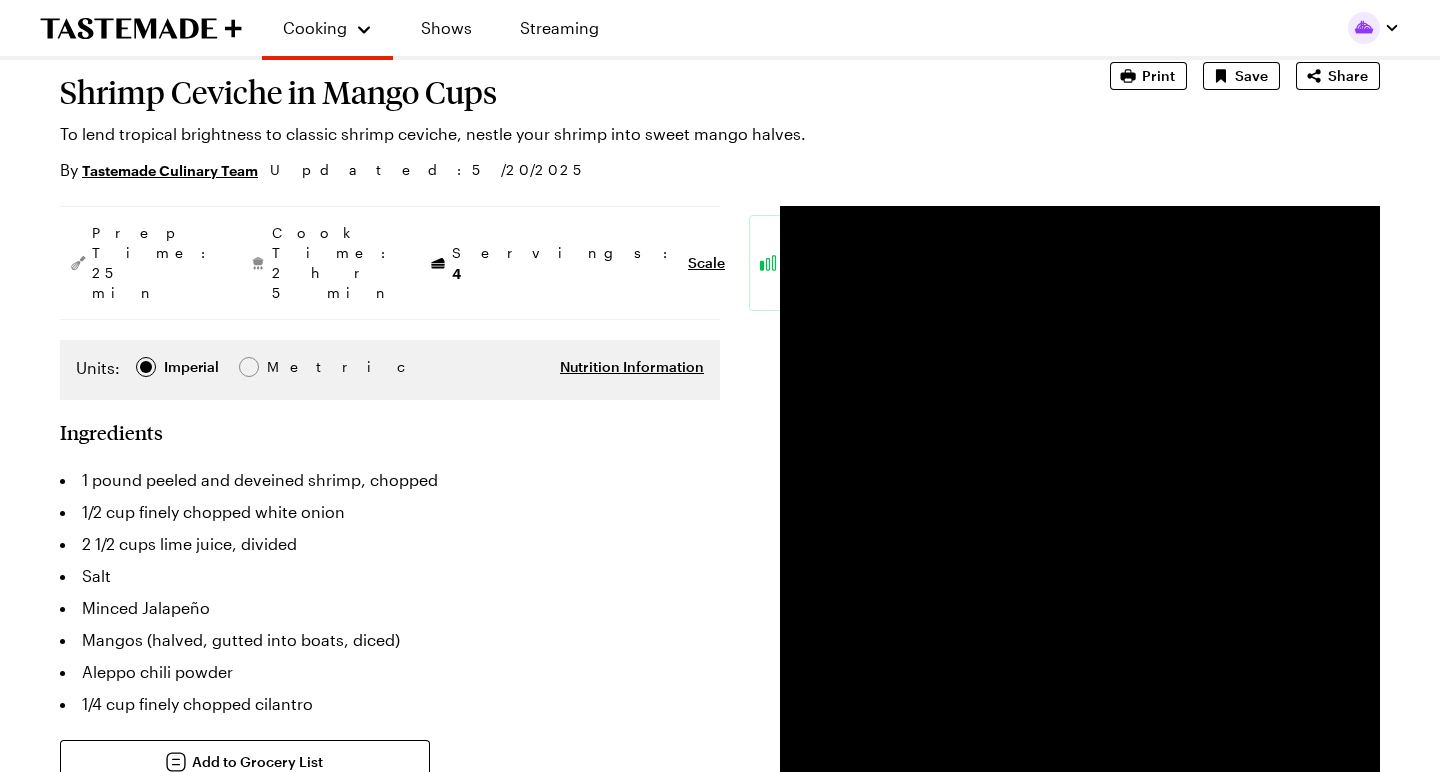 scroll, scrollTop: 136, scrollLeft: 0, axis: vertical 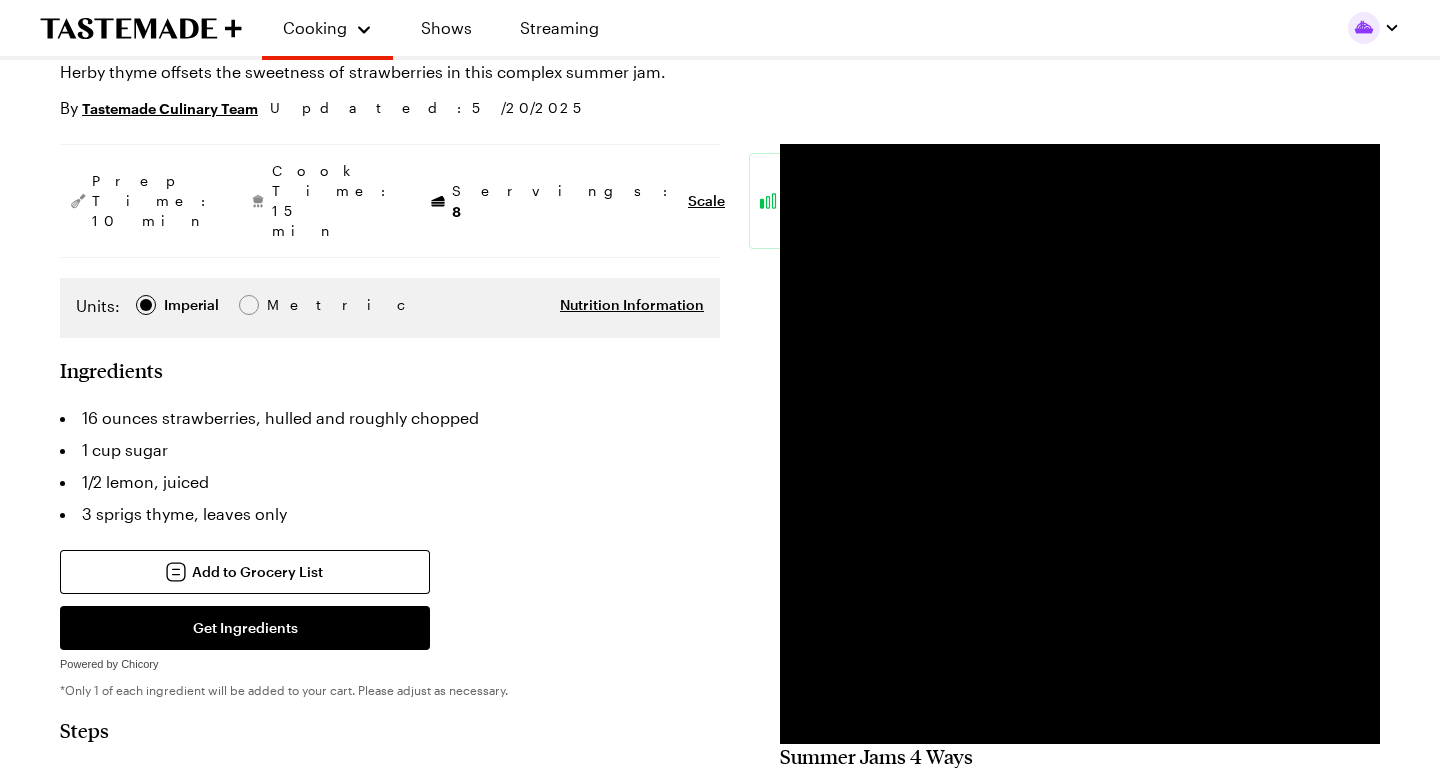 type on "x" 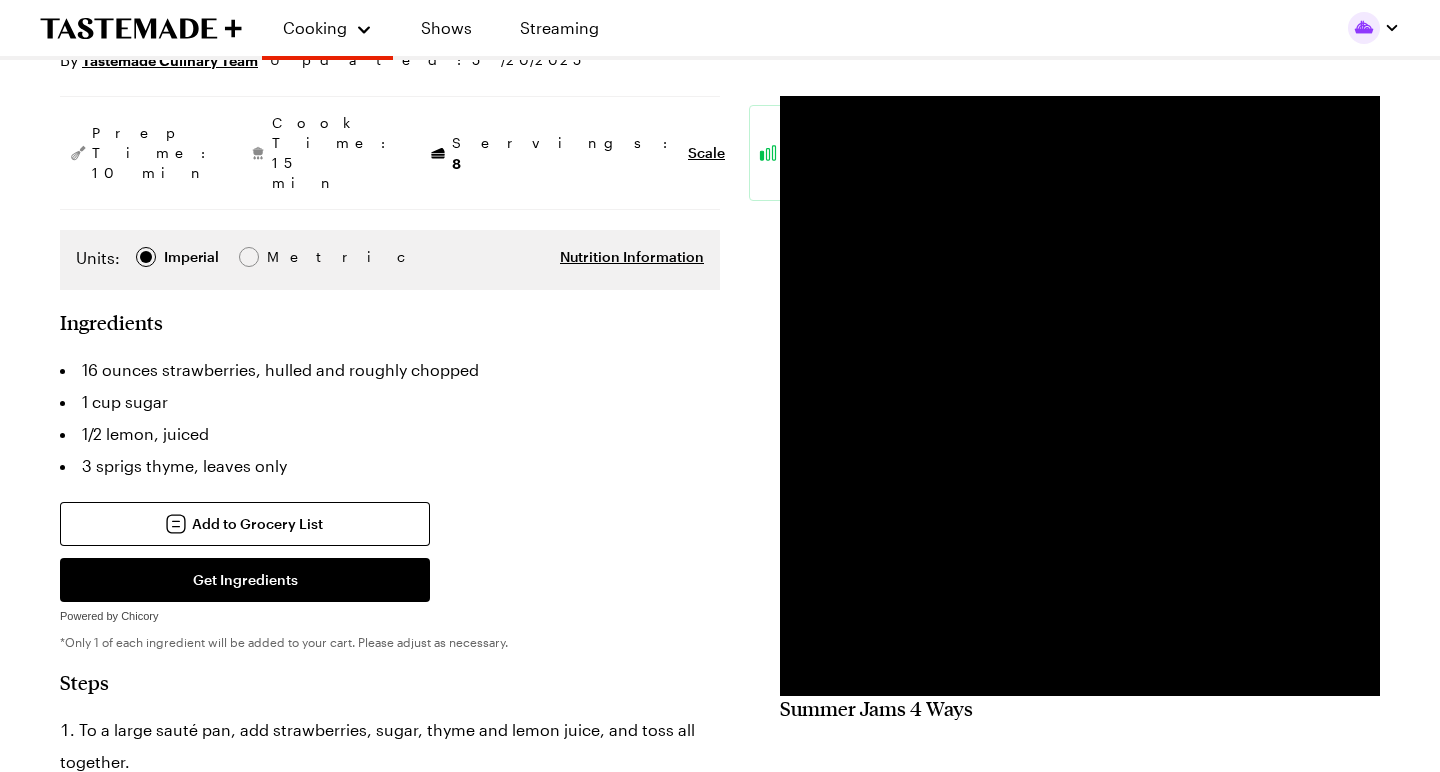 scroll, scrollTop: 244, scrollLeft: 0, axis: vertical 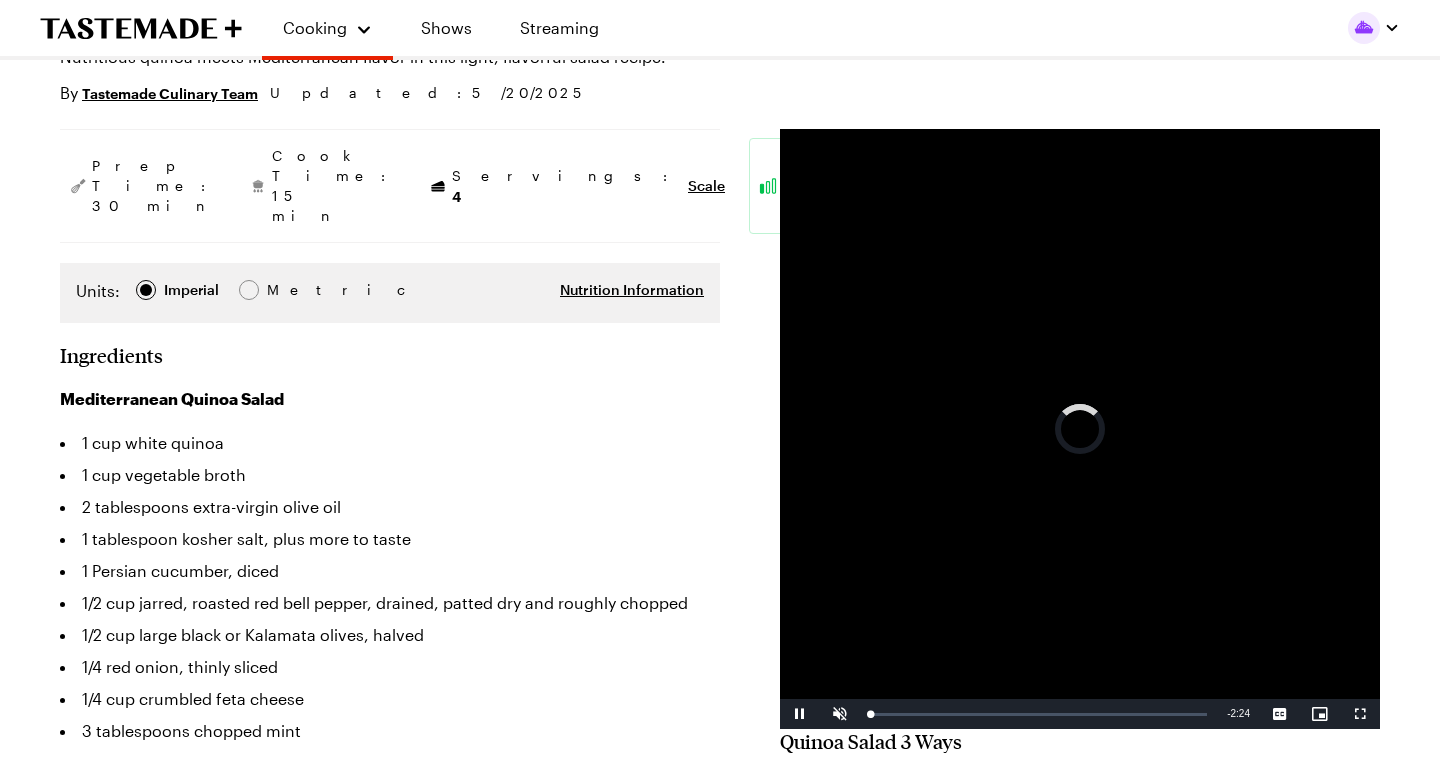 type on "x" 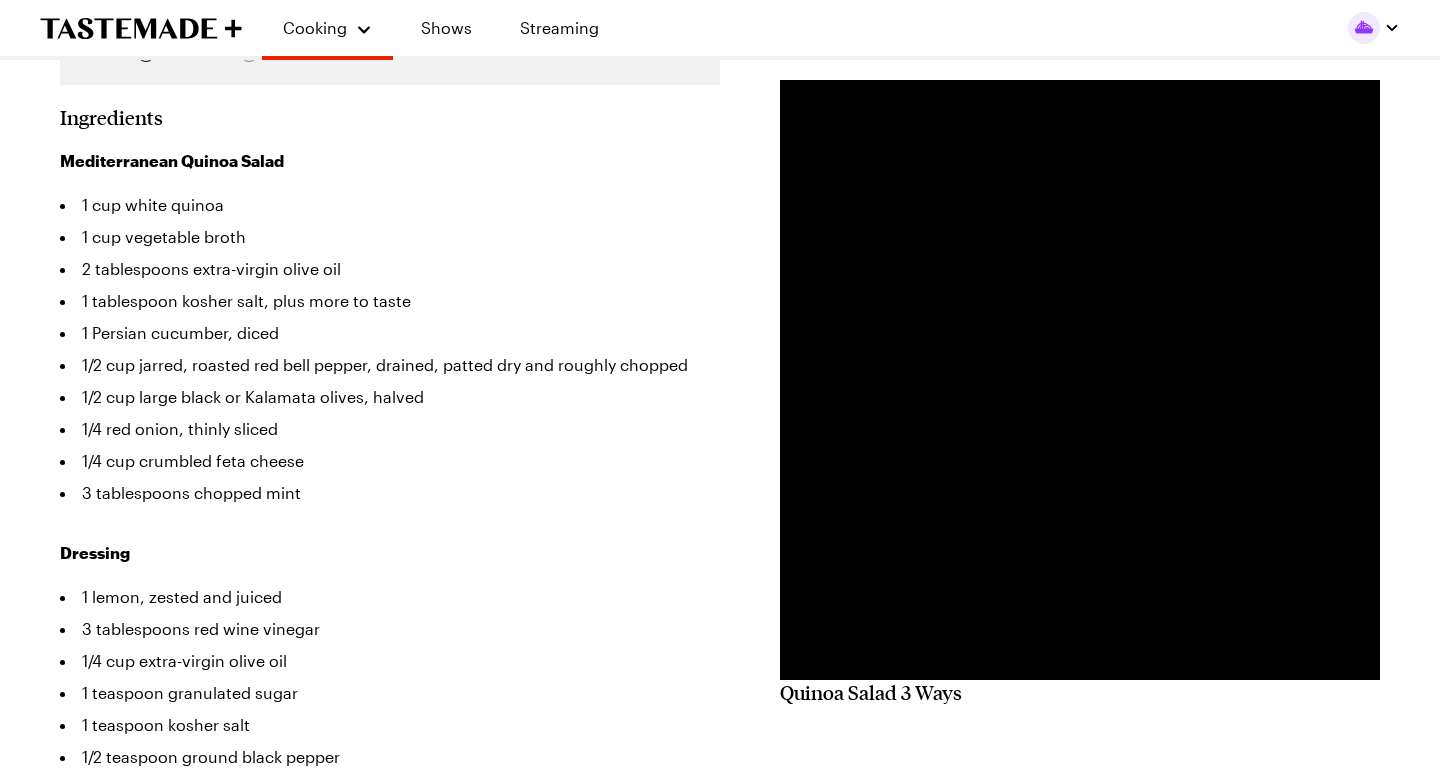 scroll, scrollTop: 449, scrollLeft: 0, axis: vertical 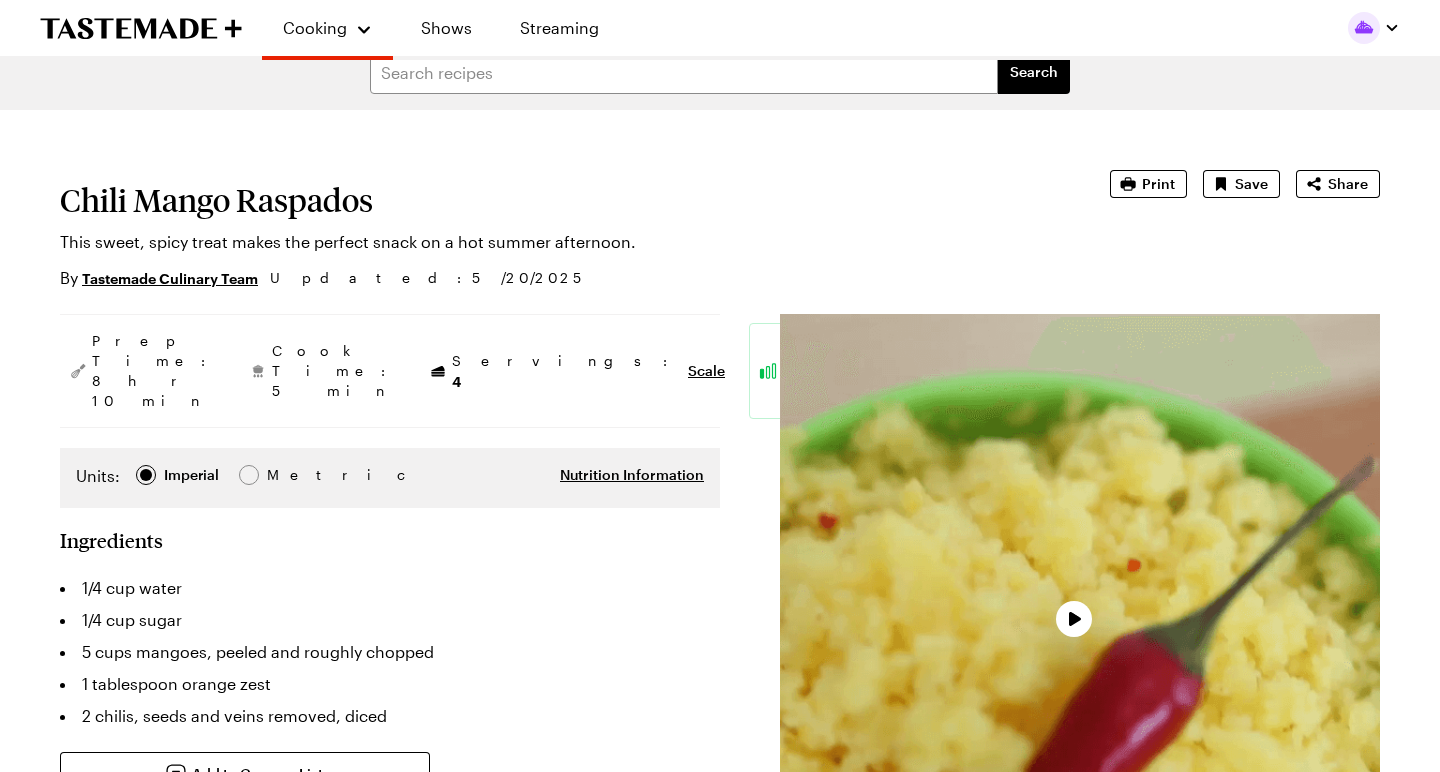 type on "x" 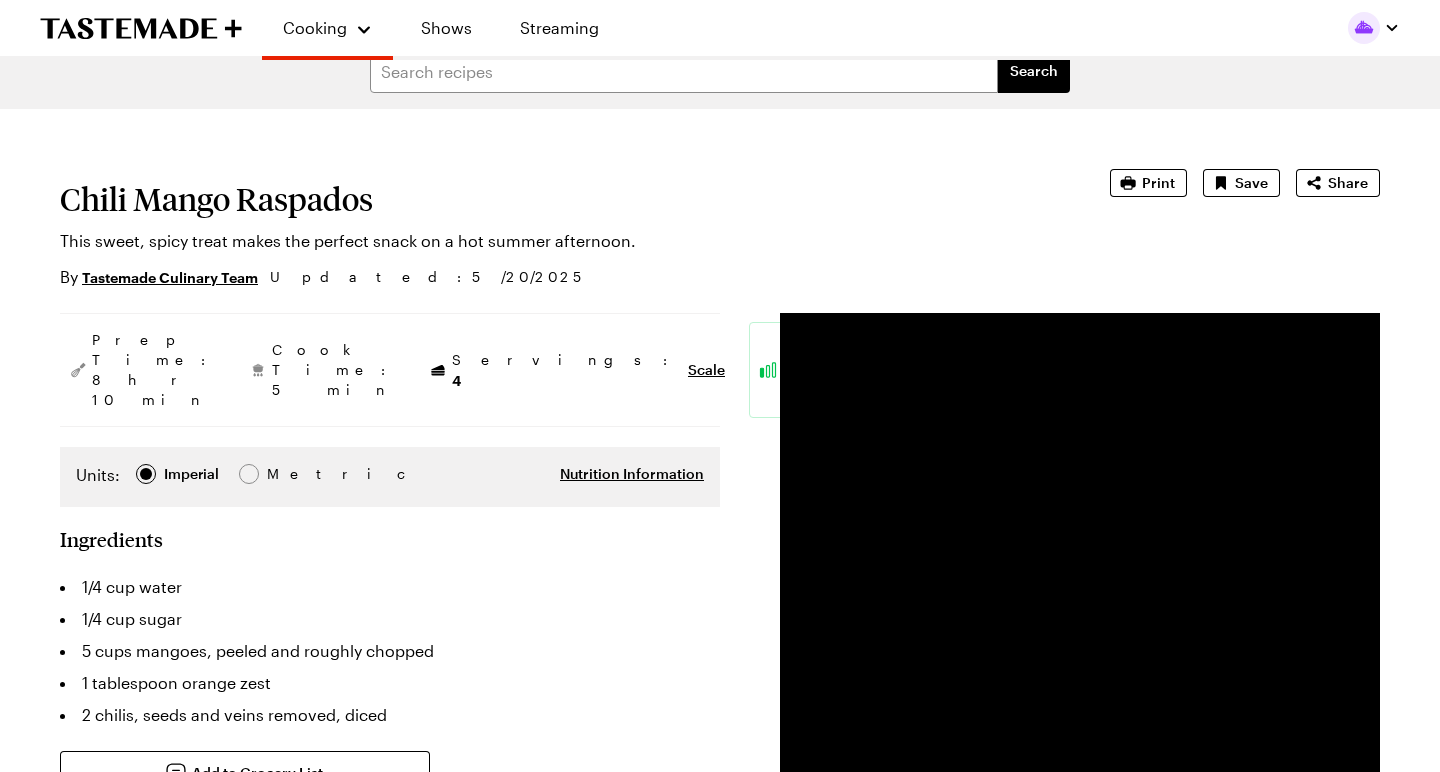 scroll, scrollTop: 27, scrollLeft: 0, axis: vertical 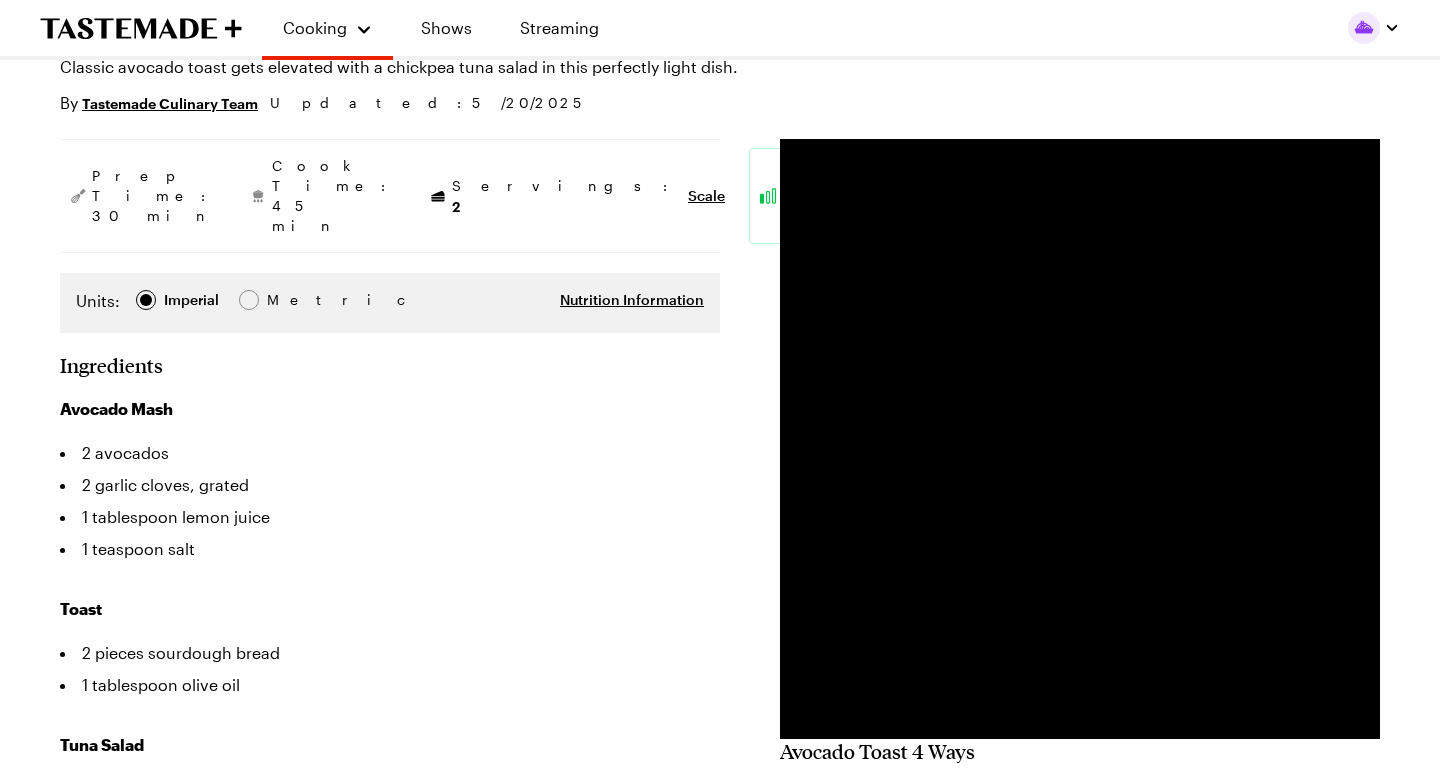 type on "x" 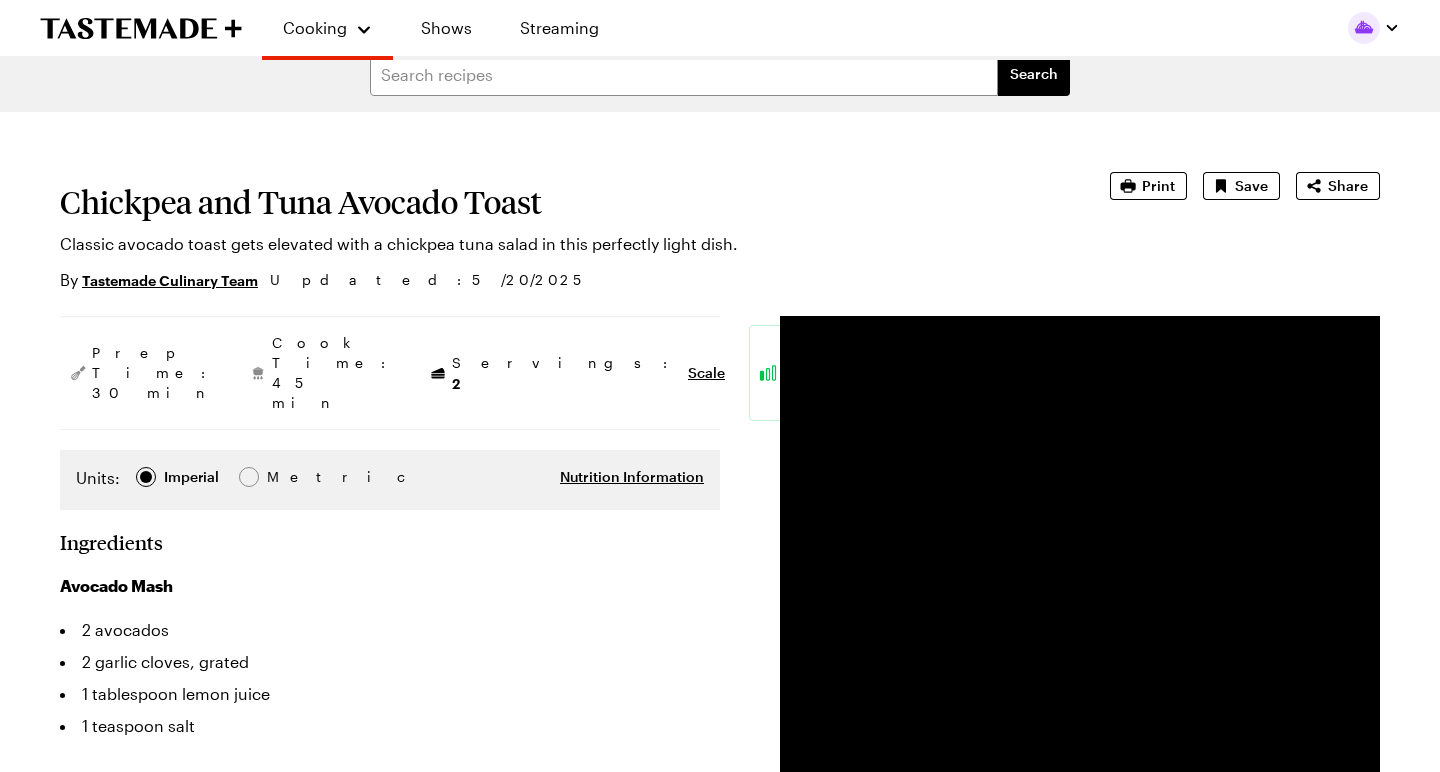 scroll, scrollTop: 23, scrollLeft: 0, axis: vertical 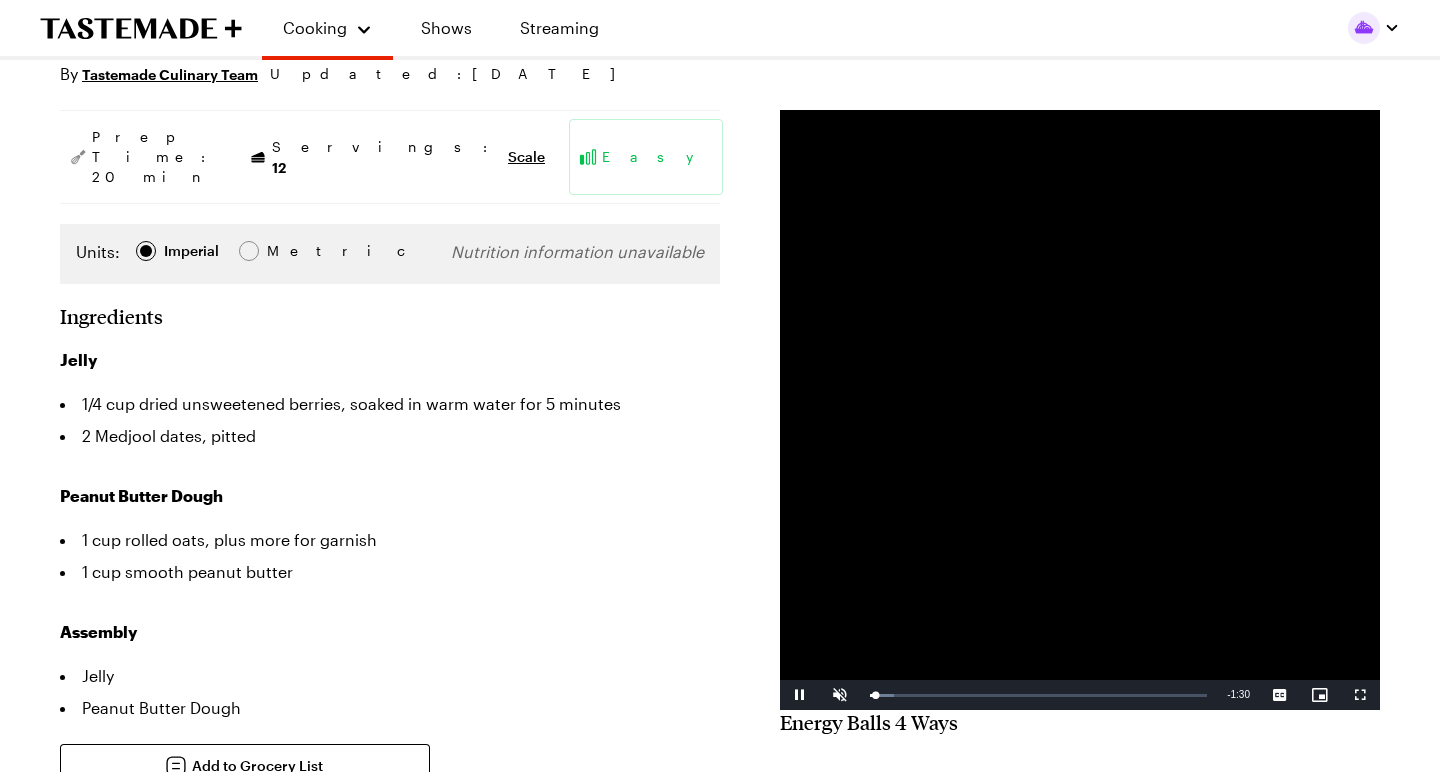 type on "x" 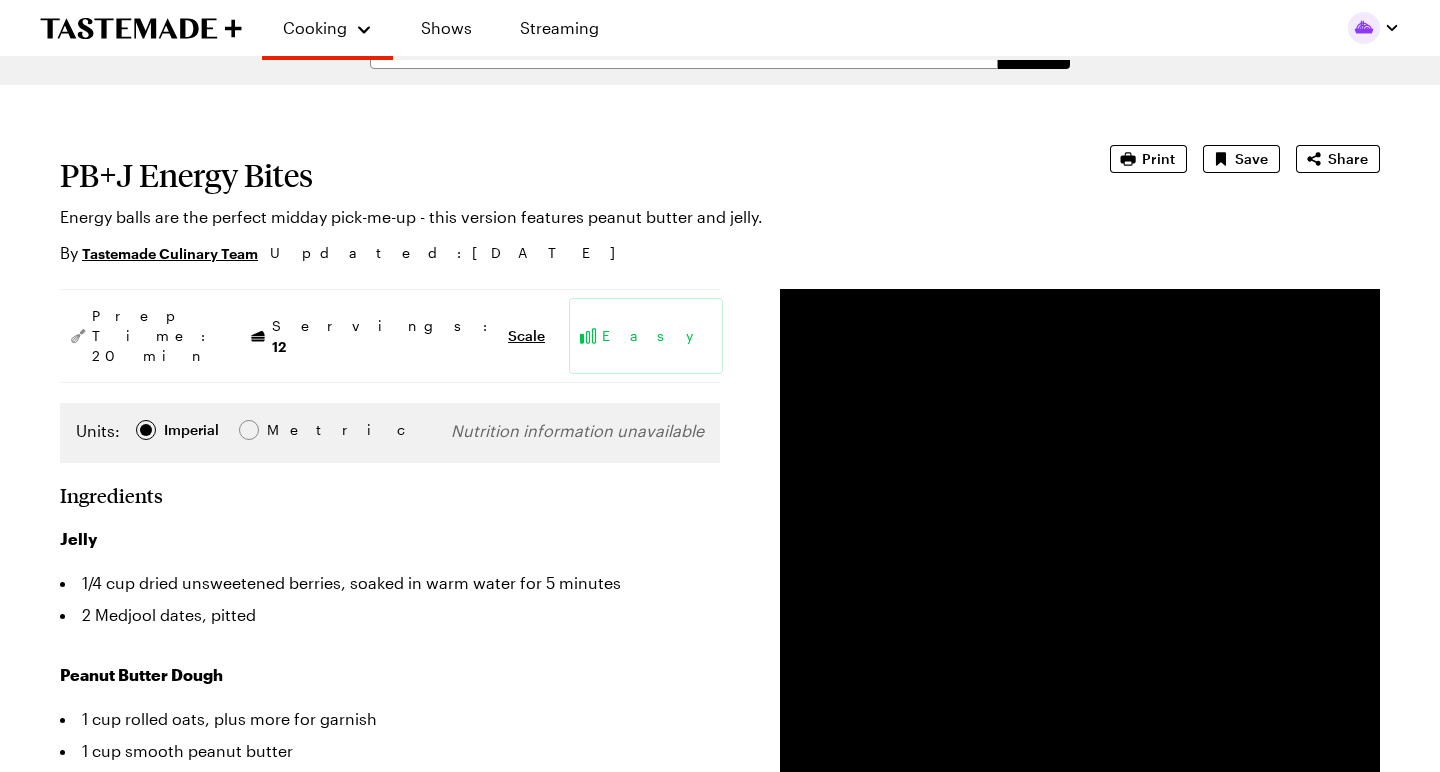 scroll, scrollTop: 0, scrollLeft: 0, axis: both 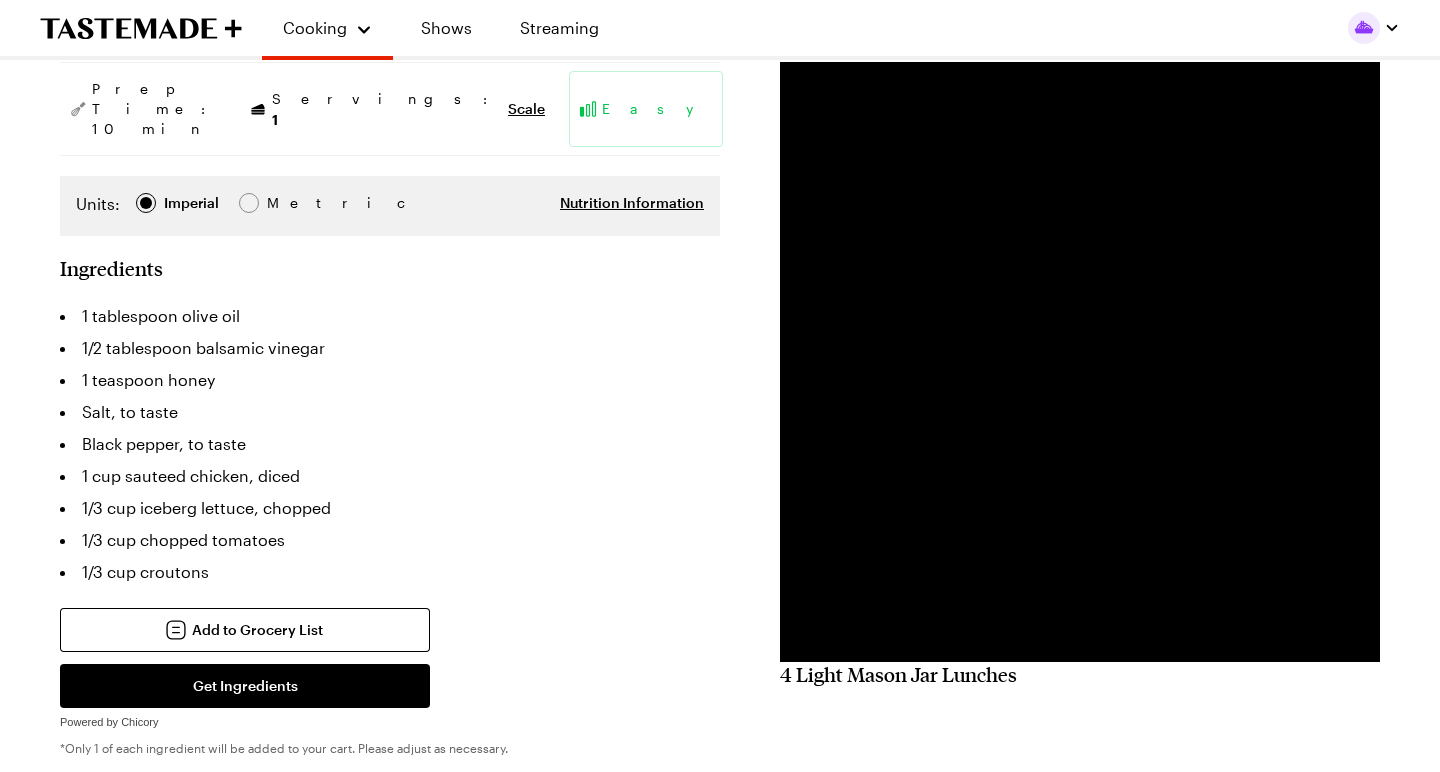 type on "x" 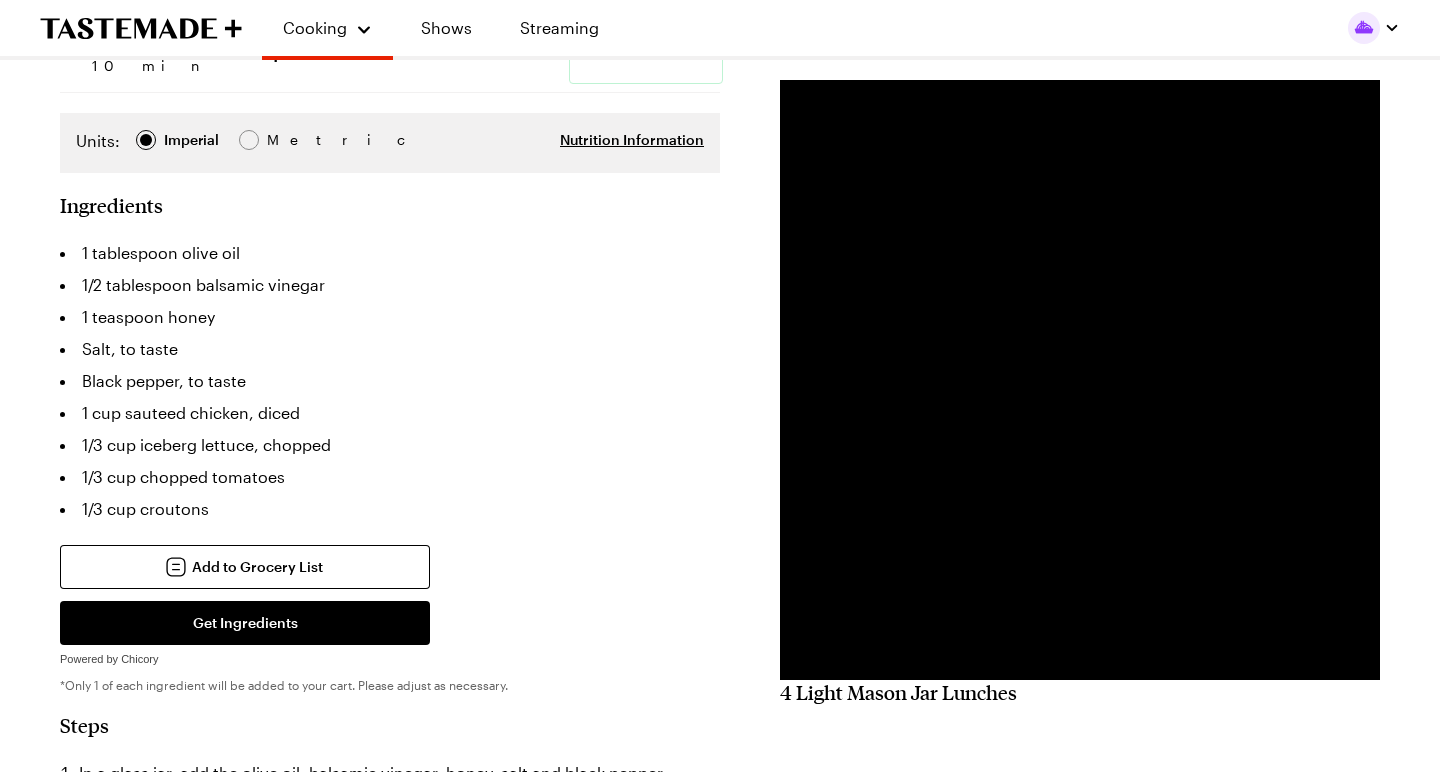 scroll, scrollTop: 332, scrollLeft: 0, axis: vertical 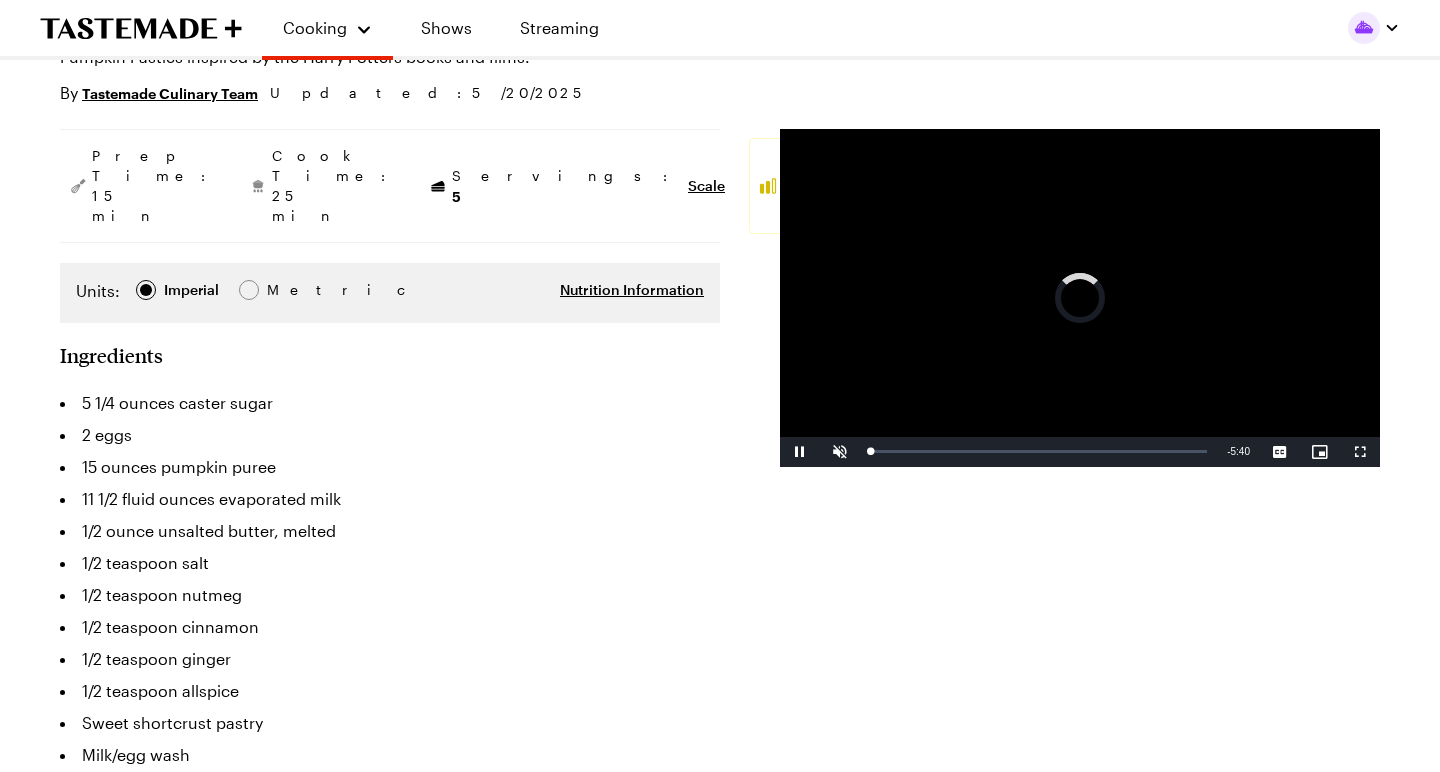 type on "x" 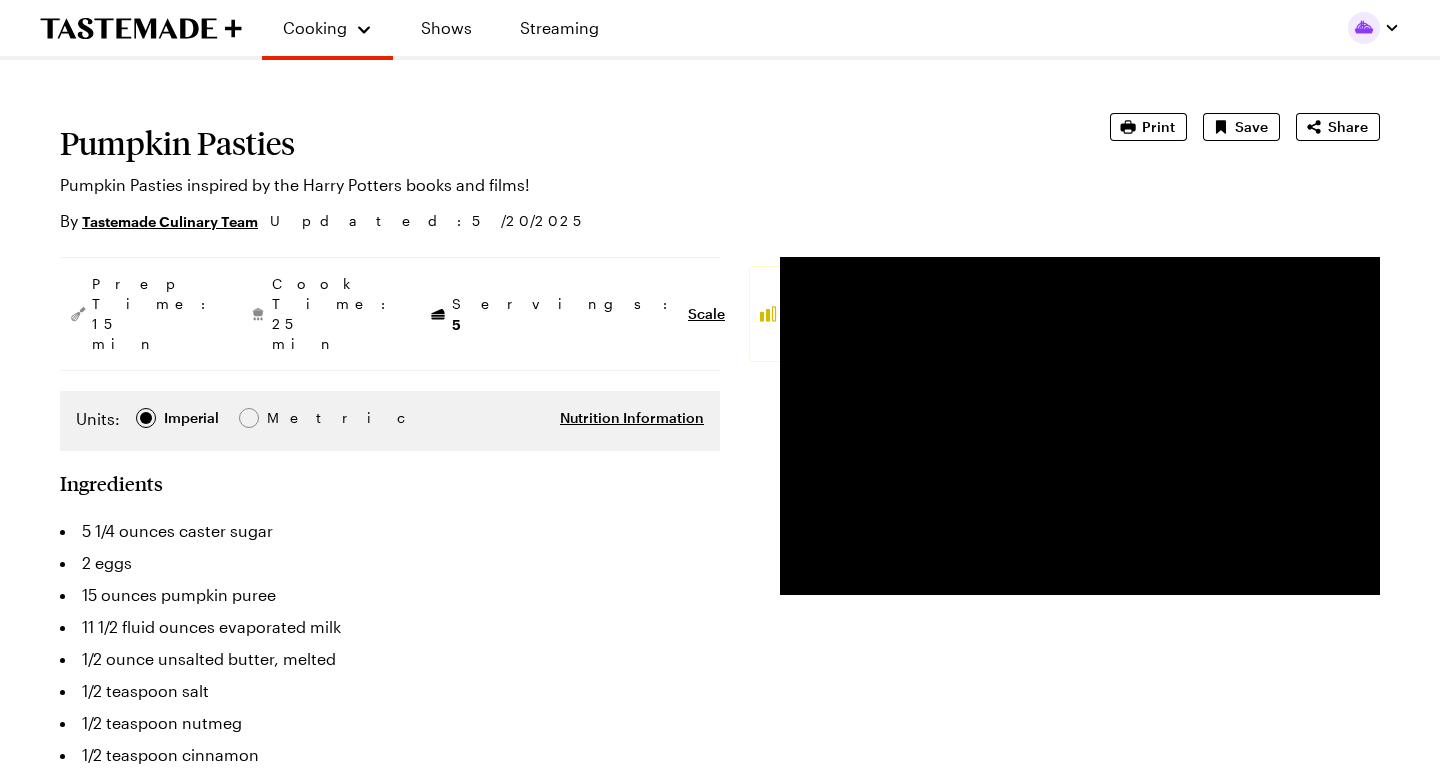 scroll, scrollTop: 84, scrollLeft: 0, axis: vertical 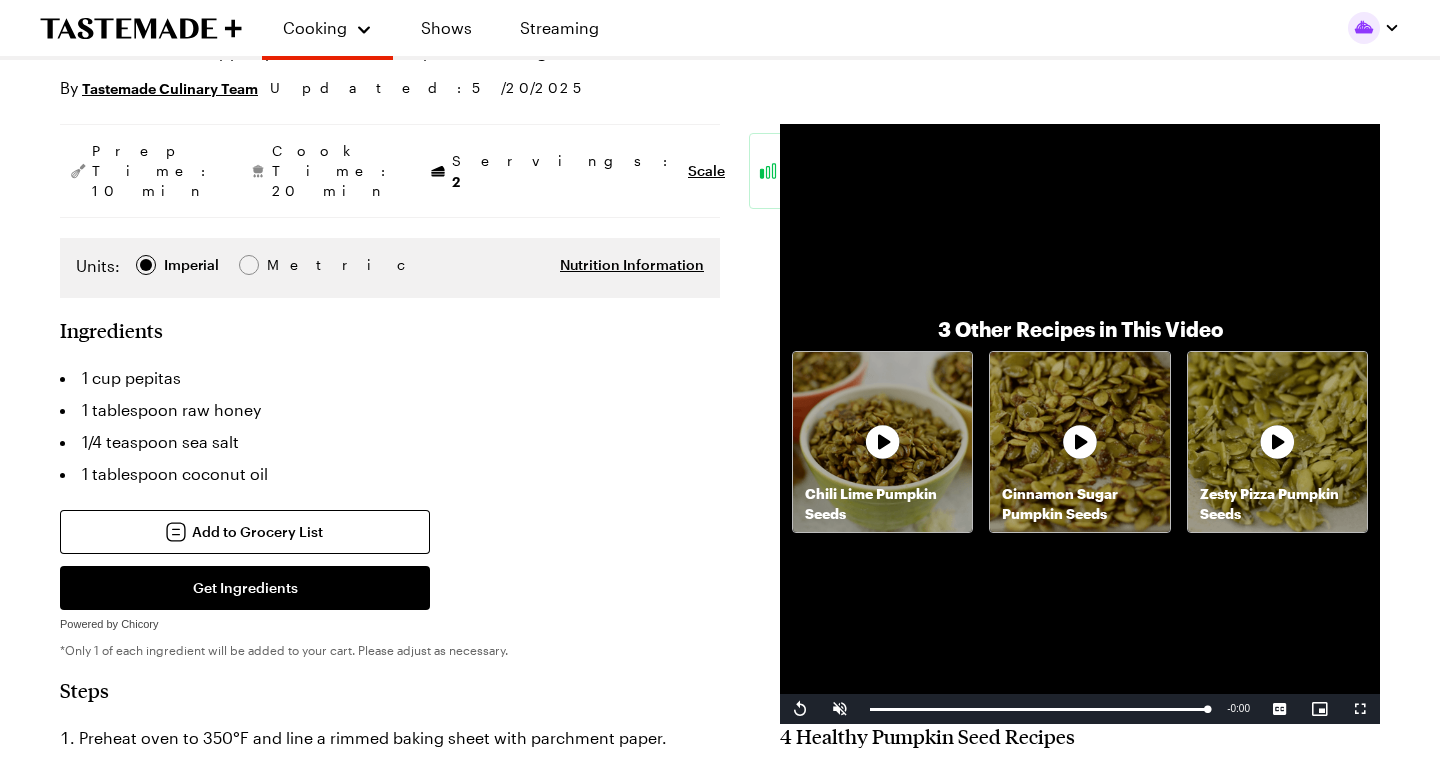 type on "x" 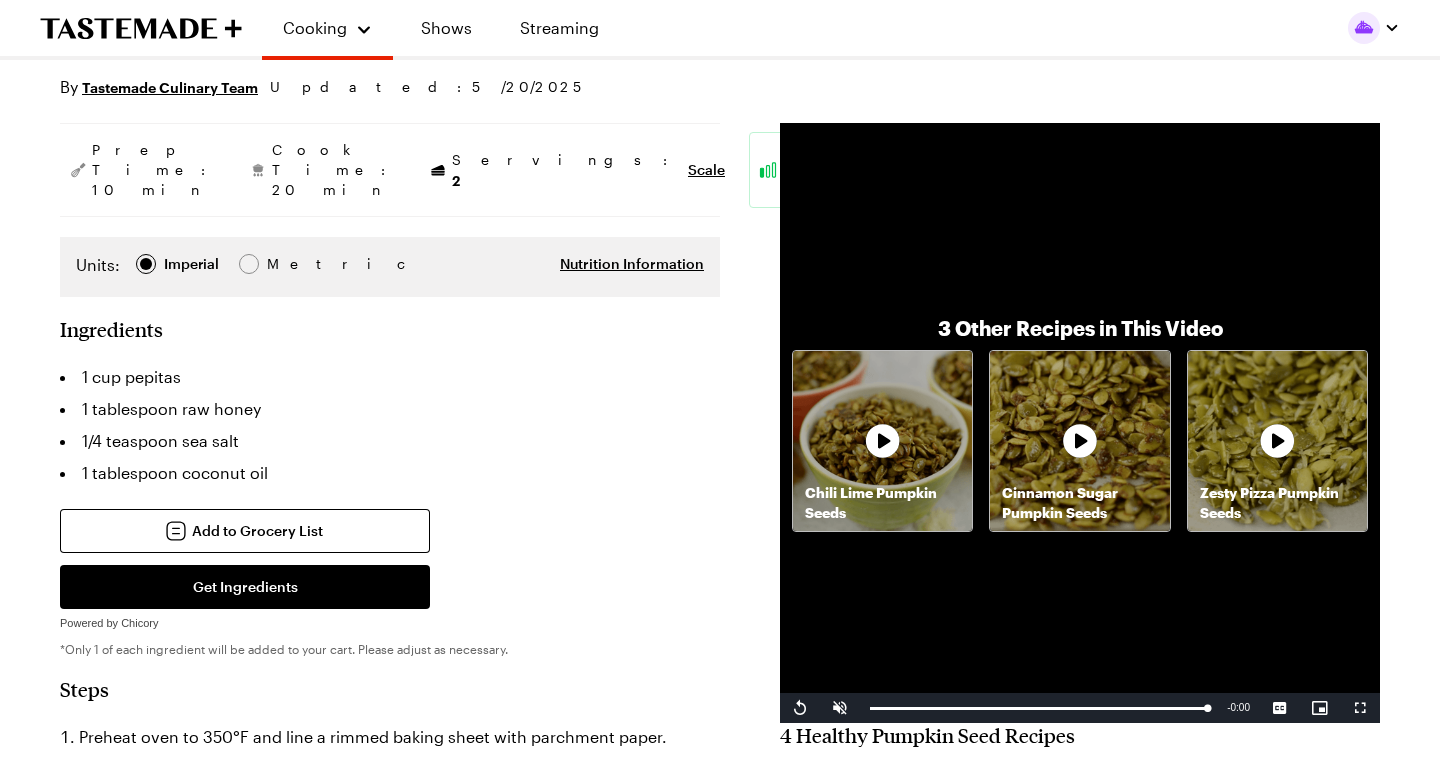scroll, scrollTop: 233, scrollLeft: 0, axis: vertical 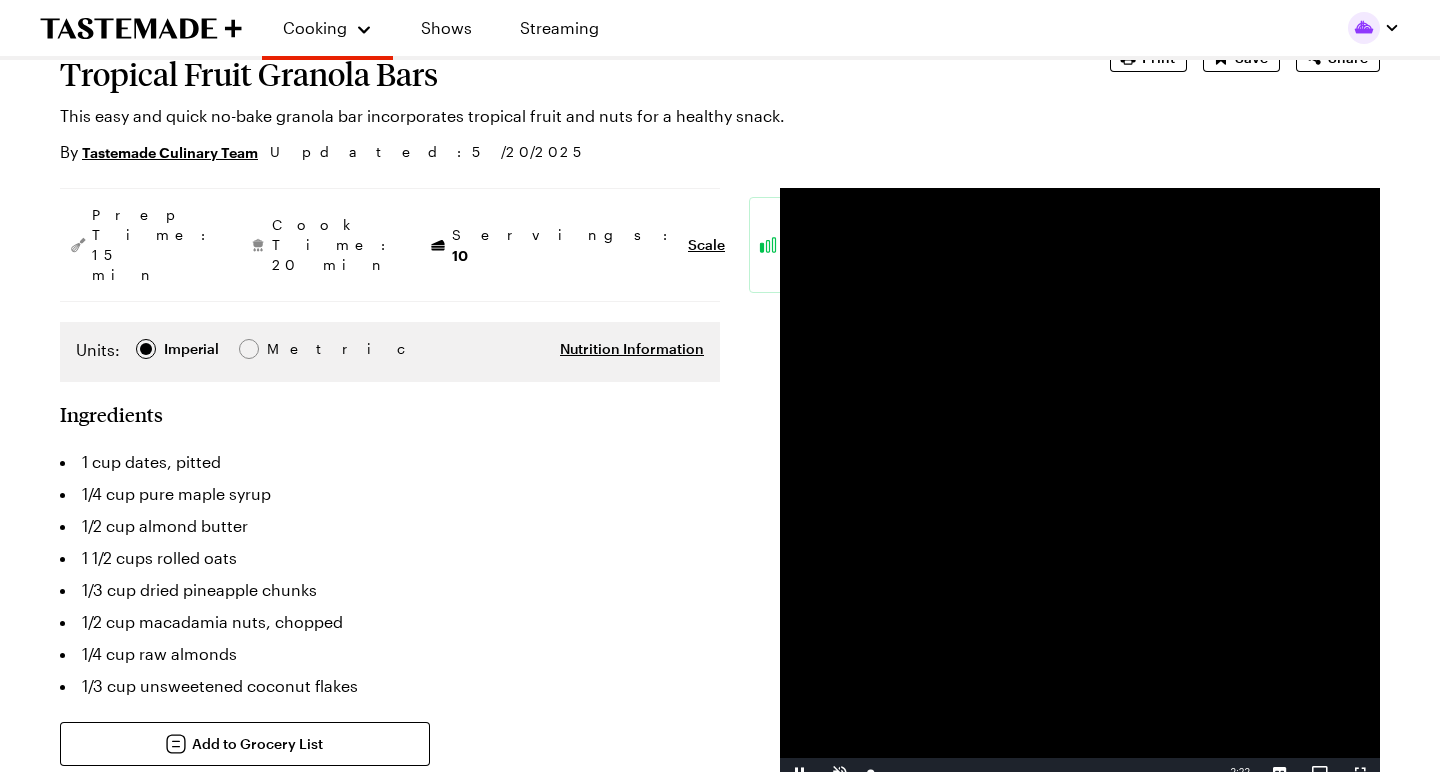 type on "x" 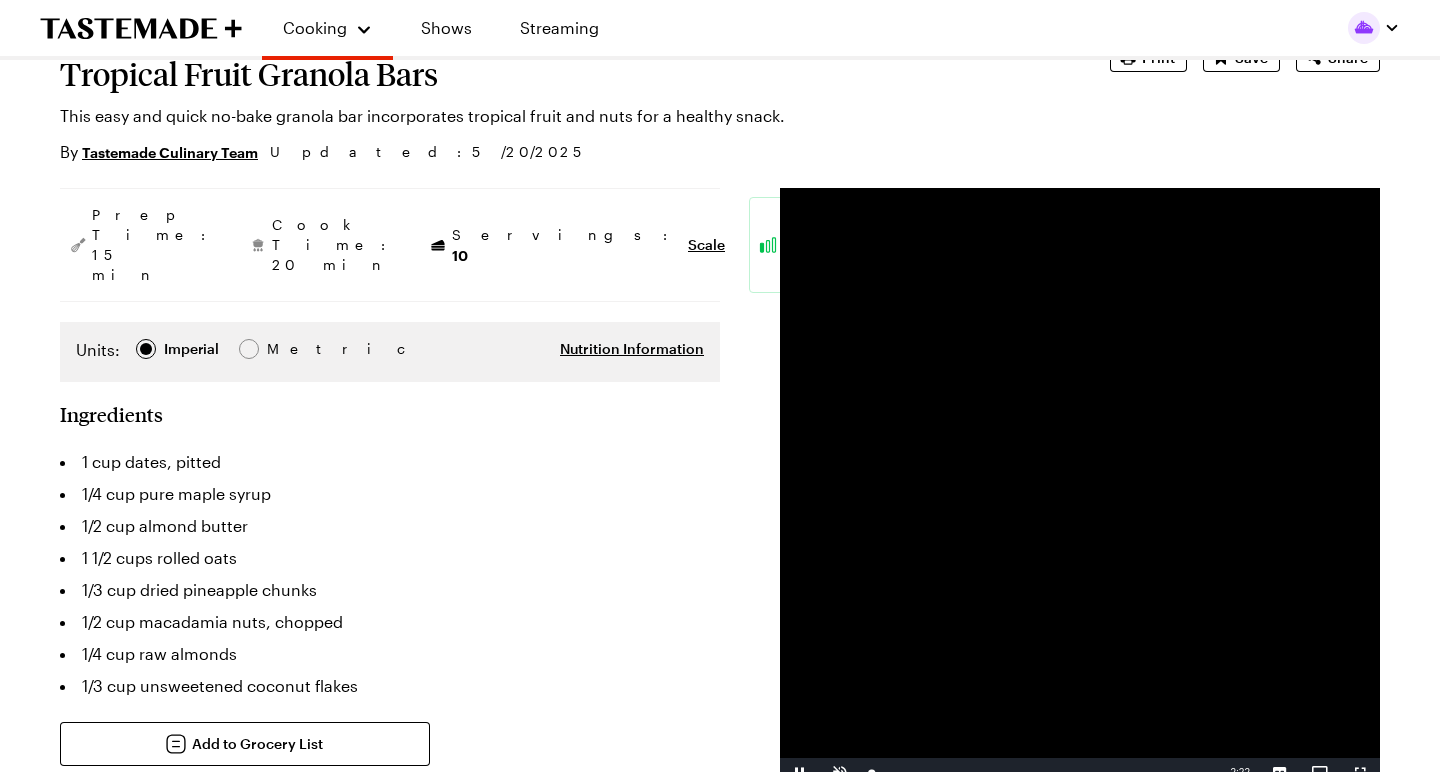 scroll, scrollTop: 131, scrollLeft: 0, axis: vertical 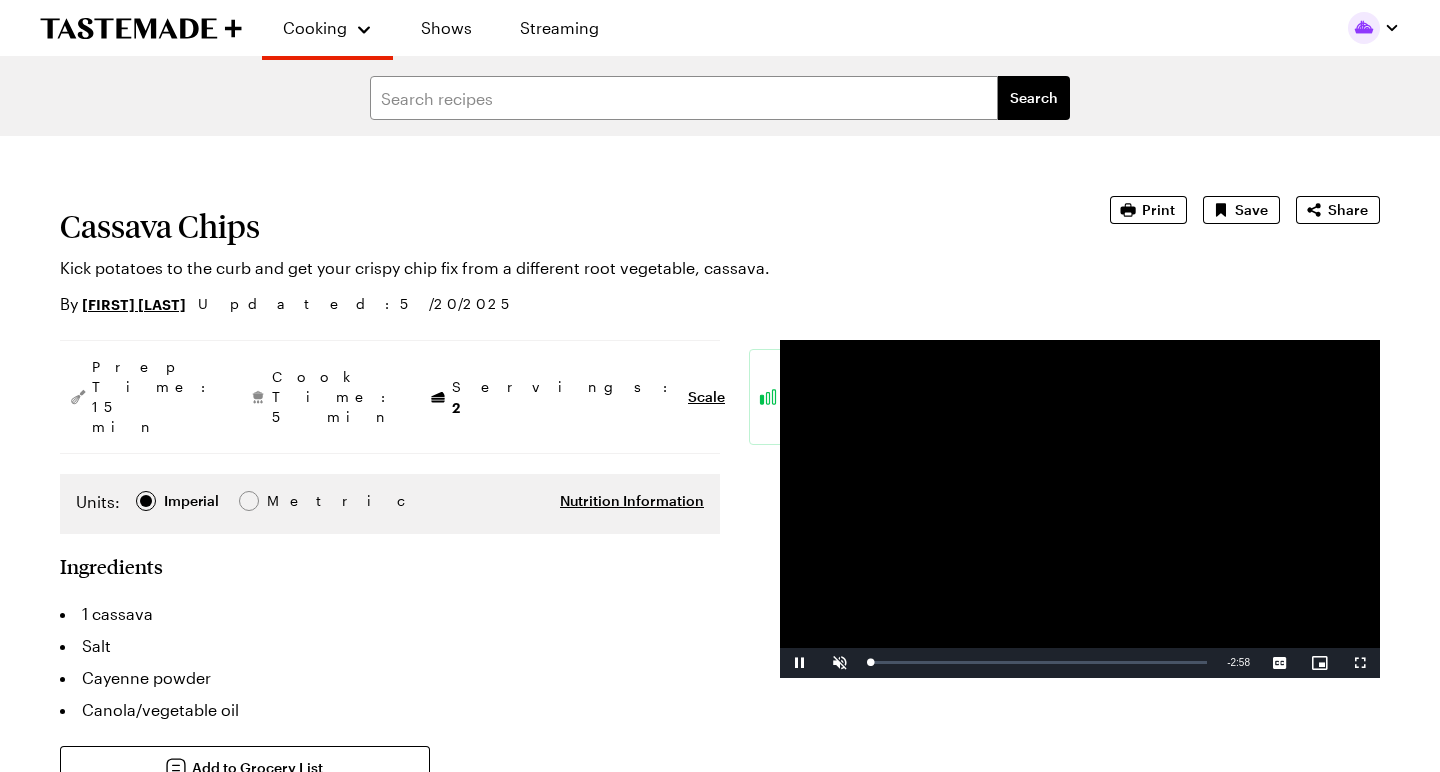 type on "x" 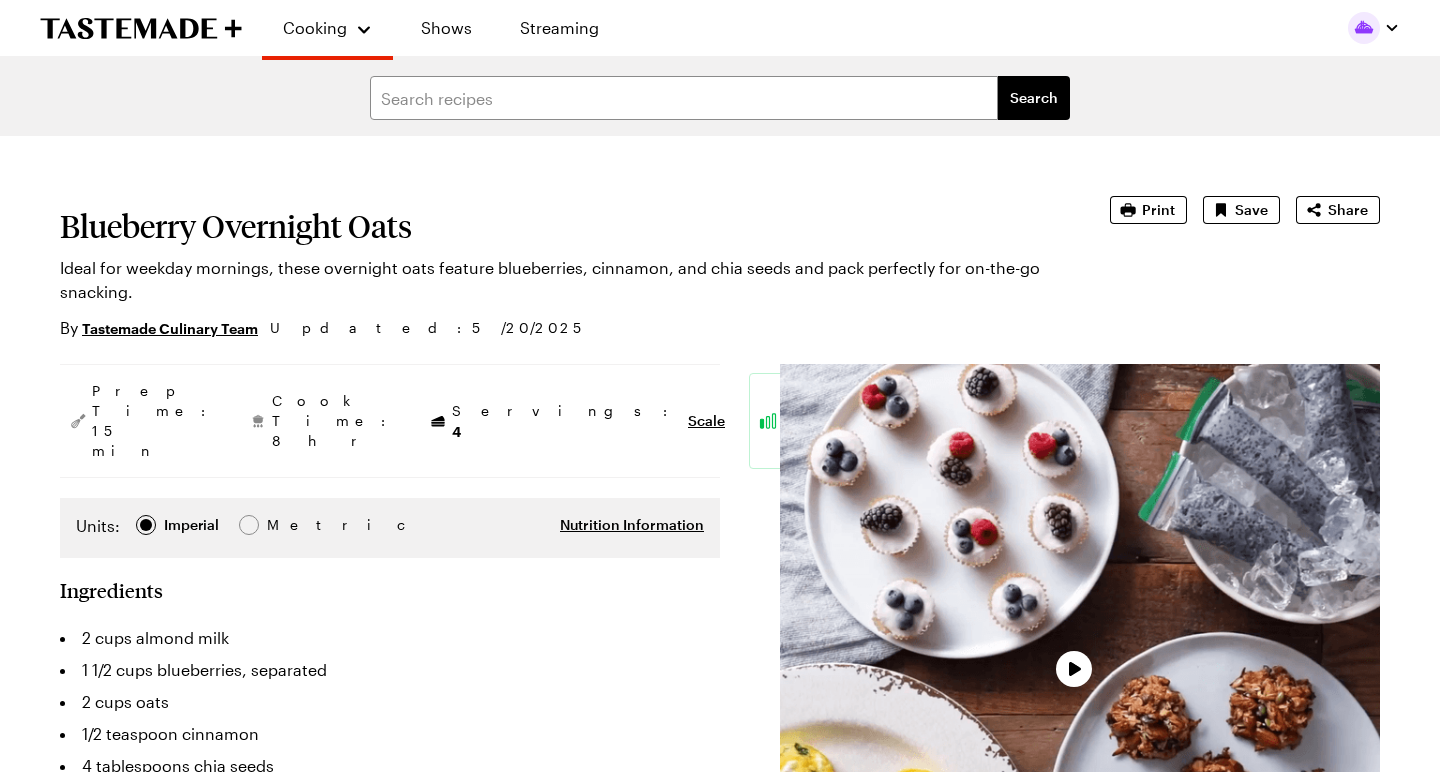 scroll, scrollTop: 0, scrollLeft: 0, axis: both 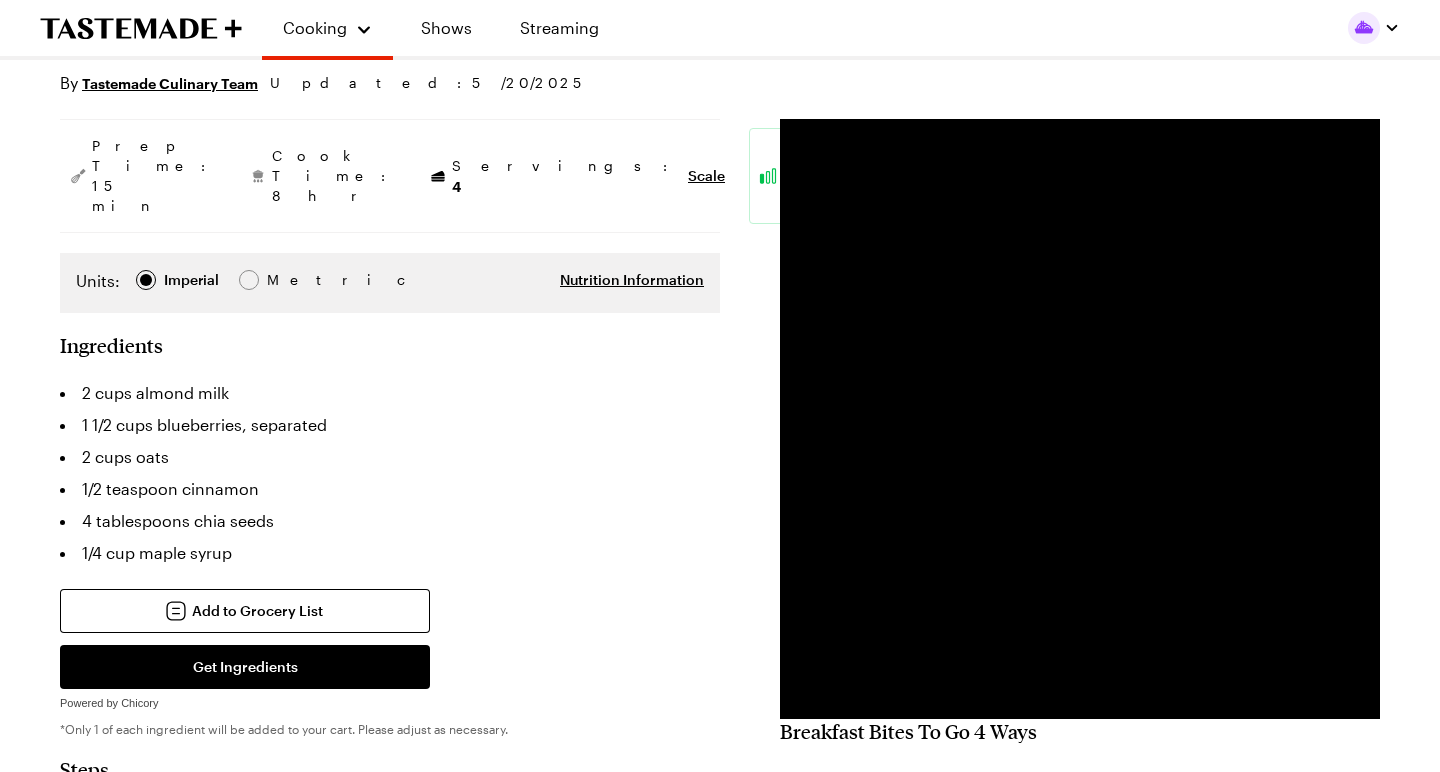 type on "x" 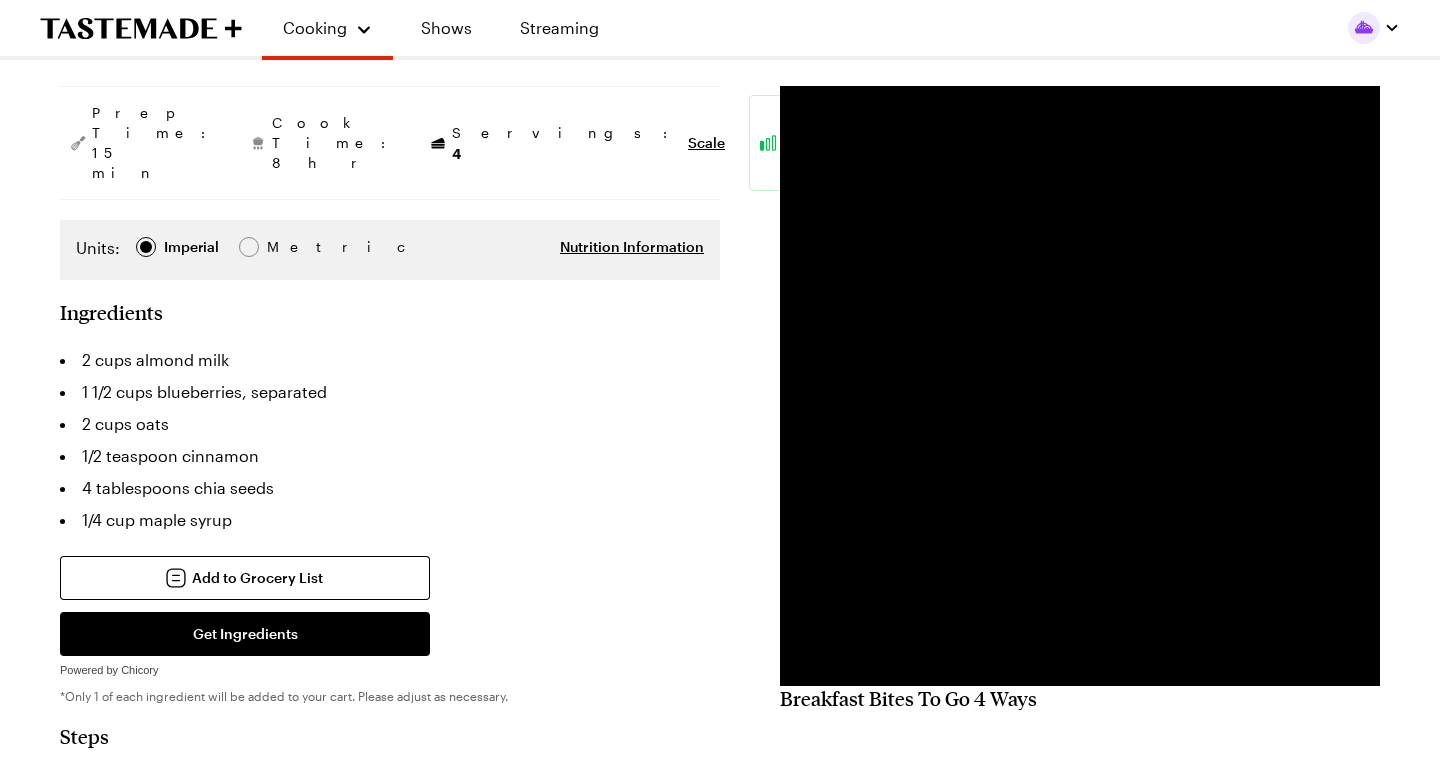 scroll, scrollTop: 278, scrollLeft: 0, axis: vertical 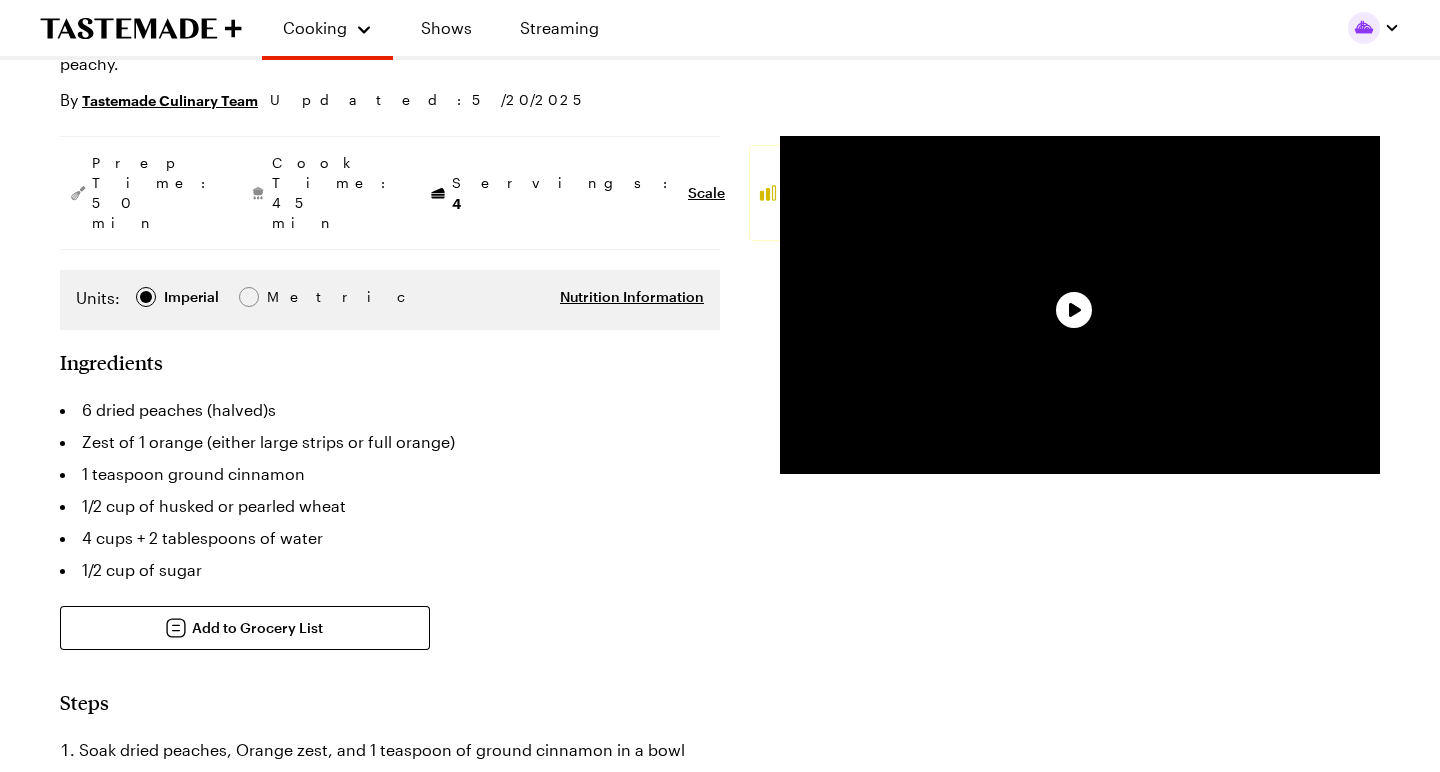type on "x" 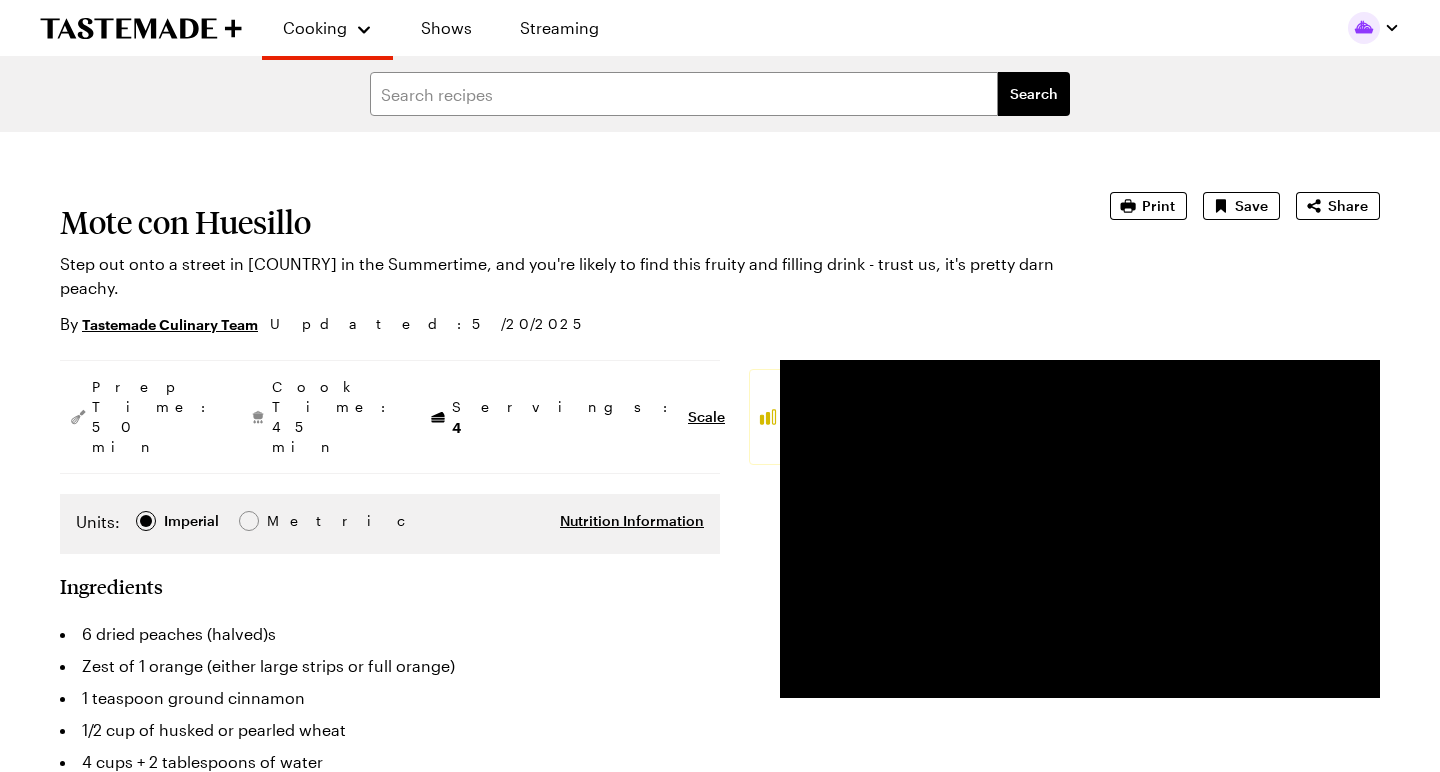 scroll, scrollTop: 7, scrollLeft: 0, axis: vertical 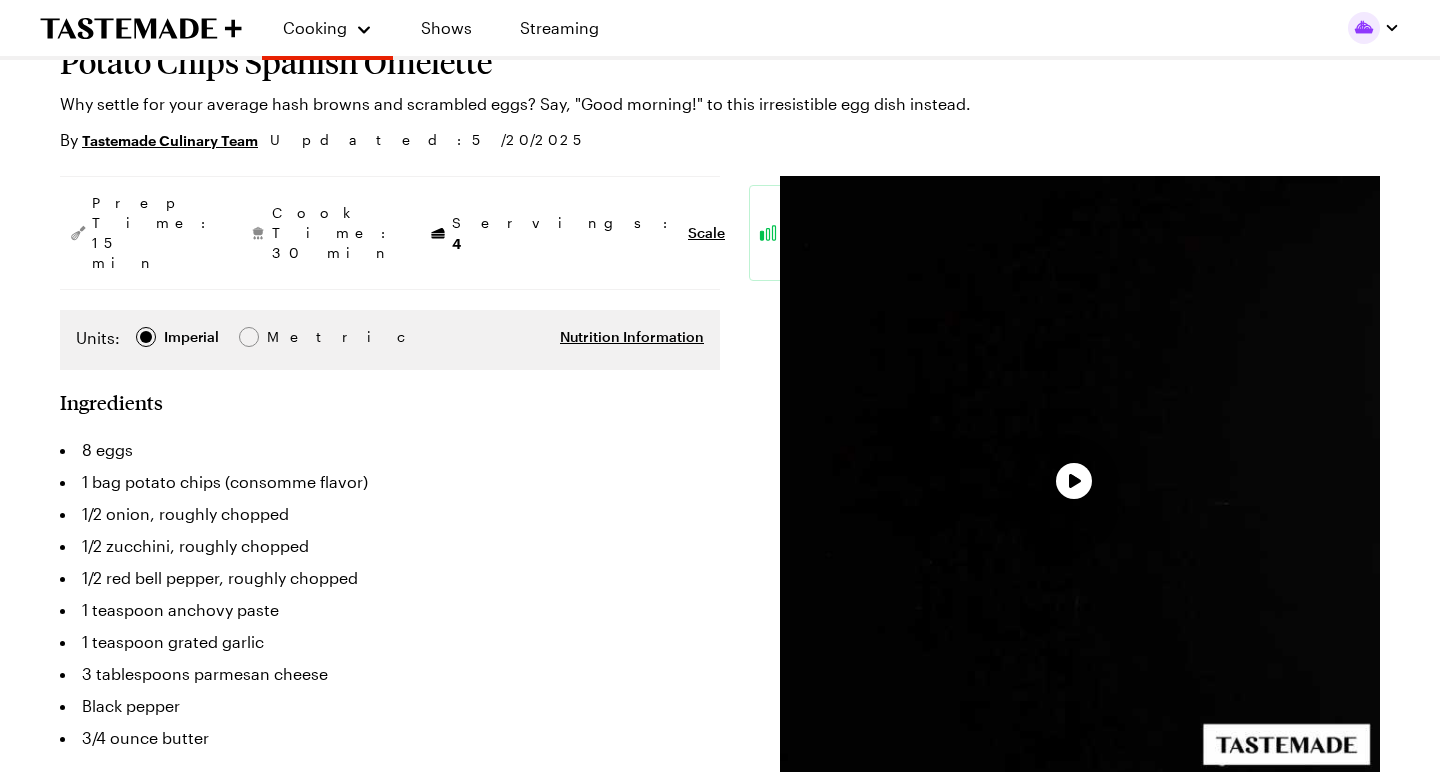 type on "x" 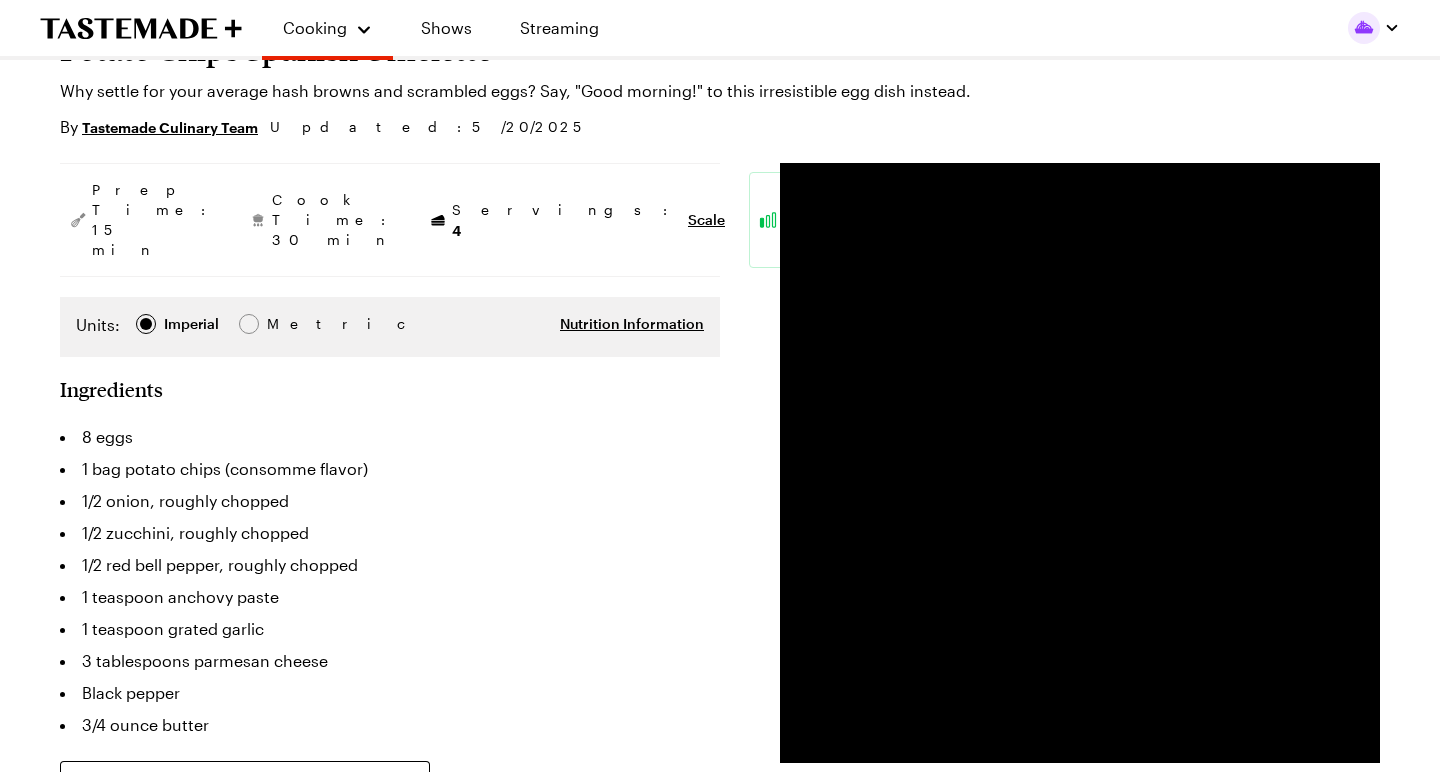 scroll, scrollTop: 183, scrollLeft: 0, axis: vertical 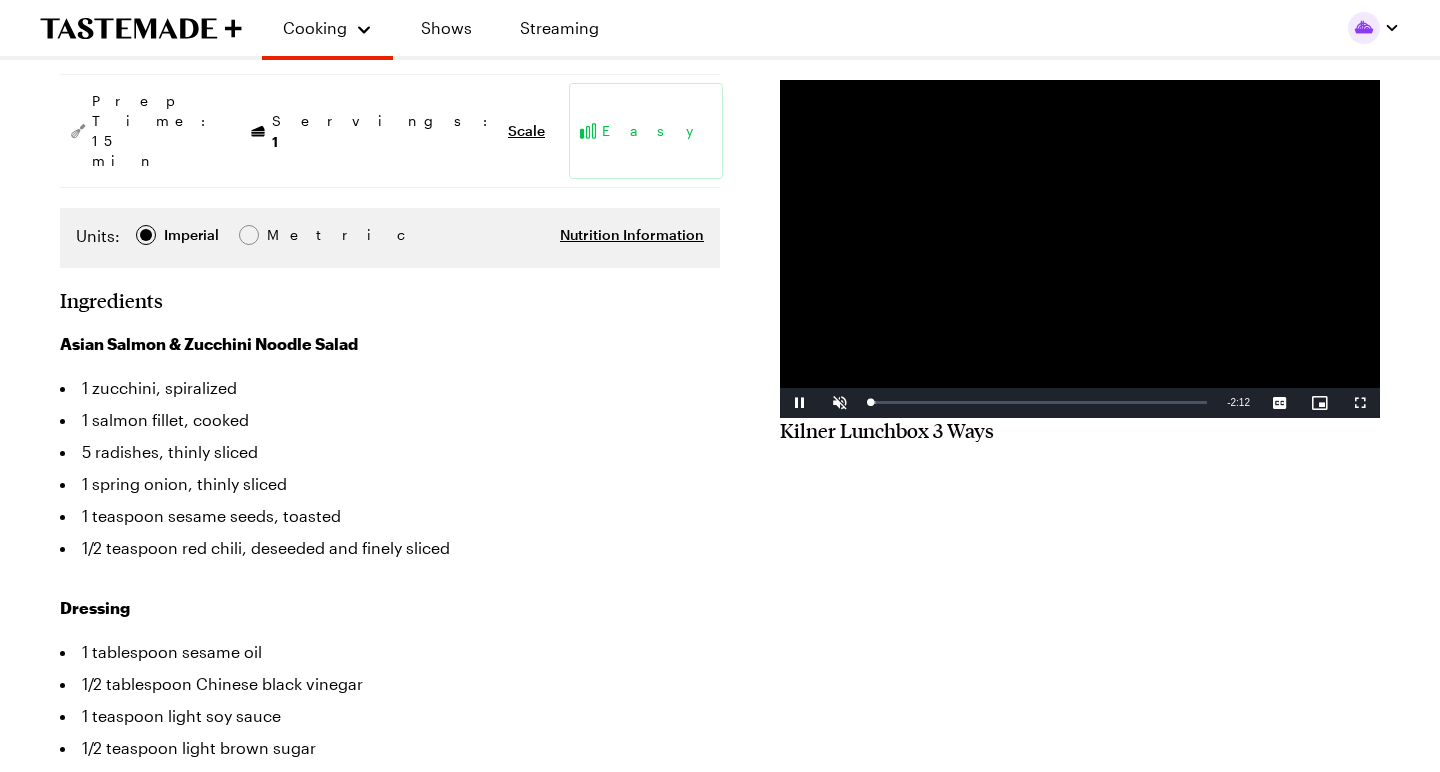 type on "x" 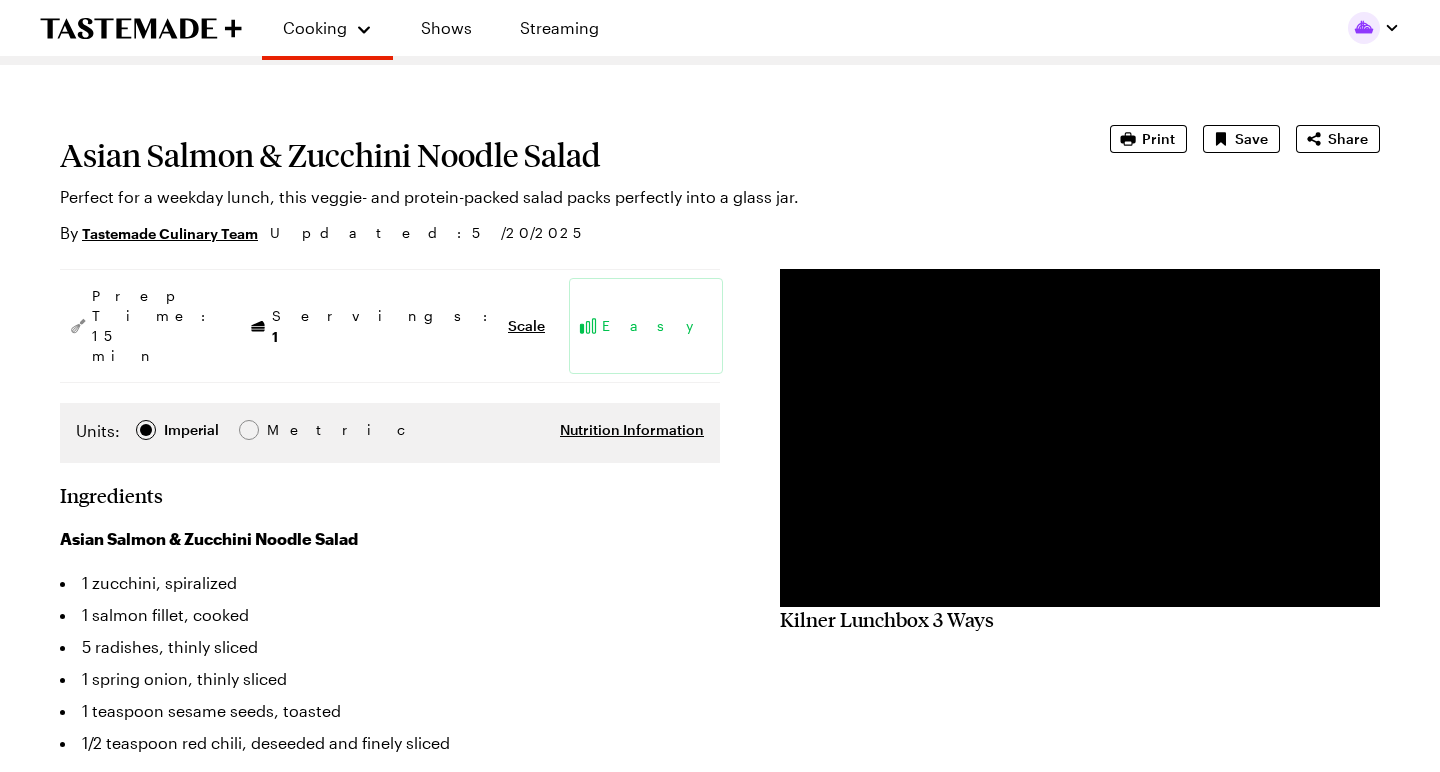 scroll, scrollTop: 71, scrollLeft: 0, axis: vertical 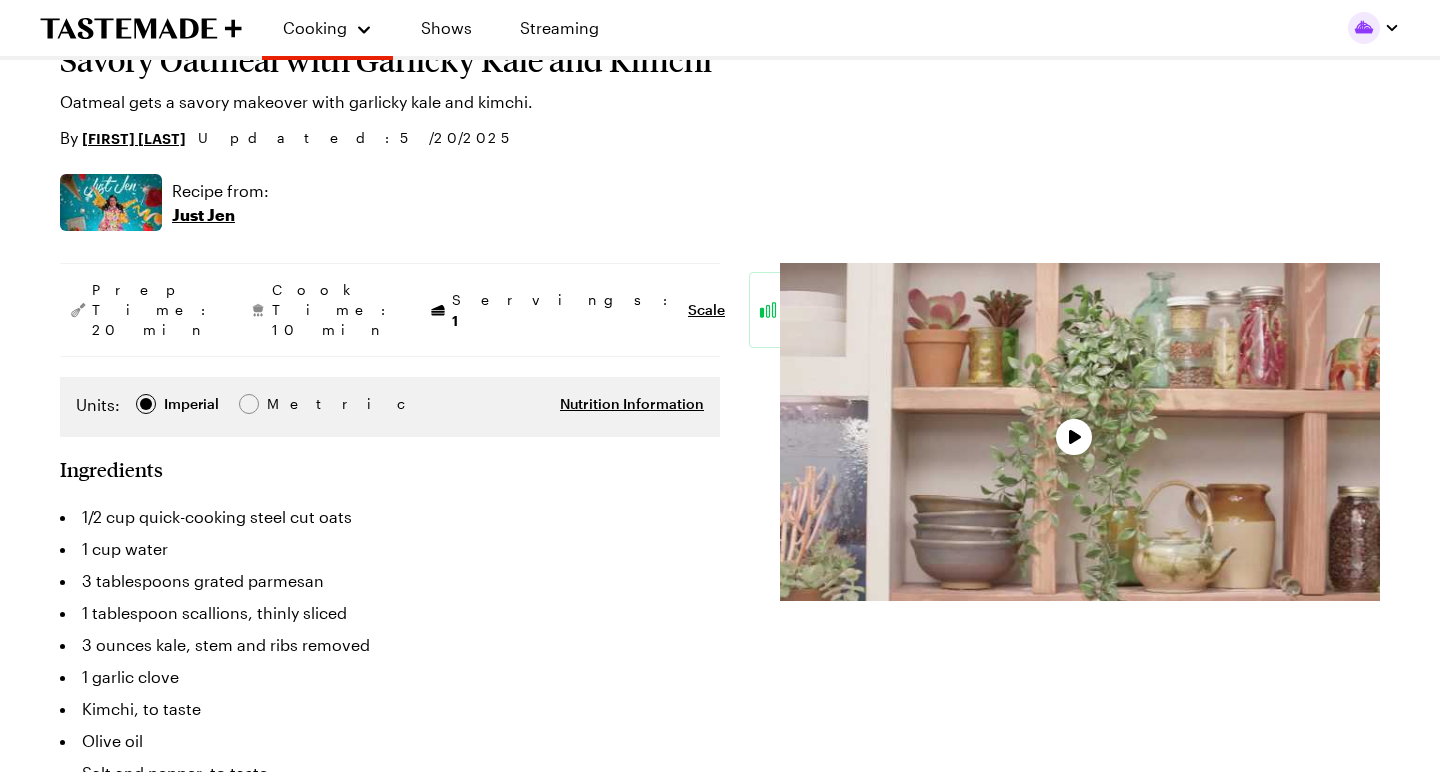 type on "x" 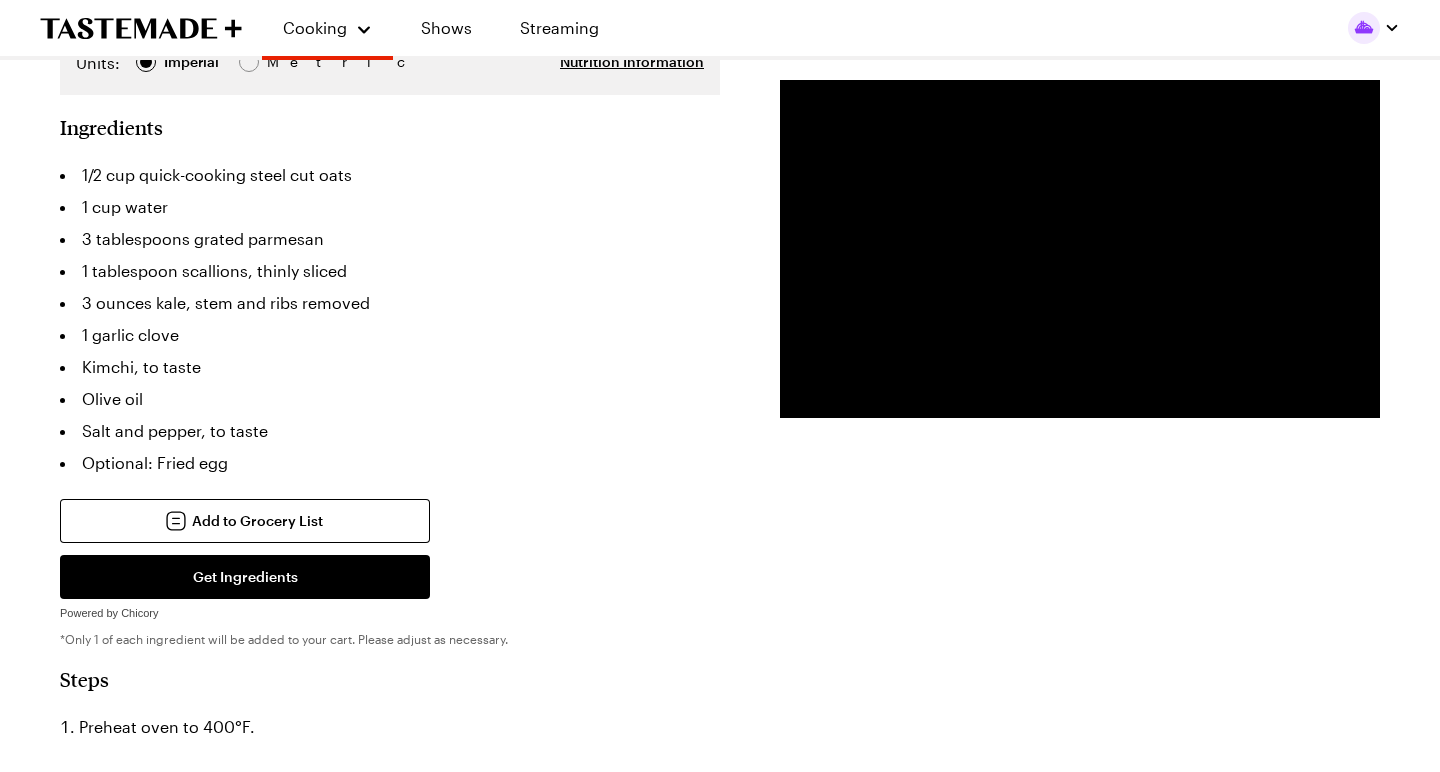 scroll, scrollTop: 336, scrollLeft: 0, axis: vertical 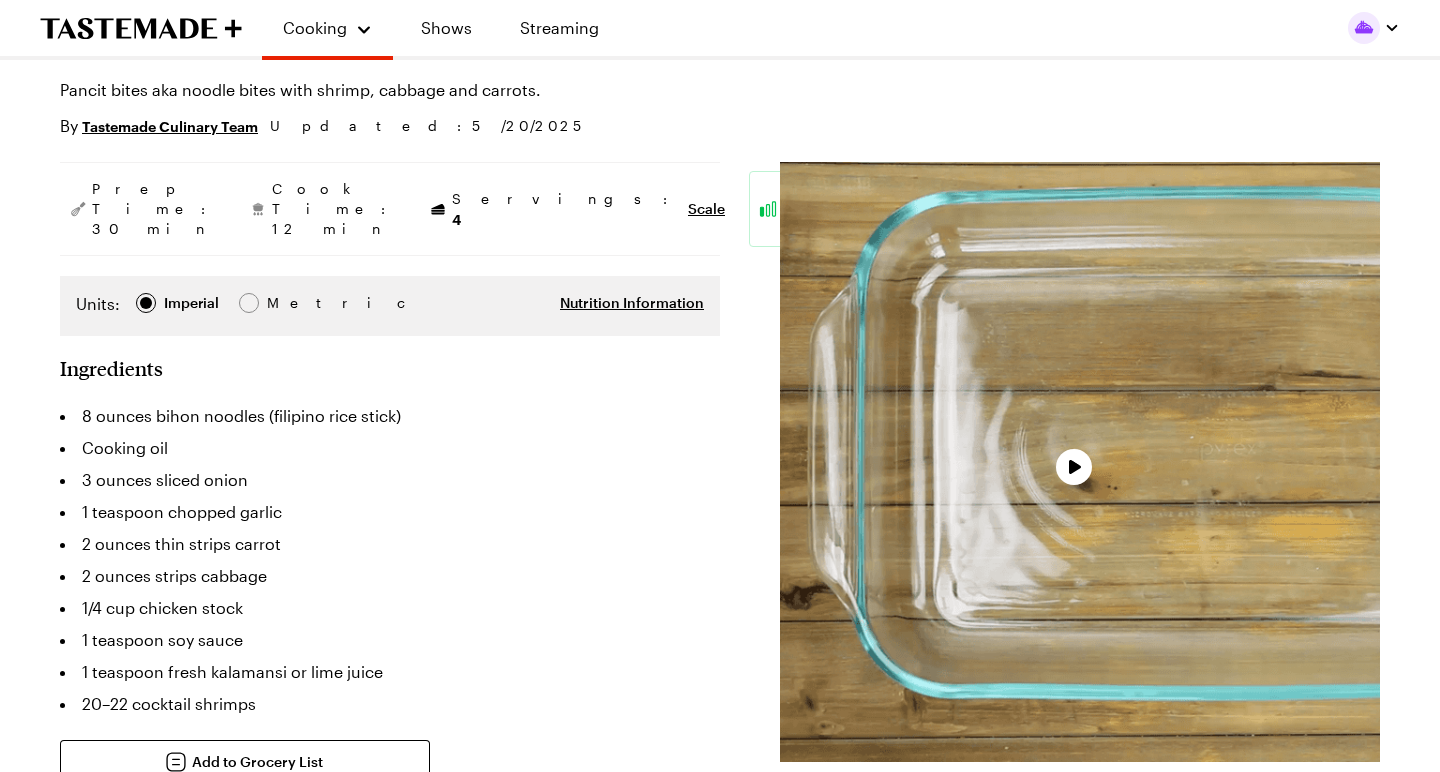 type on "x" 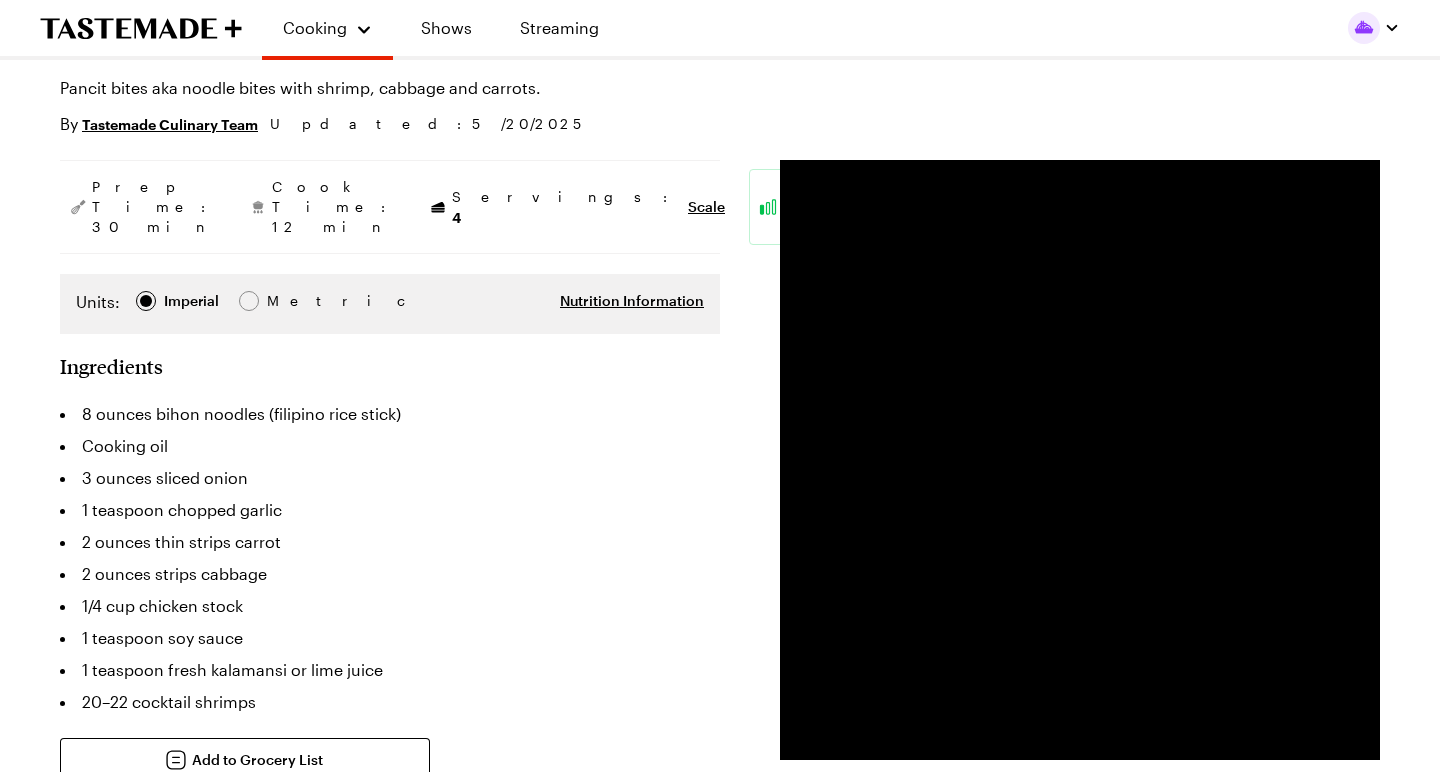 scroll, scrollTop: 180, scrollLeft: 0, axis: vertical 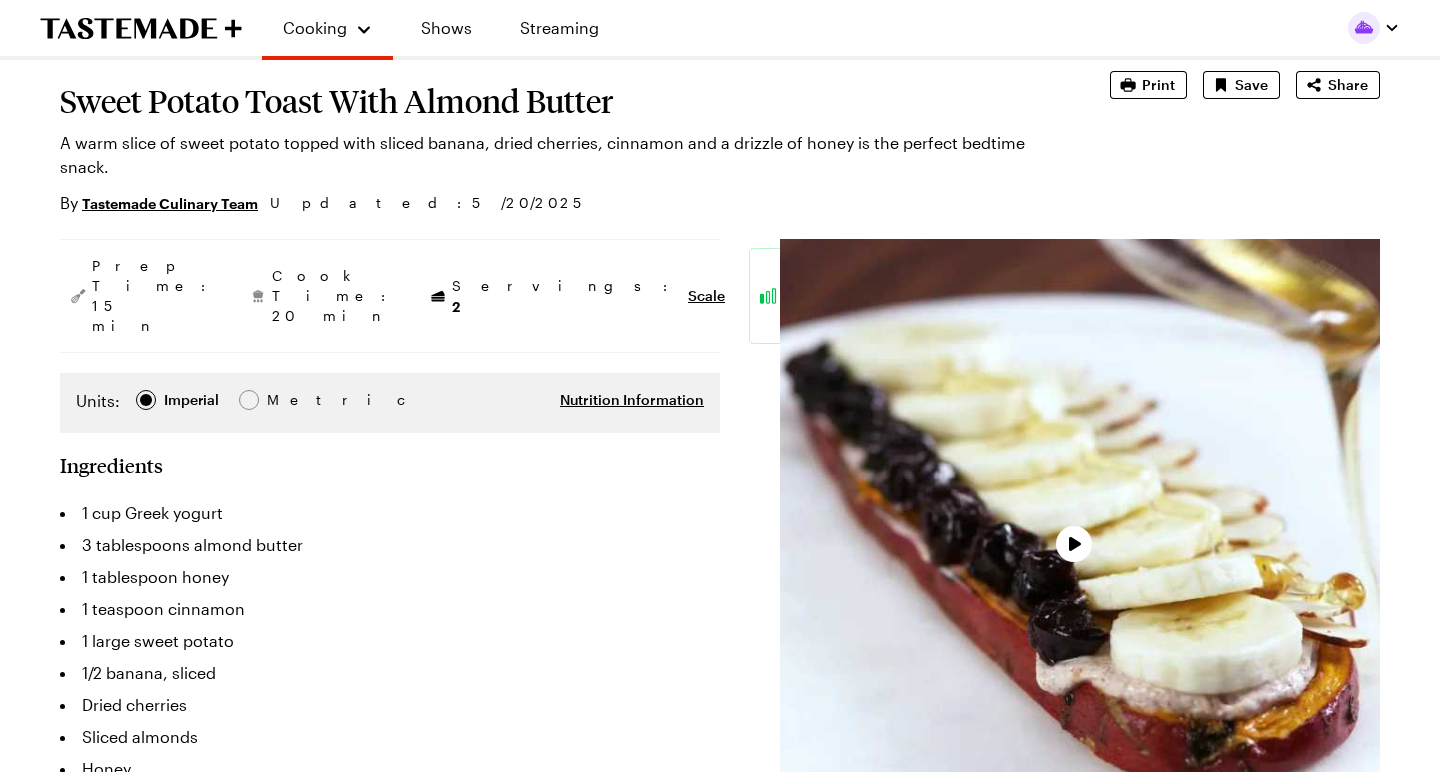type on "x" 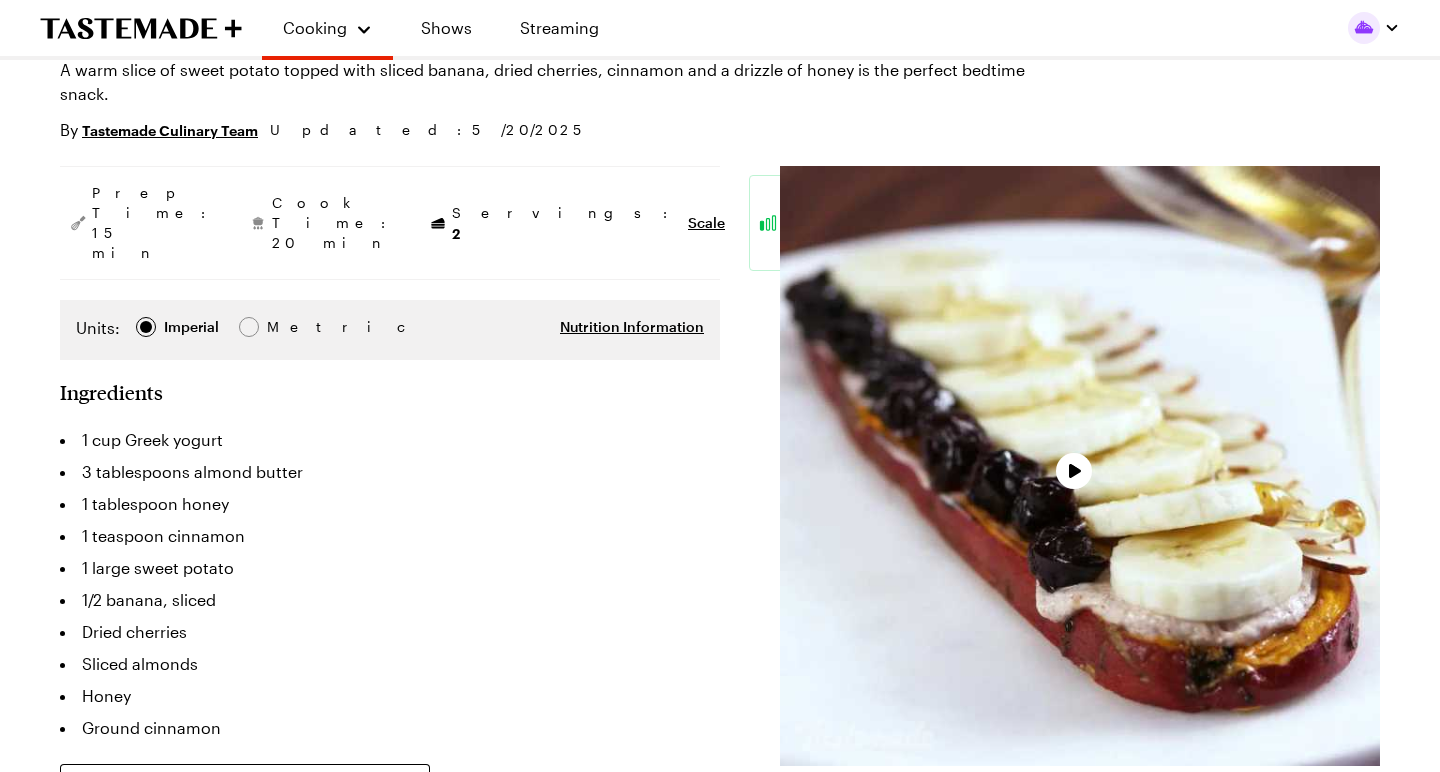 scroll, scrollTop: 202, scrollLeft: 0, axis: vertical 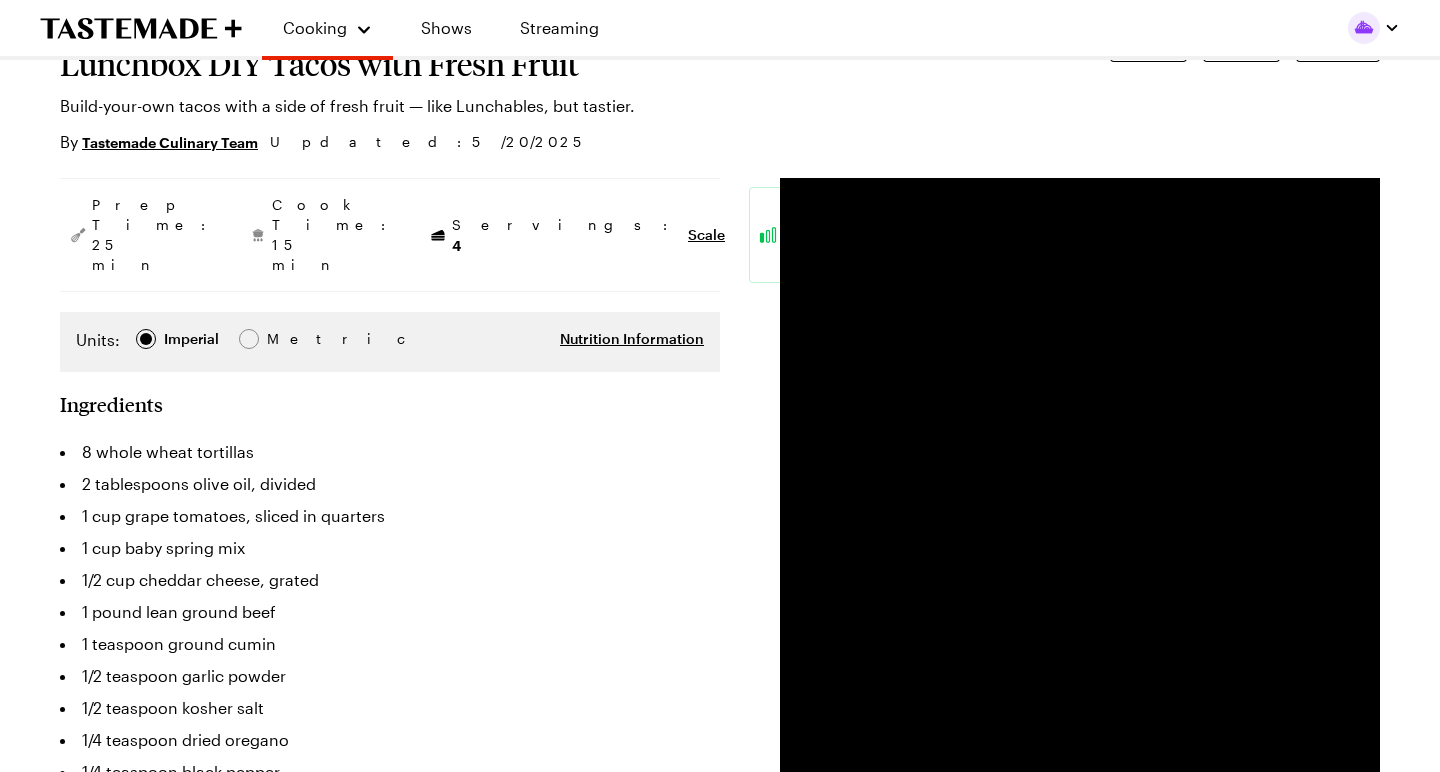 type on "x" 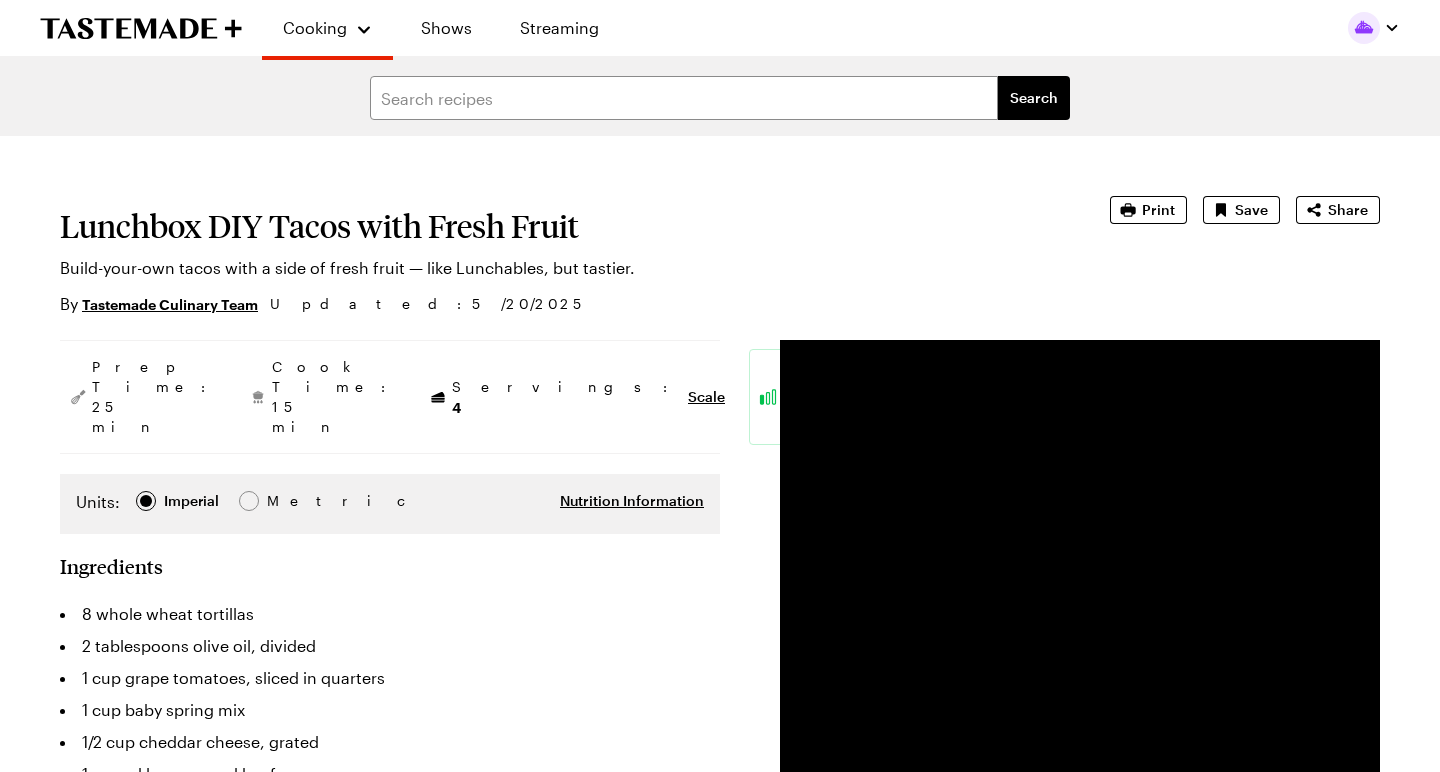 scroll, scrollTop: 2, scrollLeft: 0, axis: vertical 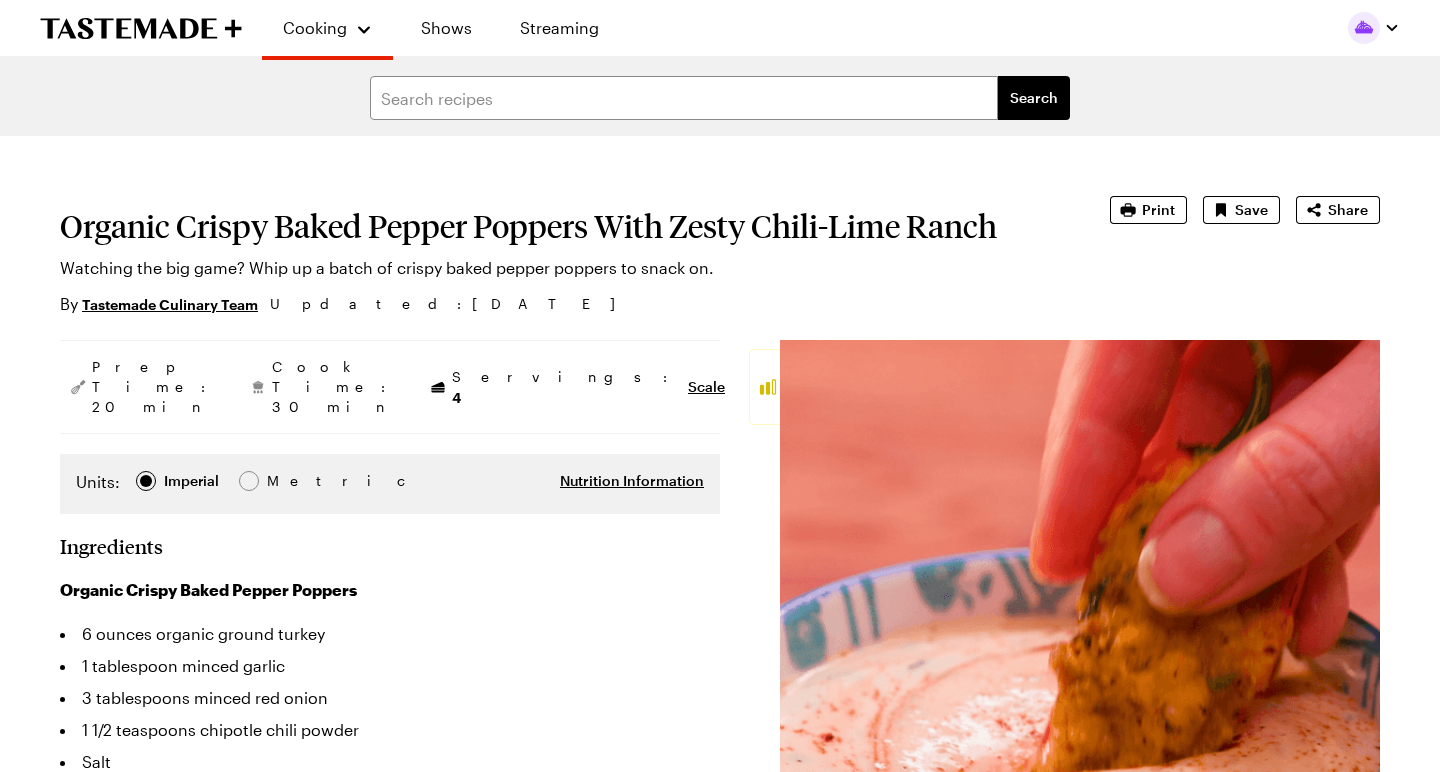 type on "x" 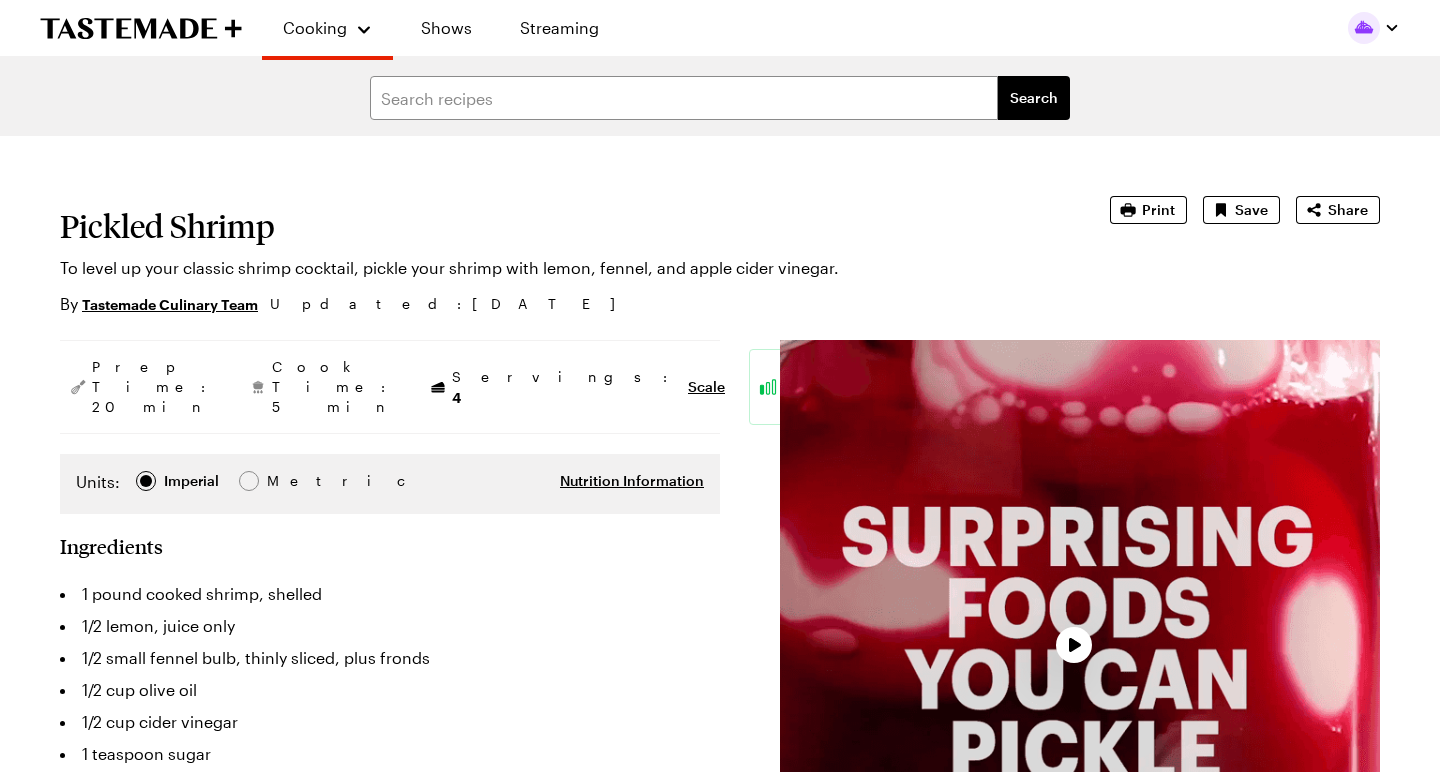 scroll, scrollTop: 0, scrollLeft: 0, axis: both 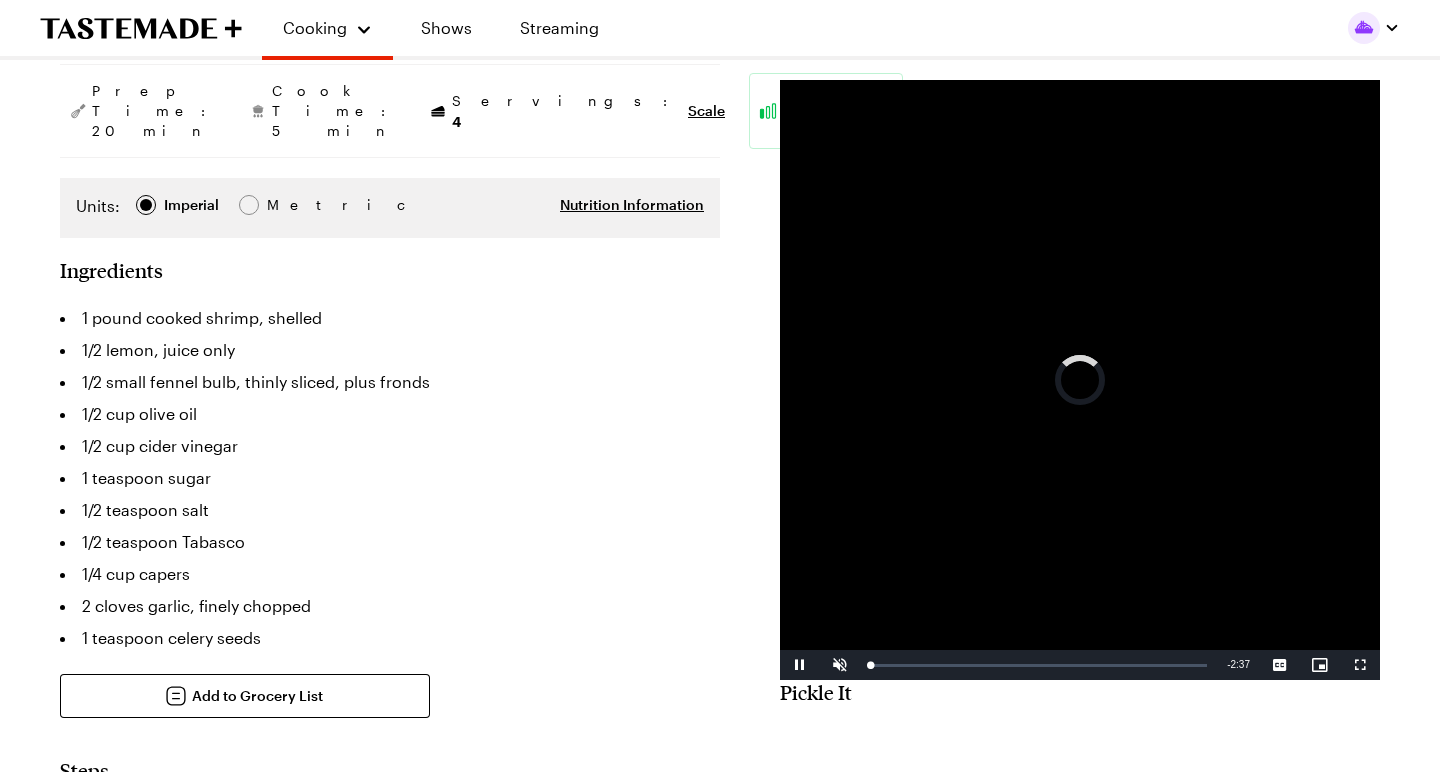 type on "x" 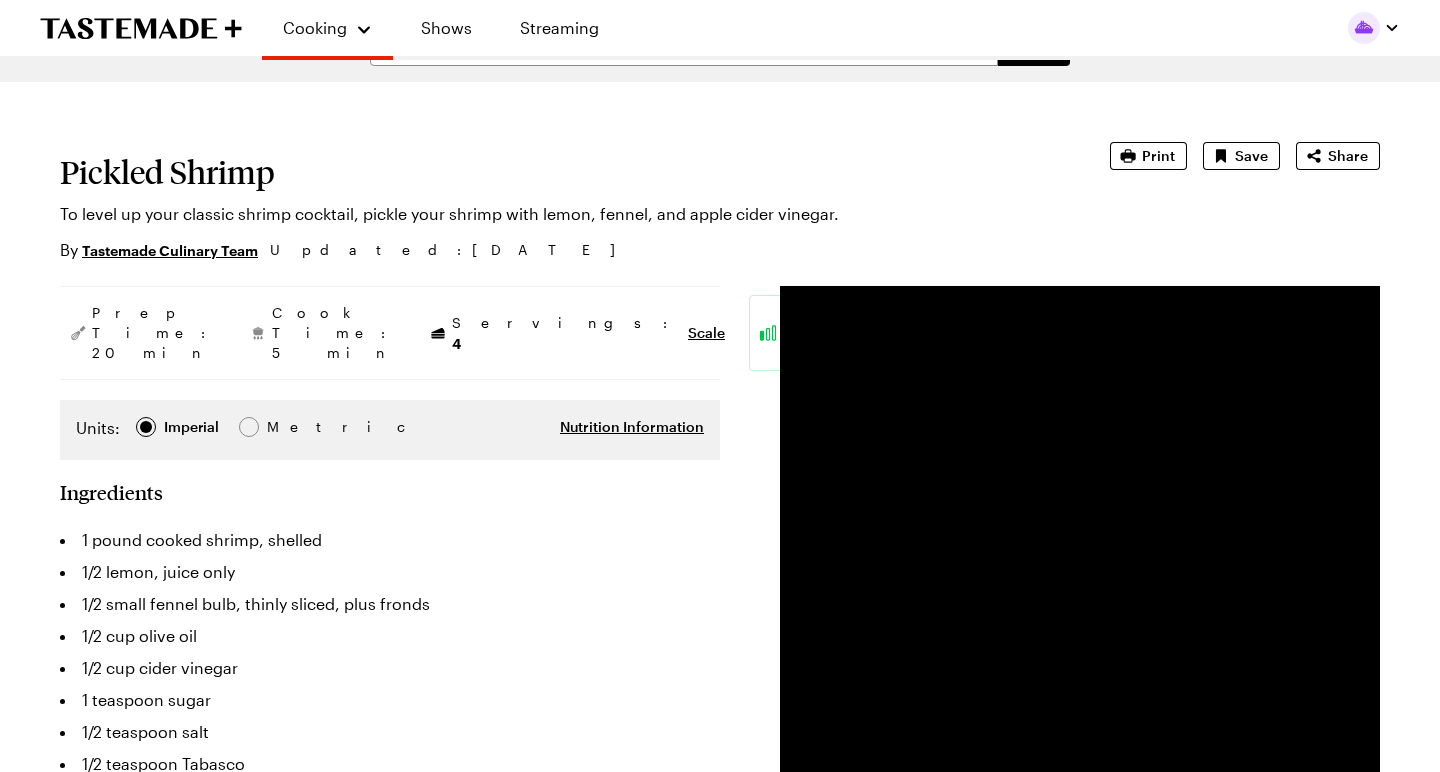 scroll, scrollTop: 54, scrollLeft: 0, axis: vertical 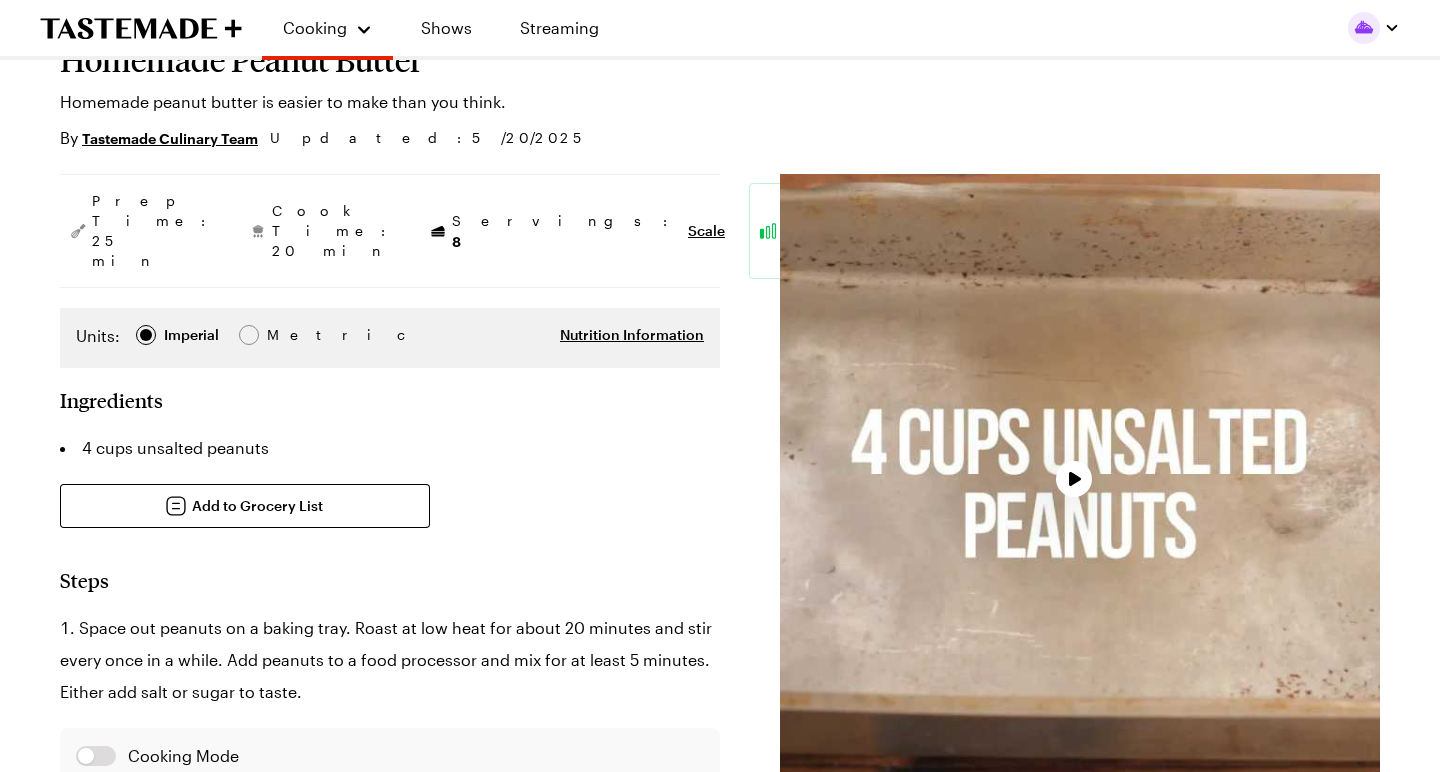 type on "x" 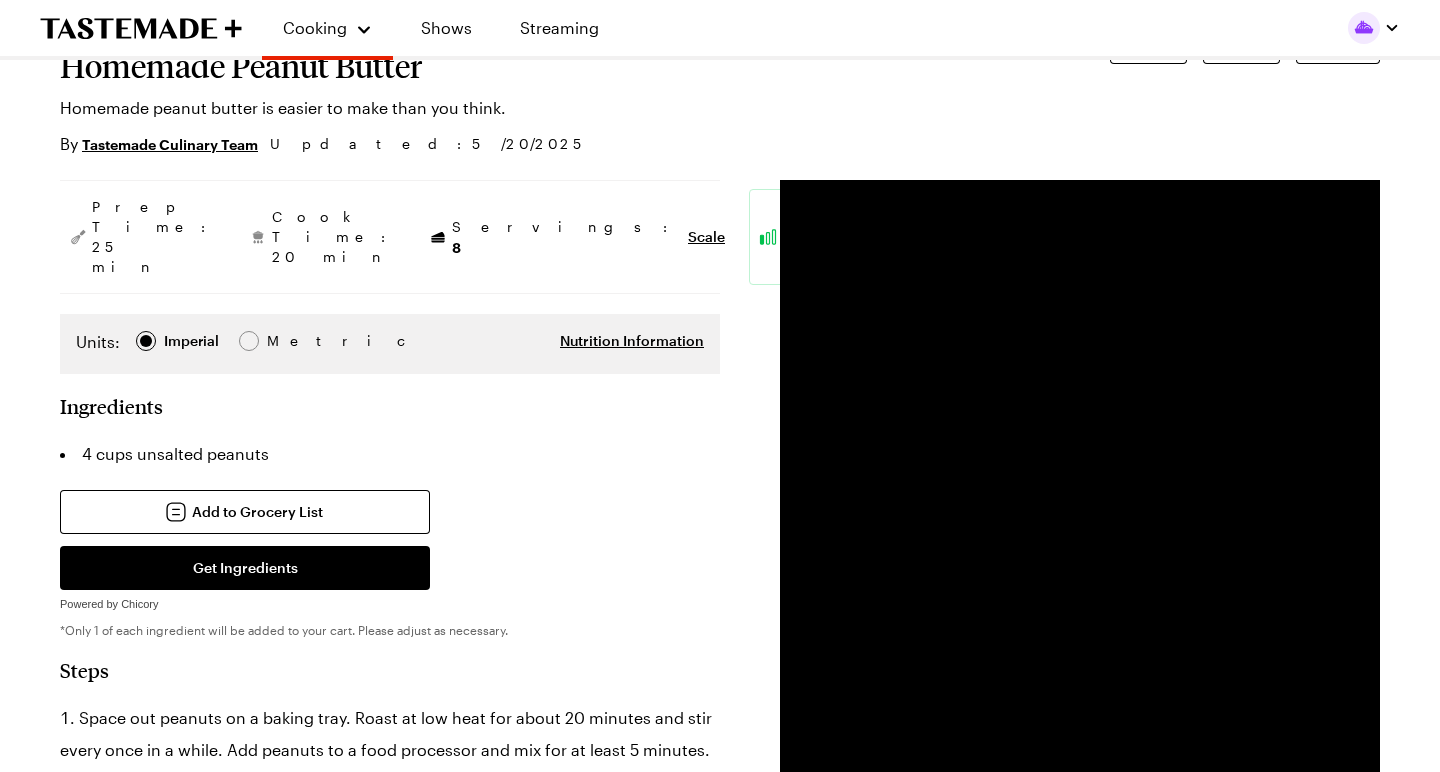 scroll, scrollTop: 146, scrollLeft: 0, axis: vertical 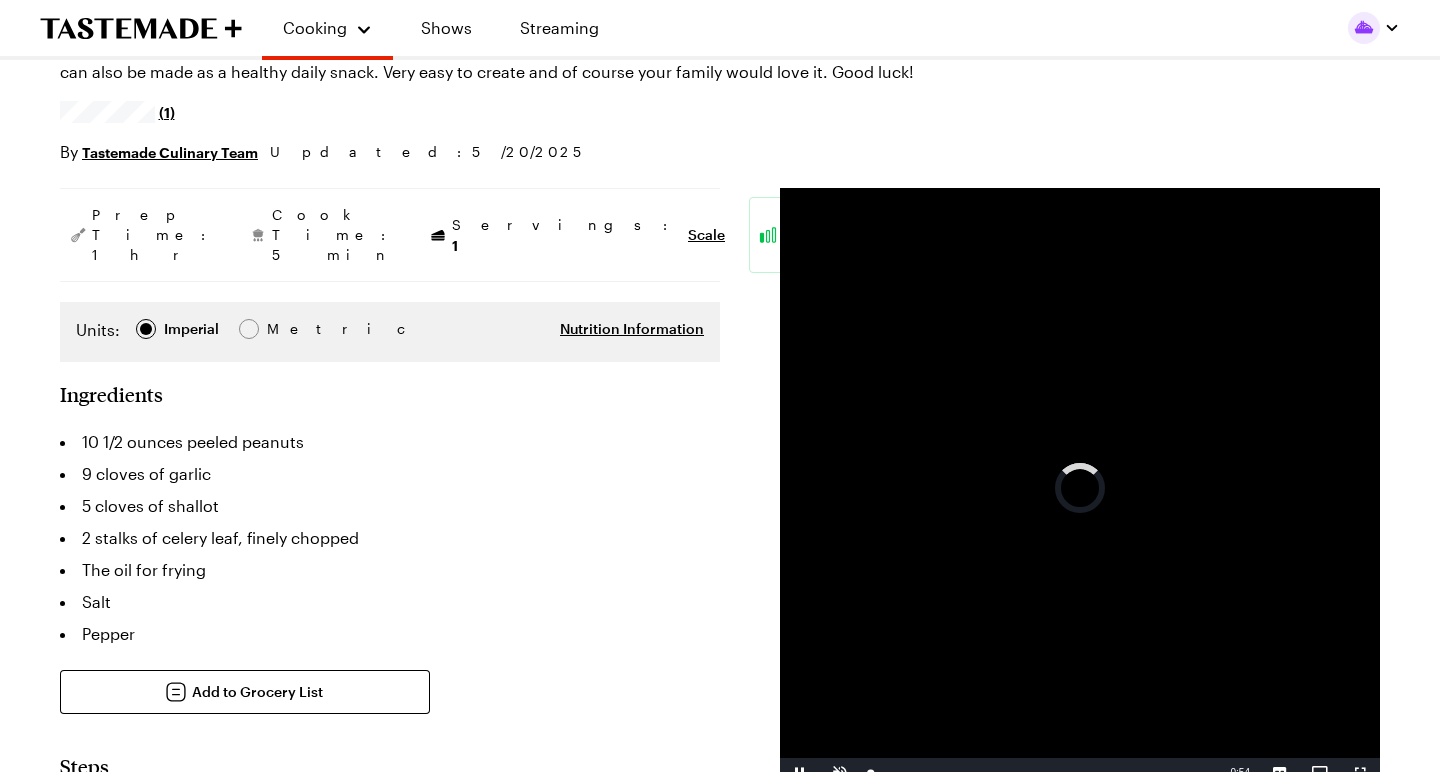 type on "x" 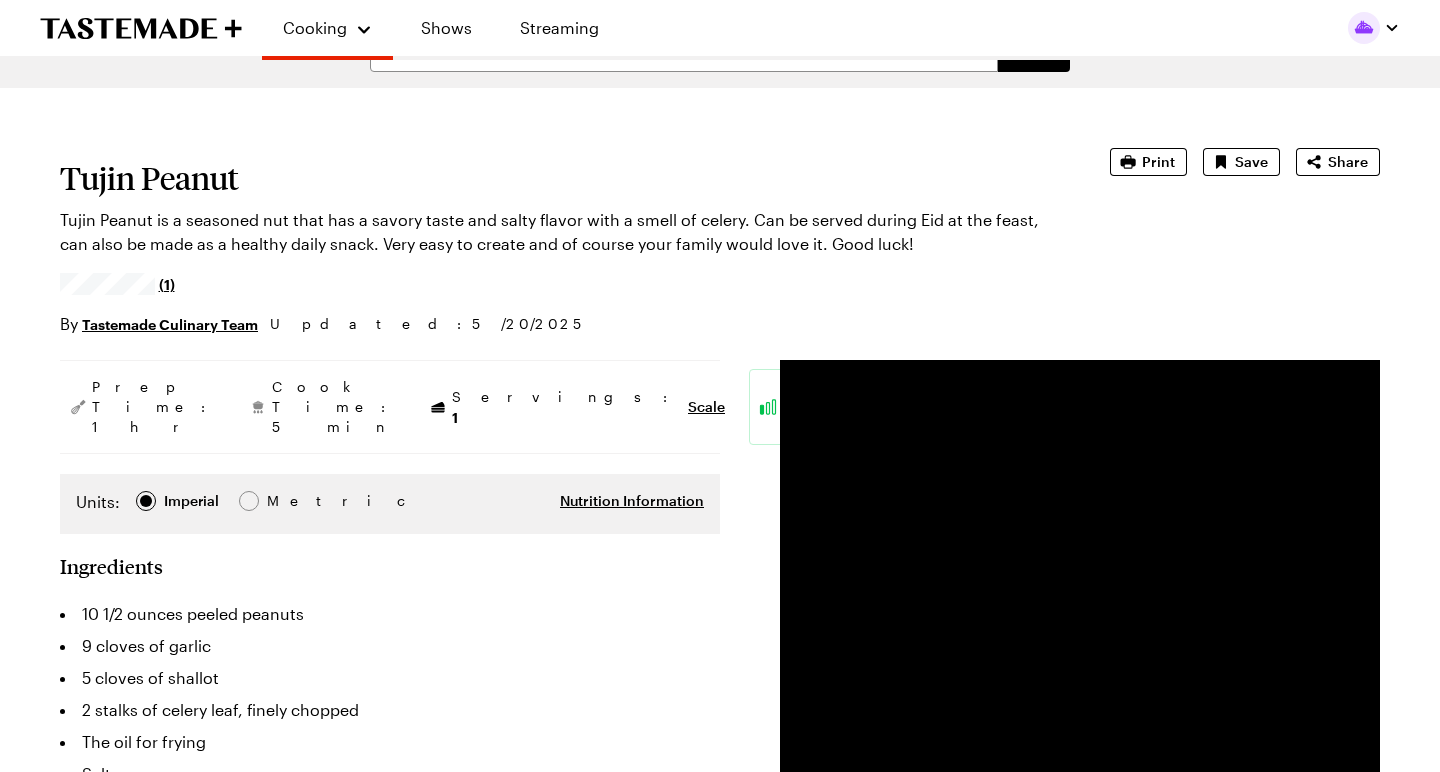 scroll, scrollTop: 48, scrollLeft: 0, axis: vertical 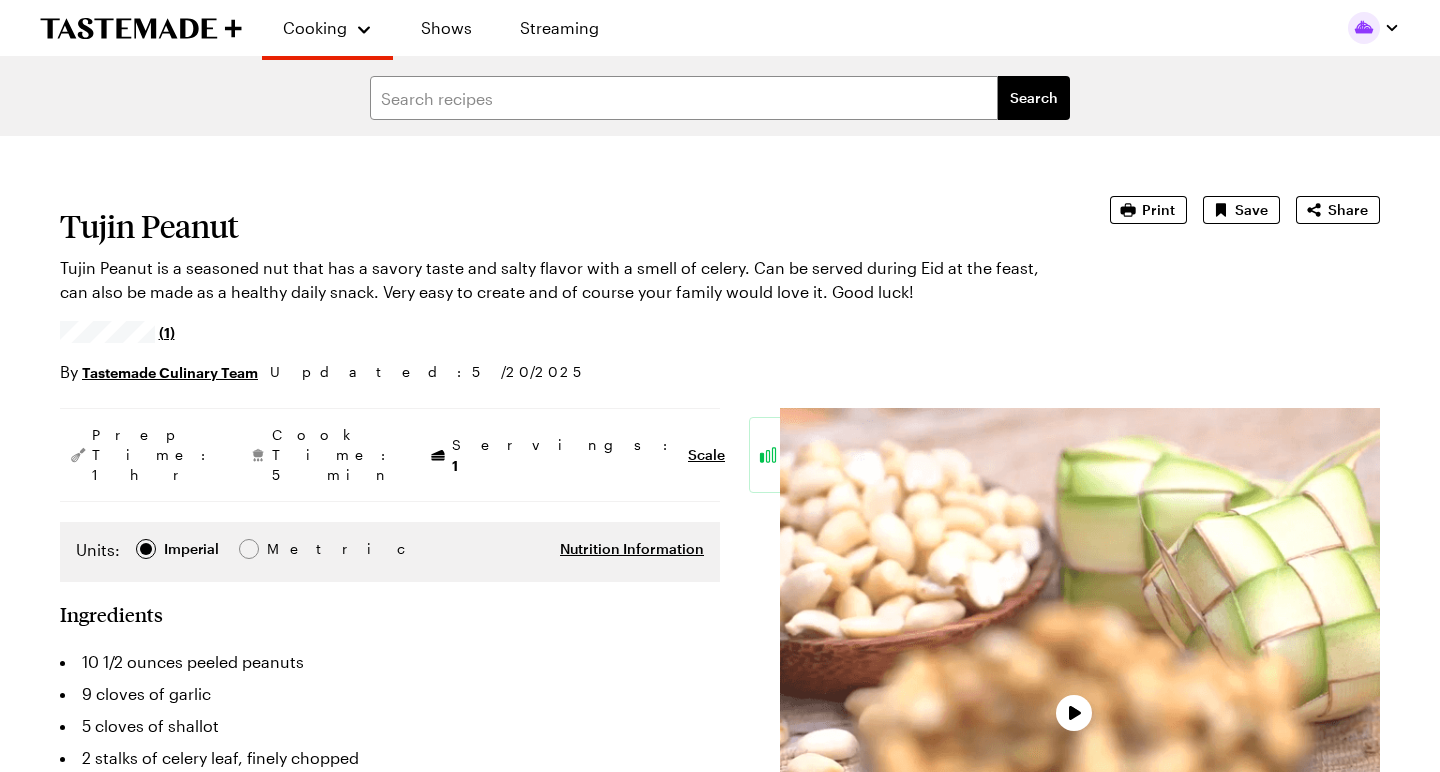 type on "x" 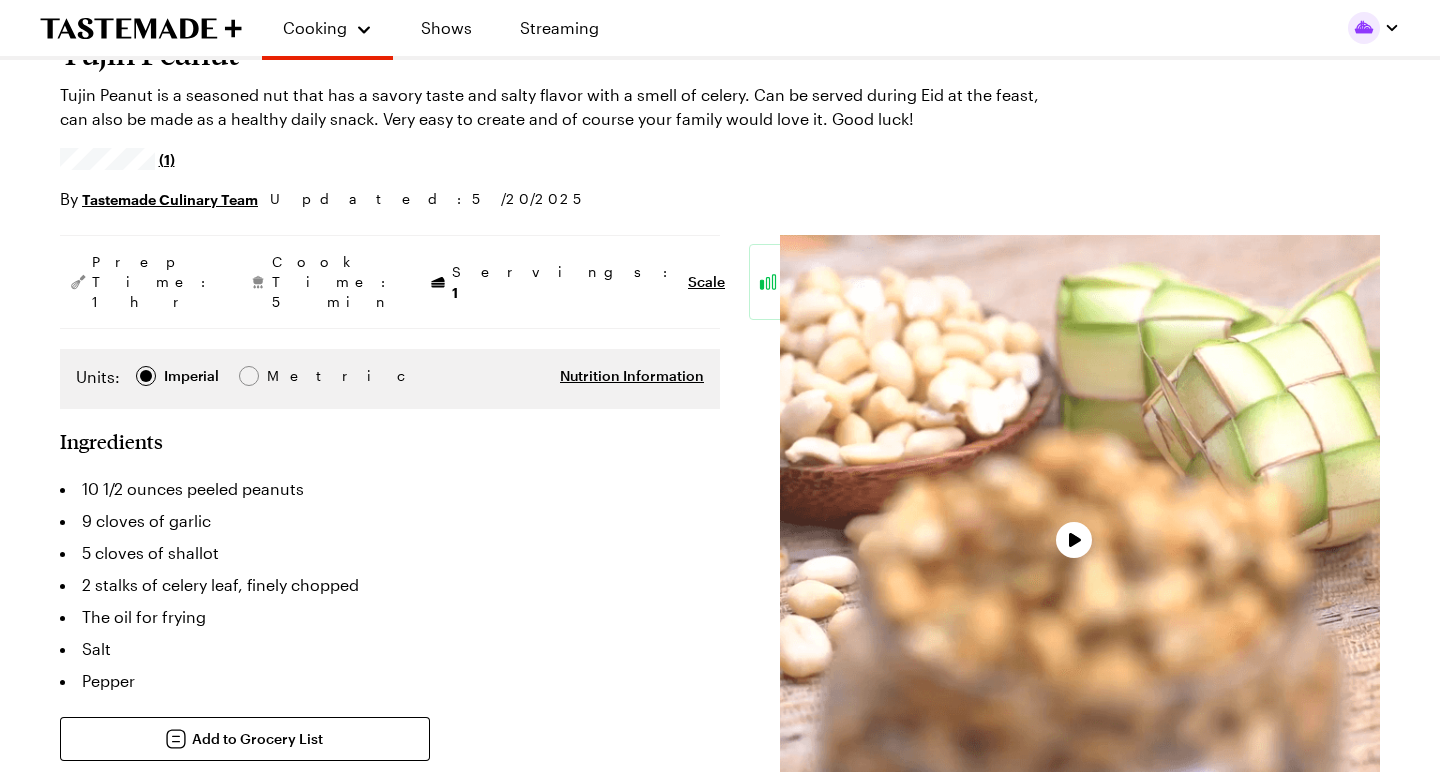 scroll, scrollTop: 174, scrollLeft: 0, axis: vertical 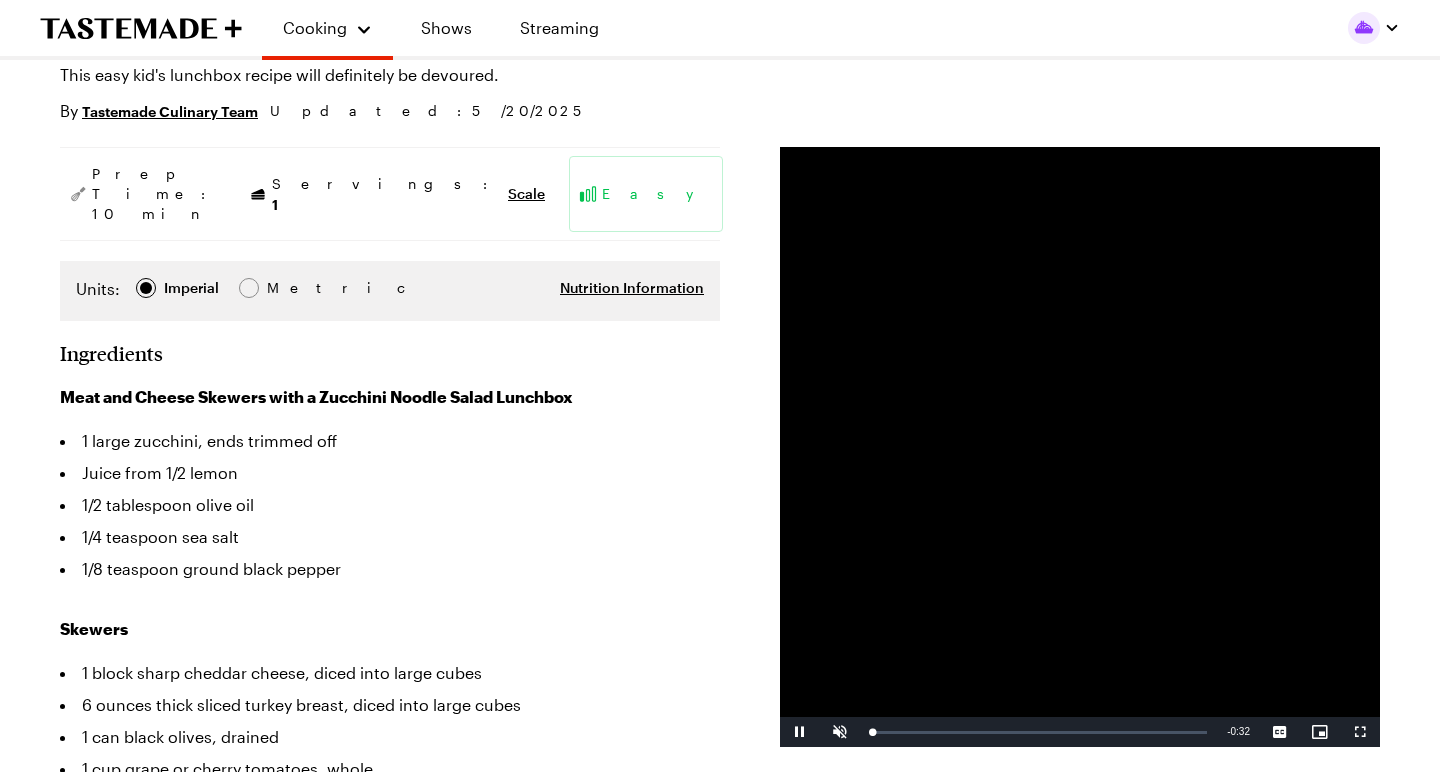 type on "x" 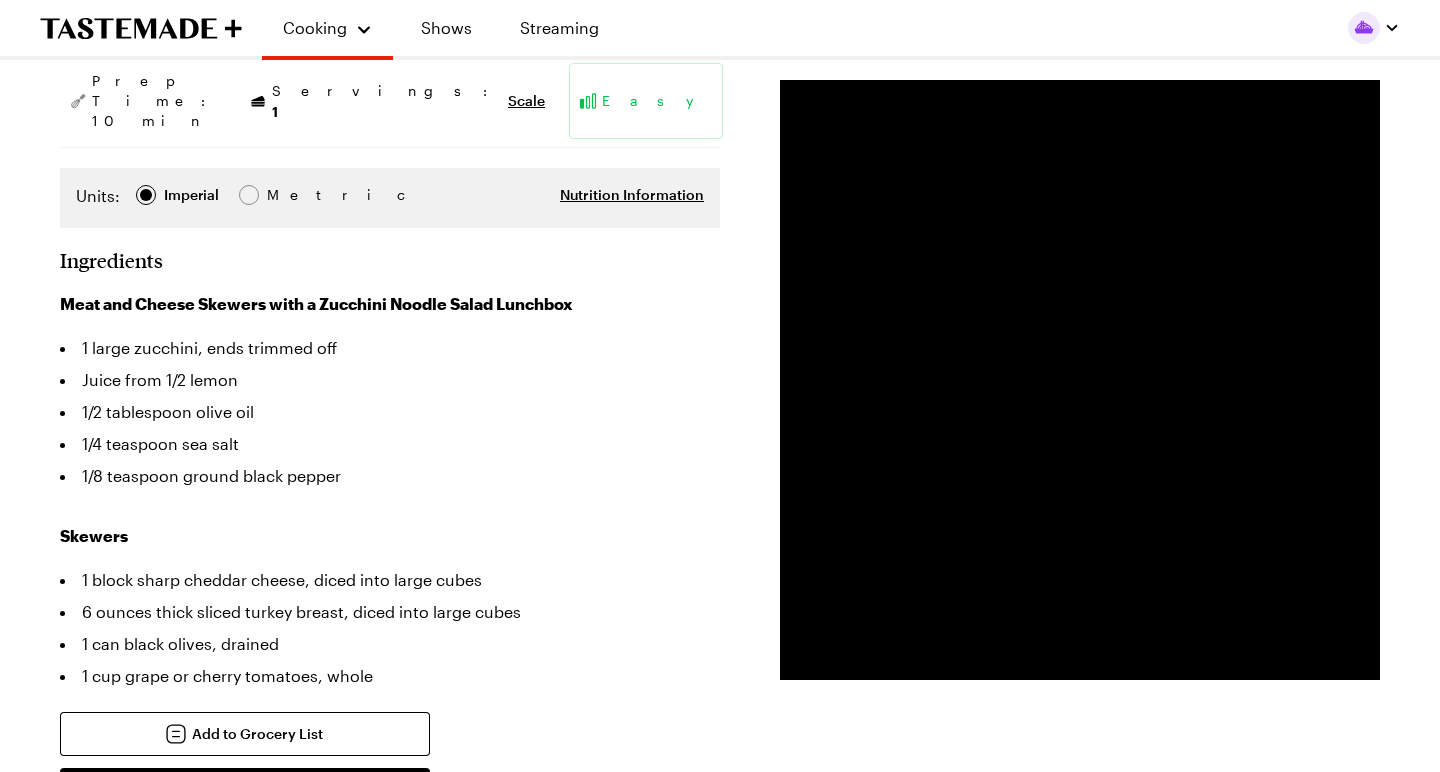 scroll, scrollTop: 286, scrollLeft: 0, axis: vertical 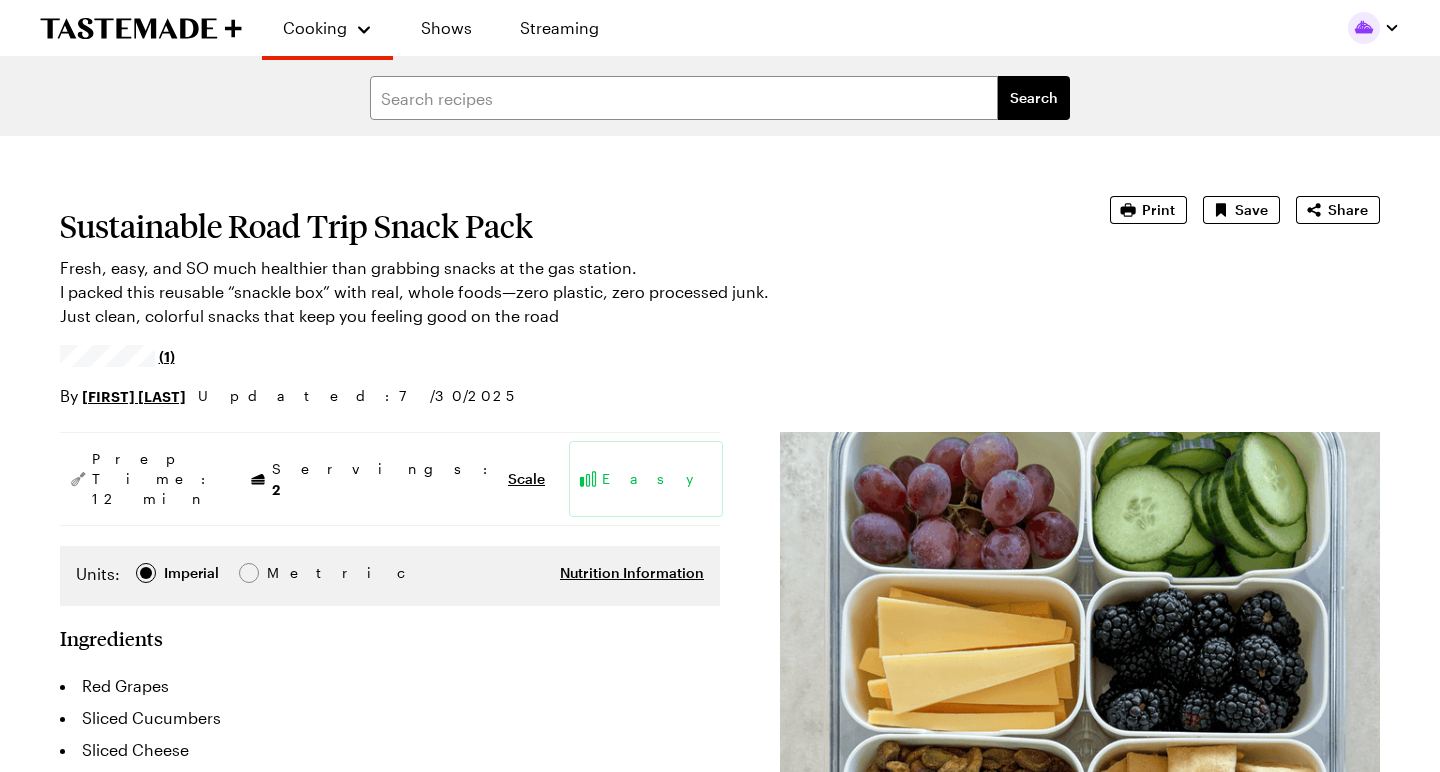type on "x" 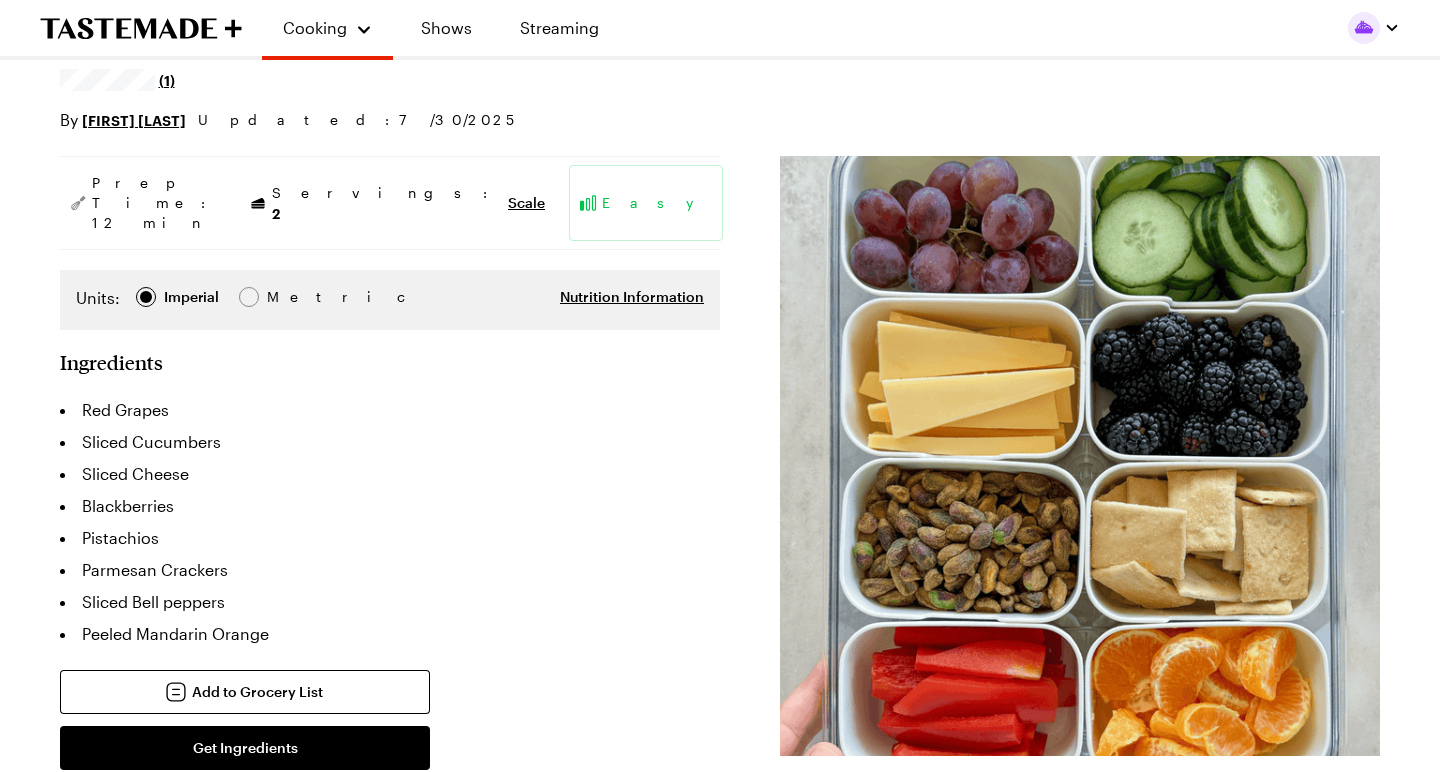 scroll, scrollTop: 260, scrollLeft: 0, axis: vertical 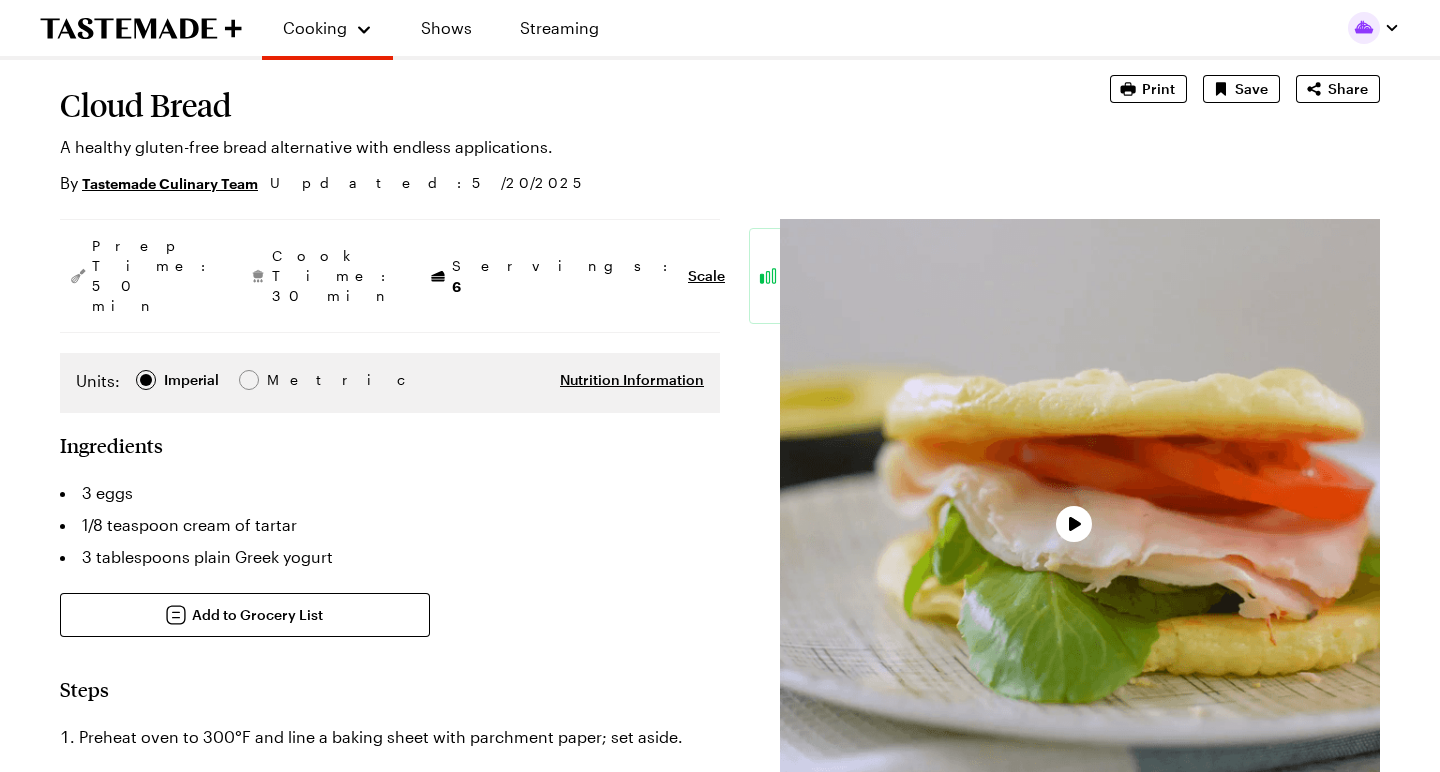type on "x" 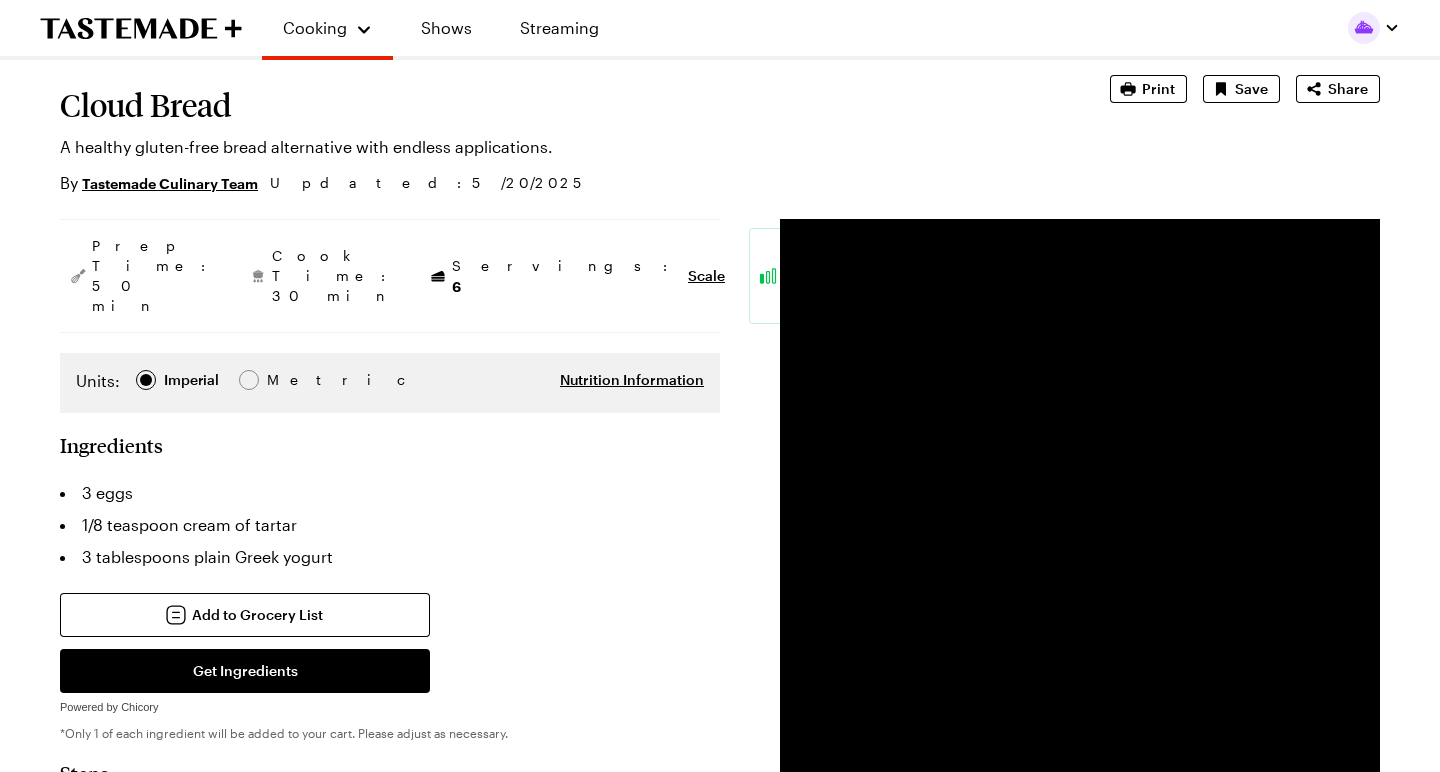 scroll, scrollTop: 121, scrollLeft: 0, axis: vertical 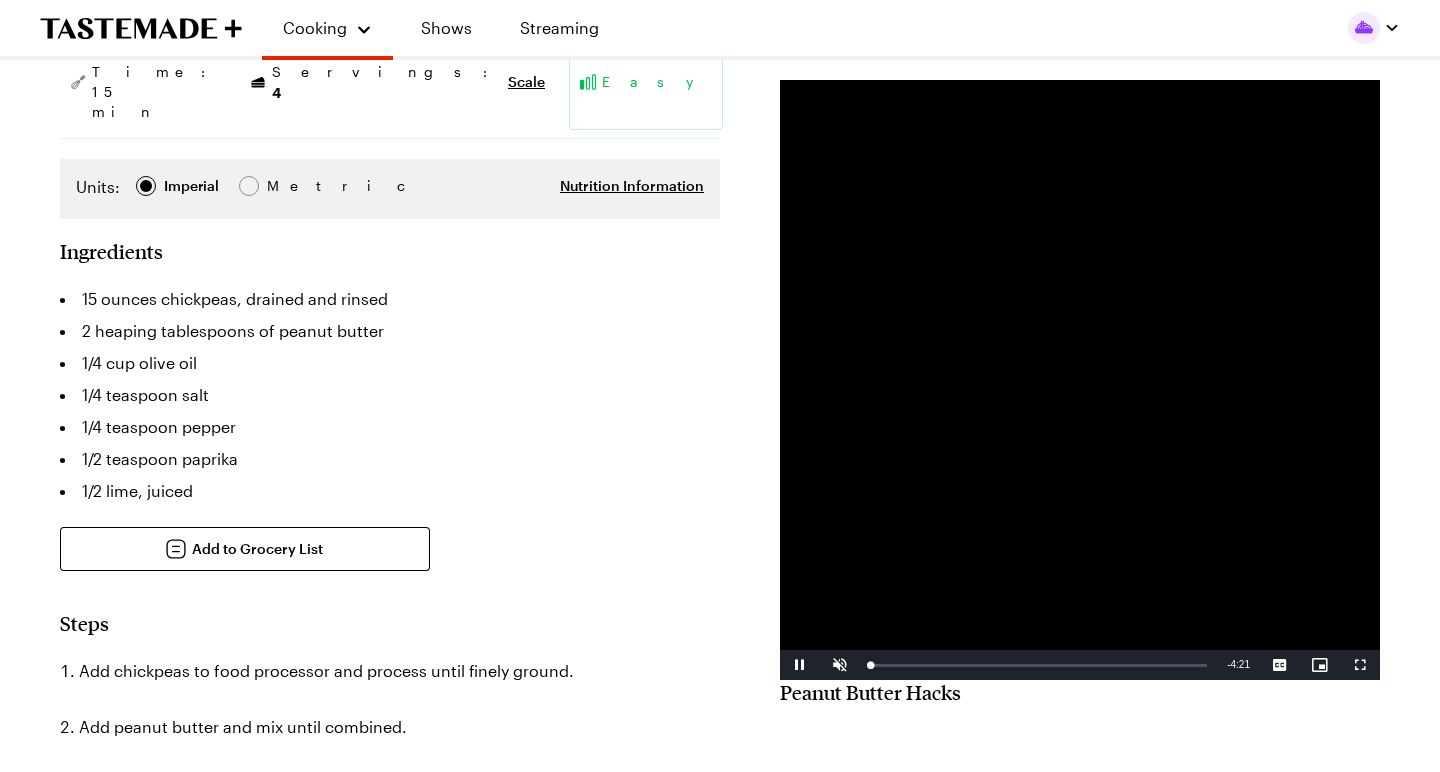 type on "x" 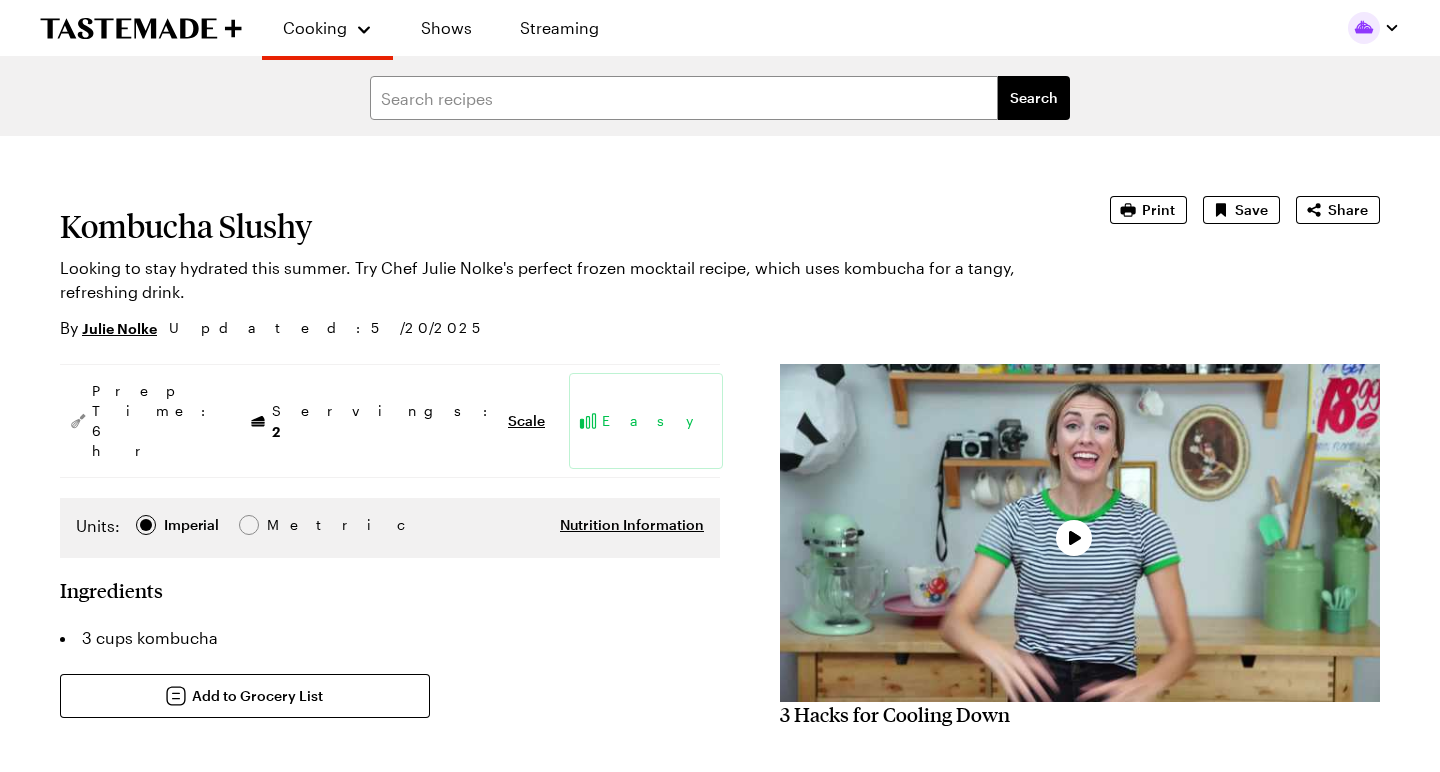 scroll, scrollTop: 0, scrollLeft: 0, axis: both 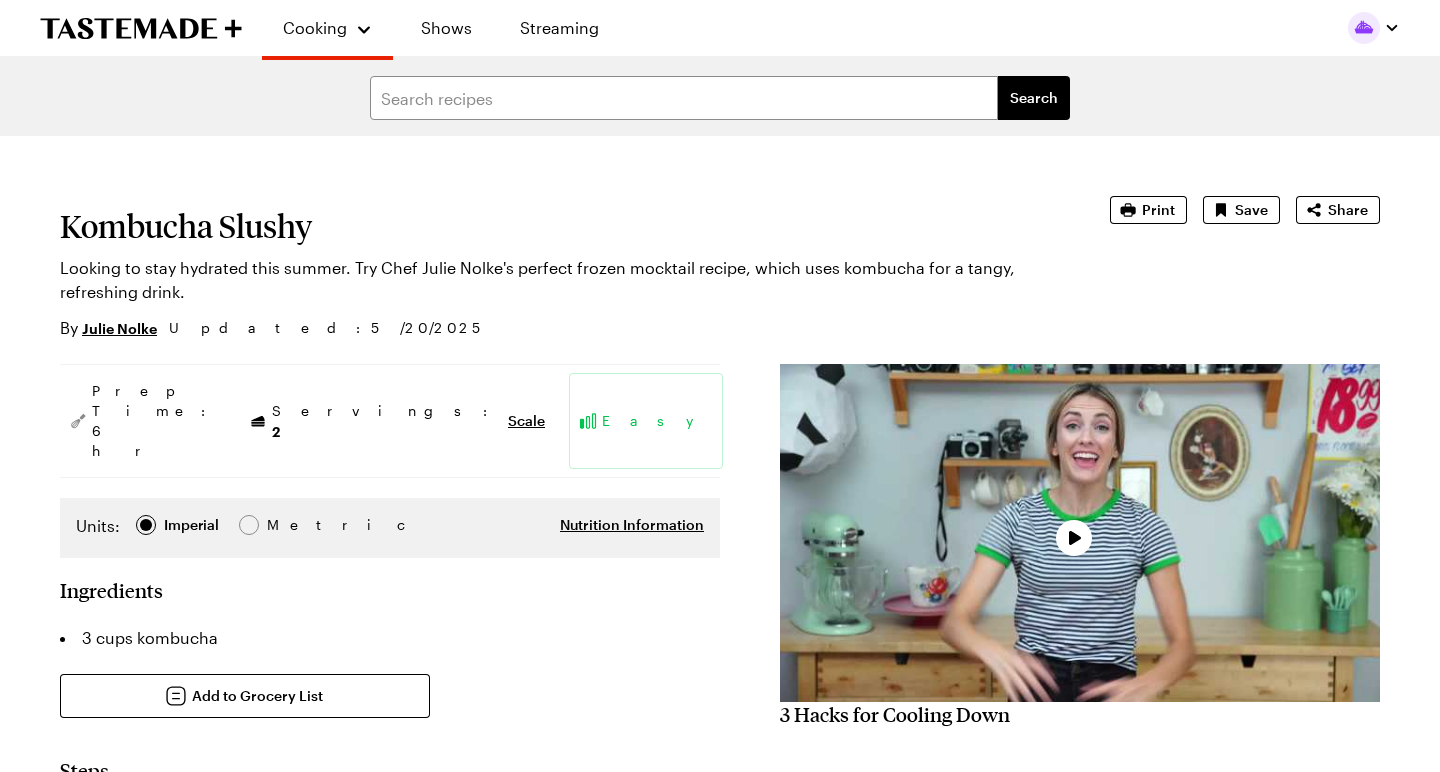 type on "x" 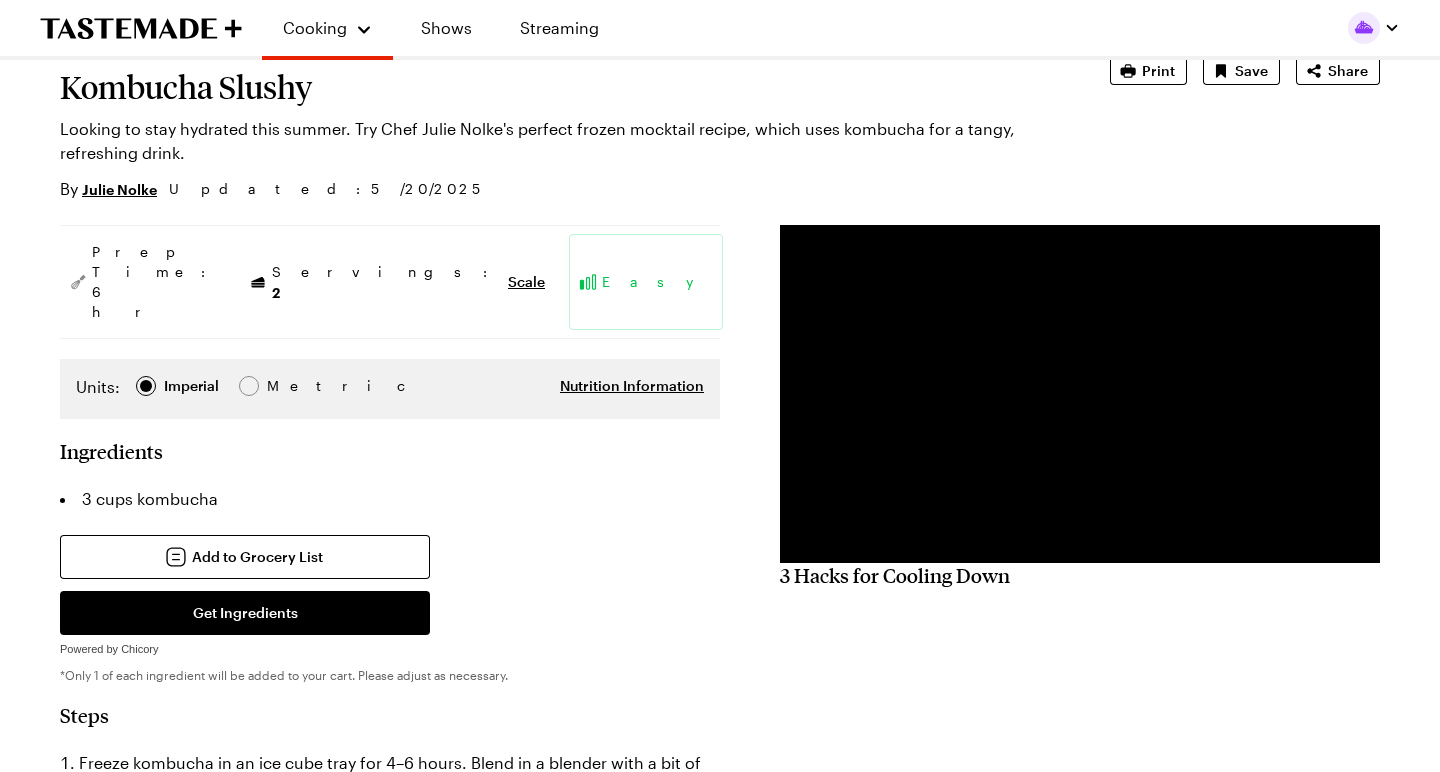 scroll, scrollTop: 139, scrollLeft: 0, axis: vertical 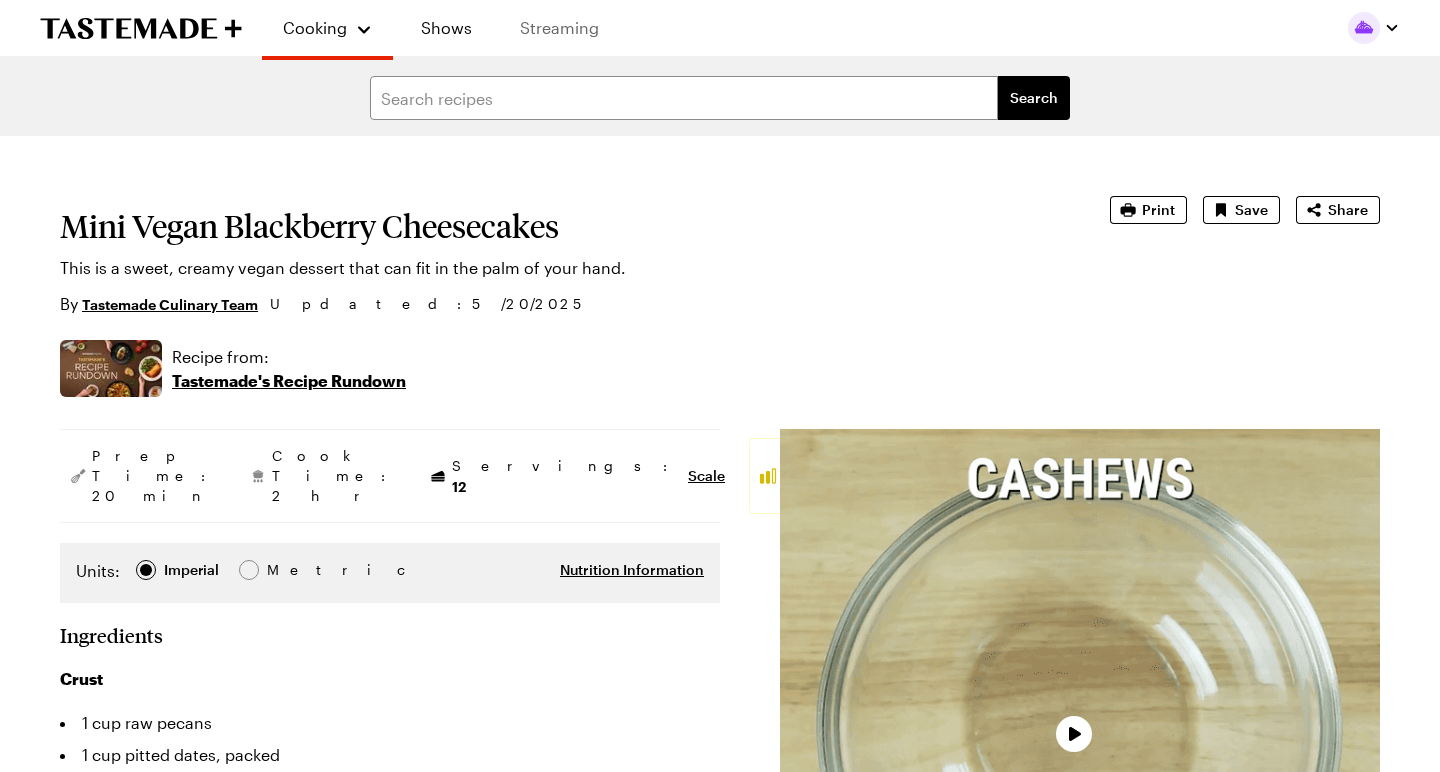 type on "x" 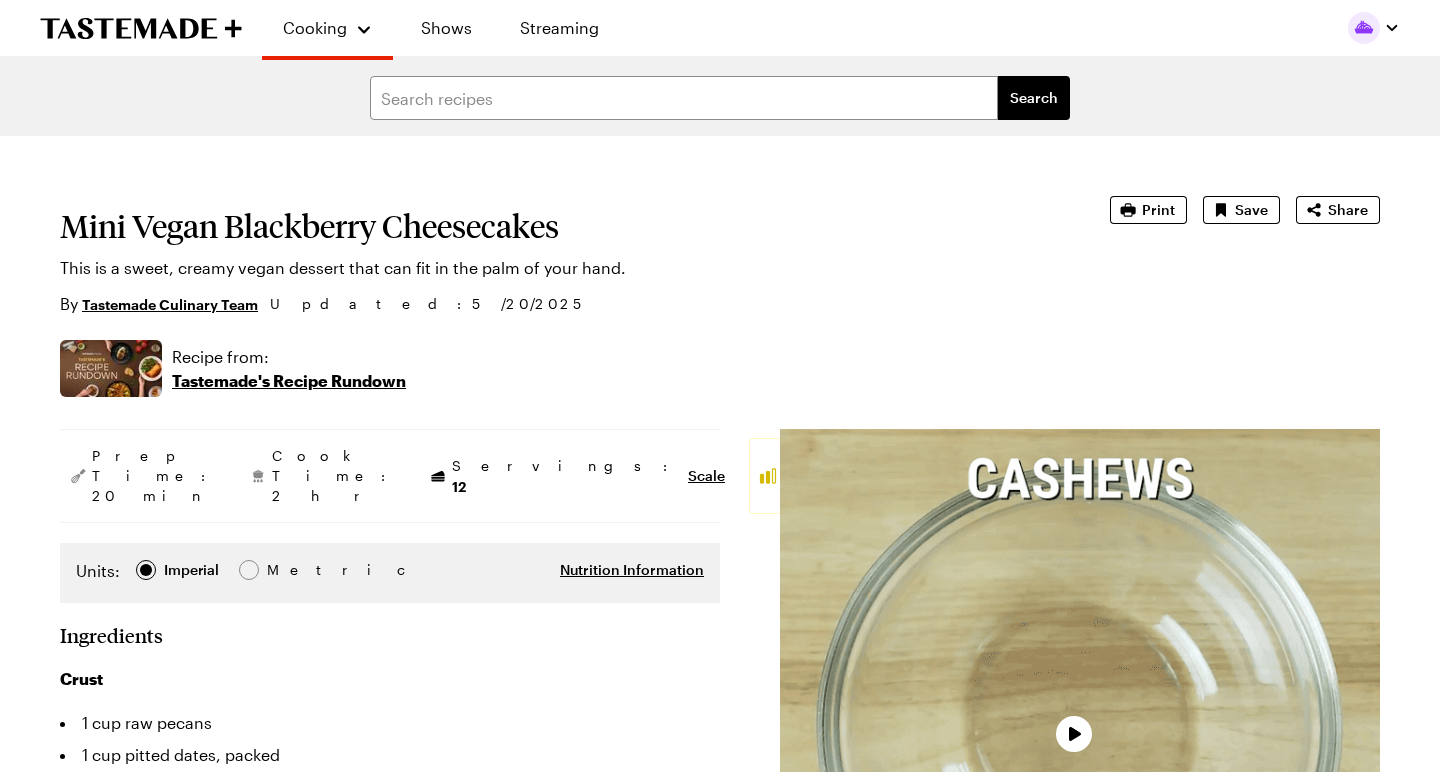 scroll, scrollTop: 0, scrollLeft: 0, axis: both 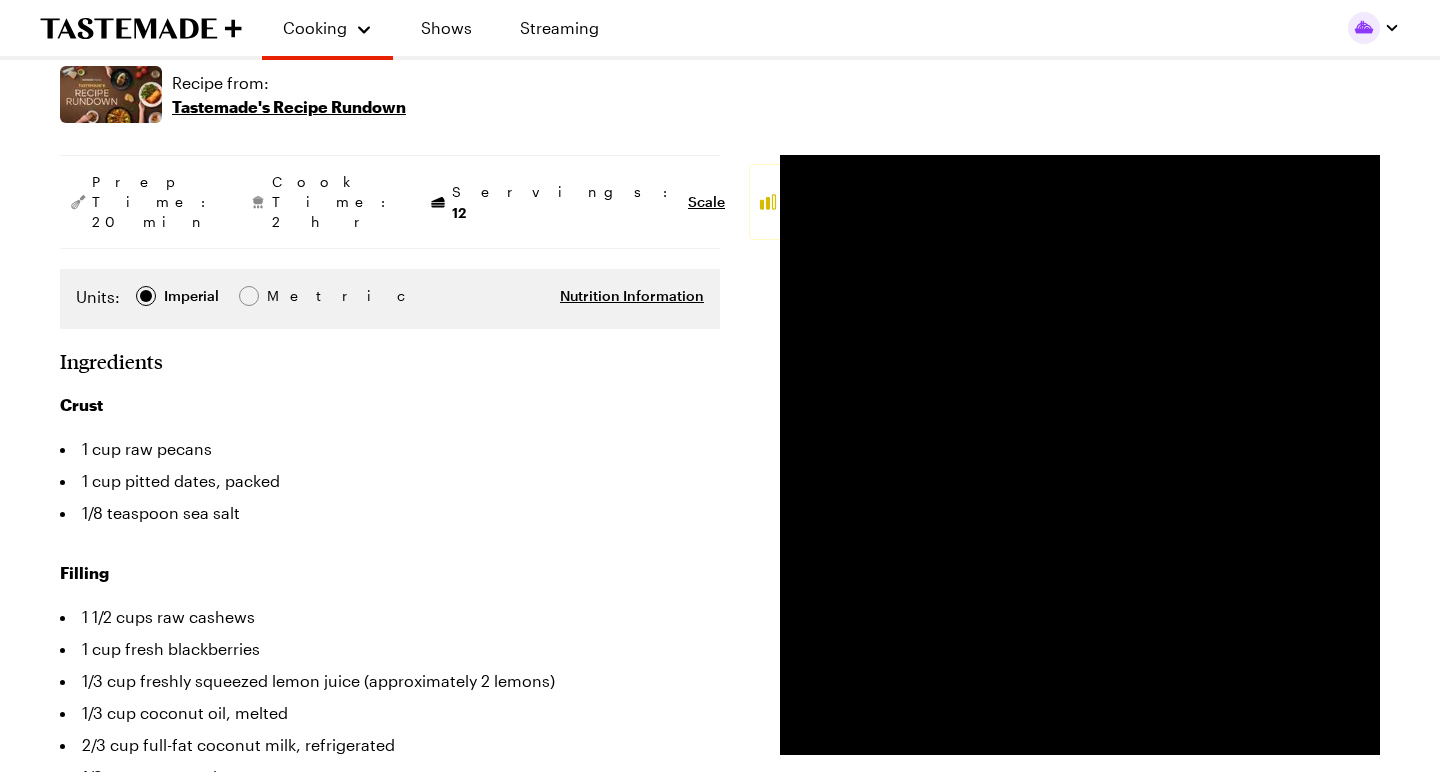 type on "x" 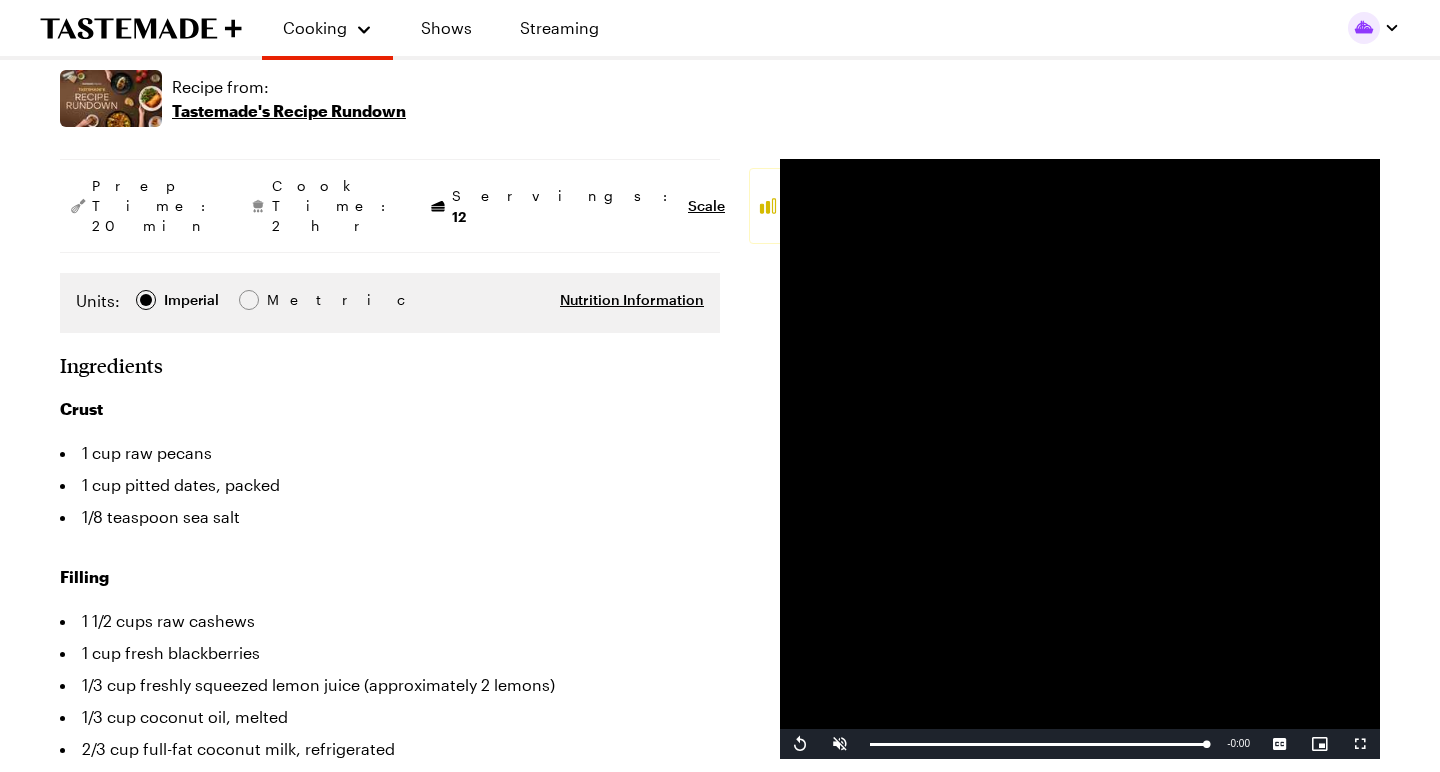 scroll, scrollTop: 267, scrollLeft: 0, axis: vertical 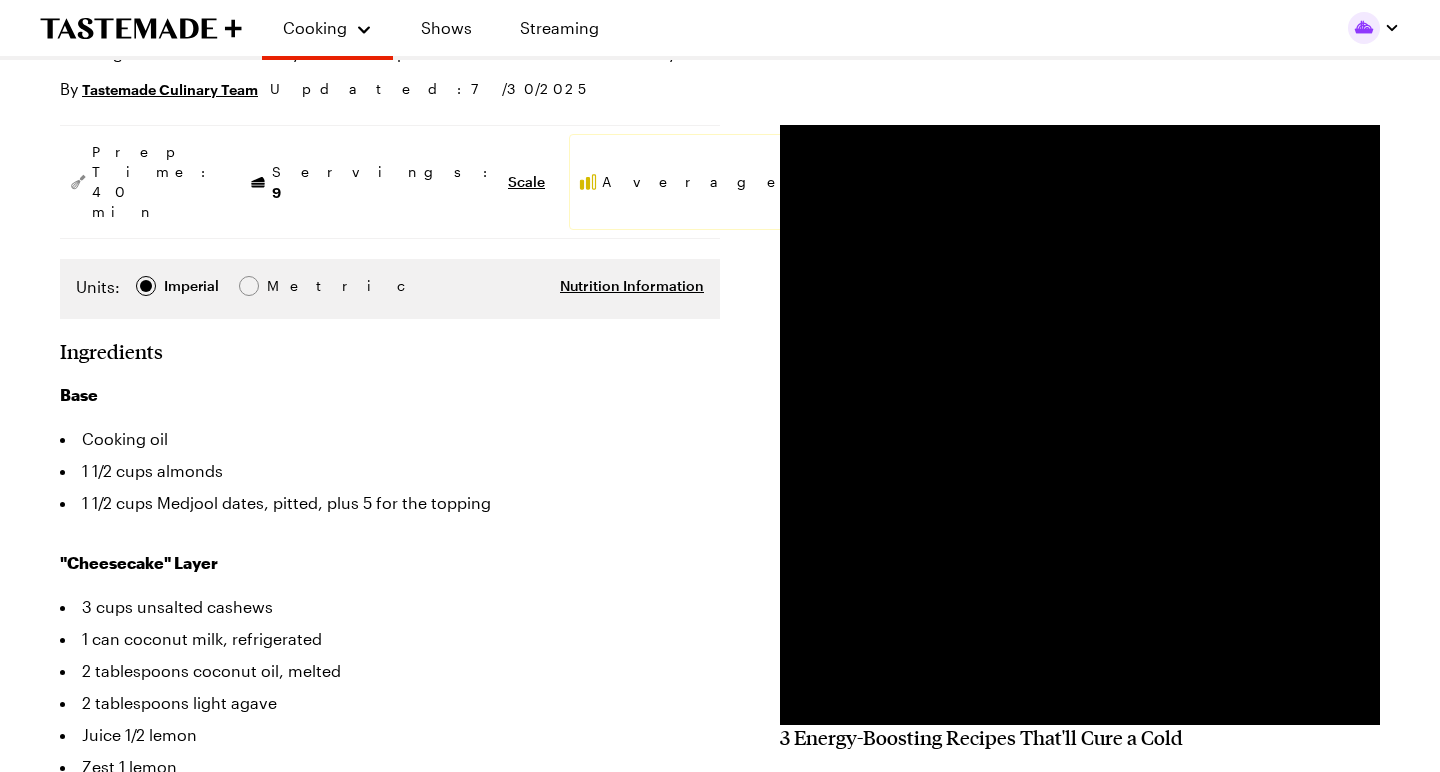 type on "x" 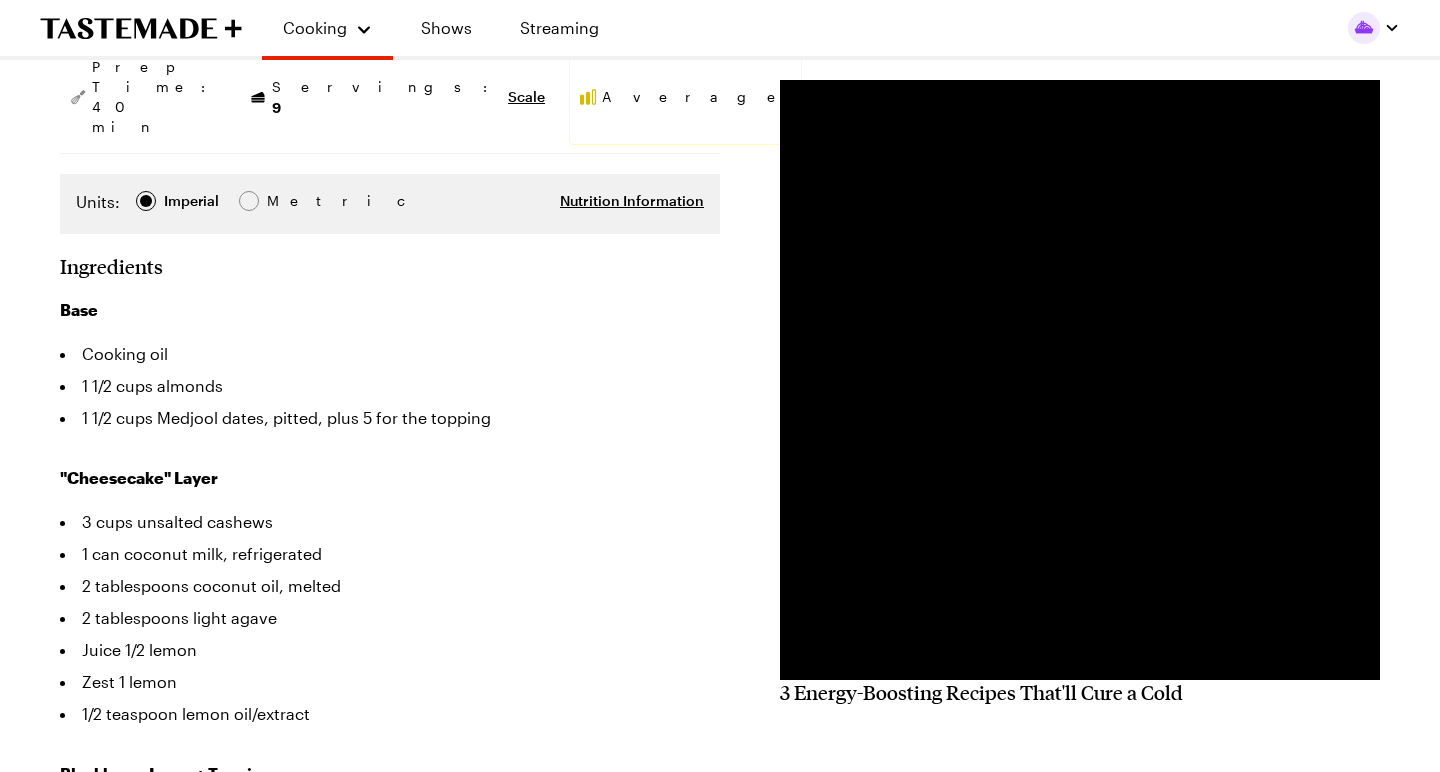 scroll, scrollTop: 302, scrollLeft: 0, axis: vertical 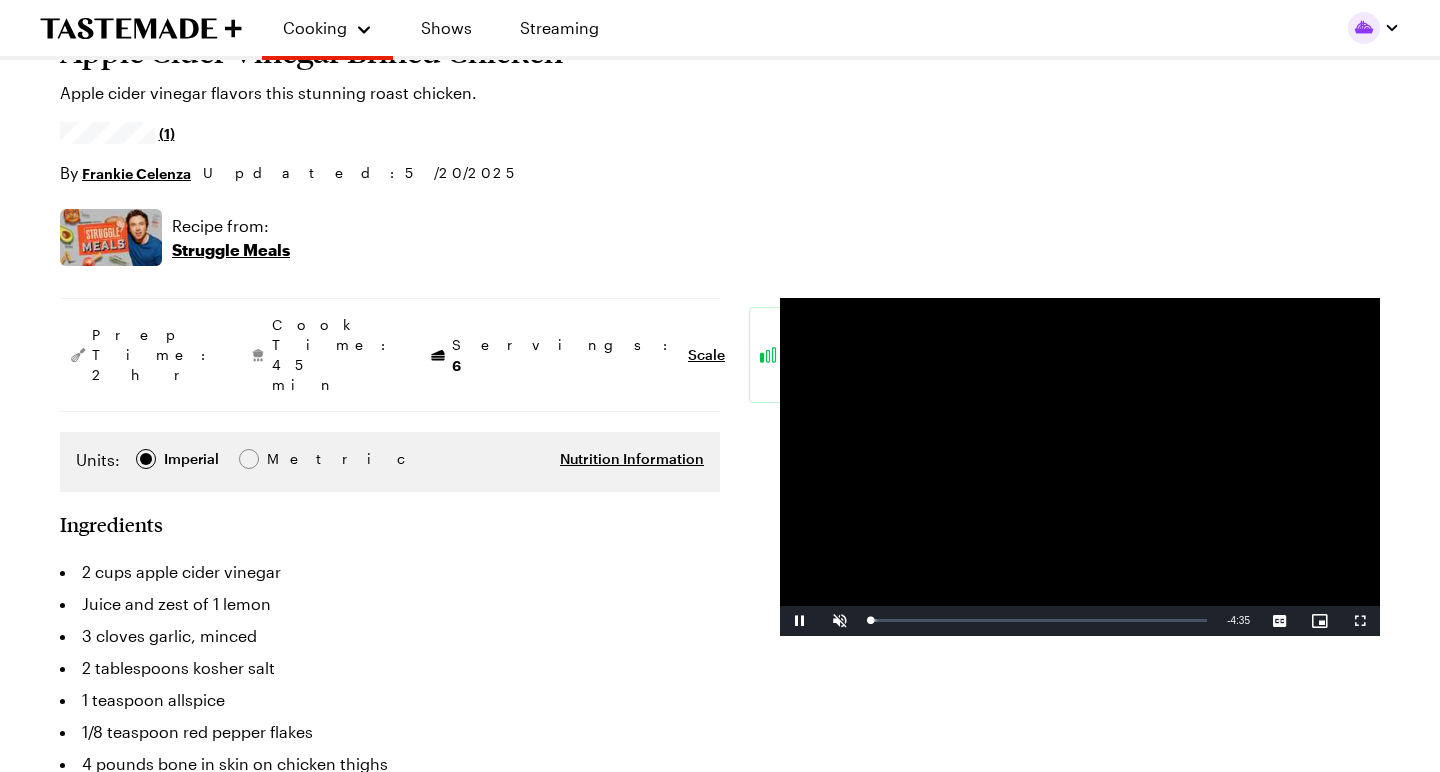 type on "x" 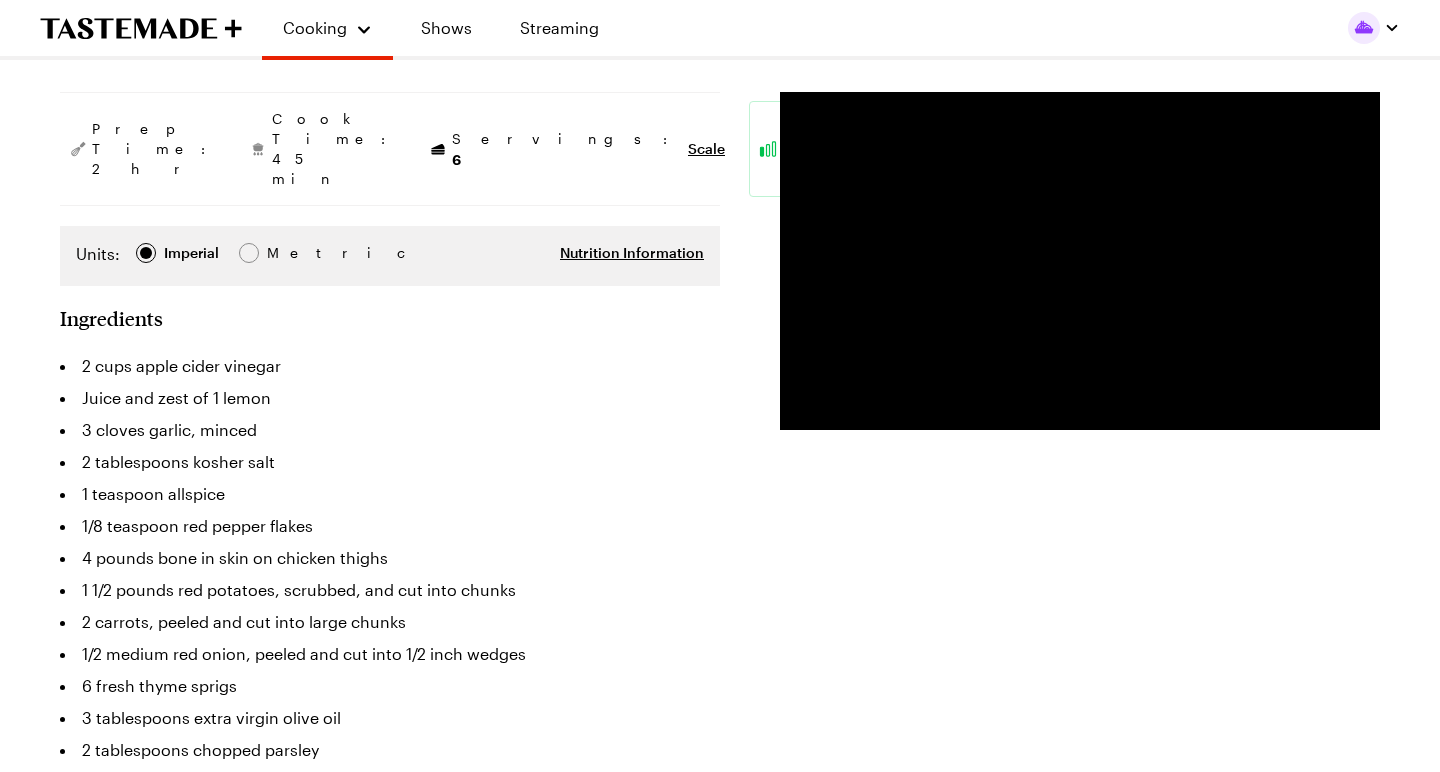 scroll, scrollTop: 381, scrollLeft: 0, axis: vertical 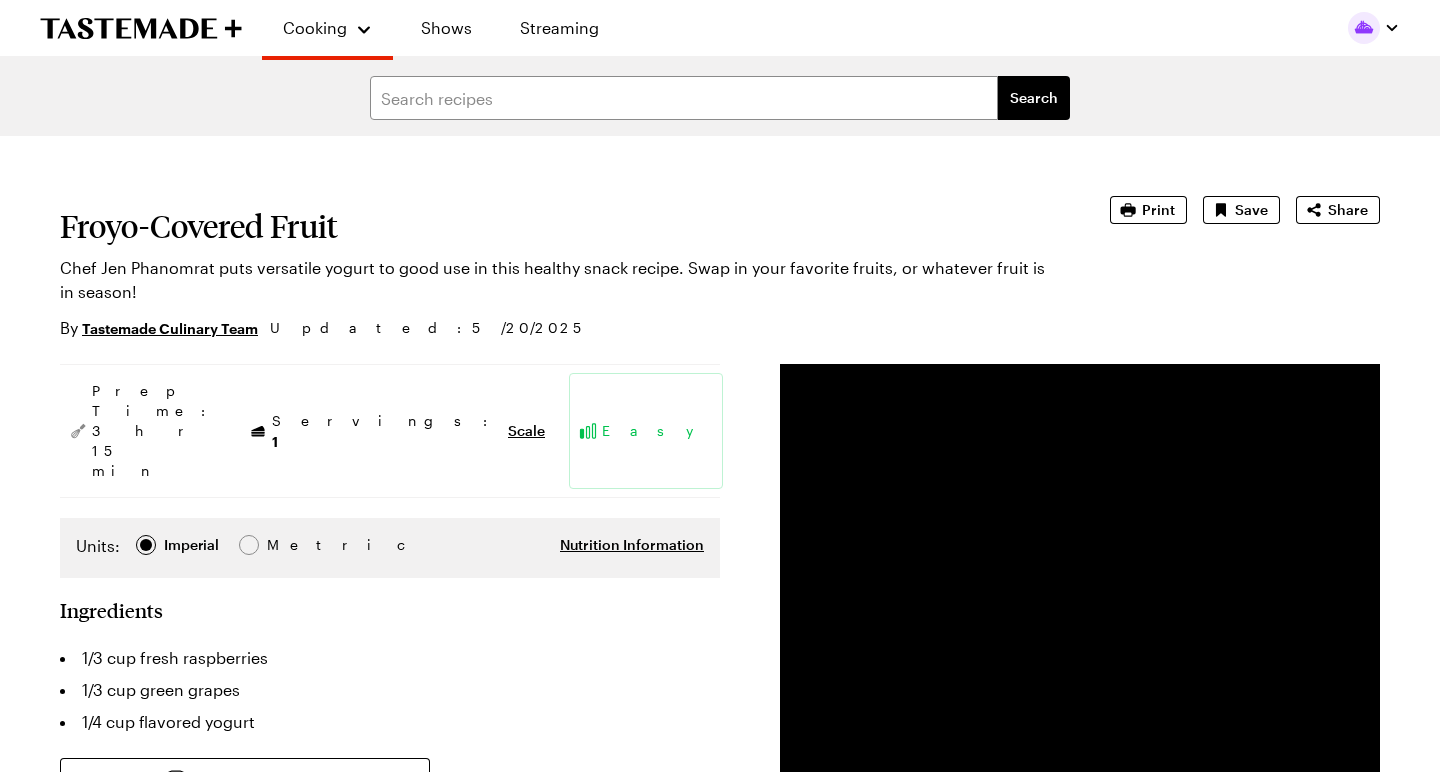 type on "x" 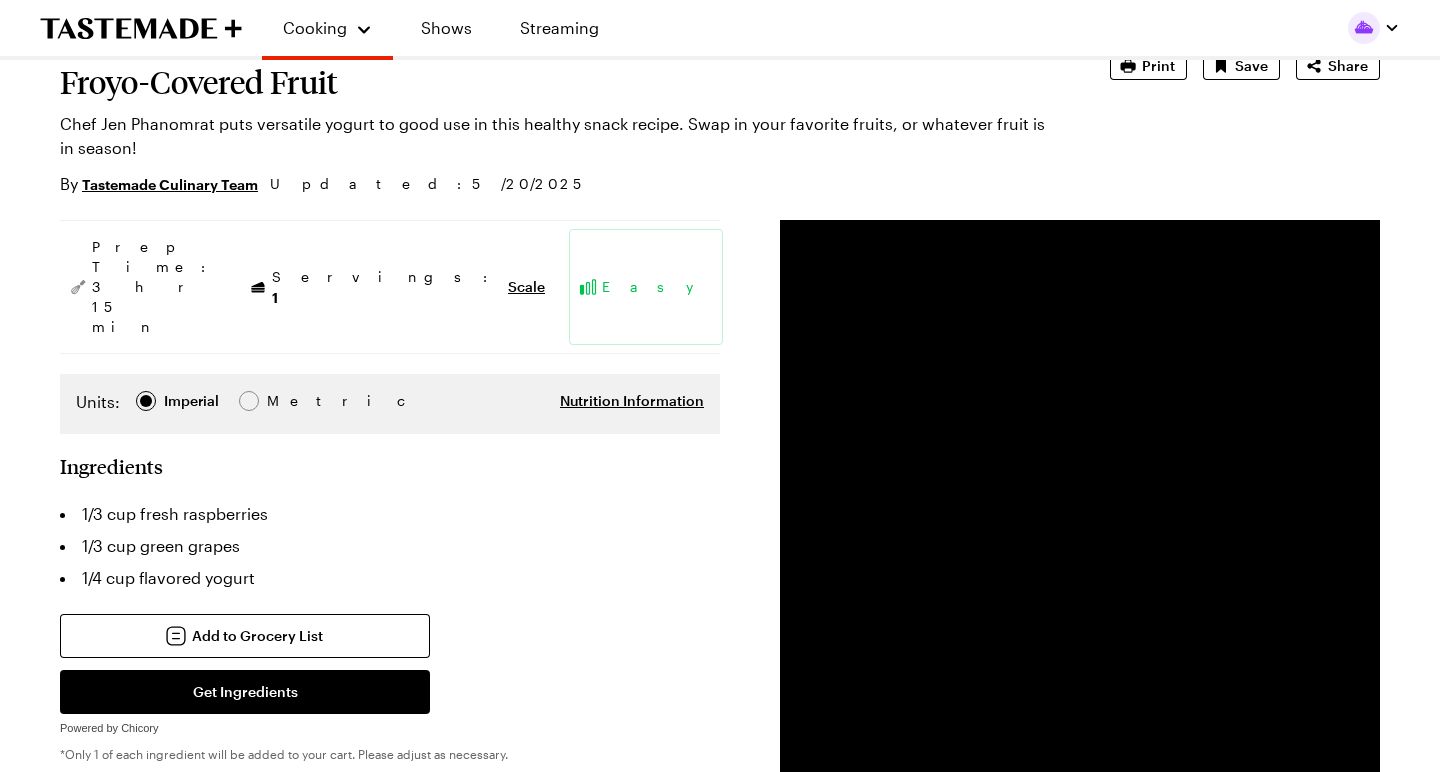 scroll, scrollTop: 146, scrollLeft: 0, axis: vertical 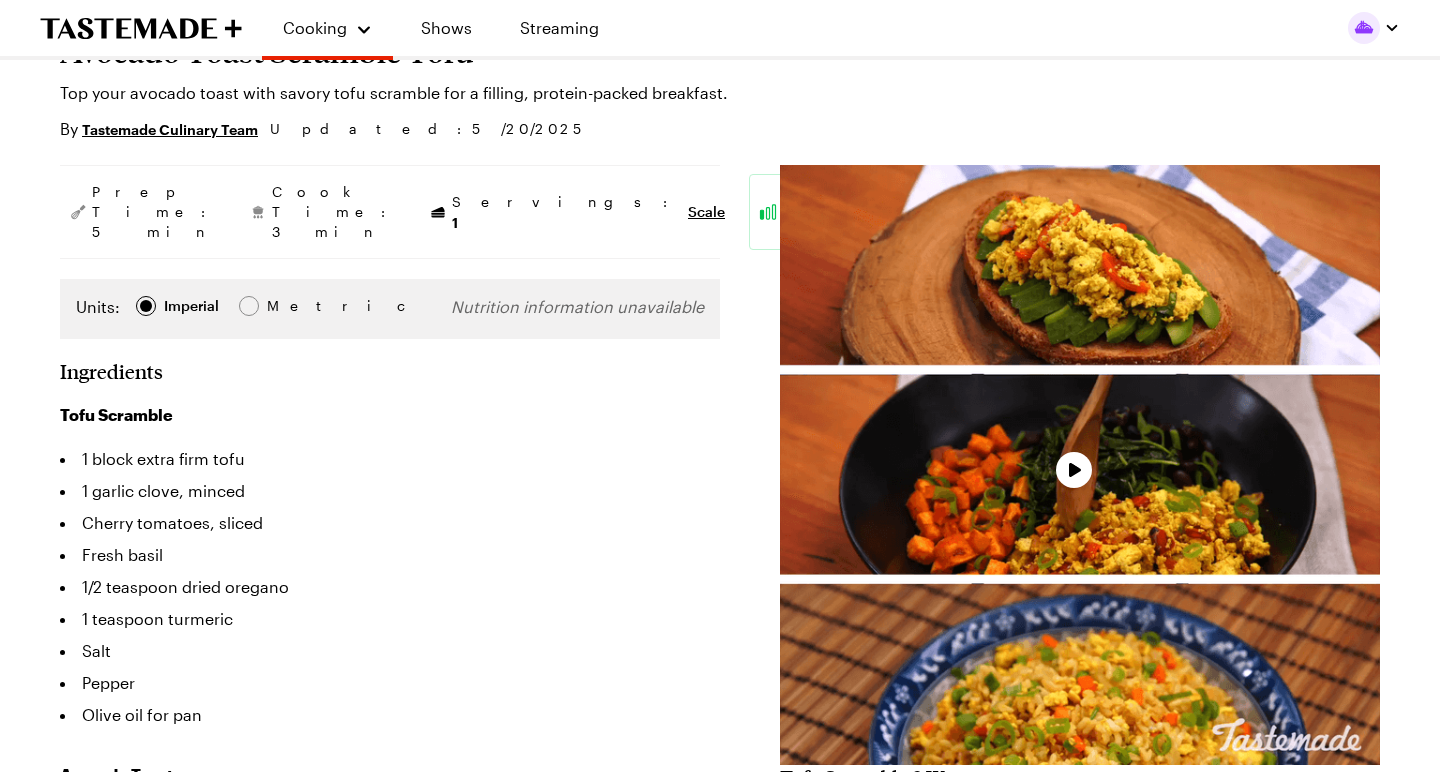 type on "x" 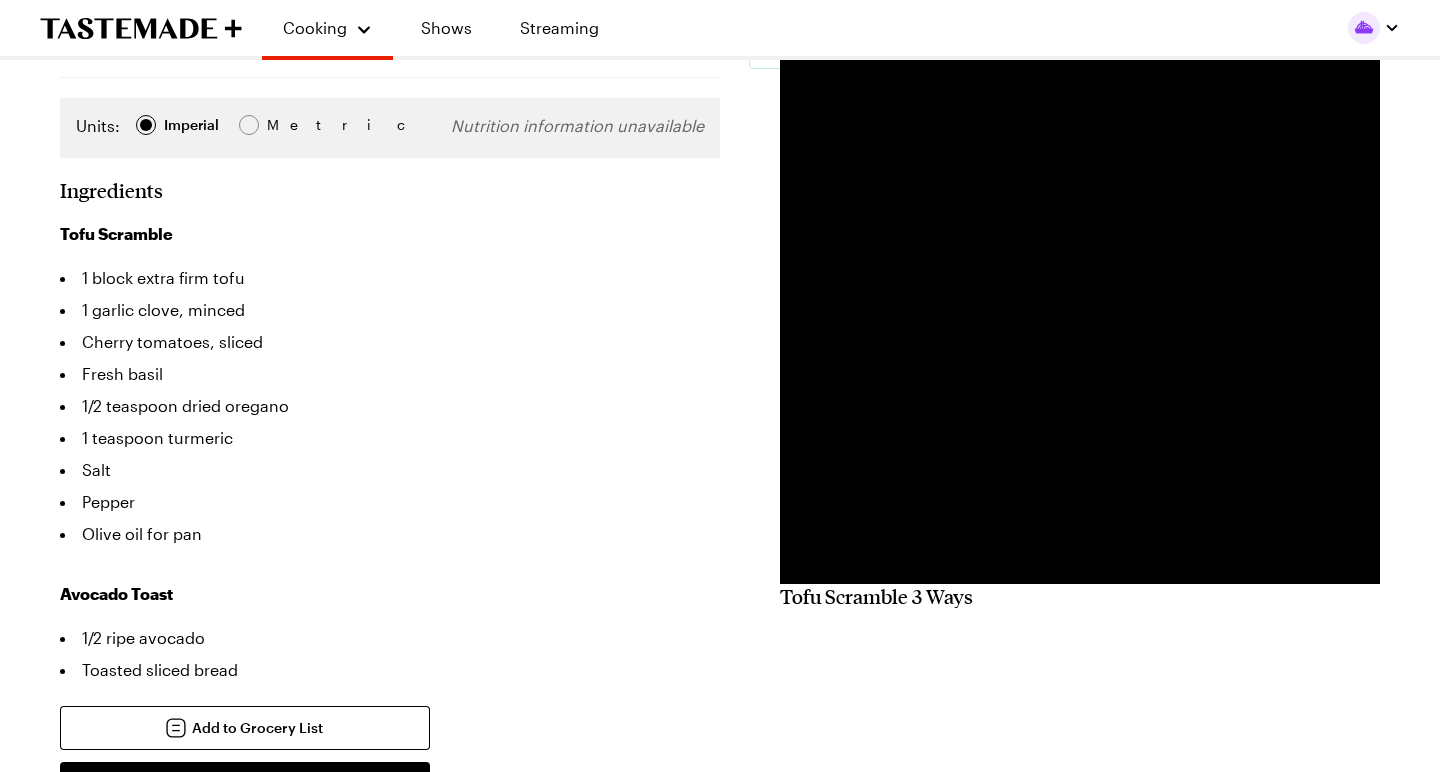 scroll, scrollTop: 356, scrollLeft: 0, axis: vertical 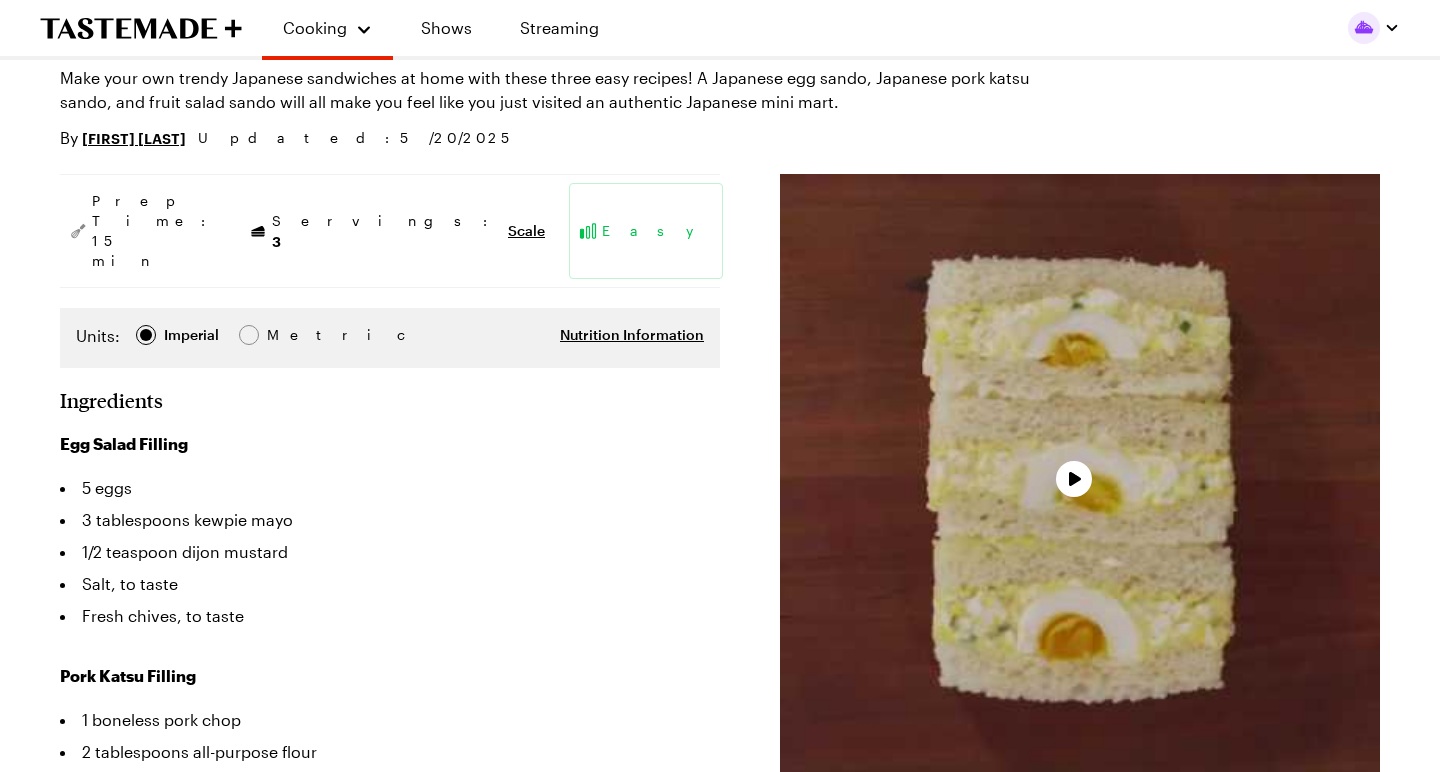 type on "x" 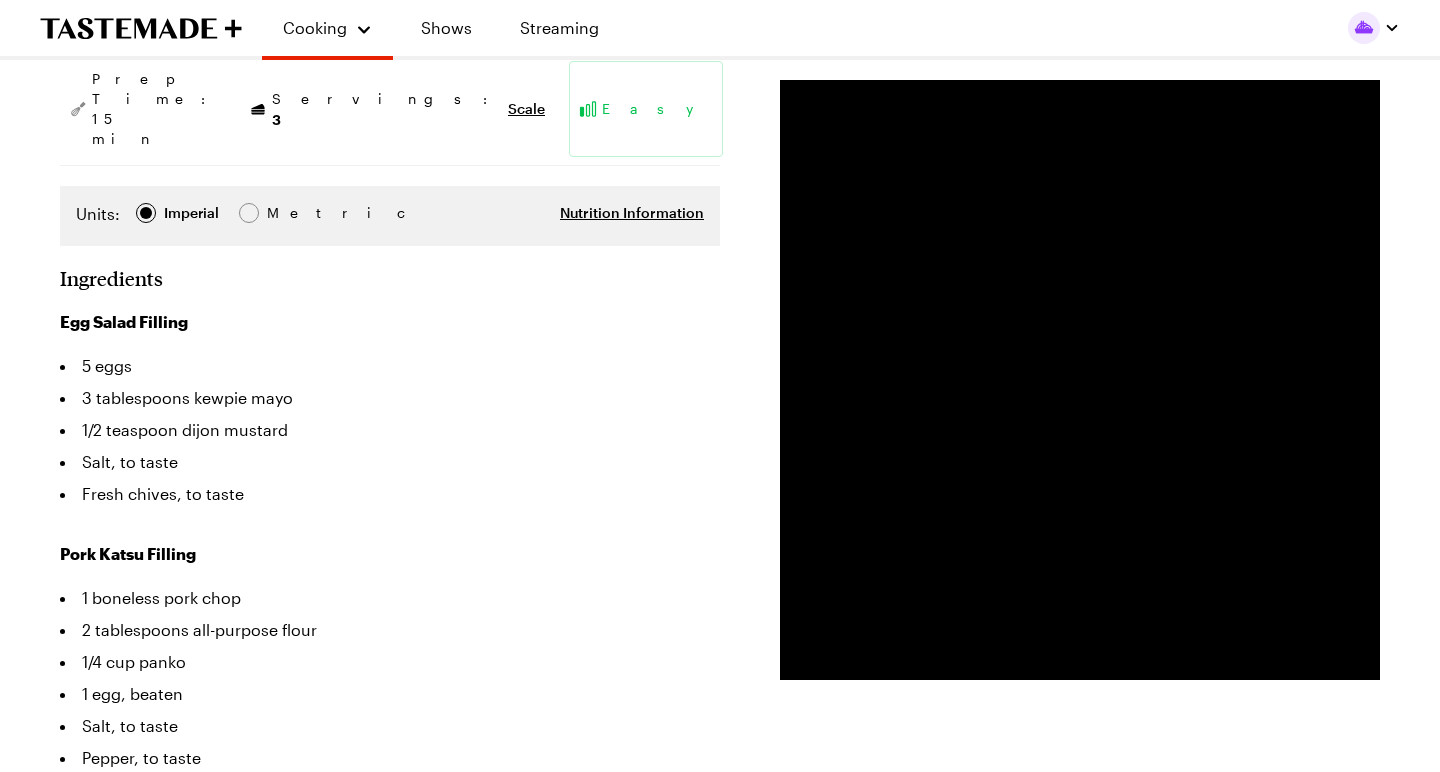 scroll, scrollTop: 314, scrollLeft: 0, axis: vertical 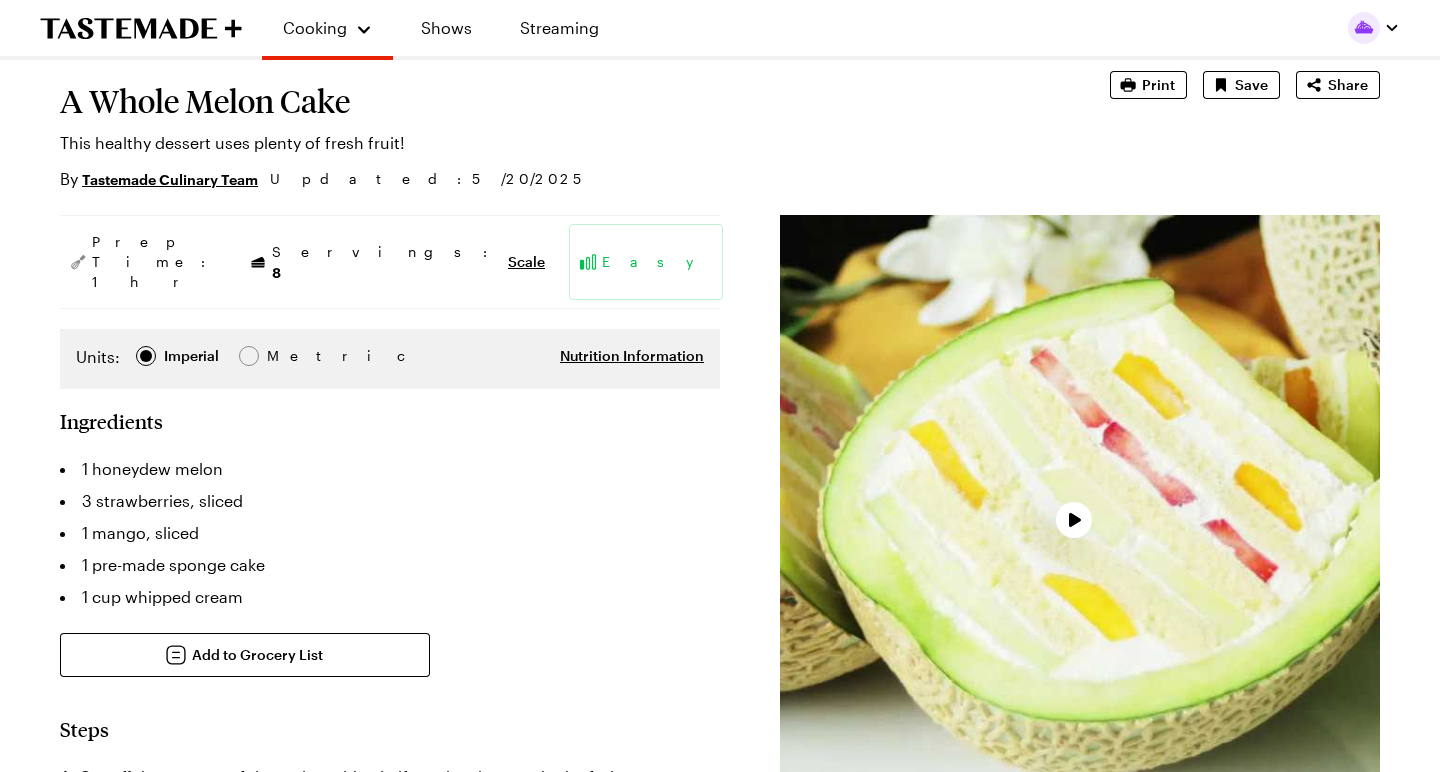 type on "x" 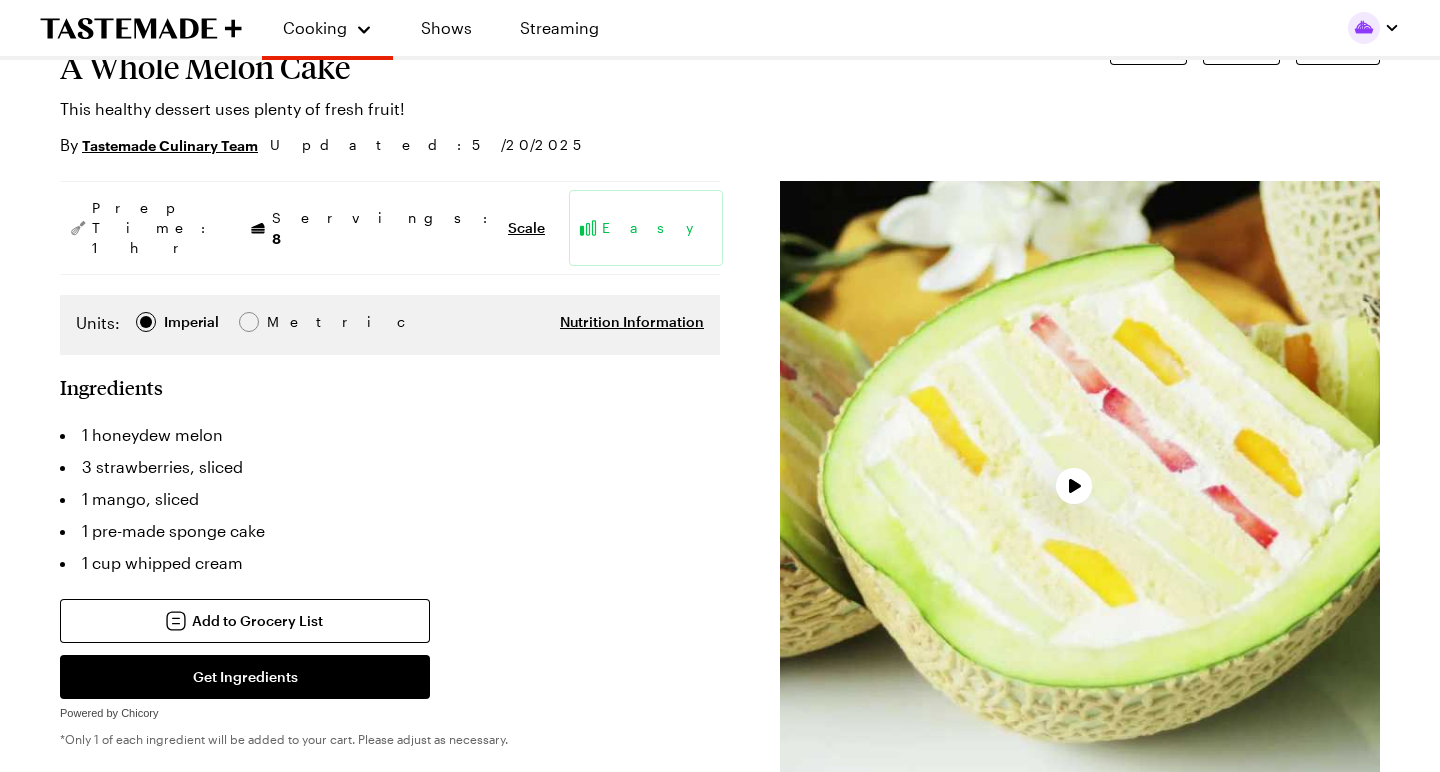 scroll, scrollTop: 160, scrollLeft: 0, axis: vertical 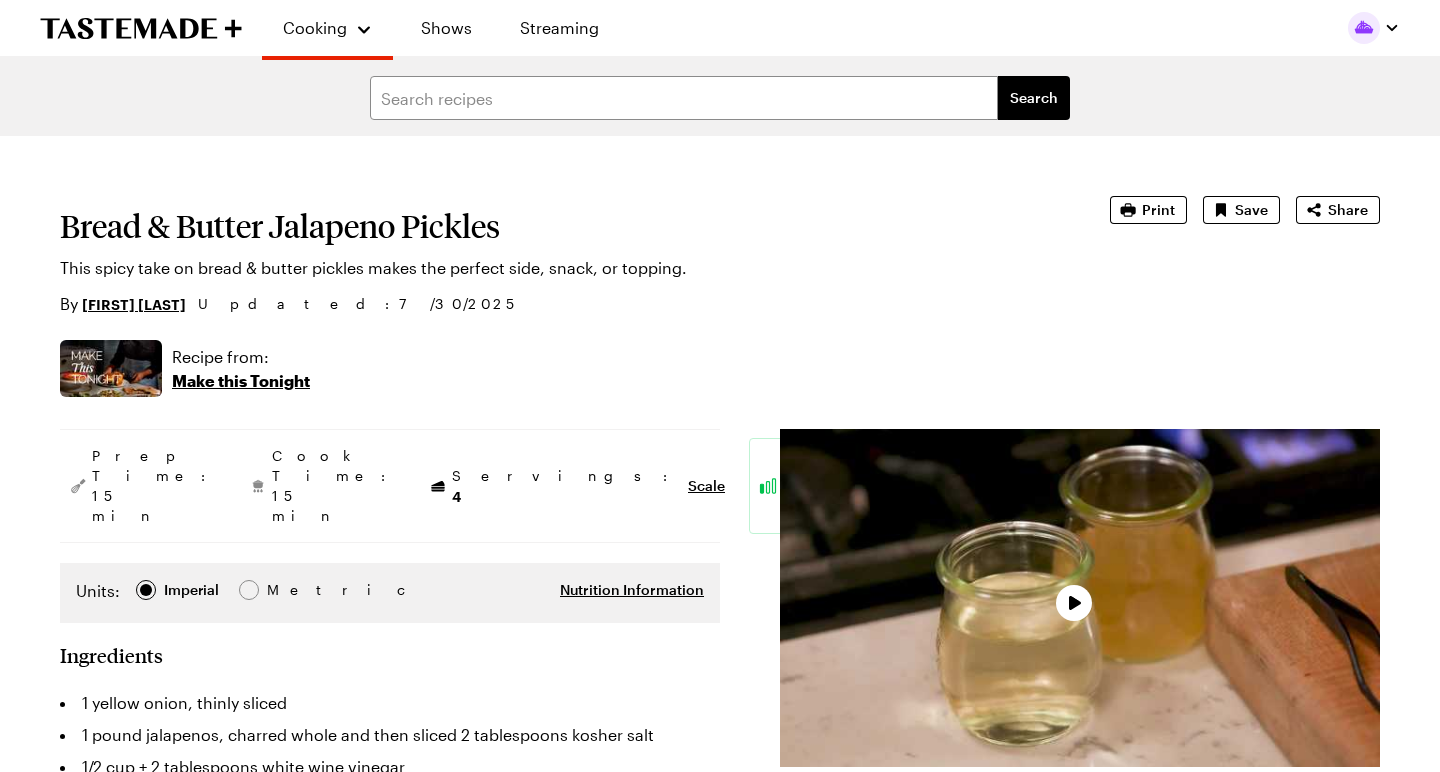 type on "x" 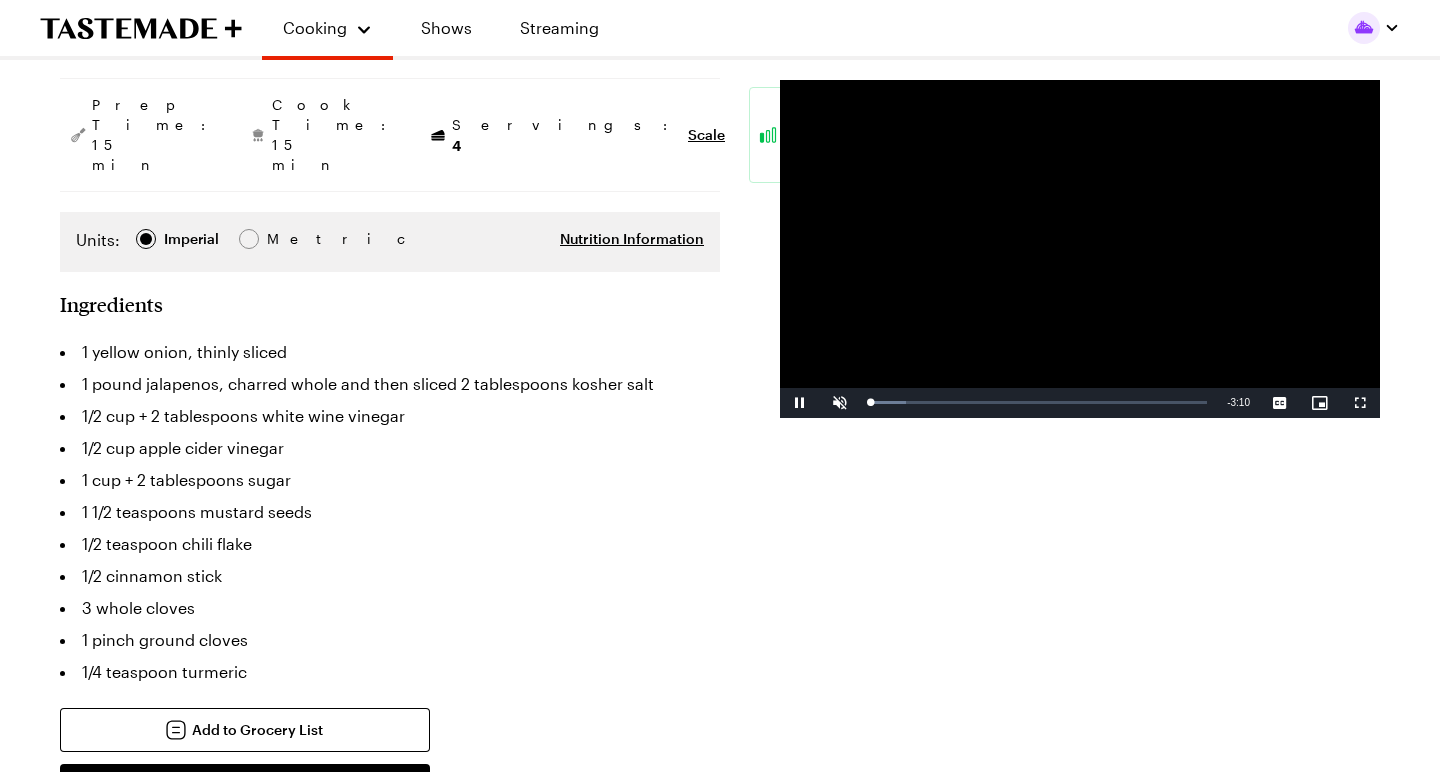 scroll, scrollTop: 353, scrollLeft: 0, axis: vertical 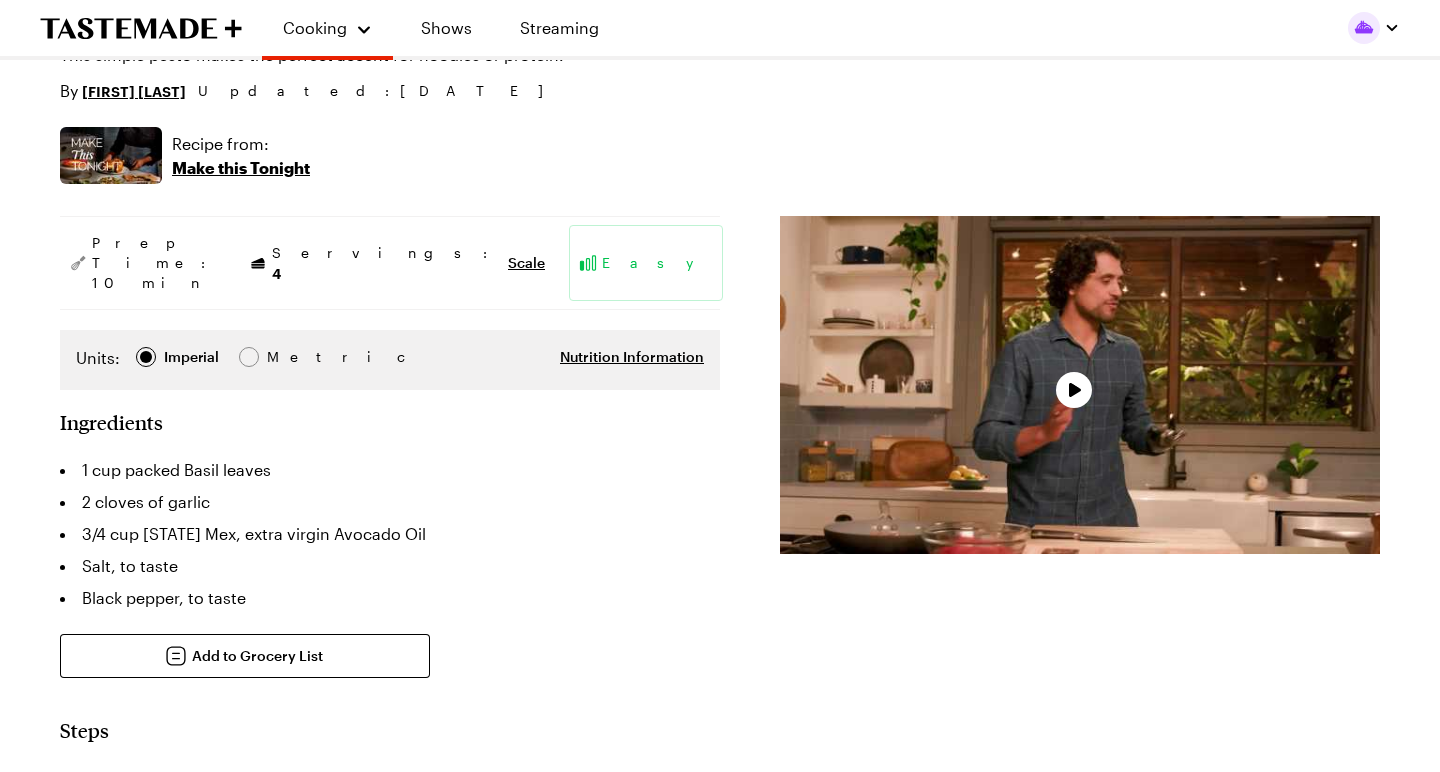type on "x" 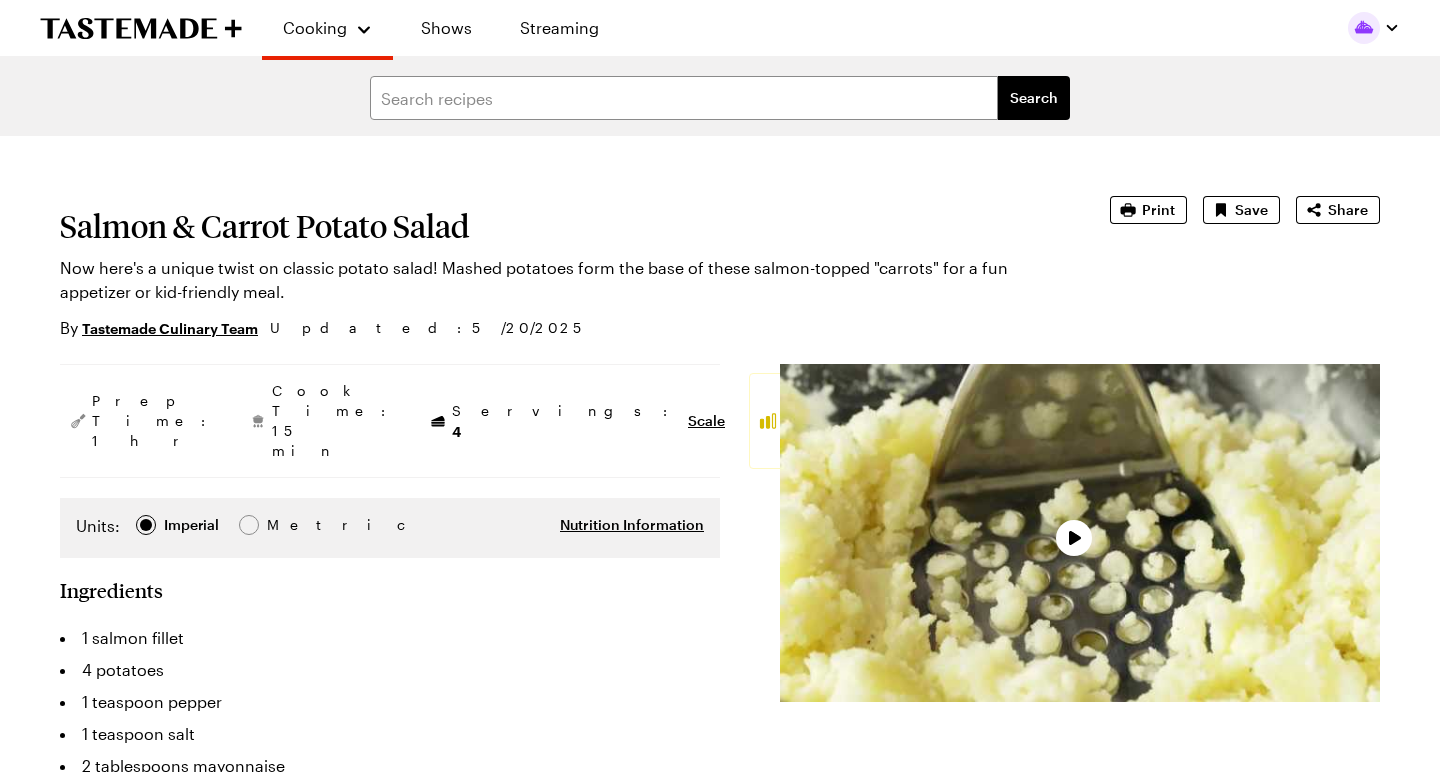 scroll, scrollTop: 0, scrollLeft: 0, axis: both 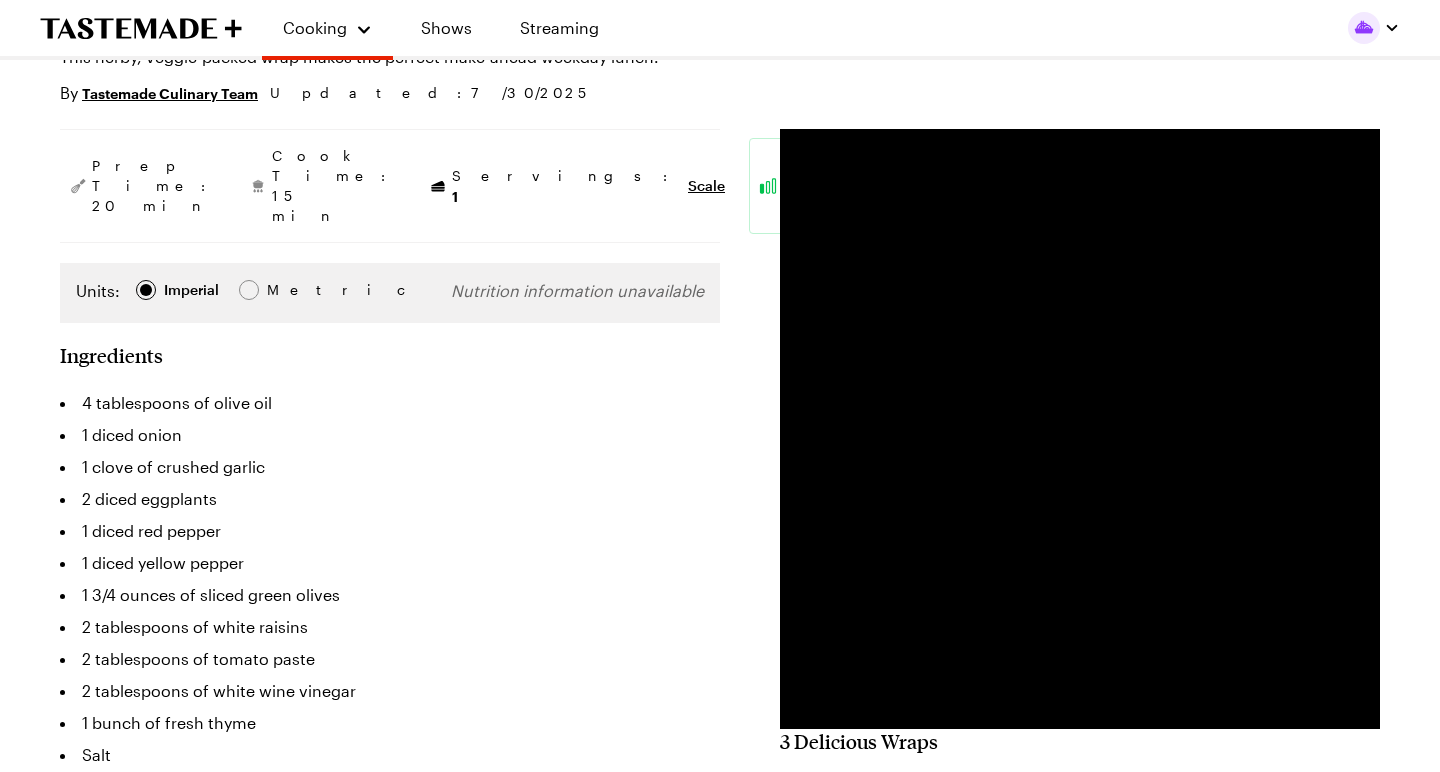 type on "x" 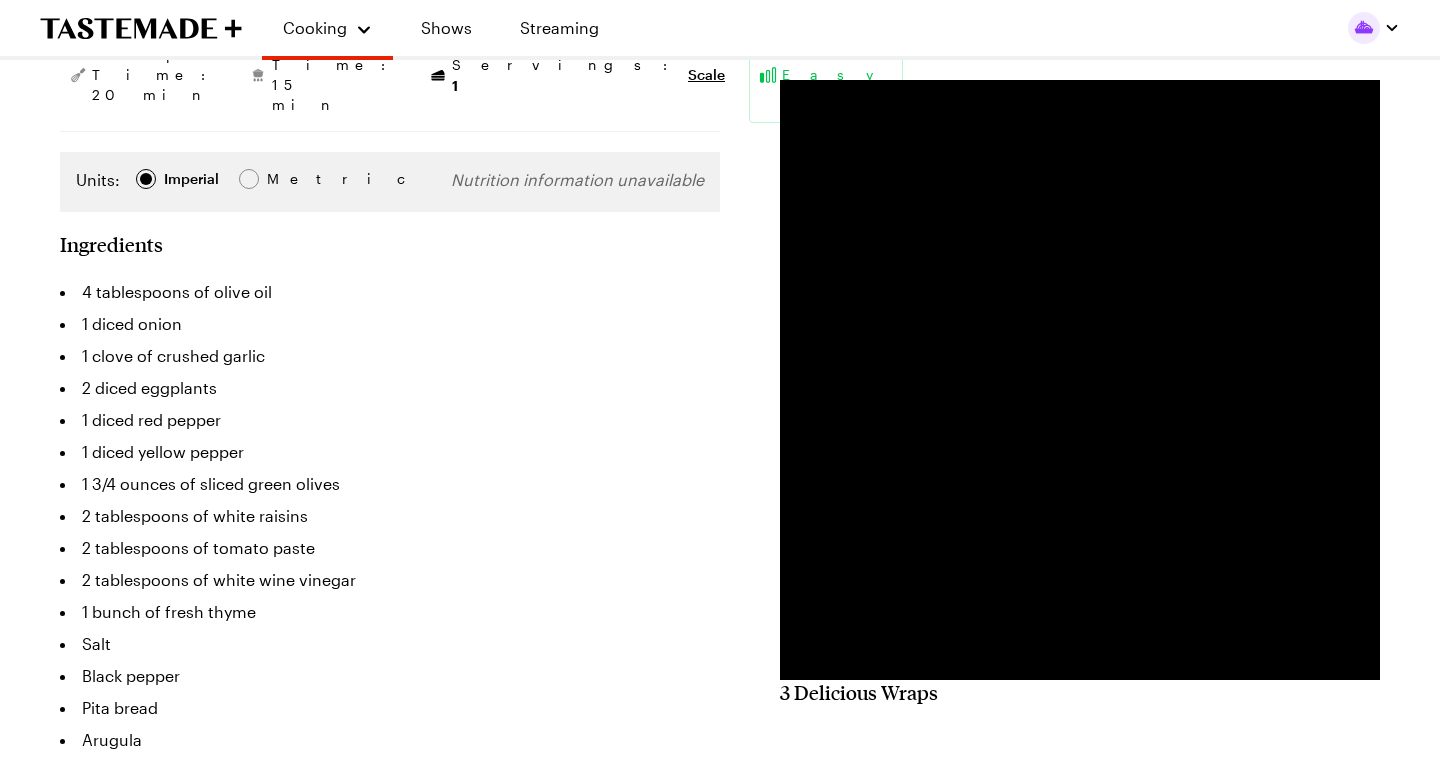 scroll, scrollTop: 323, scrollLeft: 0, axis: vertical 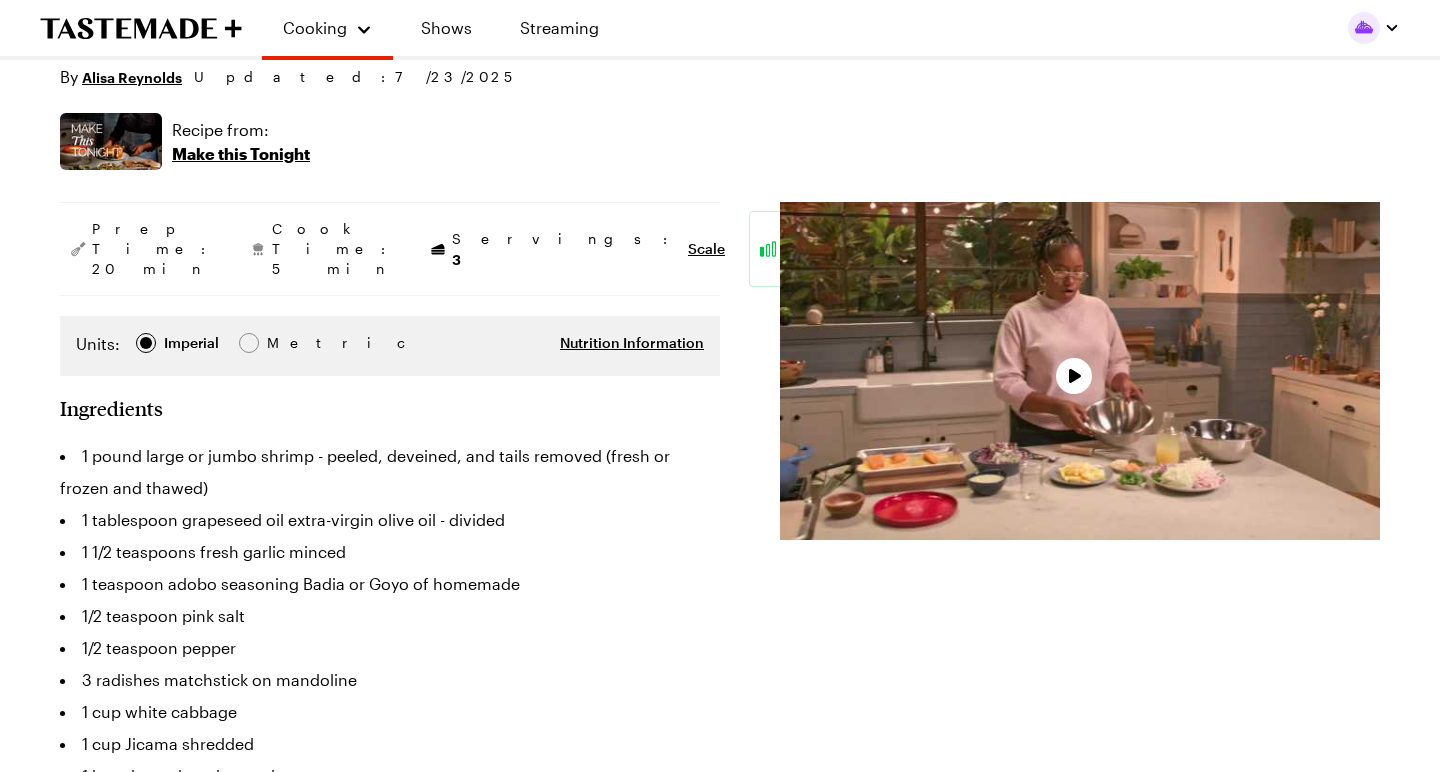 type on "x" 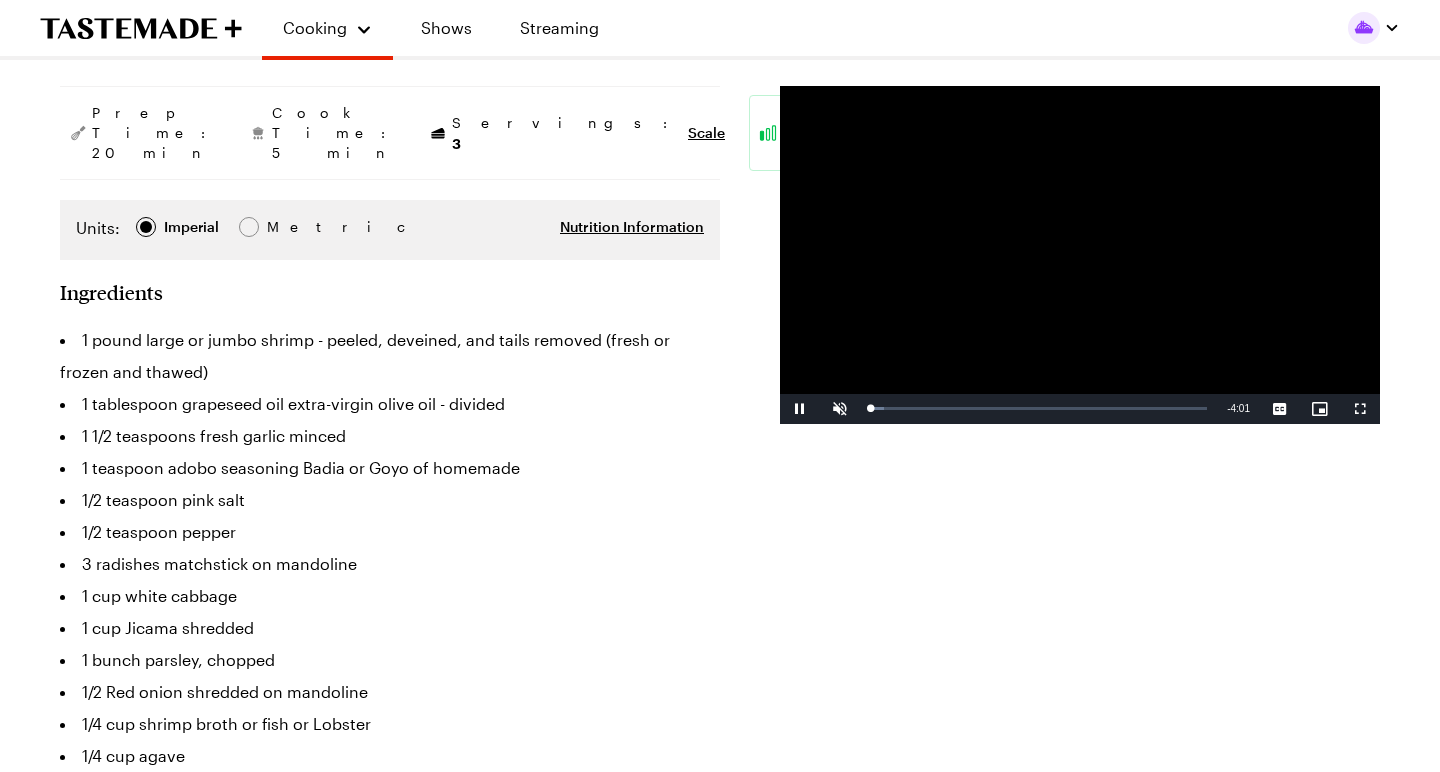 scroll, scrollTop: 354, scrollLeft: 0, axis: vertical 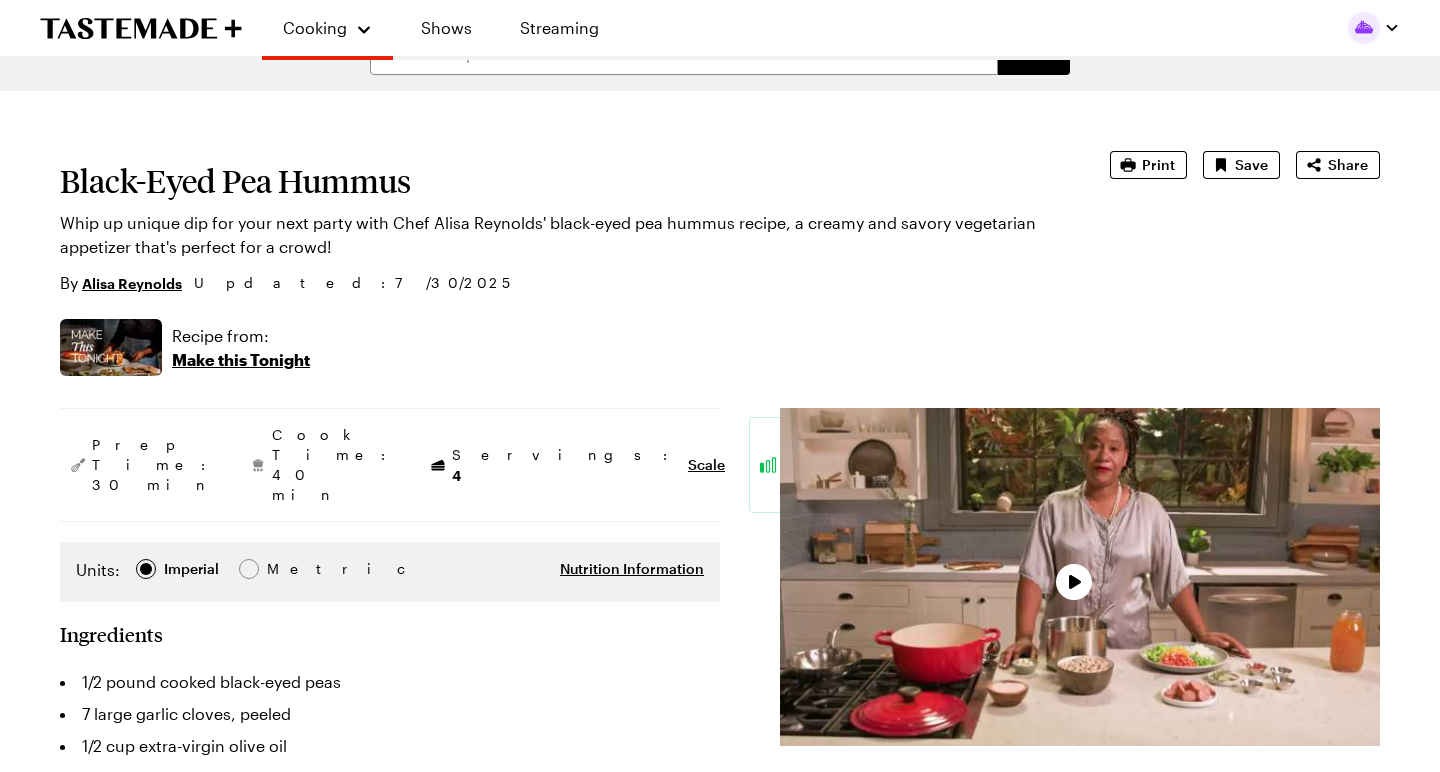 type on "x" 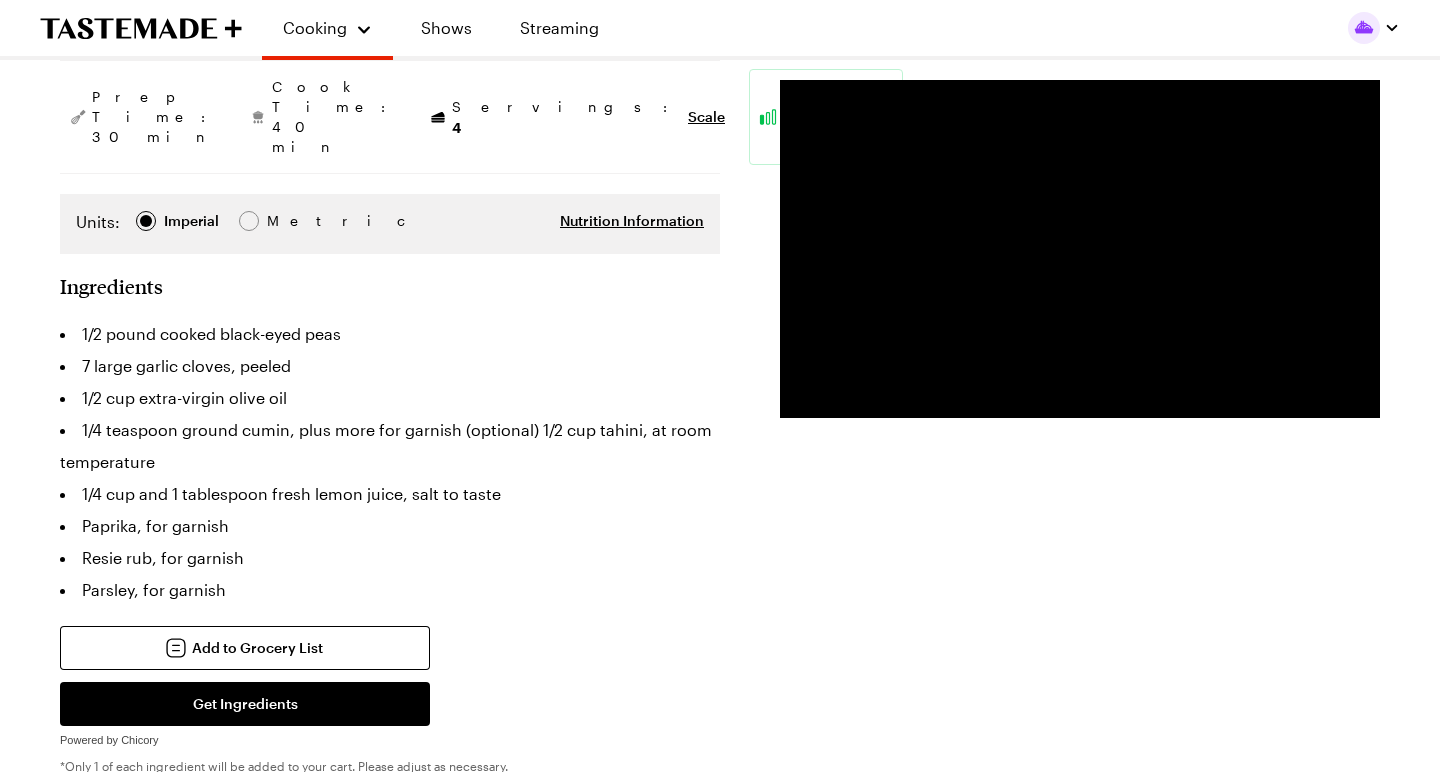 scroll, scrollTop: 393, scrollLeft: 0, axis: vertical 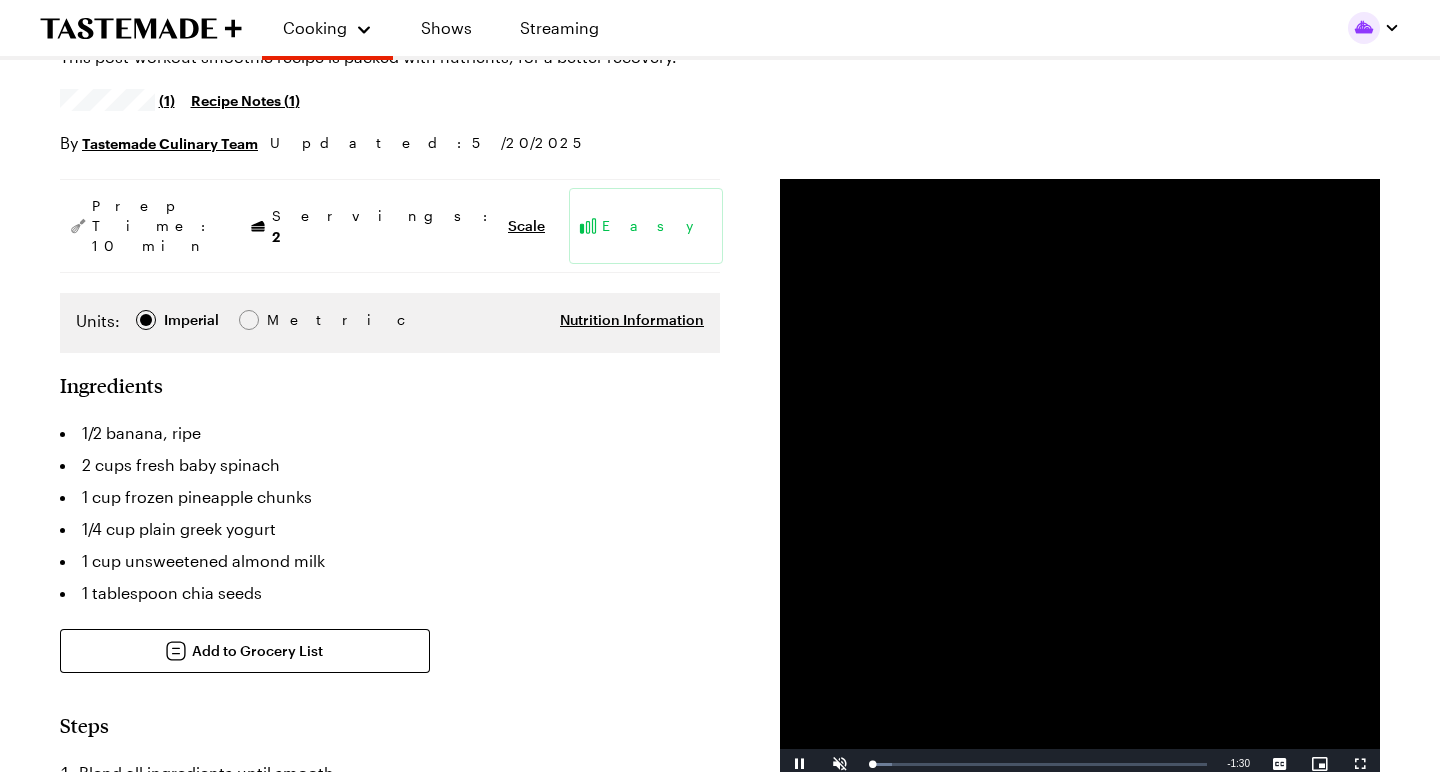 type on "x" 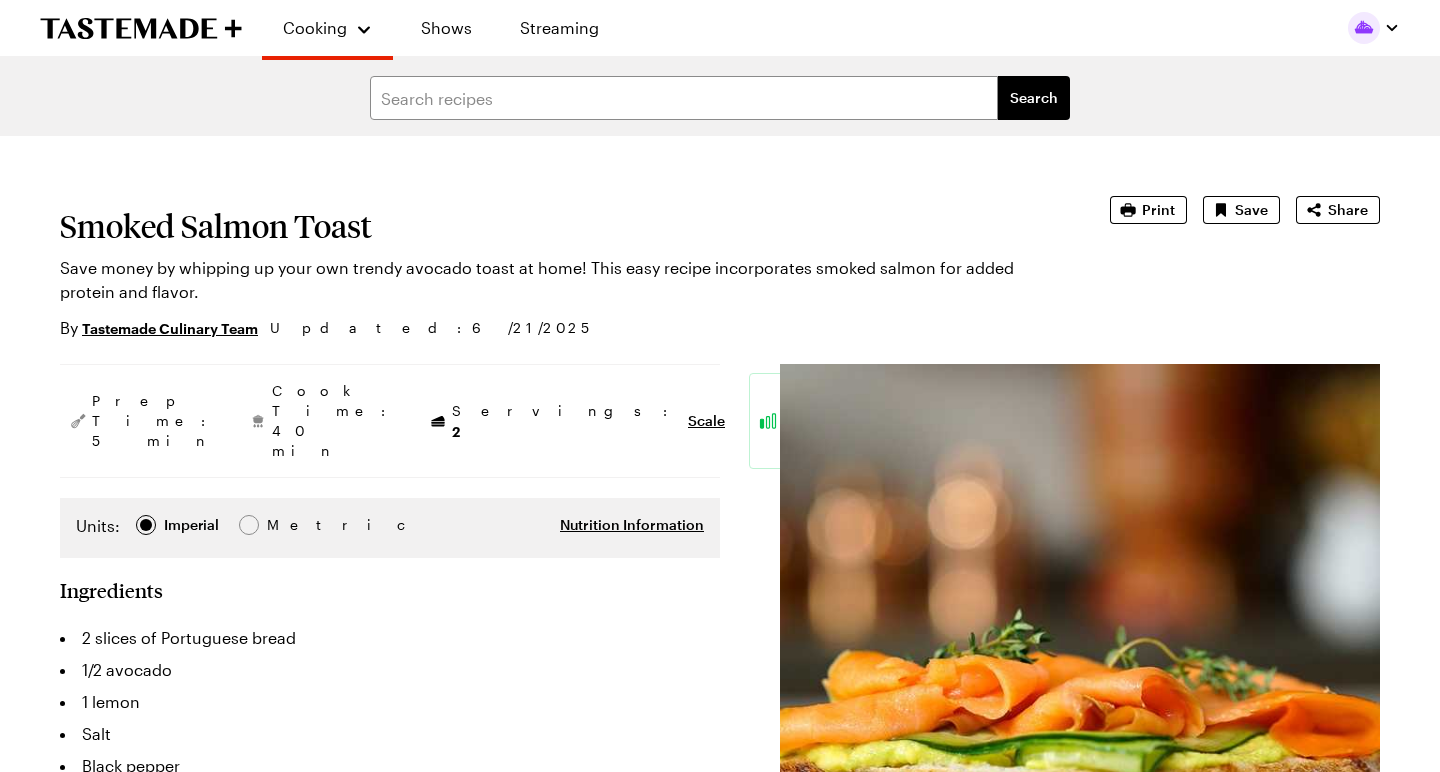 scroll, scrollTop: 0, scrollLeft: 0, axis: both 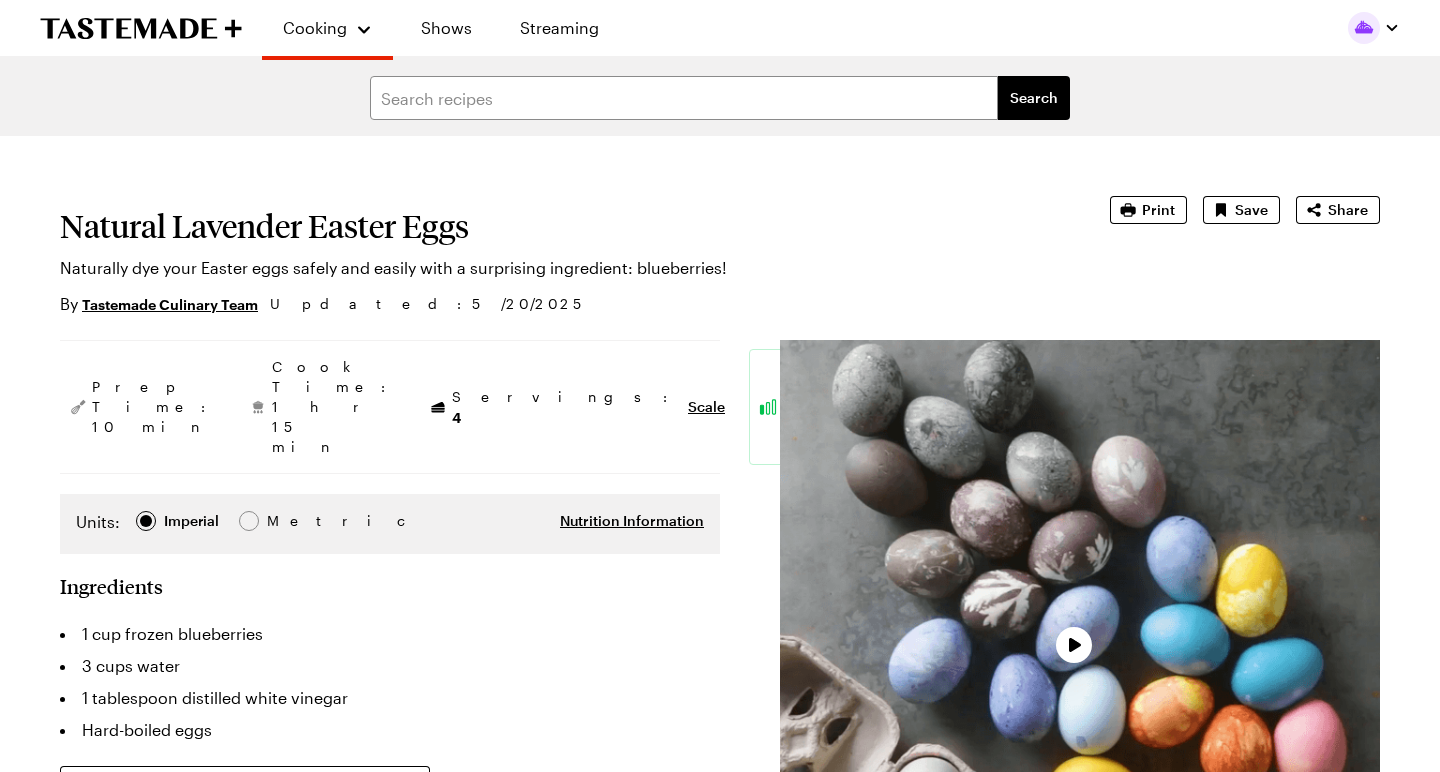 type on "x" 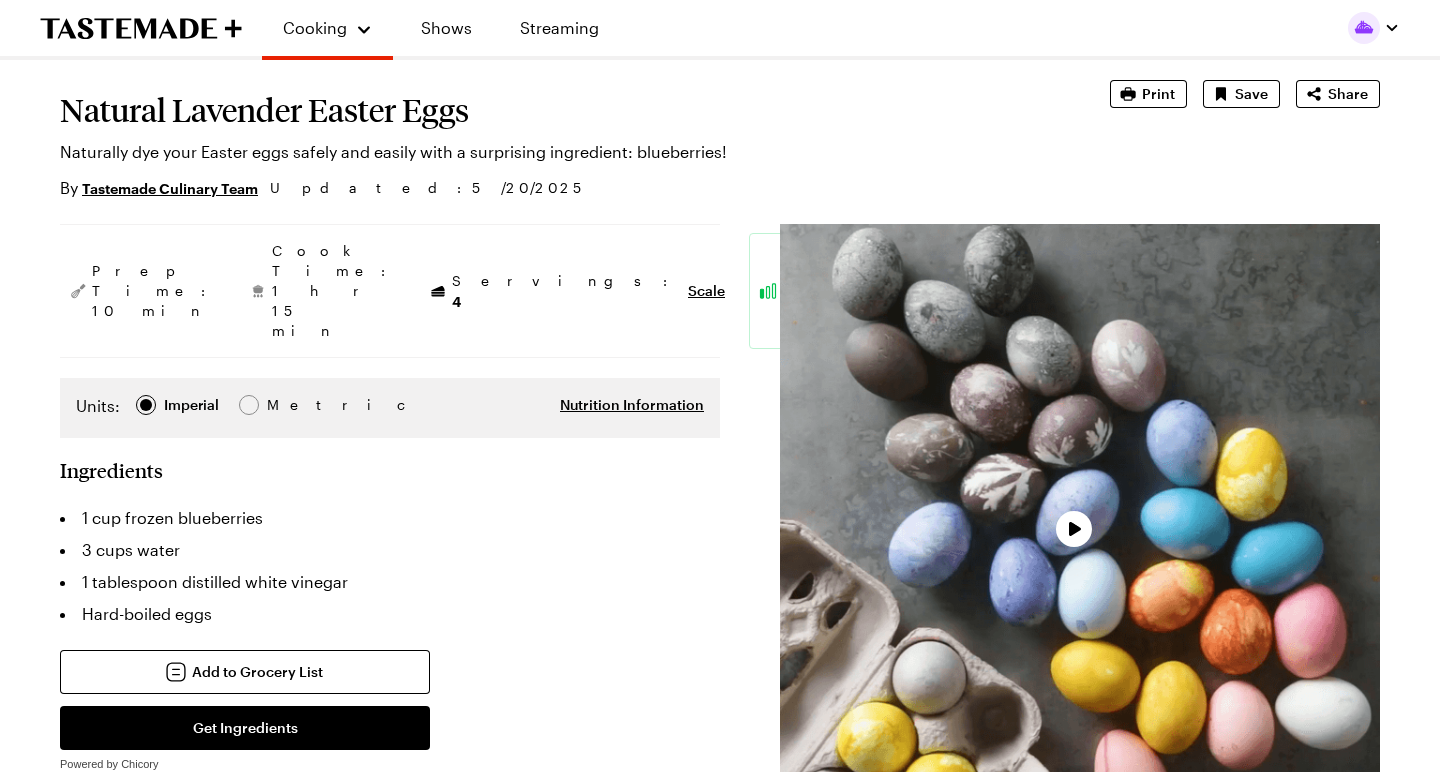 scroll, scrollTop: 118, scrollLeft: 0, axis: vertical 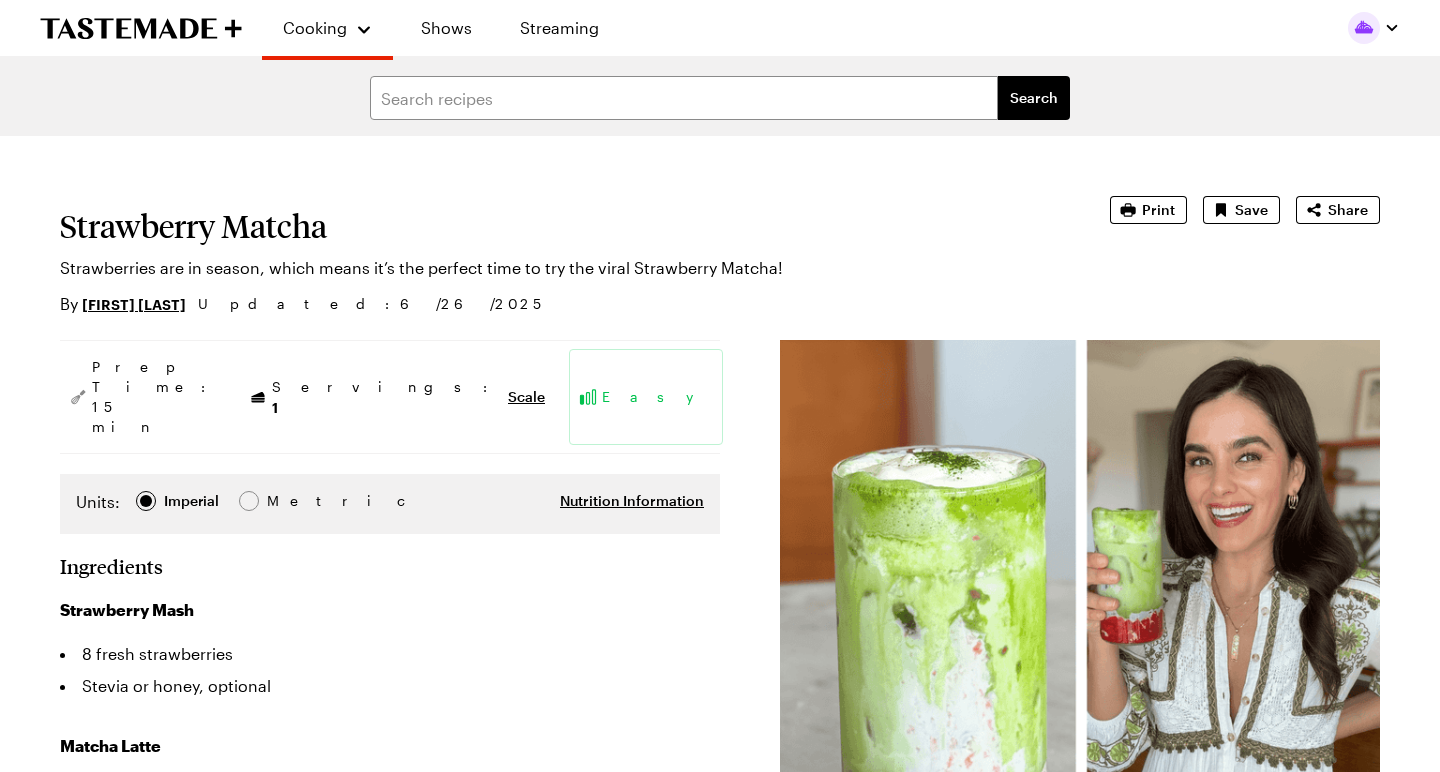 type on "x" 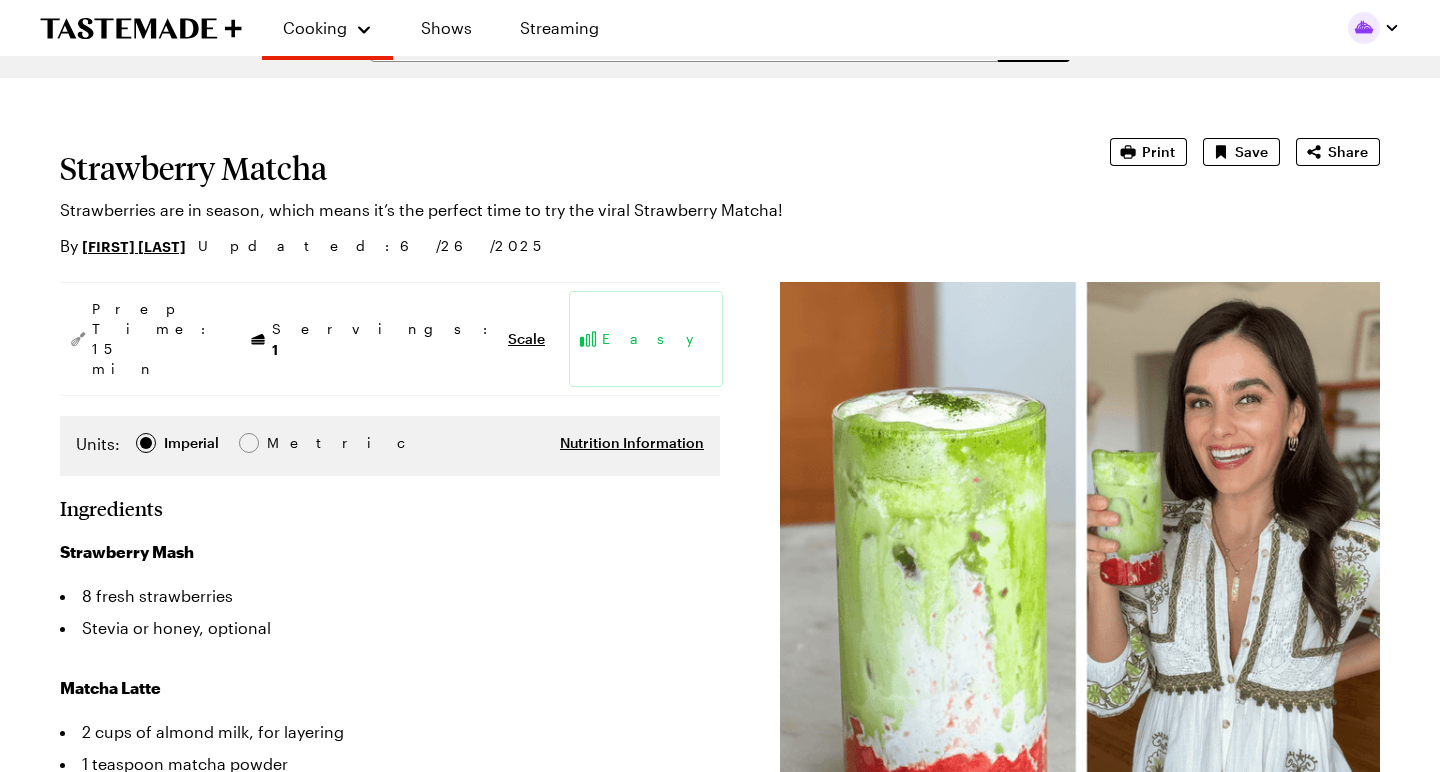 scroll, scrollTop: 57, scrollLeft: 0, axis: vertical 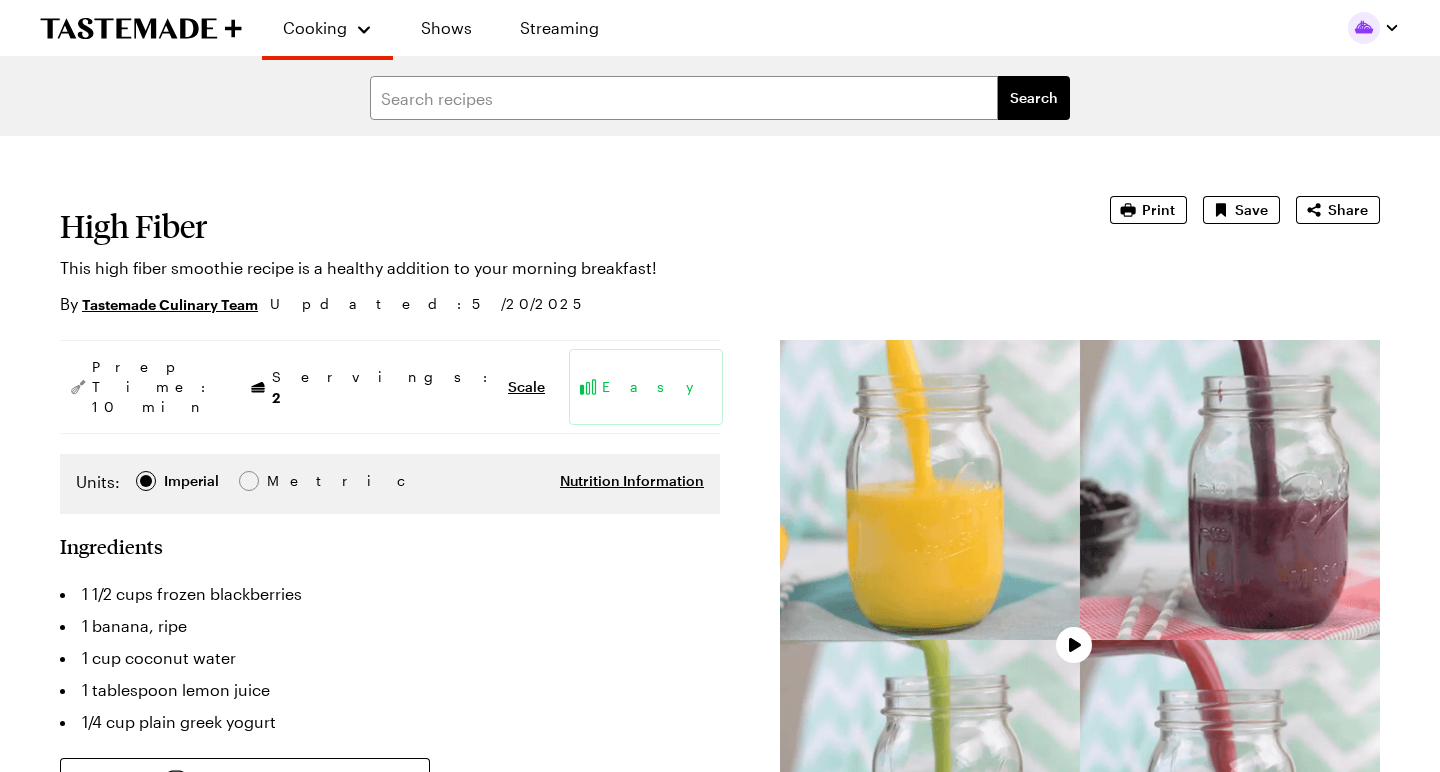 type on "x" 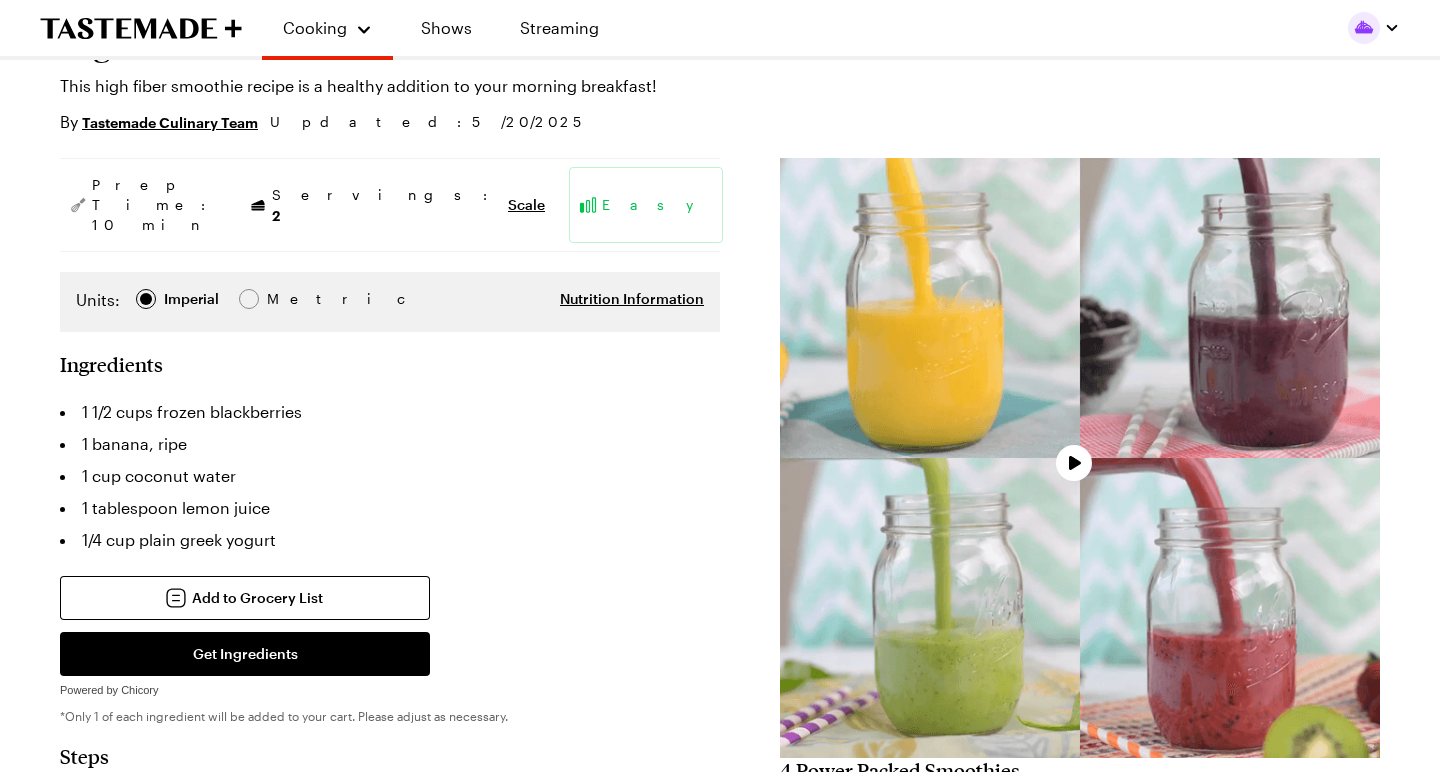 scroll, scrollTop: 184, scrollLeft: 0, axis: vertical 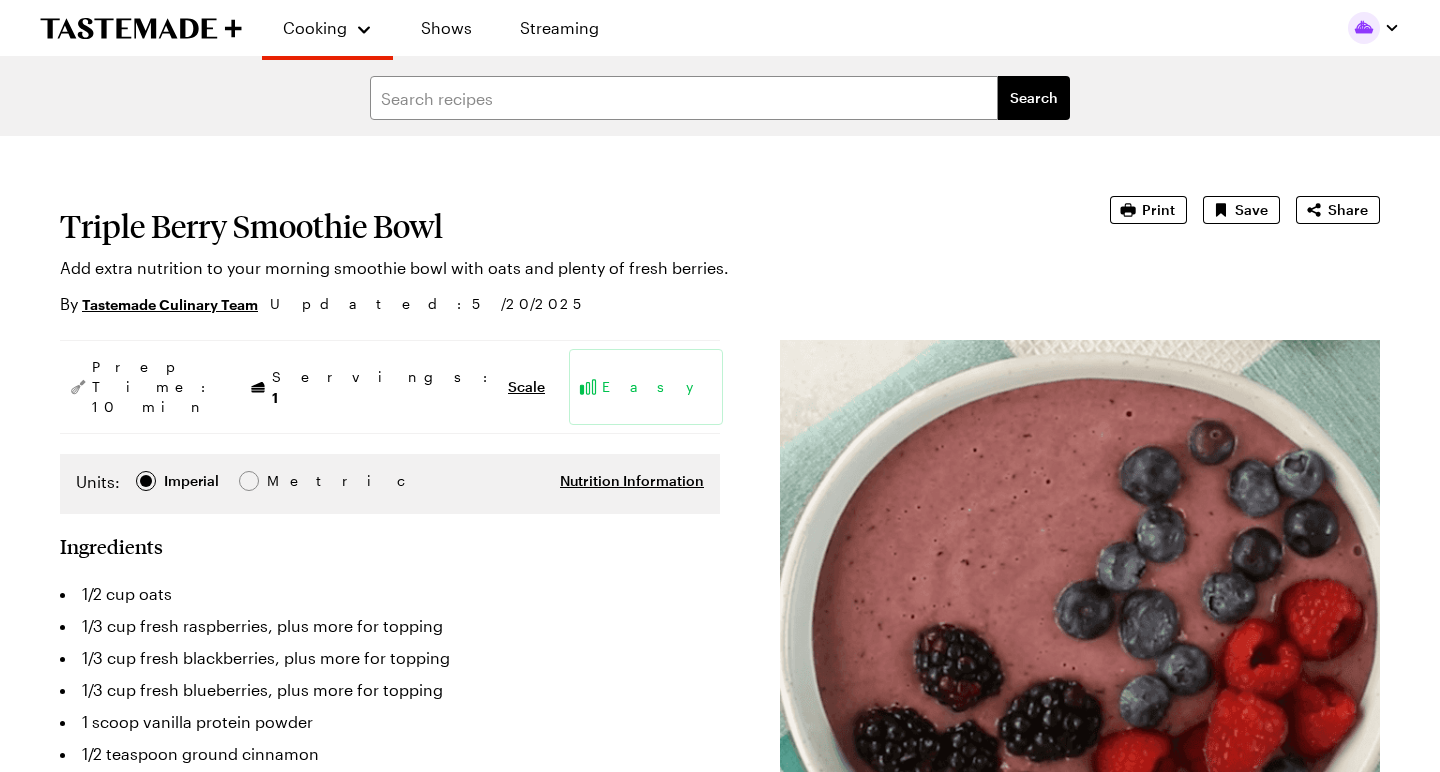 type on "x" 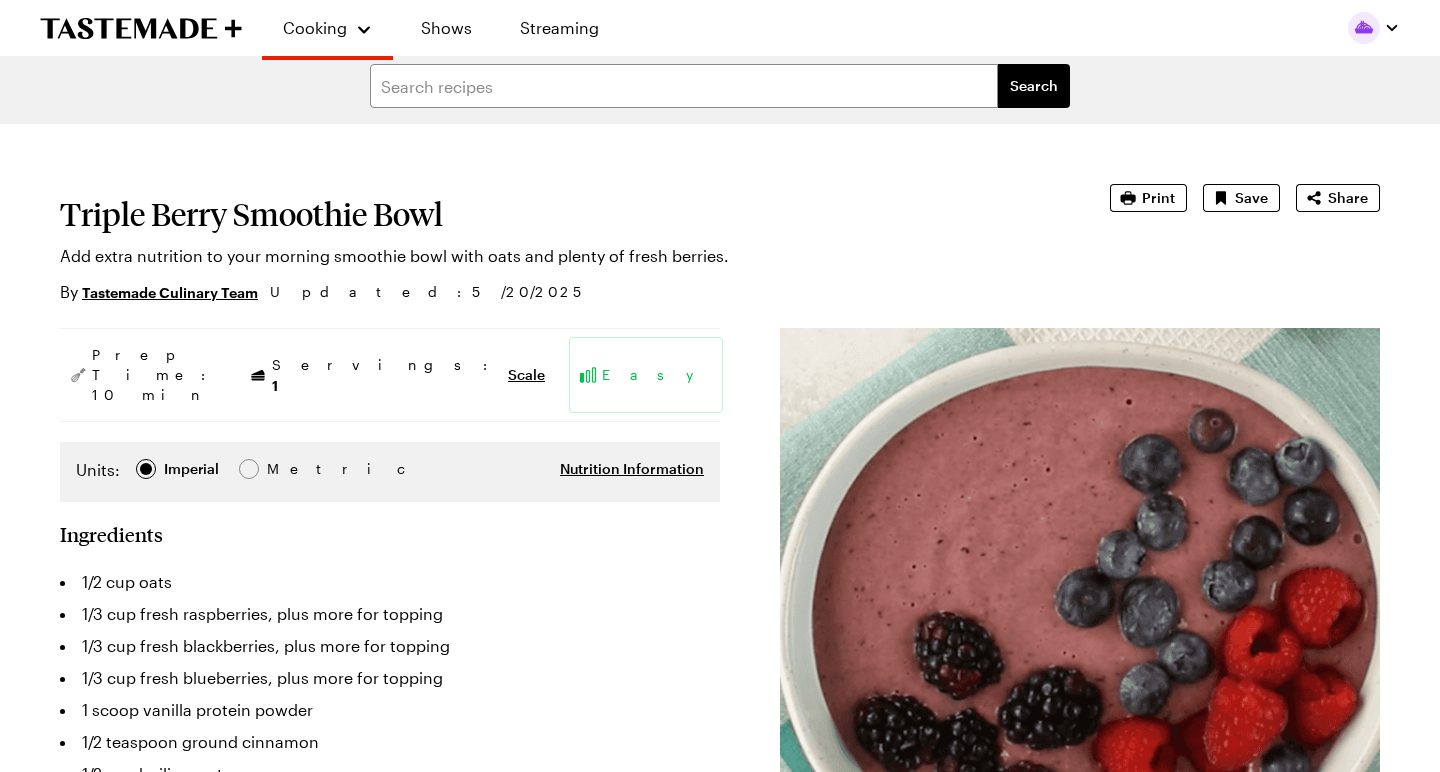 scroll, scrollTop: 2, scrollLeft: 0, axis: vertical 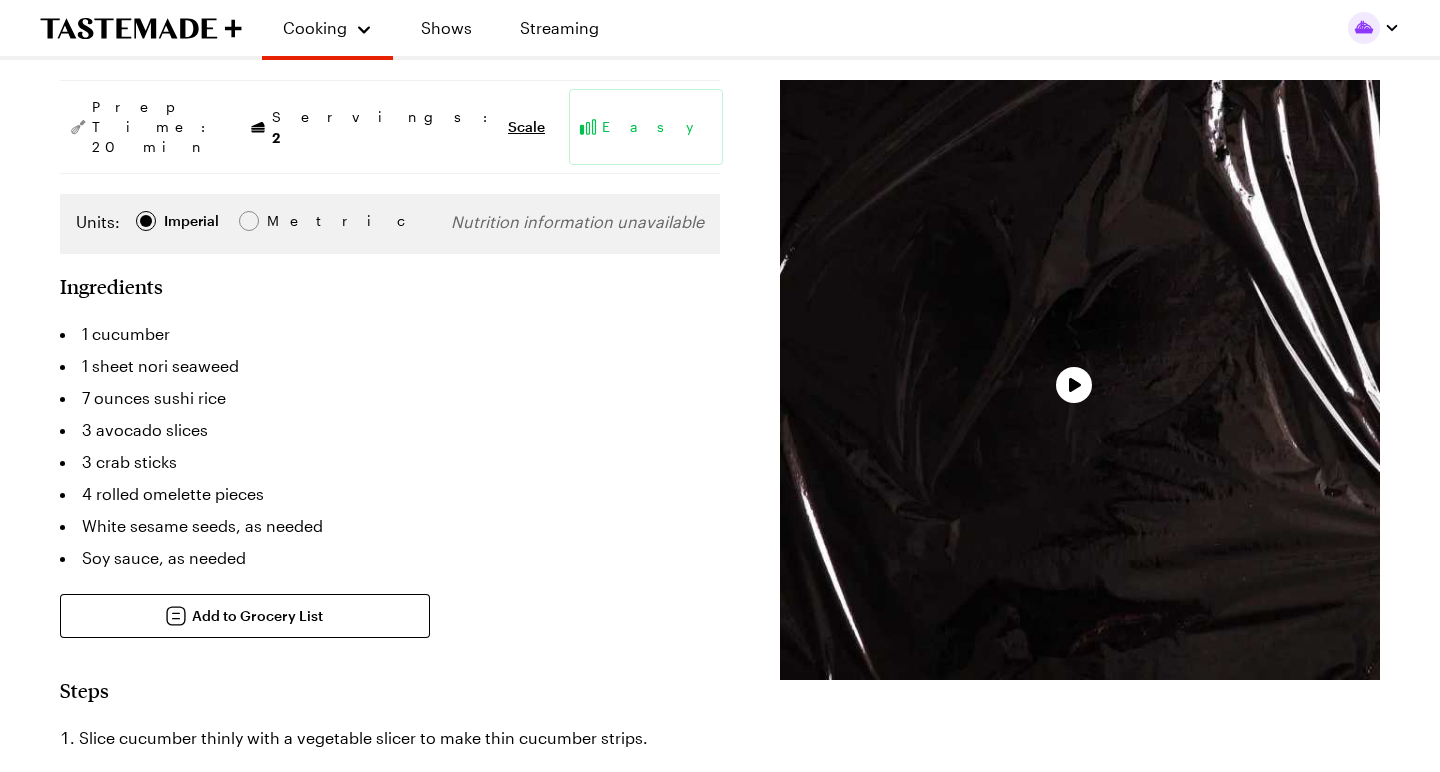 type on "x" 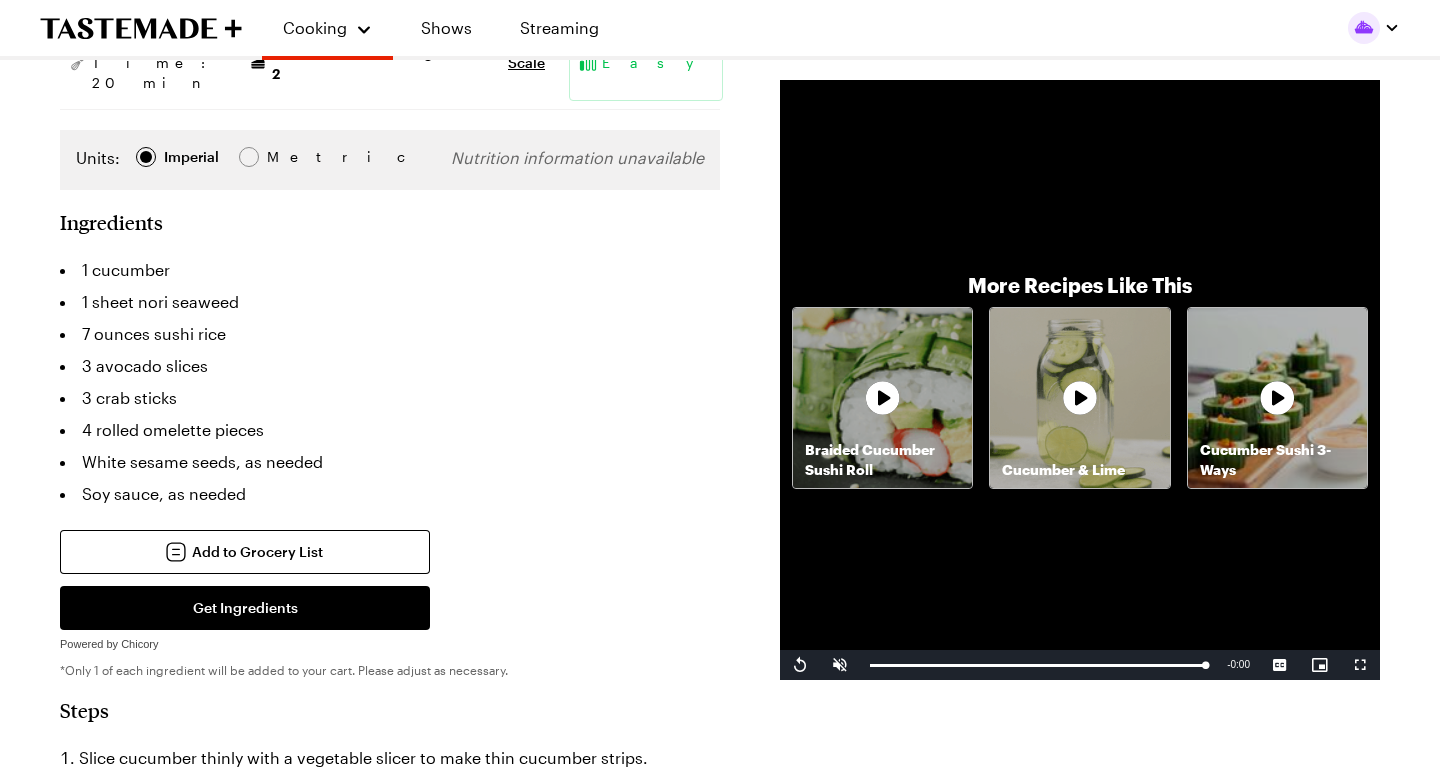 scroll, scrollTop: 322, scrollLeft: 0, axis: vertical 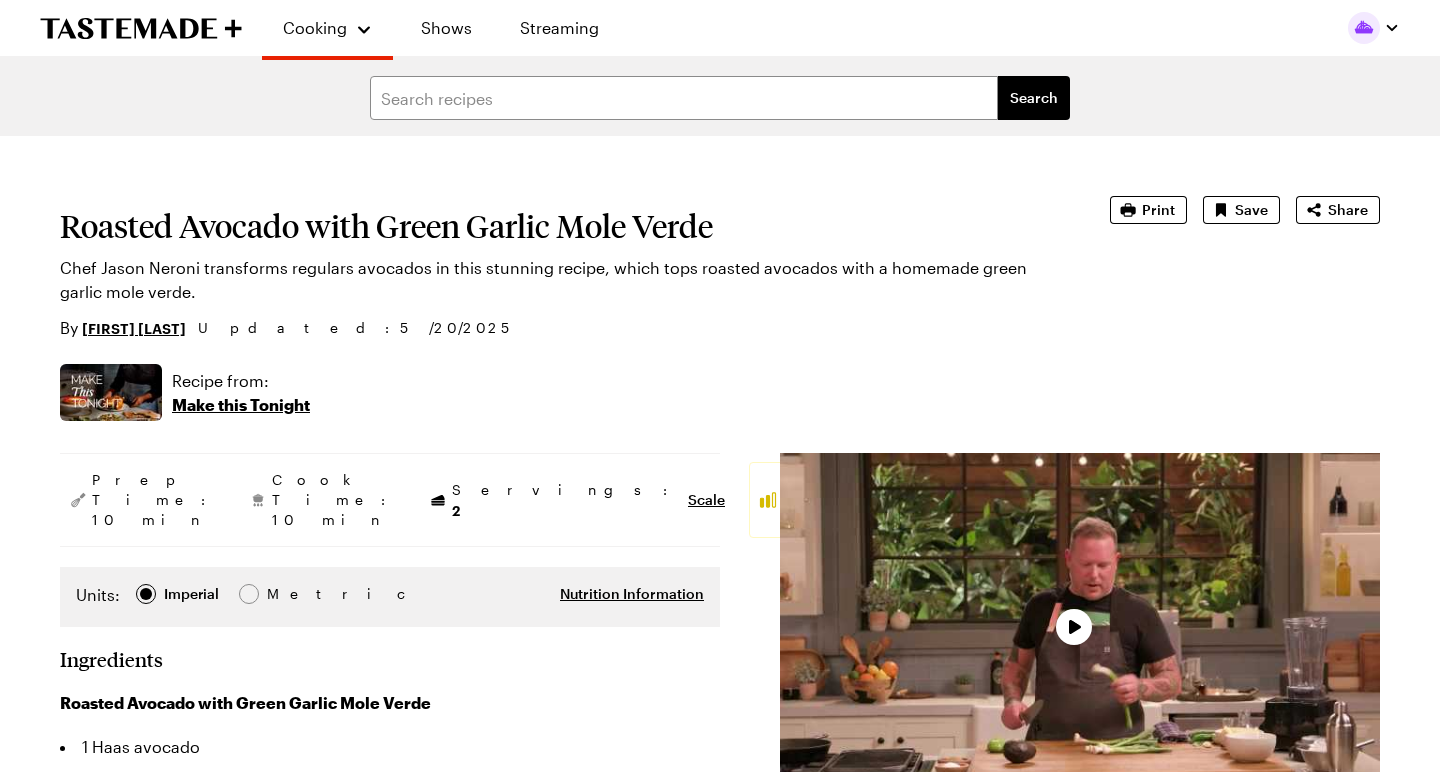 type on "x" 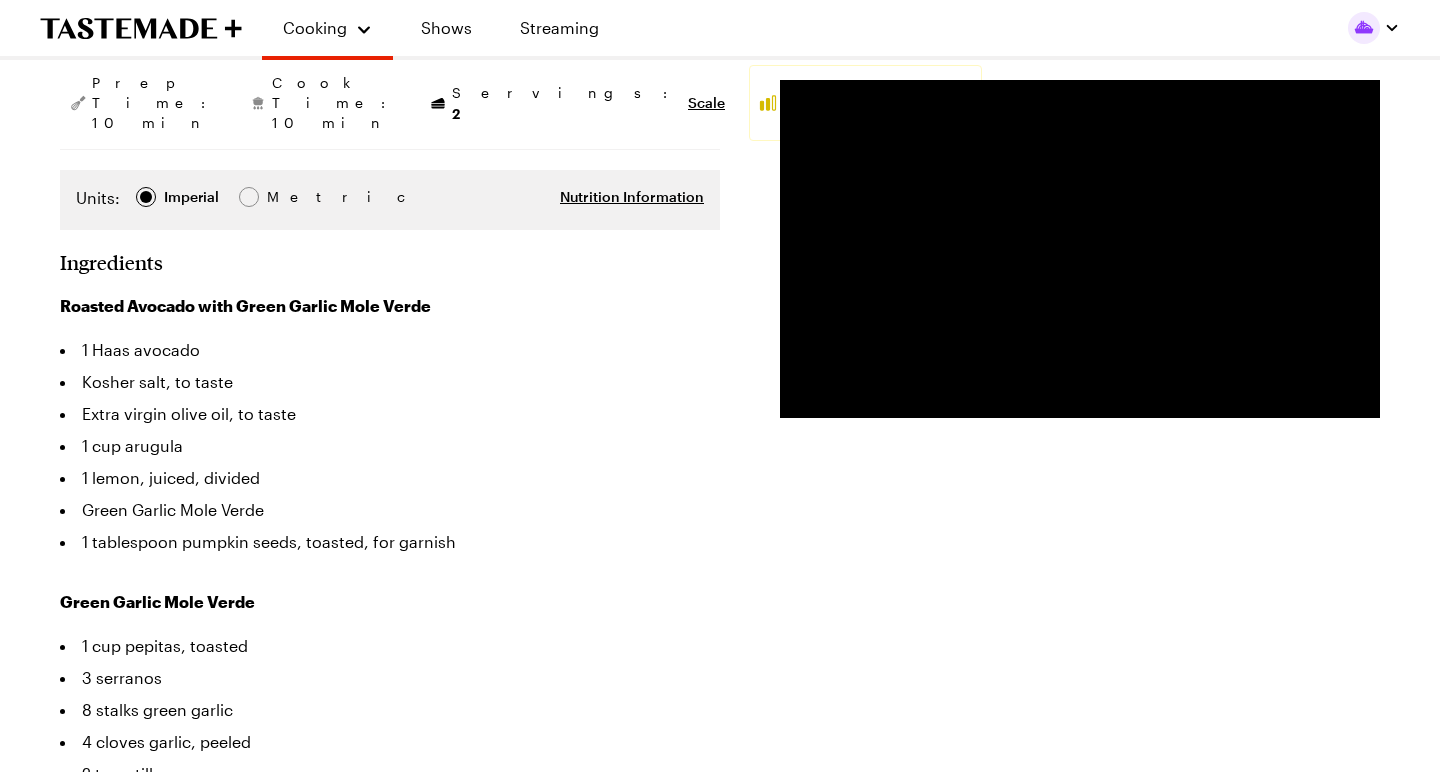 scroll, scrollTop: 406, scrollLeft: 0, axis: vertical 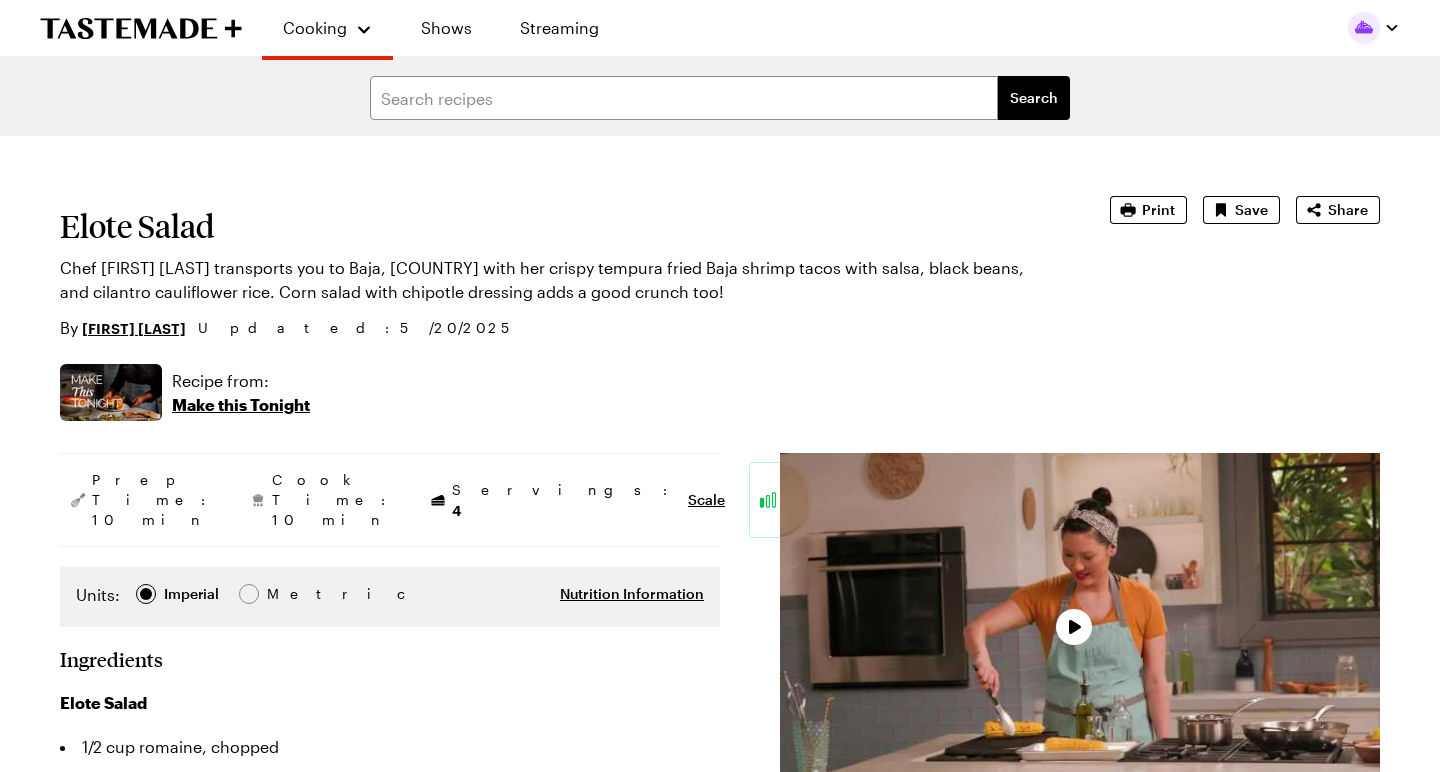type on "x" 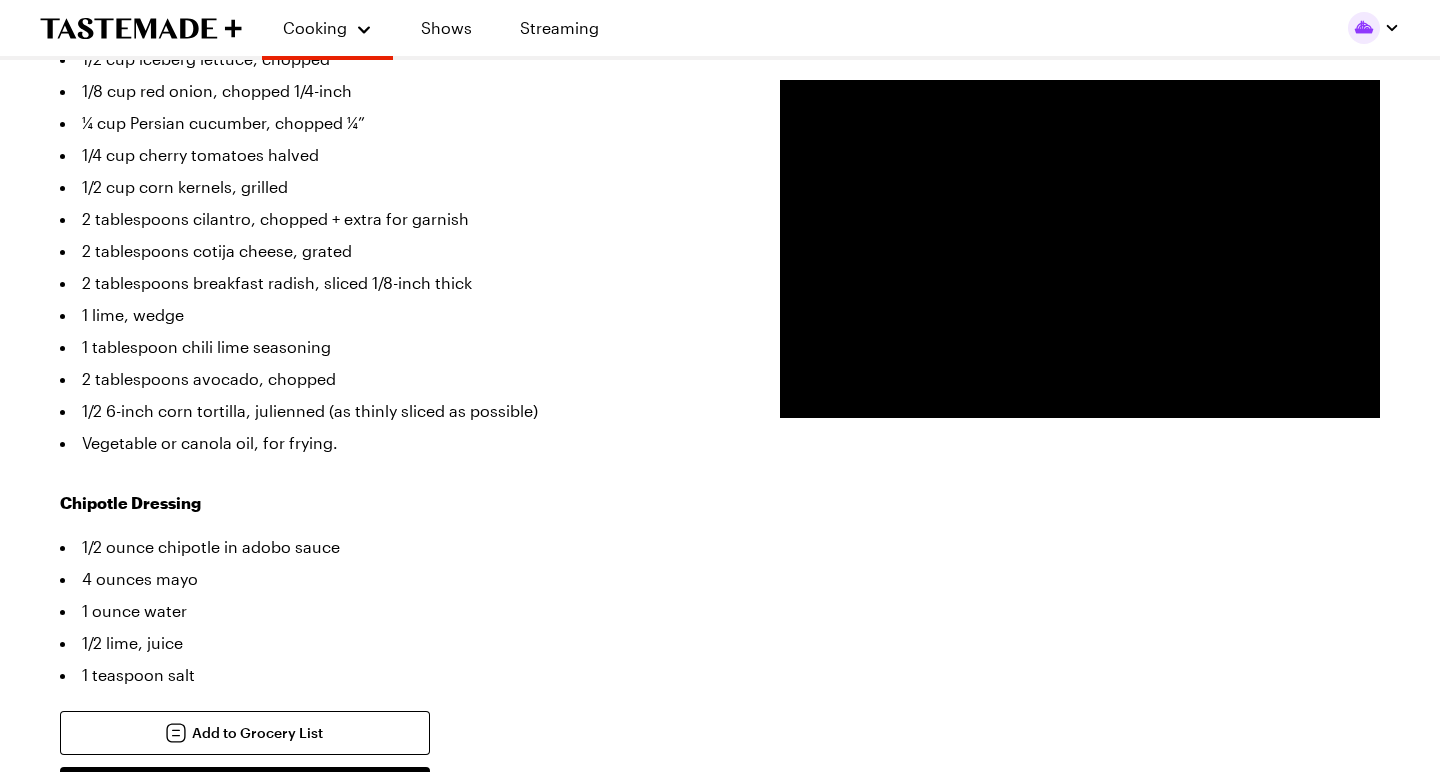 scroll, scrollTop: 725, scrollLeft: 0, axis: vertical 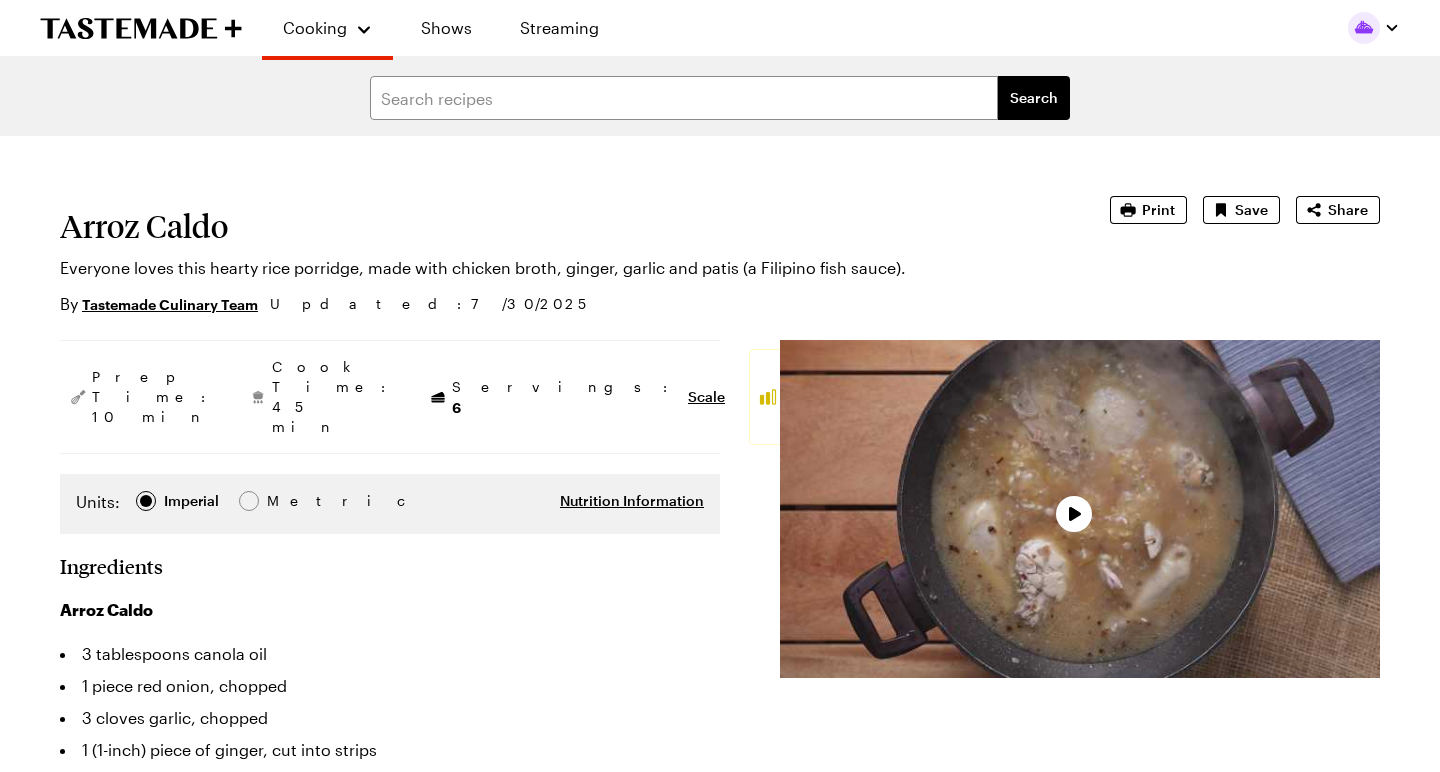 type on "x" 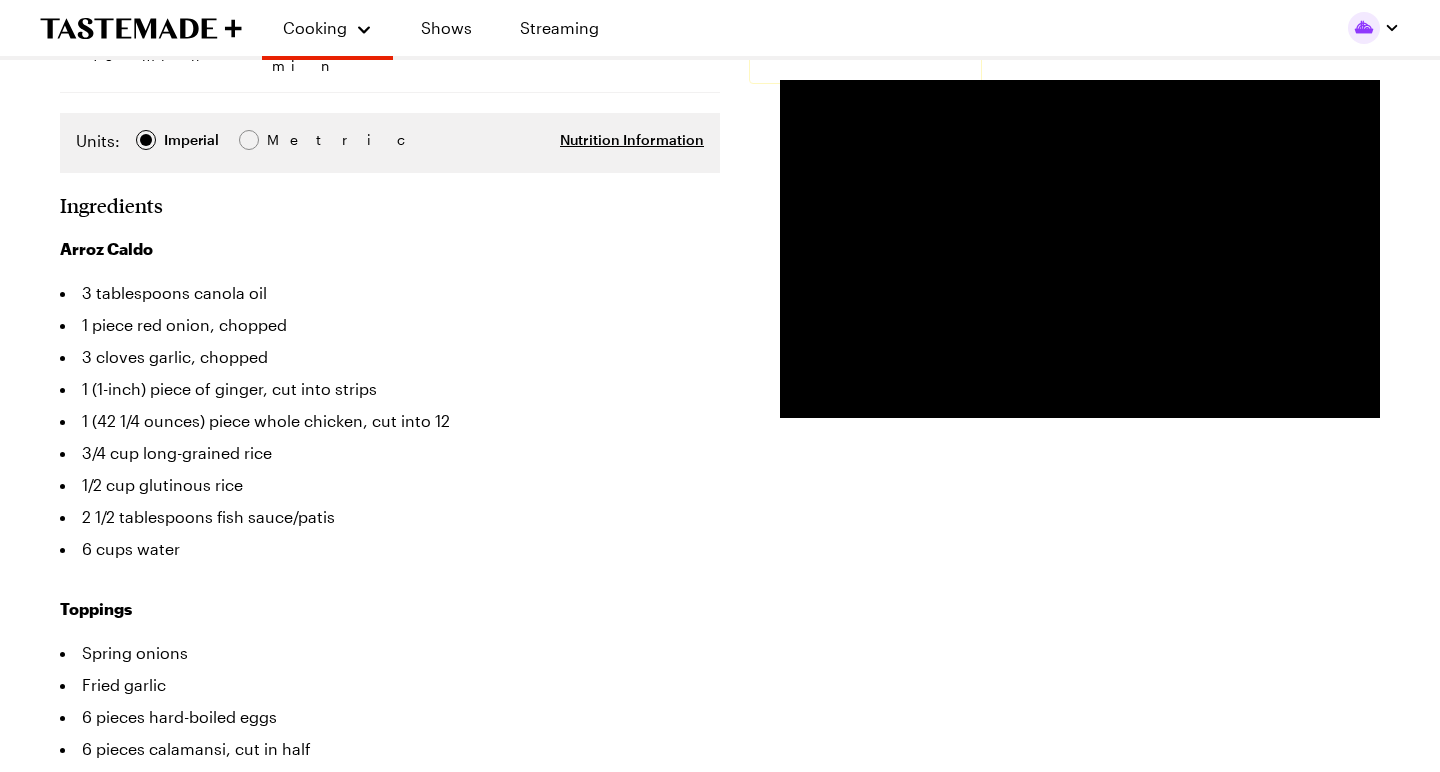 scroll, scrollTop: 369, scrollLeft: 0, axis: vertical 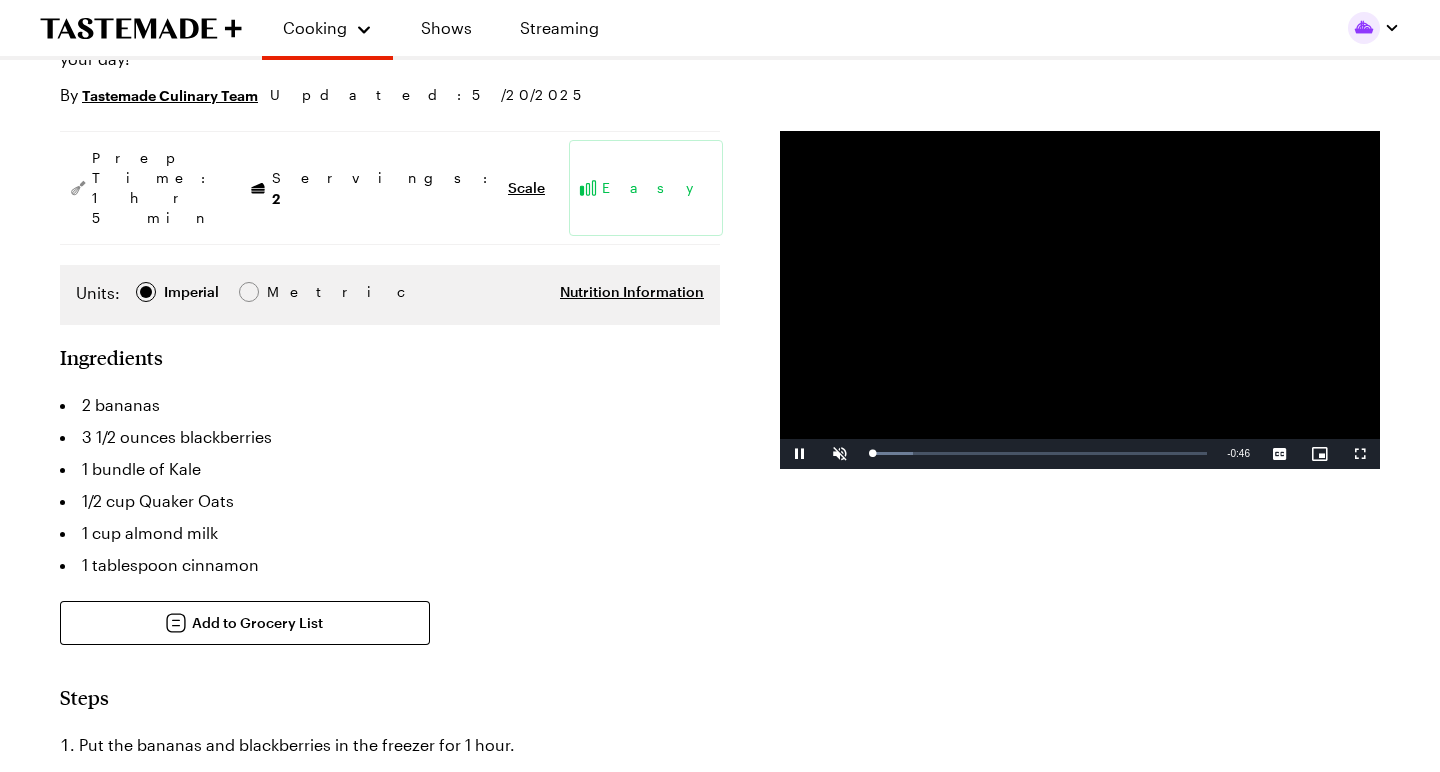 type on "x" 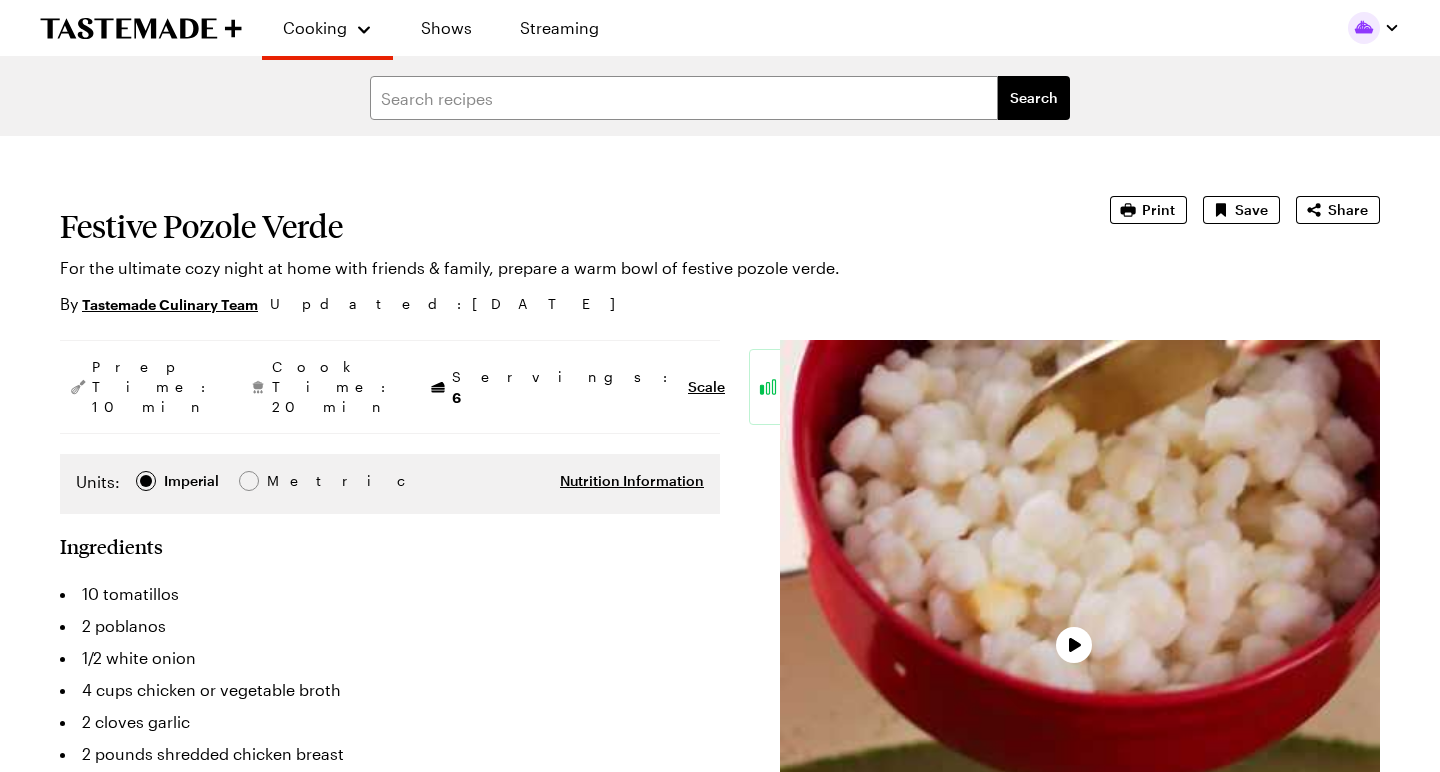 scroll, scrollTop: 0, scrollLeft: 0, axis: both 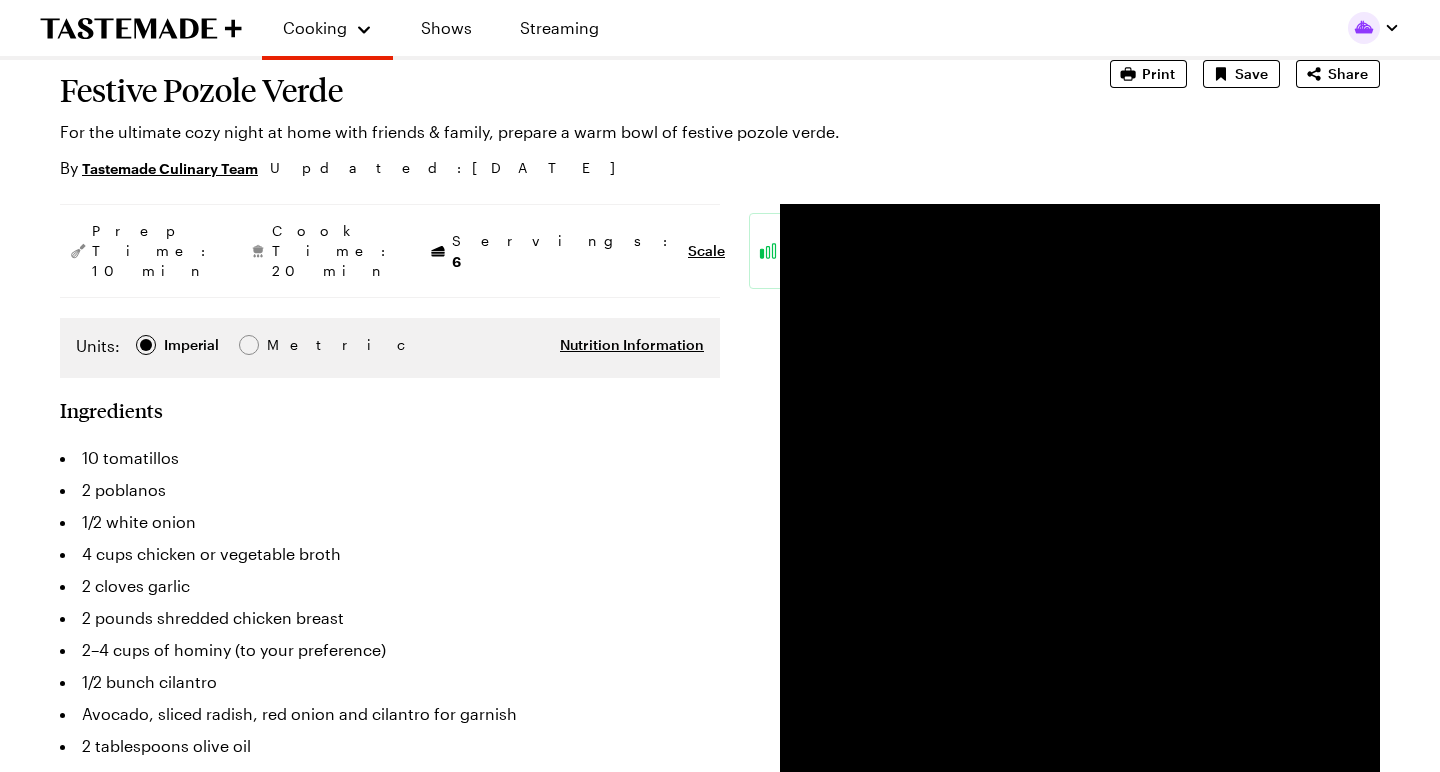 type on "x" 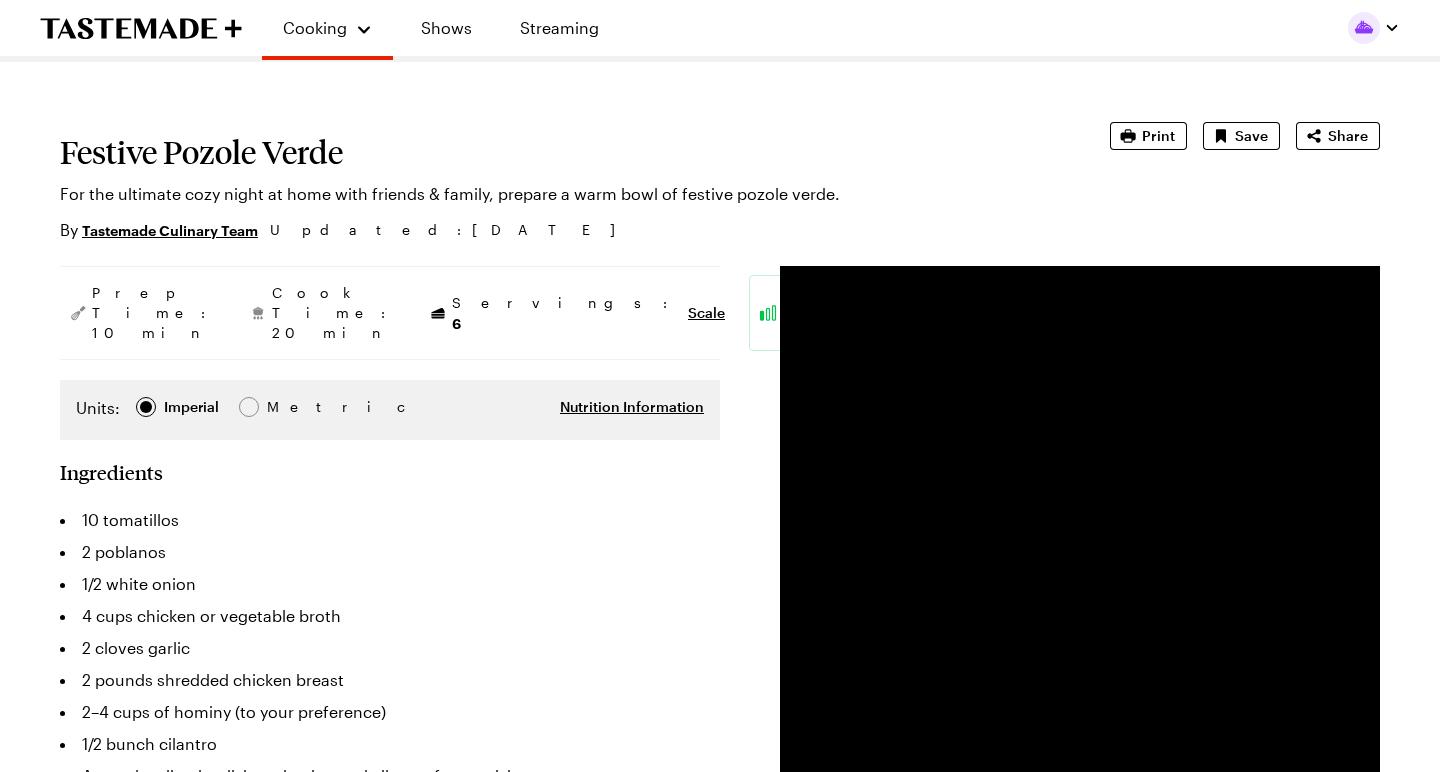 scroll, scrollTop: 70, scrollLeft: 0, axis: vertical 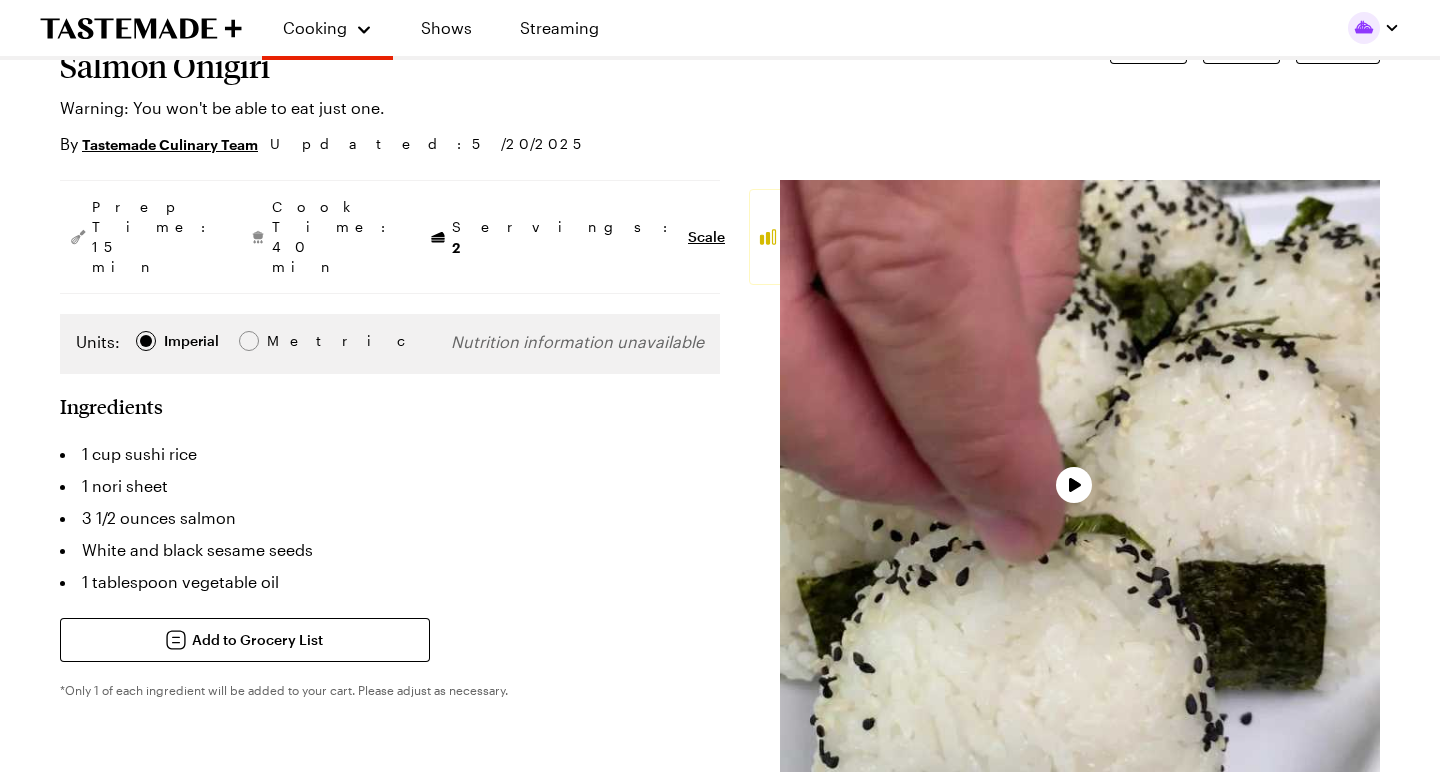 type on "x" 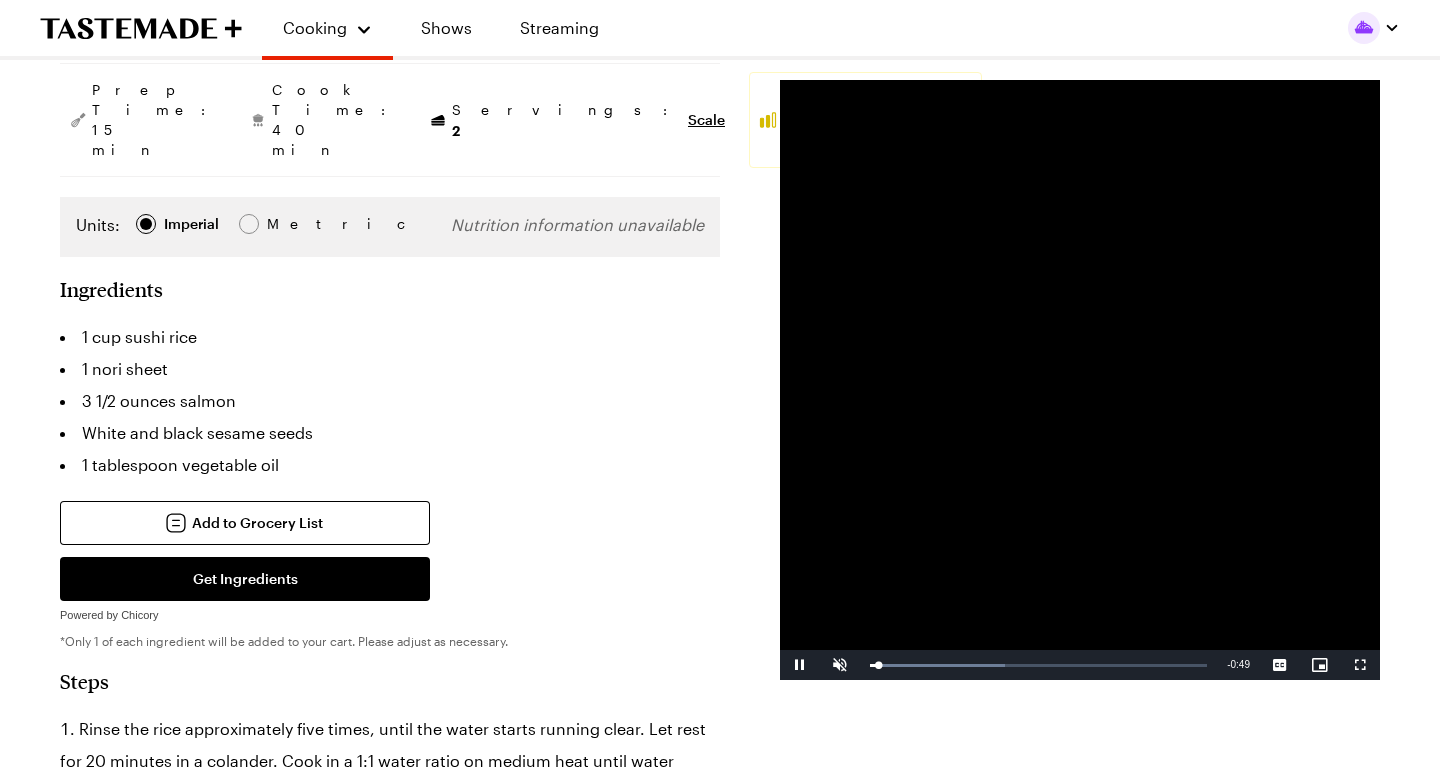 scroll, scrollTop: 275, scrollLeft: 0, axis: vertical 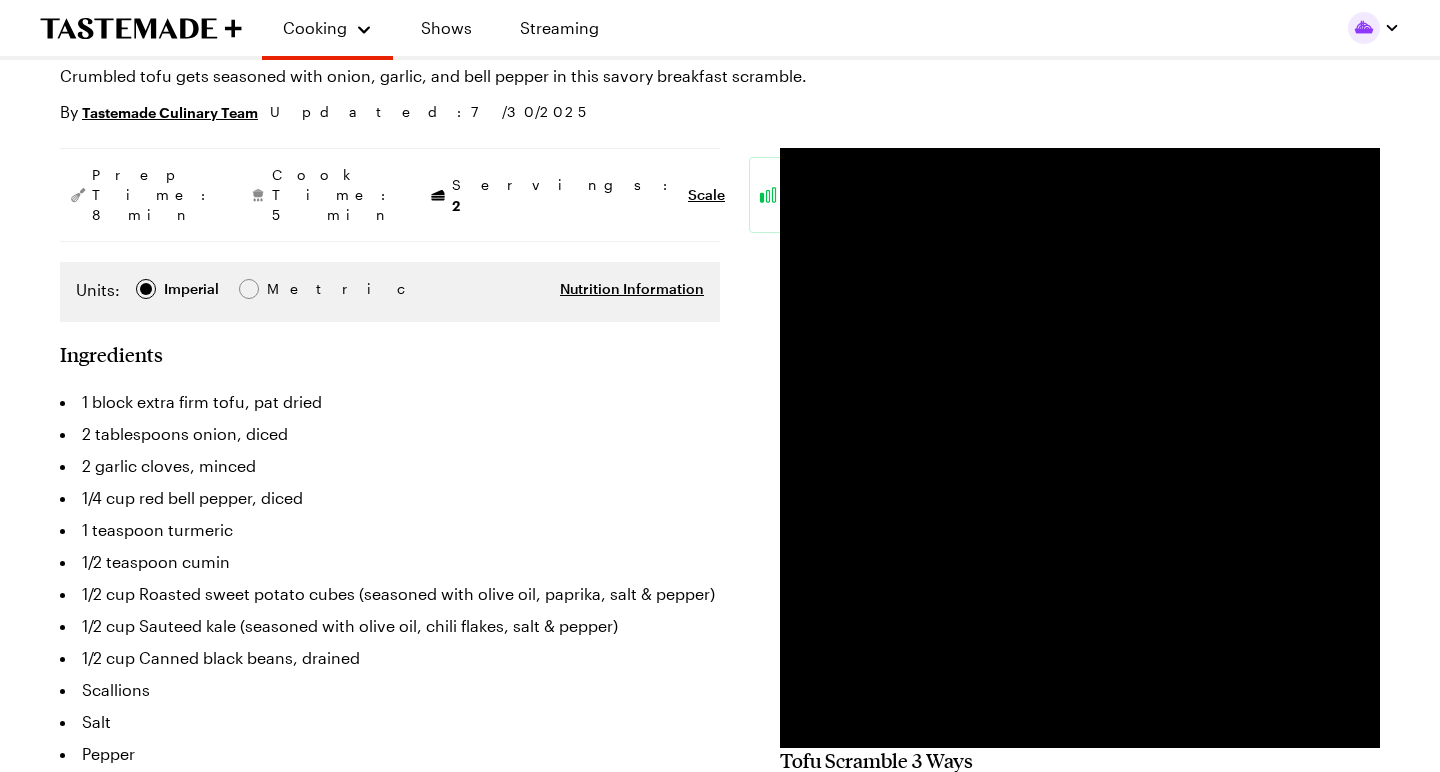 type on "x" 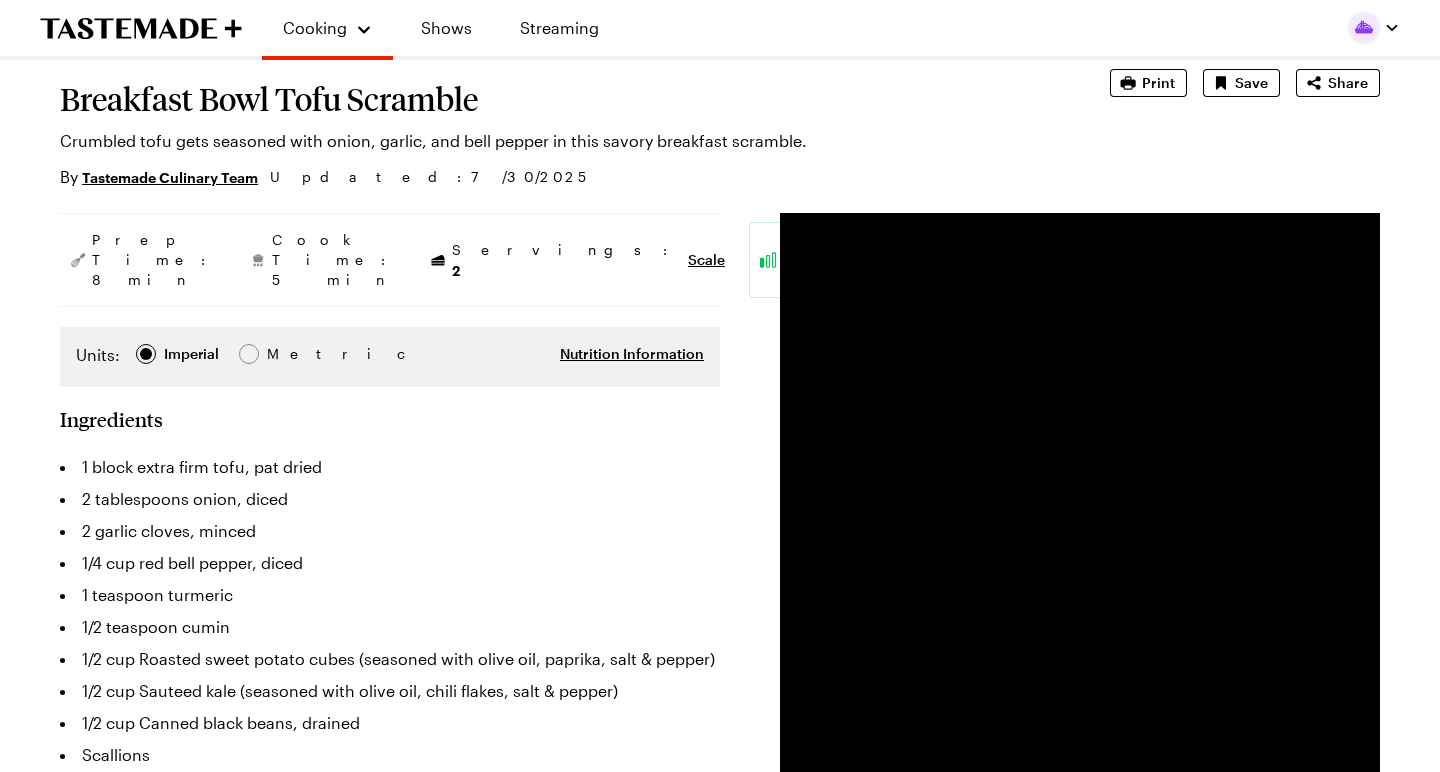 scroll, scrollTop: 130, scrollLeft: 0, axis: vertical 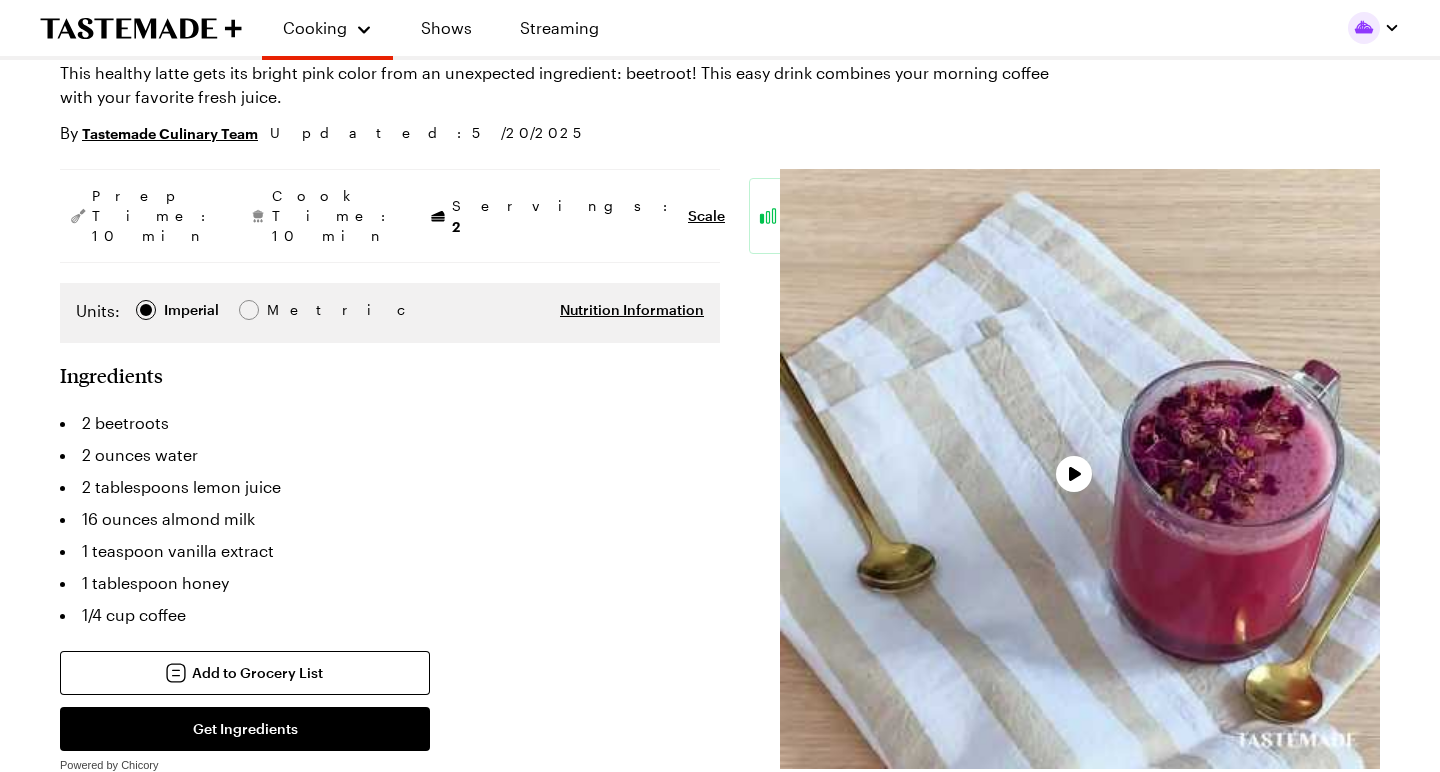 type on "x" 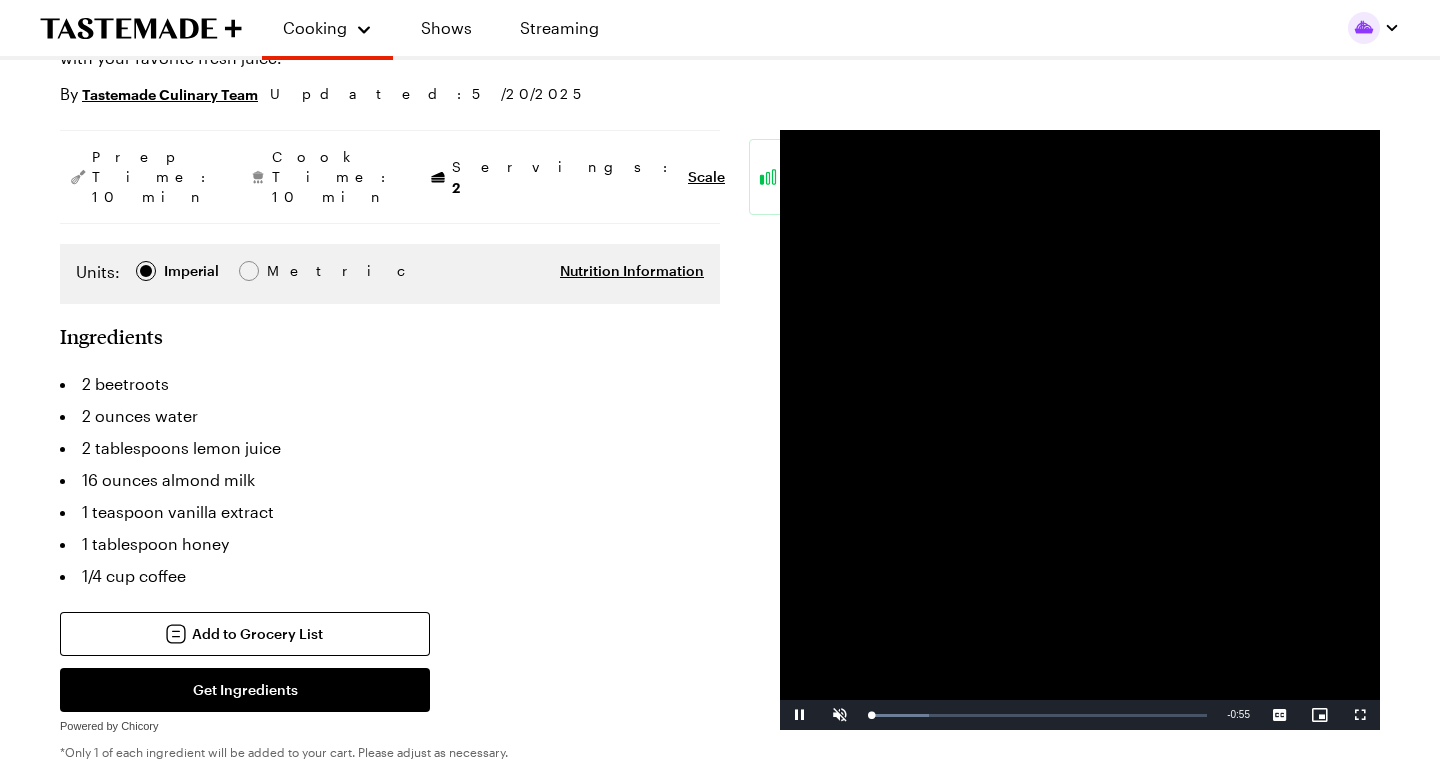 scroll, scrollTop: 233, scrollLeft: 0, axis: vertical 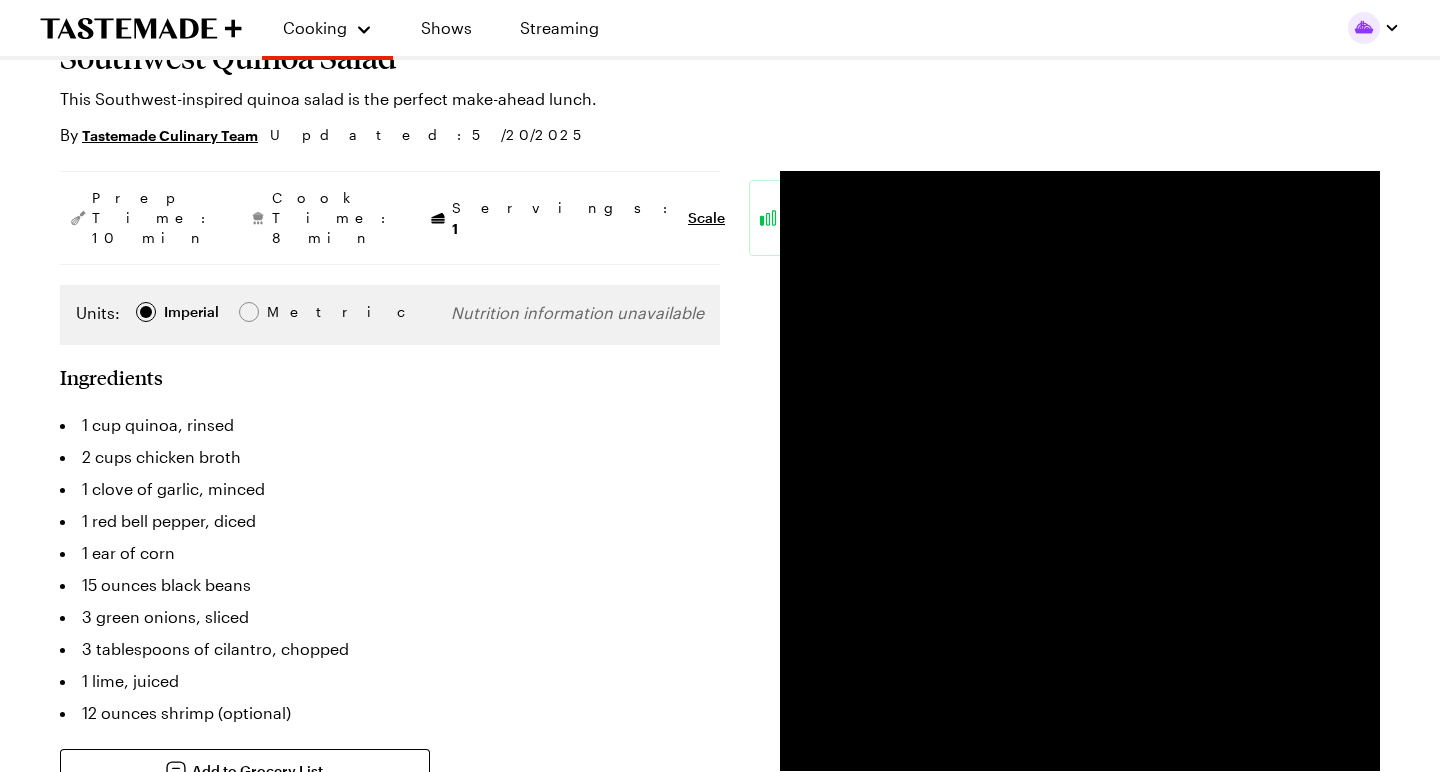 type on "x" 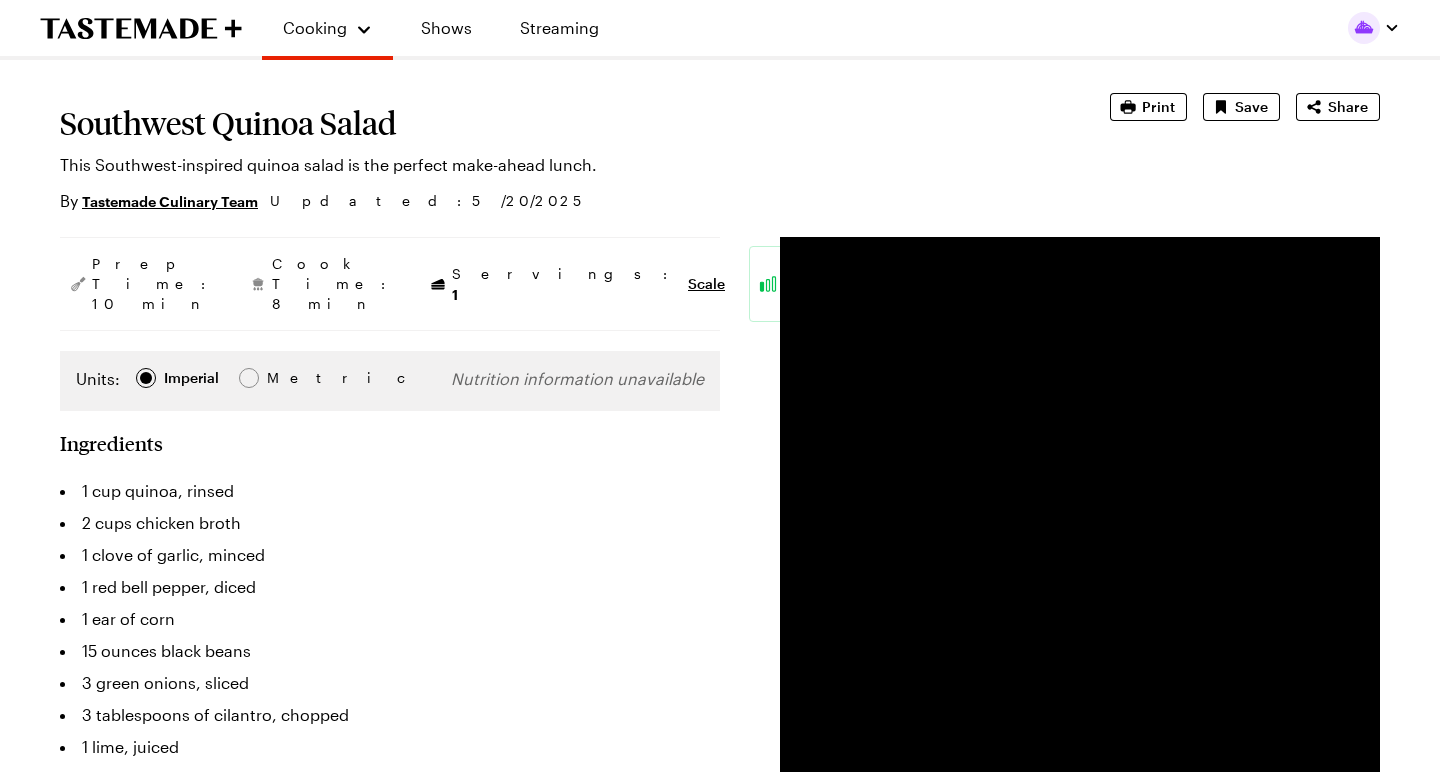 scroll, scrollTop: 101, scrollLeft: 0, axis: vertical 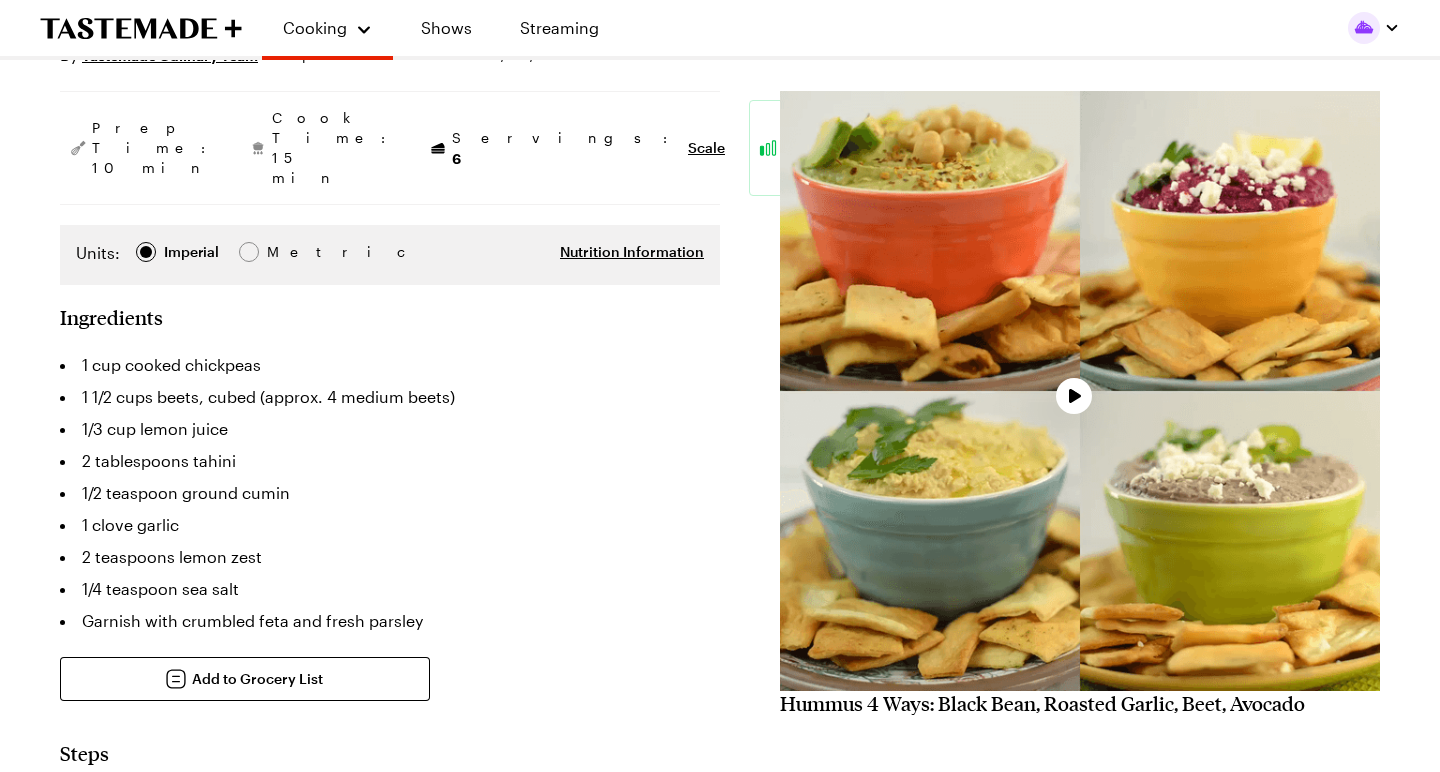 type on "x" 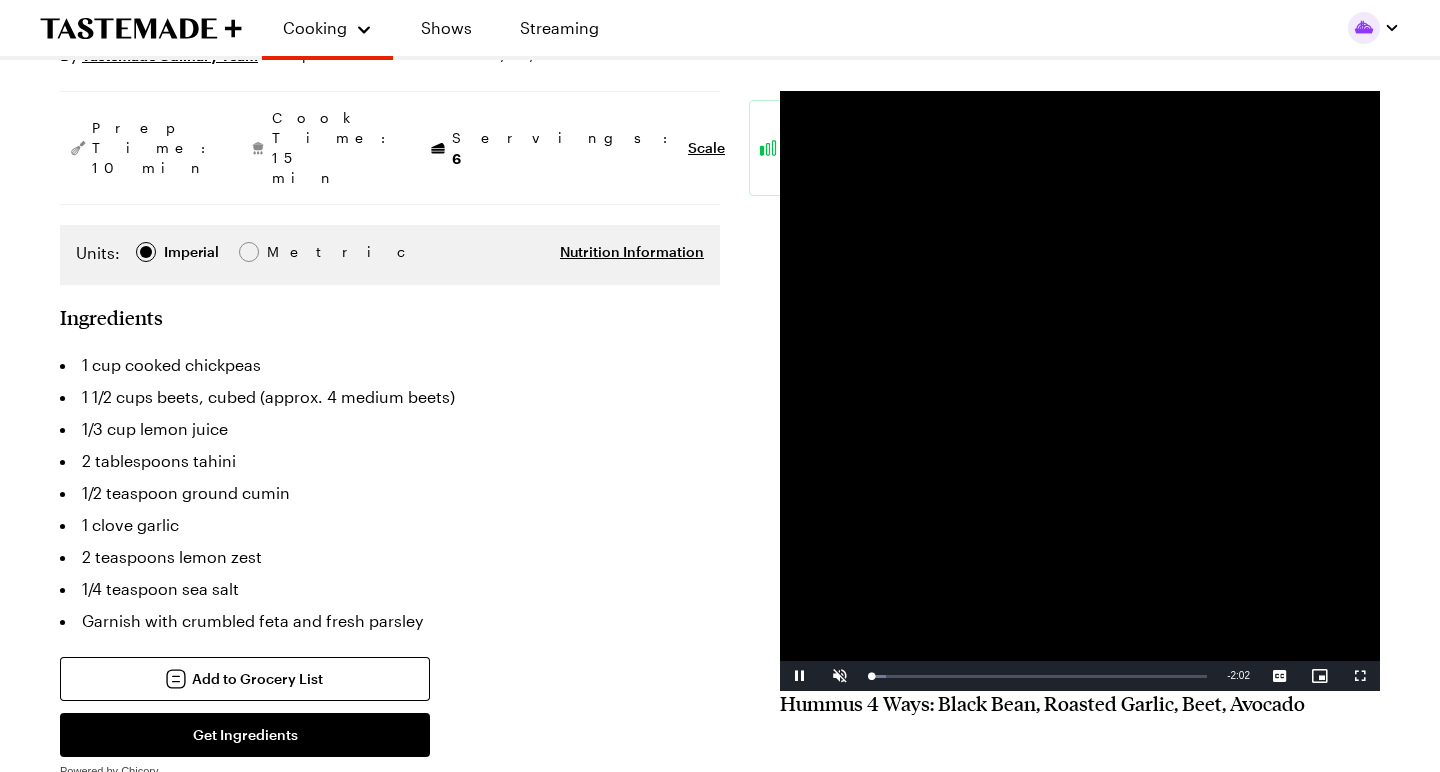 scroll, scrollTop: 250, scrollLeft: 0, axis: vertical 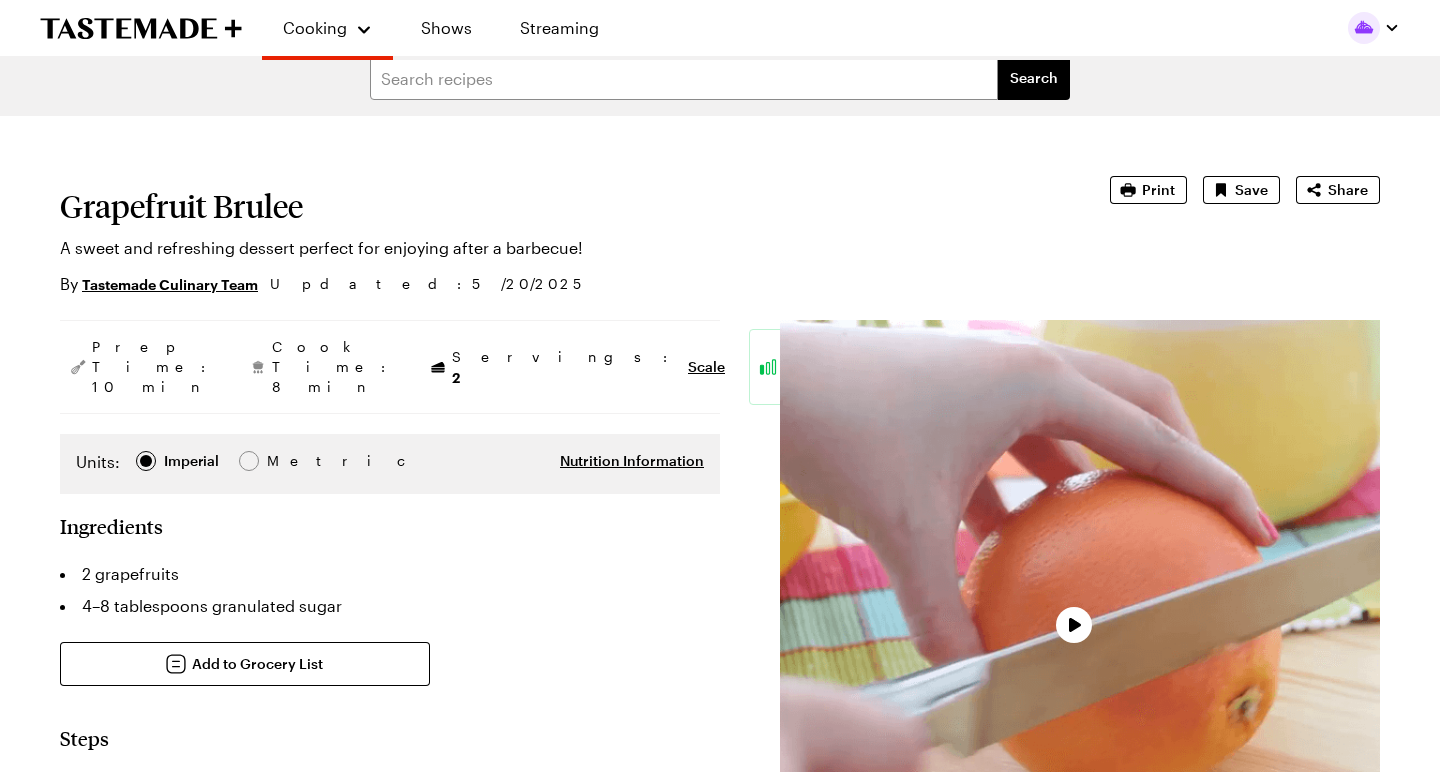 type on "x" 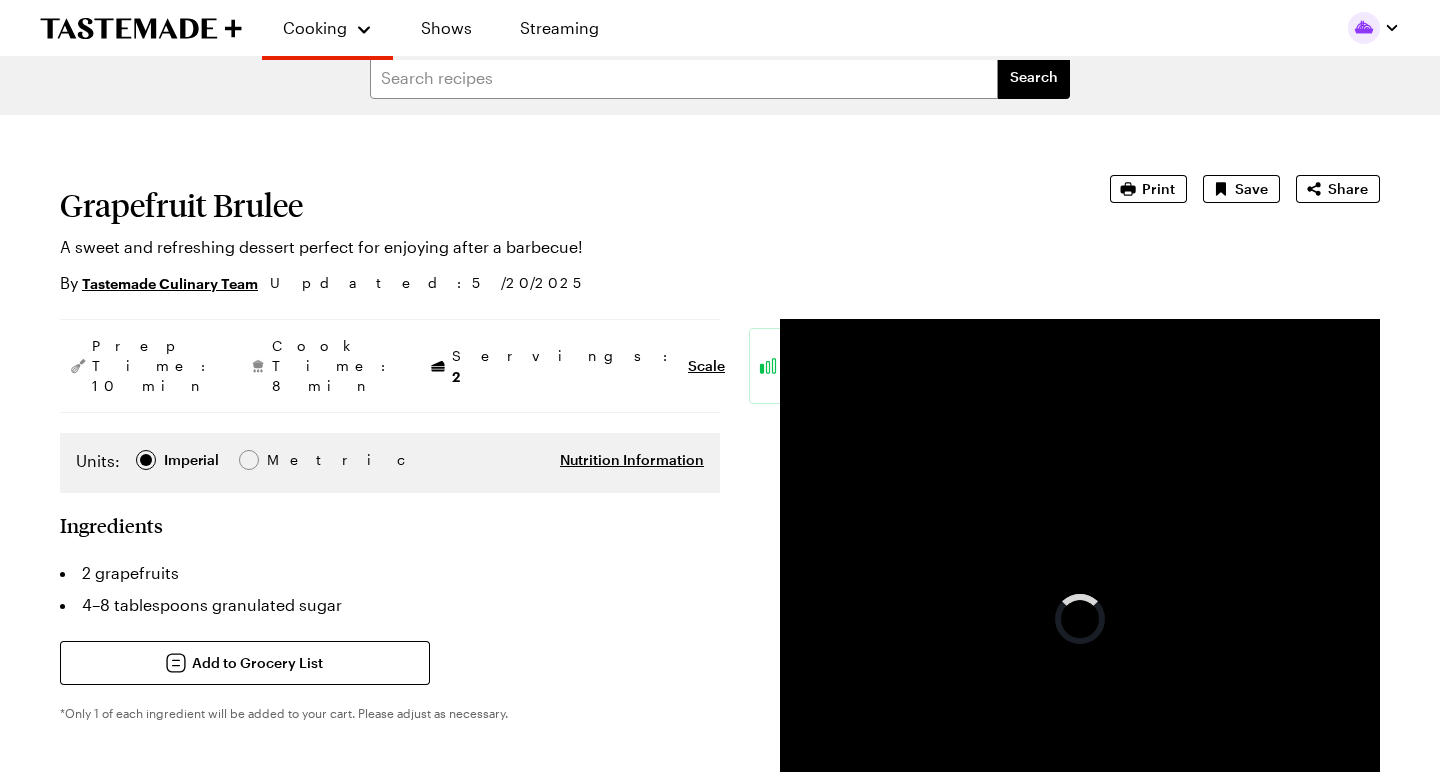 scroll, scrollTop: 23, scrollLeft: 0, axis: vertical 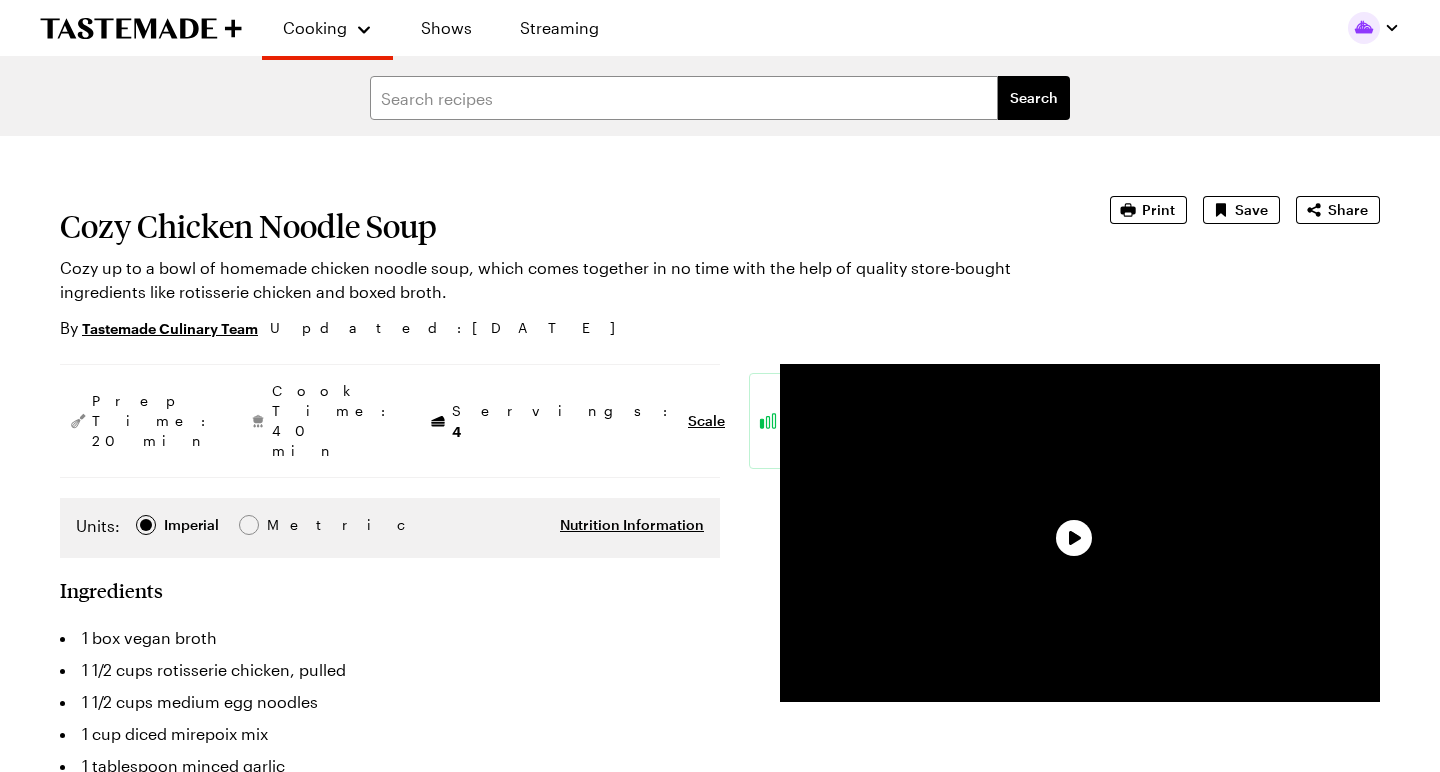 type on "x" 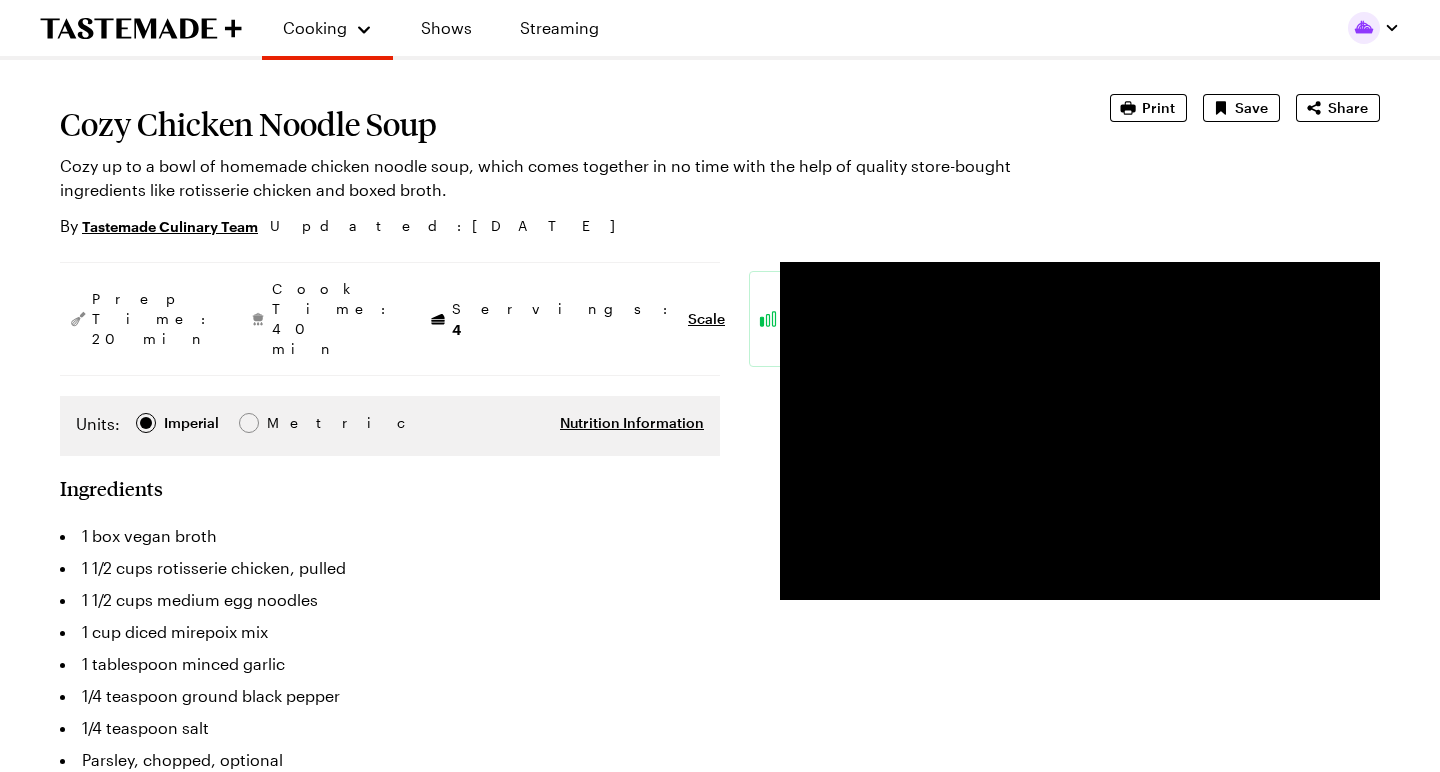 scroll, scrollTop: 101, scrollLeft: 0, axis: vertical 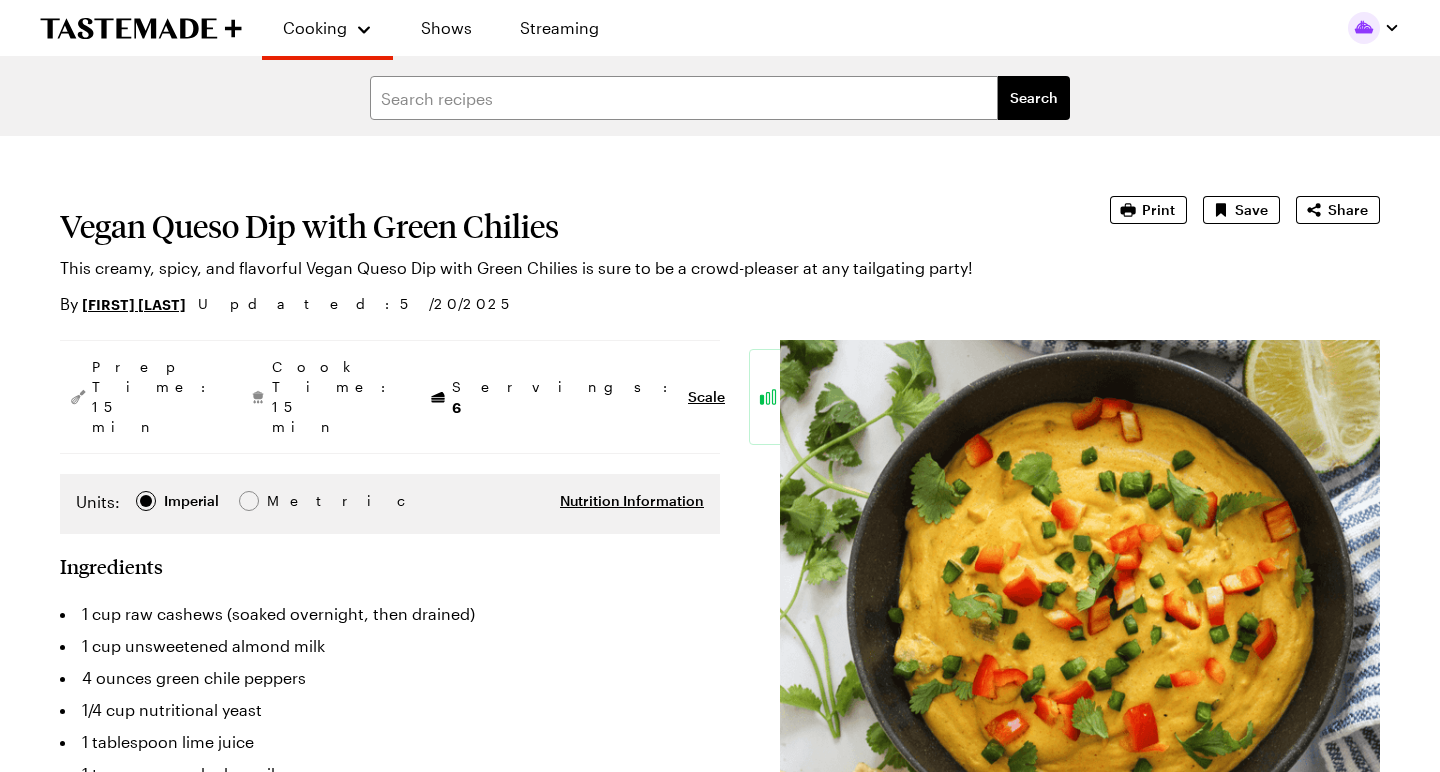 type on "x" 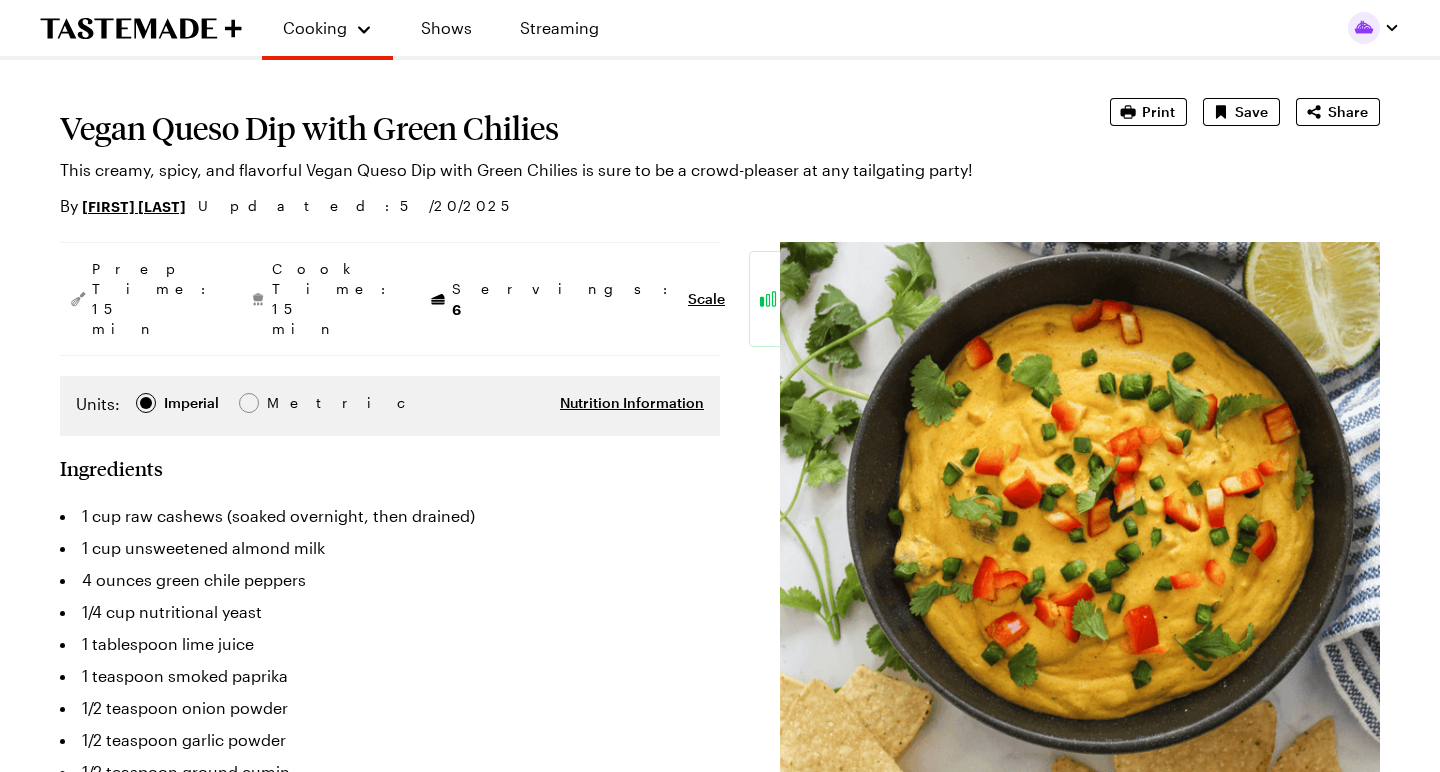 scroll, scrollTop: 97, scrollLeft: 0, axis: vertical 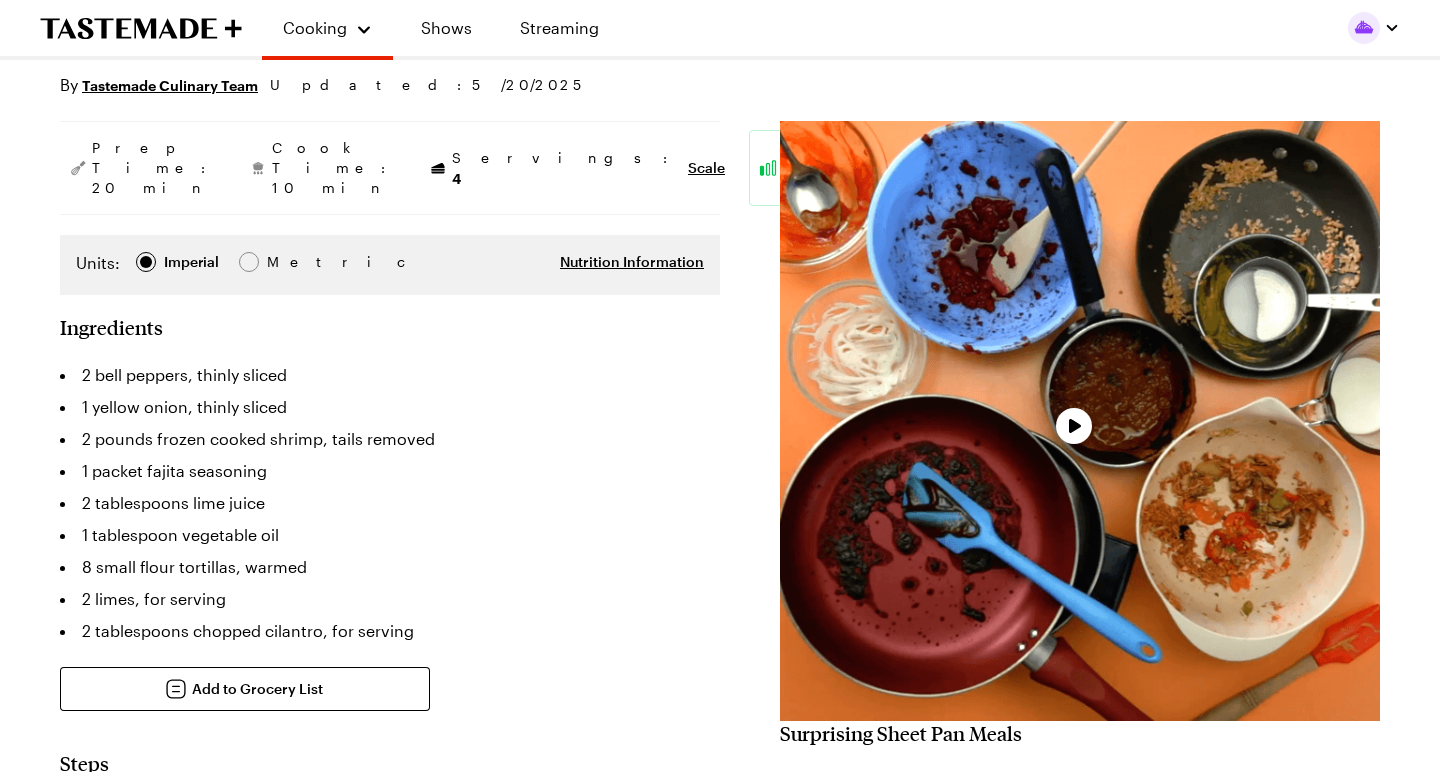 type on "x" 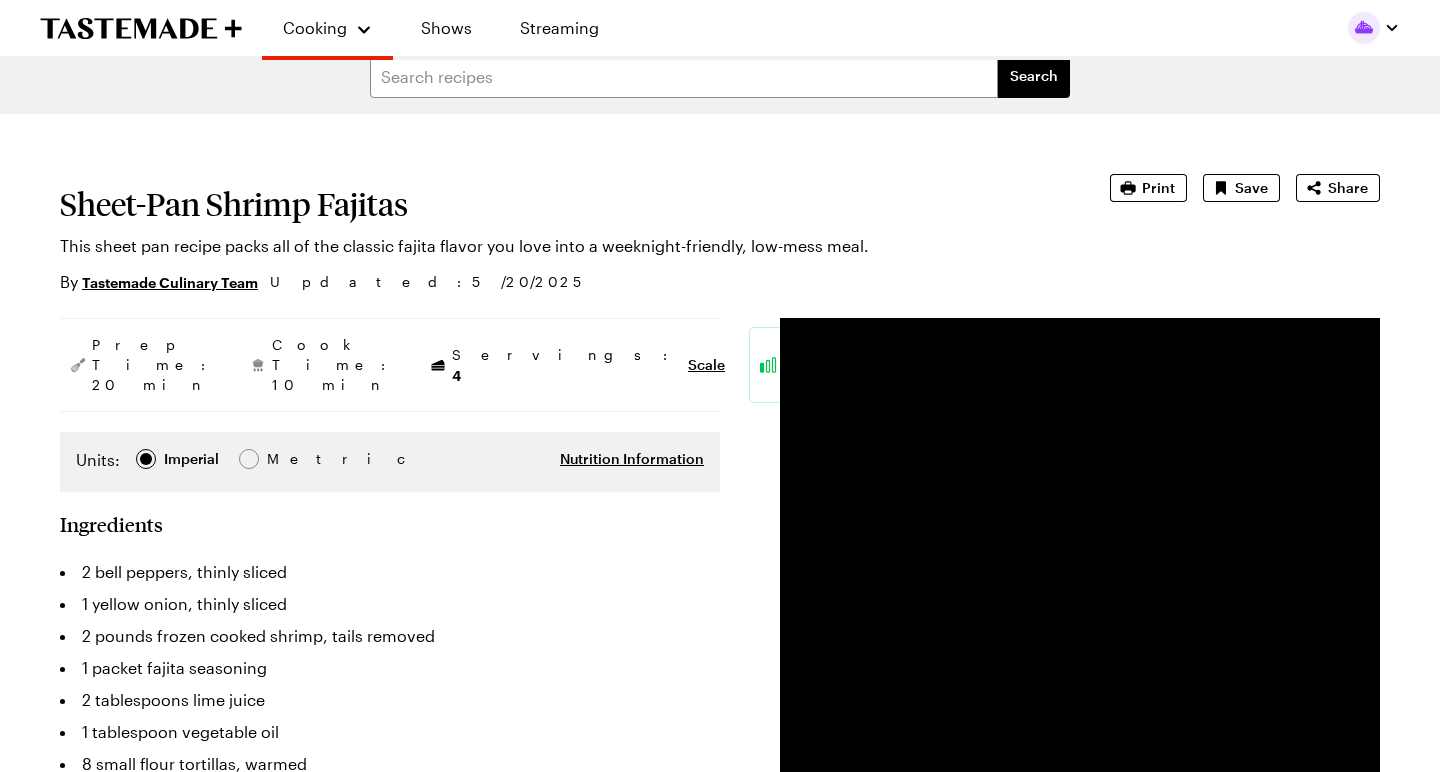 scroll, scrollTop: 17, scrollLeft: 0, axis: vertical 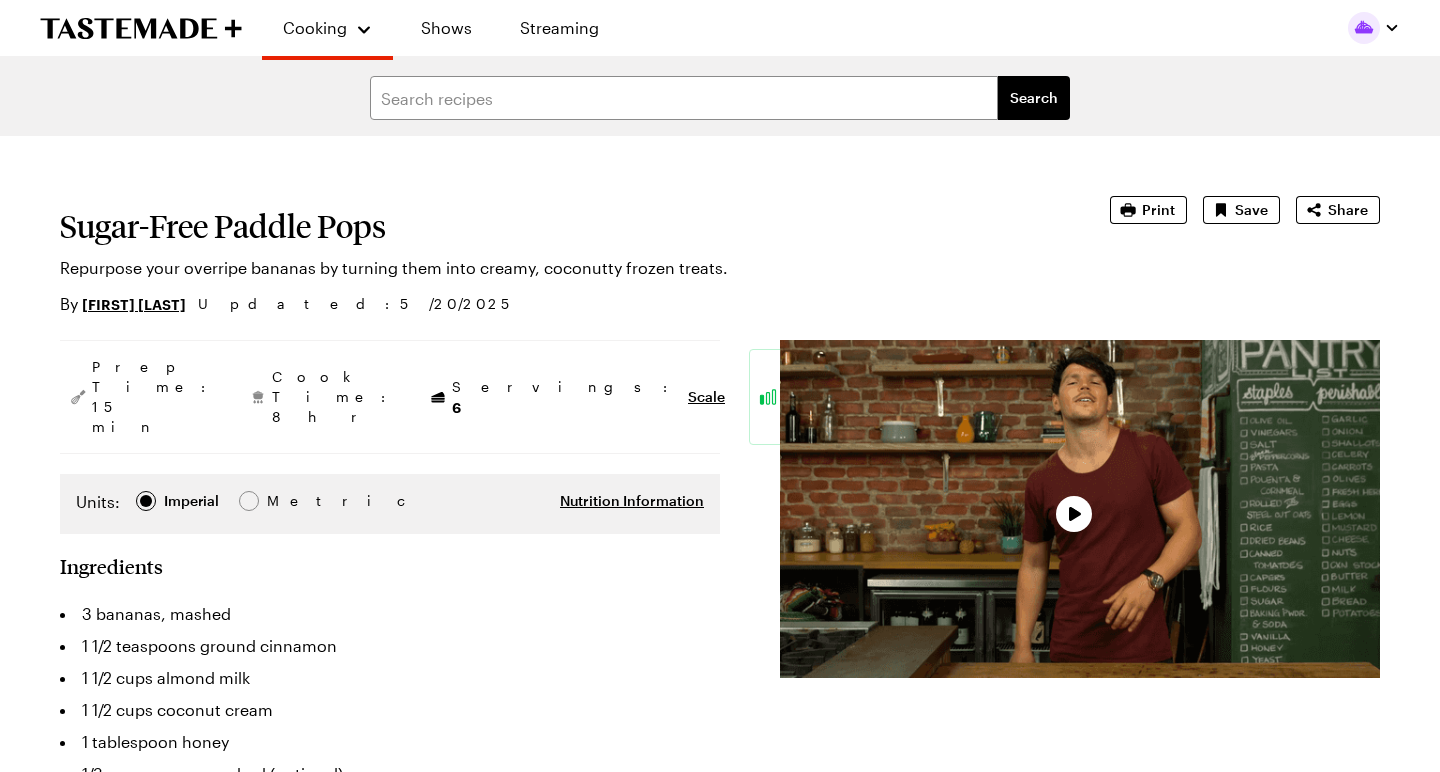 type on "x" 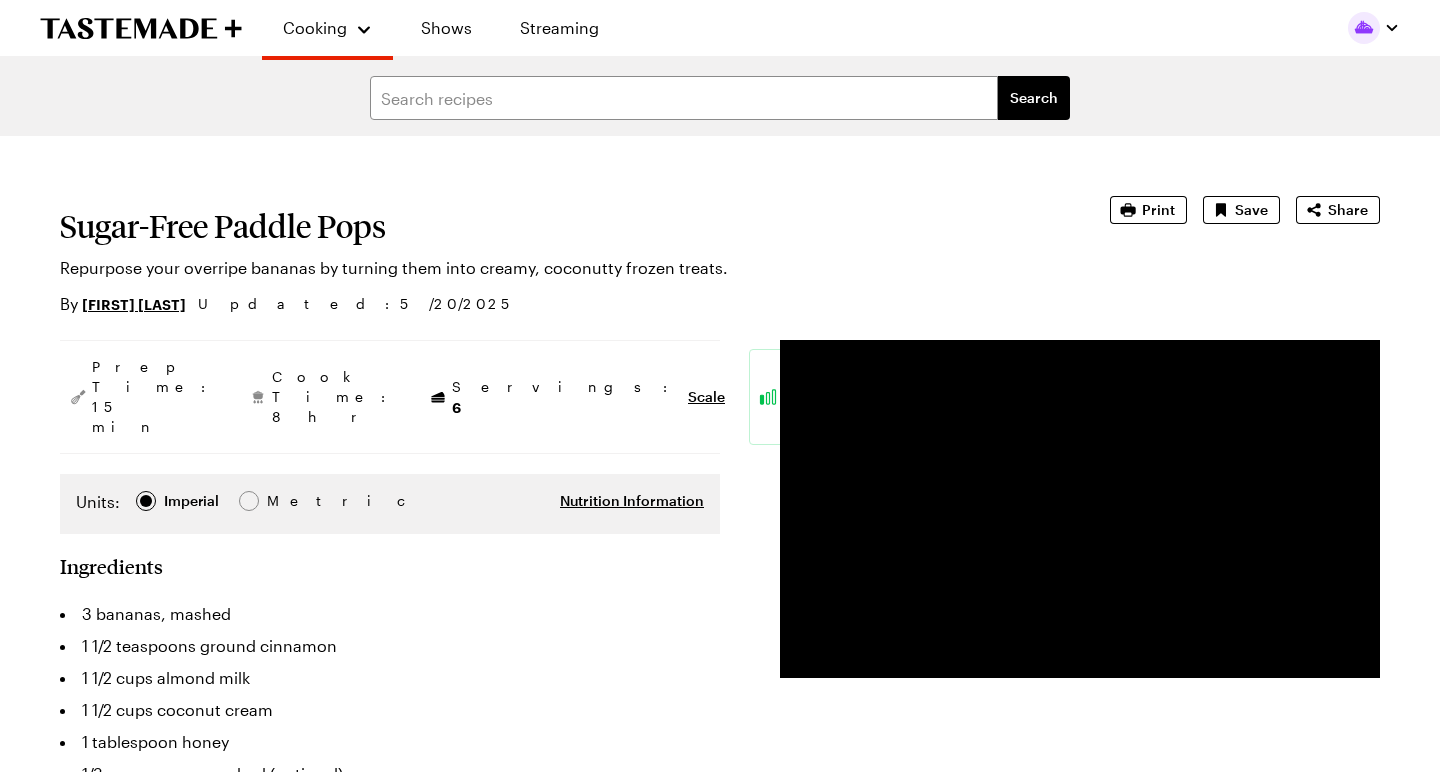 scroll, scrollTop: 0, scrollLeft: 0, axis: both 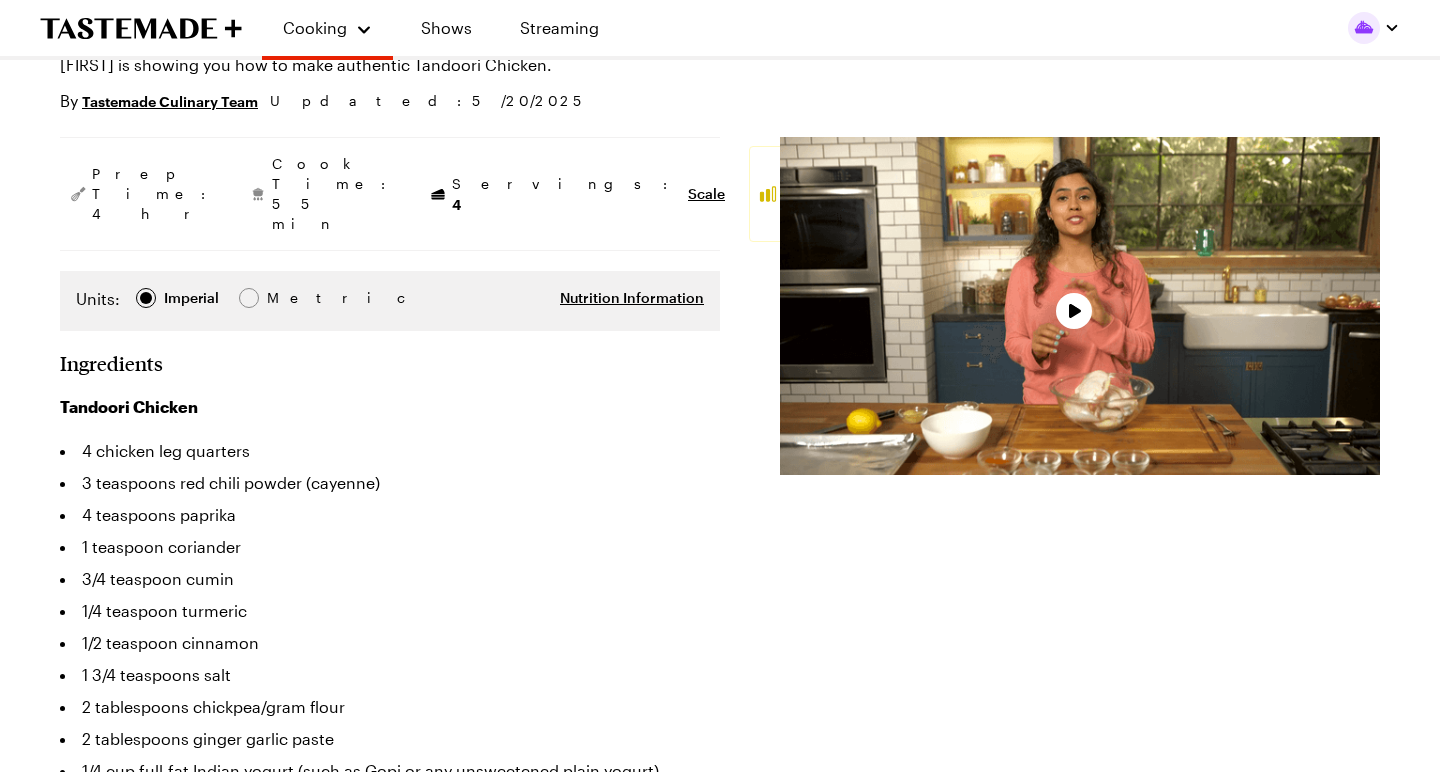 type on "x" 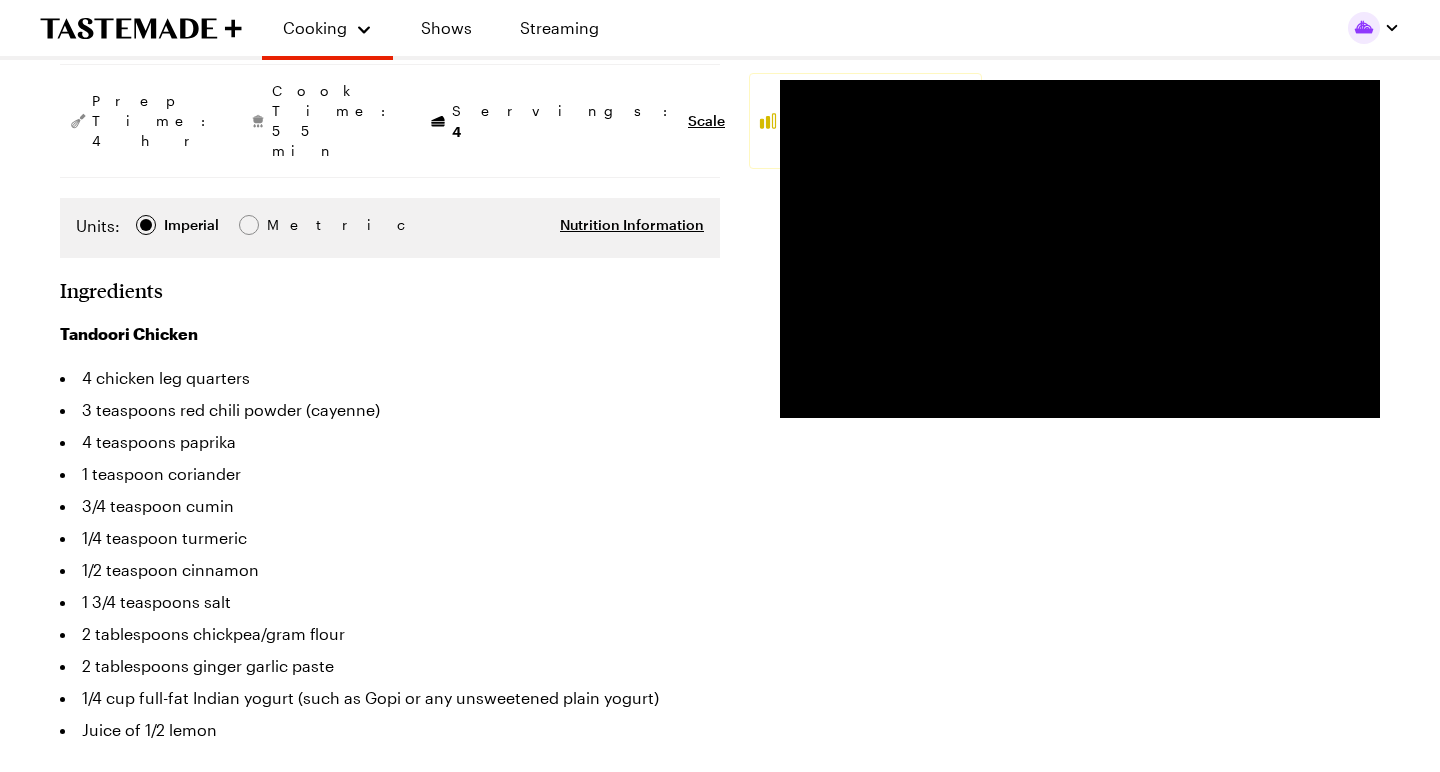 scroll, scrollTop: 278, scrollLeft: 0, axis: vertical 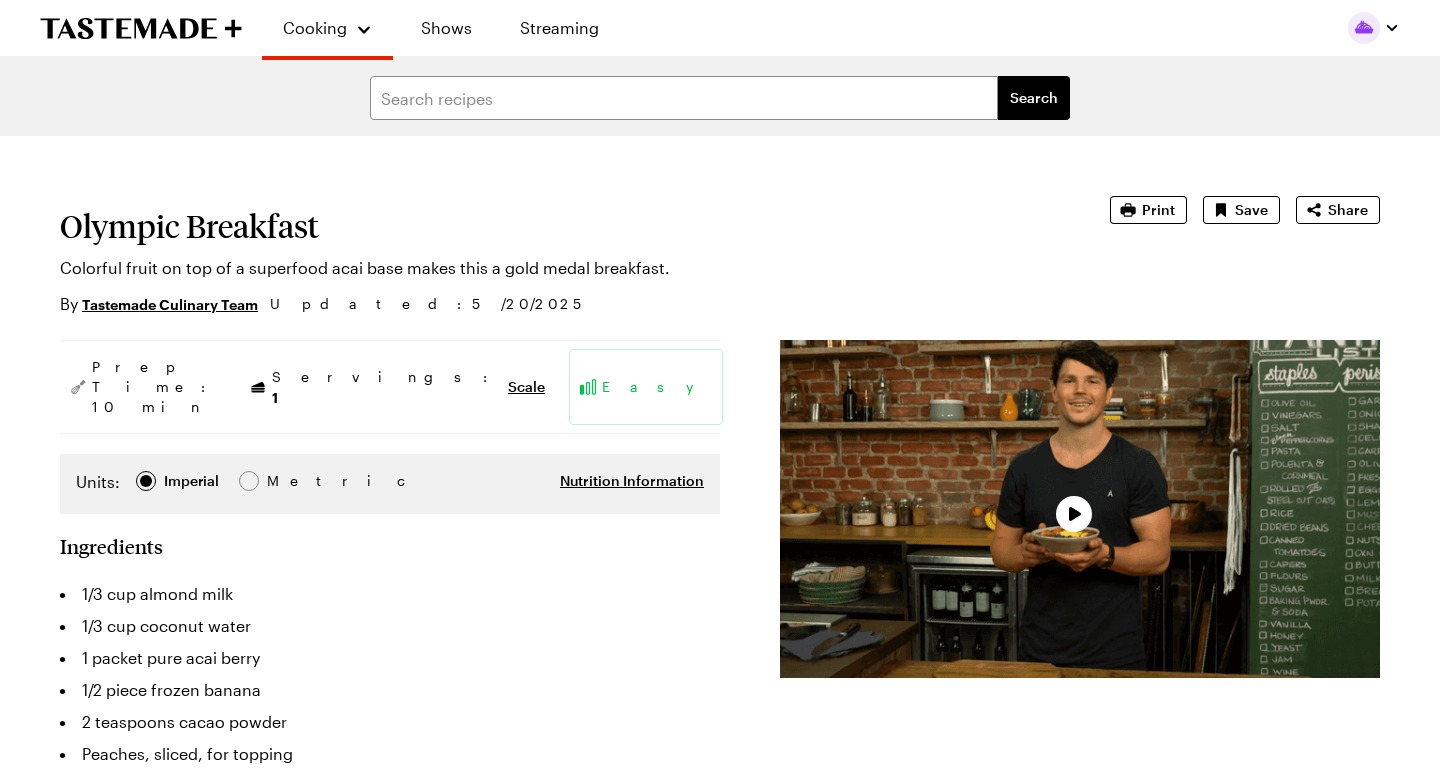 type on "x" 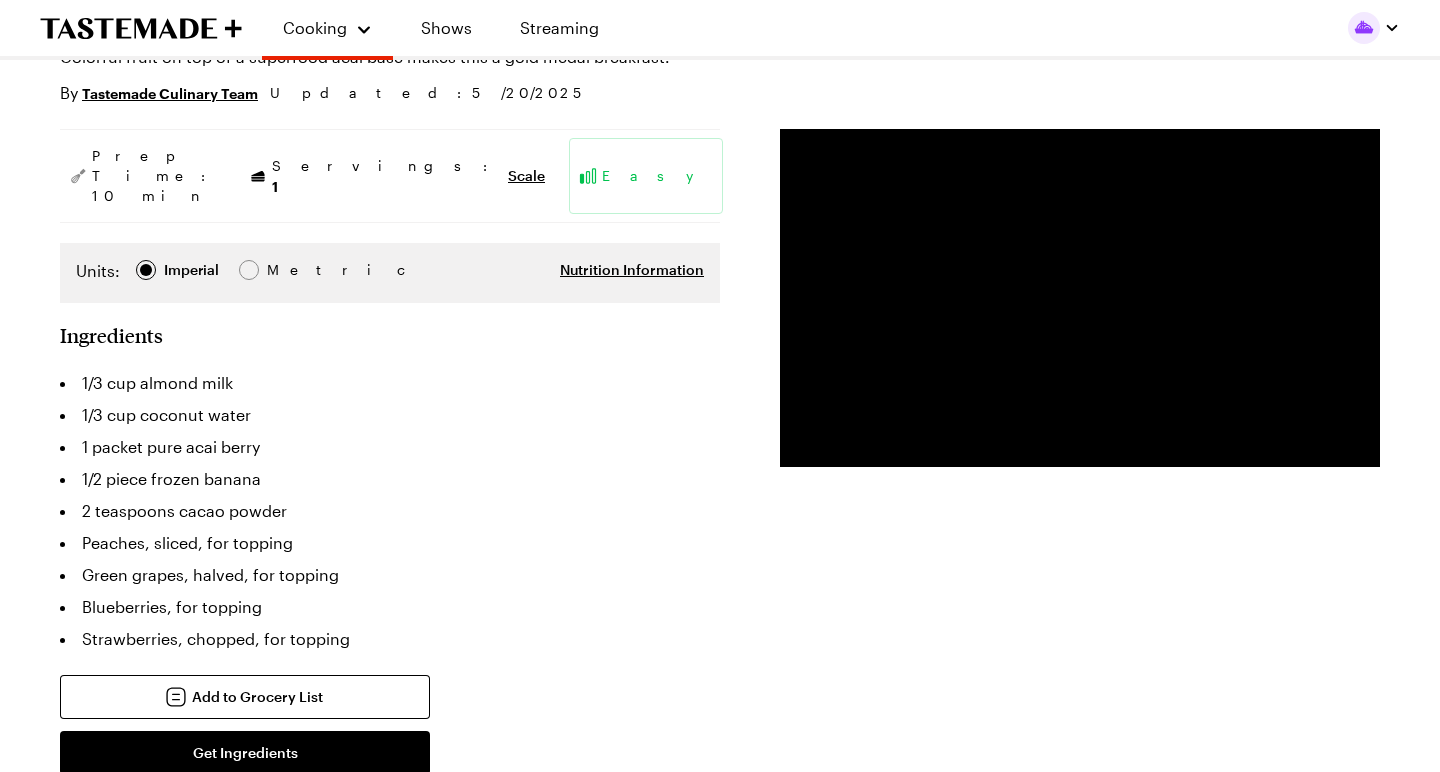 scroll, scrollTop: 144, scrollLeft: 0, axis: vertical 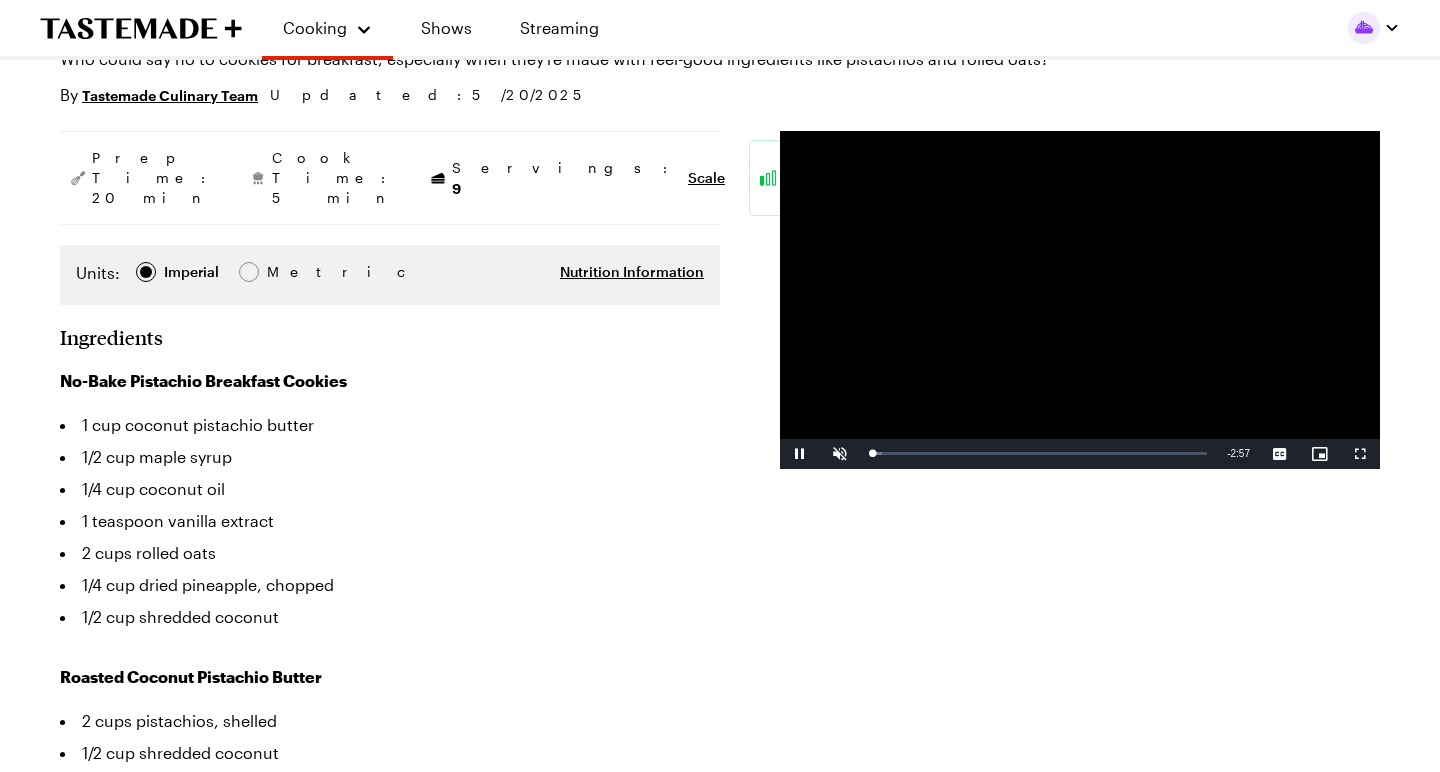 type on "x" 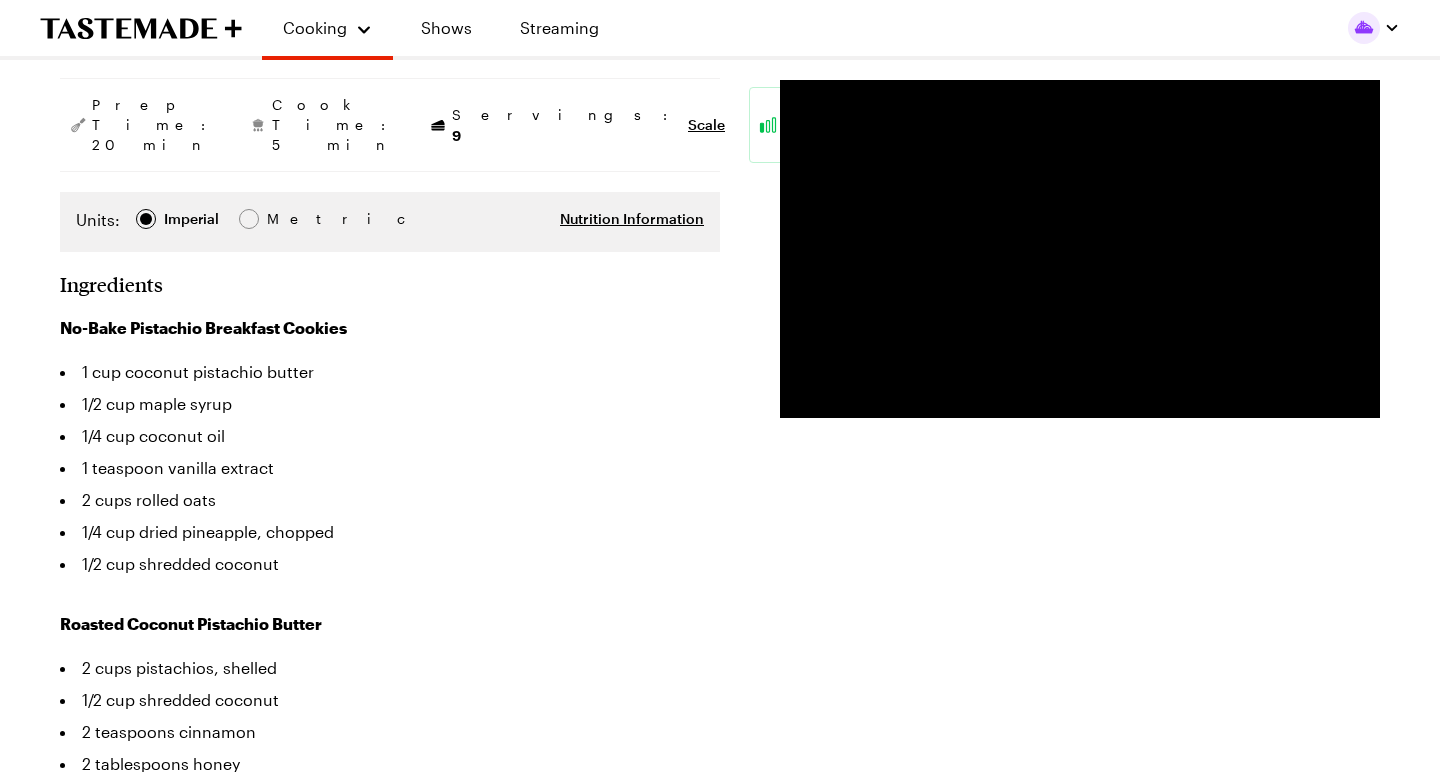 scroll, scrollTop: 310, scrollLeft: 0, axis: vertical 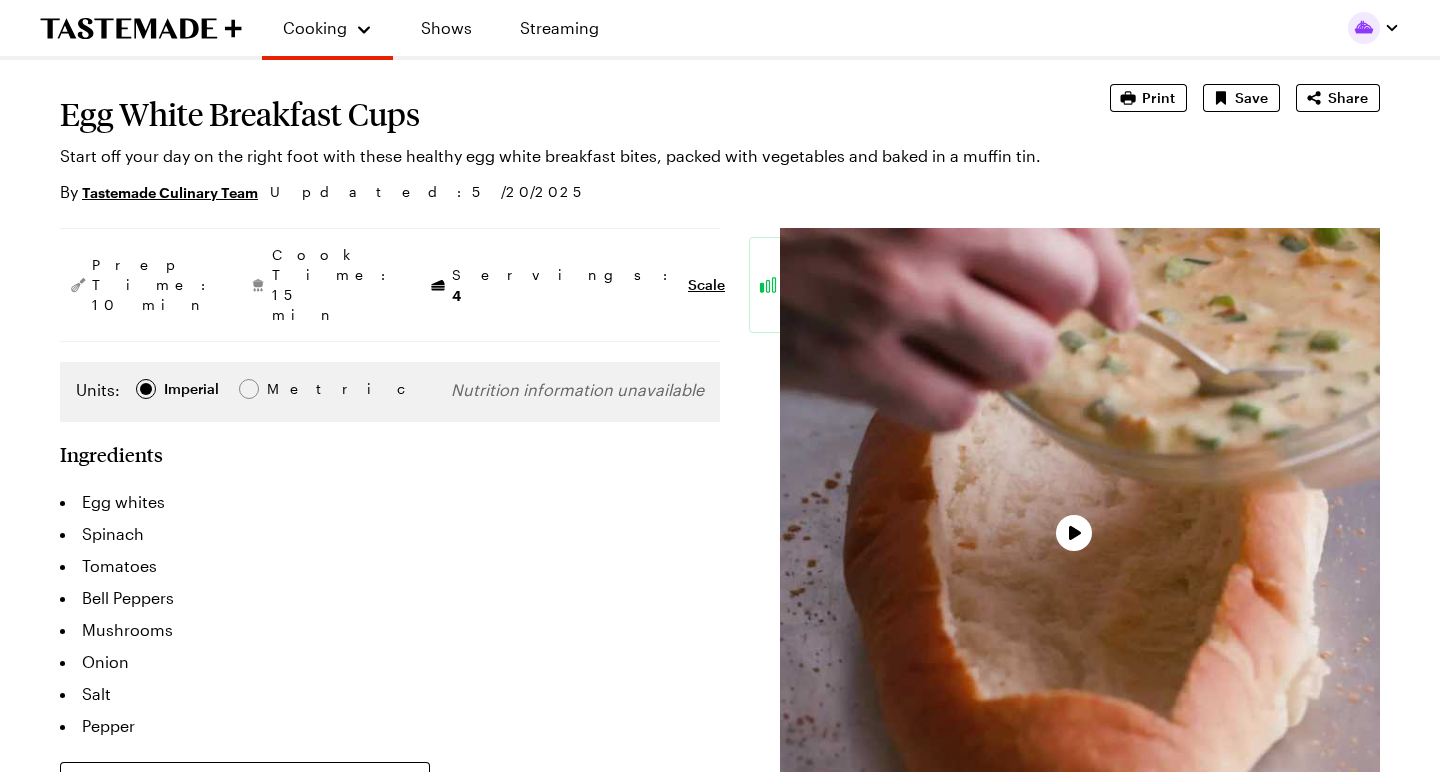 type on "x" 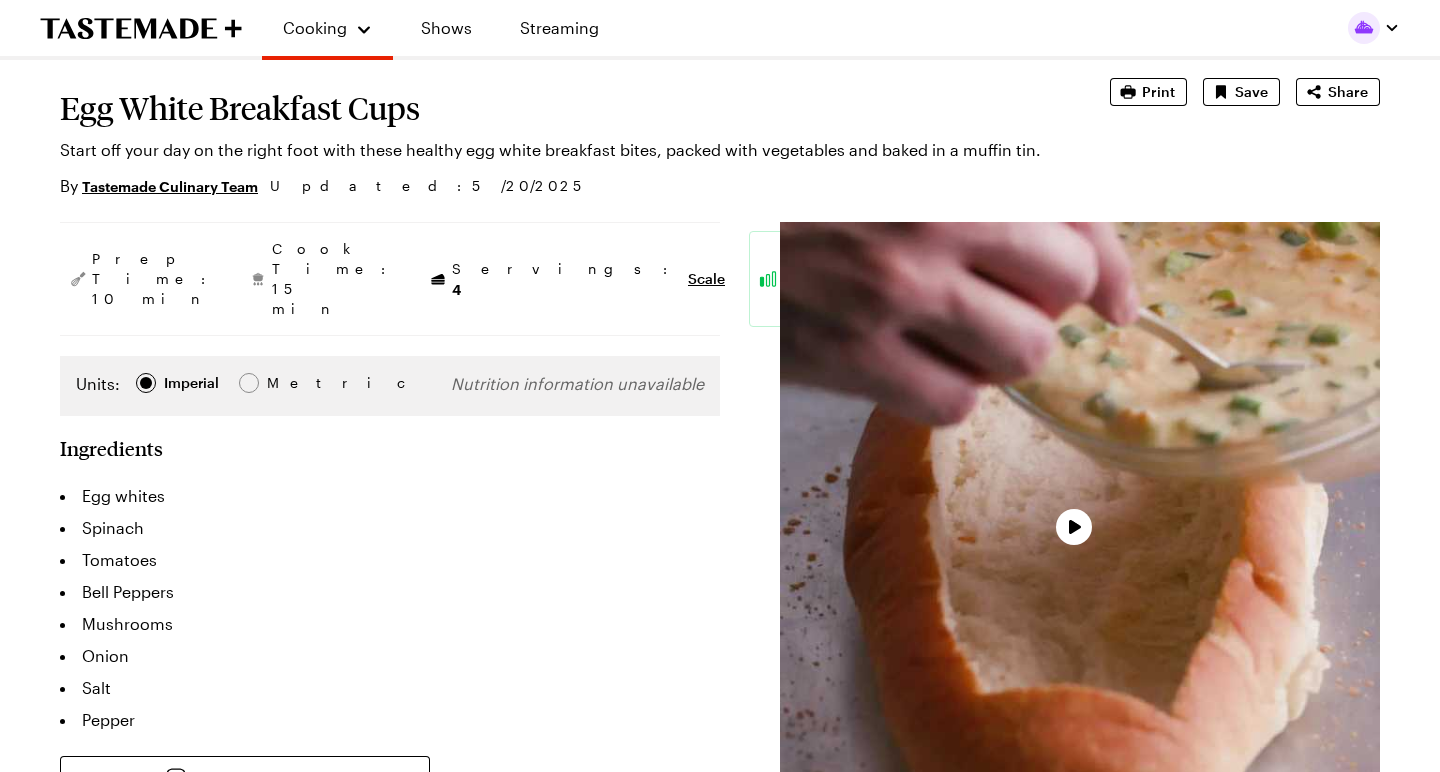 scroll, scrollTop: 124, scrollLeft: 0, axis: vertical 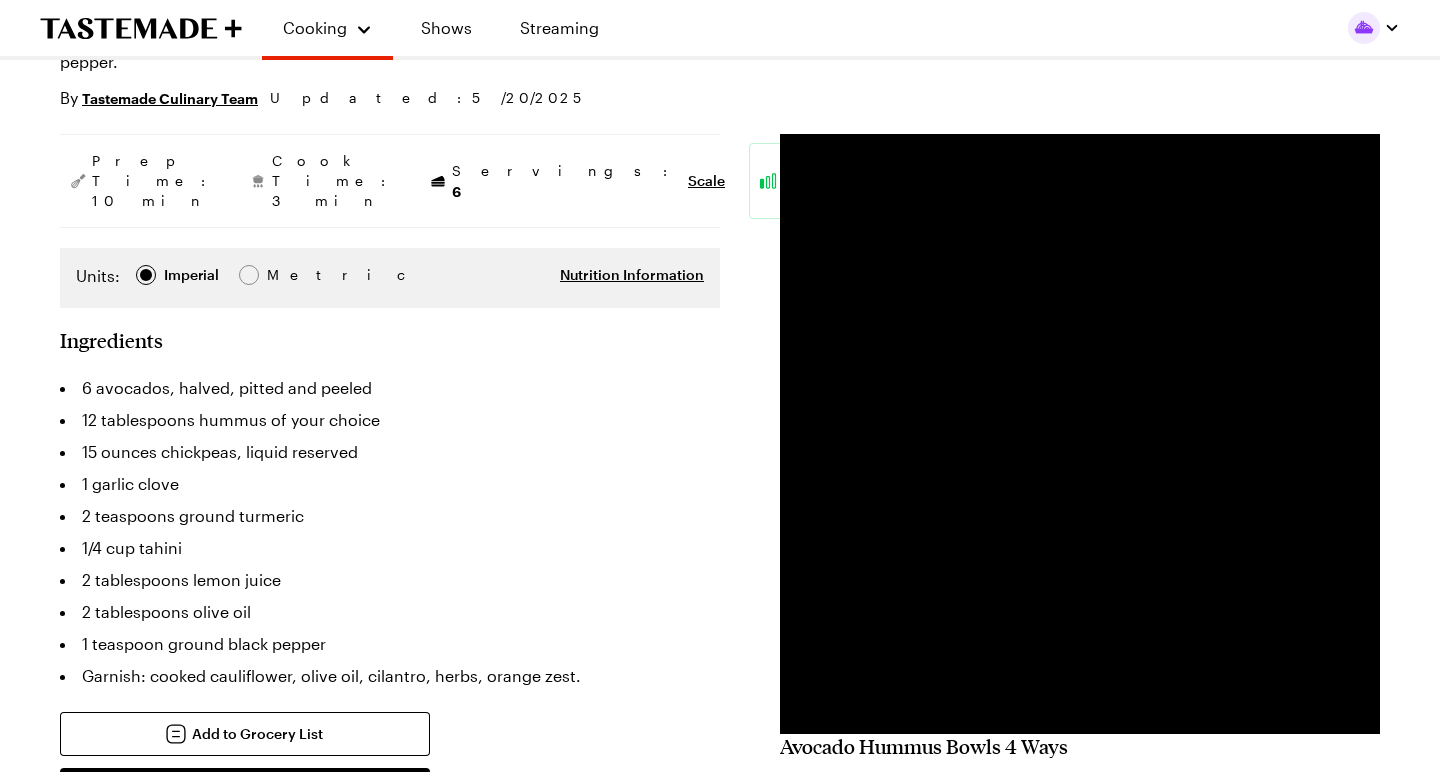 type on "x" 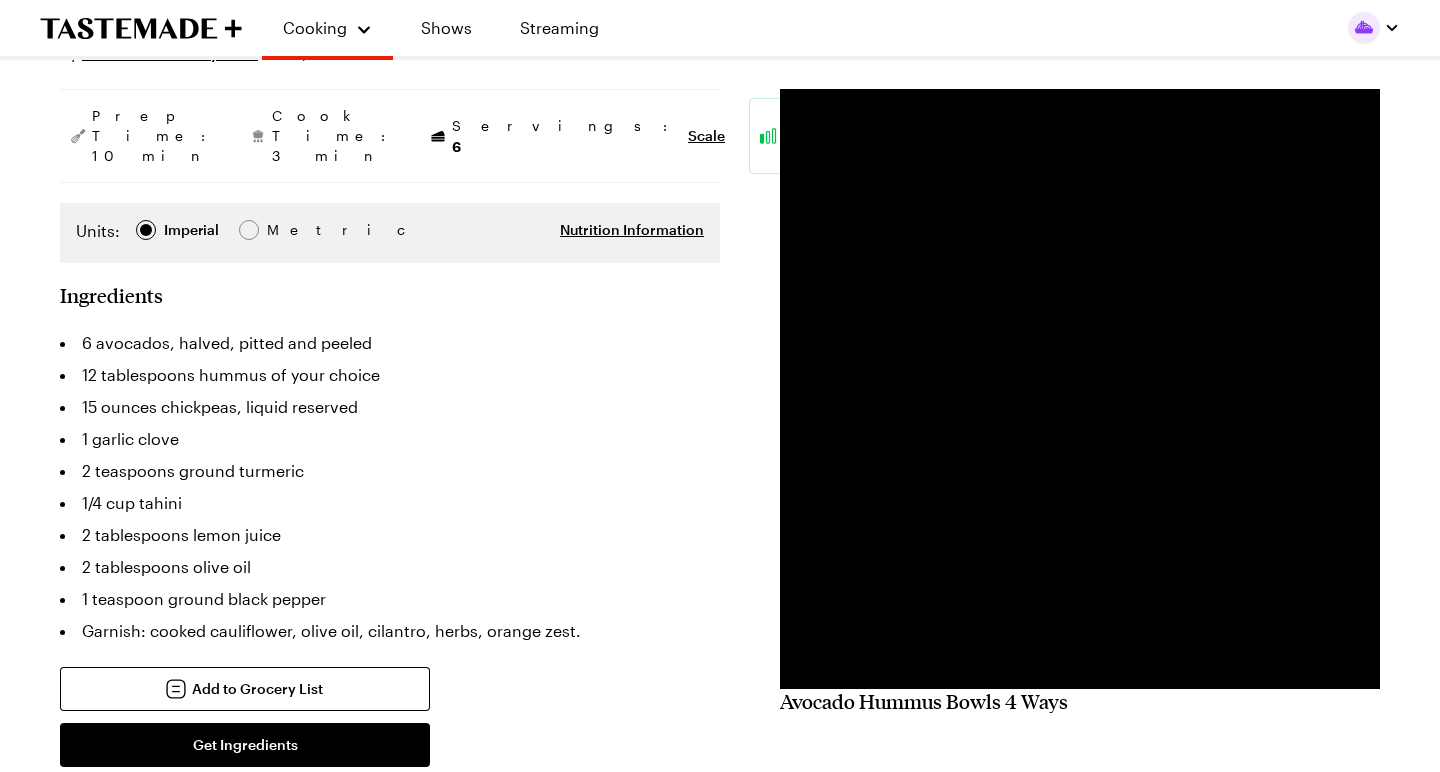 scroll, scrollTop: 275, scrollLeft: 0, axis: vertical 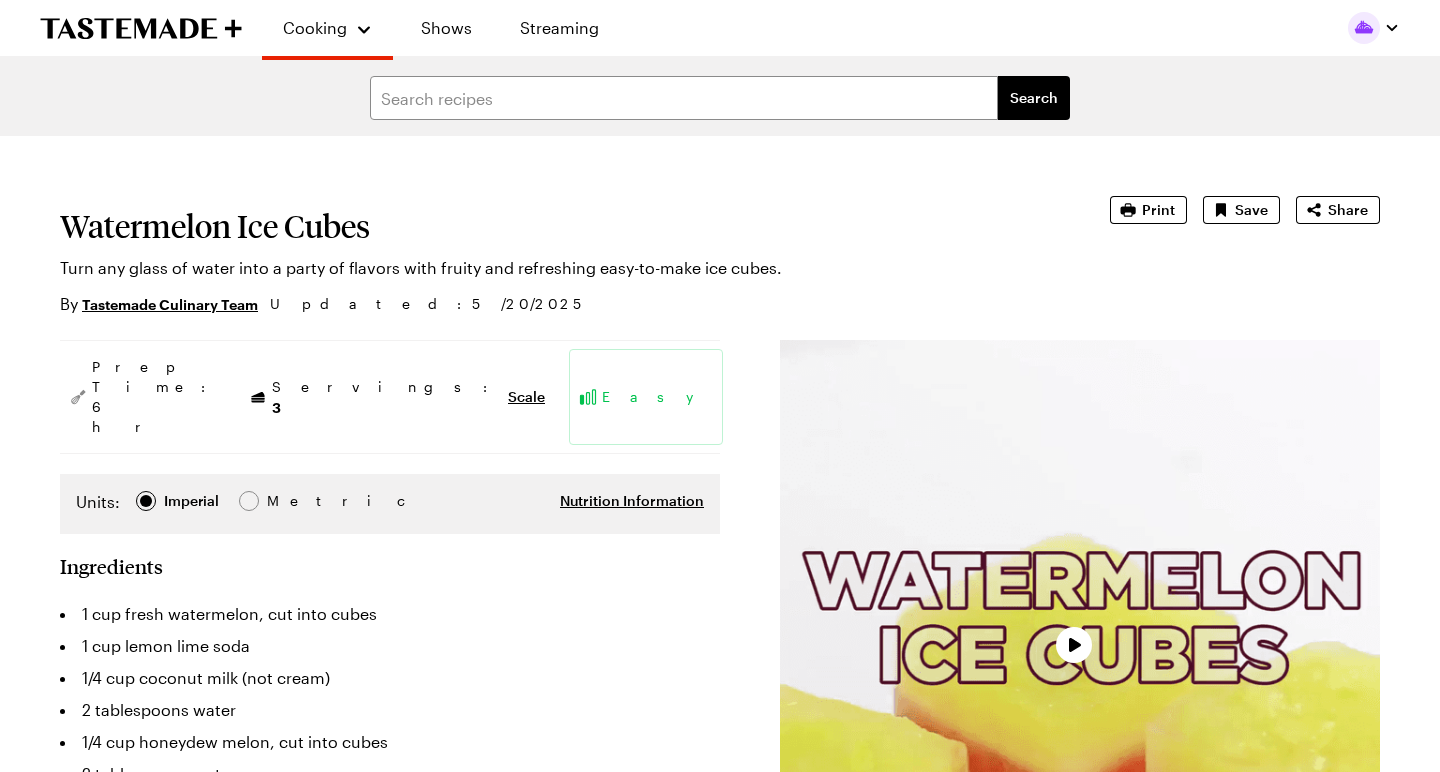type on "x" 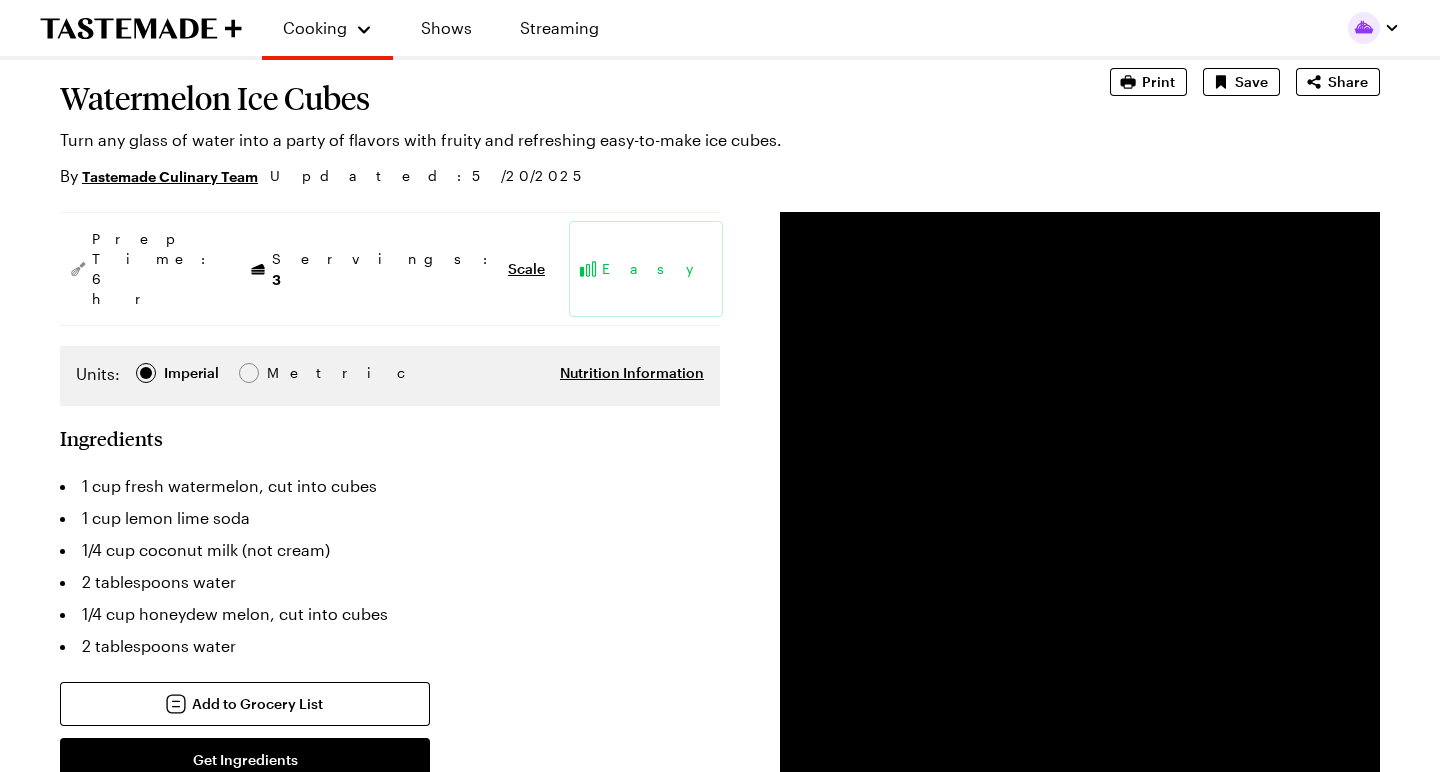 scroll, scrollTop: 132, scrollLeft: 0, axis: vertical 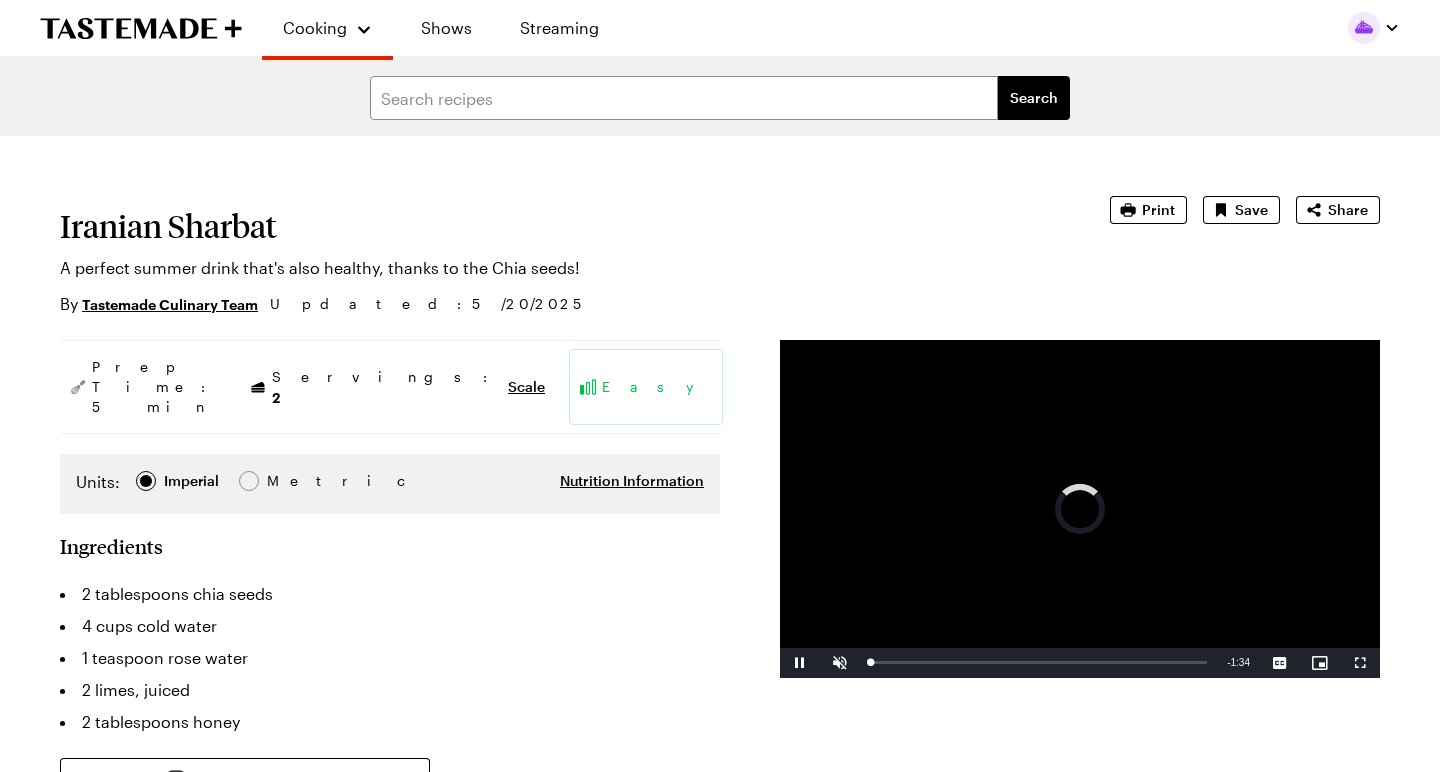 type on "x" 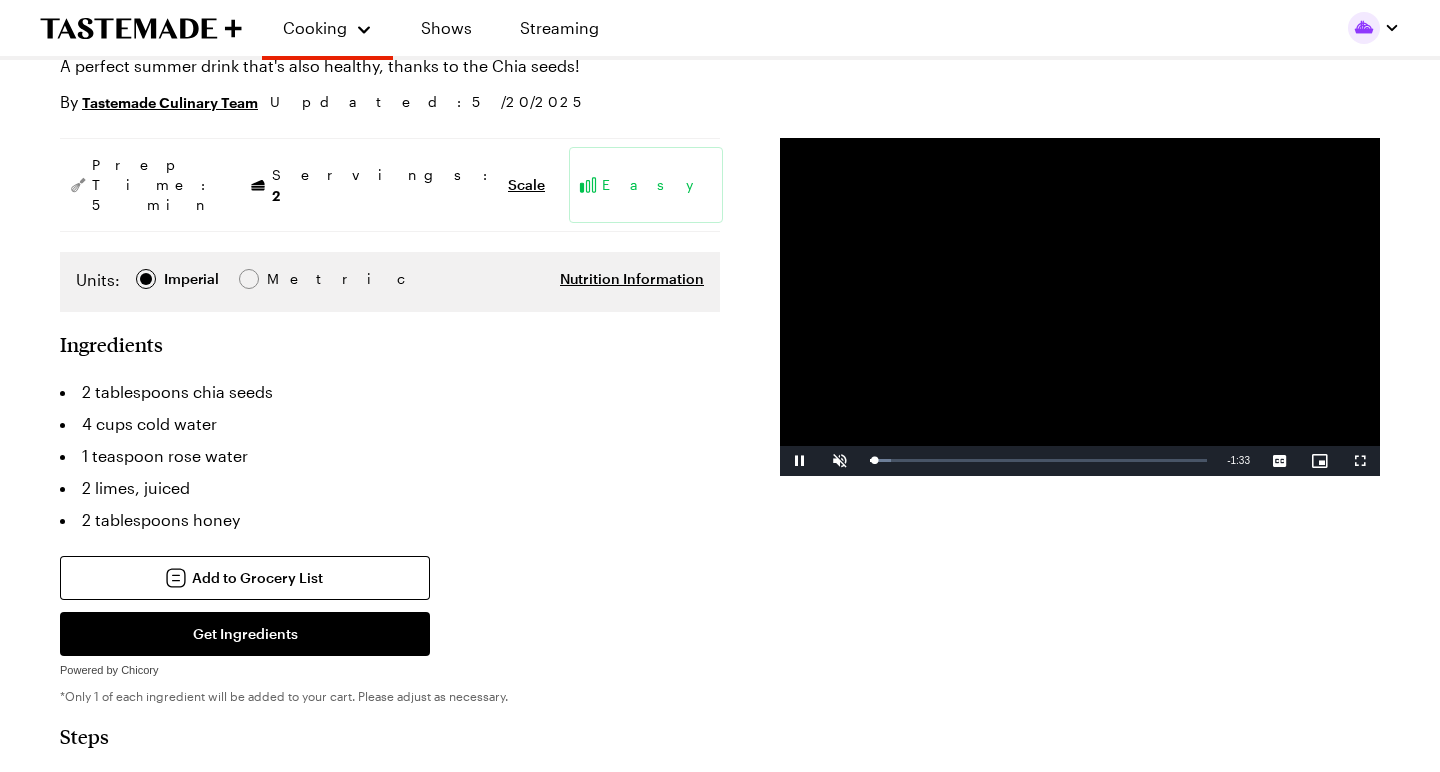 scroll, scrollTop: 197, scrollLeft: 0, axis: vertical 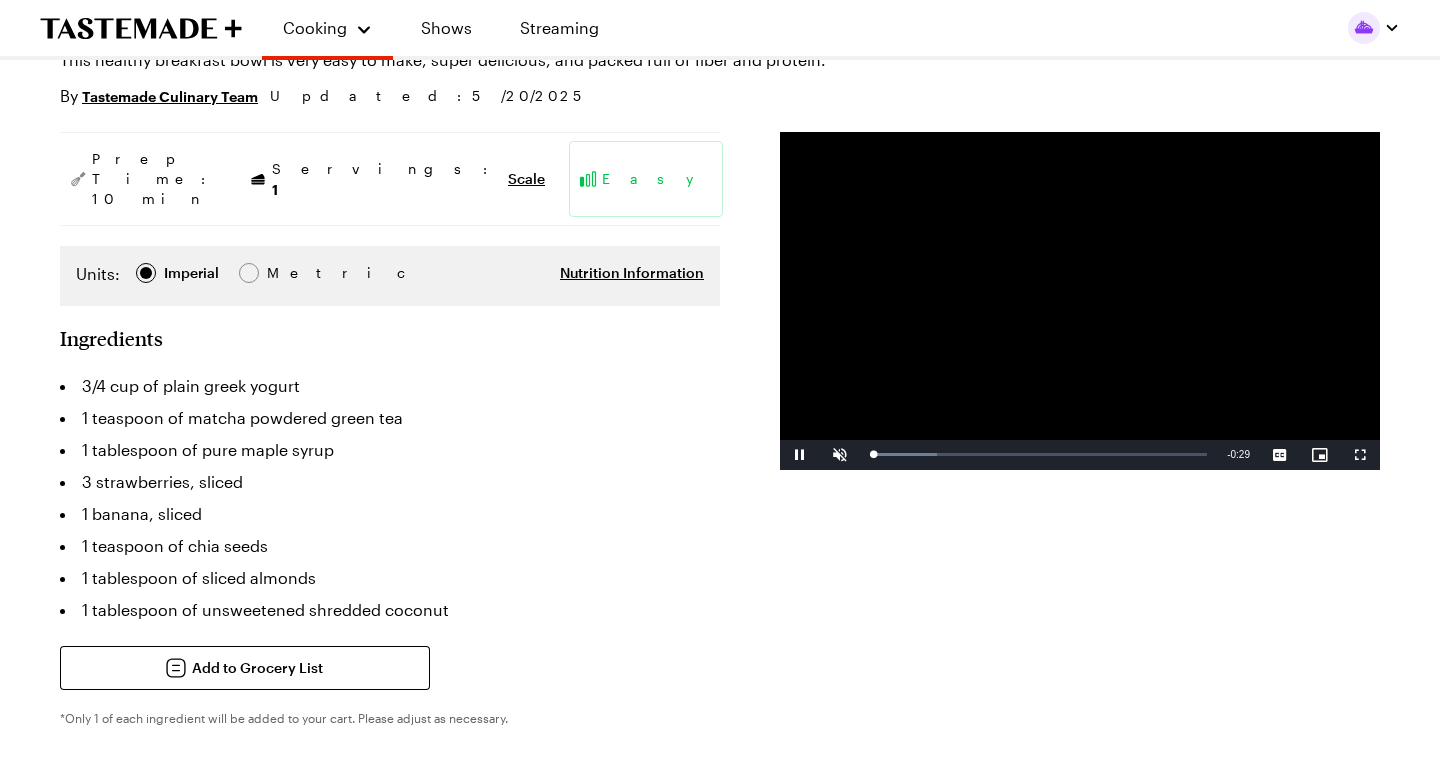 type on "x" 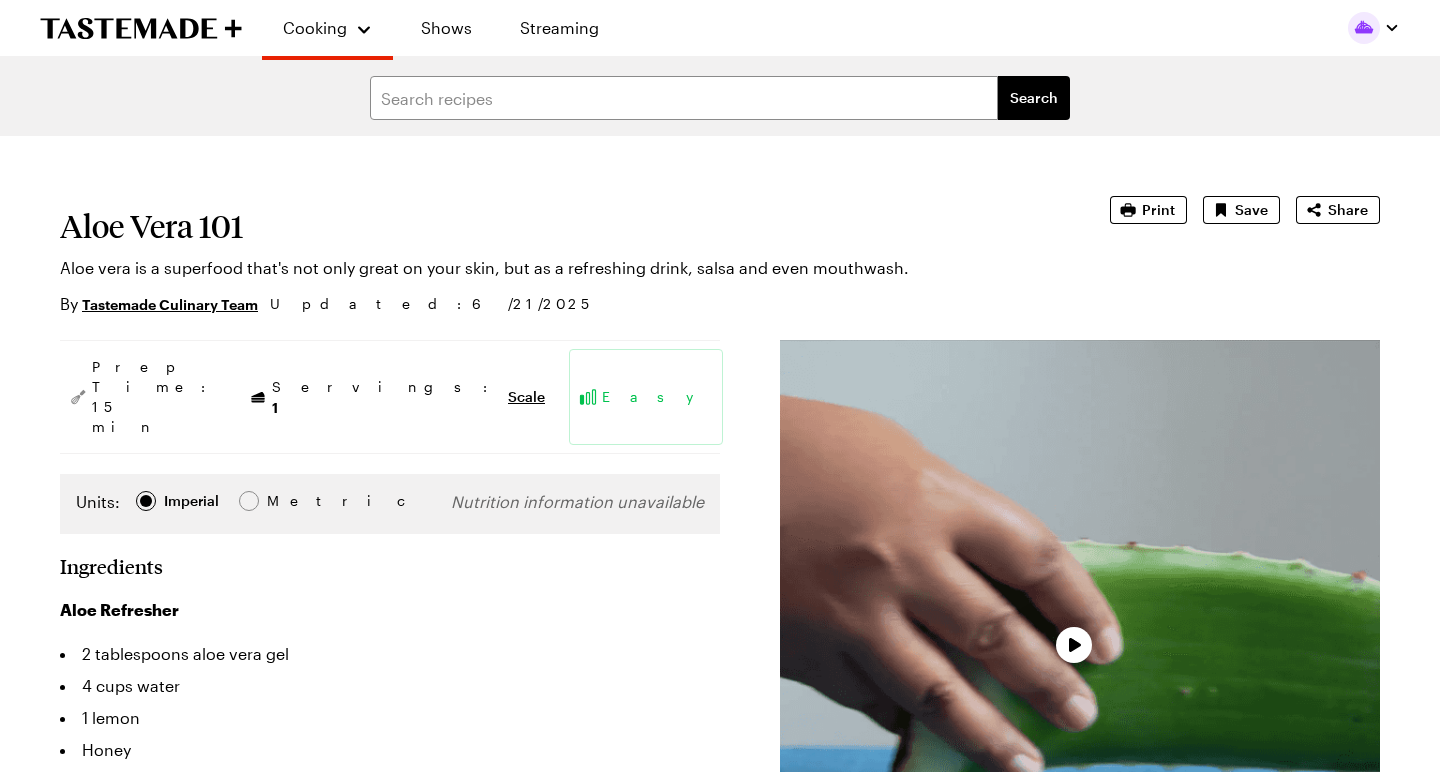 scroll, scrollTop: 0, scrollLeft: 0, axis: both 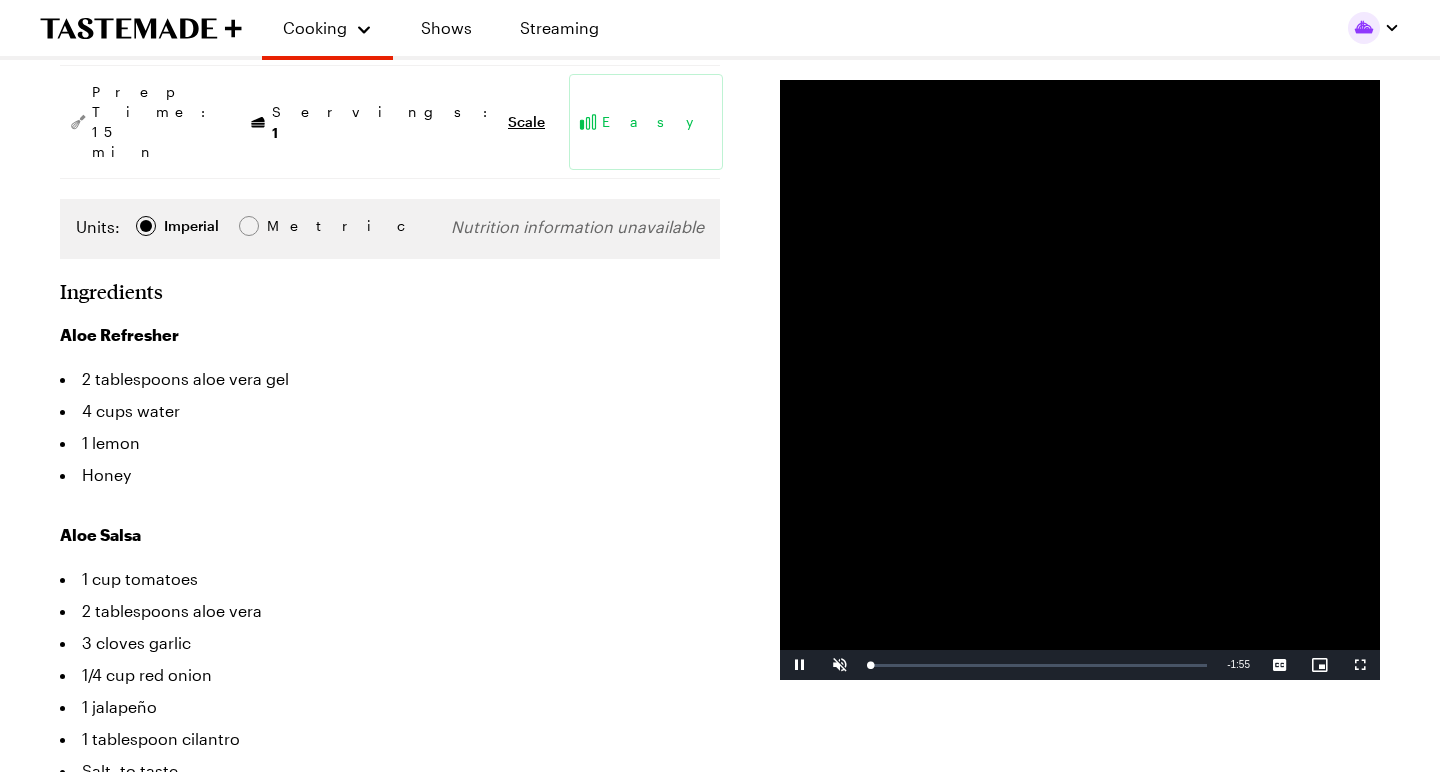 type on "x" 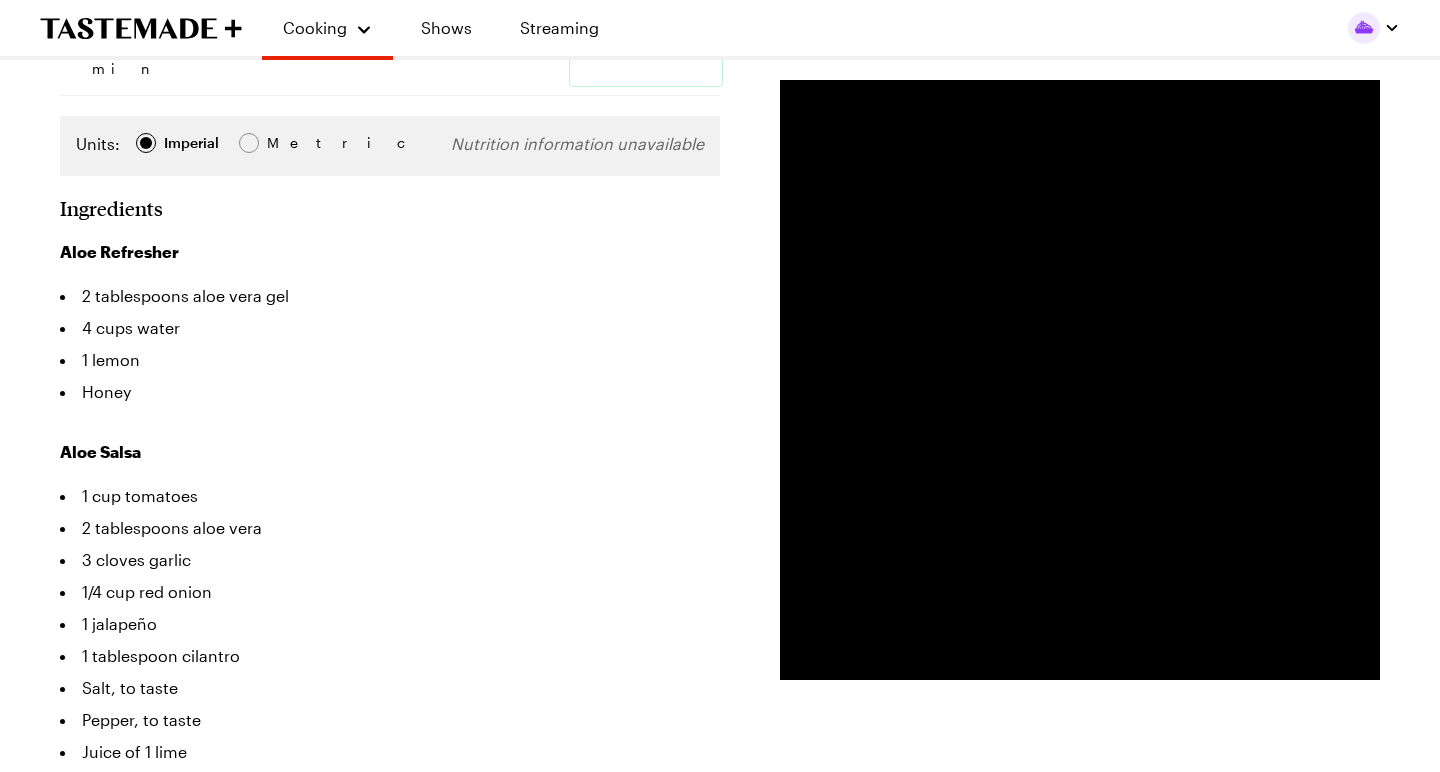 scroll, scrollTop: 360, scrollLeft: 0, axis: vertical 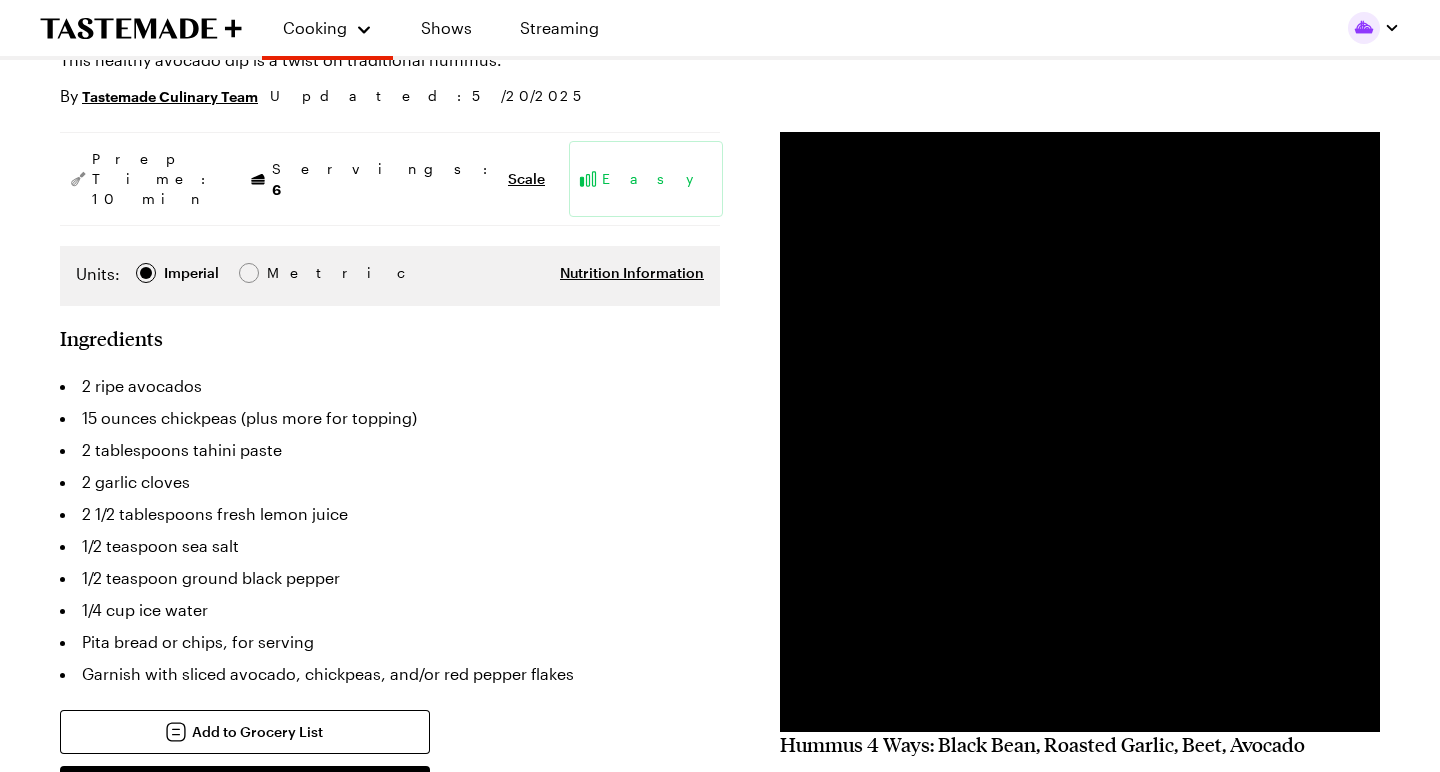 type on "x" 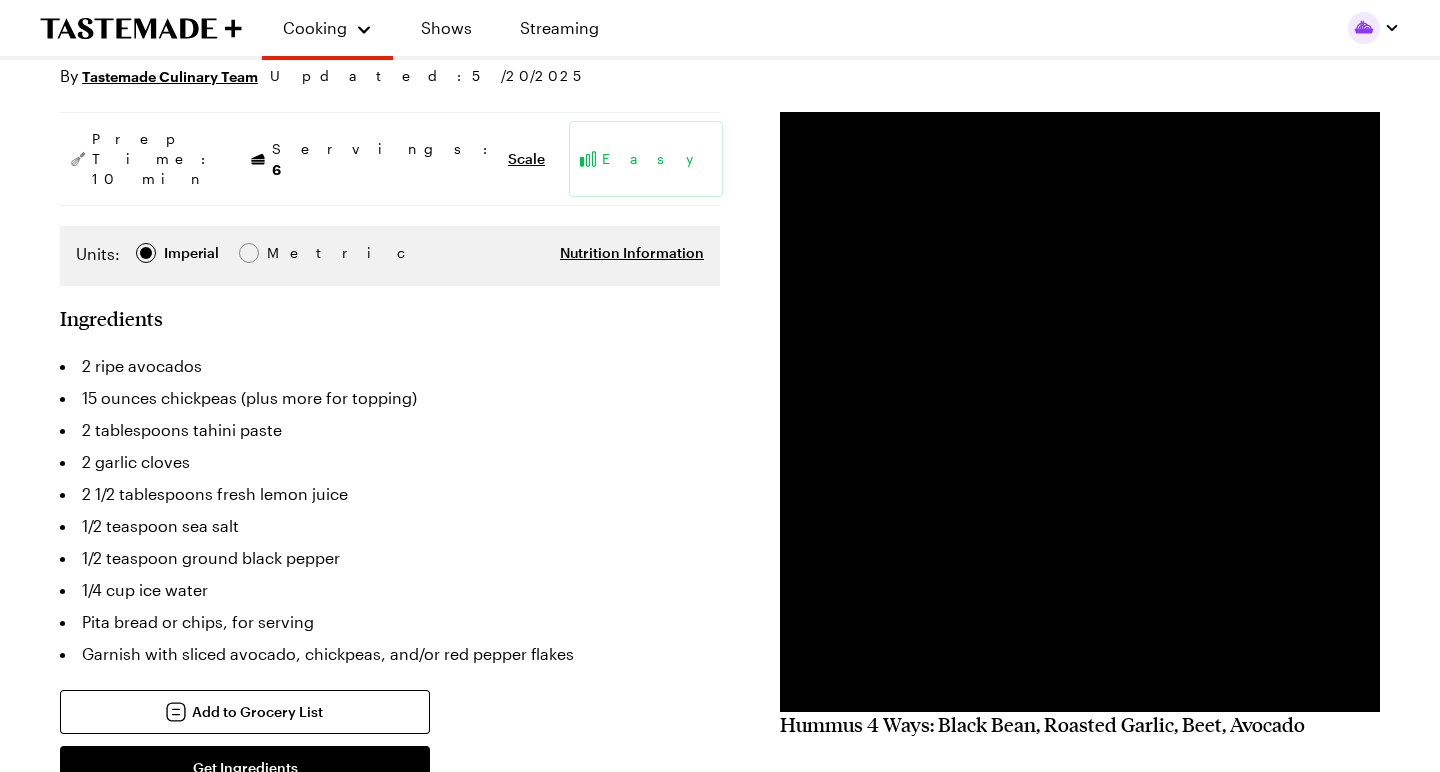 scroll, scrollTop: 230, scrollLeft: 0, axis: vertical 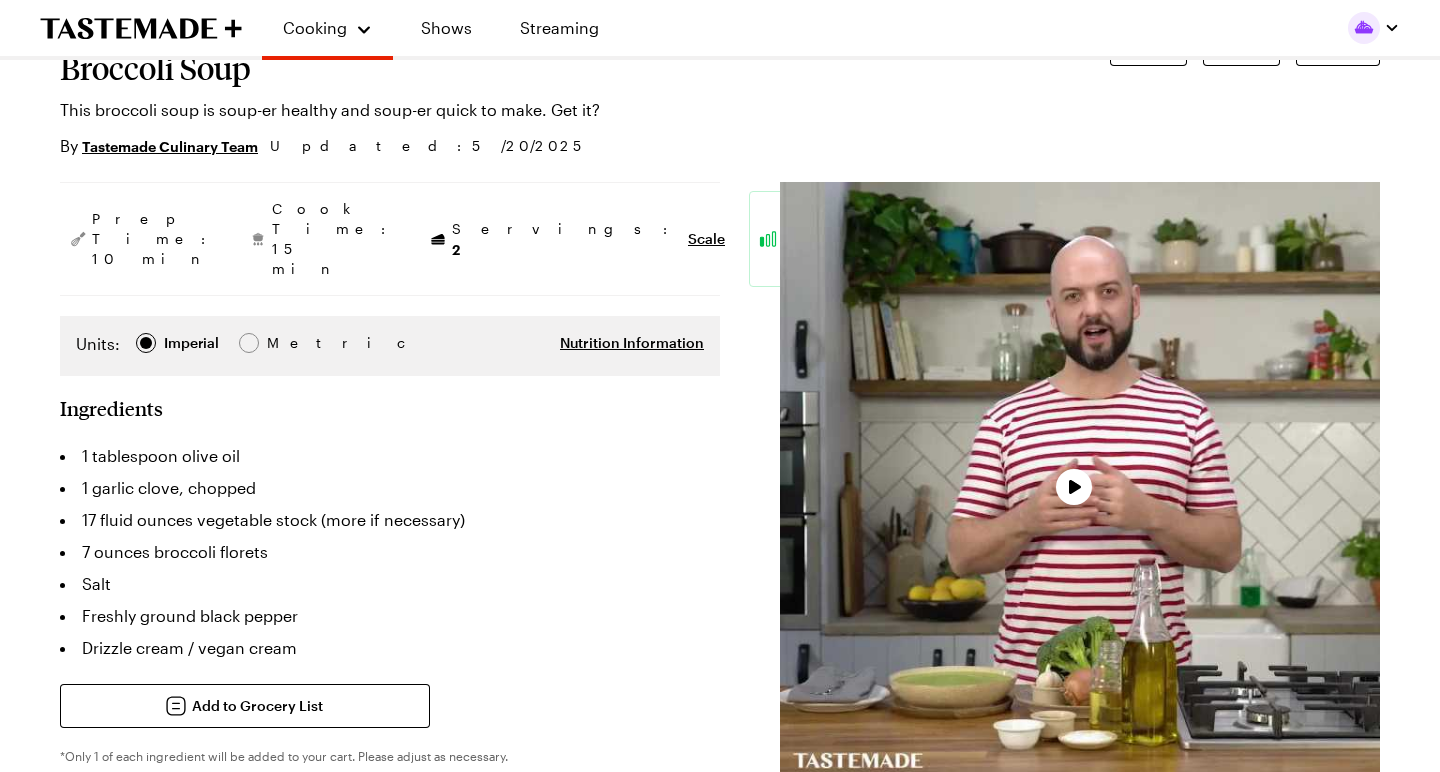 type on "x" 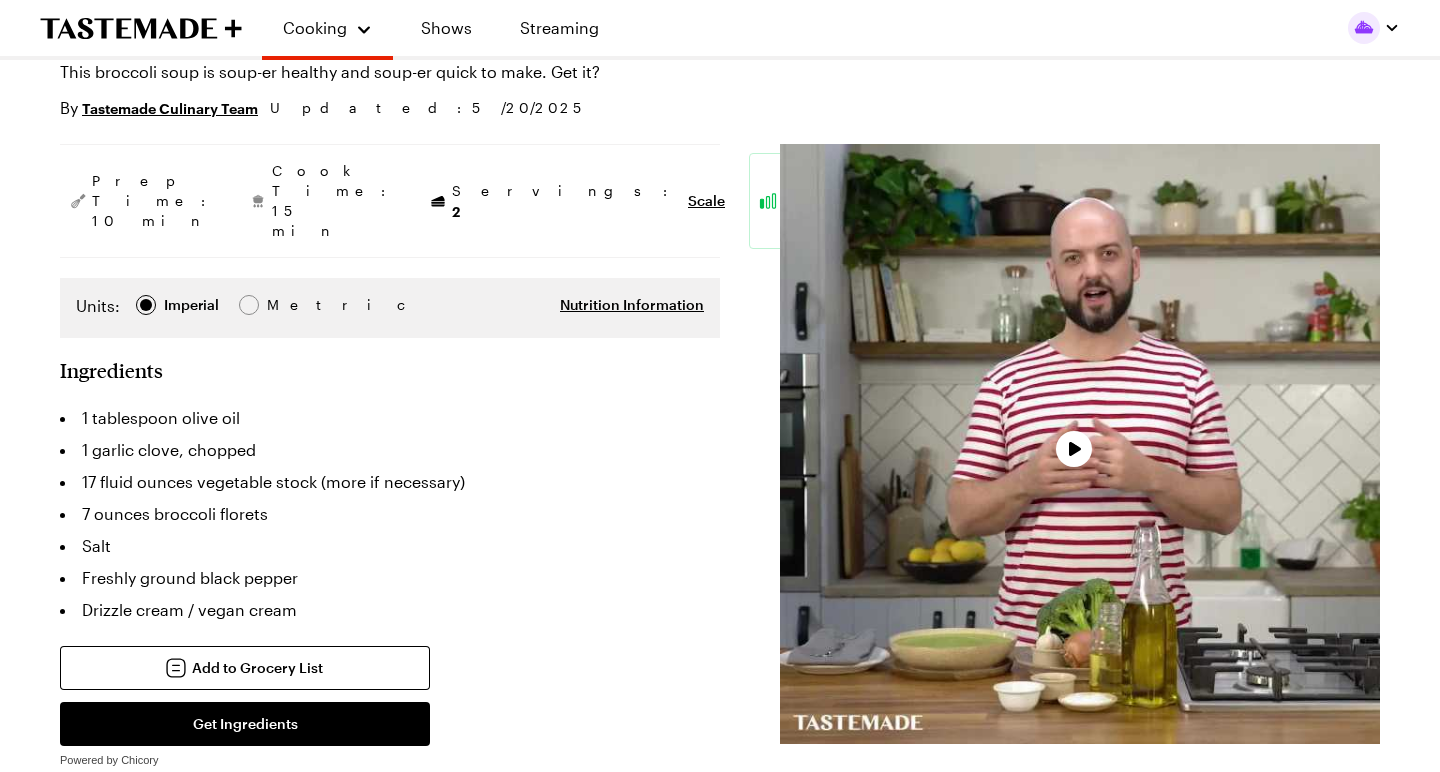 scroll, scrollTop: 197, scrollLeft: 0, axis: vertical 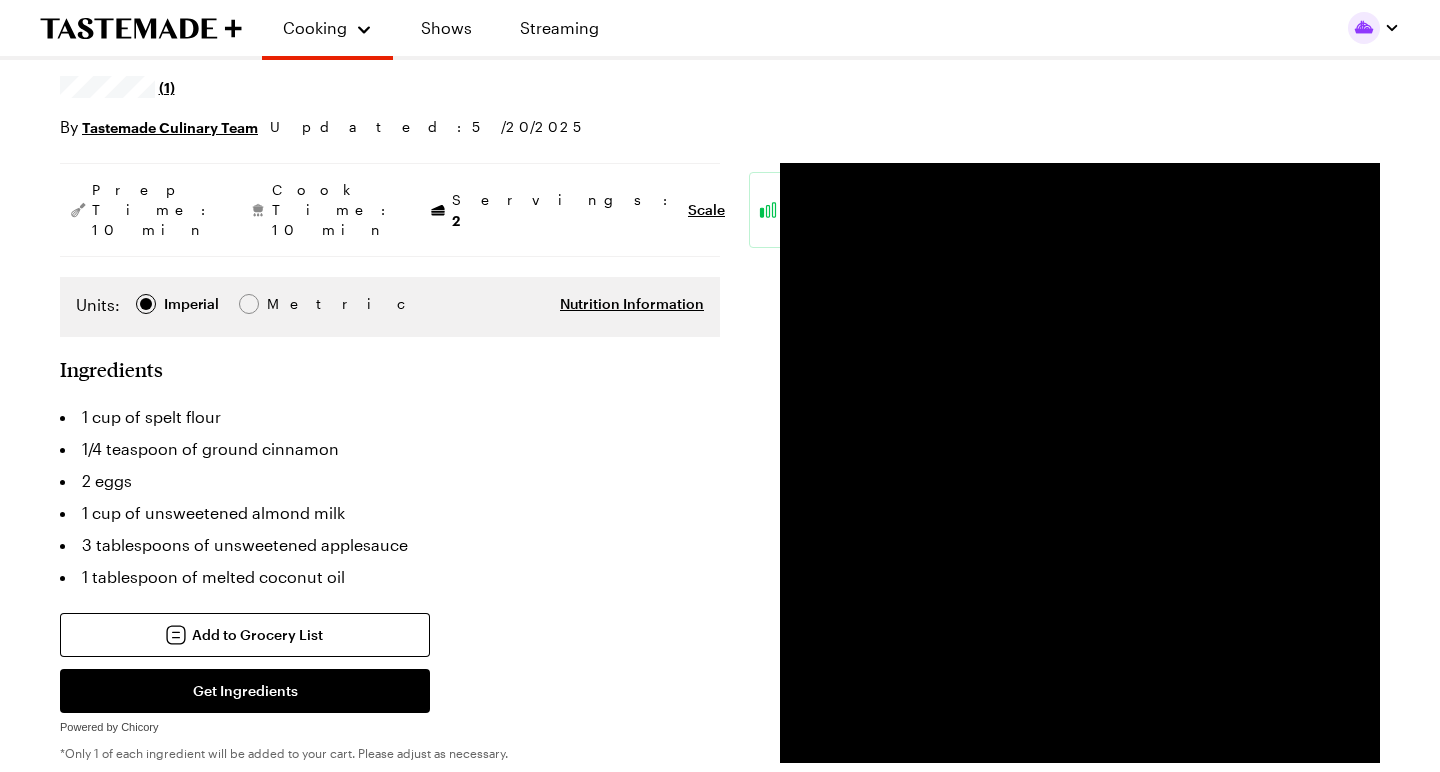 type on "x" 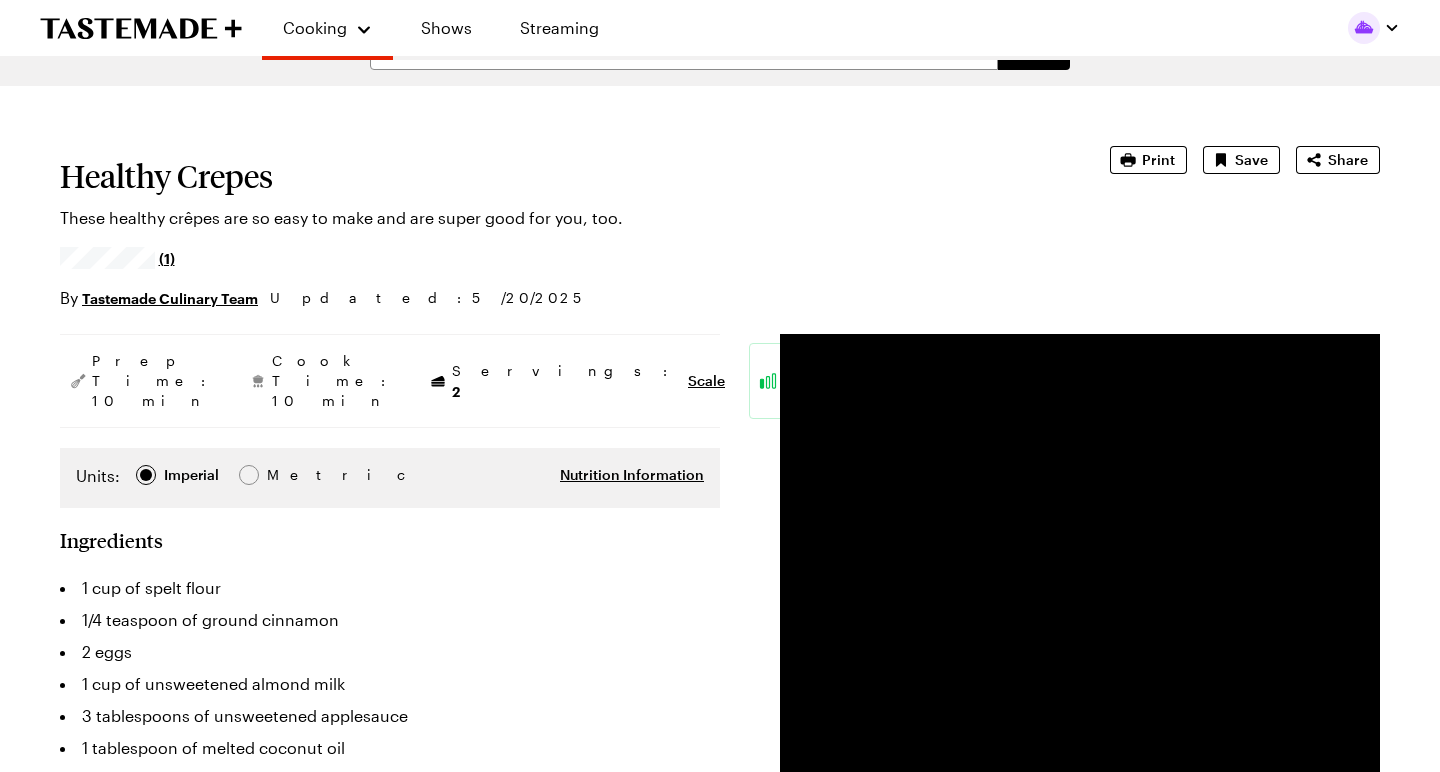 scroll, scrollTop: 51, scrollLeft: 0, axis: vertical 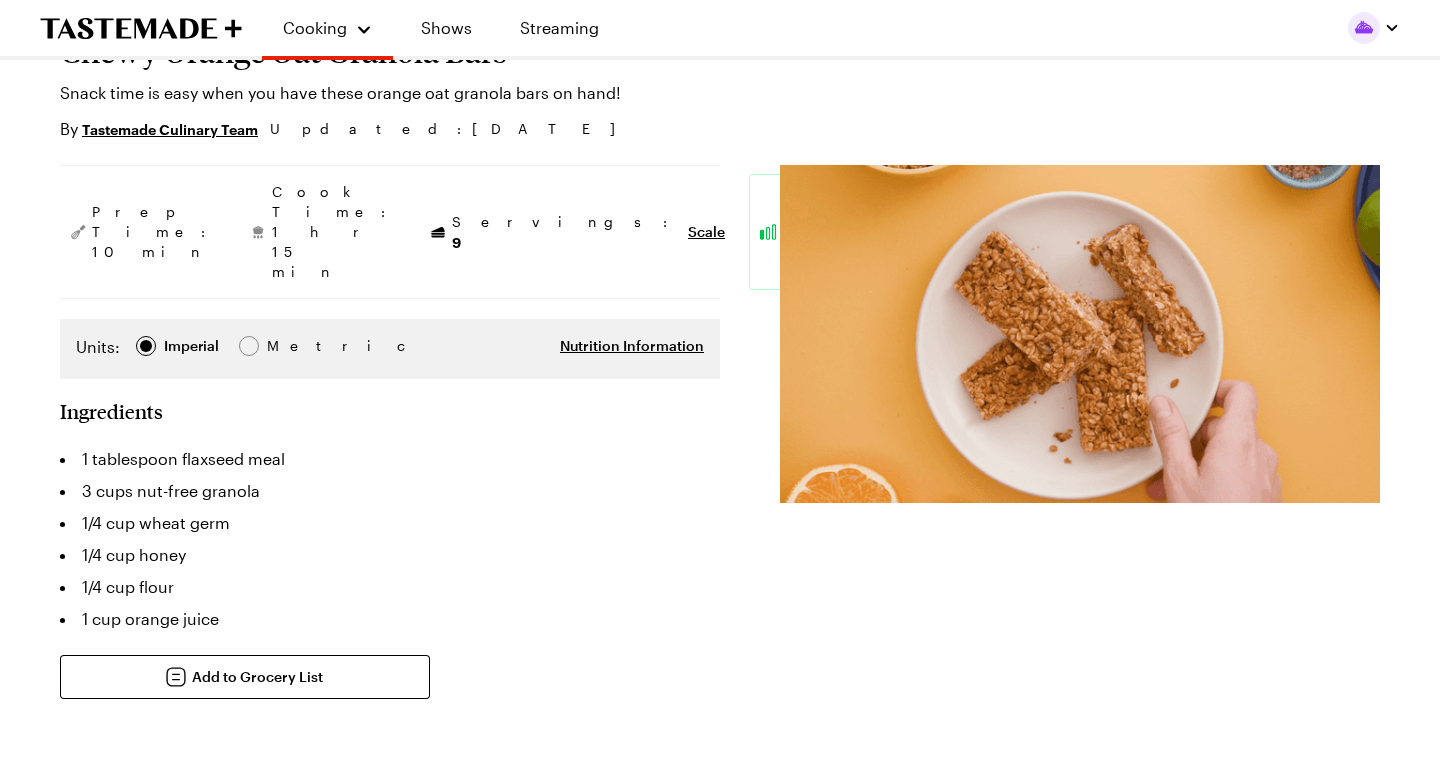 type on "x" 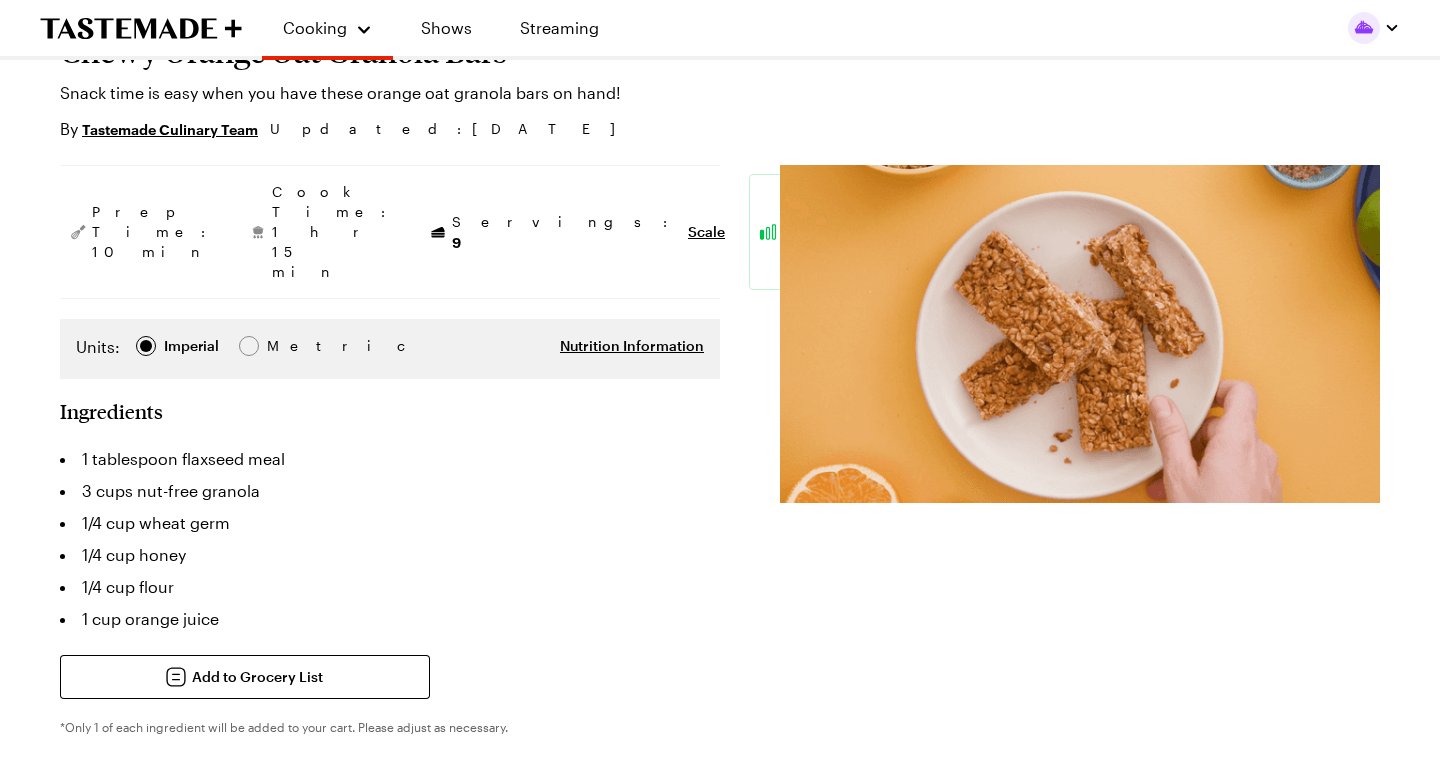 scroll, scrollTop: 236, scrollLeft: 0, axis: vertical 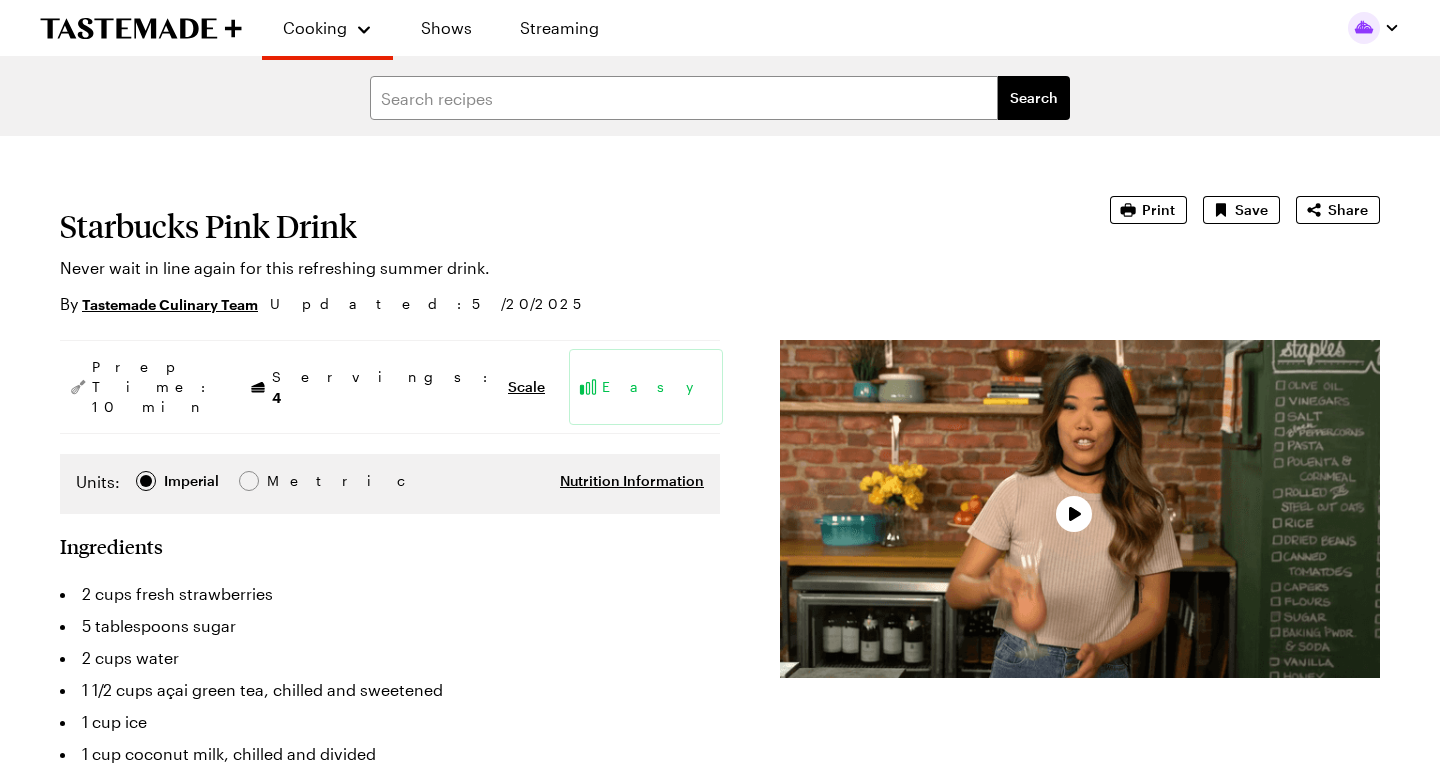 type on "x" 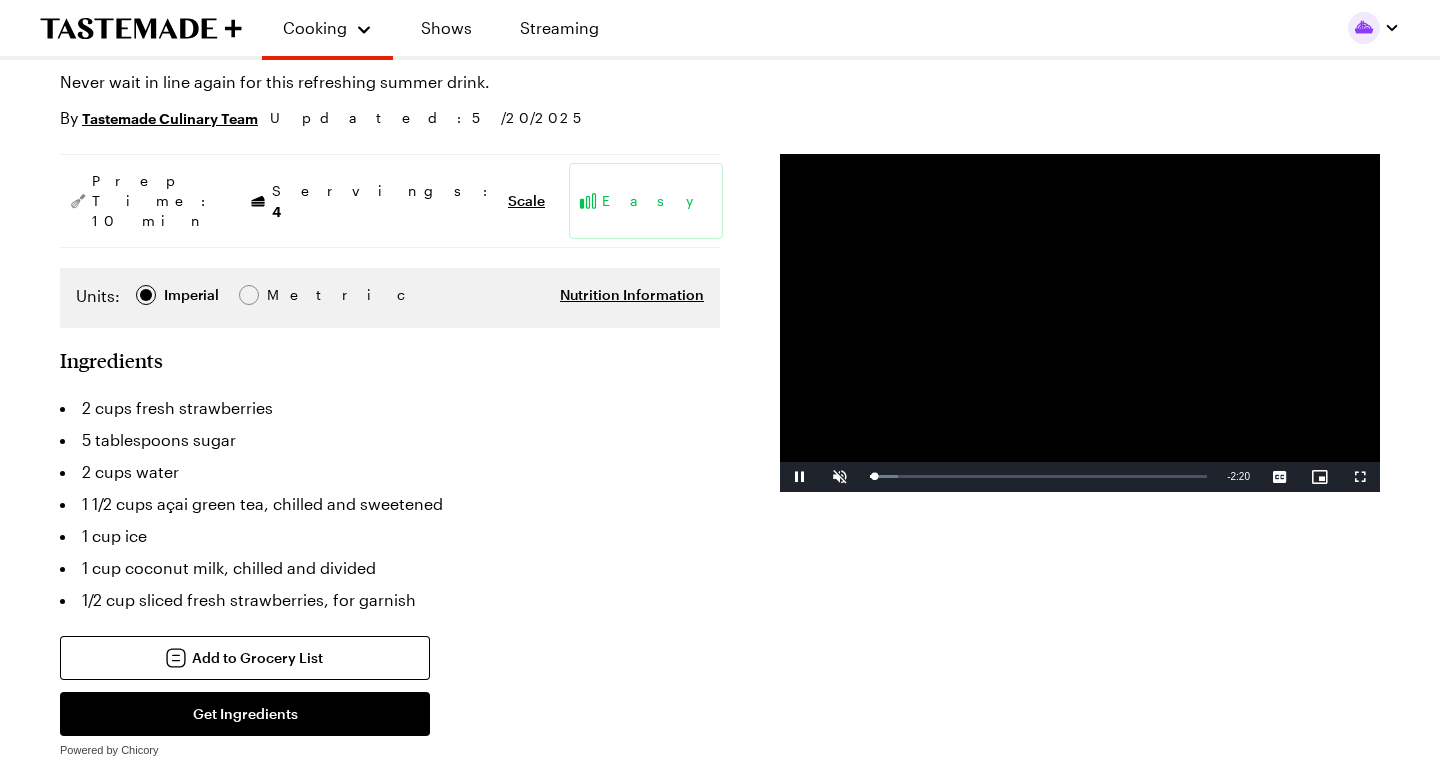 scroll, scrollTop: 192, scrollLeft: 0, axis: vertical 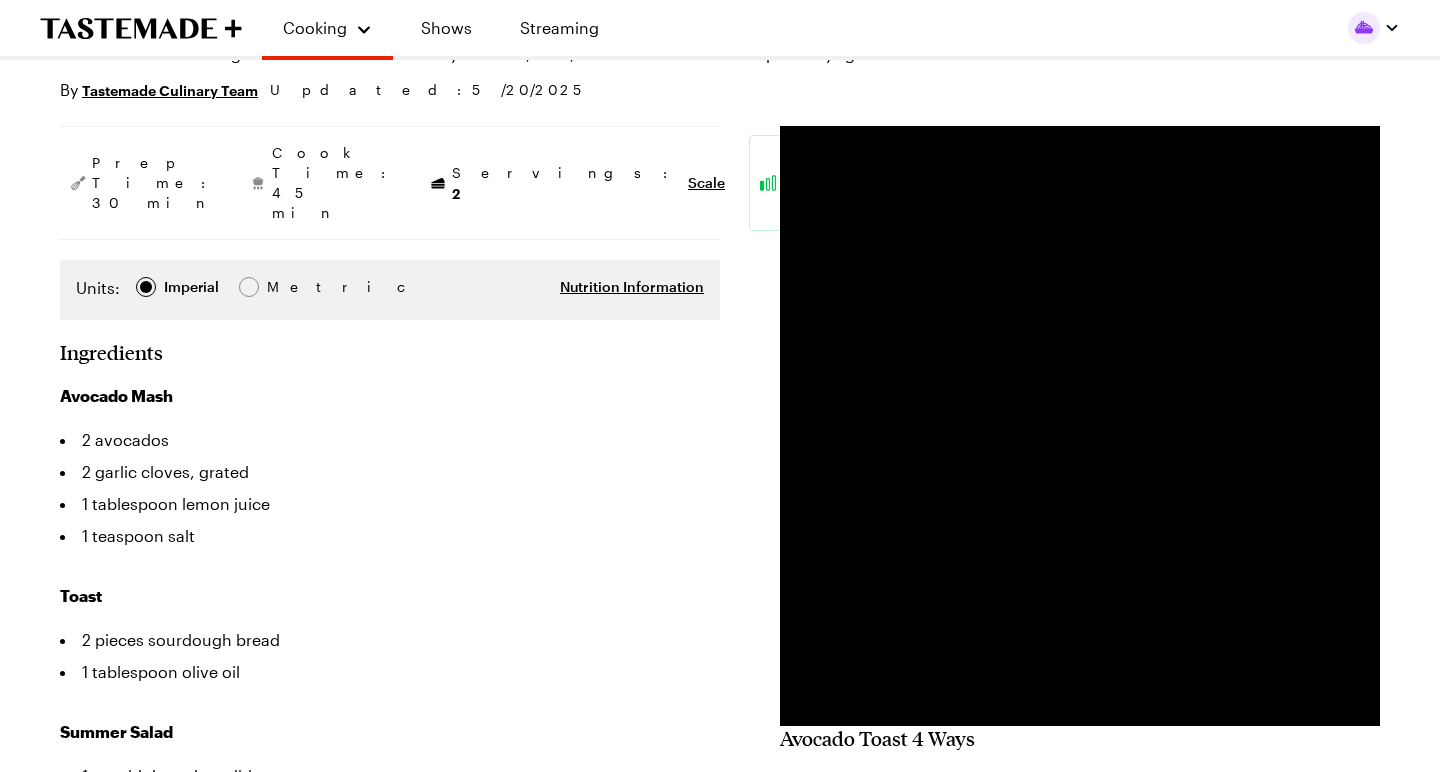 type on "x" 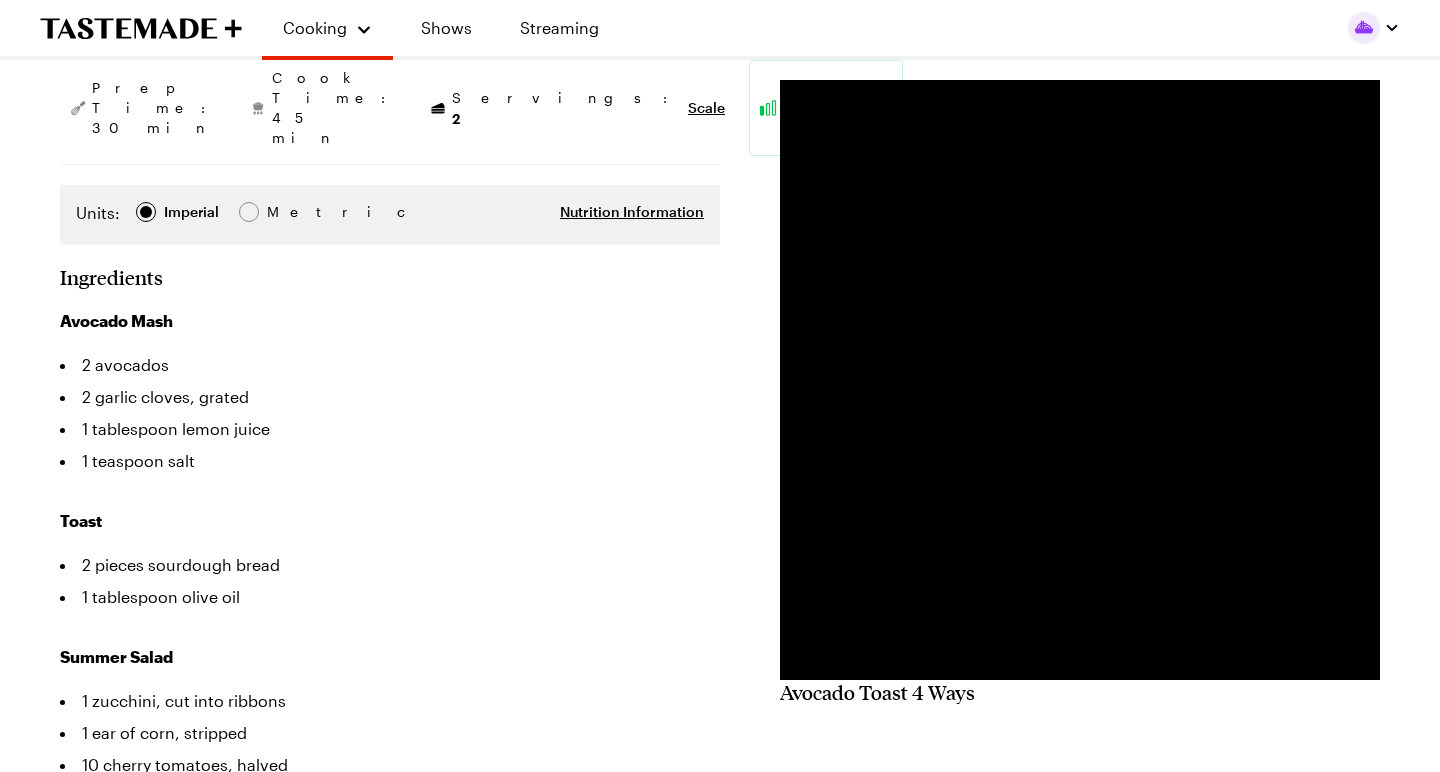 scroll, scrollTop: 291, scrollLeft: 0, axis: vertical 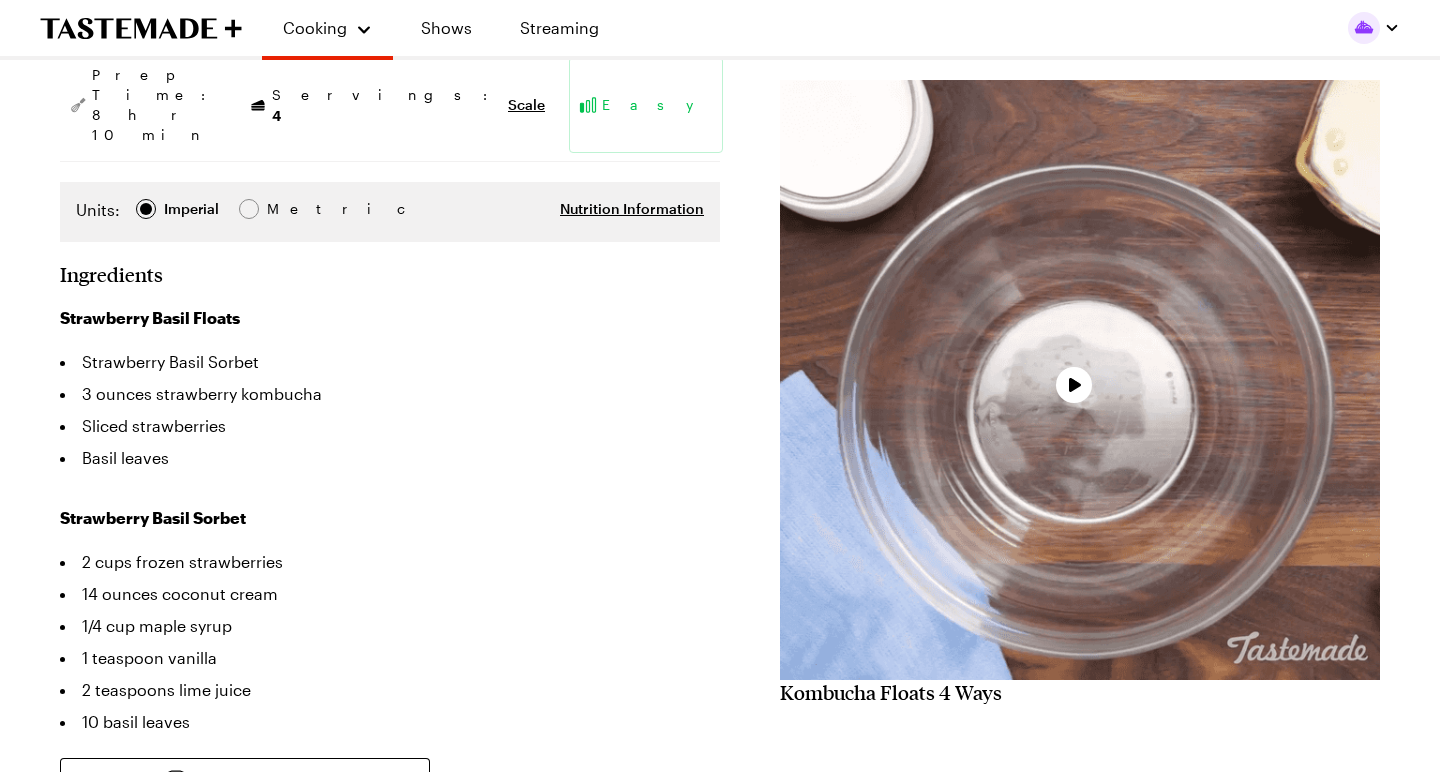 type on "x" 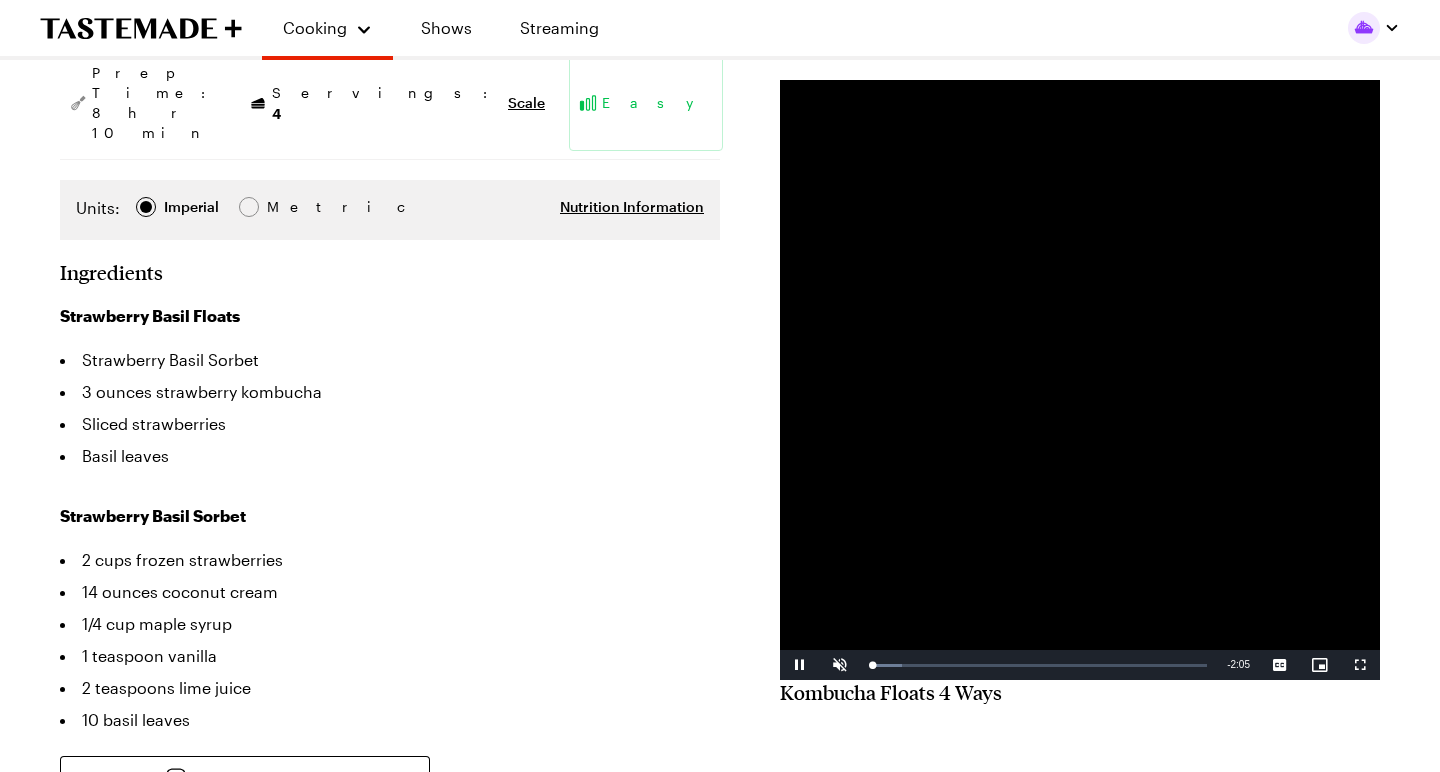 scroll, scrollTop: 289, scrollLeft: 0, axis: vertical 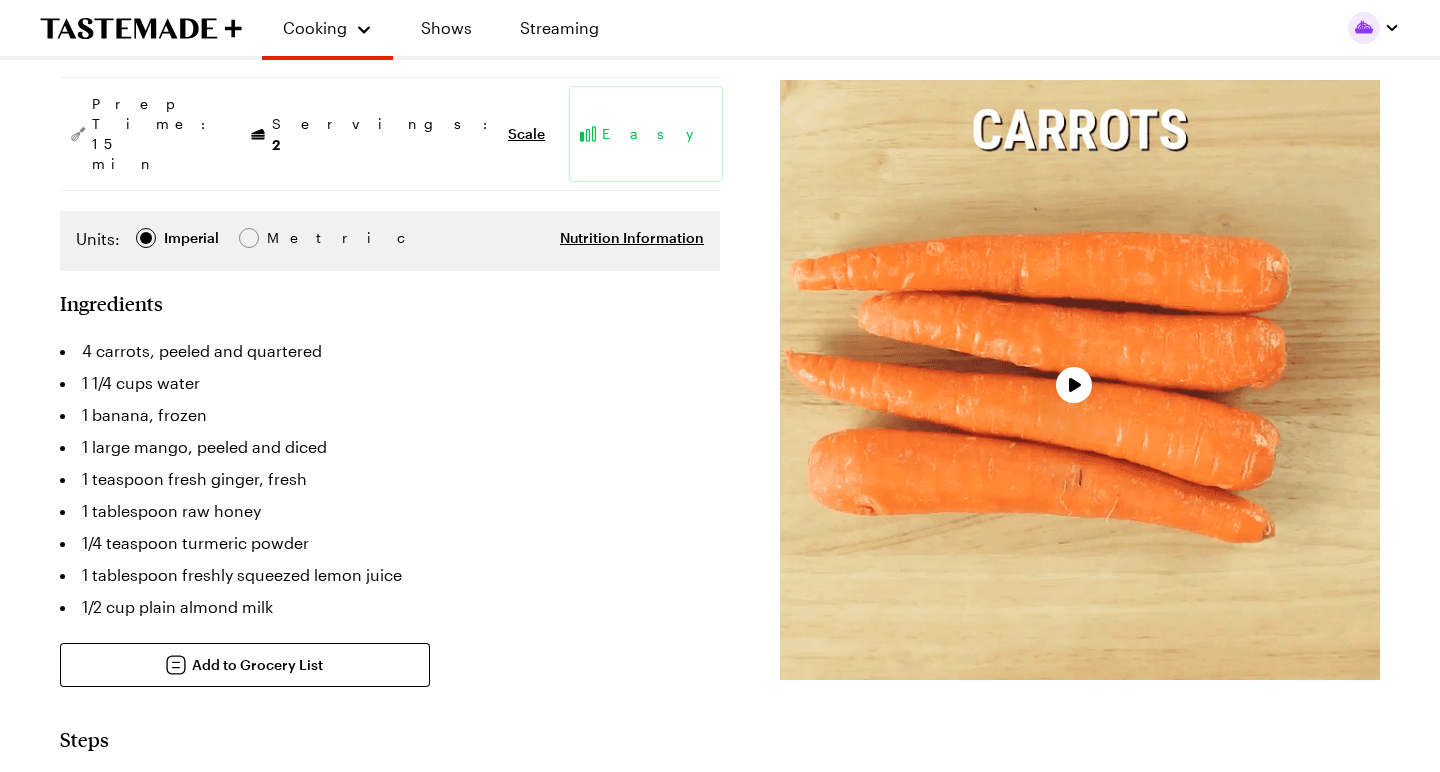 type on "x" 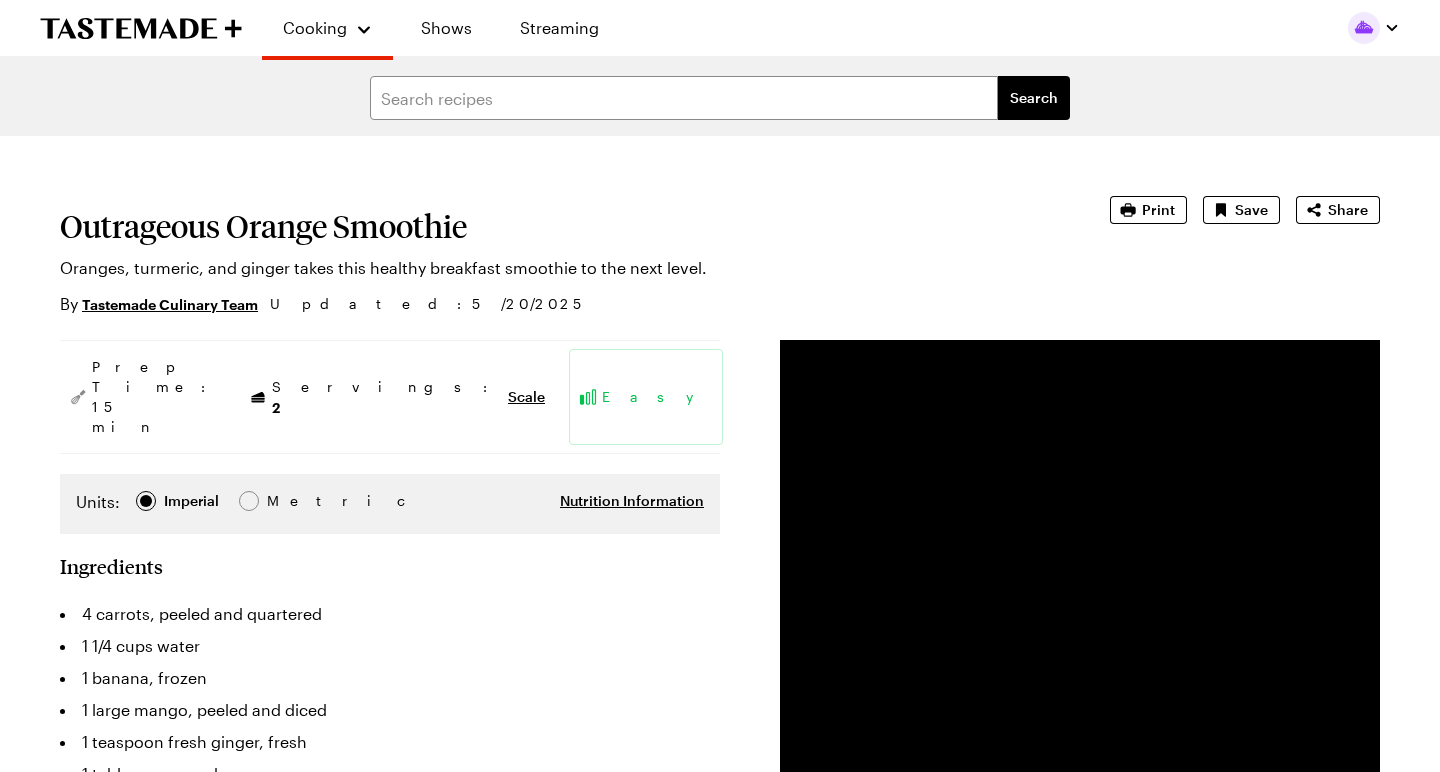 scroll, scrollTop: 0, scrollLeft: 0, axis: both 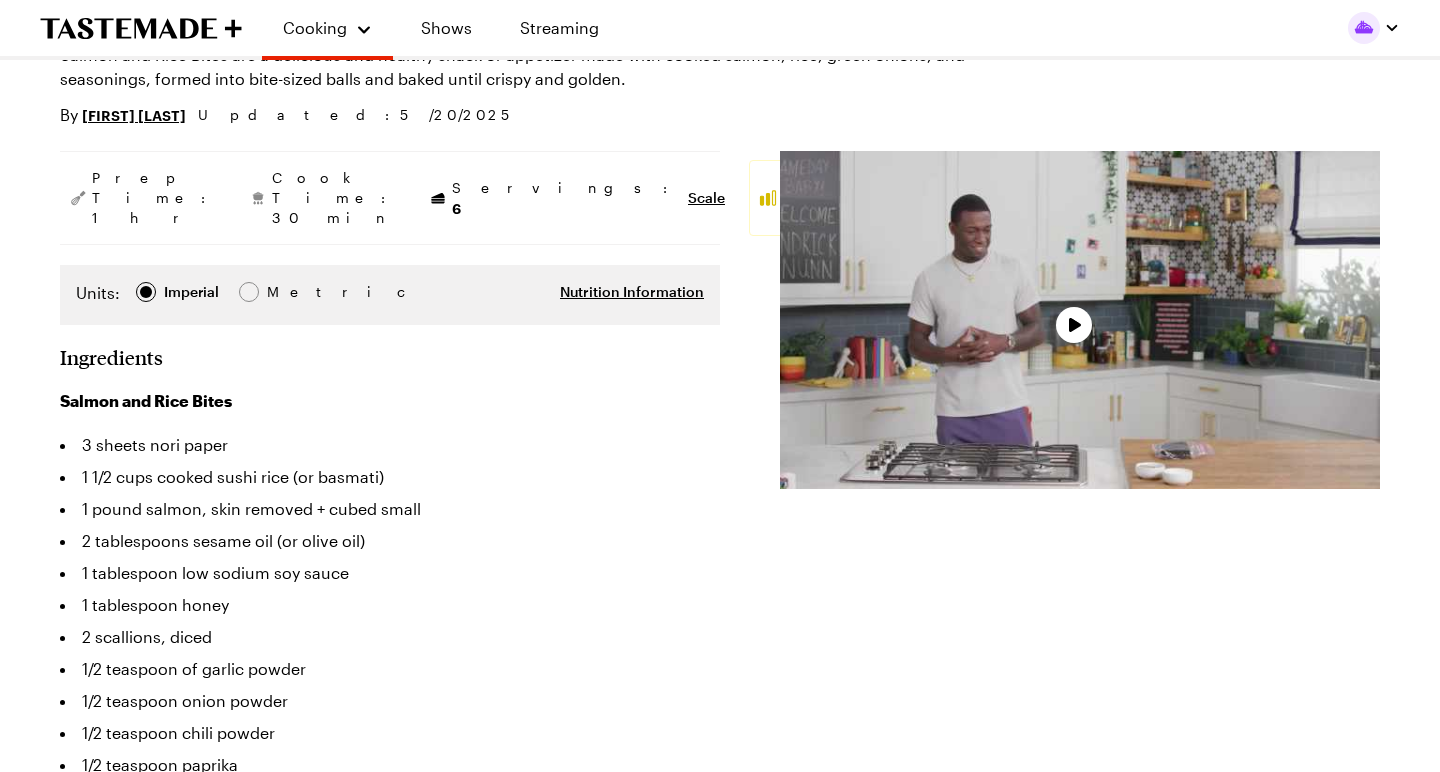 type on "x" 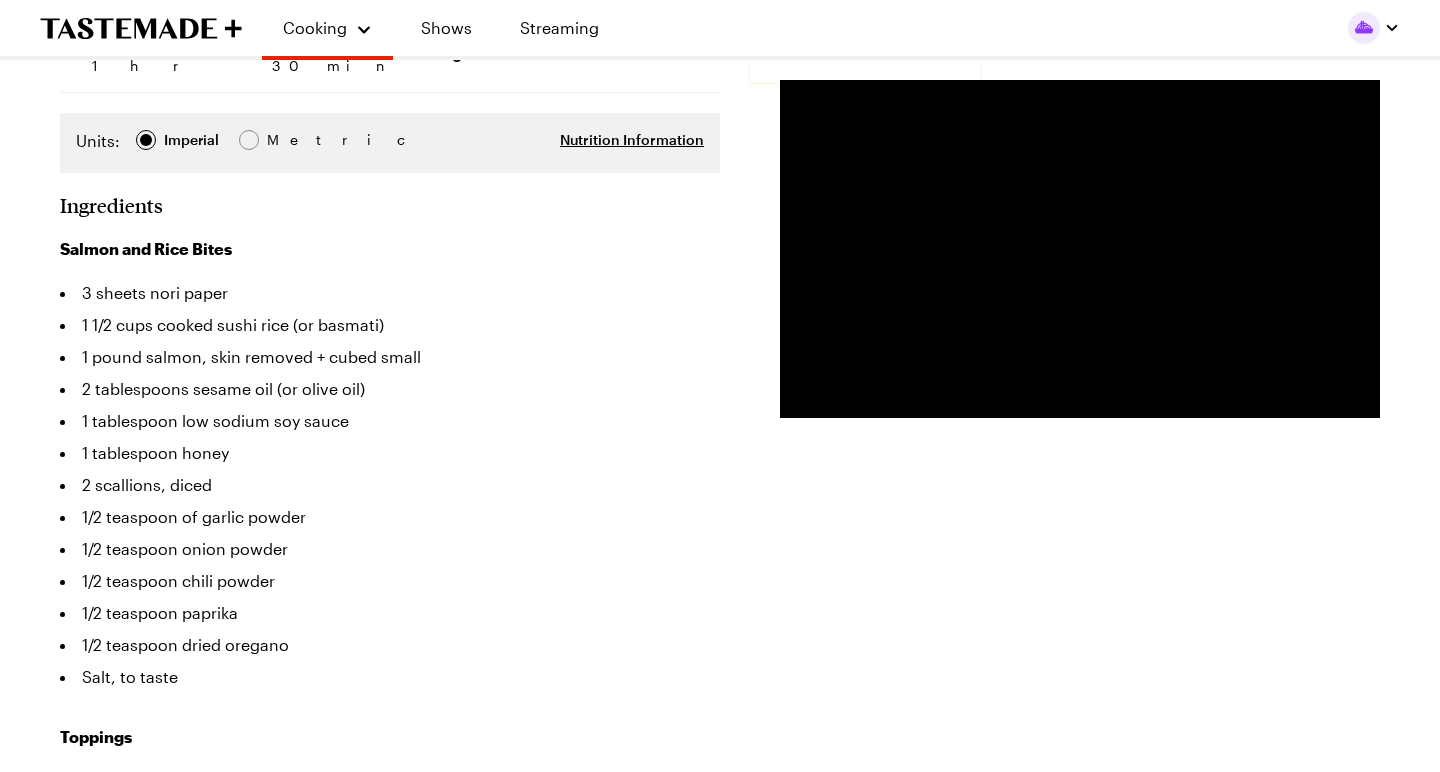 scroll, scrollTop: 362, scrollLeft: 0, axis: vertical 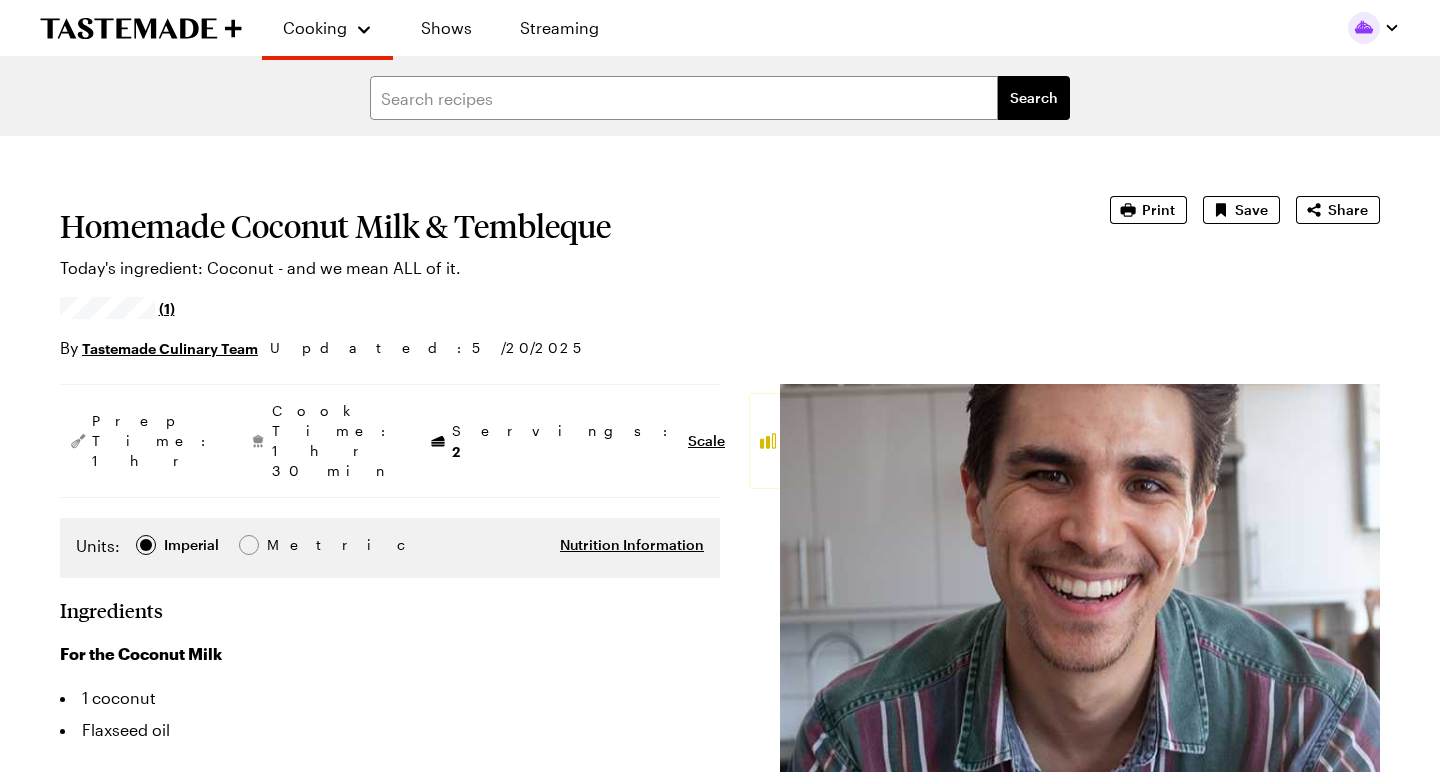 type on "x" 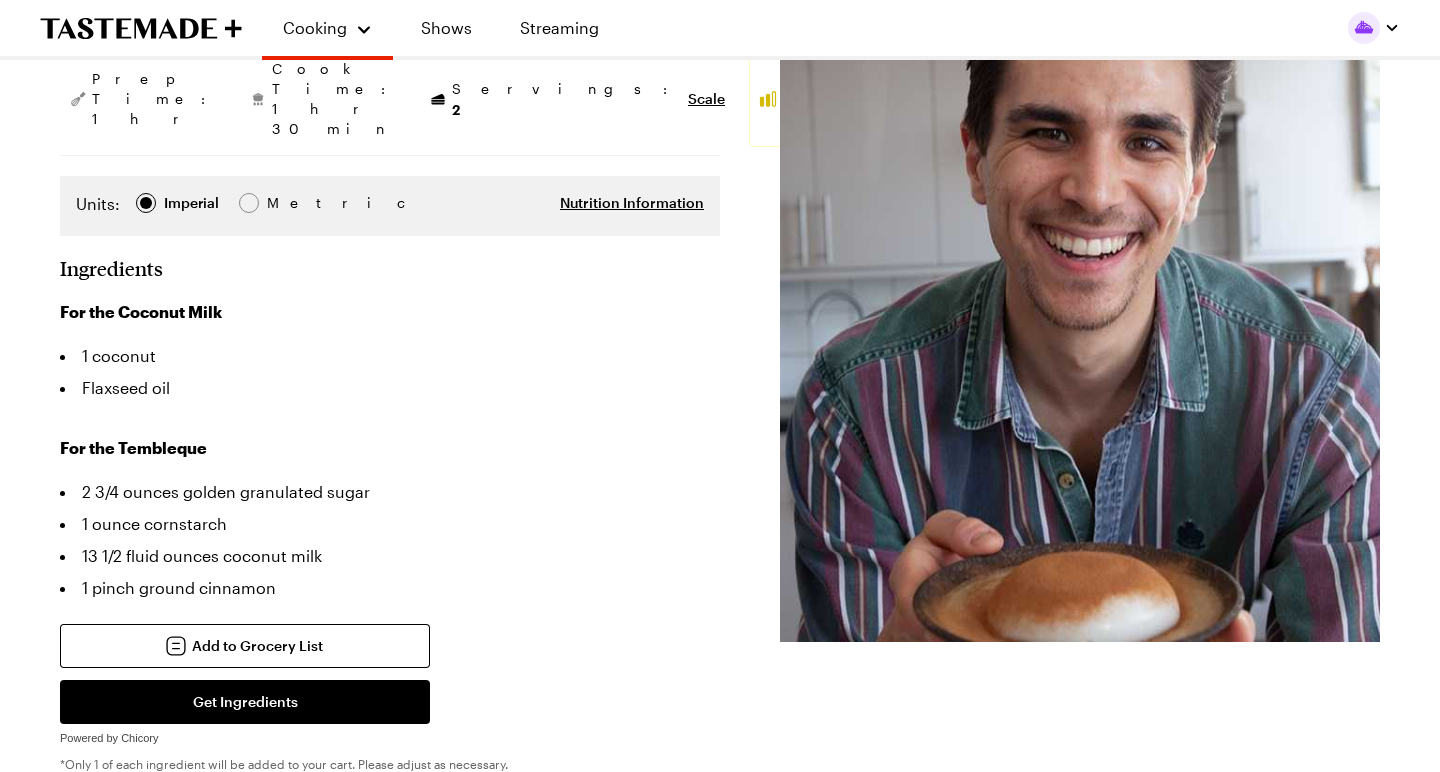 scroll, scrollTop: 344, scrollLeft: 0, axis: vertical 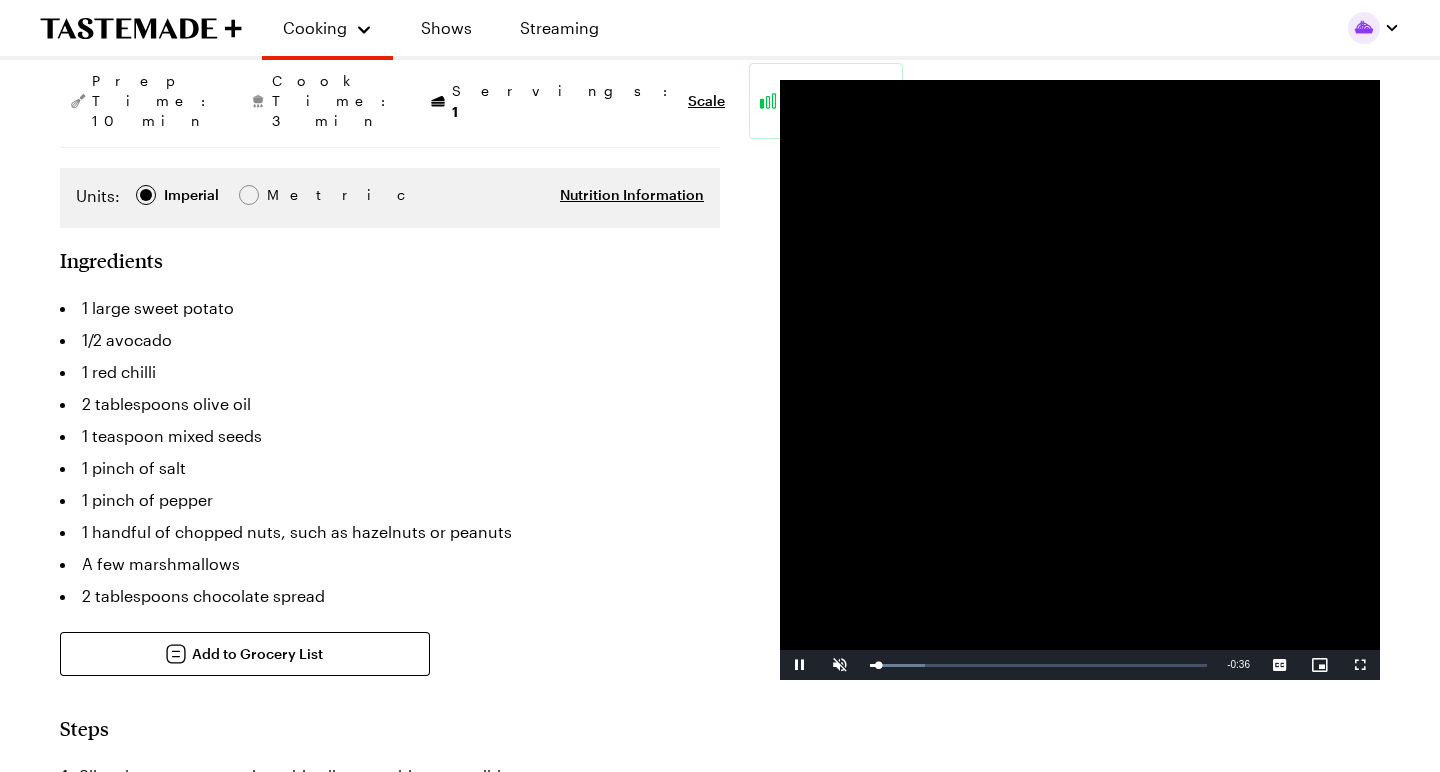type on "x" 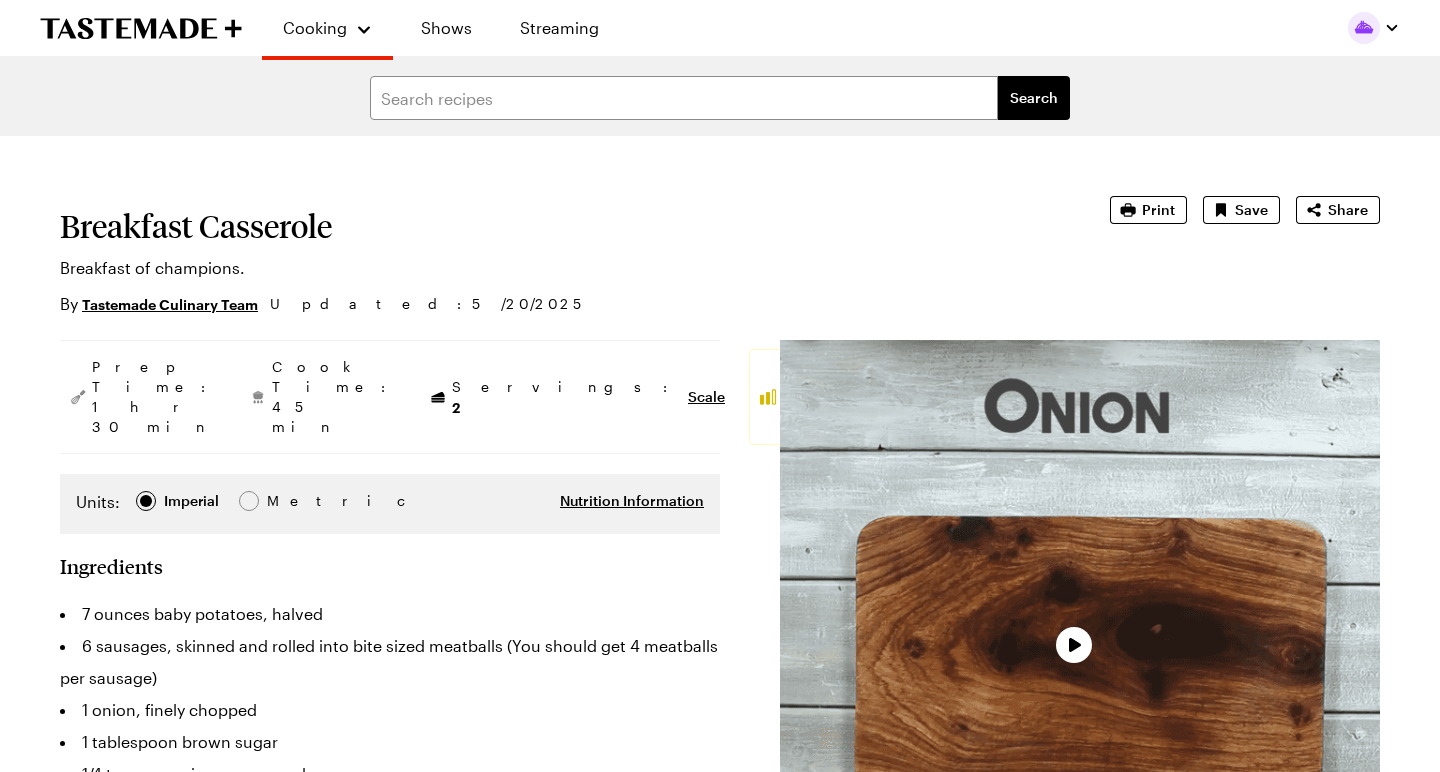 scroll, scrollTop: 0, scrollLeft: 0, axis: both 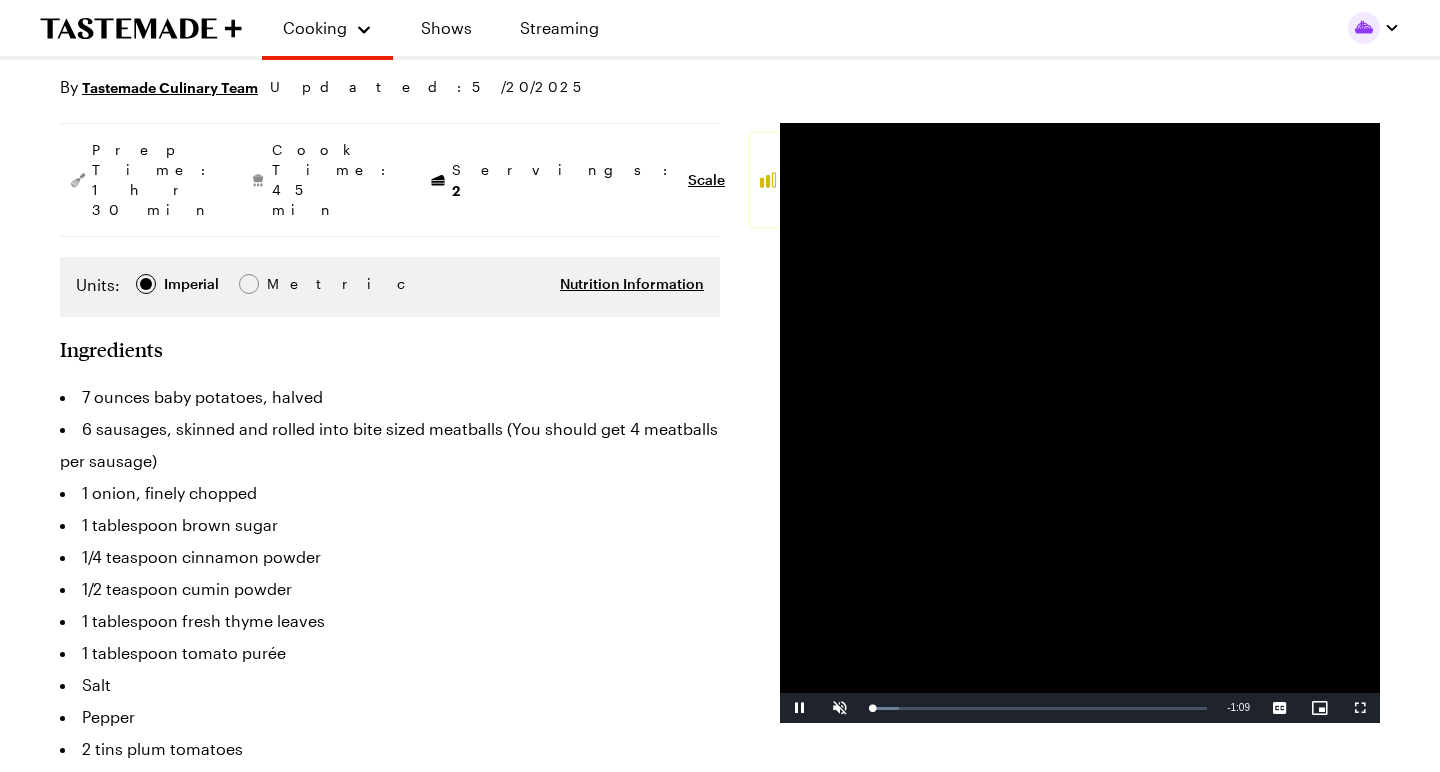 type on "x" 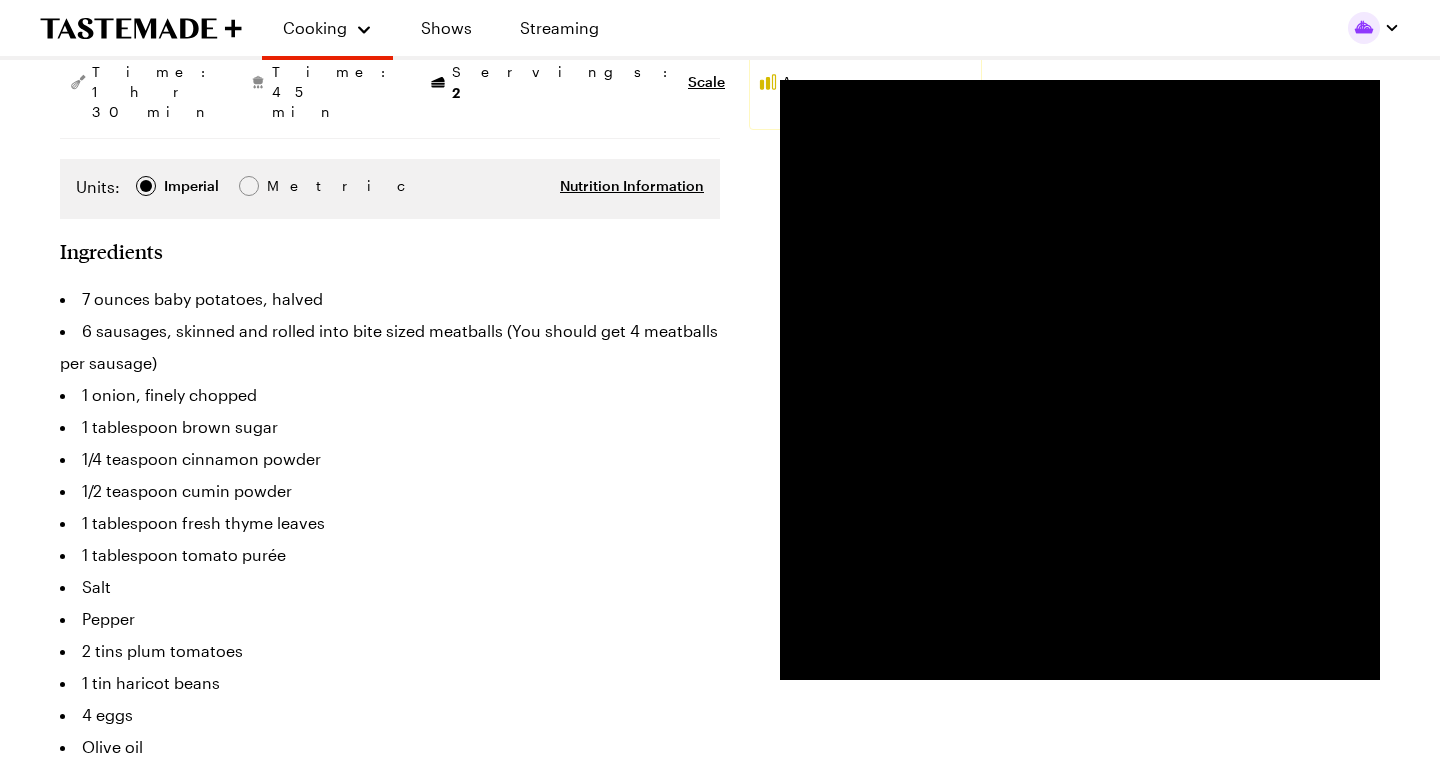 scroll, scrollTop: 317, scrollLeft: 0, axis: vertical 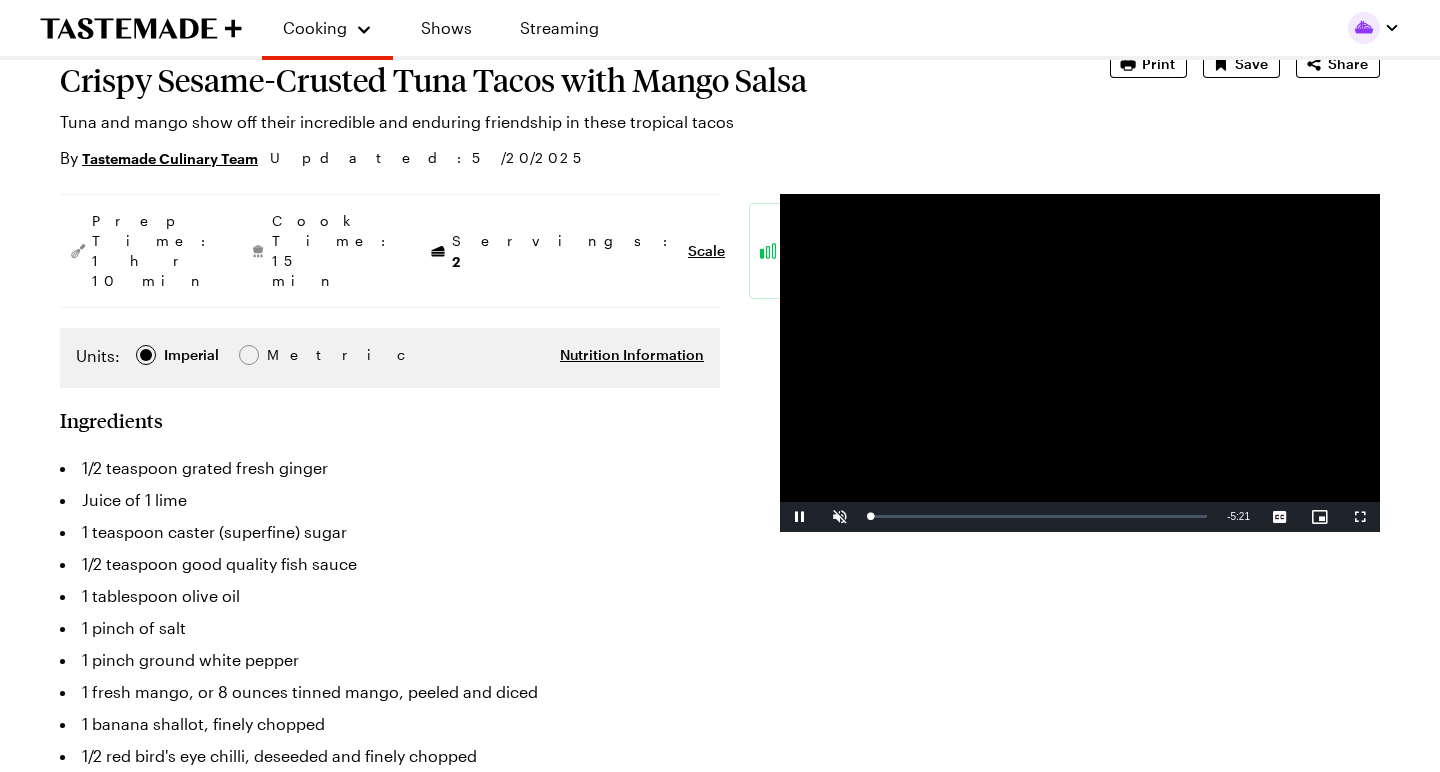 type on "x" 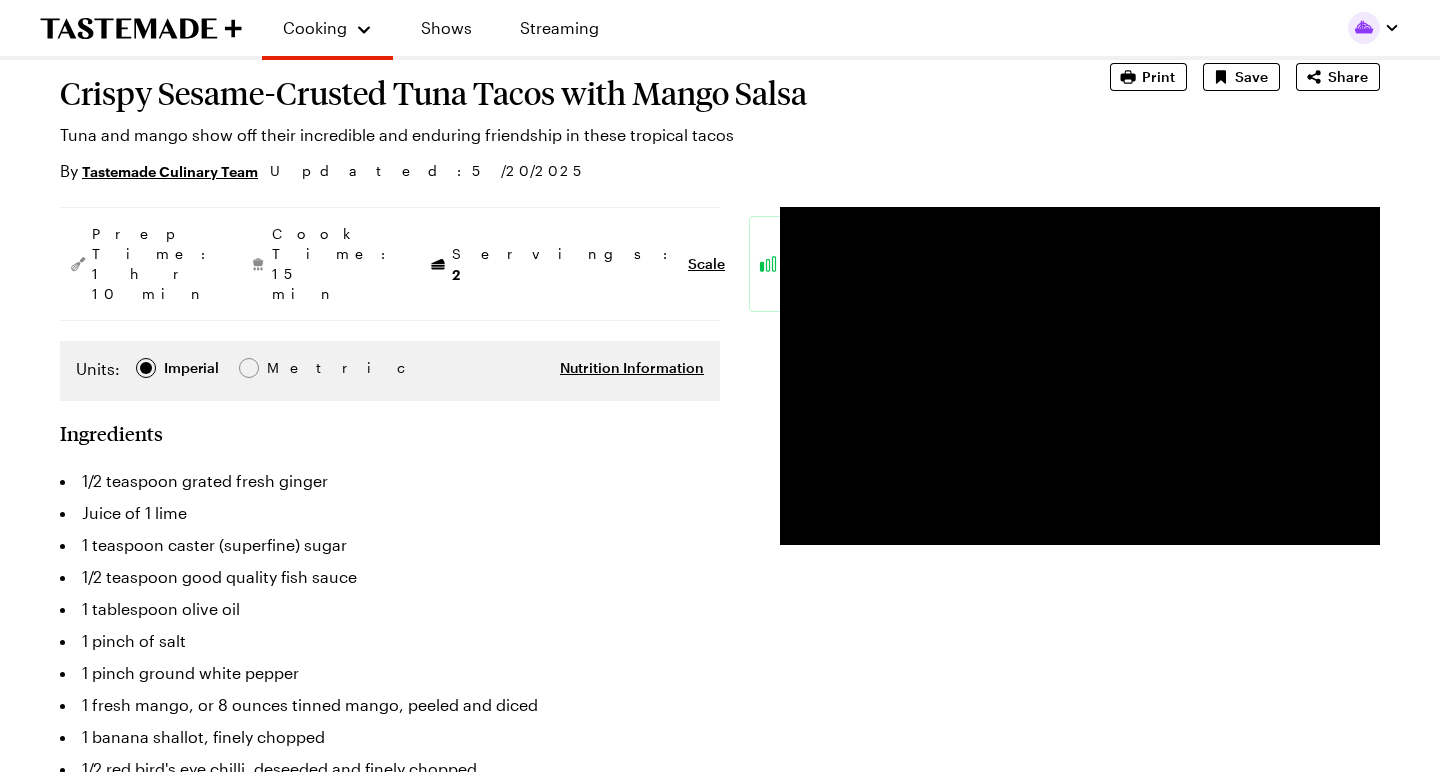 scroll, scrollTop: 133, scrollLeft: 0, axis: vertical 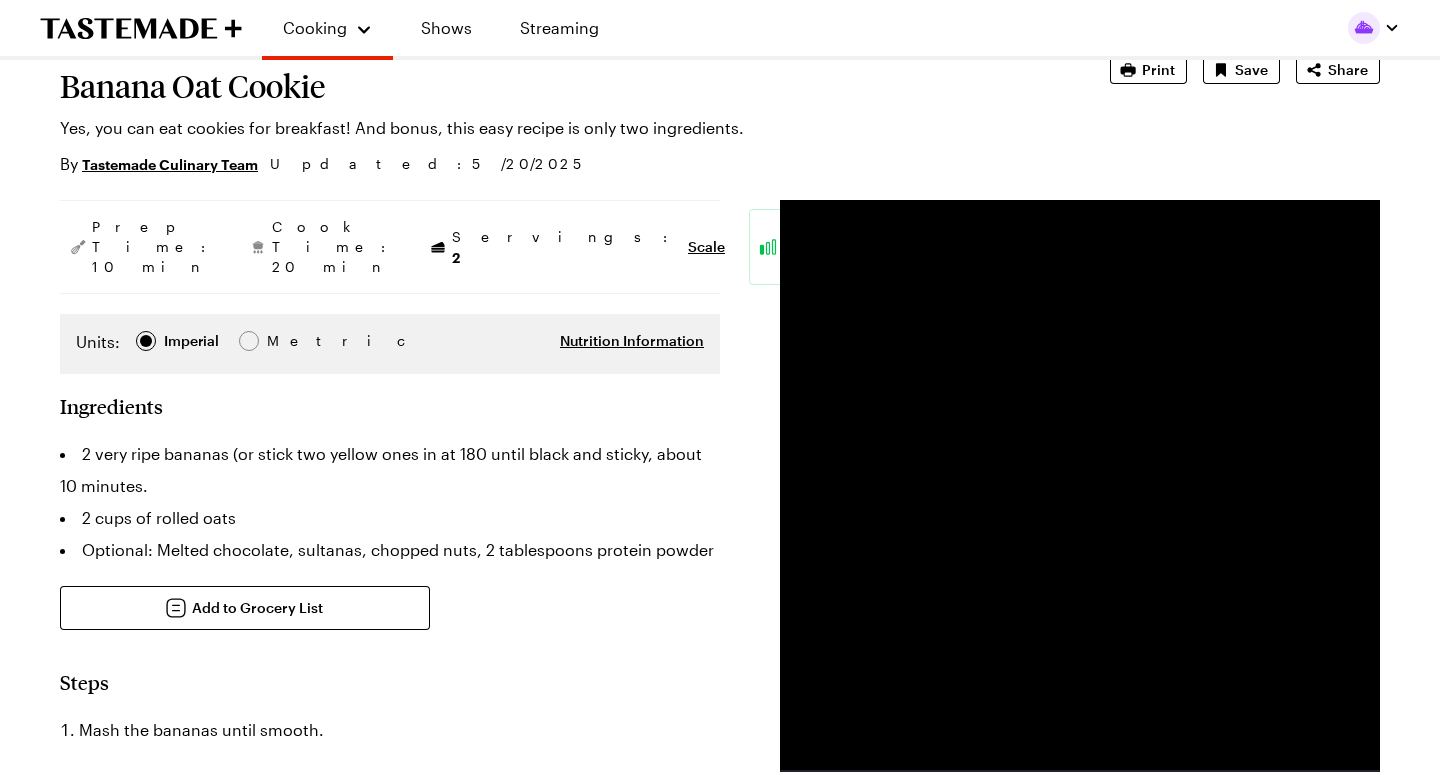 type on "x" 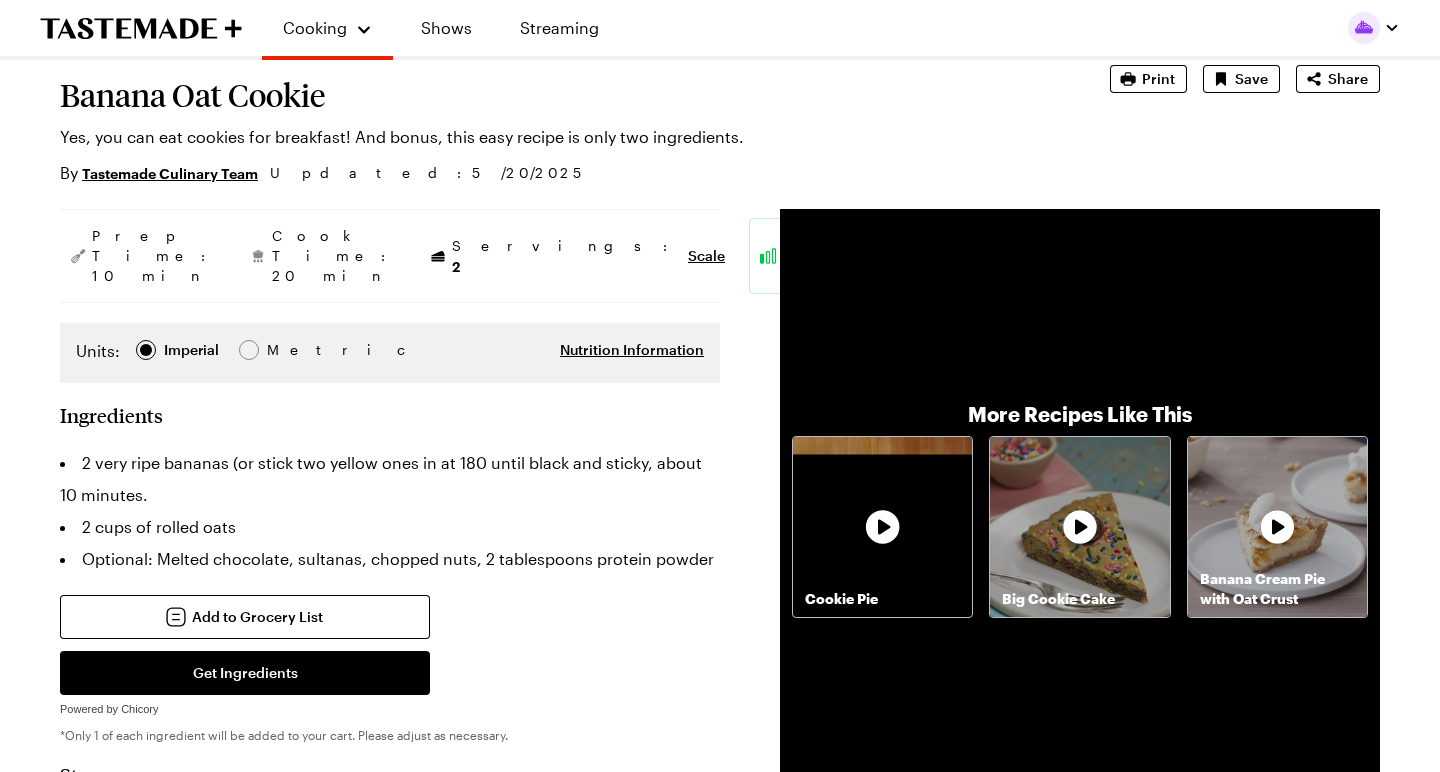 scroll, scrollTop: 134, scrollLeft: 0, axis: vertical 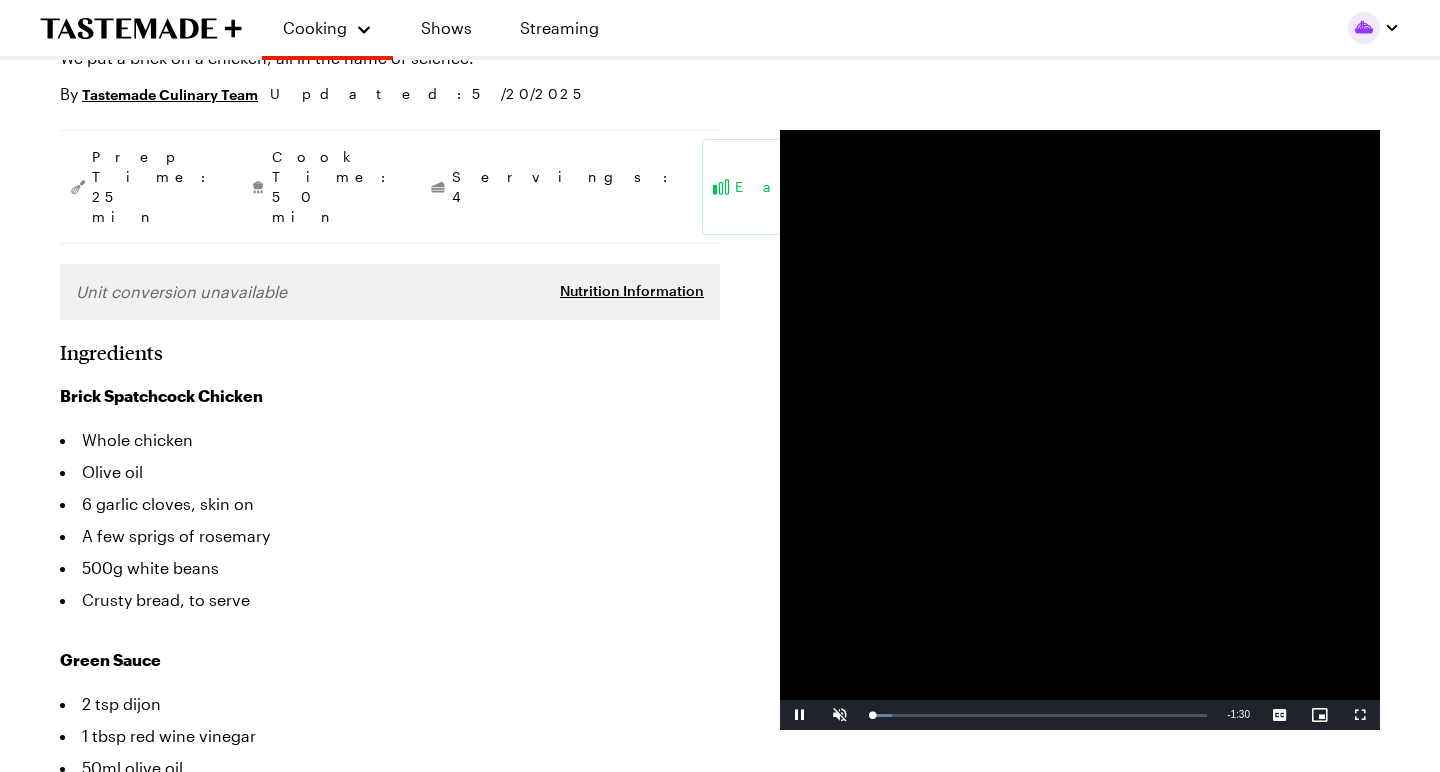type on "x" 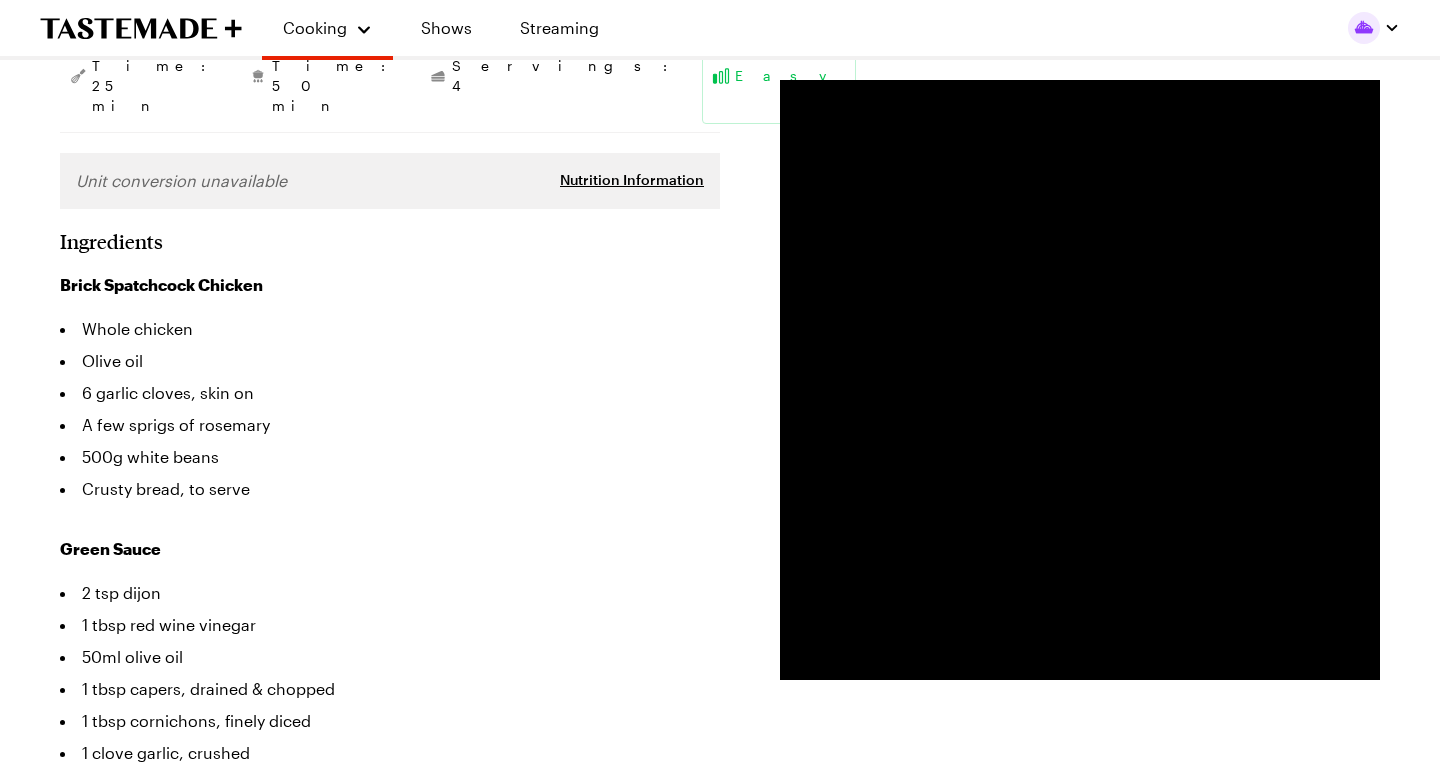 scroll, scrollTop: 319, scrollLeft: 0, axis: vertical 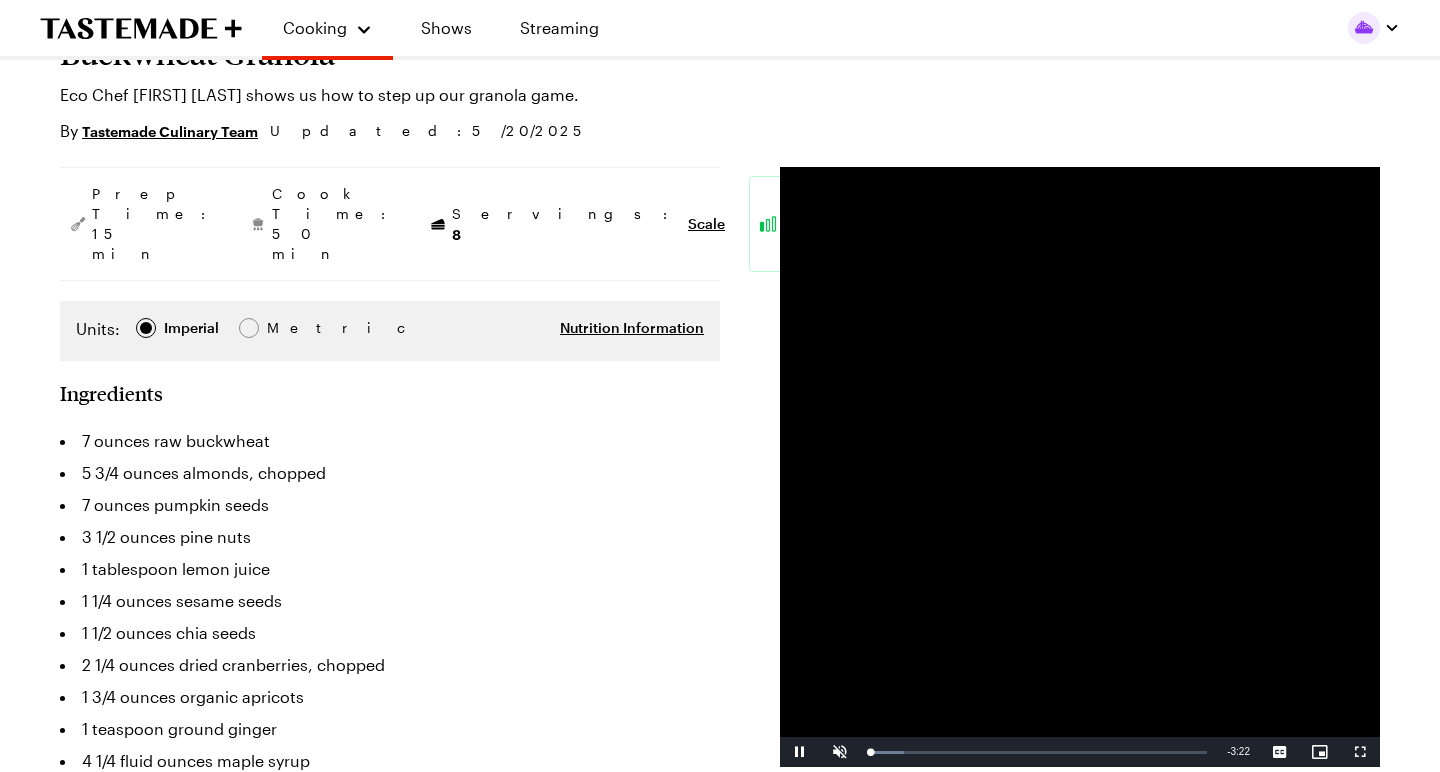type on "x" 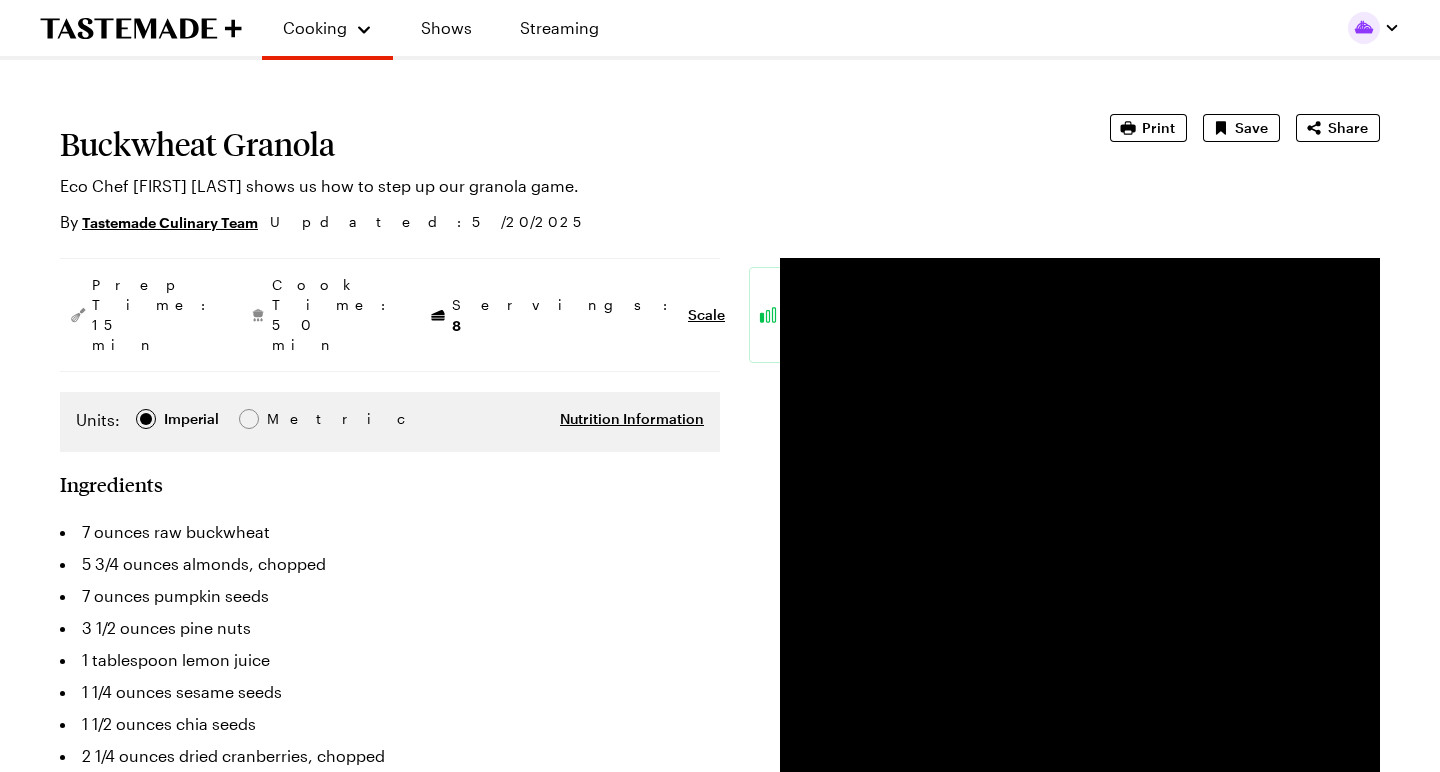 scroll, scrollTop: 68, scrollLeft: 0, axis: vertical 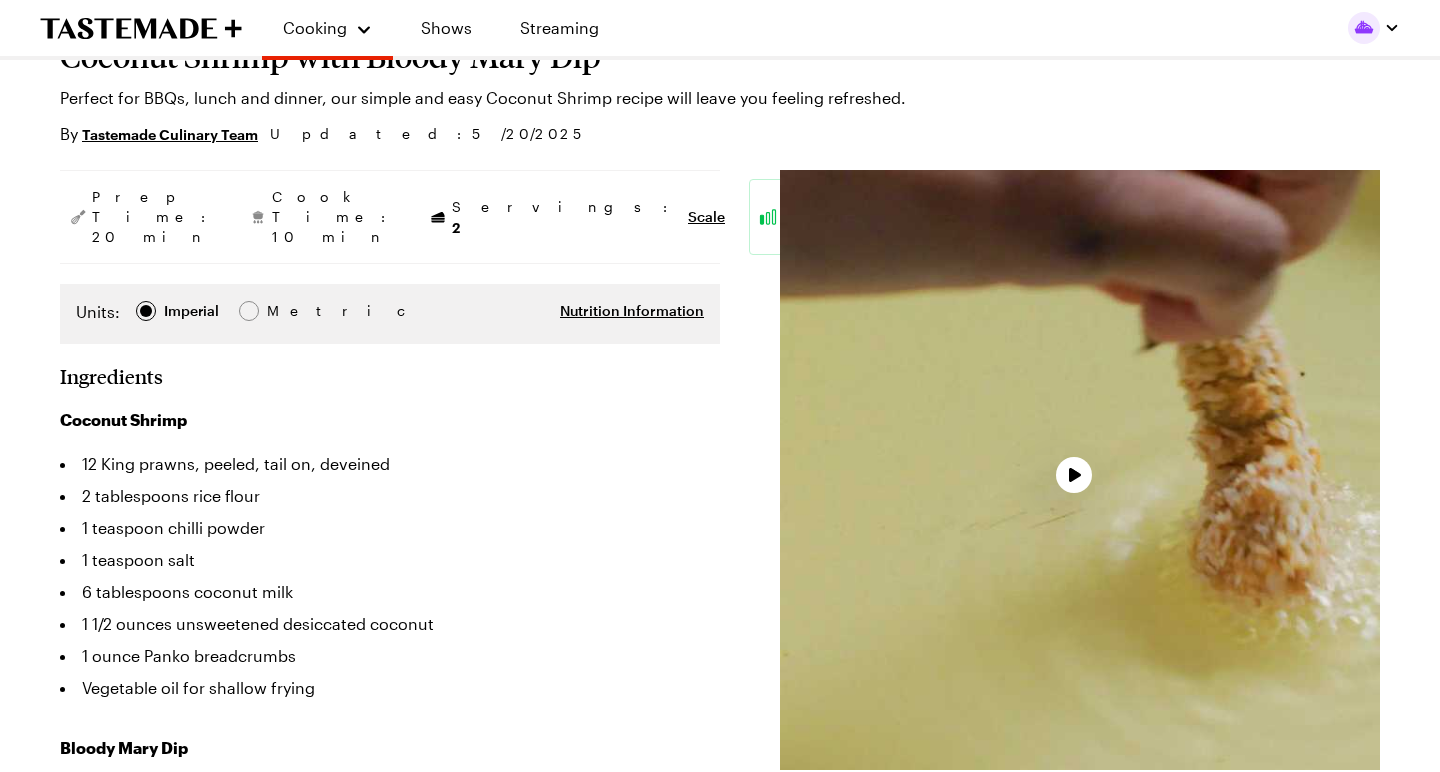 type on "x" 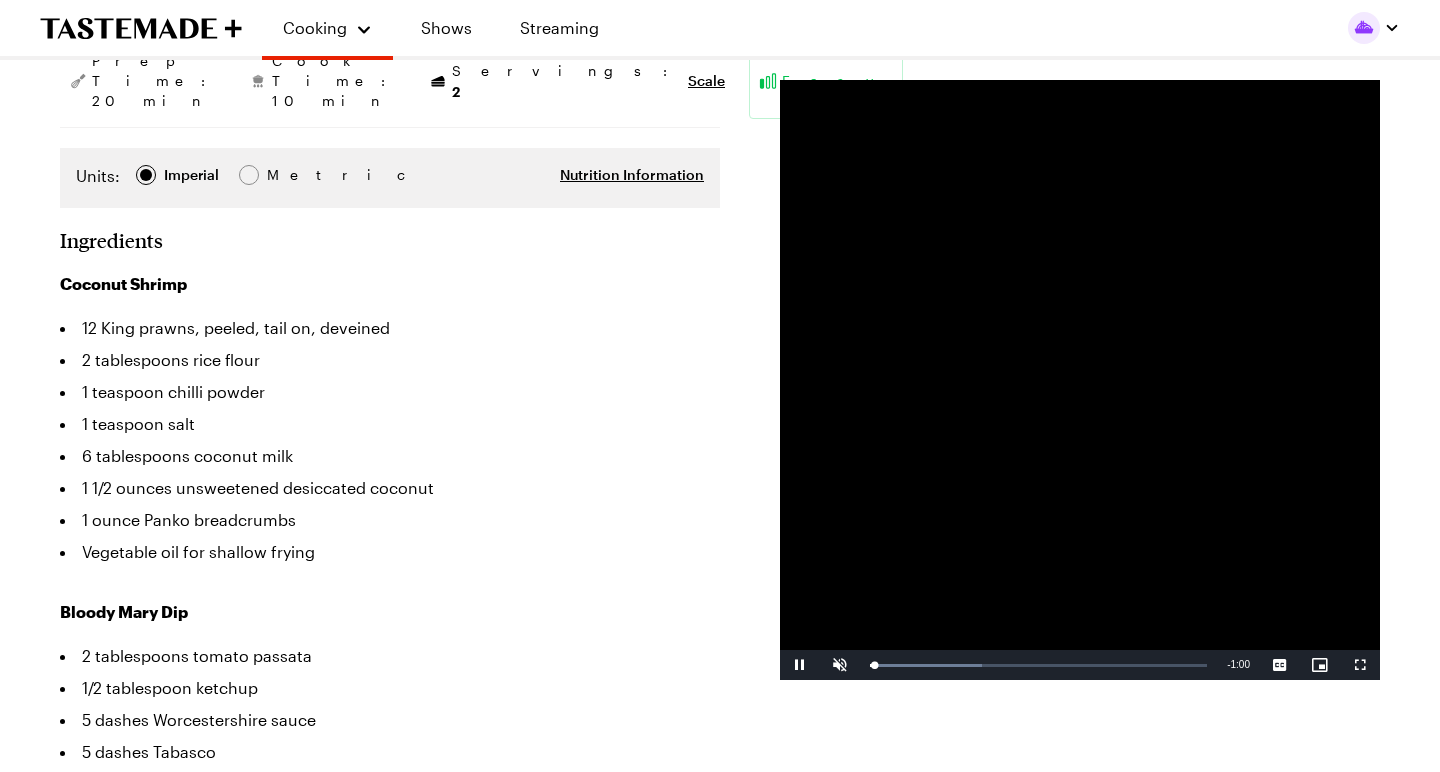 scroll, scrollTop: 305, scrollLeft: 0, axis: vertical 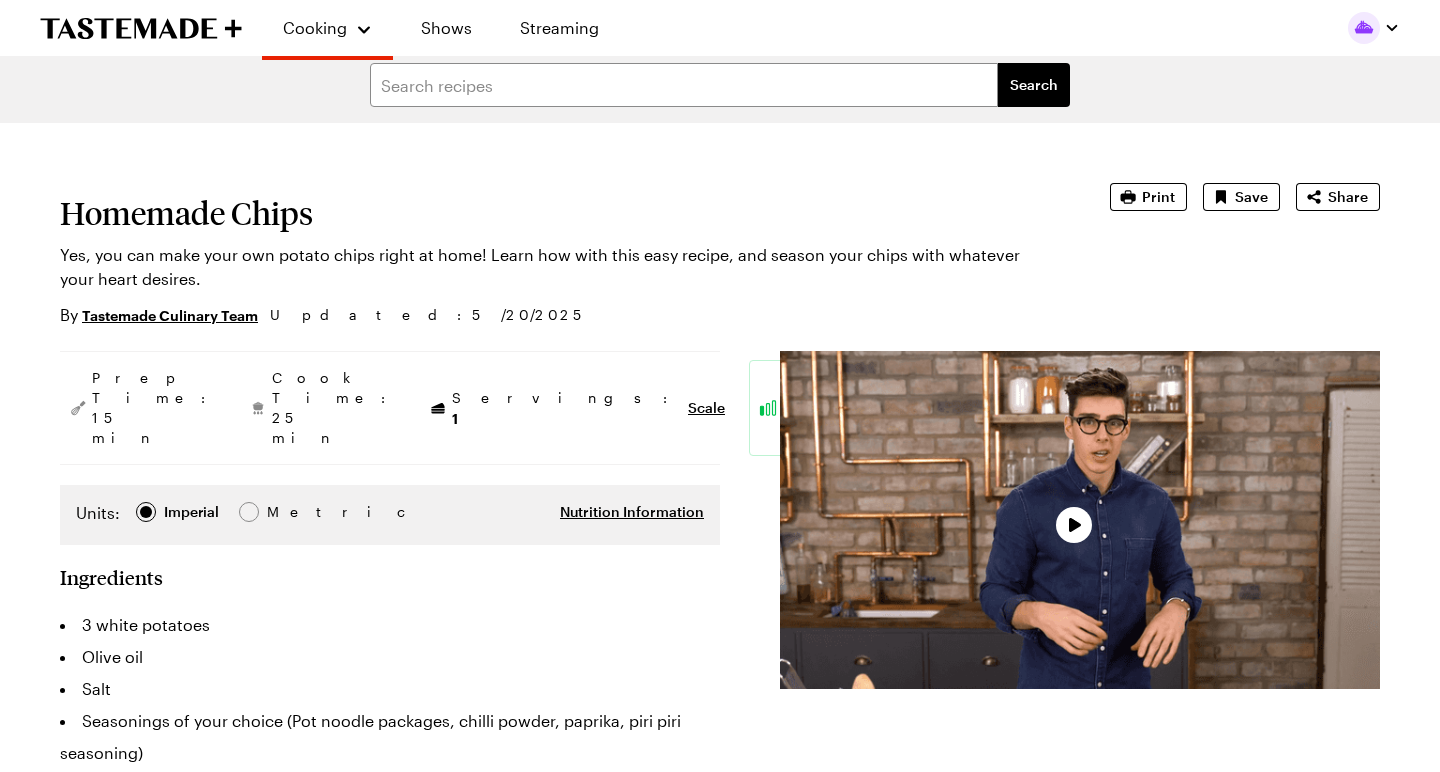 type on "x" 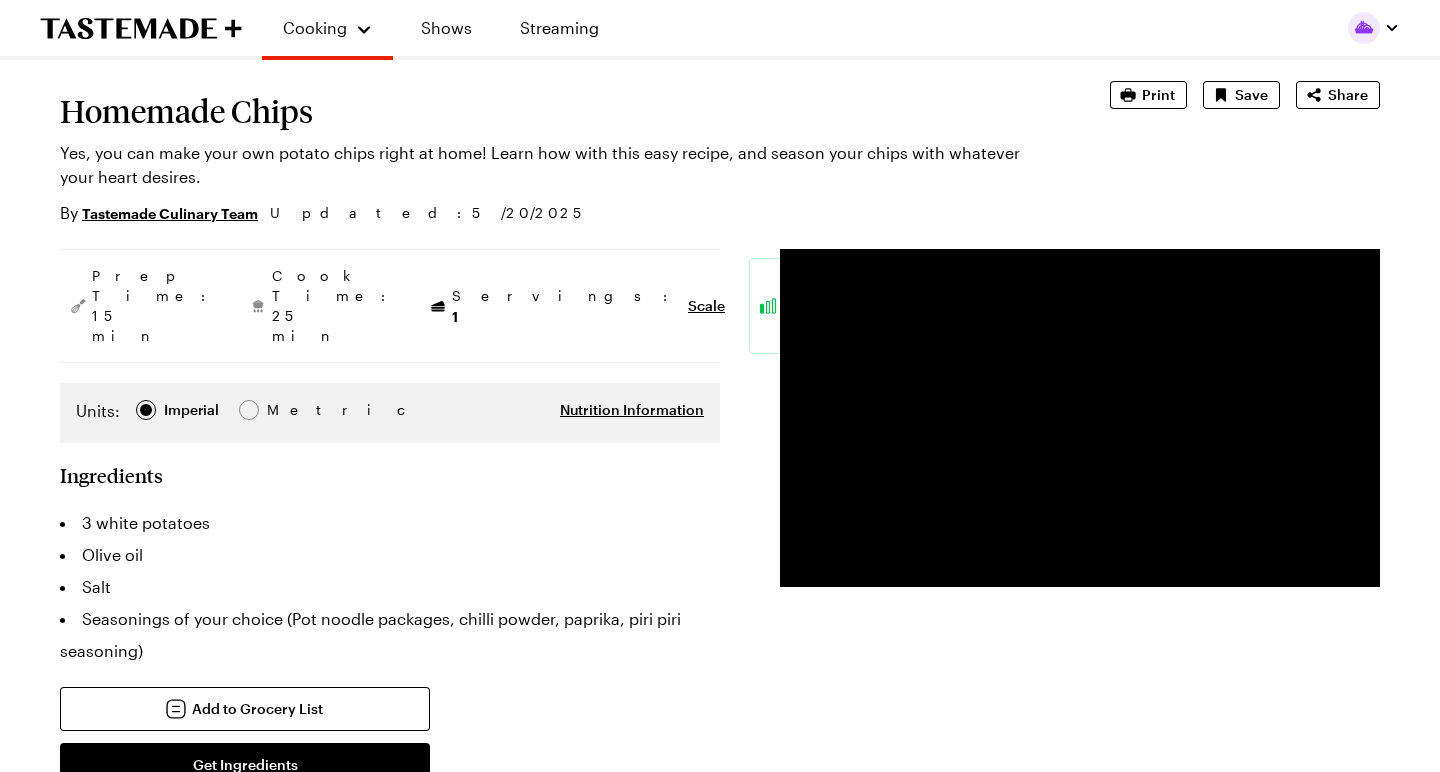 scroll, scrollTop: 113, scrollLeft: 0, axis: vertical 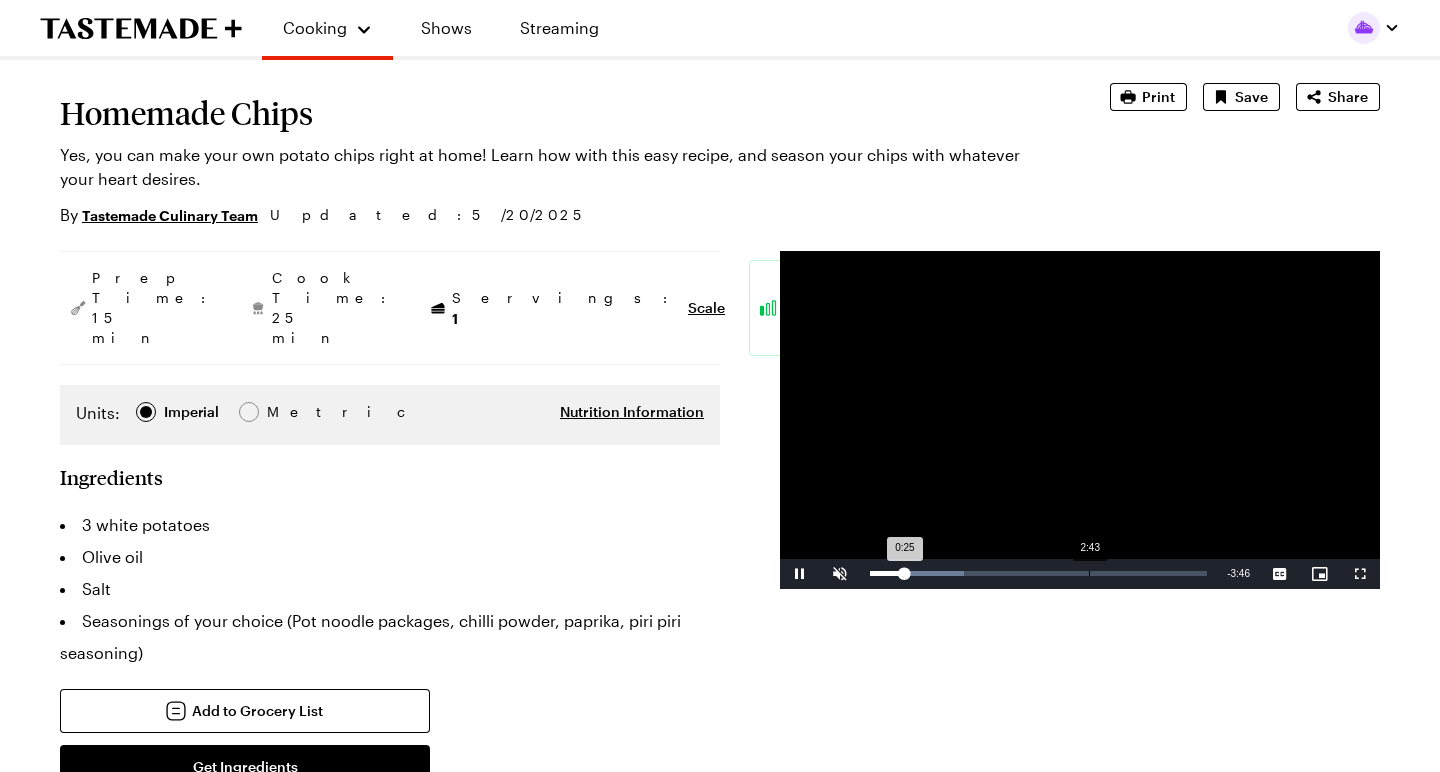 click on "2:43" at bounding box center [1089, 573] 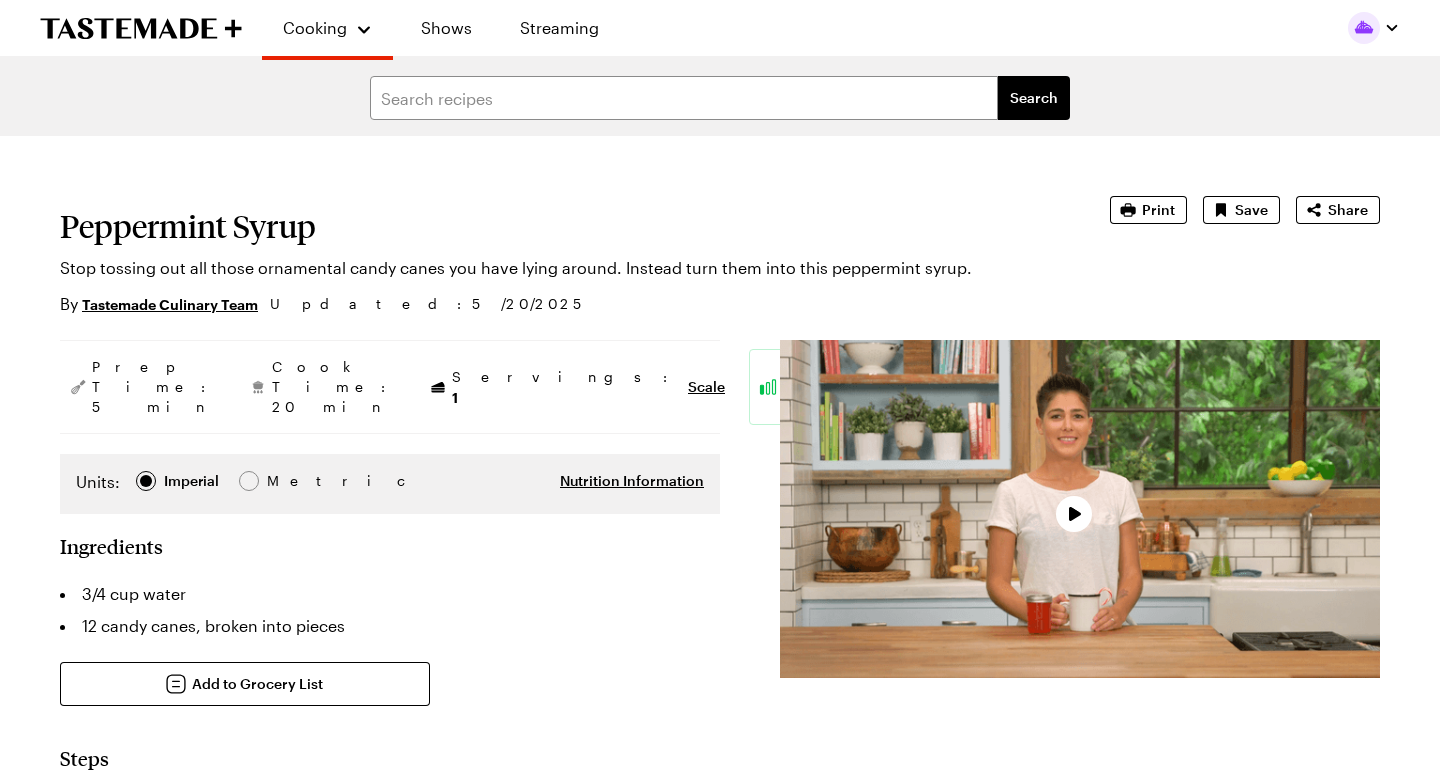 scroll, scrollTop: 0, scrollLeft: 0, axis: both 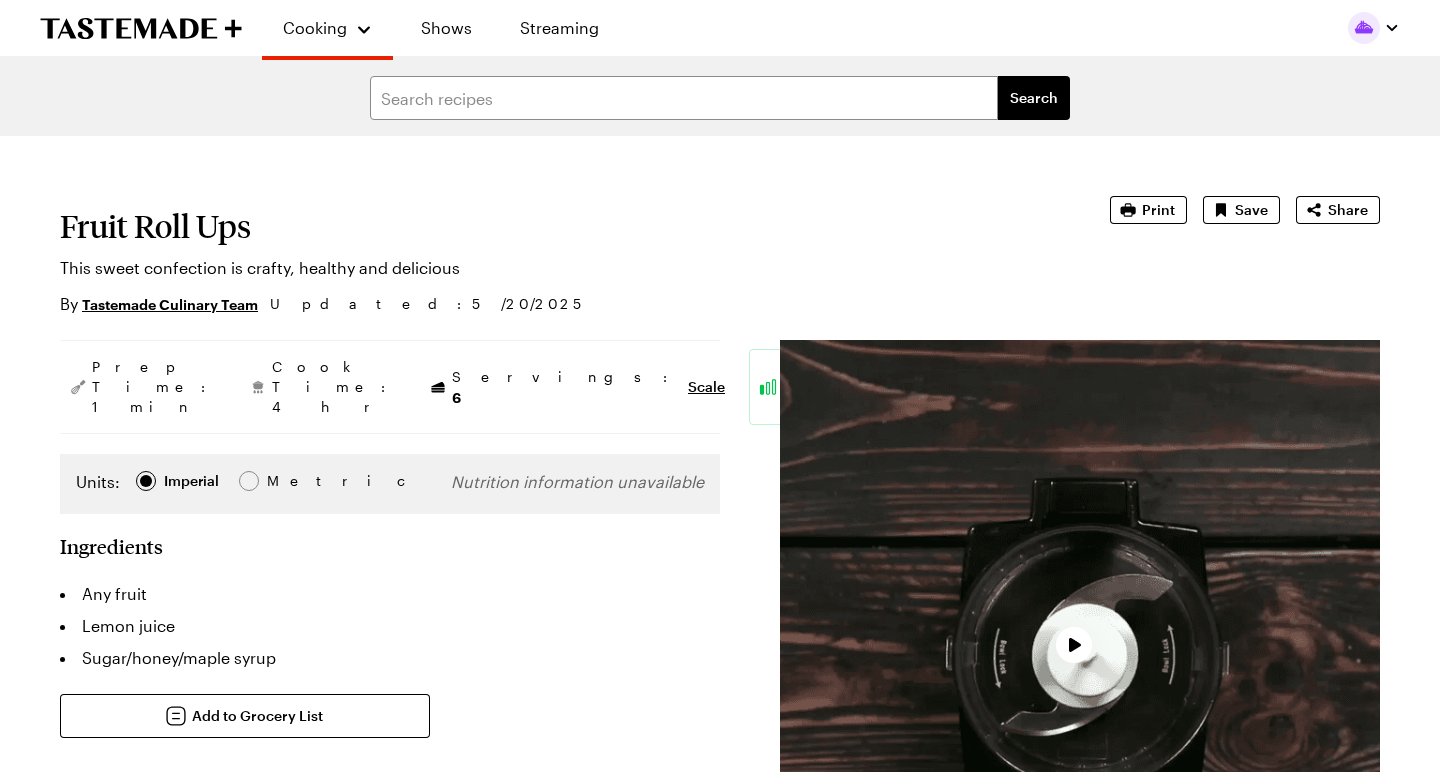 type on "x" 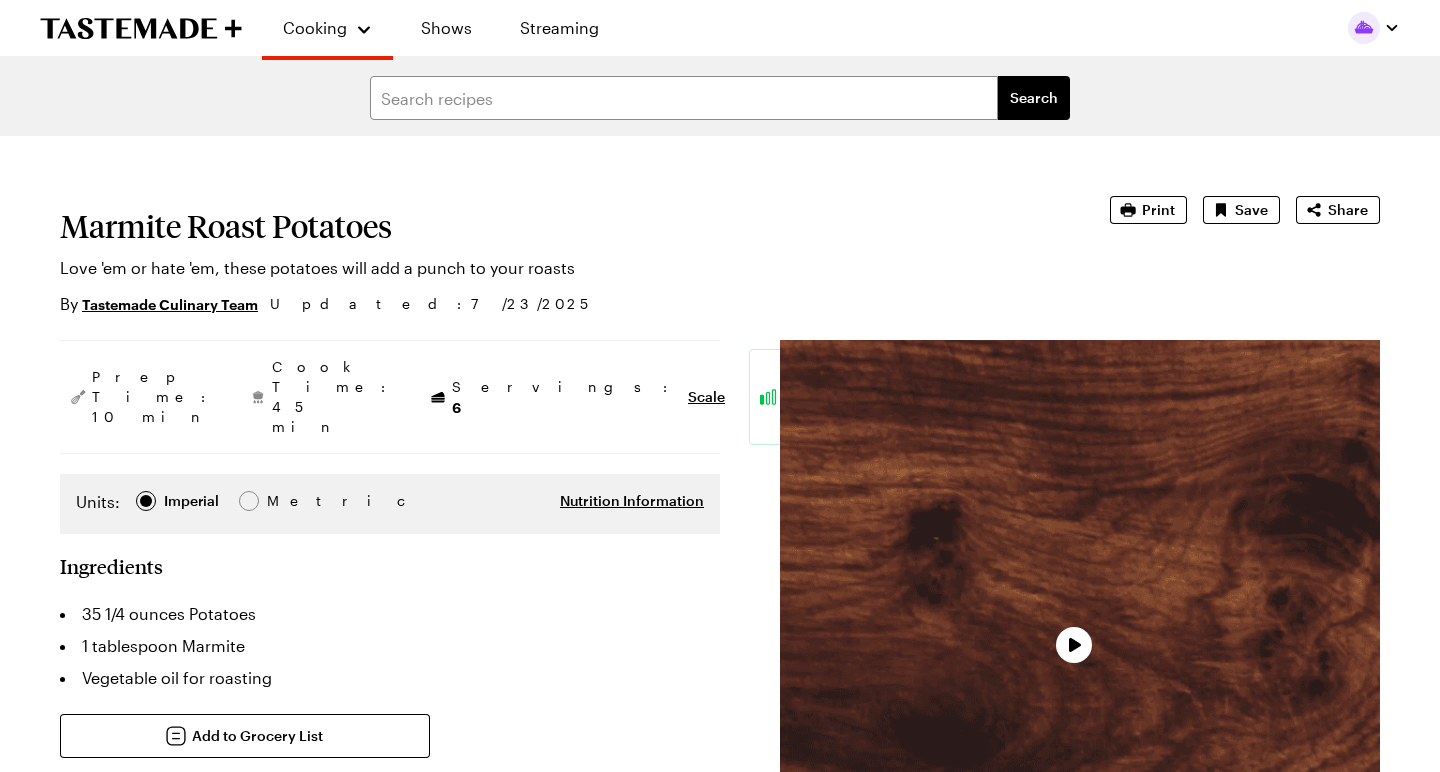 scroll, scrollTop: 0, scrollLeft: 0, axis: both 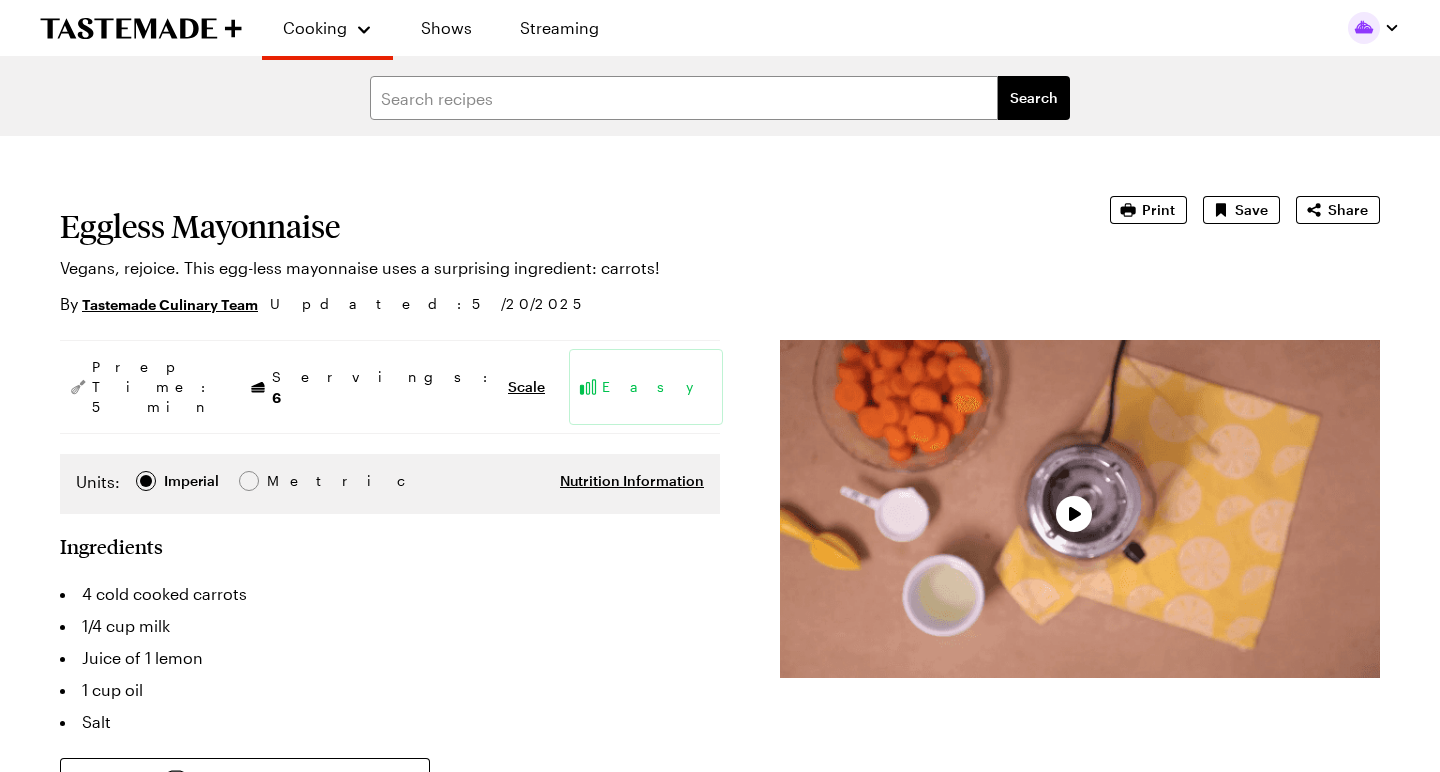 type on "x" 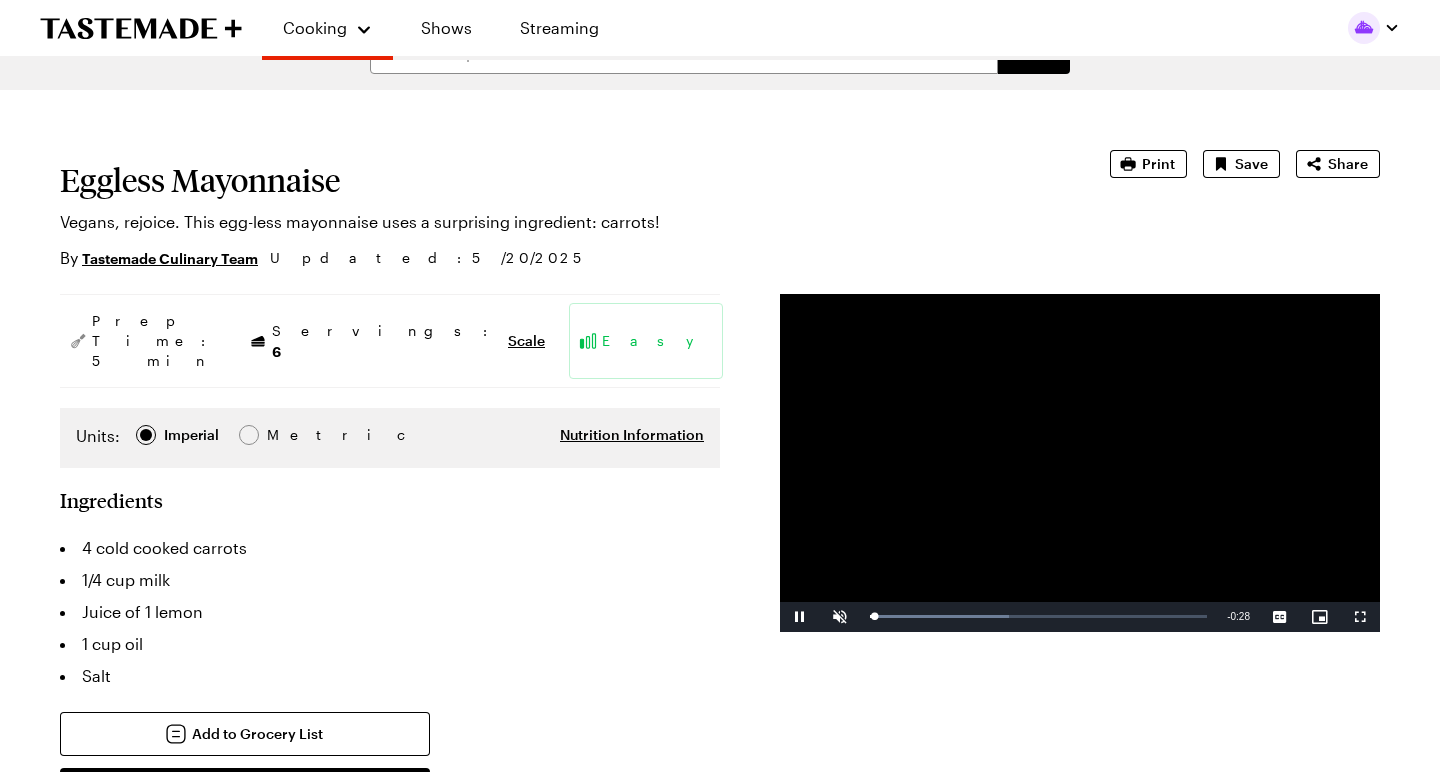 scroll, scrollTop: 49, scrollLeft: 0, axis: vertical 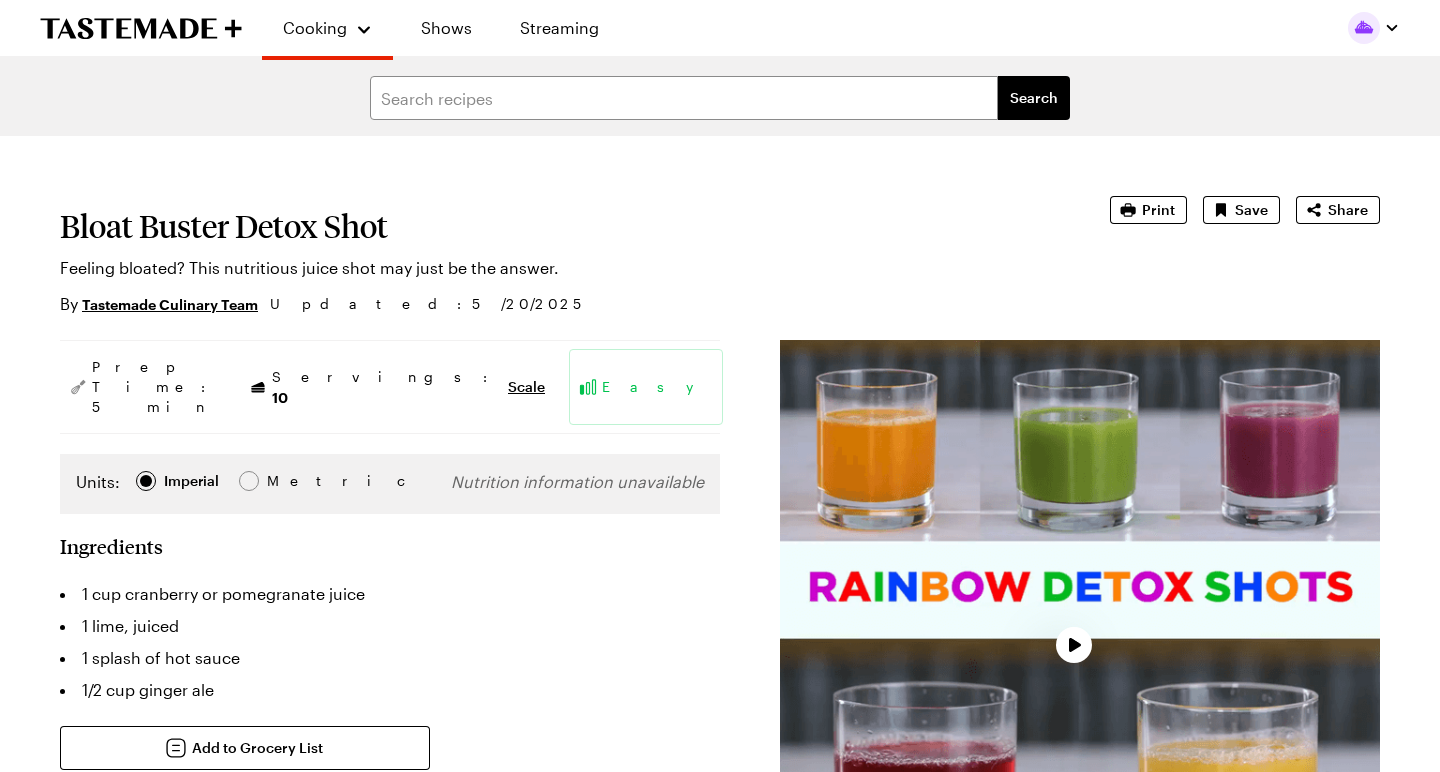 type on "x" 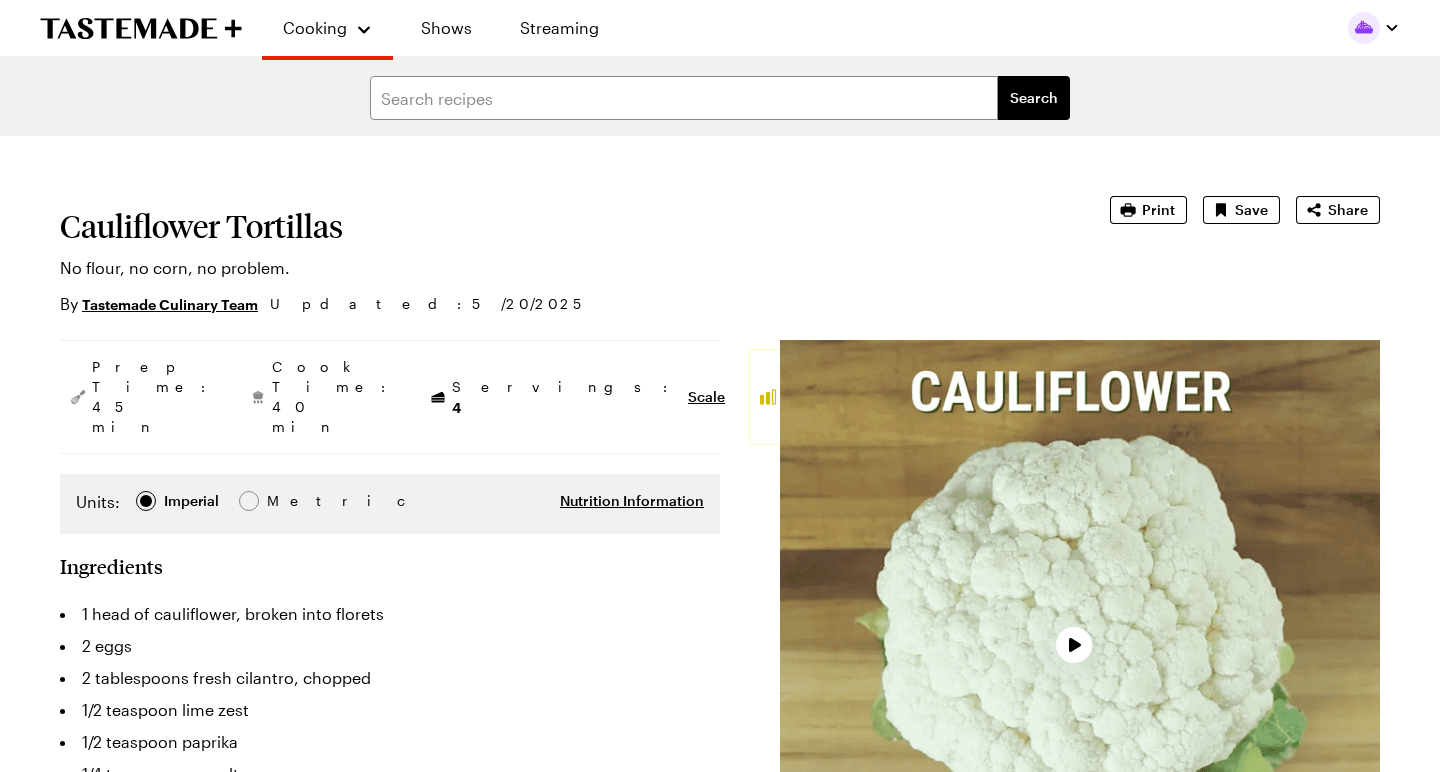 scroll, scrollTop: 0, scrollLeft: 0, axis: both 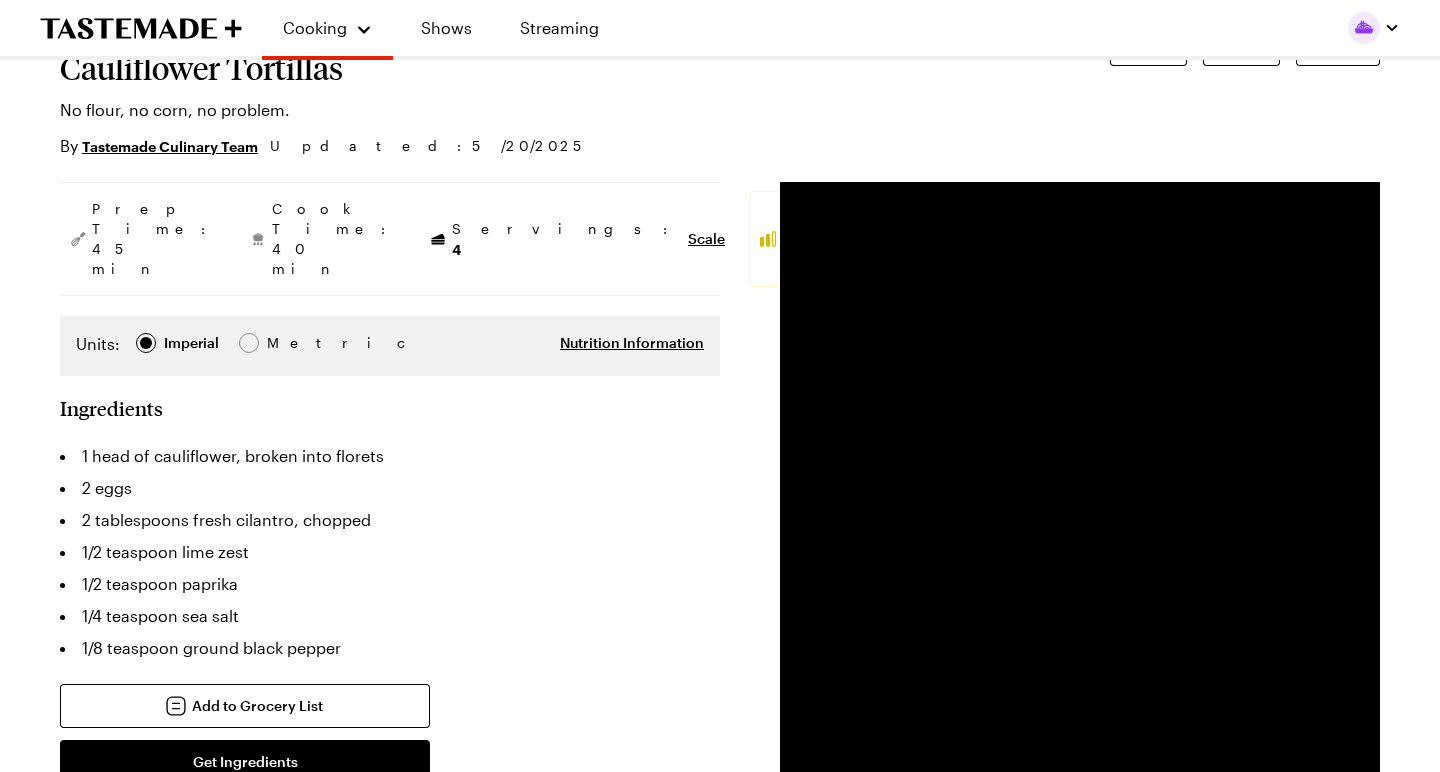 type on "x" 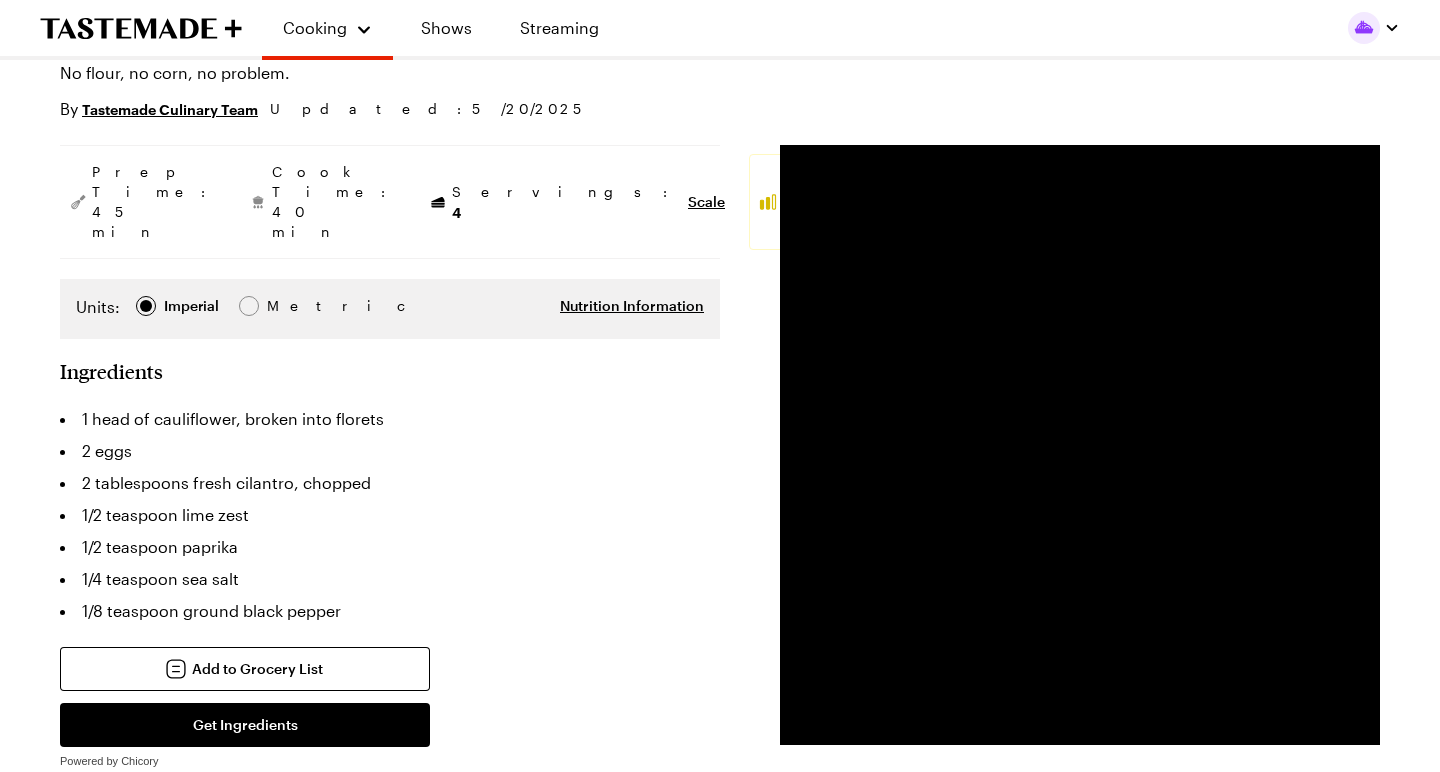 scroll, scrollTop: 198, scrollLeft: 0, axis: vertical 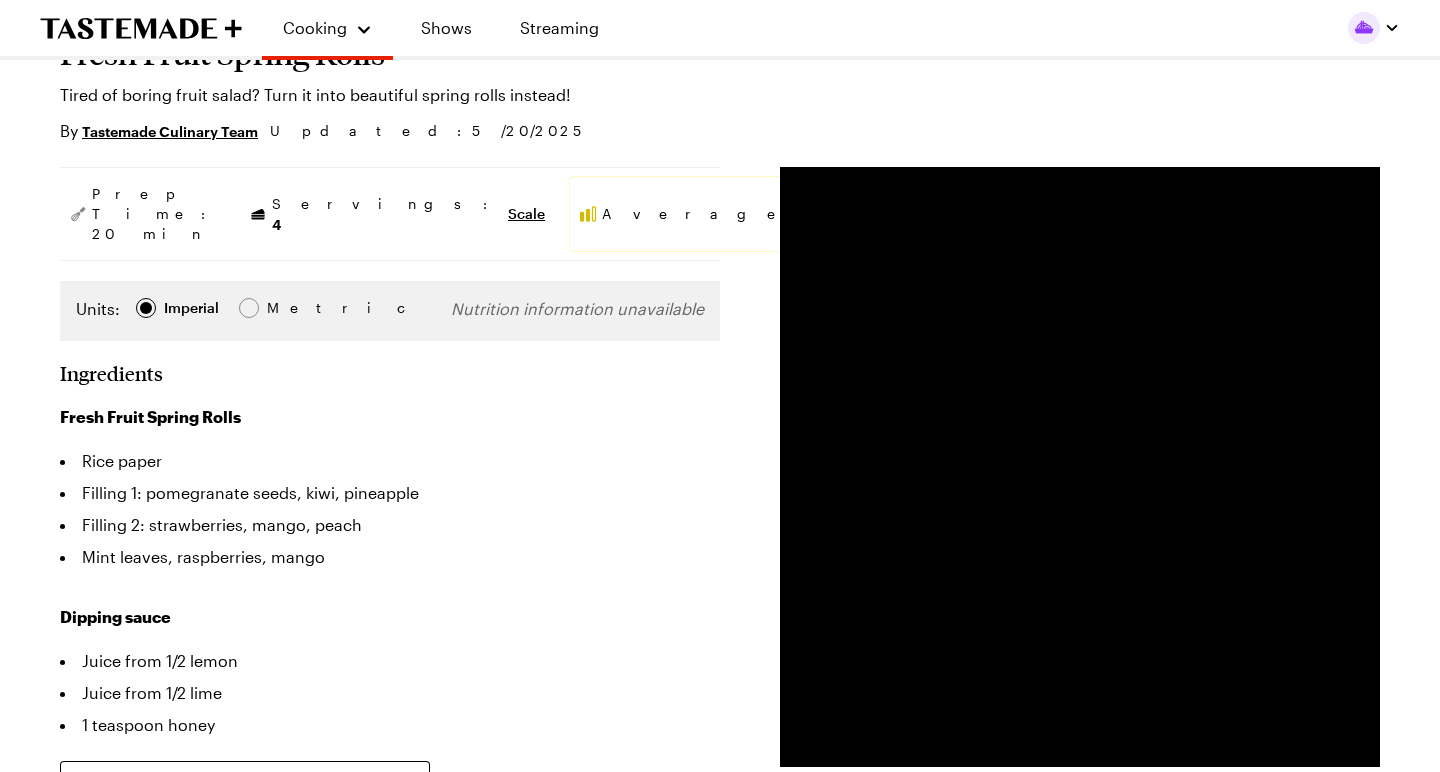 type on "x" 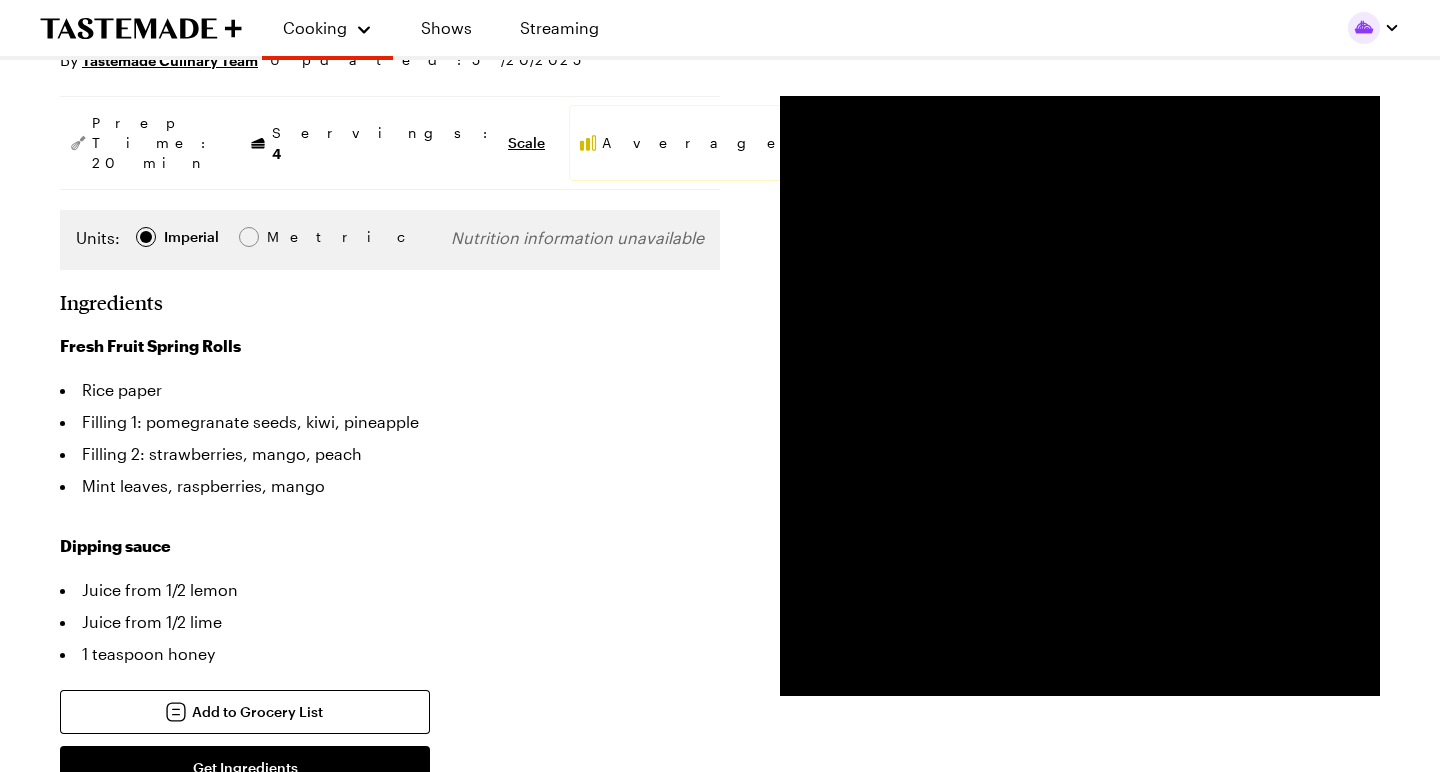 scroll, scrollTop: 246, scrollLeft: 0, axis: vertical 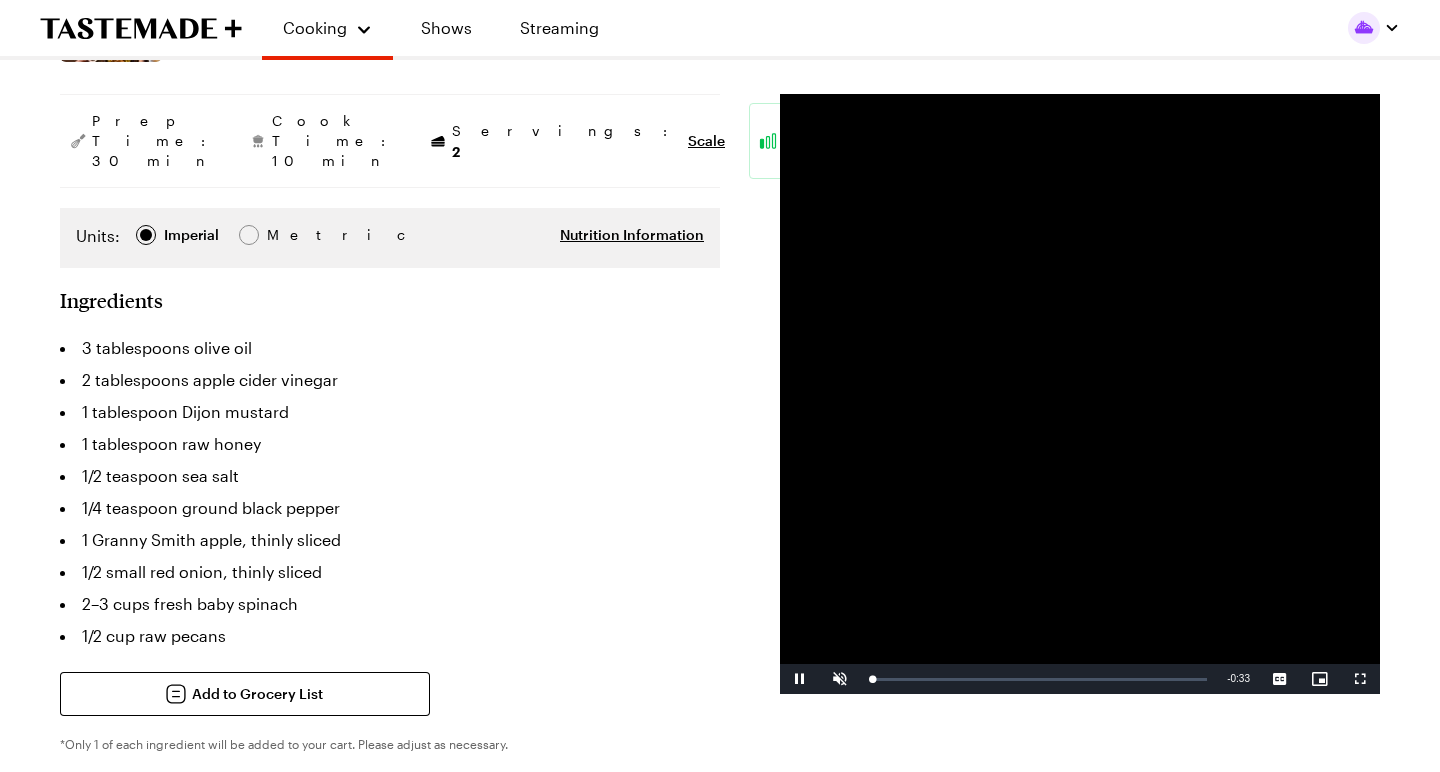 type on "x" 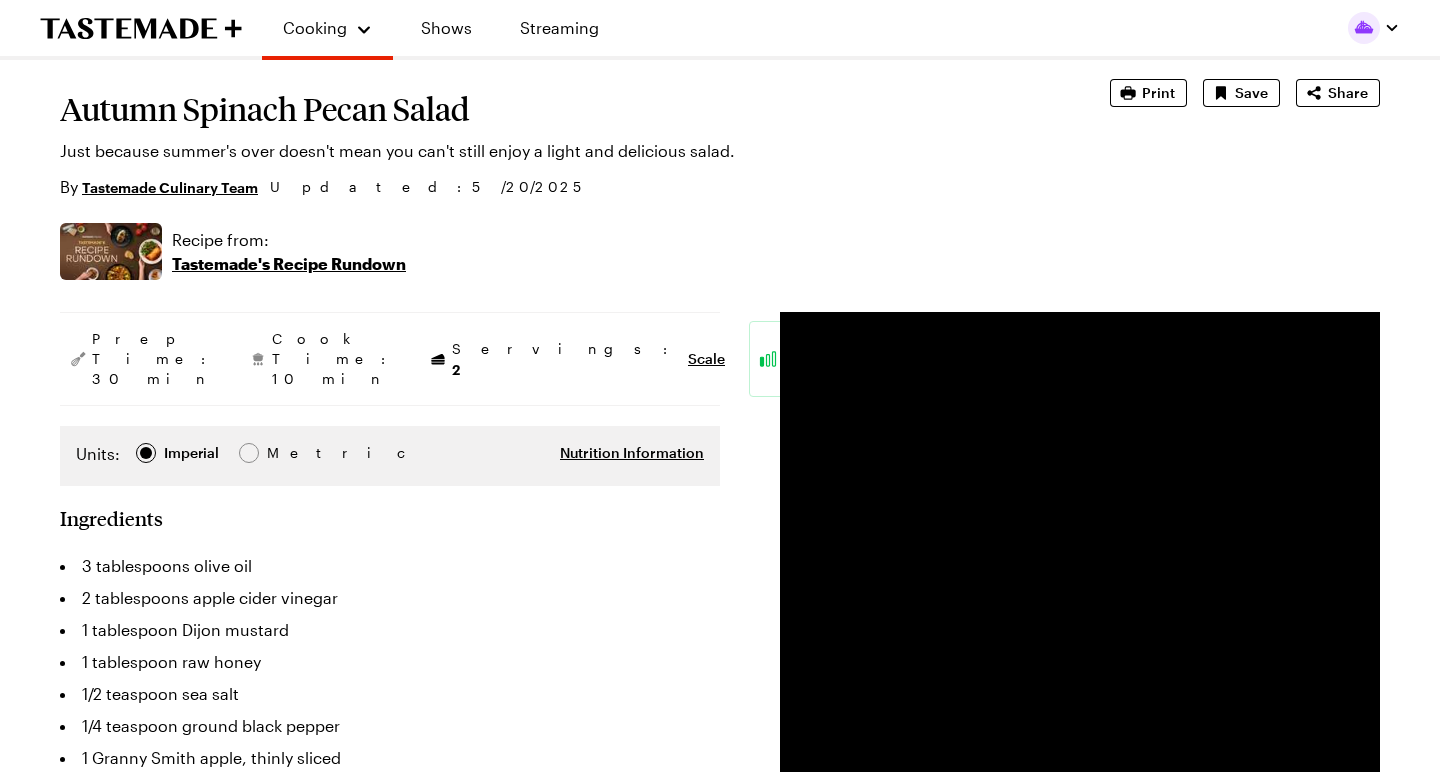 scroll, scrollTop: 119, scrollLeft: 0, axis: vertical 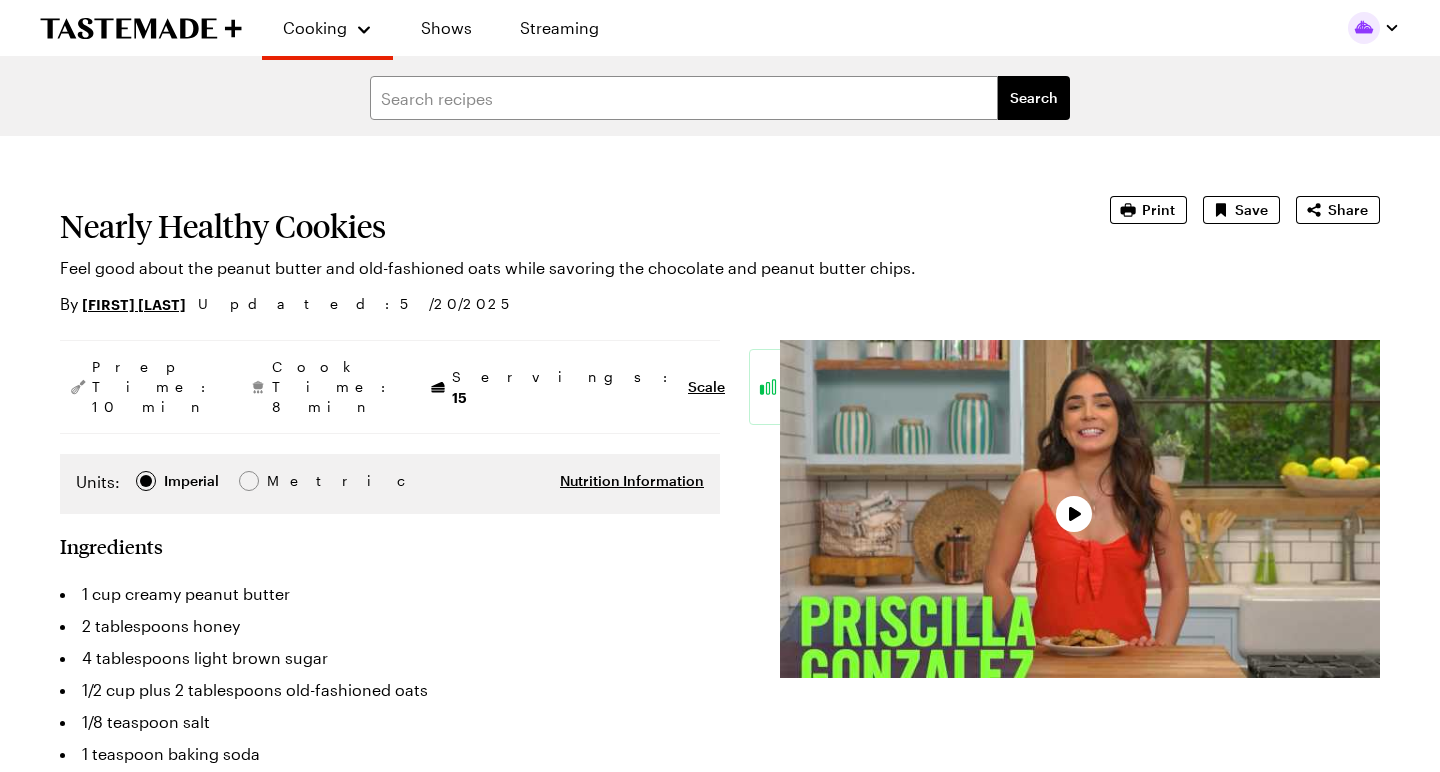 type on "x" 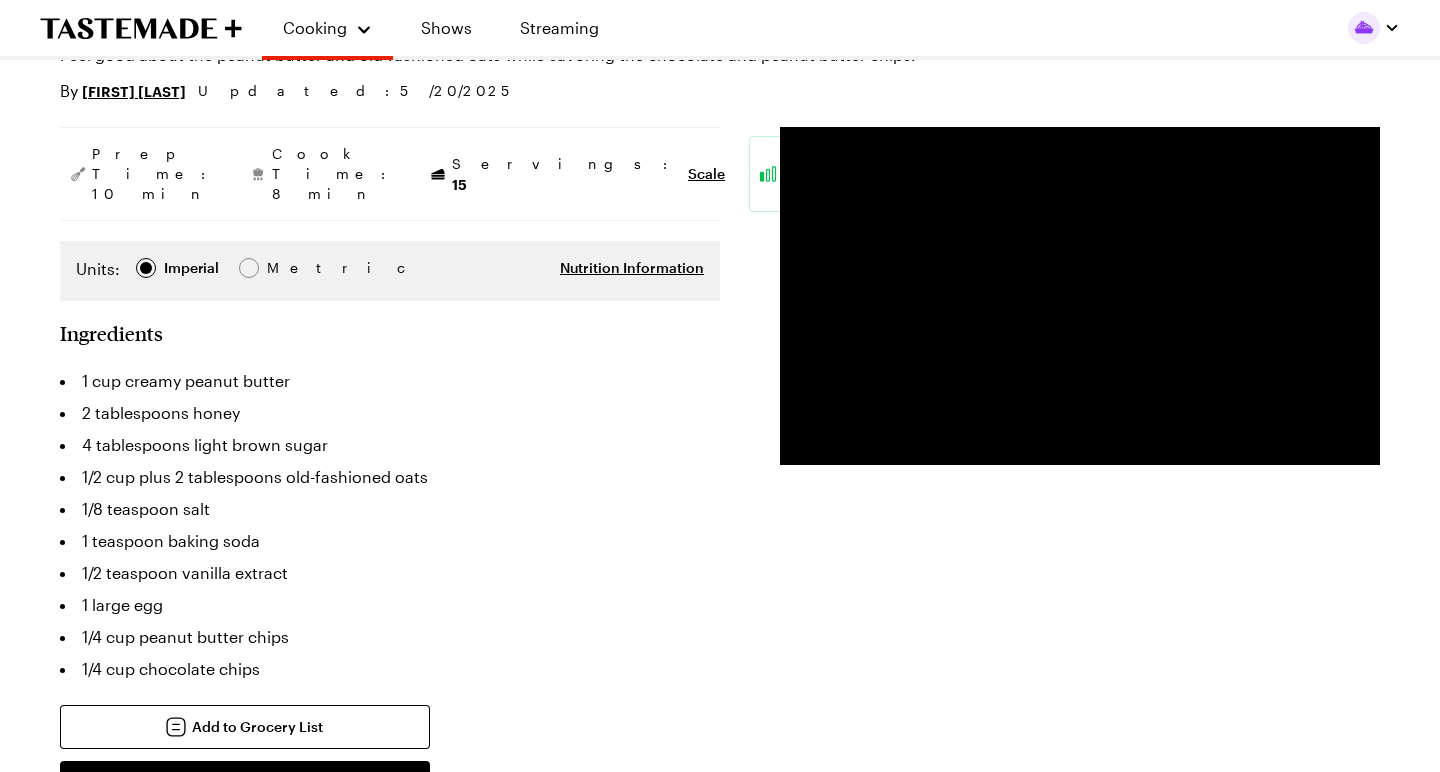scroll, scrollTop: 212, scrollLeft: 0, axis: vertical 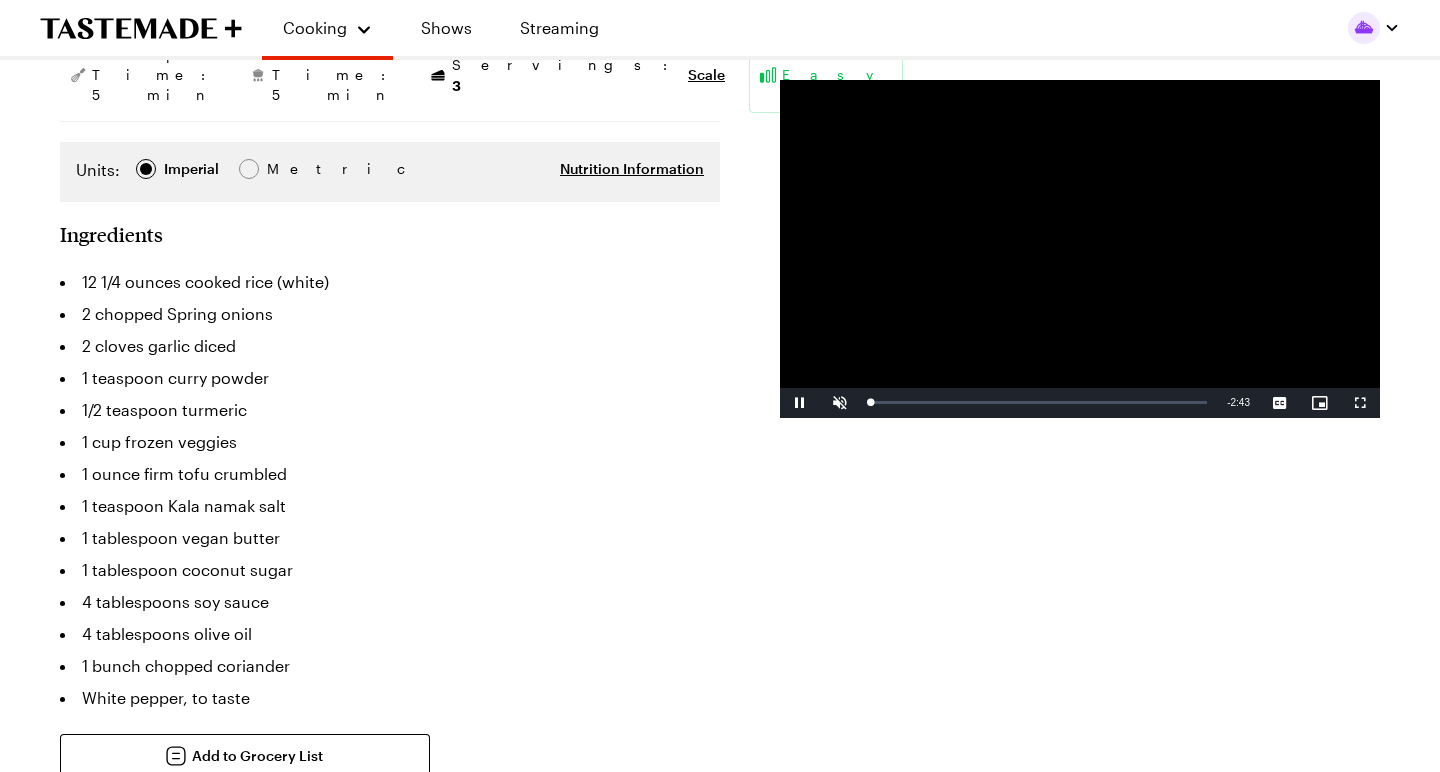 type on "x" 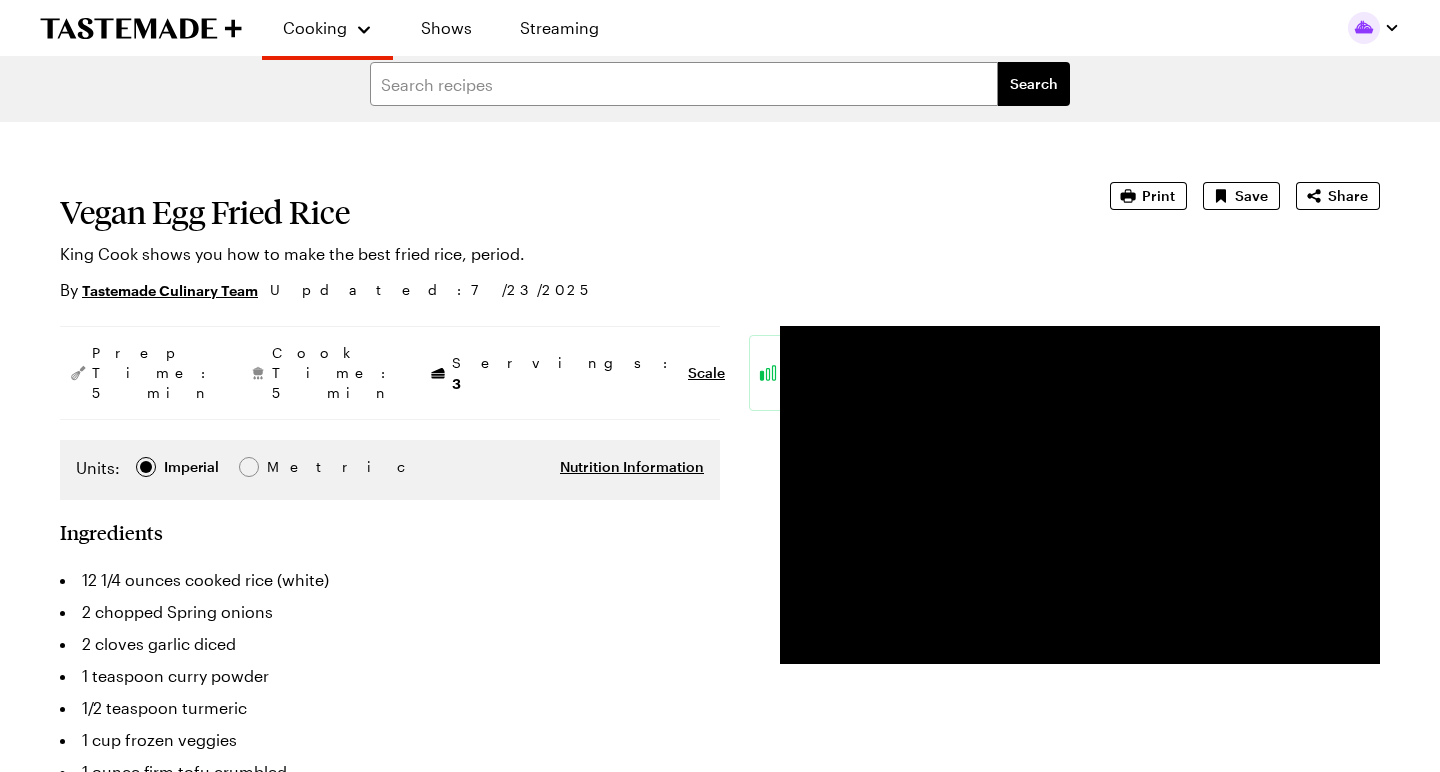 scroll, scrollTop: 13, scrollLeft: 0, axis: vertical 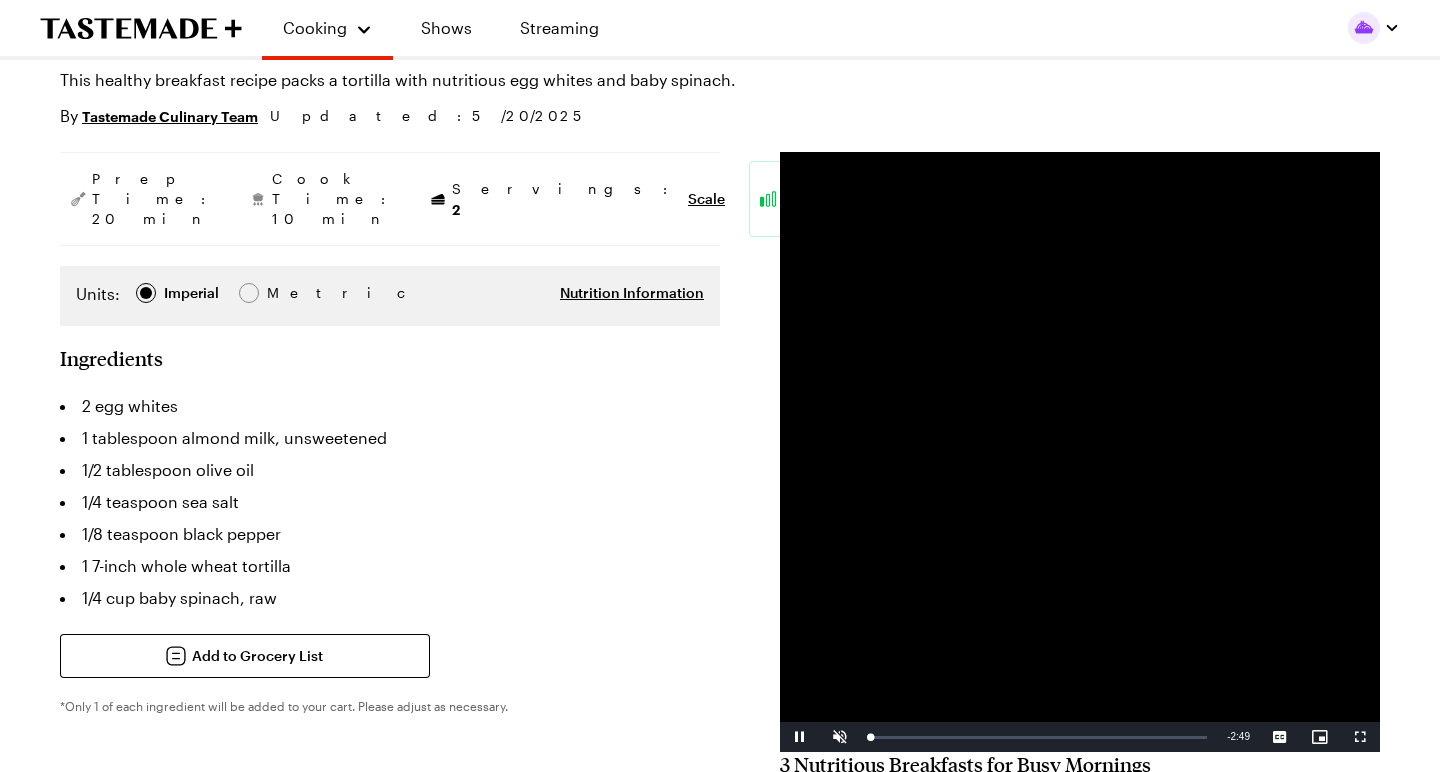 type on "x" 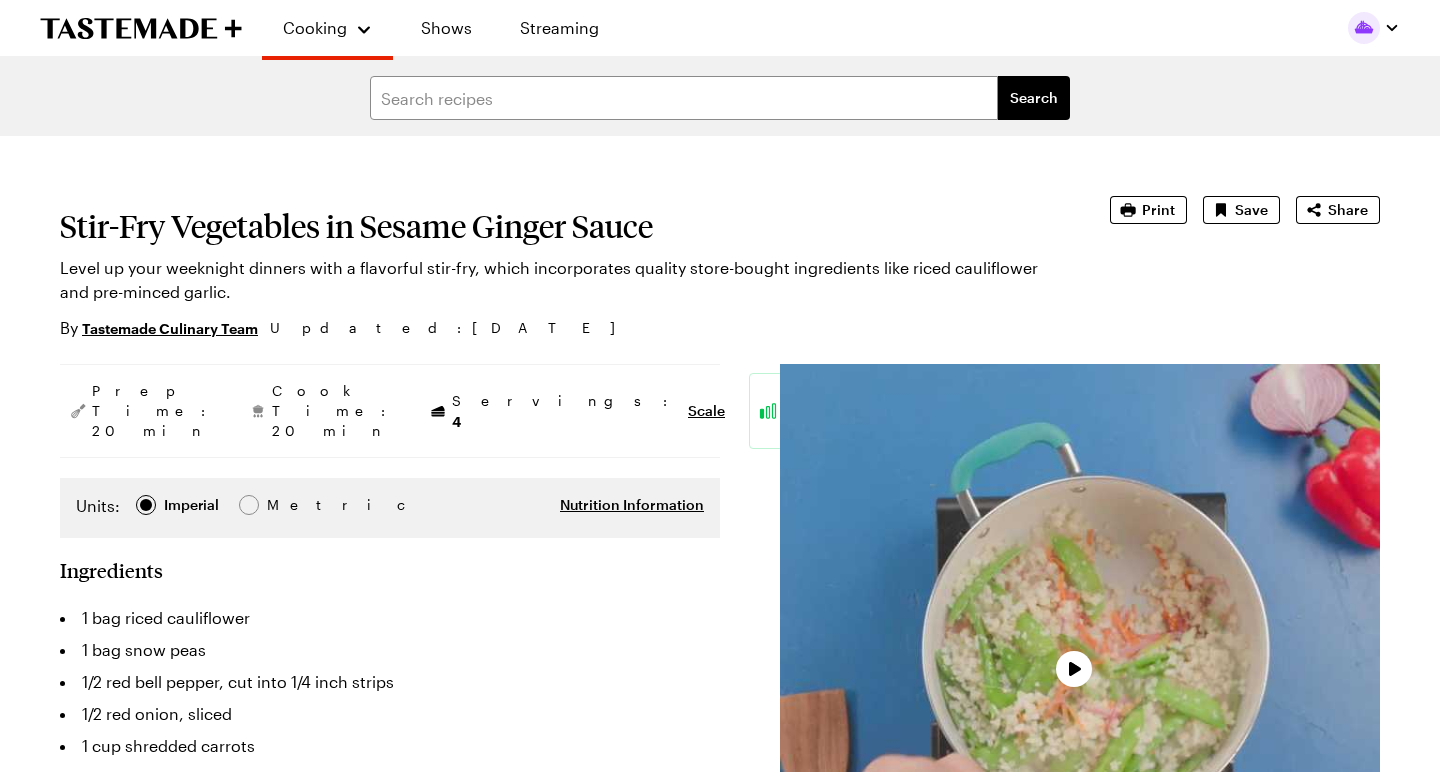 scroll, scrollTop: 0, scrollLeft: 0, axis: both 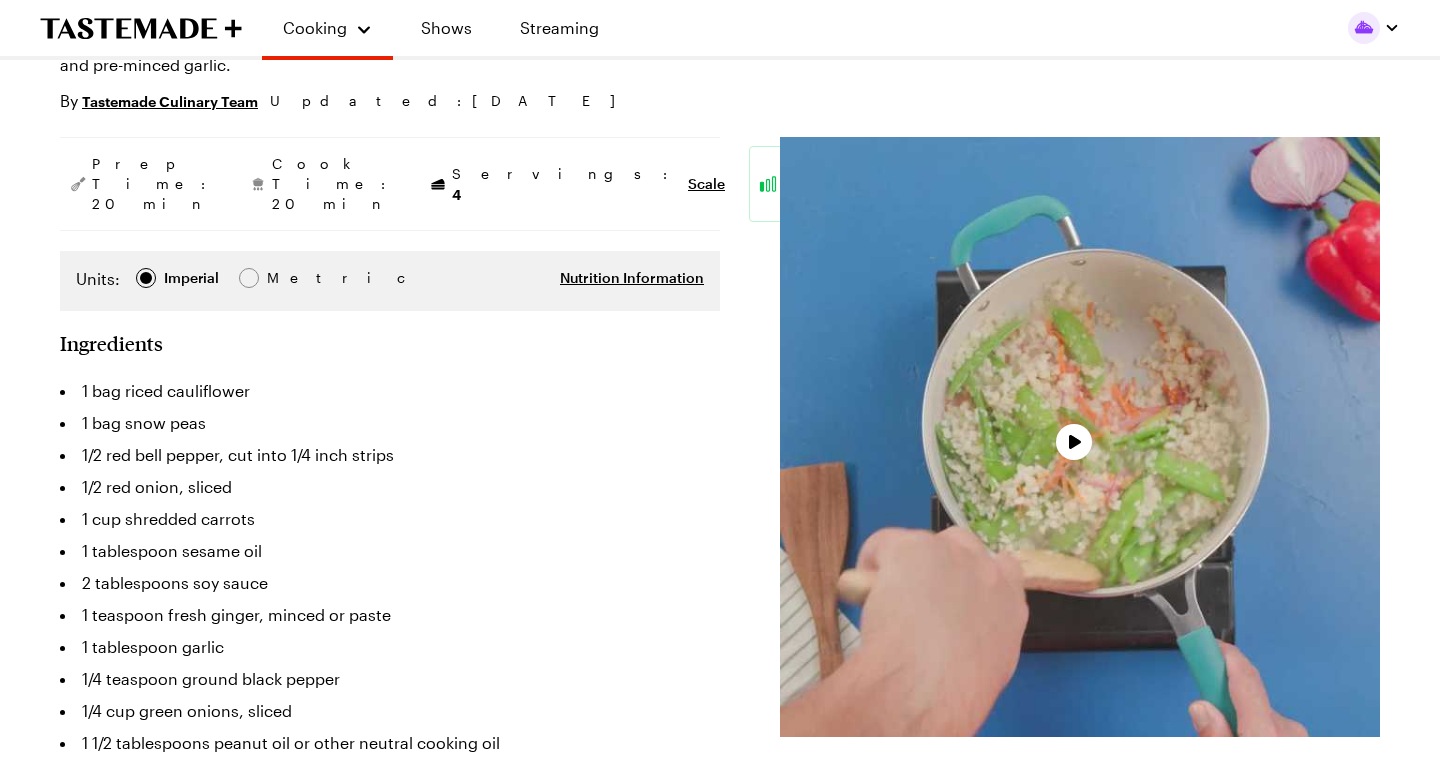type on "x" 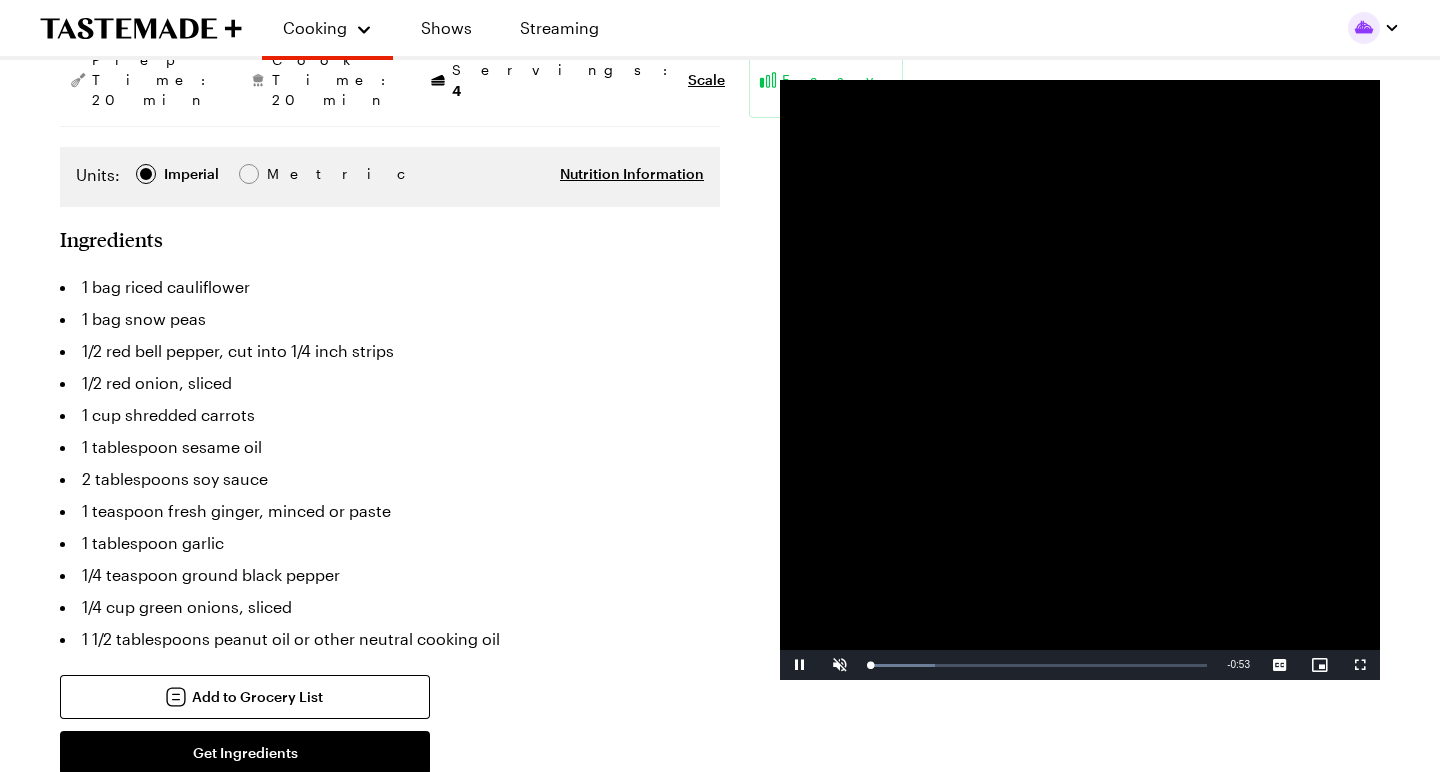 scroll, scrollTop: 333, scrollLeft: 0, axis: vertical 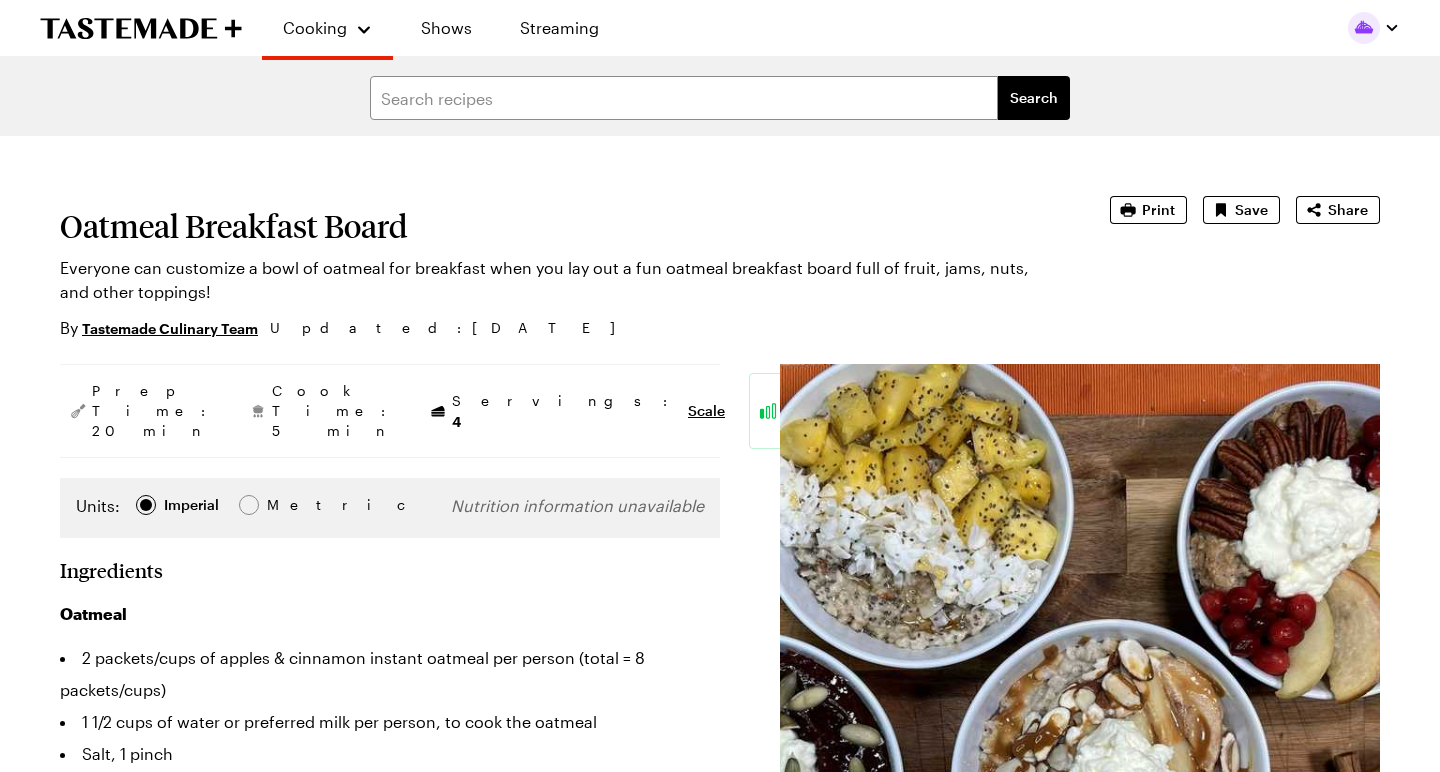 type on "x" 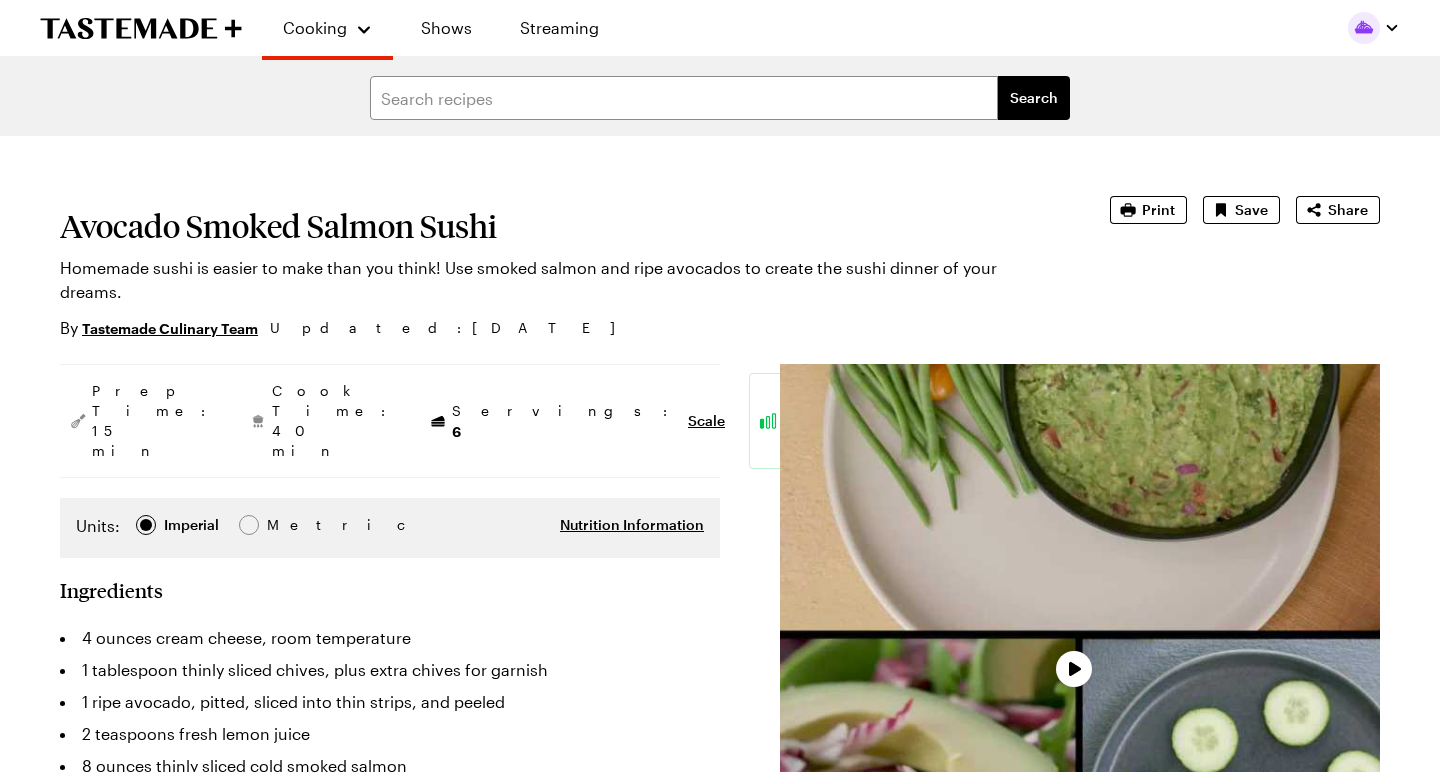 scroll, scrollTop: 0, scrollLeft: 0, axis: both 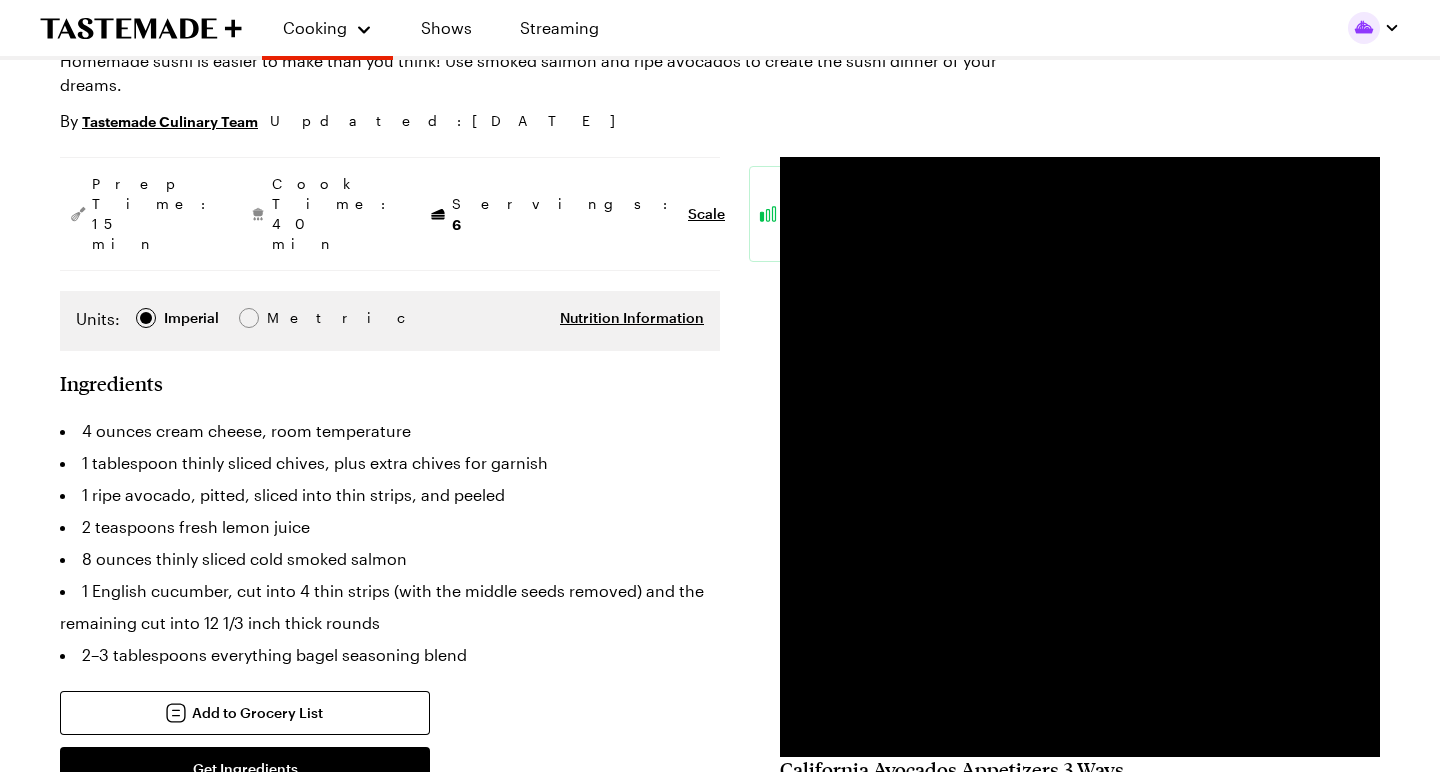 type on "x" 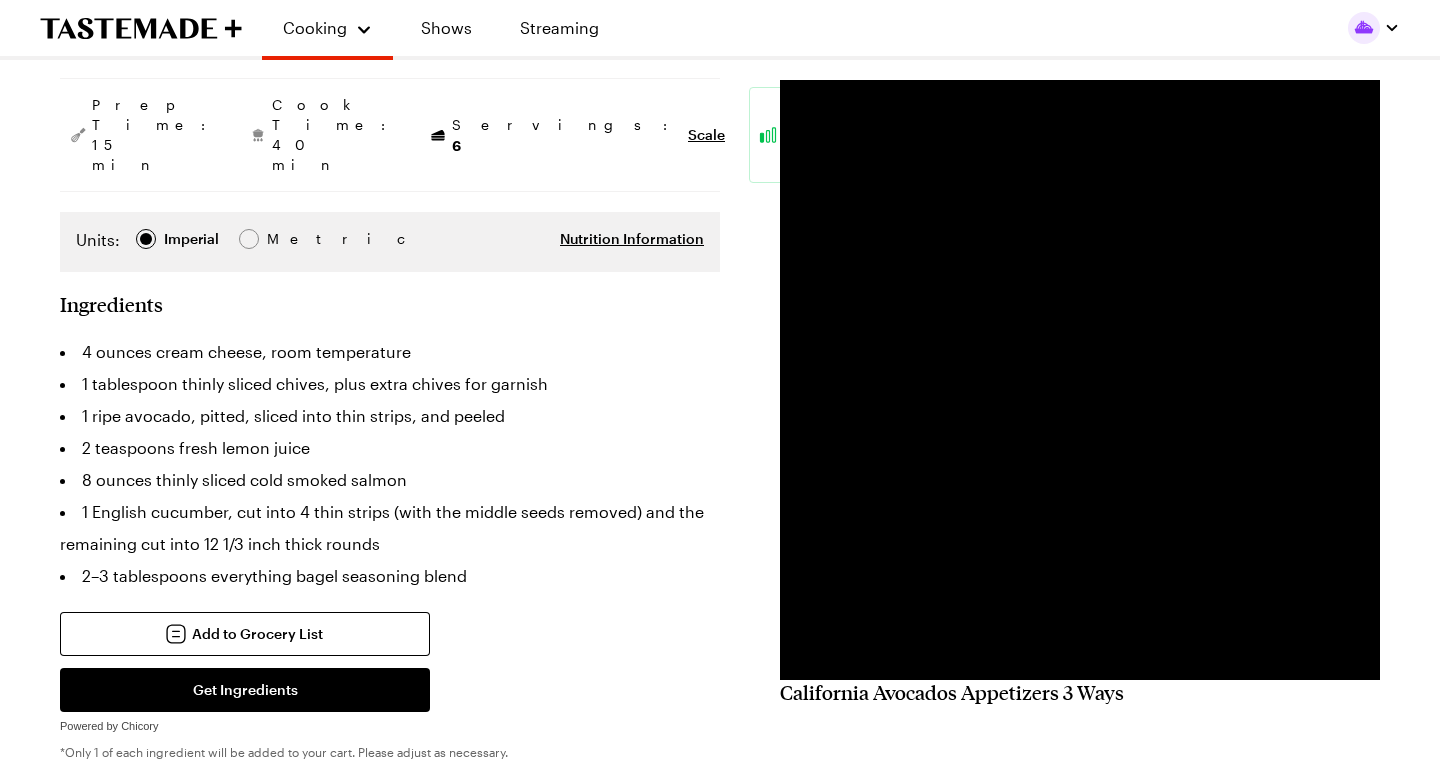 scroll, scrollTop: 288, scrollLeft: 0, axis: vertical 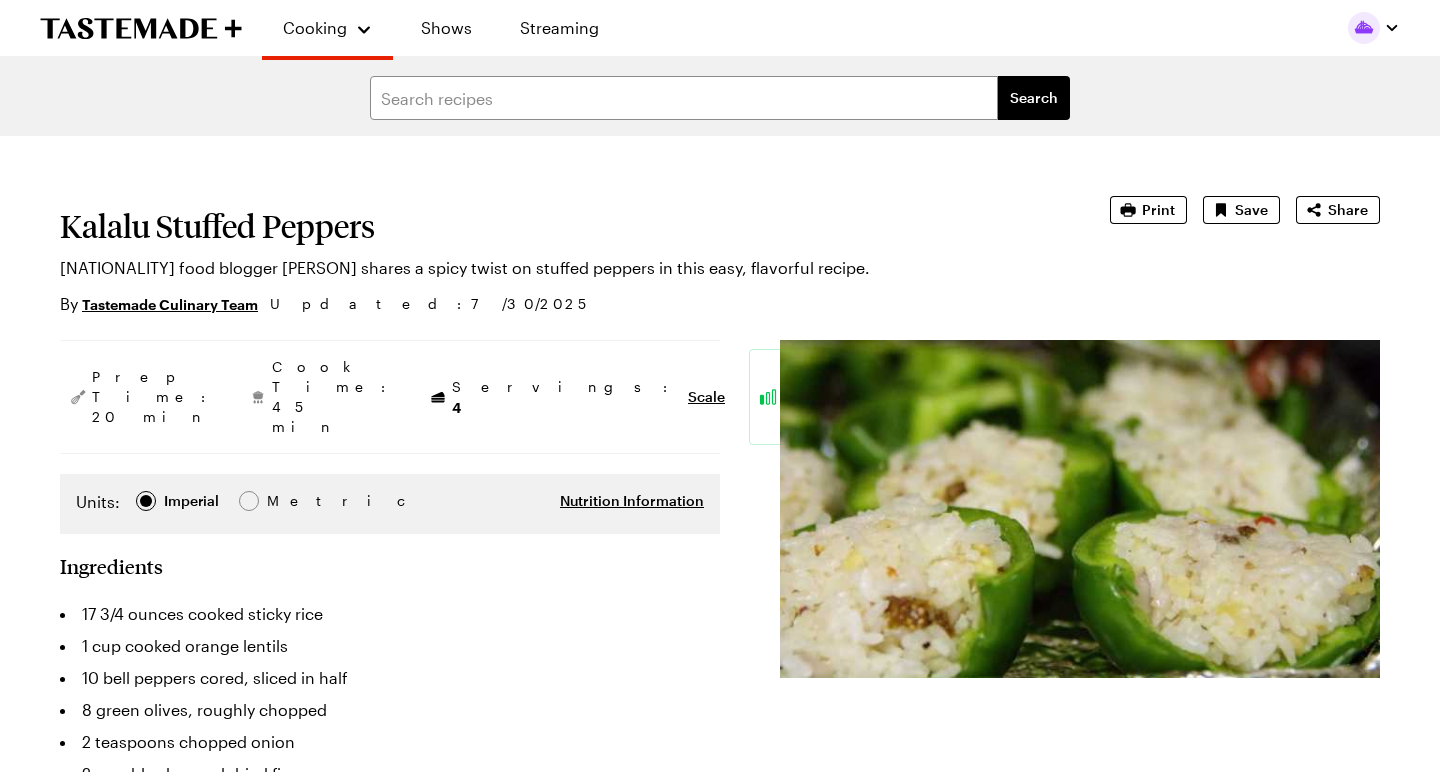type on "x" 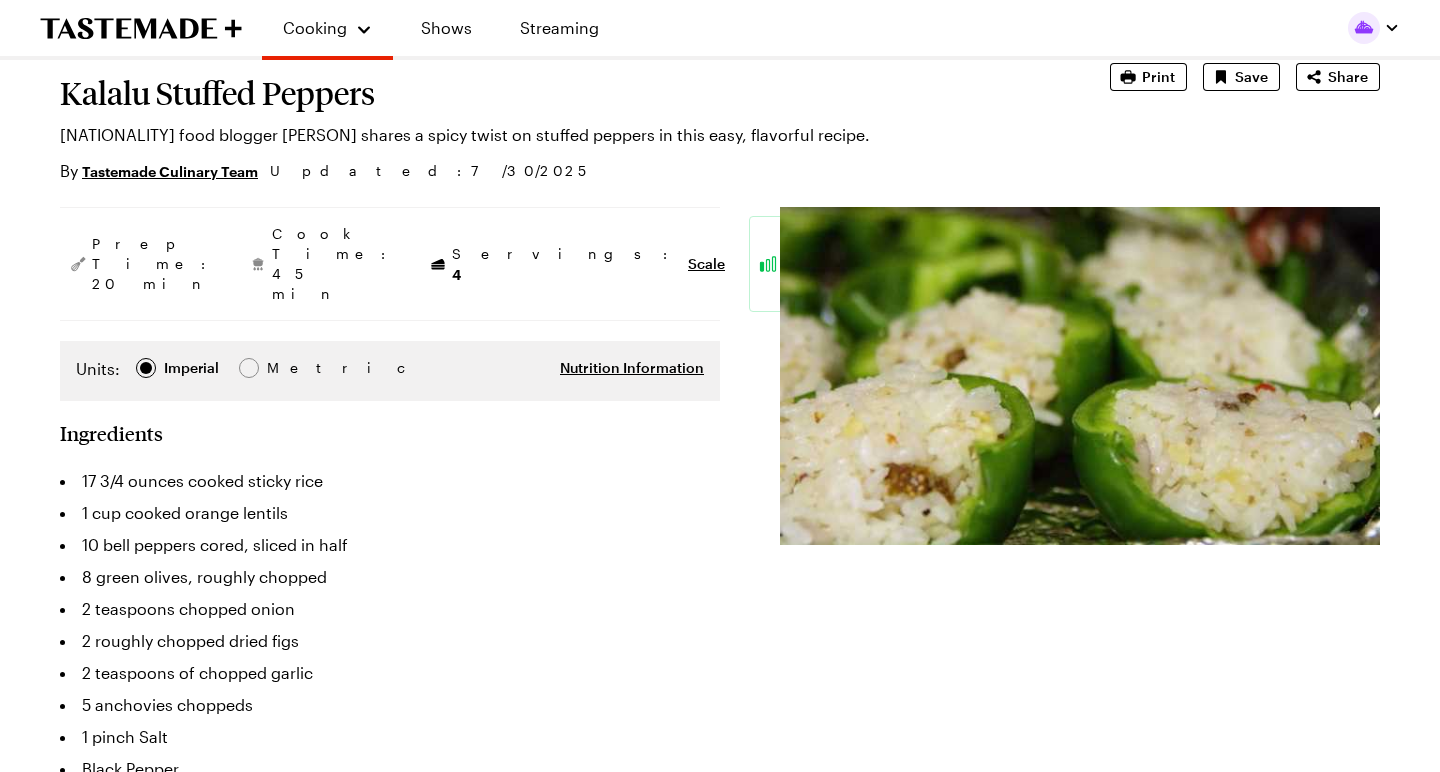 scroll, scrollTop: 134, scrollLeft: 0, axis: vertical 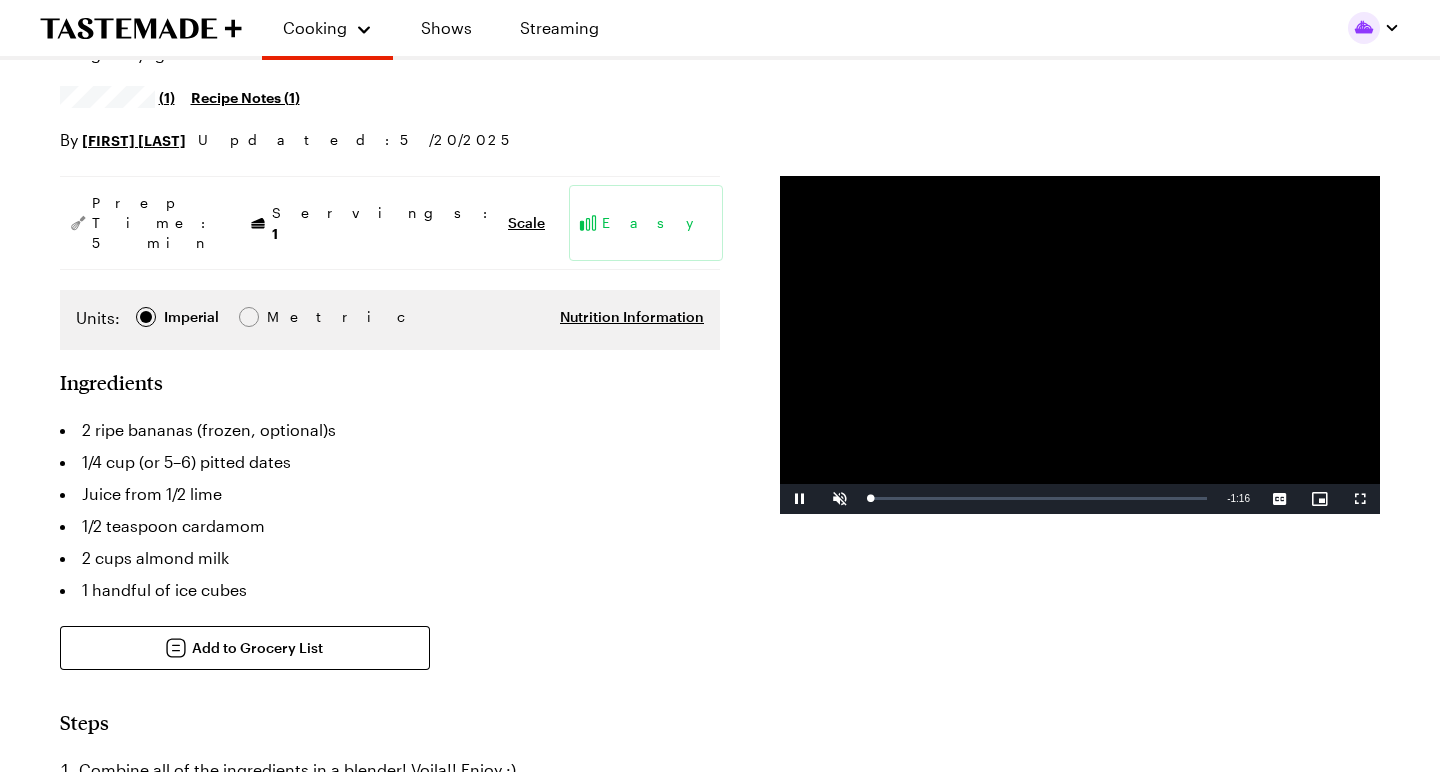 type on "x" 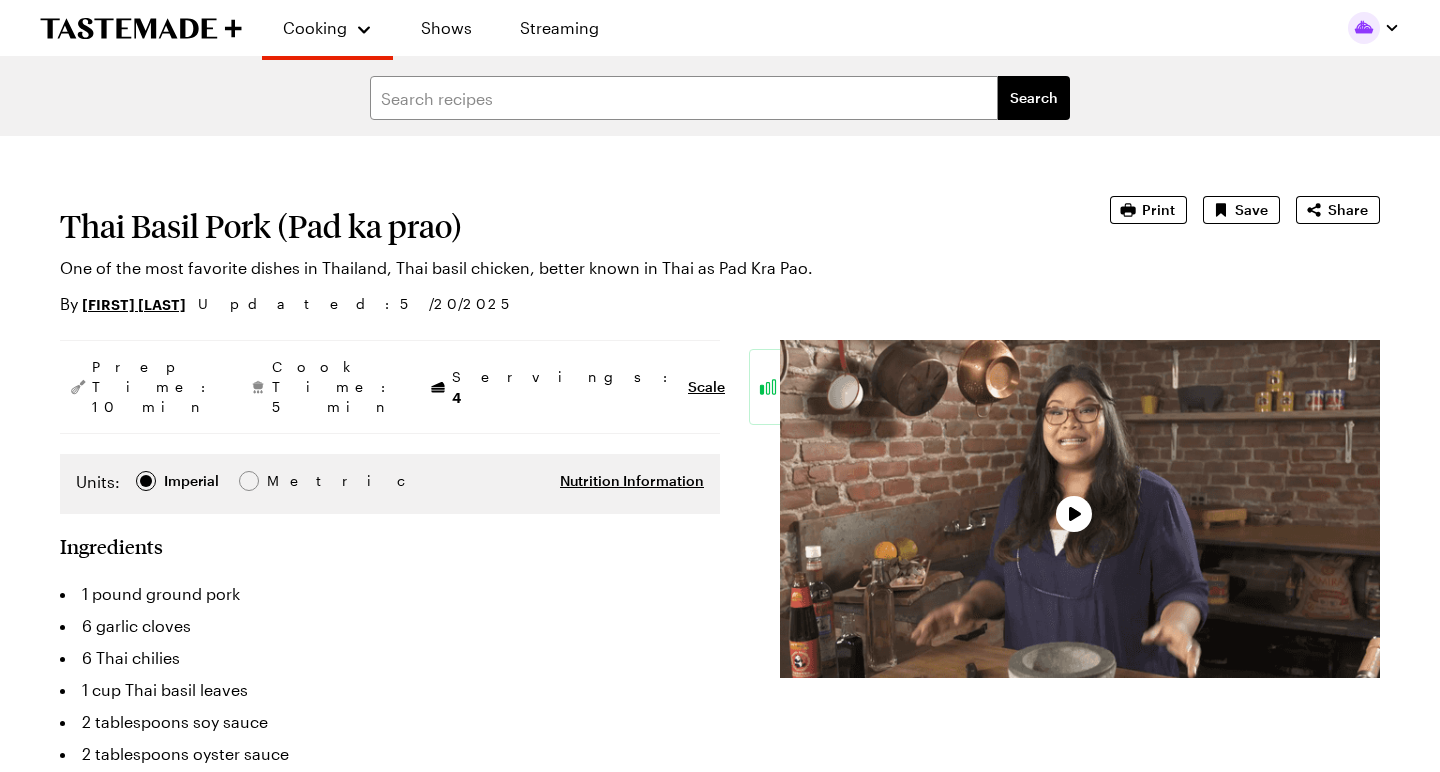 scroll, scrollTop: 0, scrollLeft: 0, axis: both 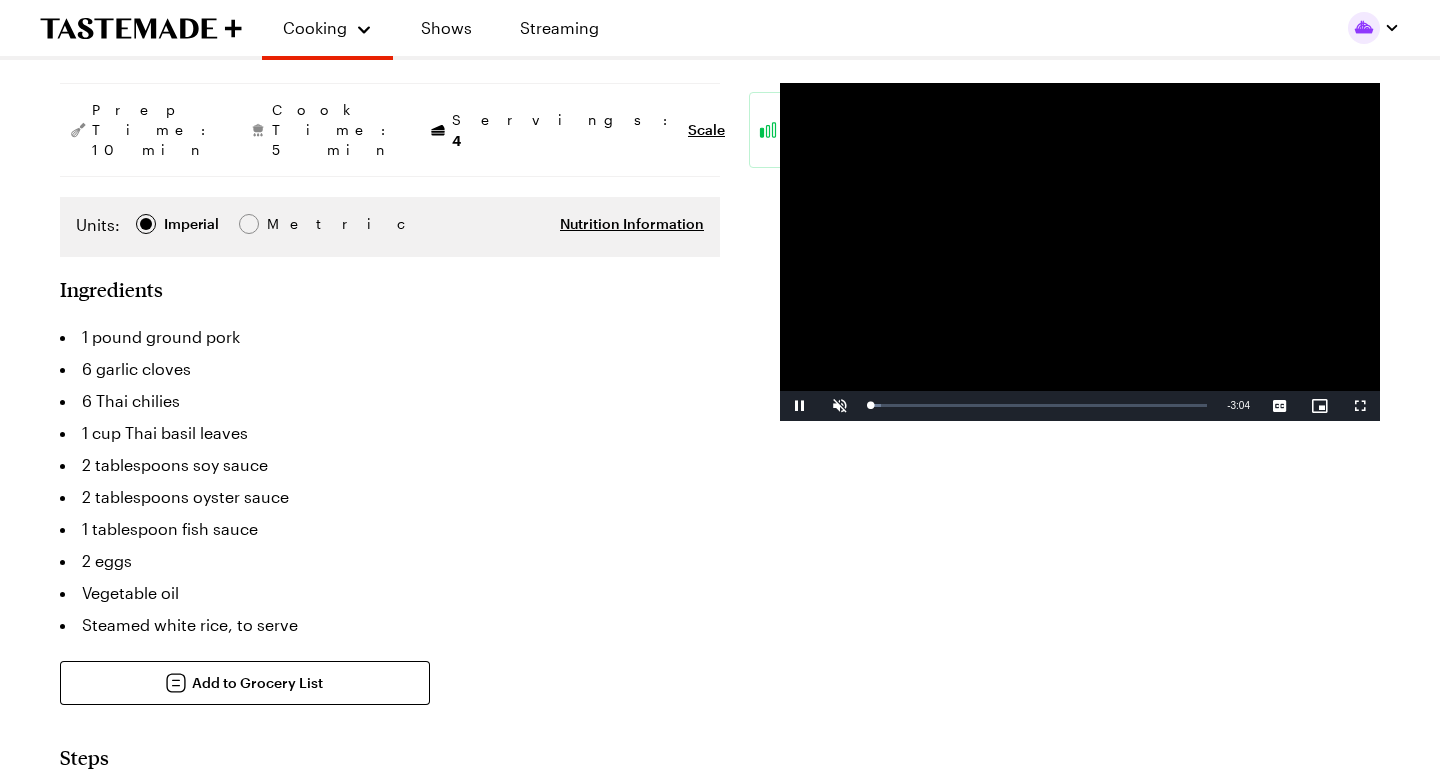 type on "x" 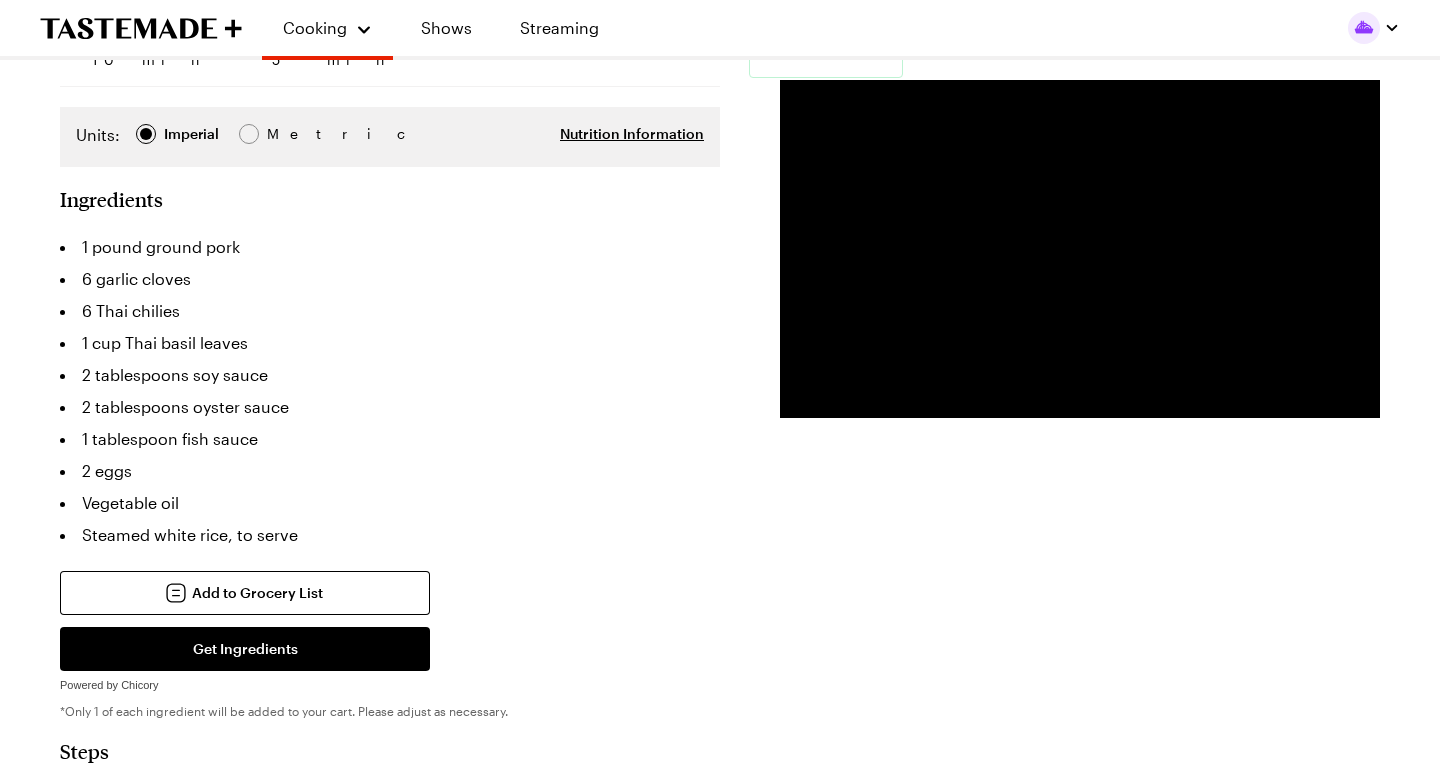 scroll, scrollTop: 349, scrollLeft: 0, axis: vertical 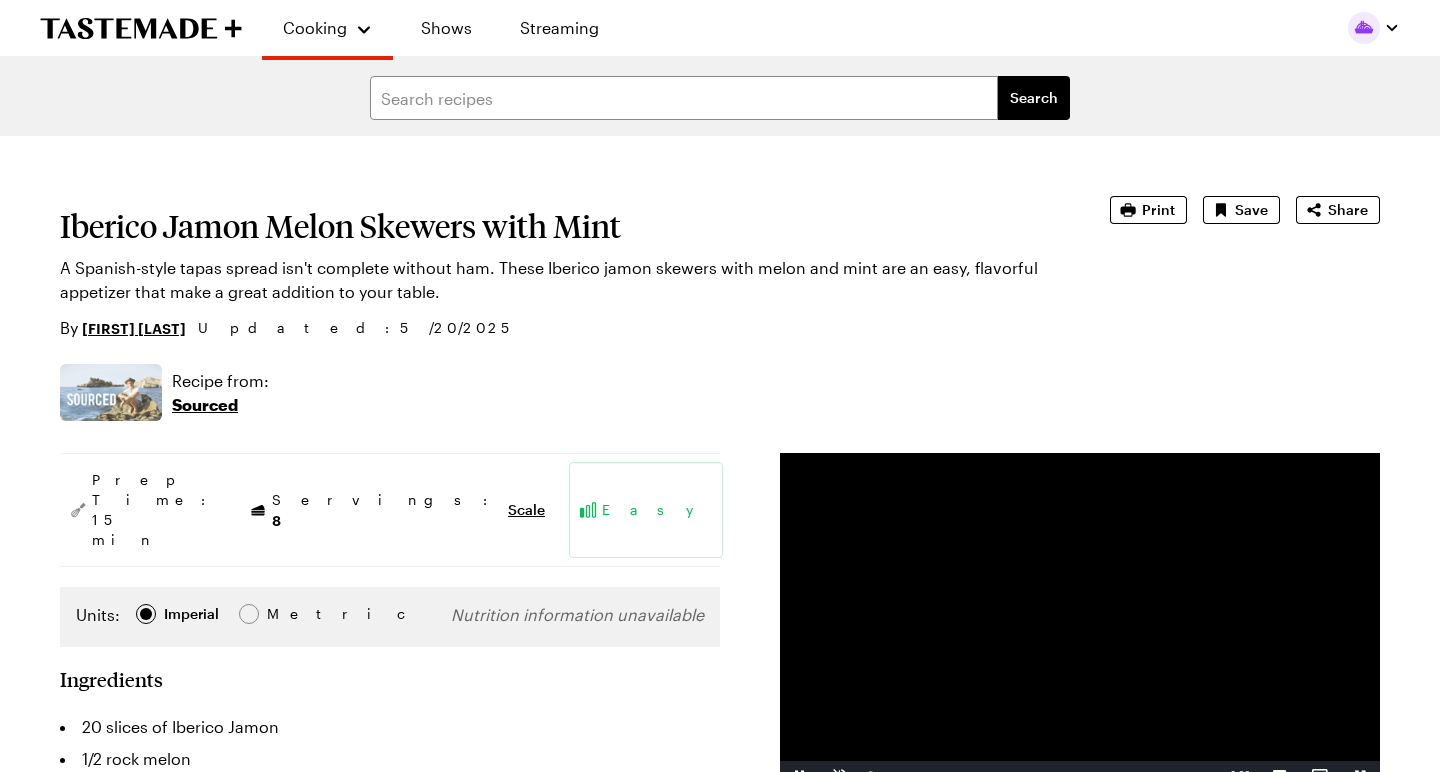 type on "x" 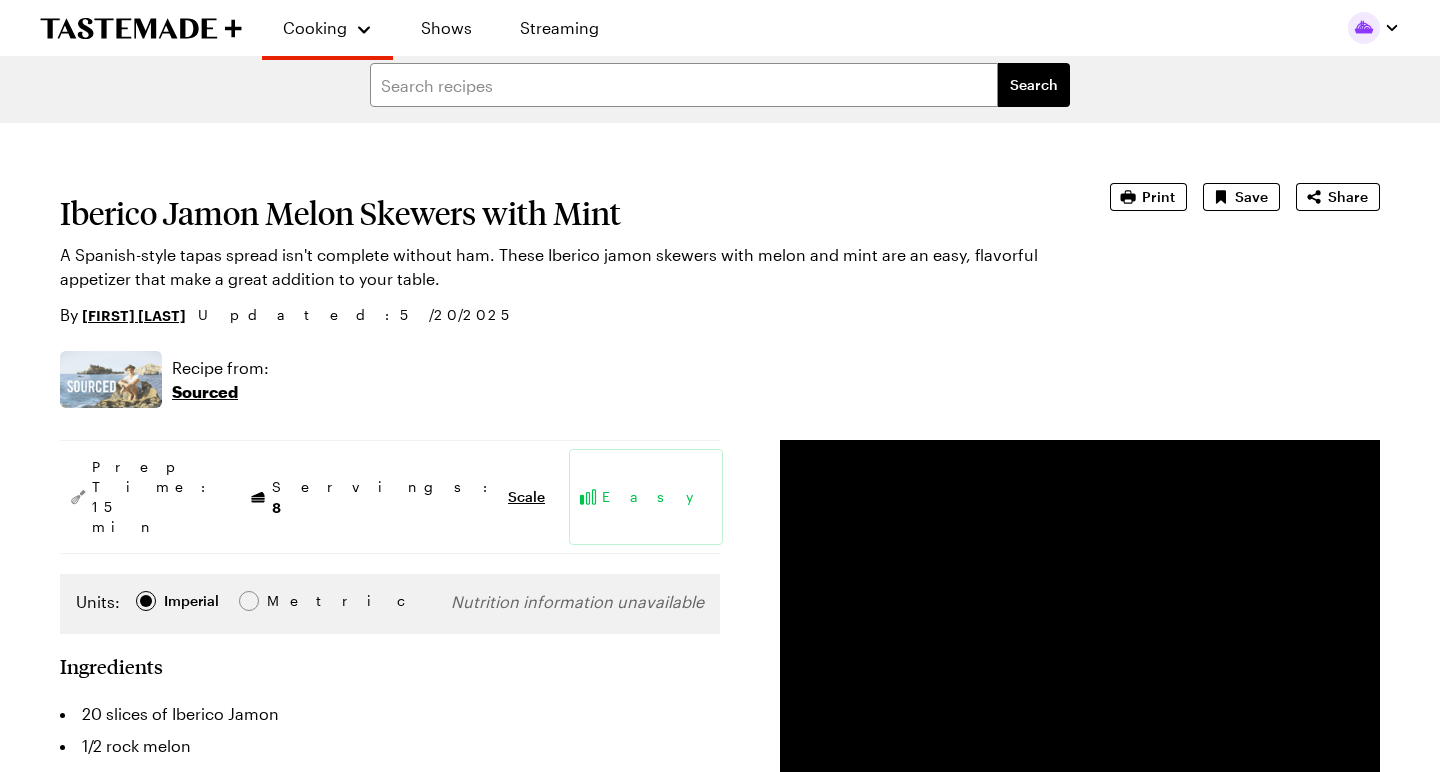 scroll, scrollTop: 16, scrollLeft: 0, axis: vertical 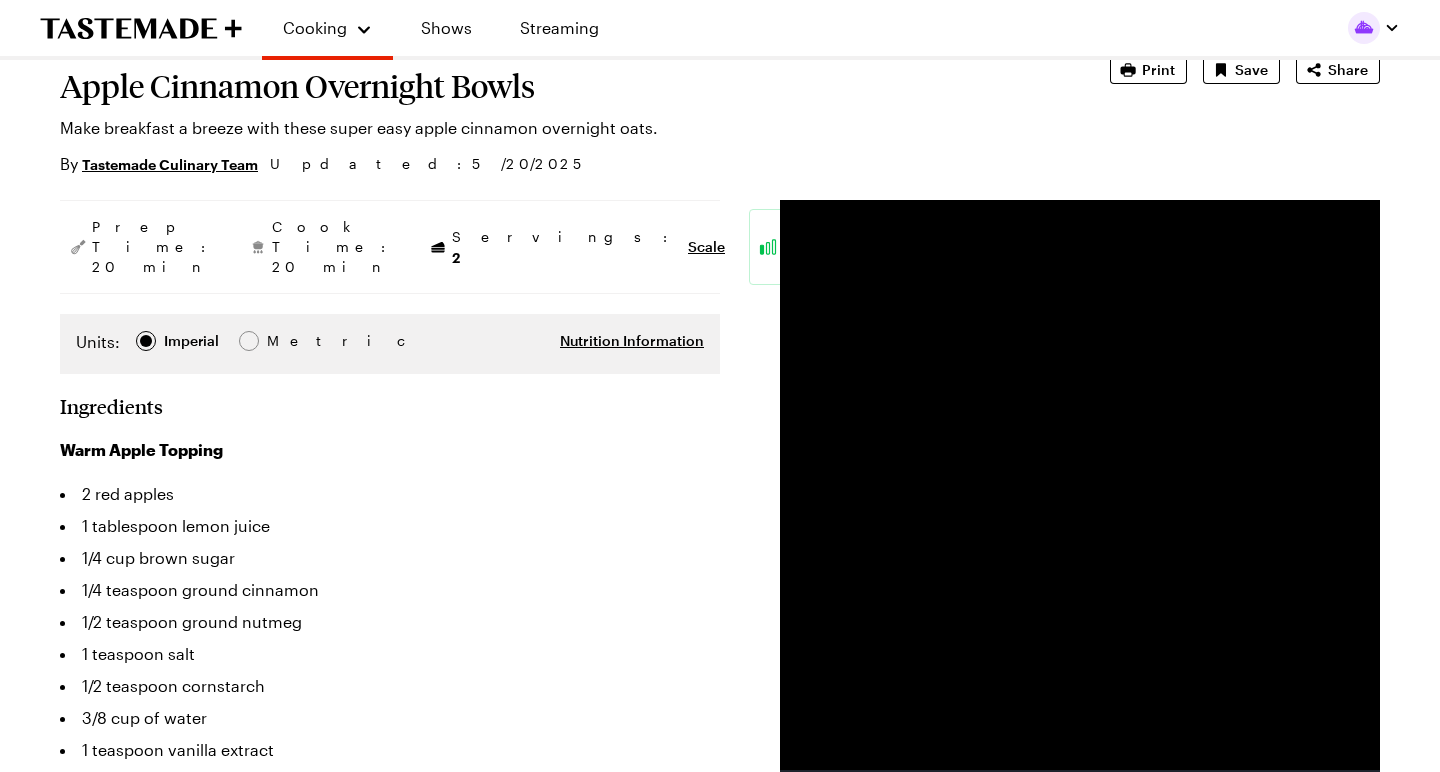 type on "x" 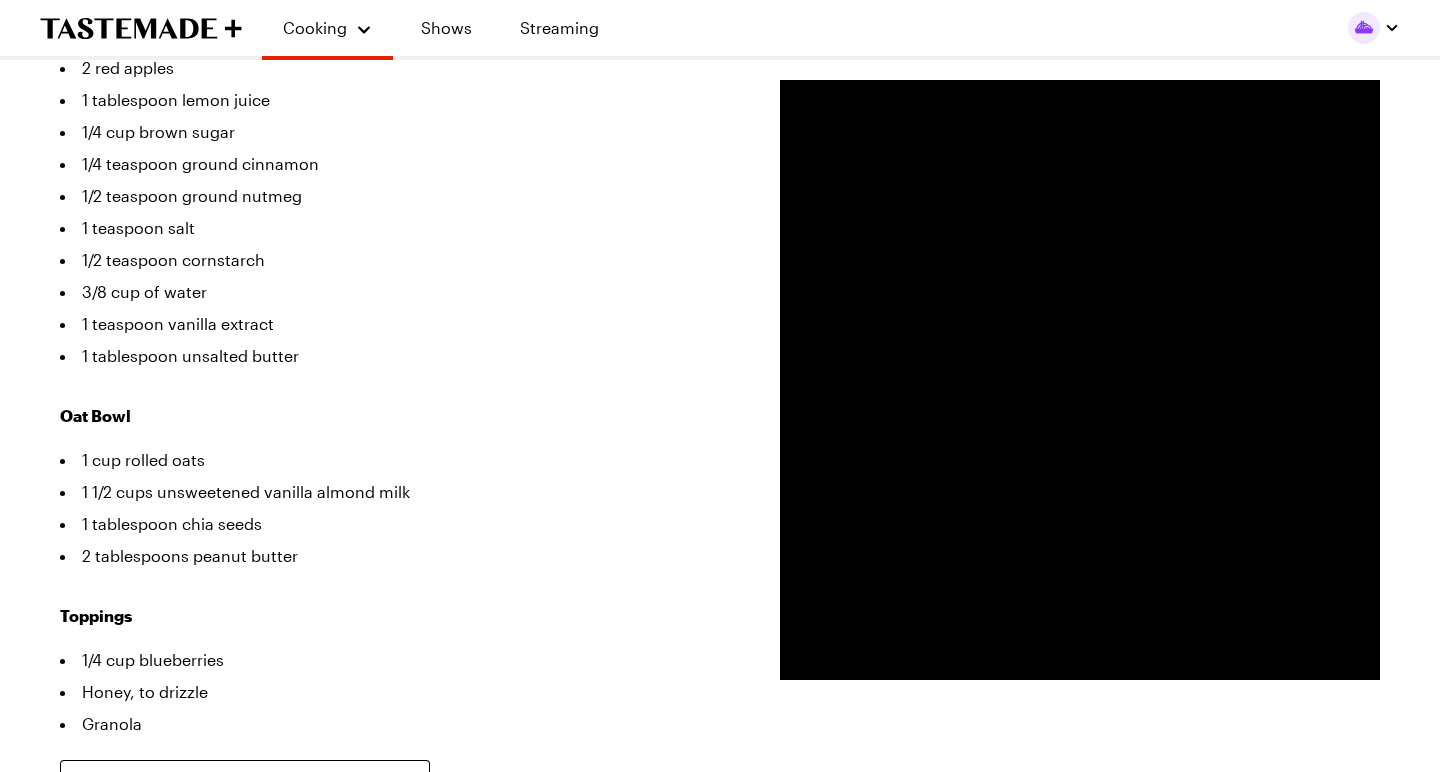 scroll, scrollTop: 569, scrollLeft: 0, axis: vertical 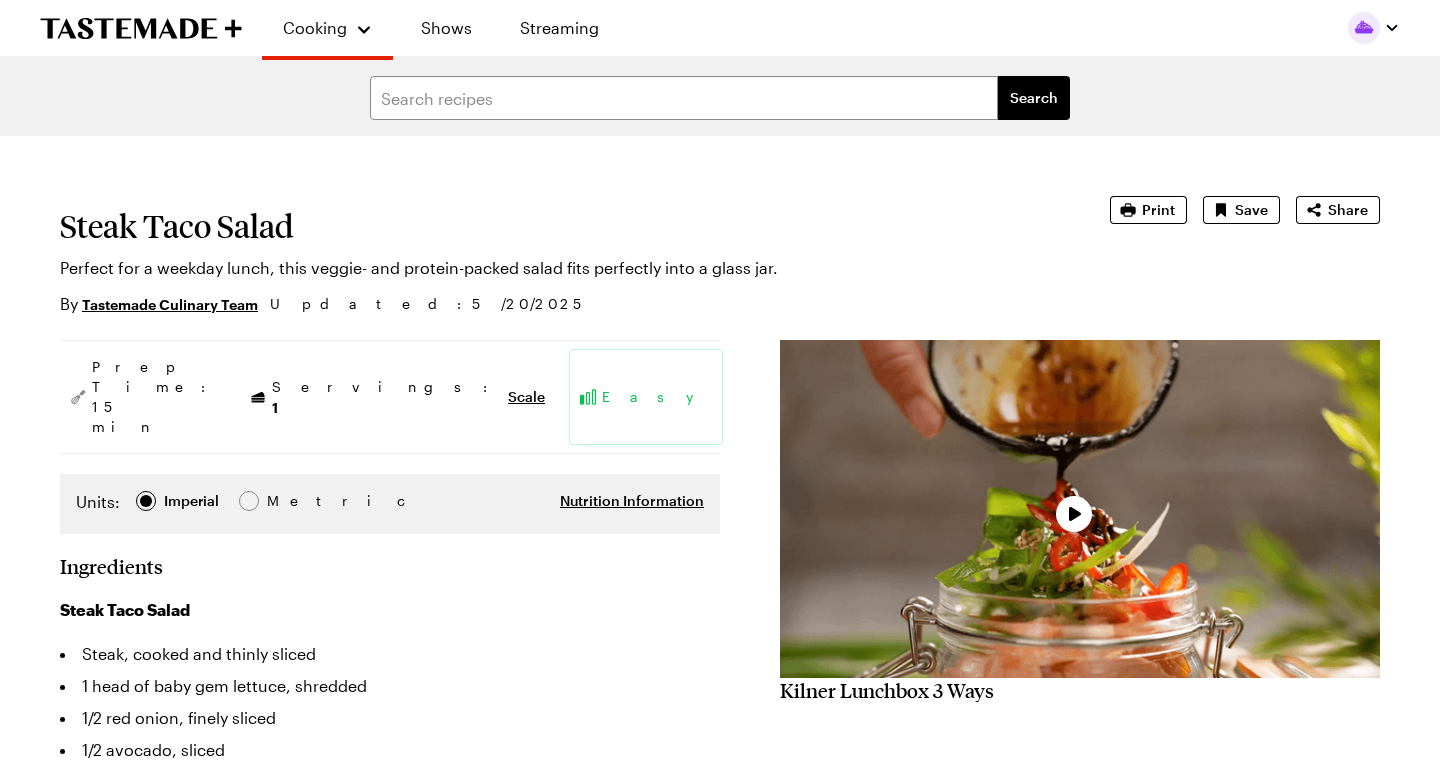 type on "x" 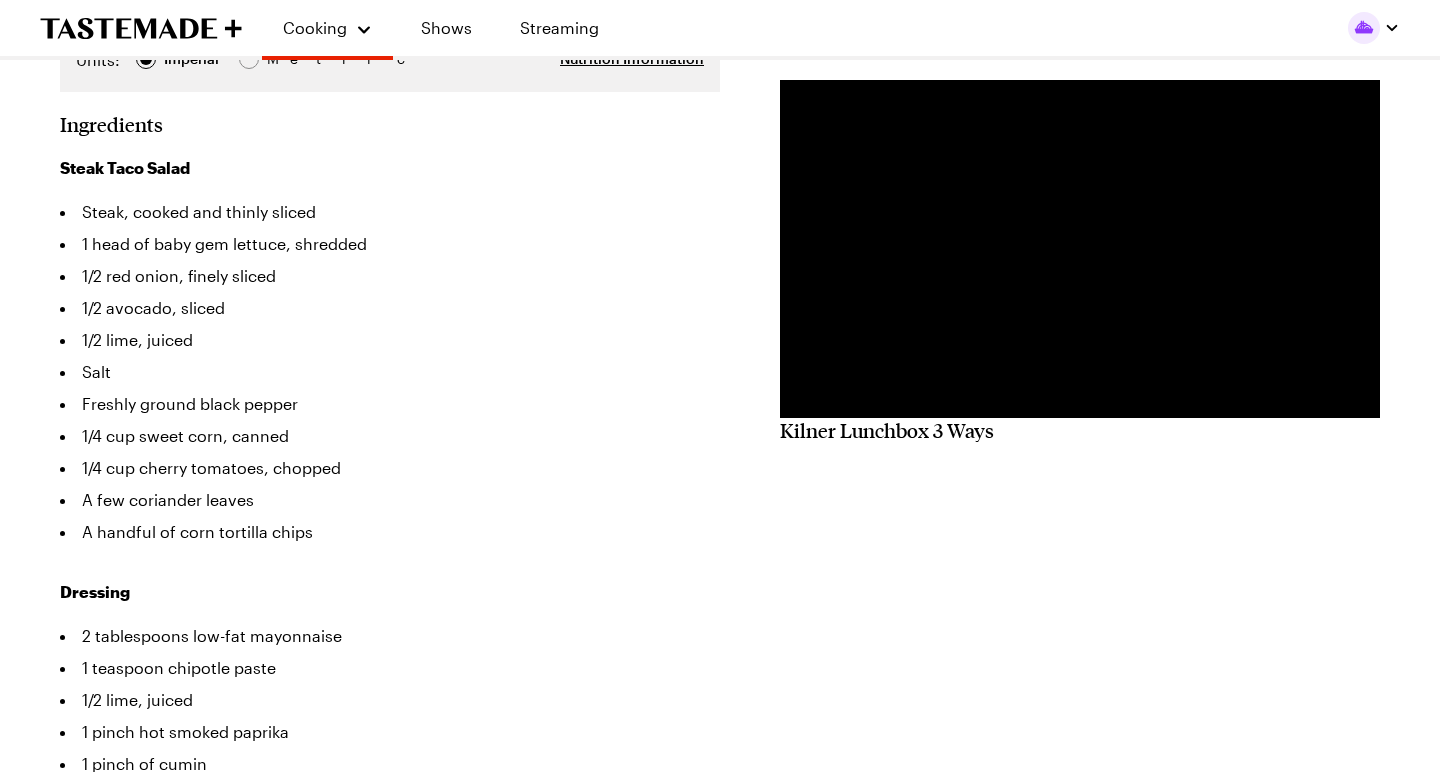 scroll, scrollTop: 443, scrollLeft: 0, axis: vertical 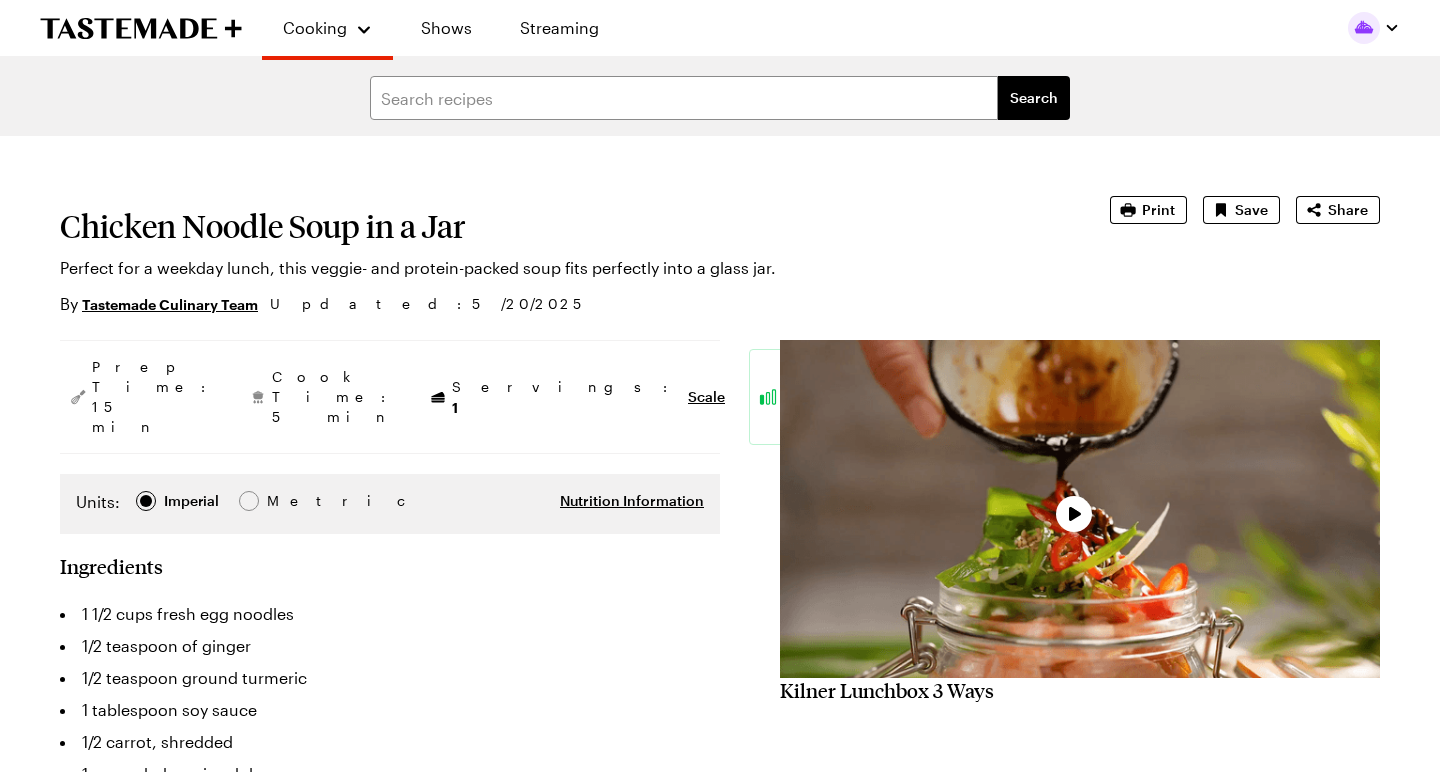 type on "x" 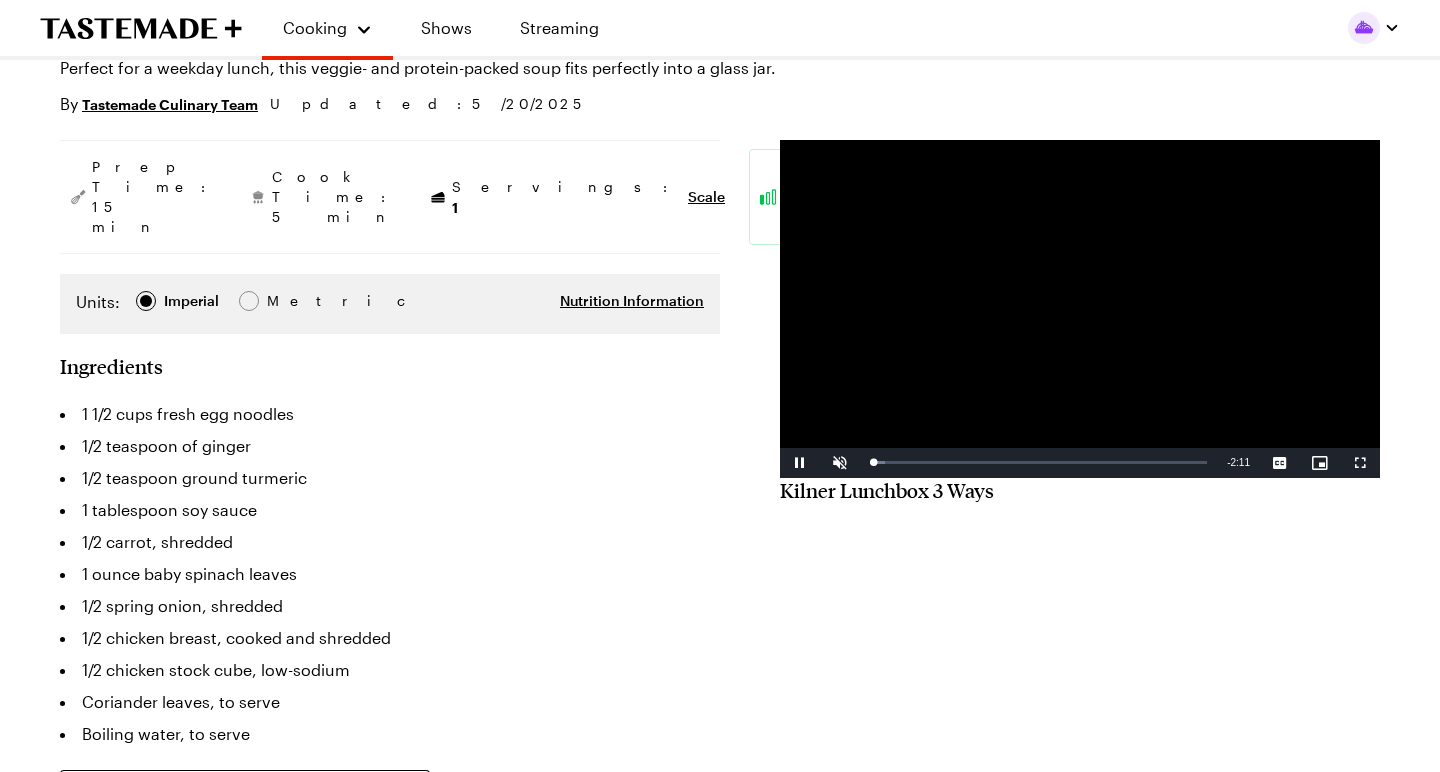 scroll, scrollTop: 204, scrollLeft: 0, axis: vertical 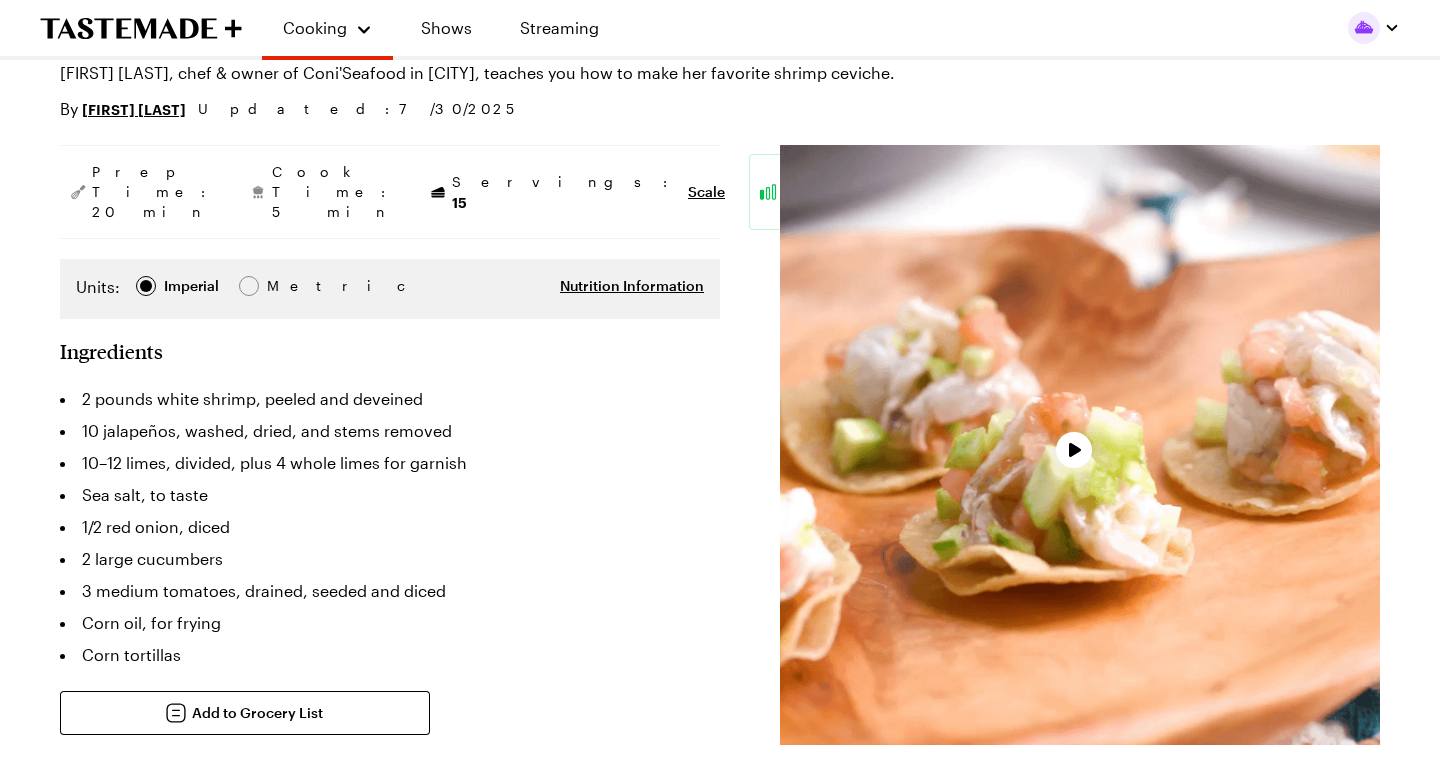 type on "x" 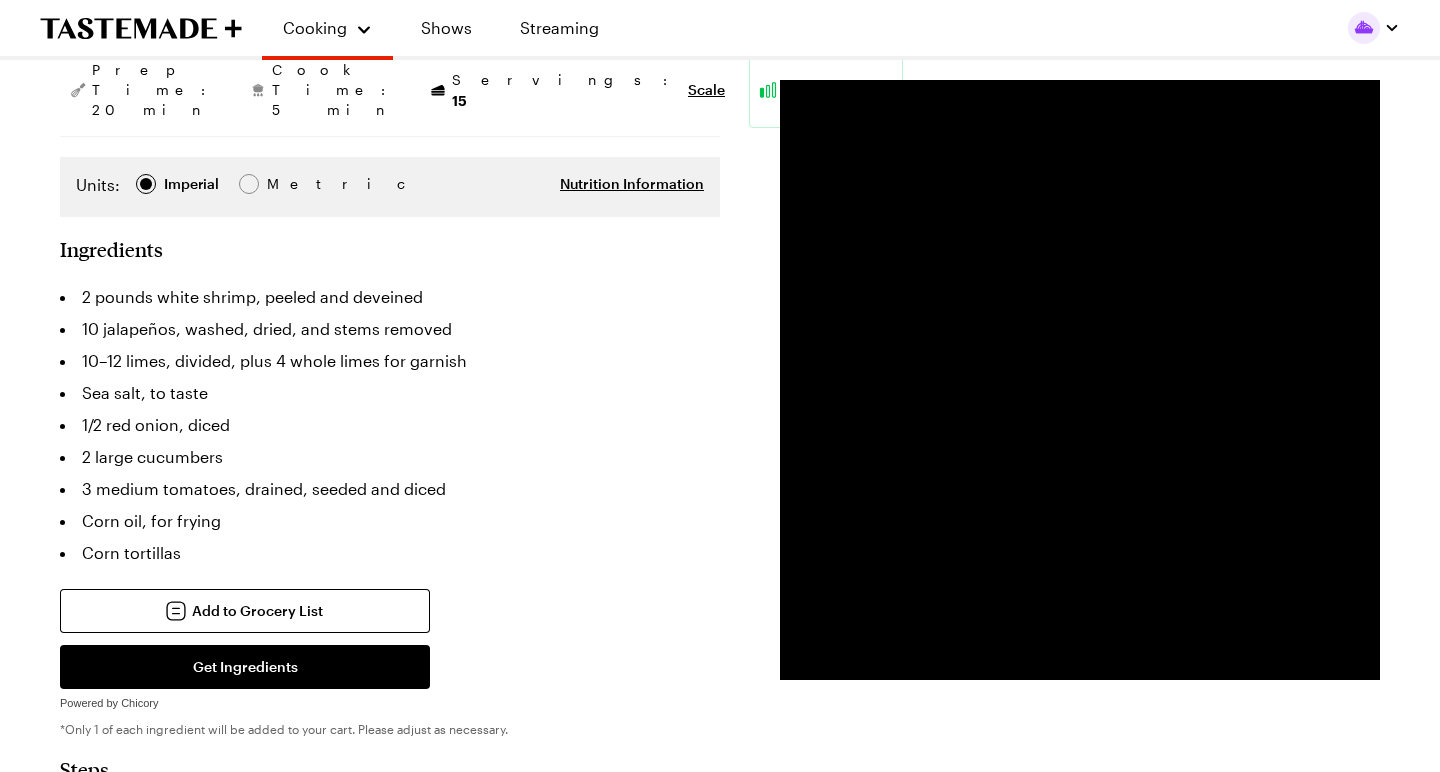 scroll, scrollTop: 298, scrollLeft: 0, axis: vertical 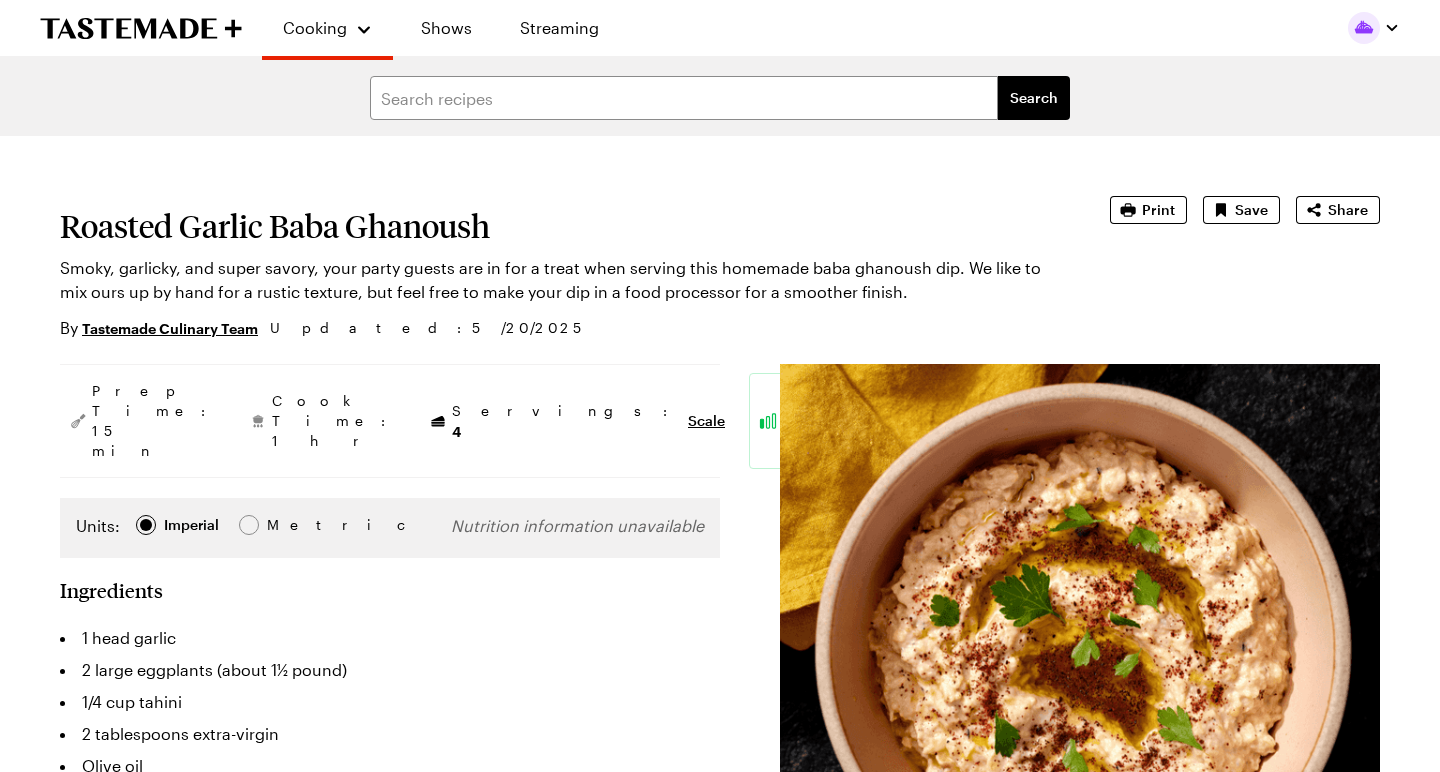 type on "x" 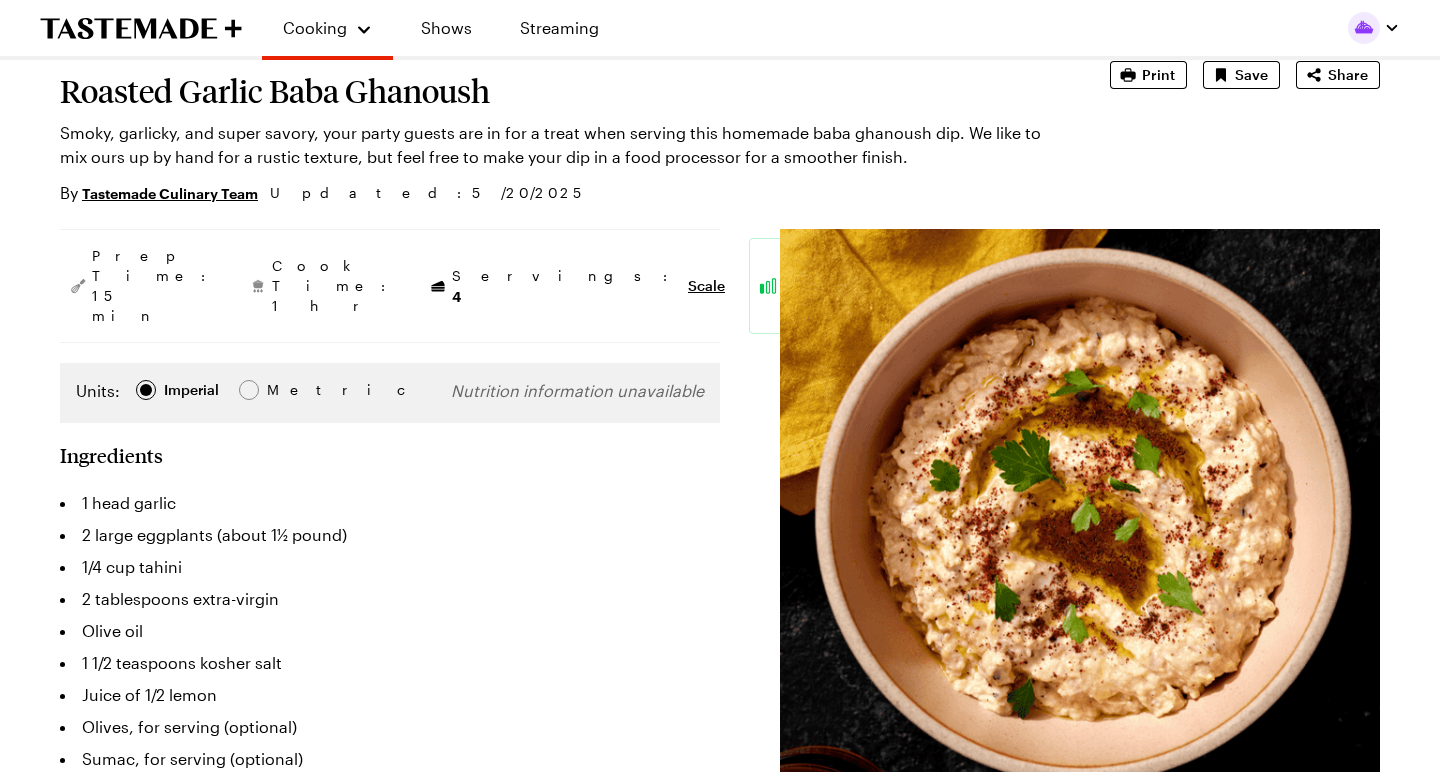 scroll, scrollTop: 139, scrollLeft: 0, axis: vertical 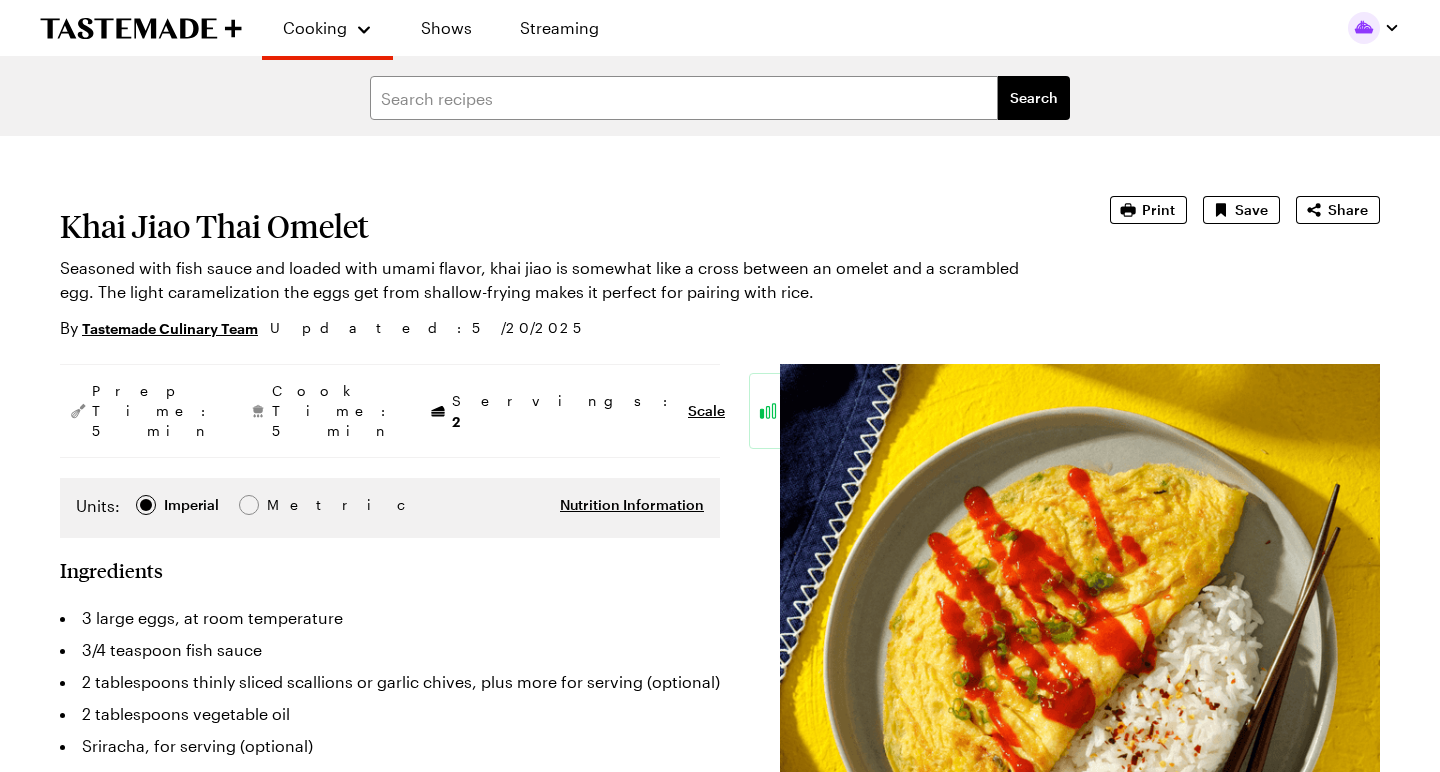 type on "x" 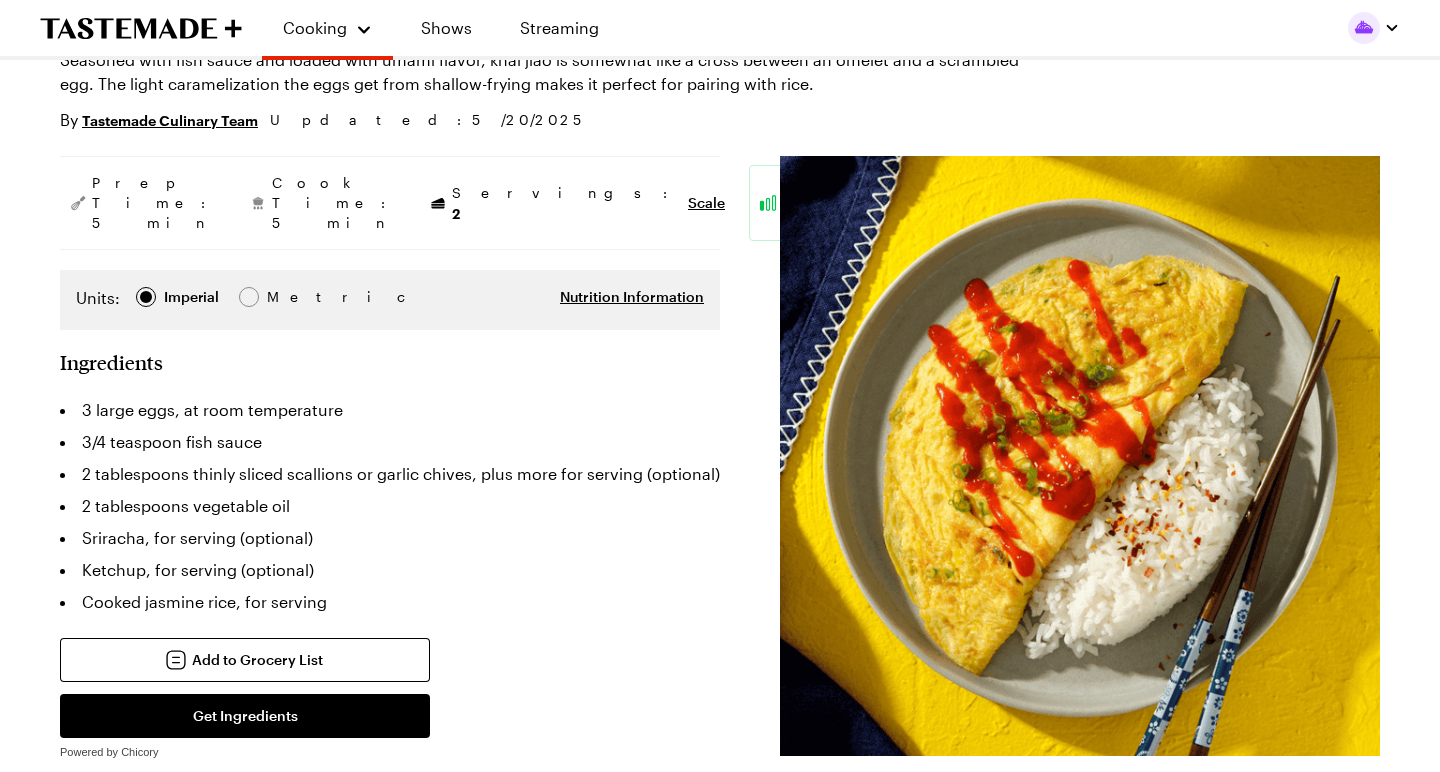 scroll, scrollTop: 210, scrollLeft: 0, axis: vertical 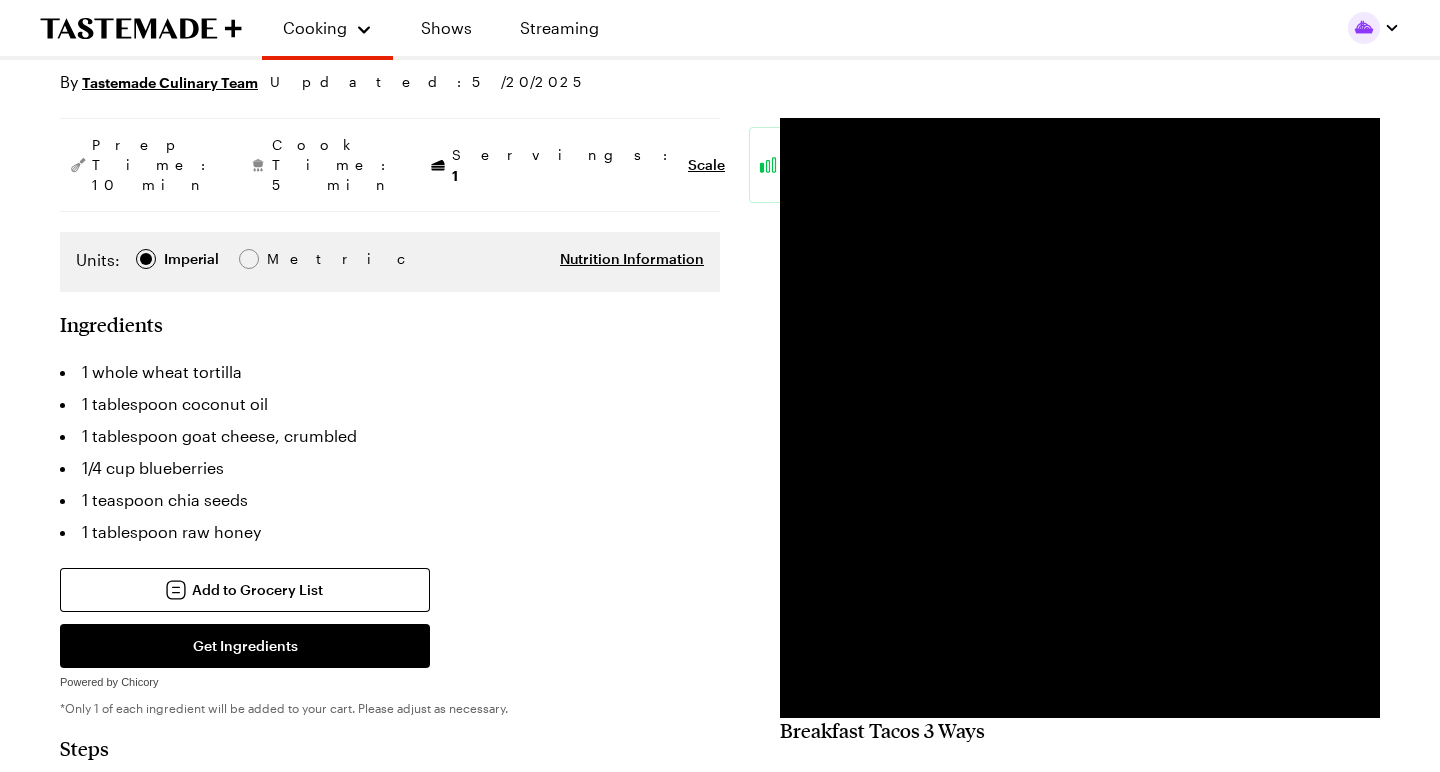 type on "x" 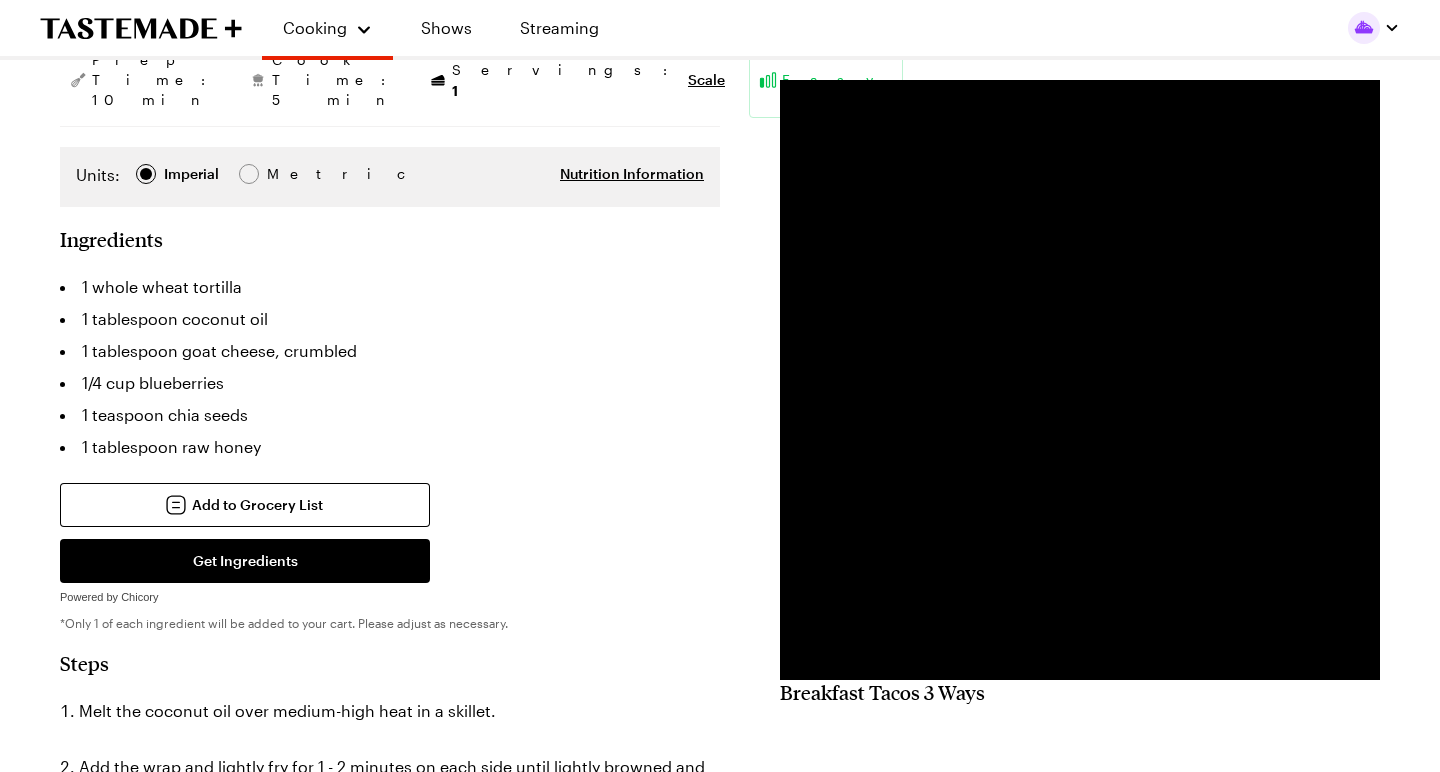 scroll, scrollTop: 307, scrollLeft: 0, axis: vertical 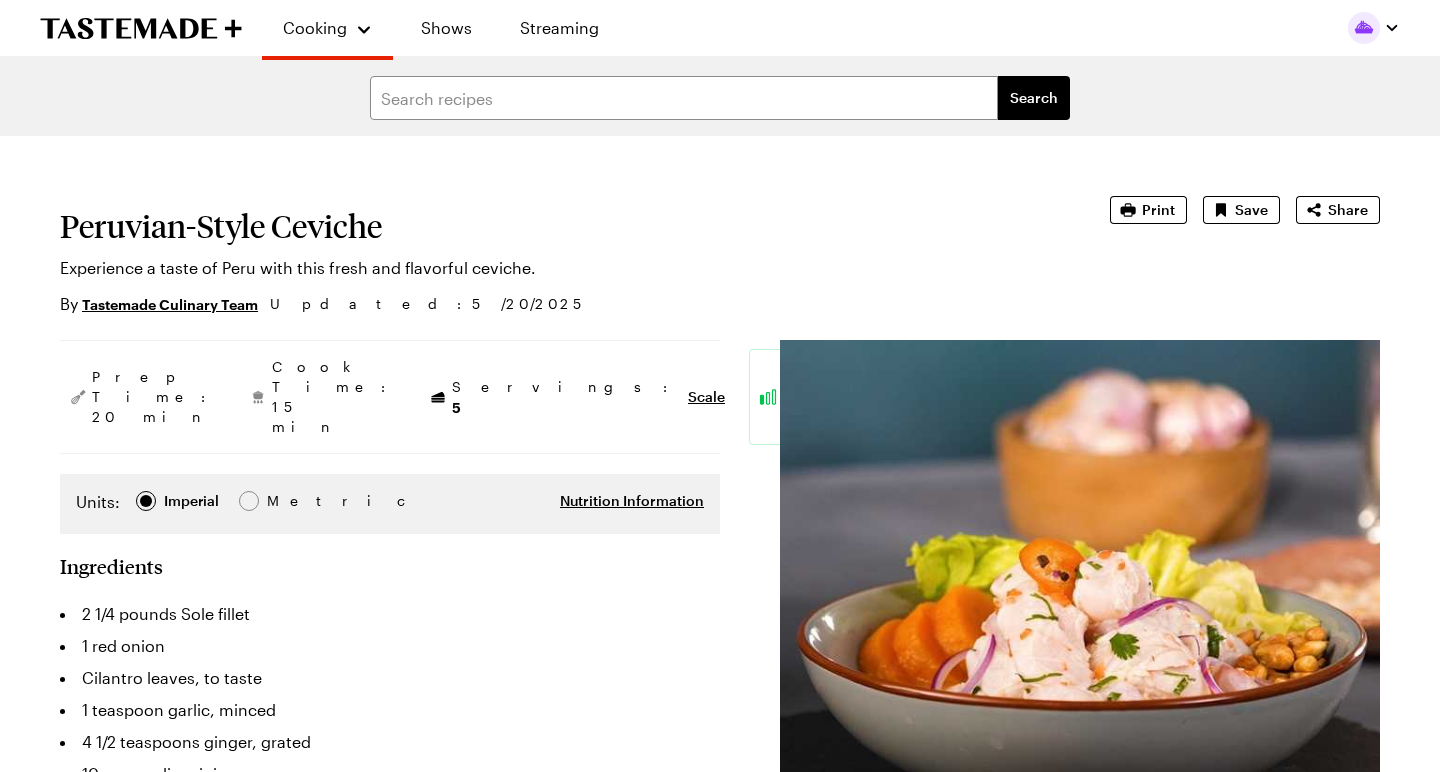 type on "x" 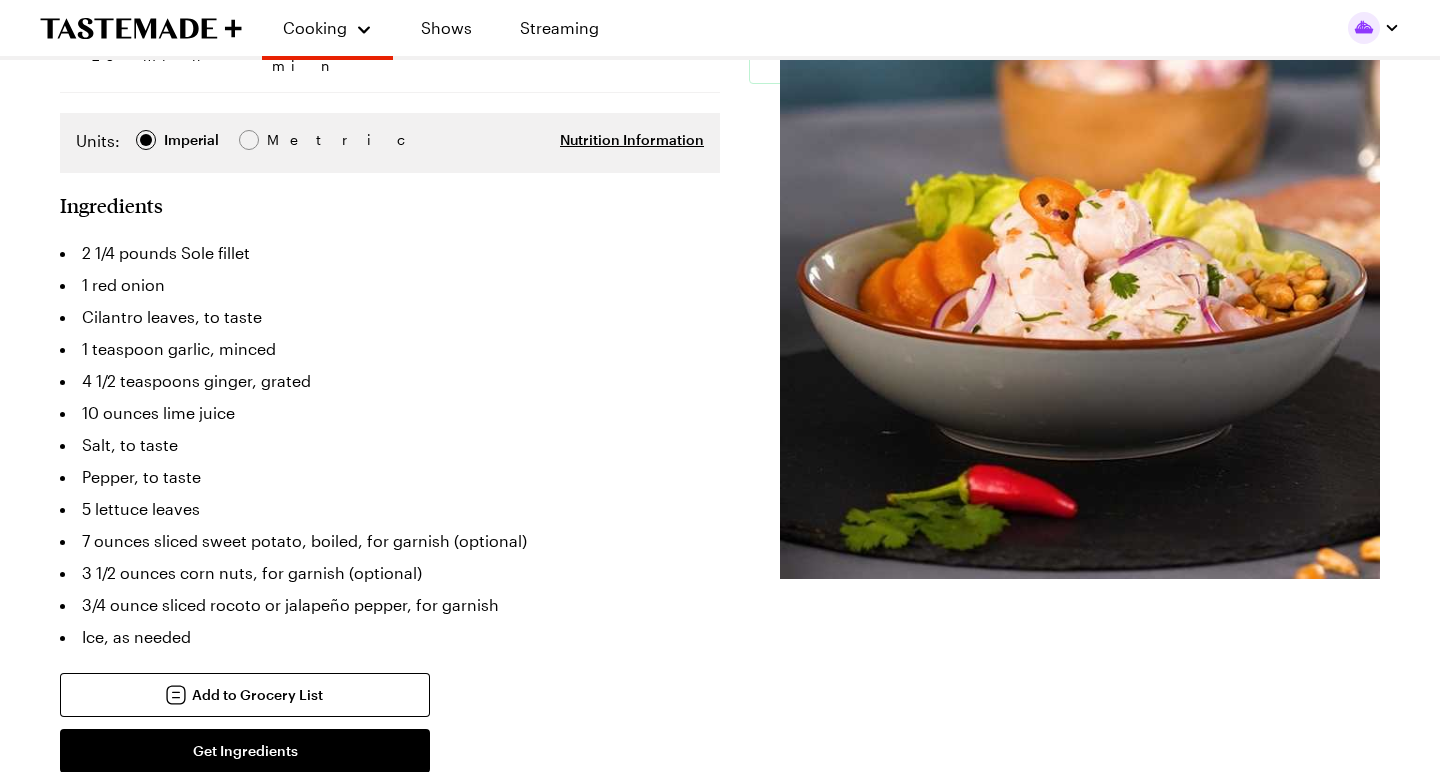 scroll, scrollTop: 358, scrollLeft: 0, axis: vertical 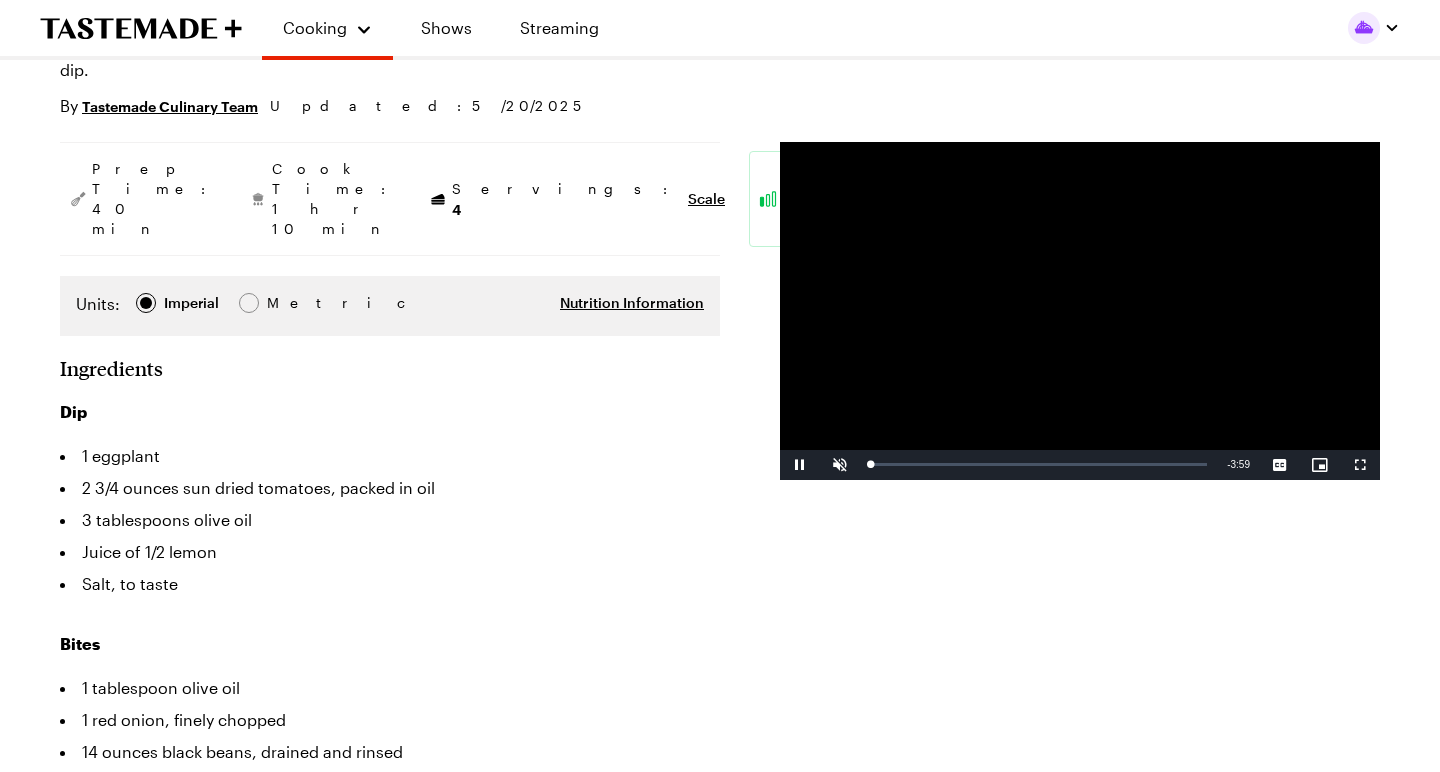 type on "x" 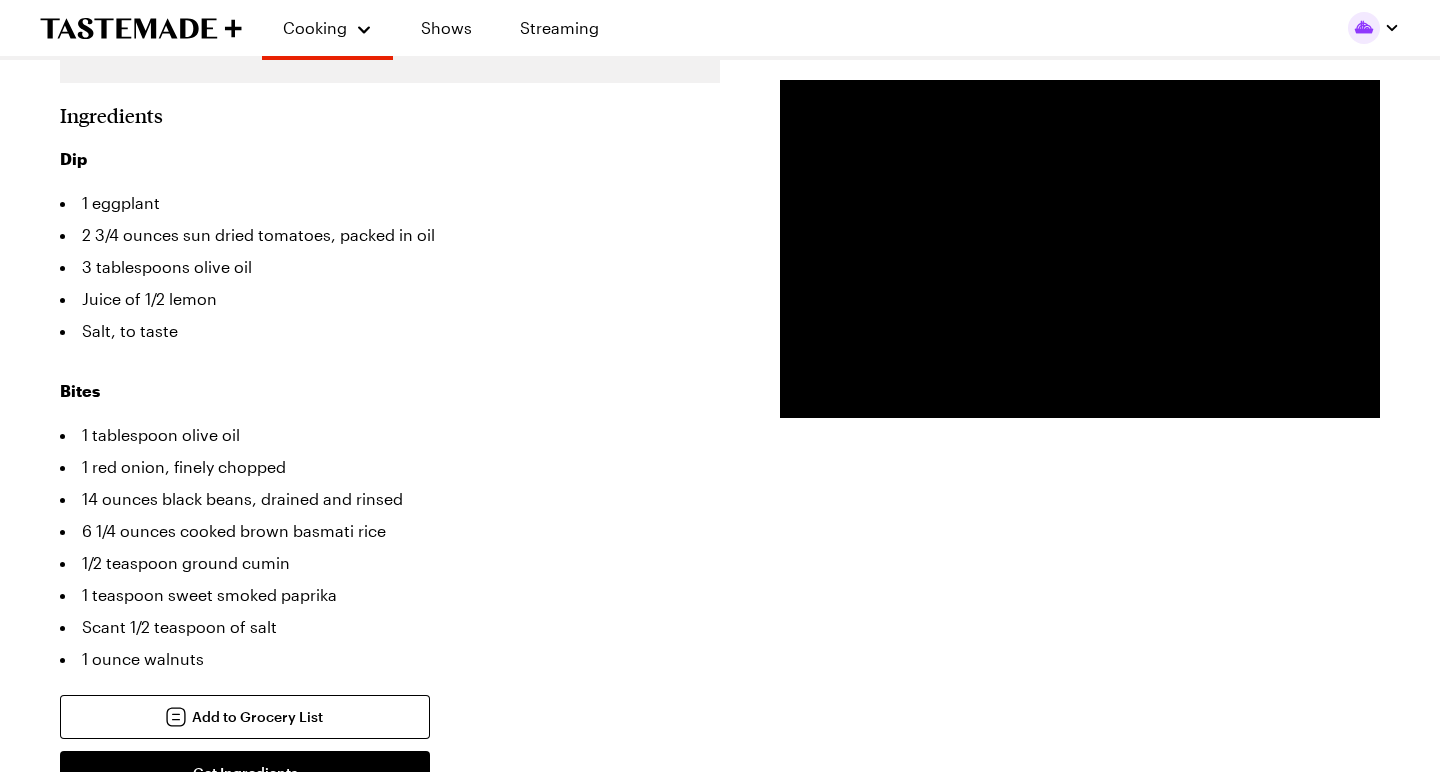 scroll, scrollTop: 475, scrollLeft: 0, axis: vertical 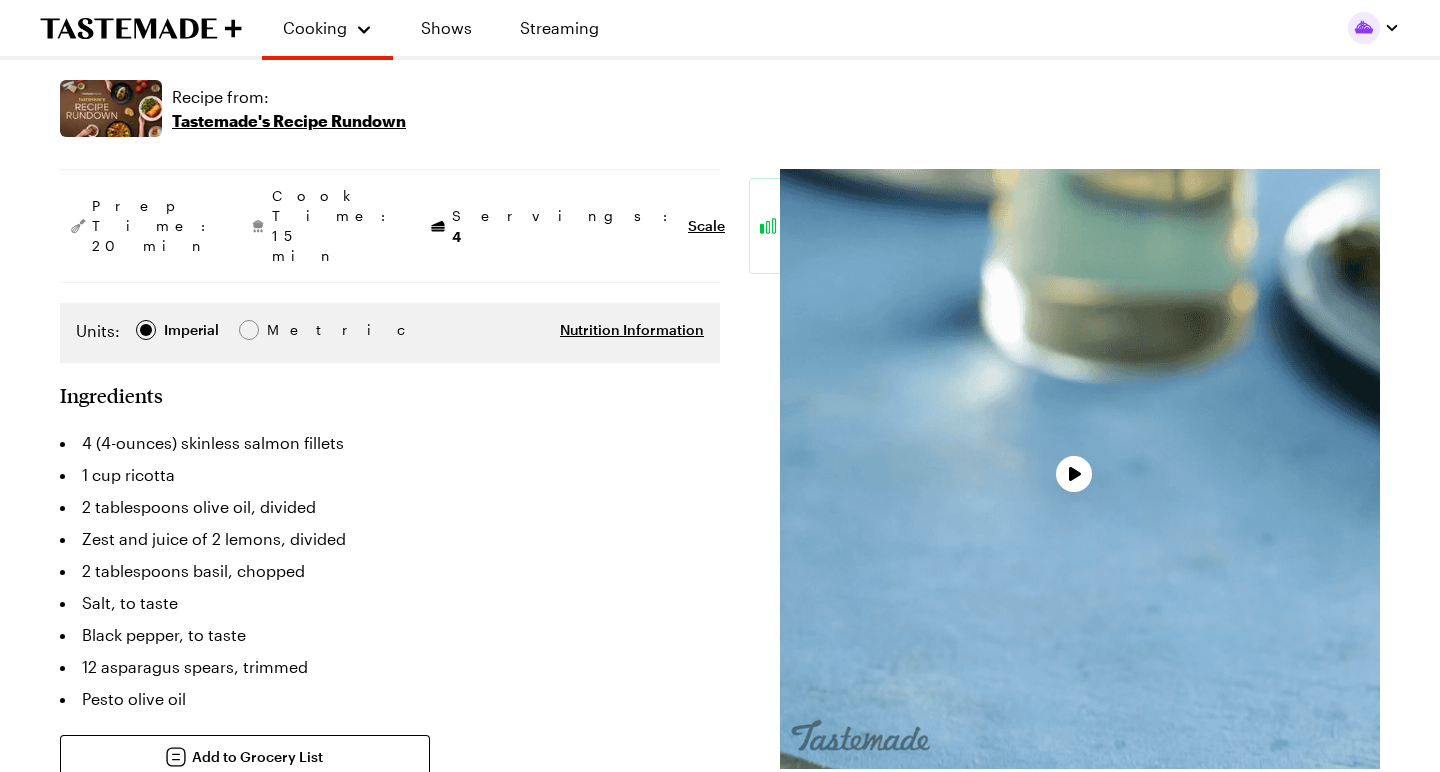type on "x" 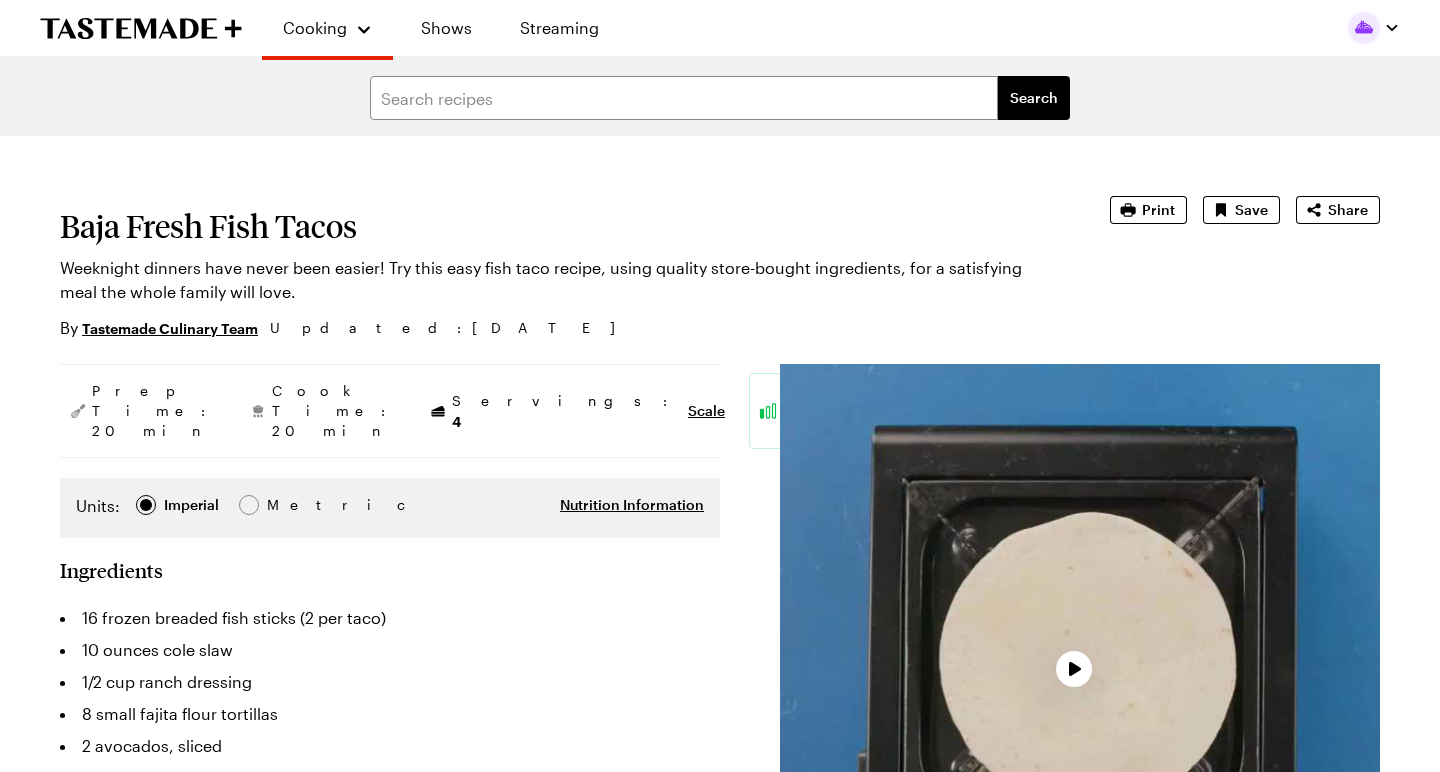 scroll, scrollTop: 0, scrollLeft: 0, axis: both 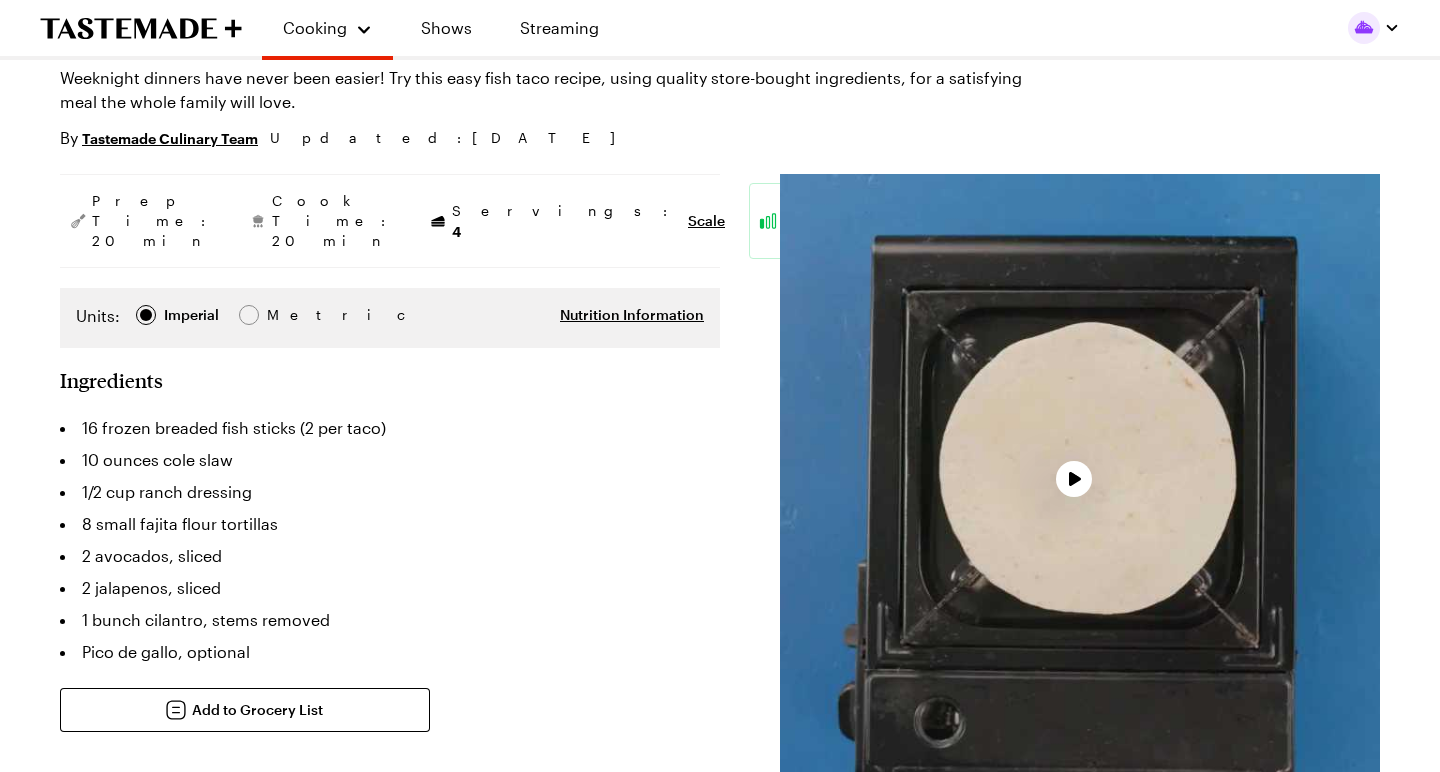 type on "x" 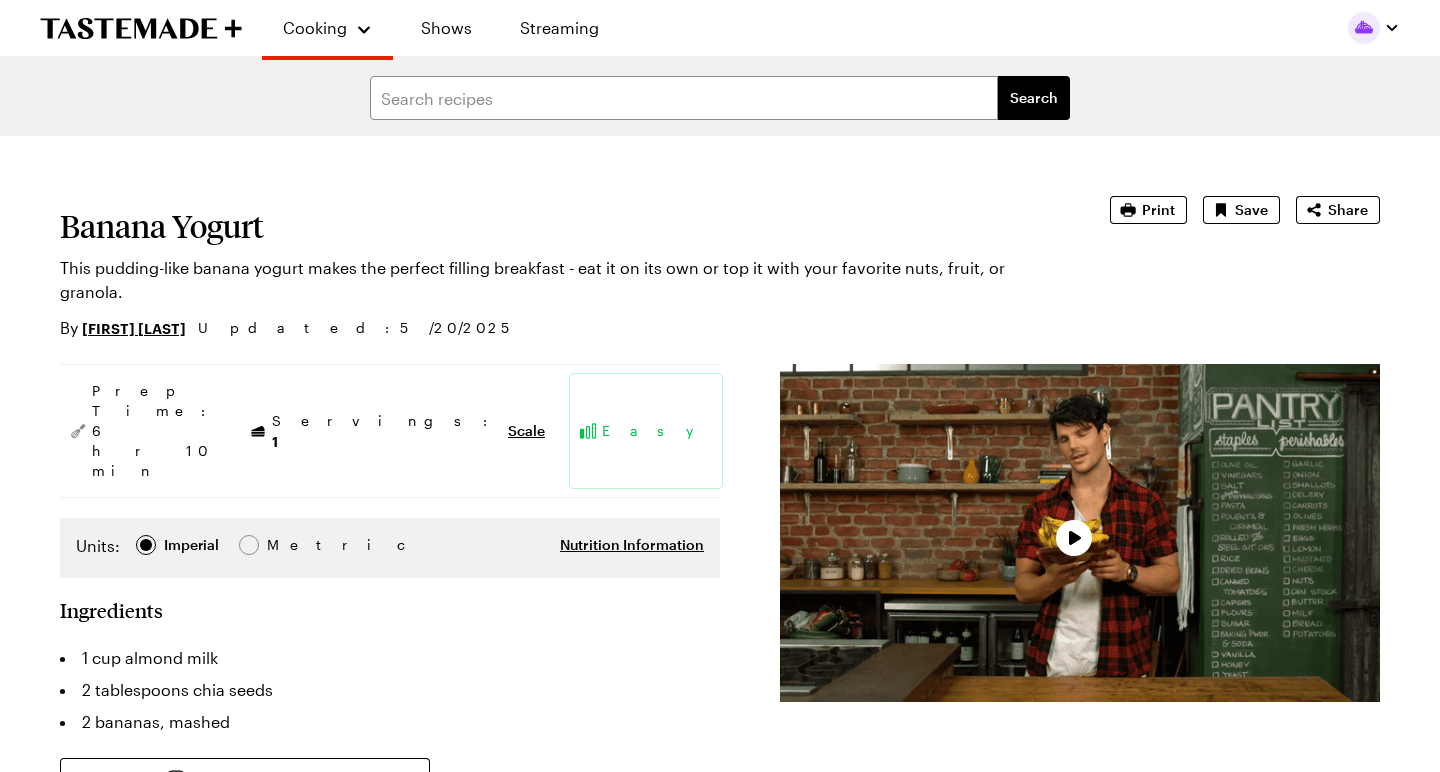 scroll, scrollTop: 0, scrollLeft: 0, axis: both 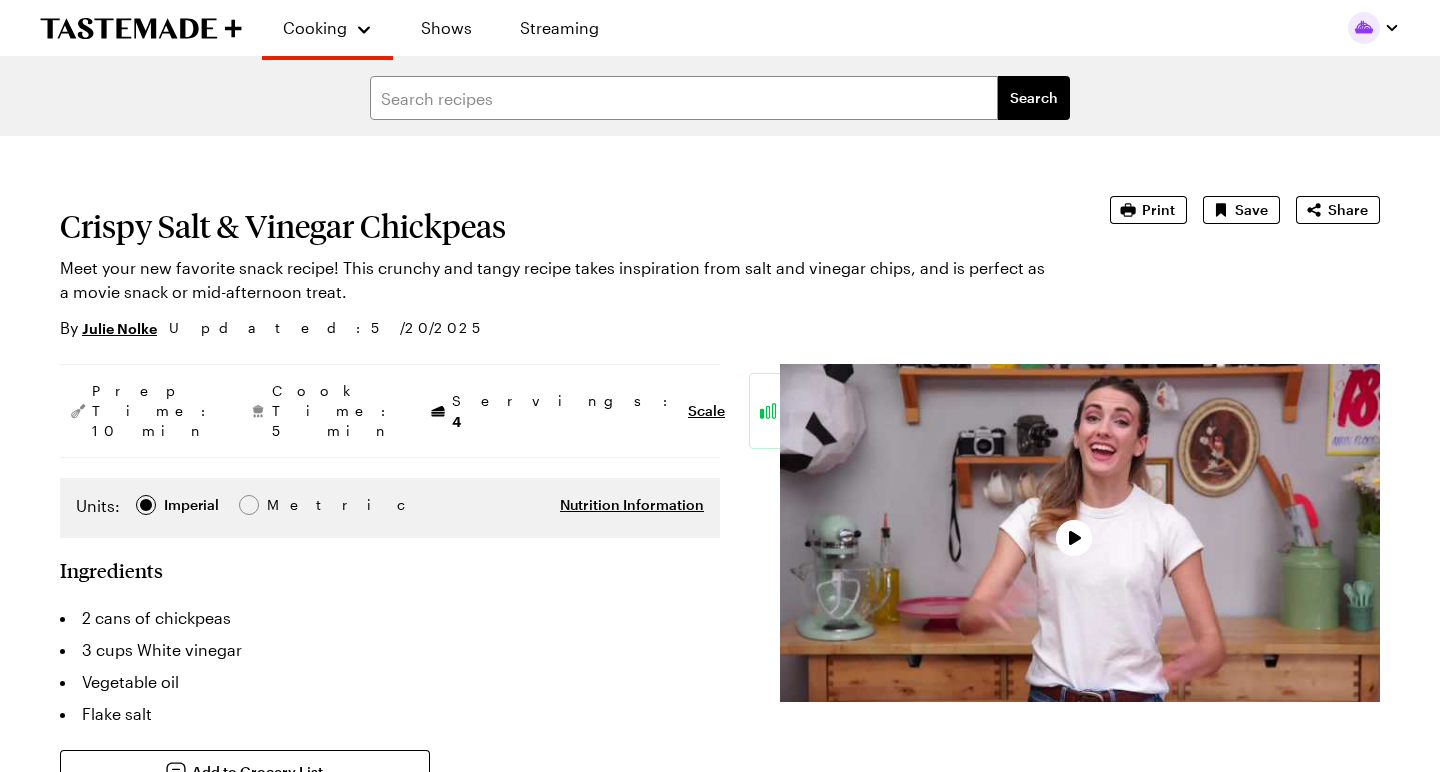 type on "x" 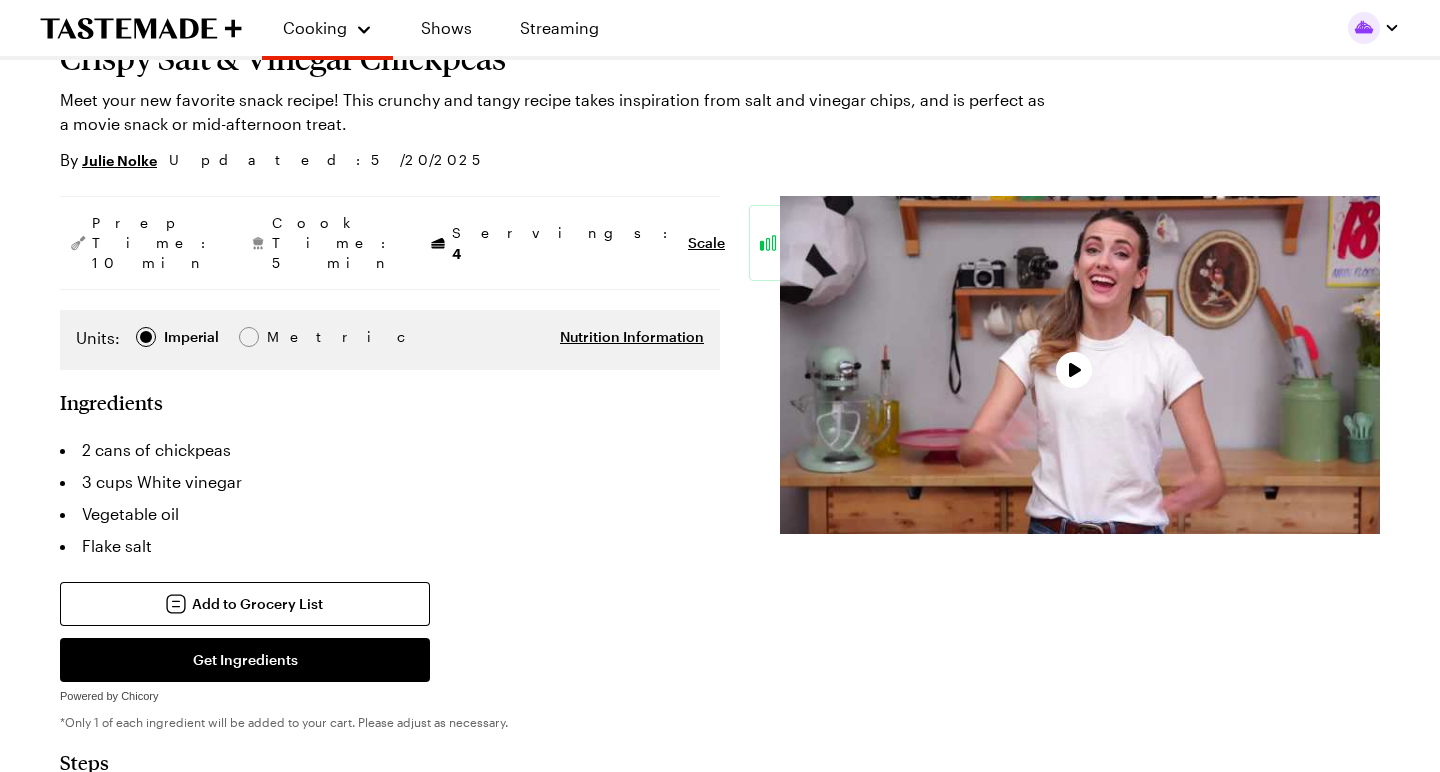 scroll, scrollTop: 170, scrollLeft: 0, axis: vertical 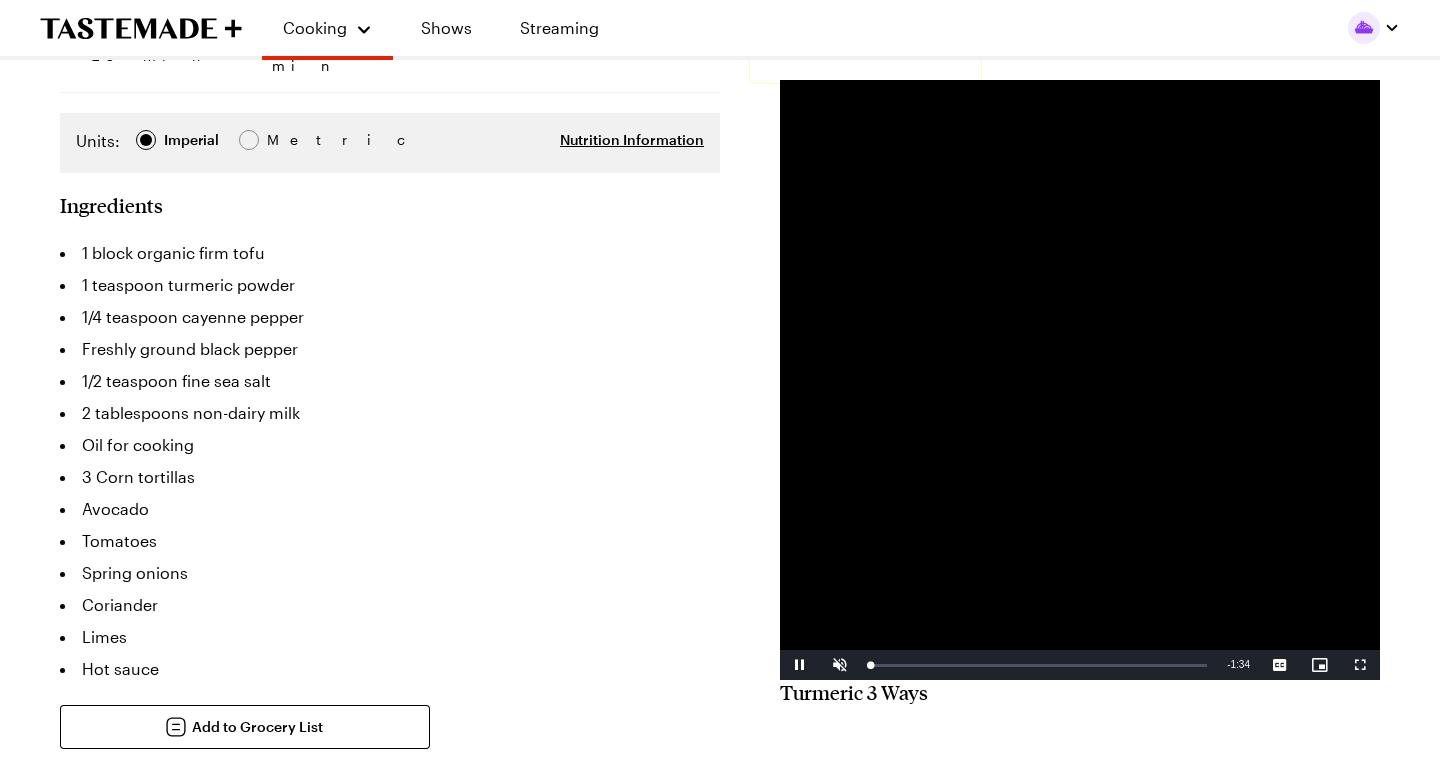 type on "x" 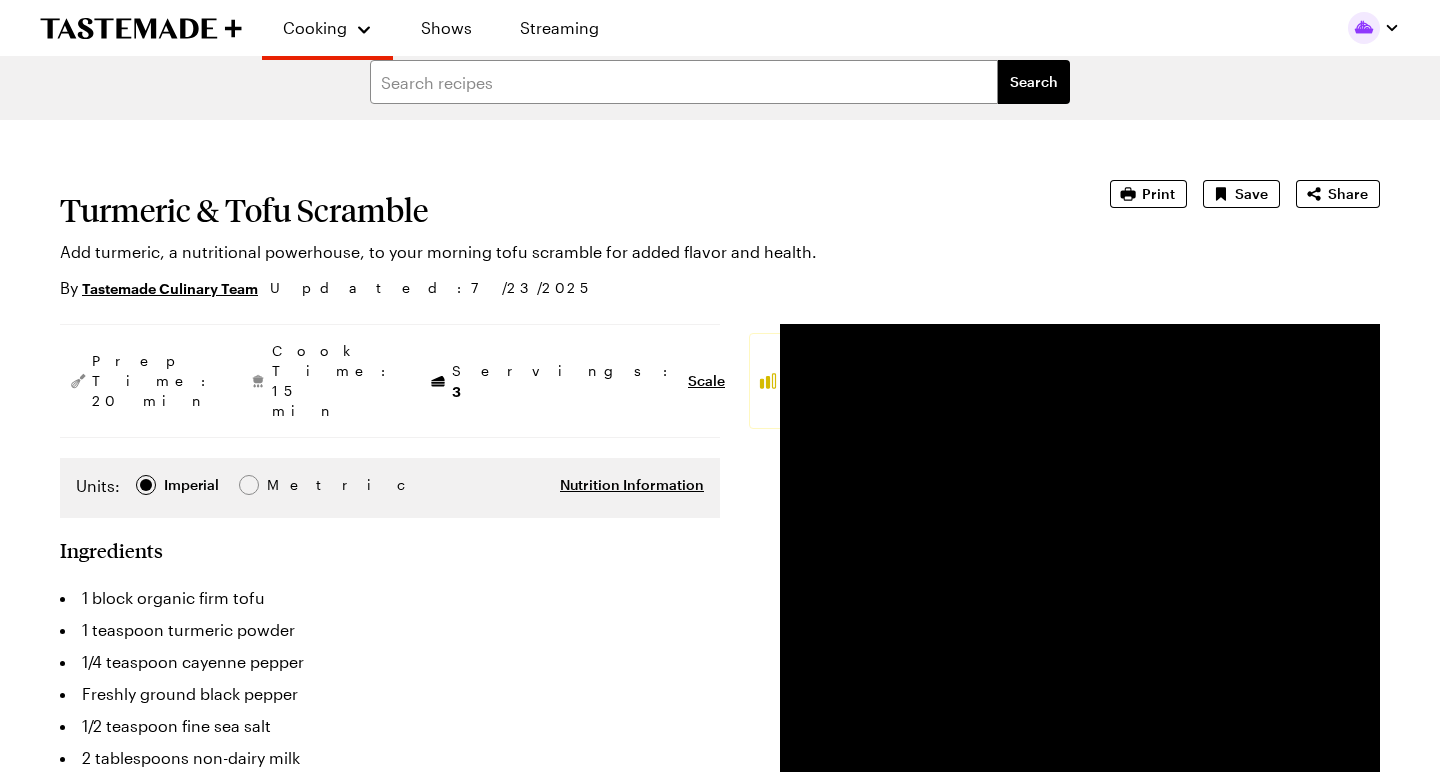 scroll, scrollTop: 20, scrollLeft: 0, axis: vertical 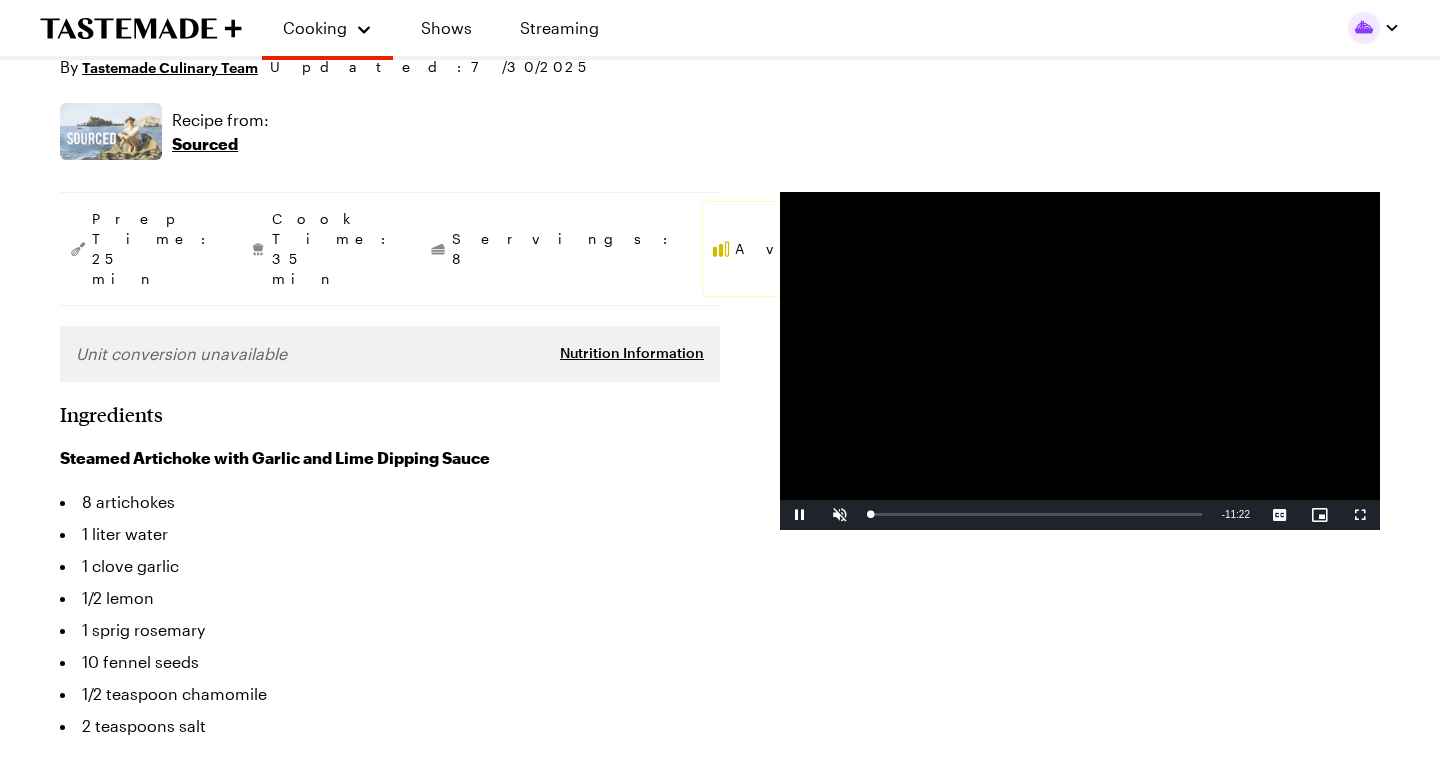 type on "x" 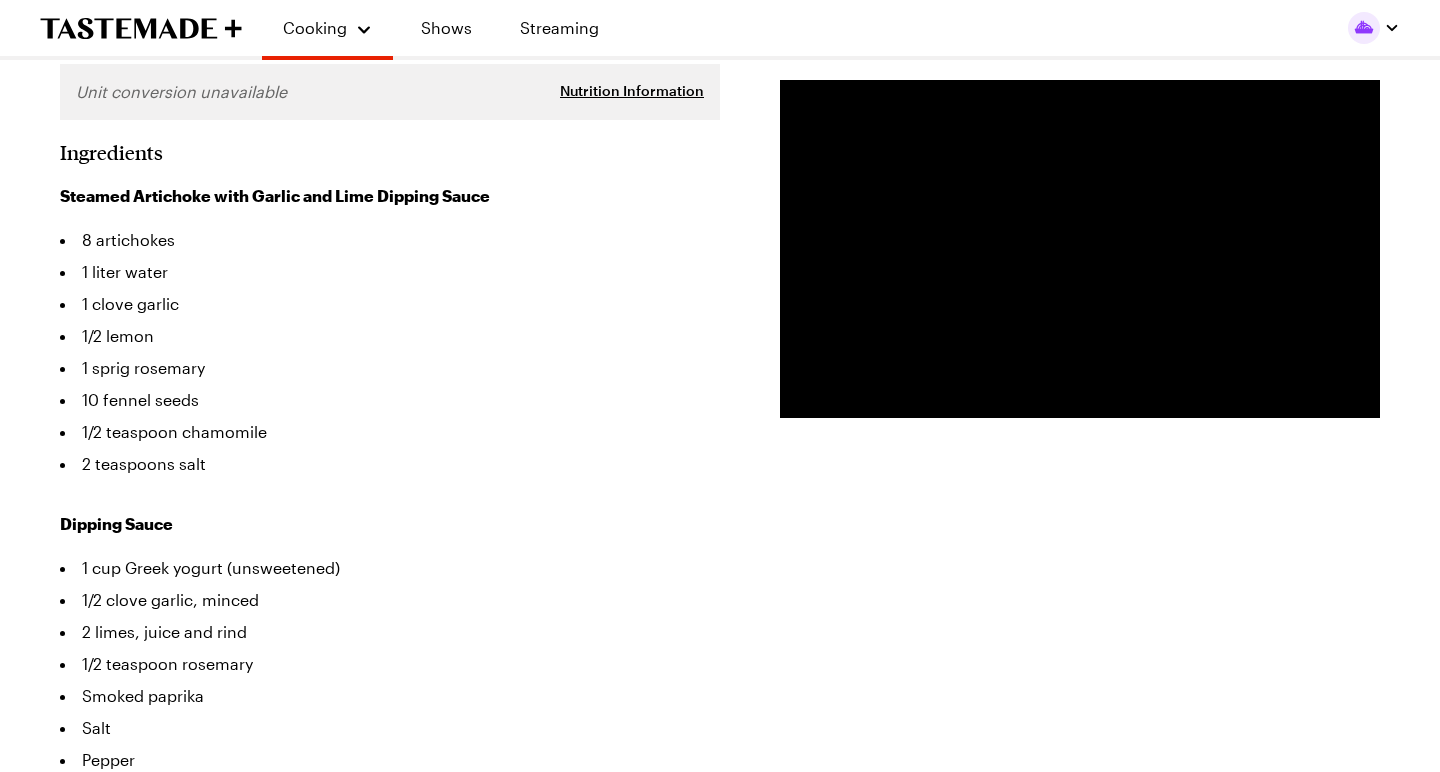 scroll, scrollTop: 568, scrollLeft: 0, axis: vertical 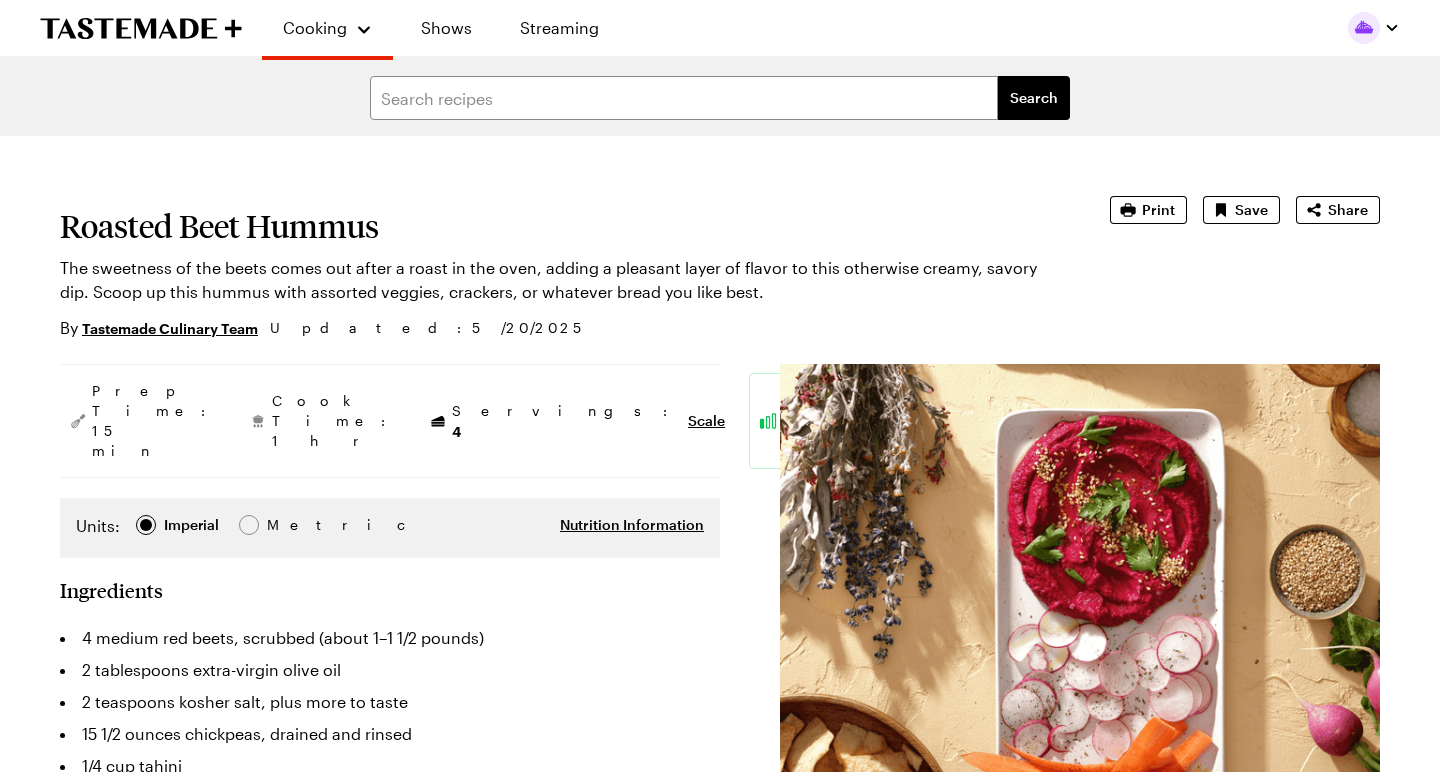 type on "x" 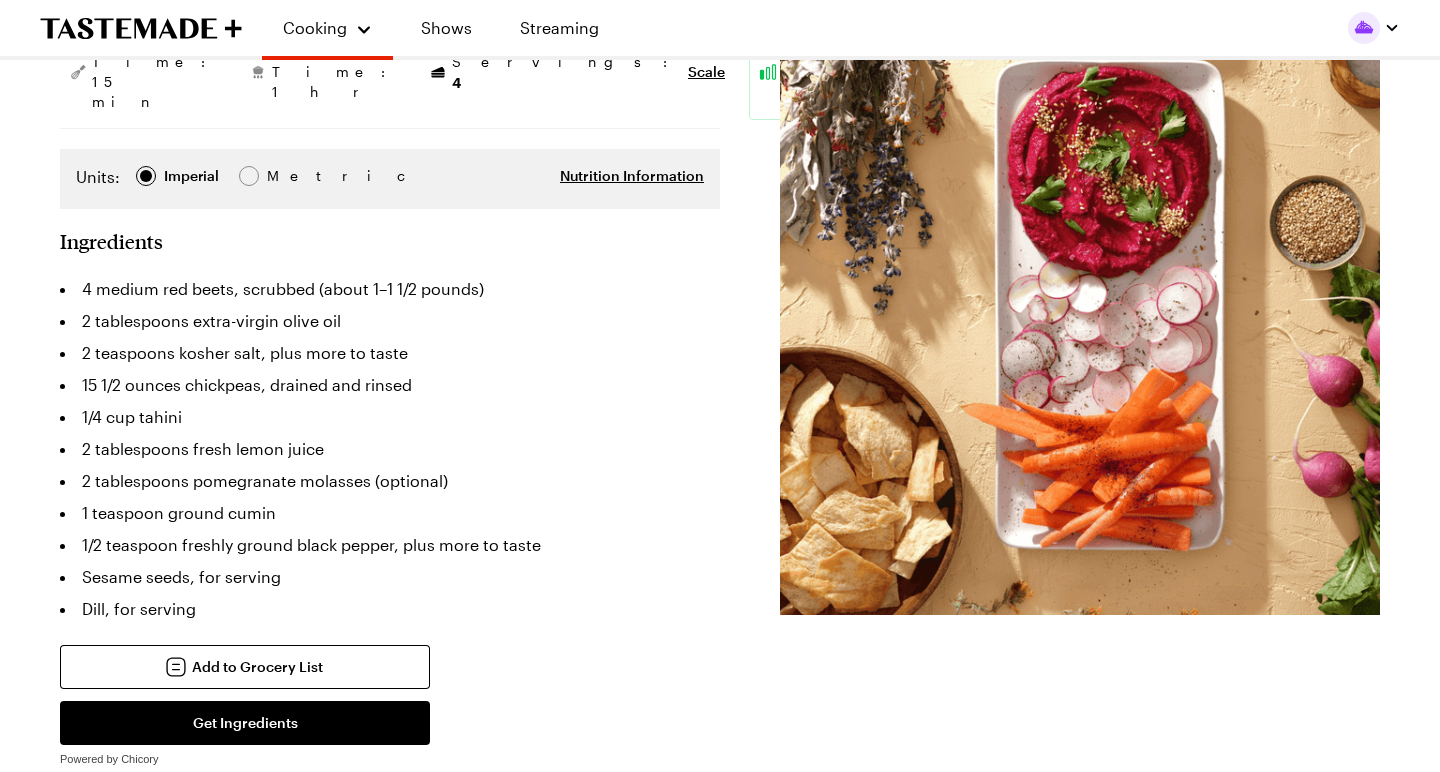 scroll, scrollTop: 351, scrollLeft: 0, axis: vertical 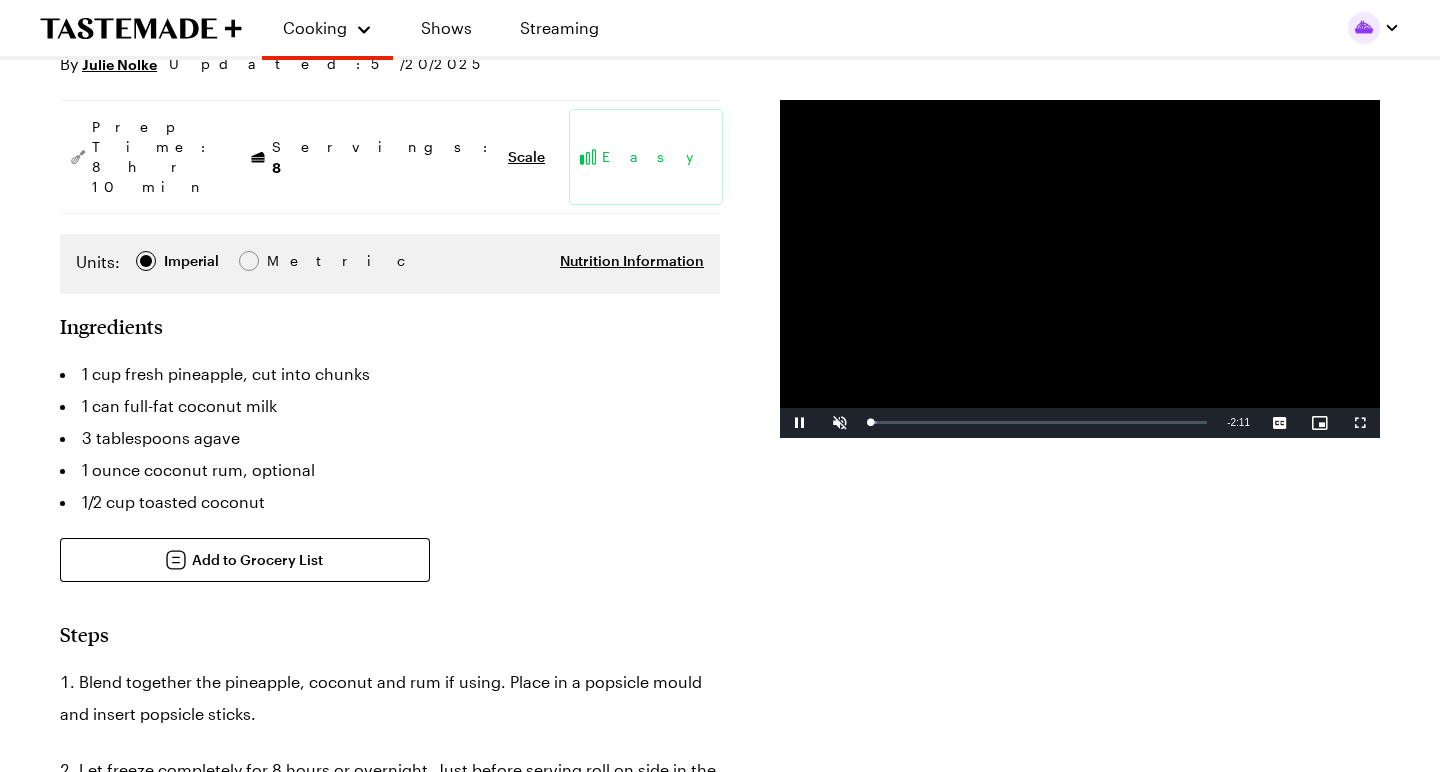 type on "x" 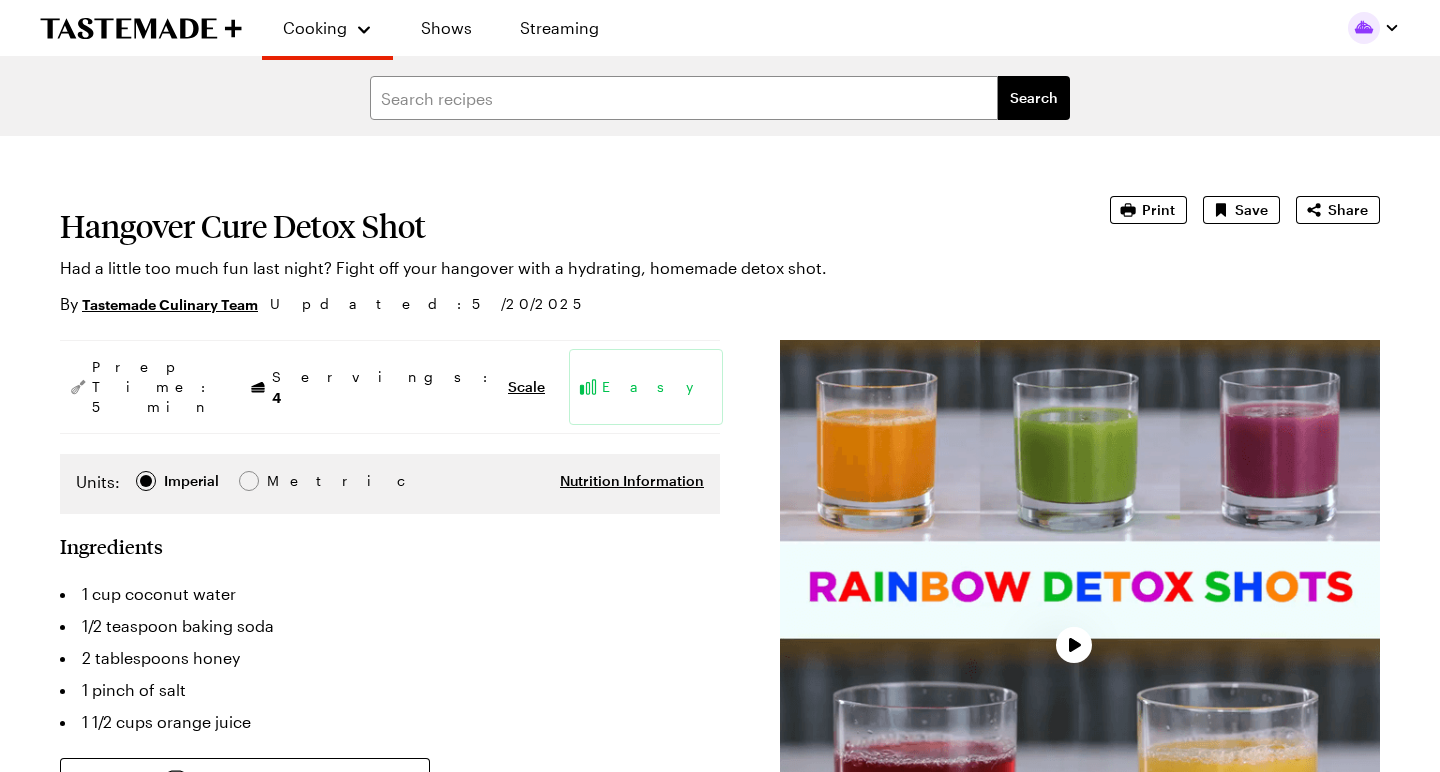 scroll, scrollTop: 0, scrollLeft: 0, axis: both 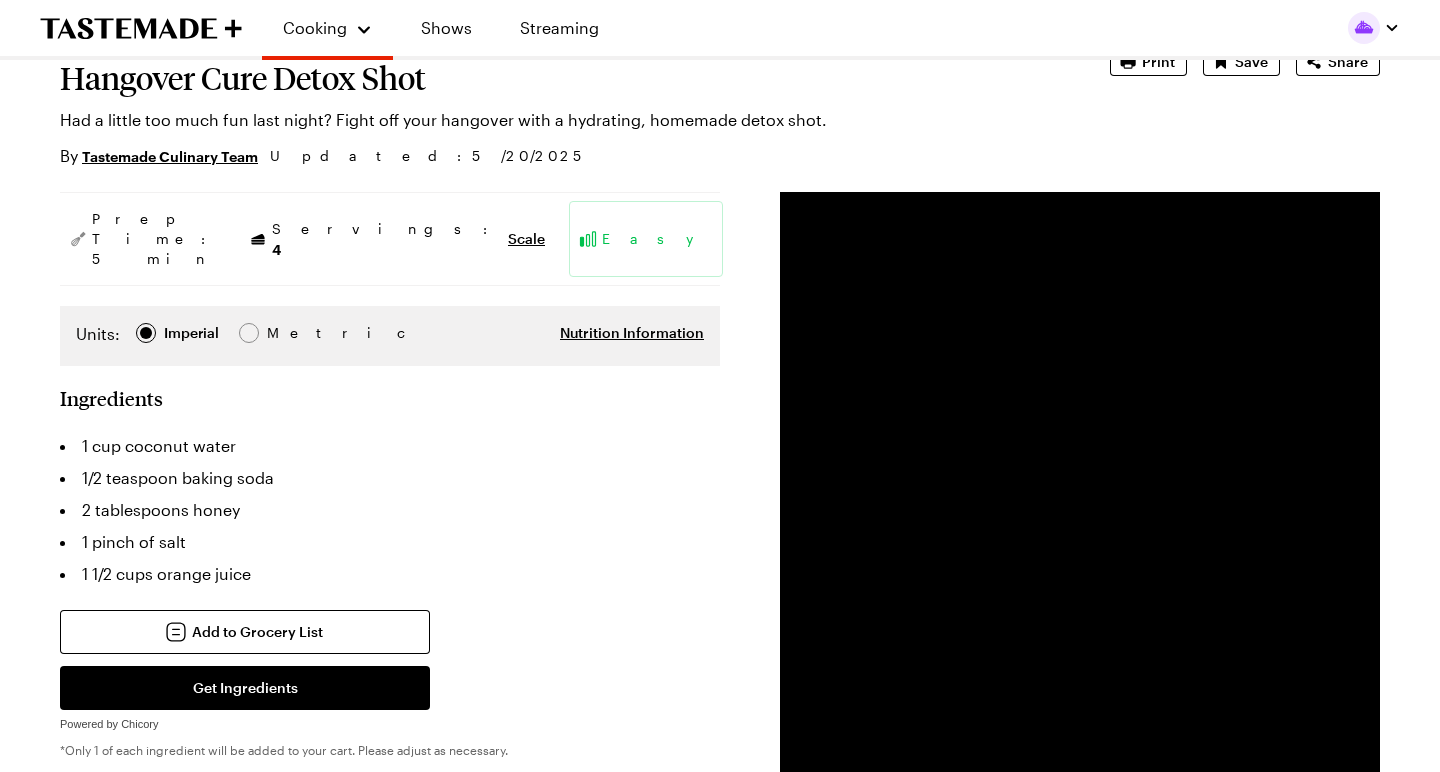 type on "x" 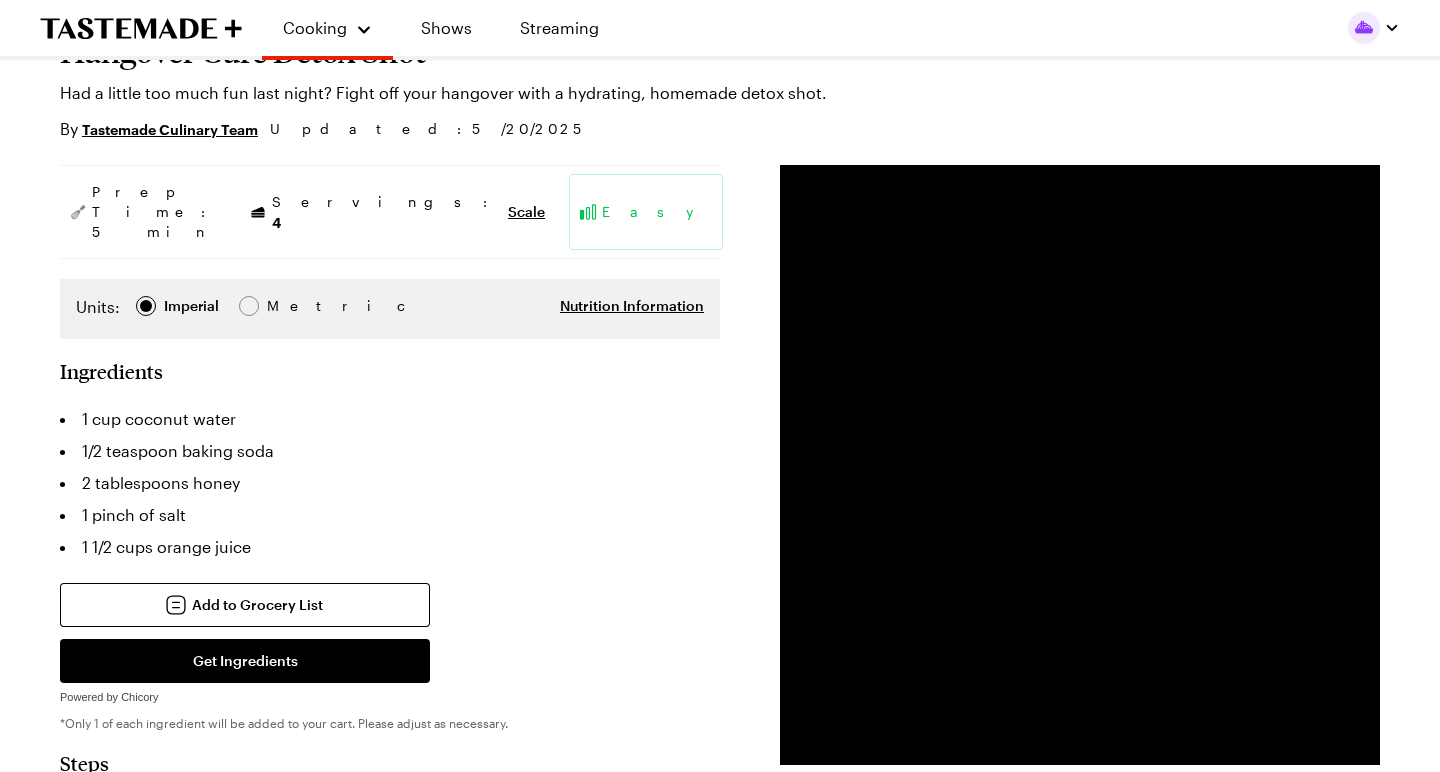 scroll, scrollTop: 177, scrollLeft: 0, axis: vertical 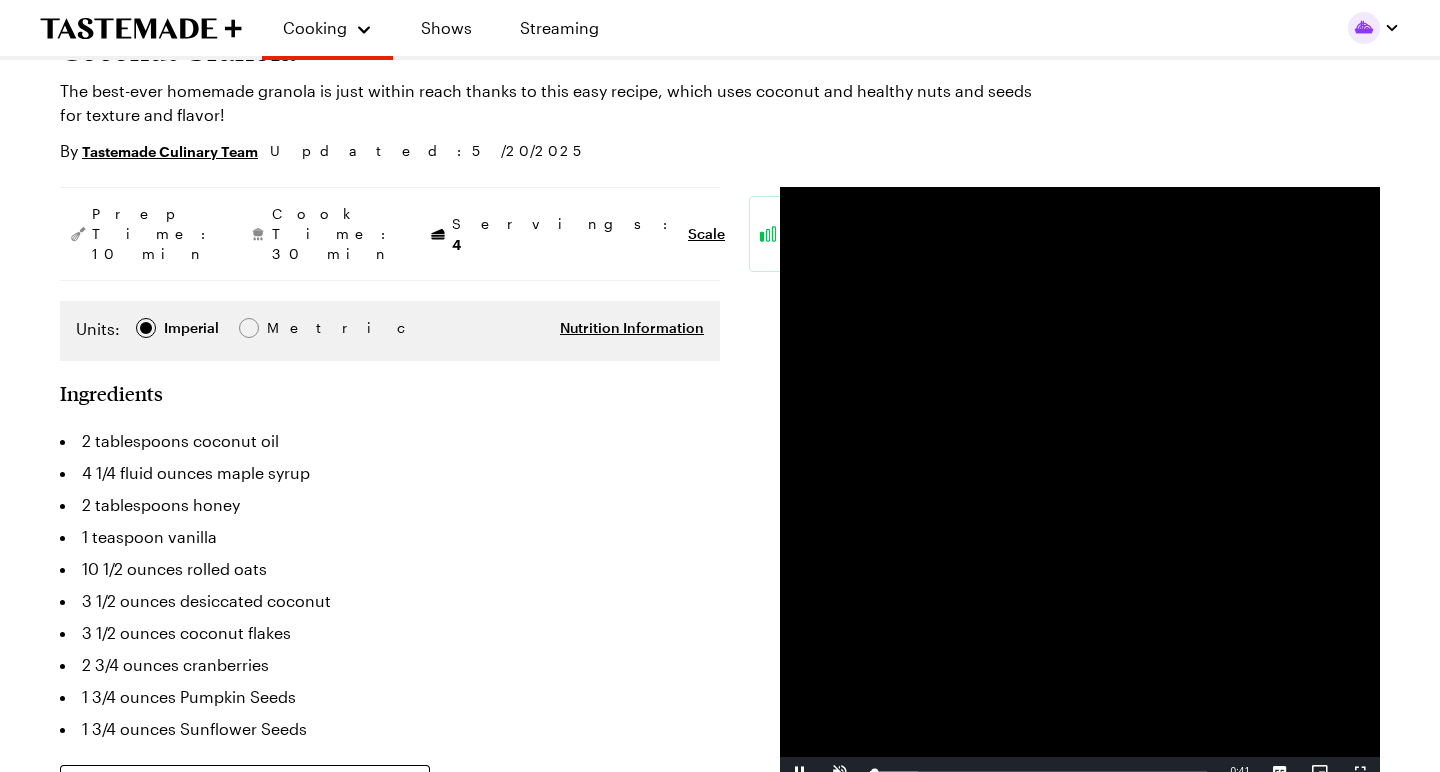 type on "x" 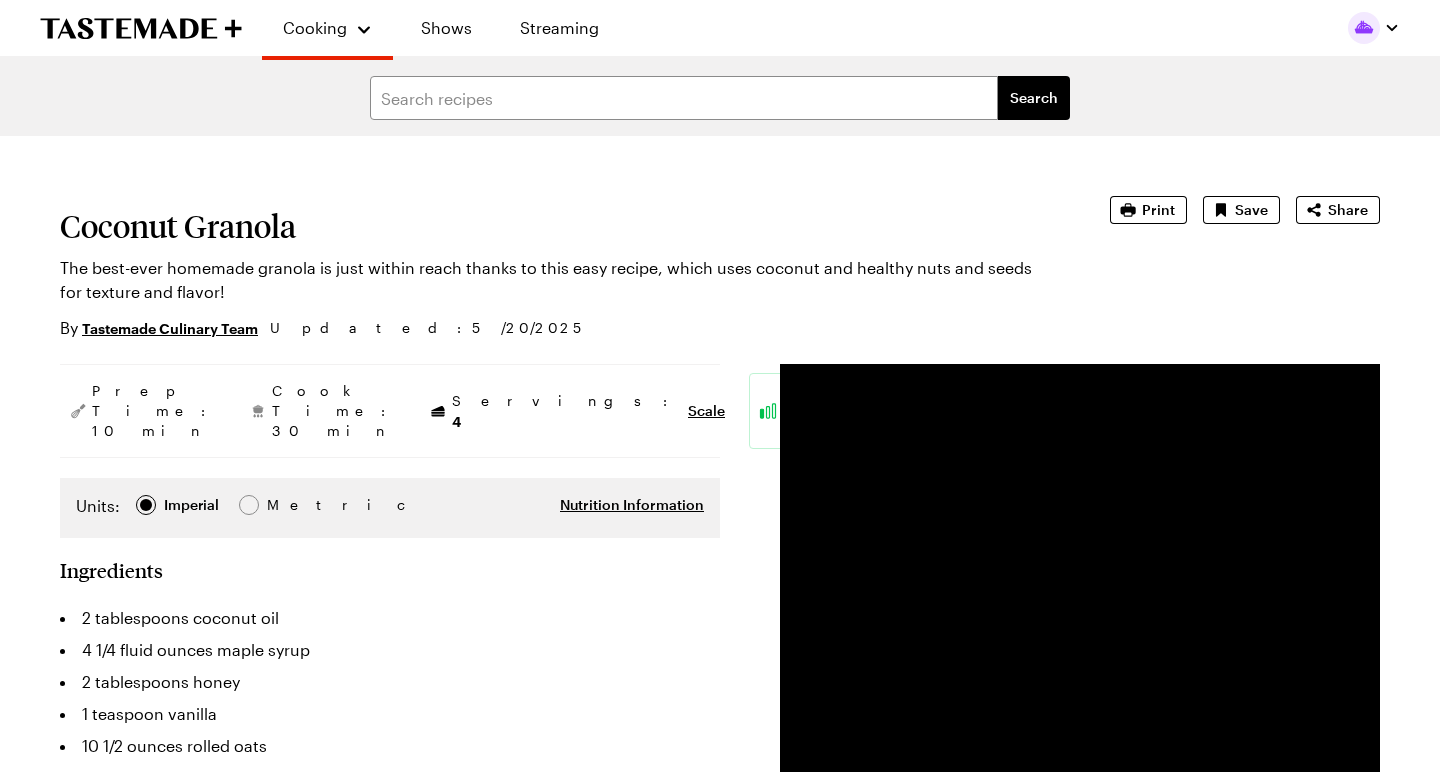 scroll, scrollTop: 0, scrollLeft: 0, axis: both 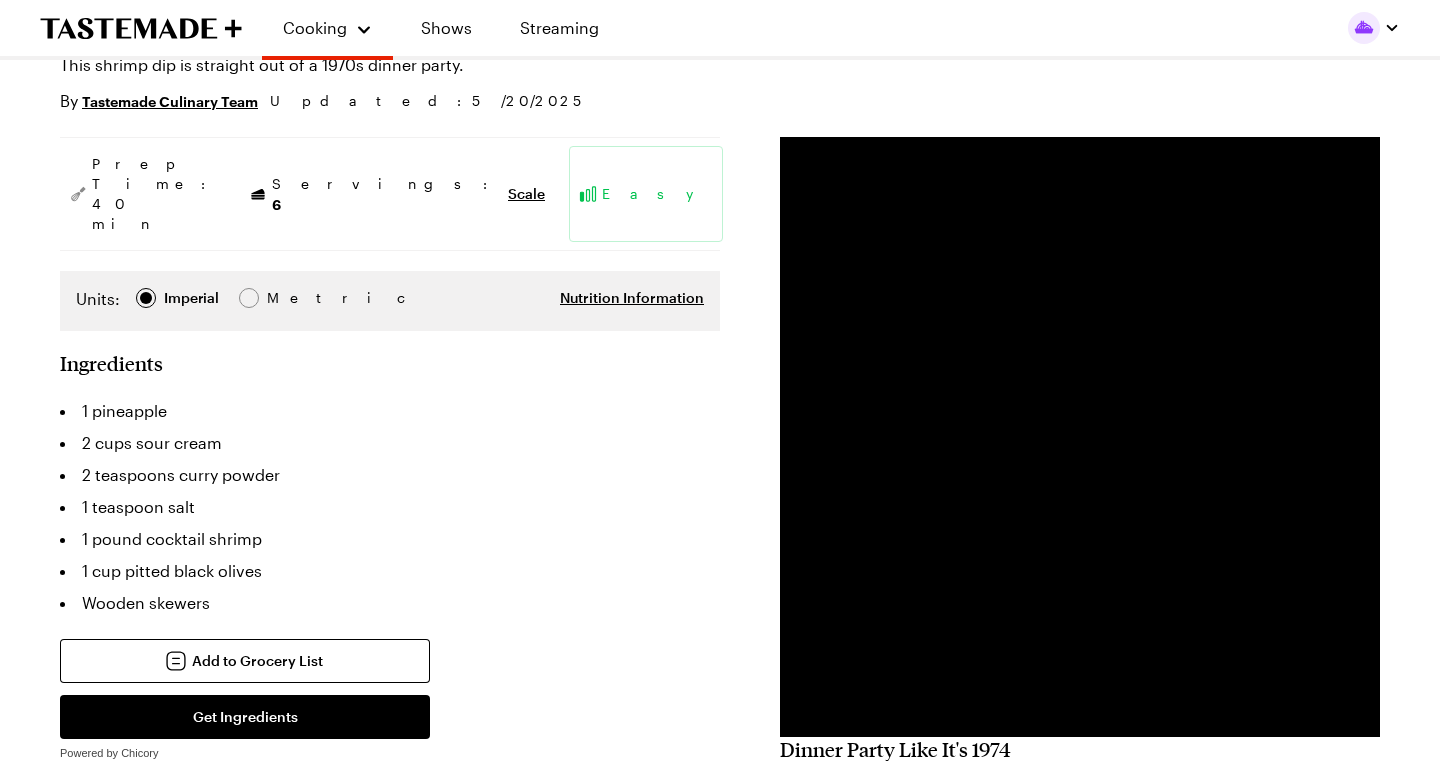 type on "x" 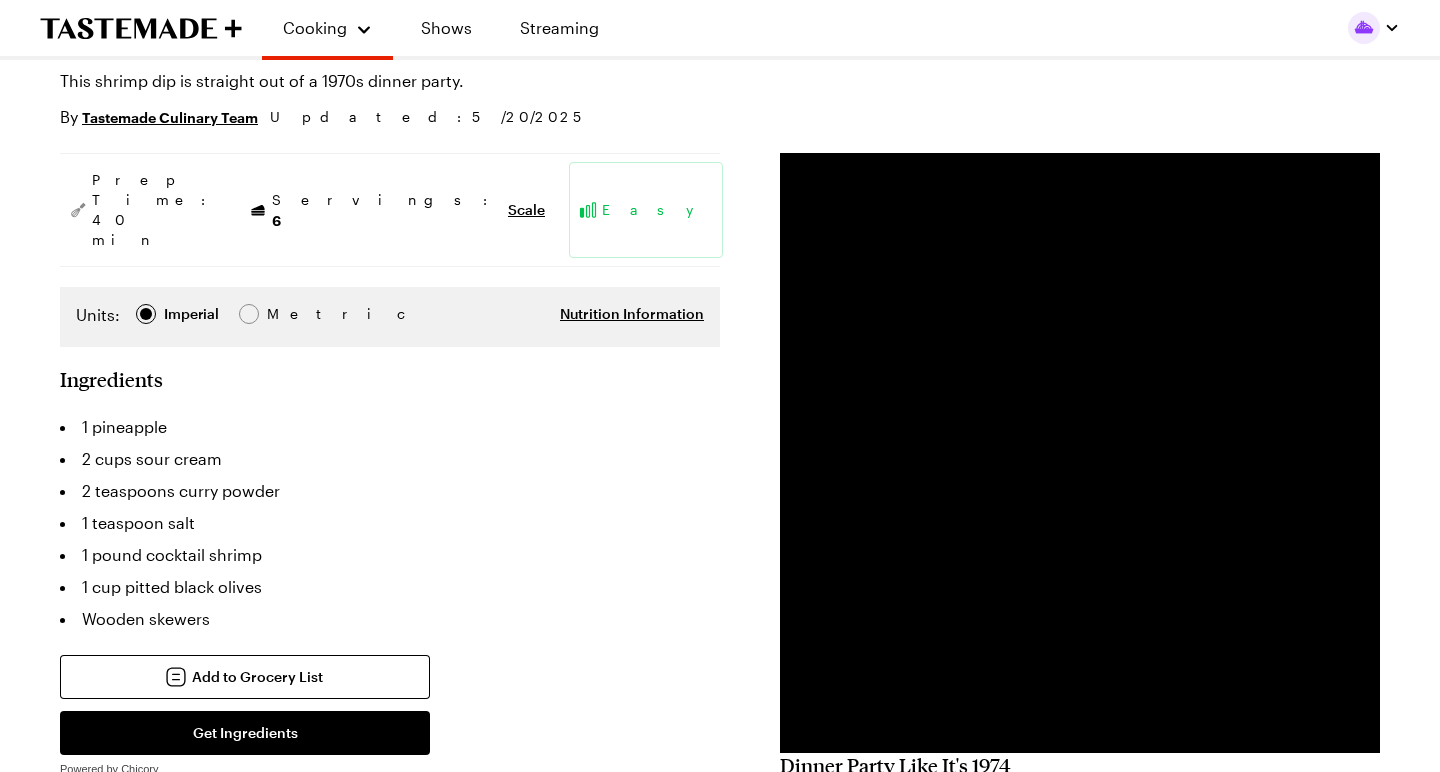 scroll, scrollTop: 188, scrollLeft: 0, axis: vertical 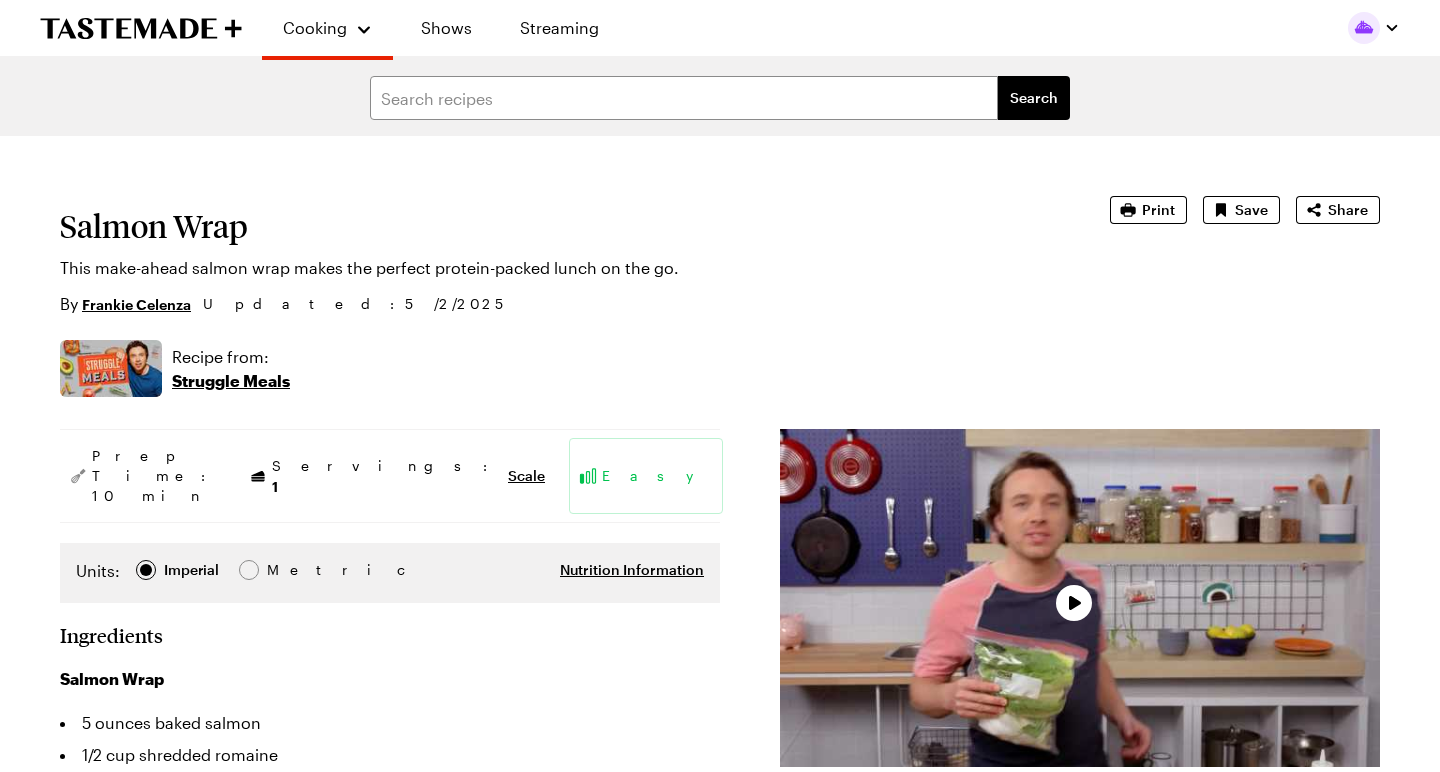 type on "x" 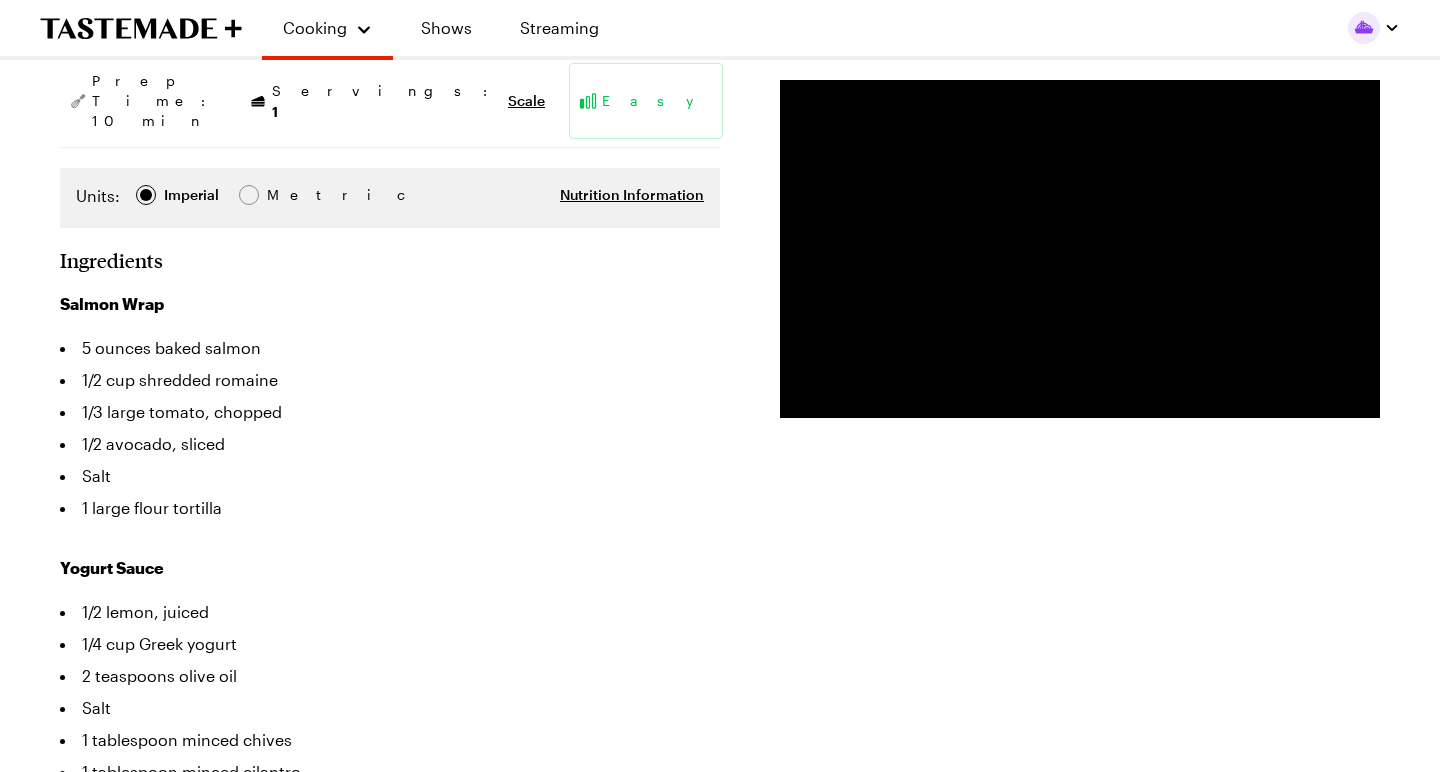 scroll, scrollTop: 388, scrollLeft: 0, axis: vertical 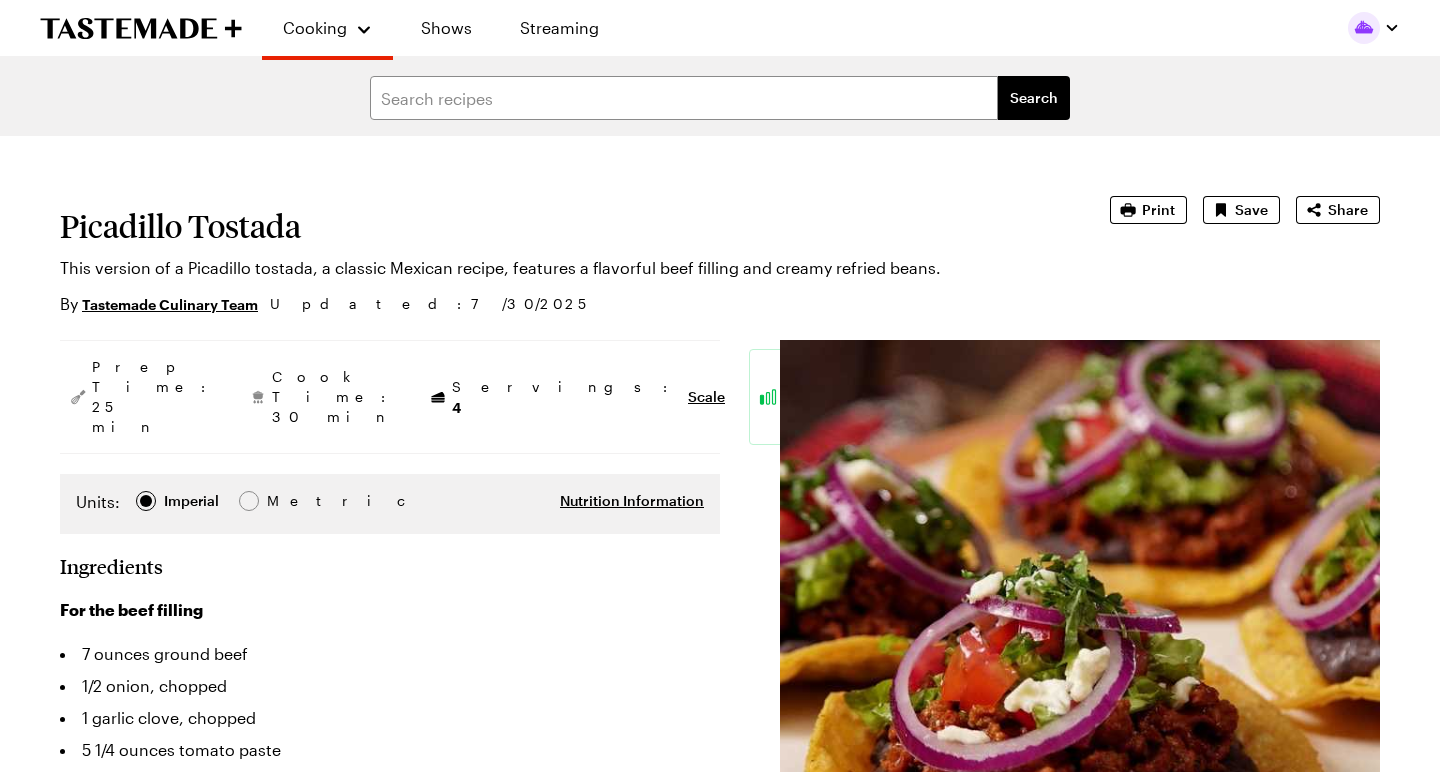 type on "x" 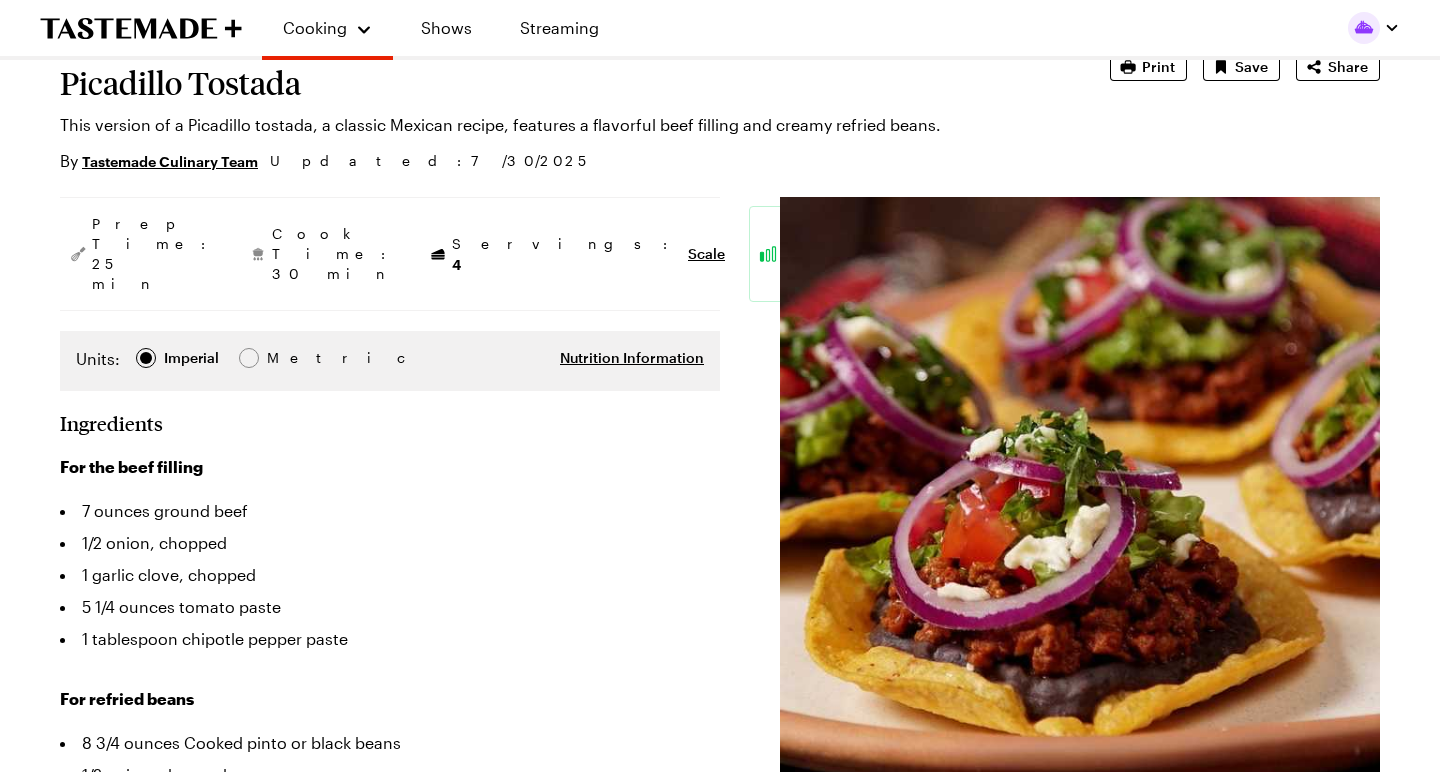 scroll, scrollTop: 139, scrollLeft: 0, axis: vertical 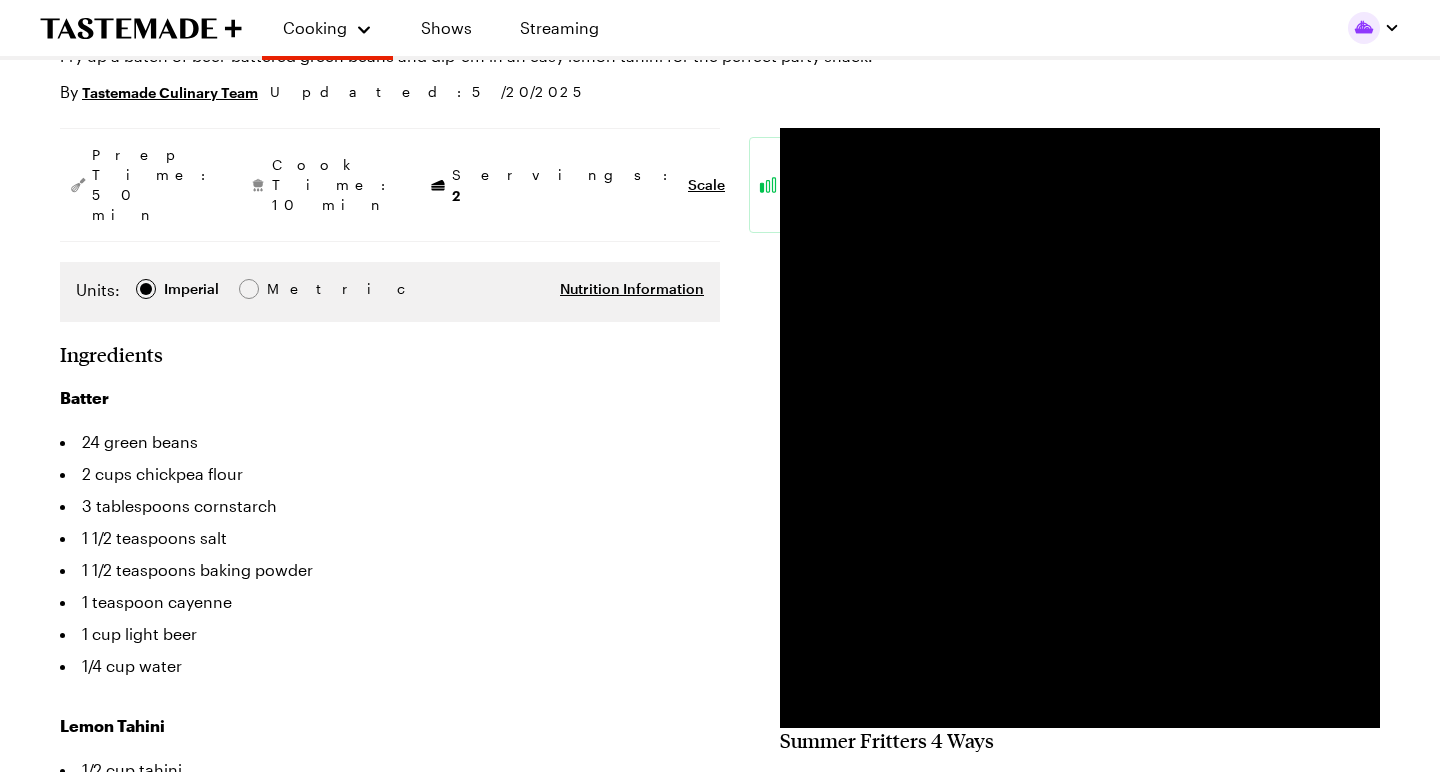 type on "x" 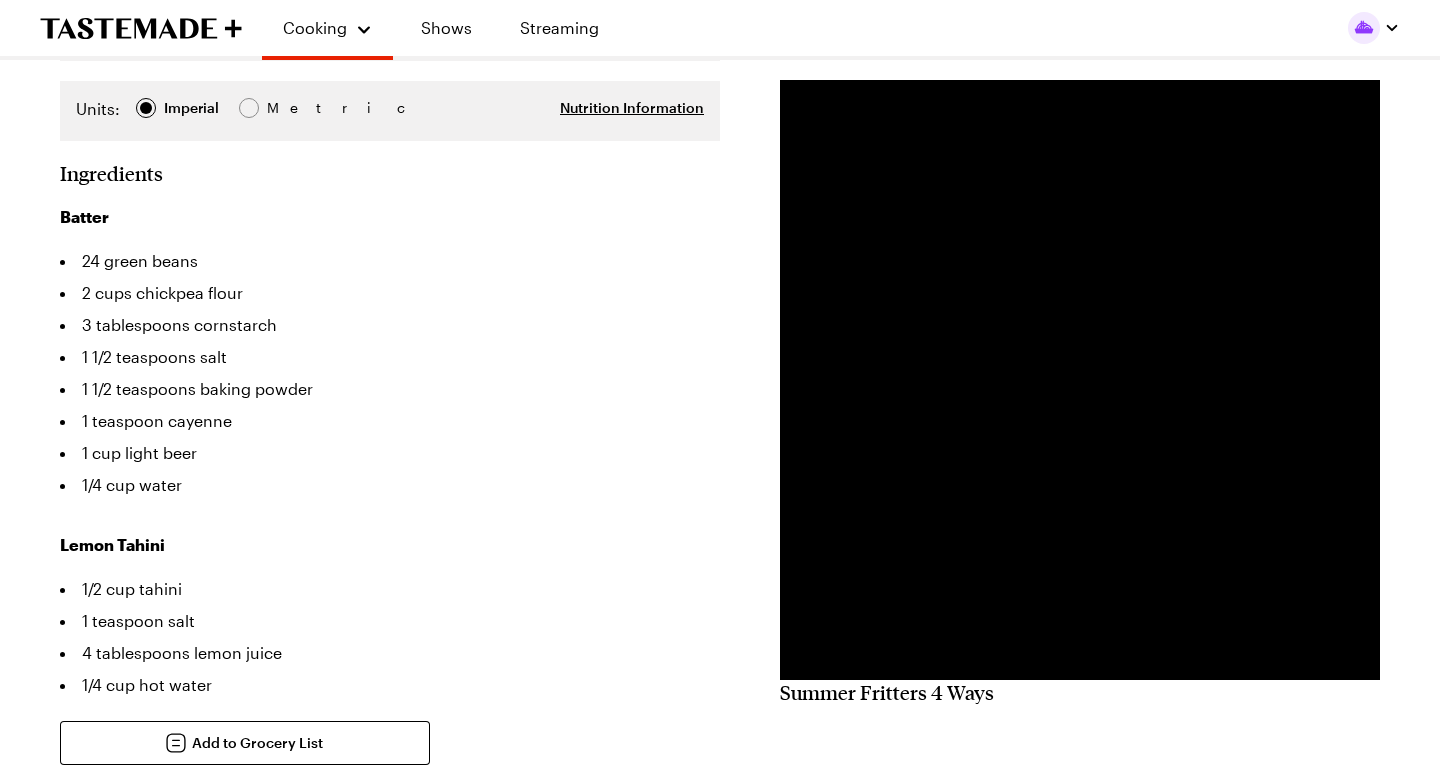 scroll, scrollTop: 393, scrollLeft: 0, axis: vertical 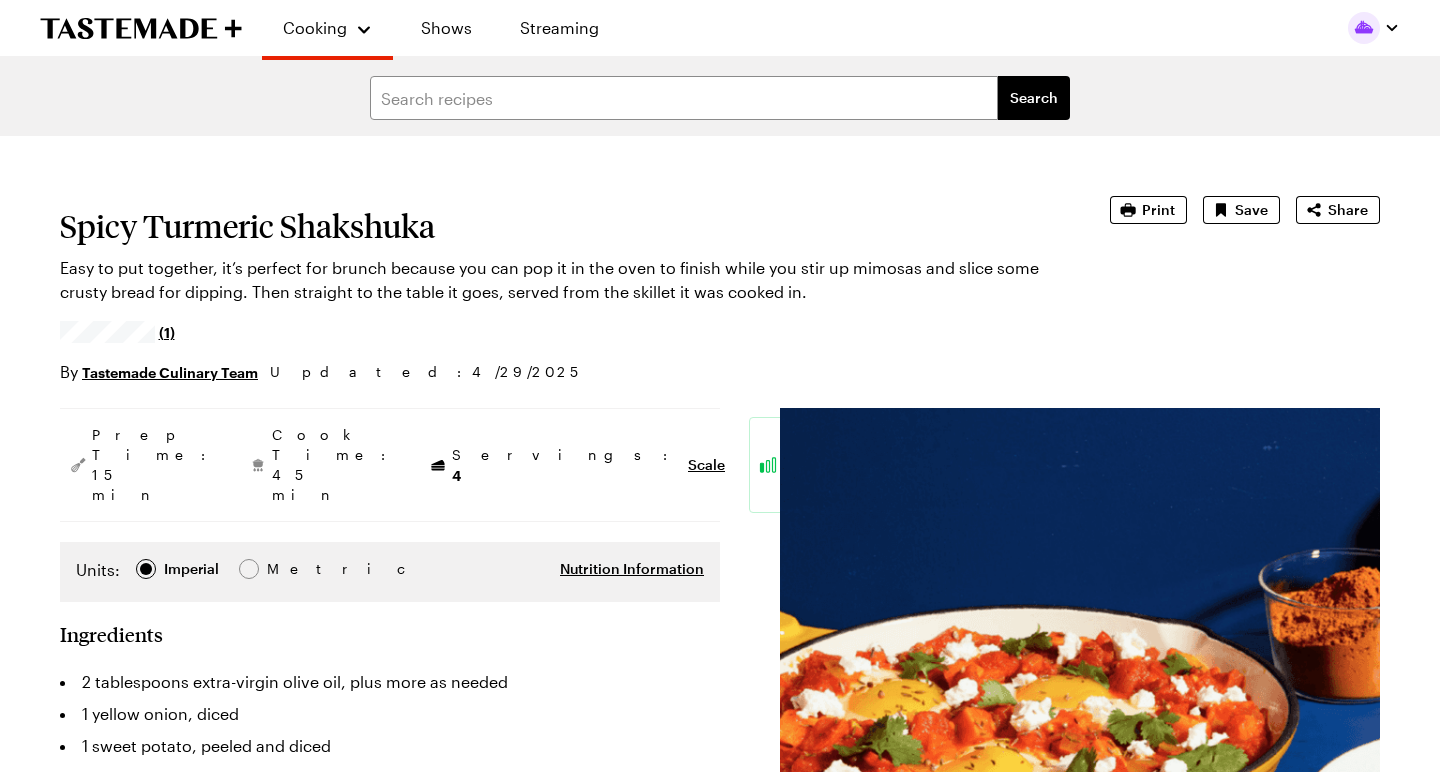 type on "x" 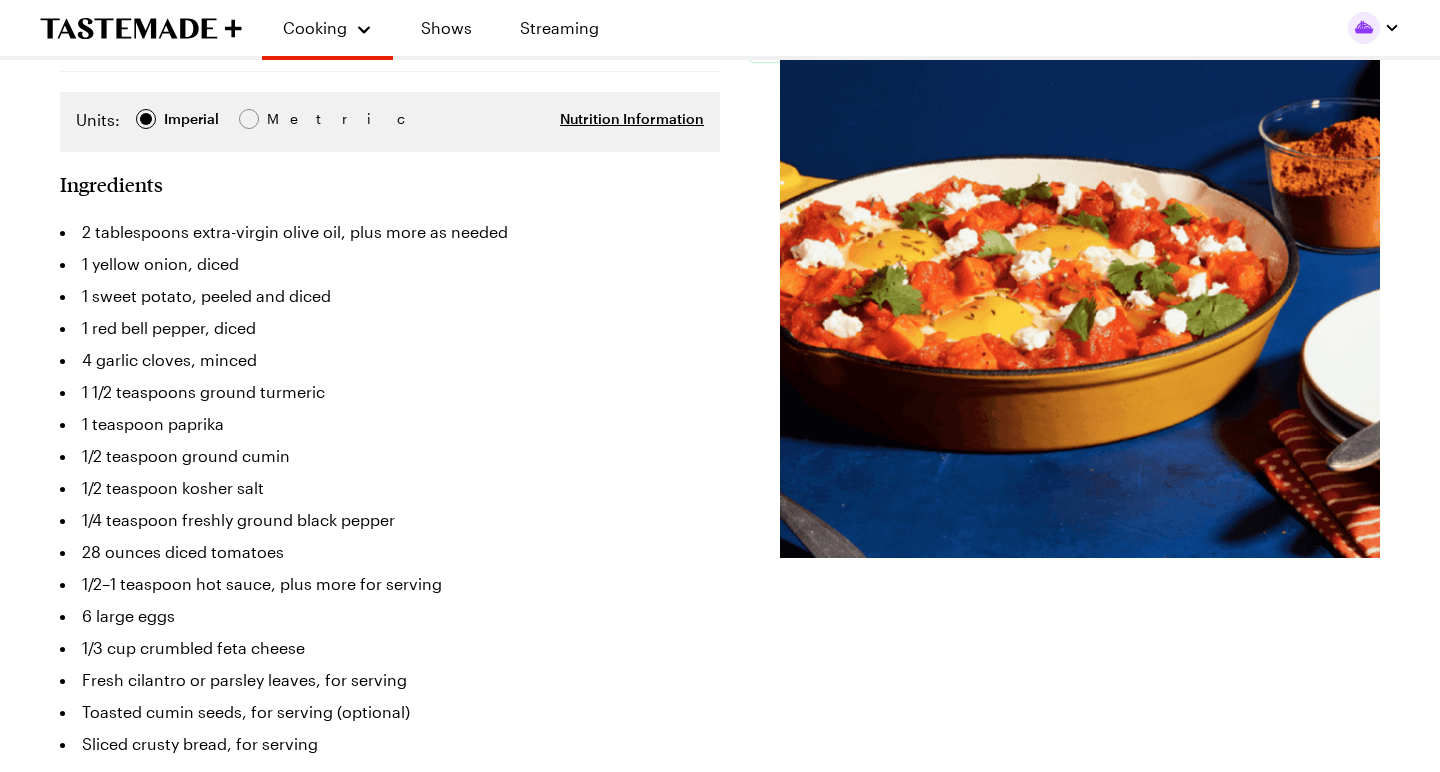 scroll, scrollTop: 451, scrollLeft: 0, axis: vertical 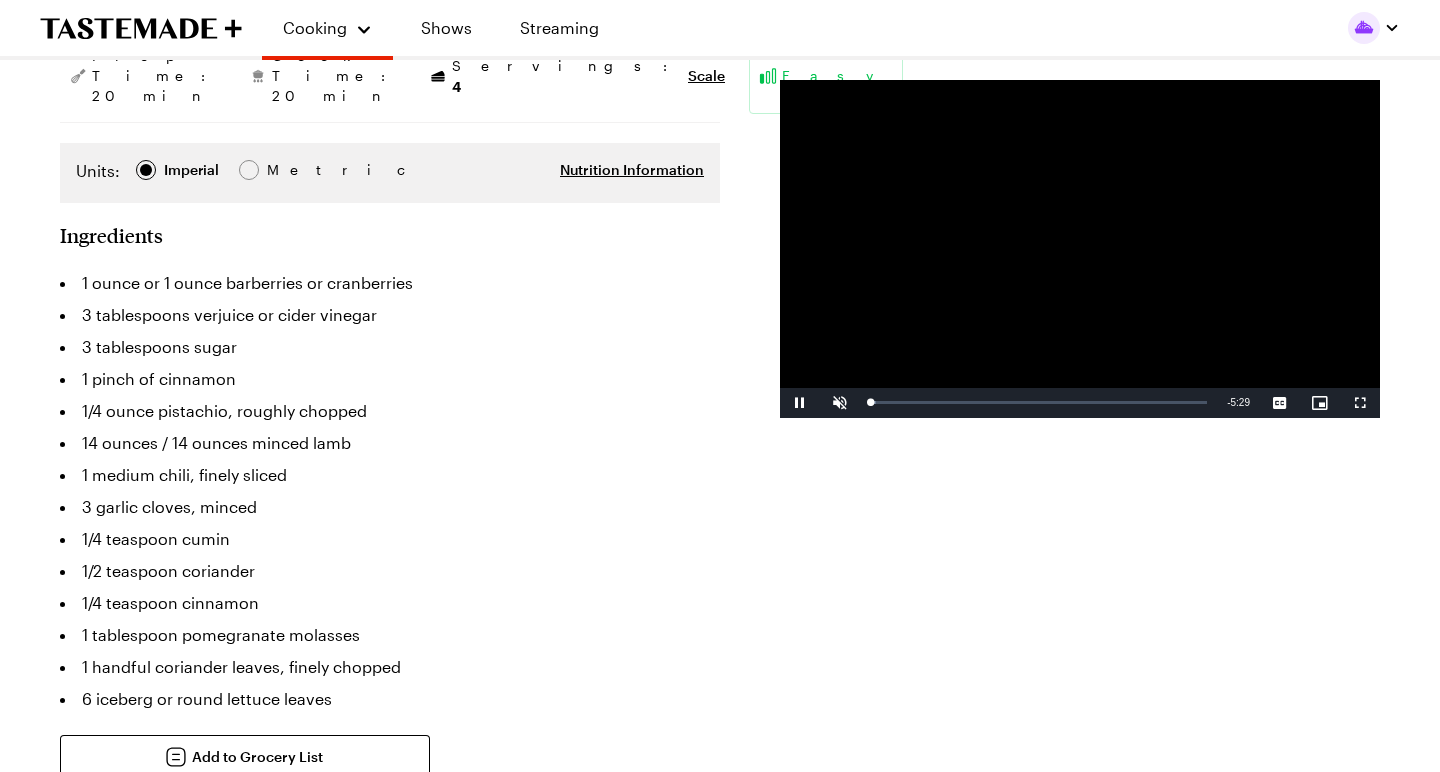 type on "x" 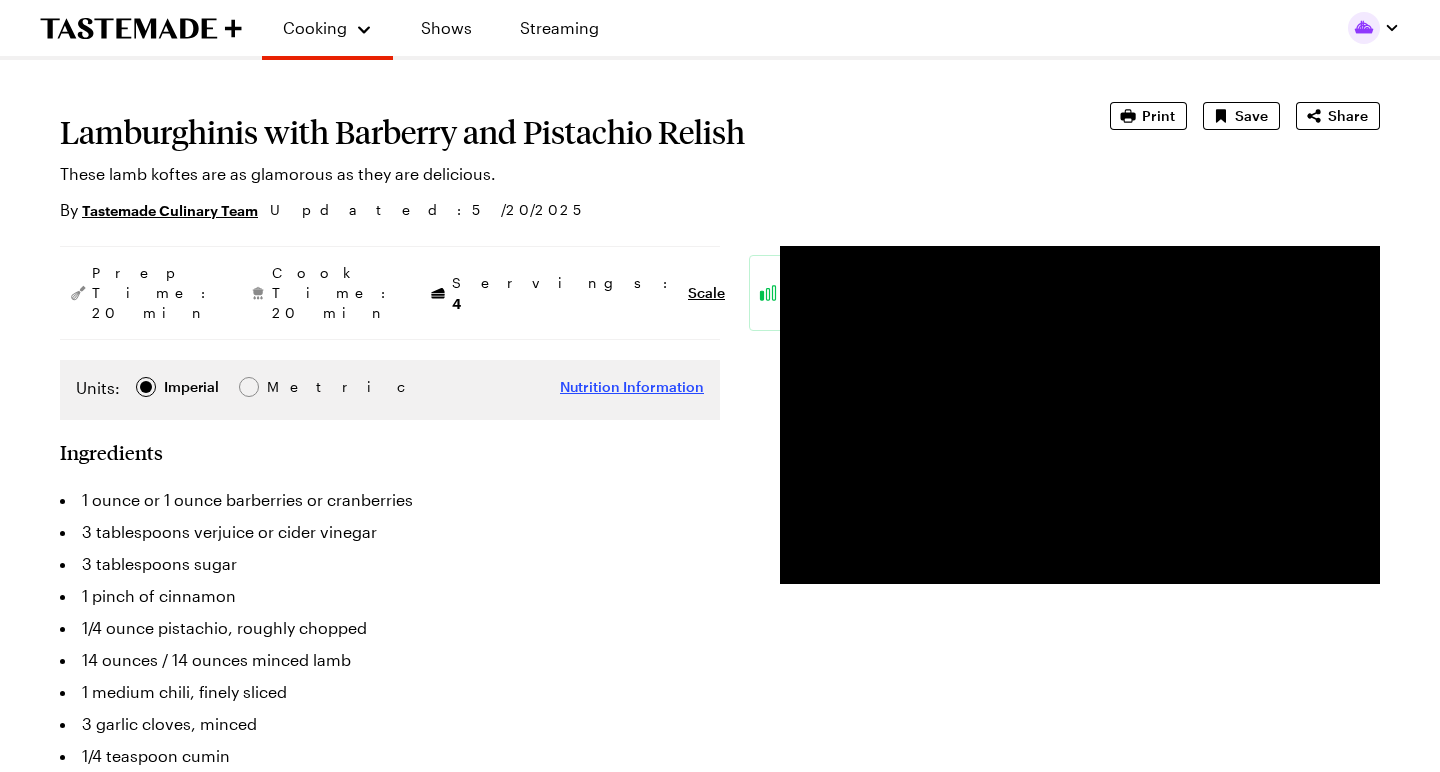 scroll, scrollTop: 90, scrollLeft: 0, axis: vertical 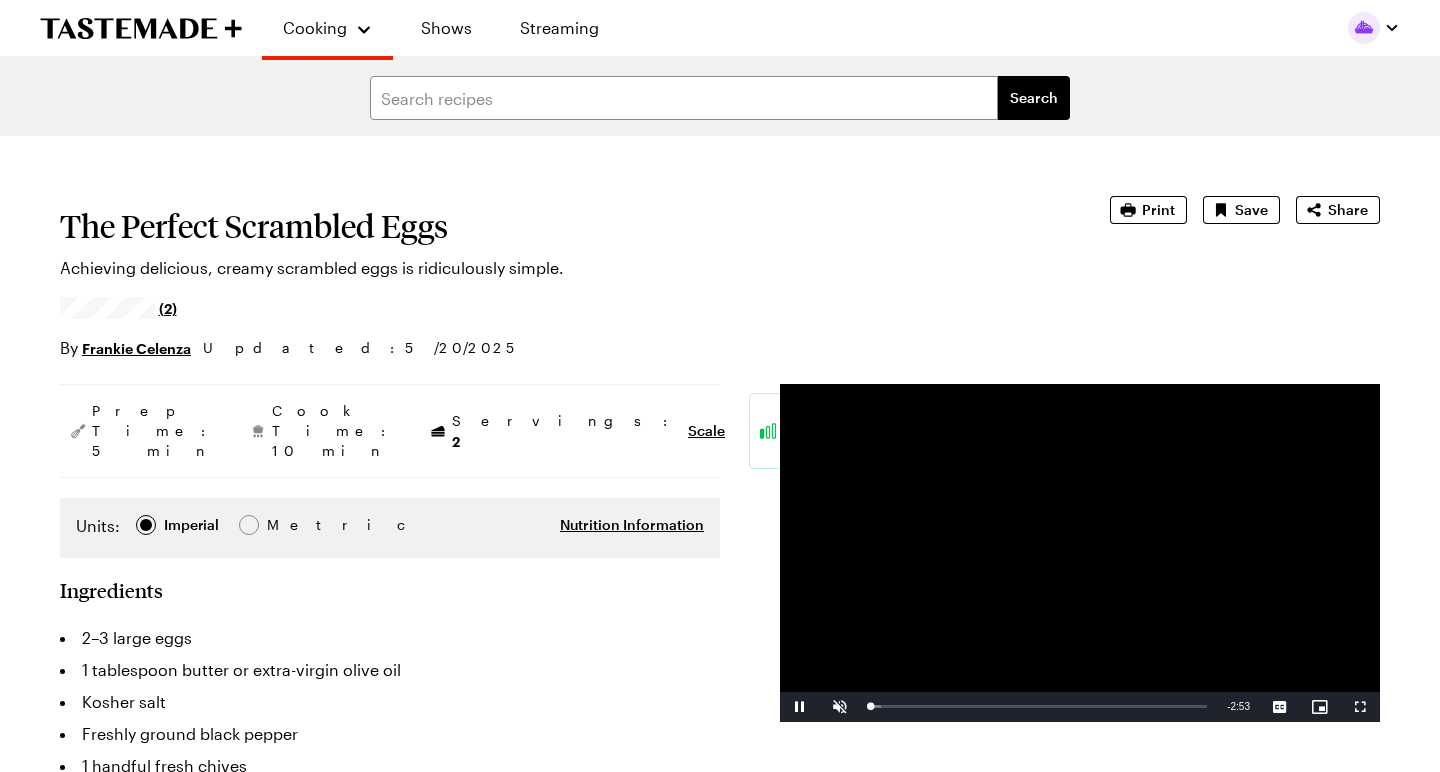 type on "x" 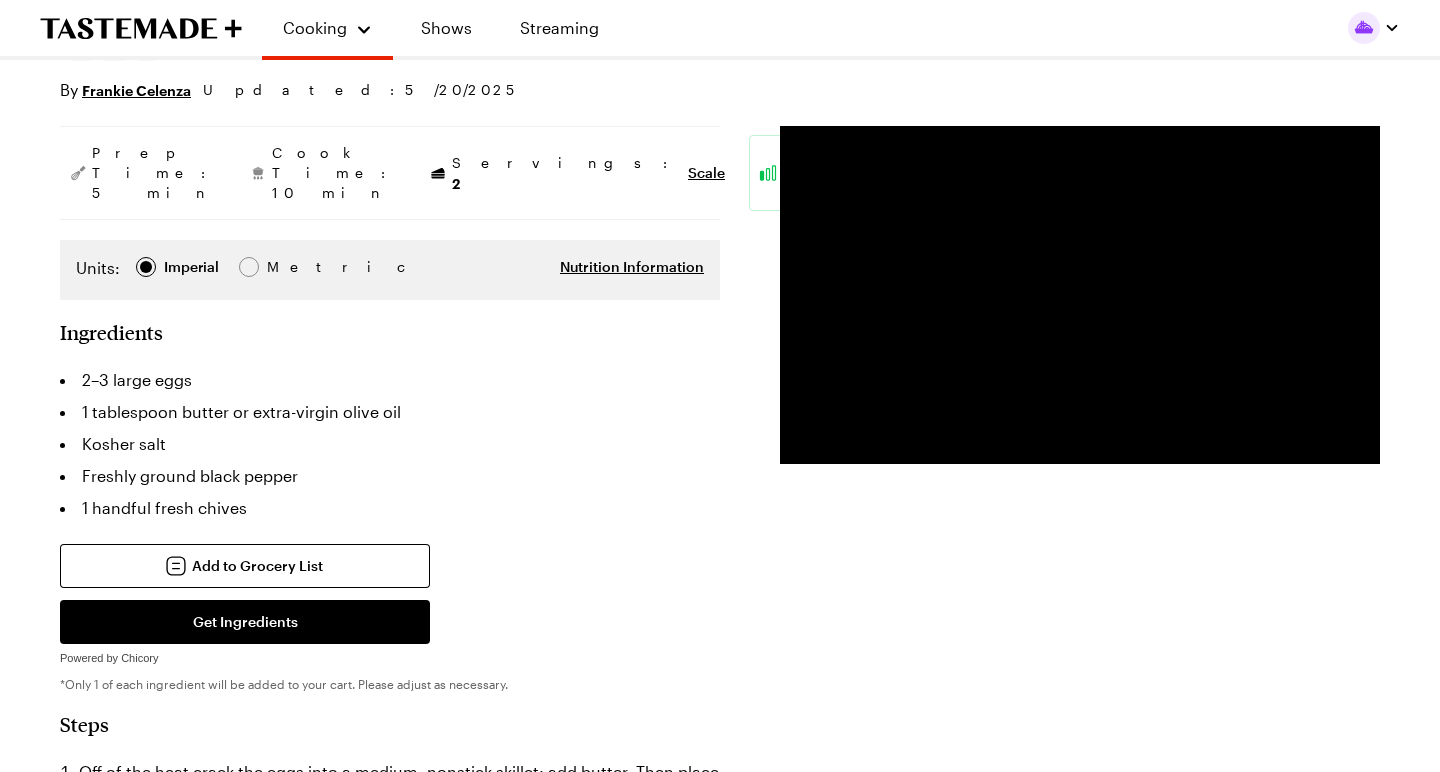 scroll, scrollTop: 255, scrollLeft: 0, axis: vertical 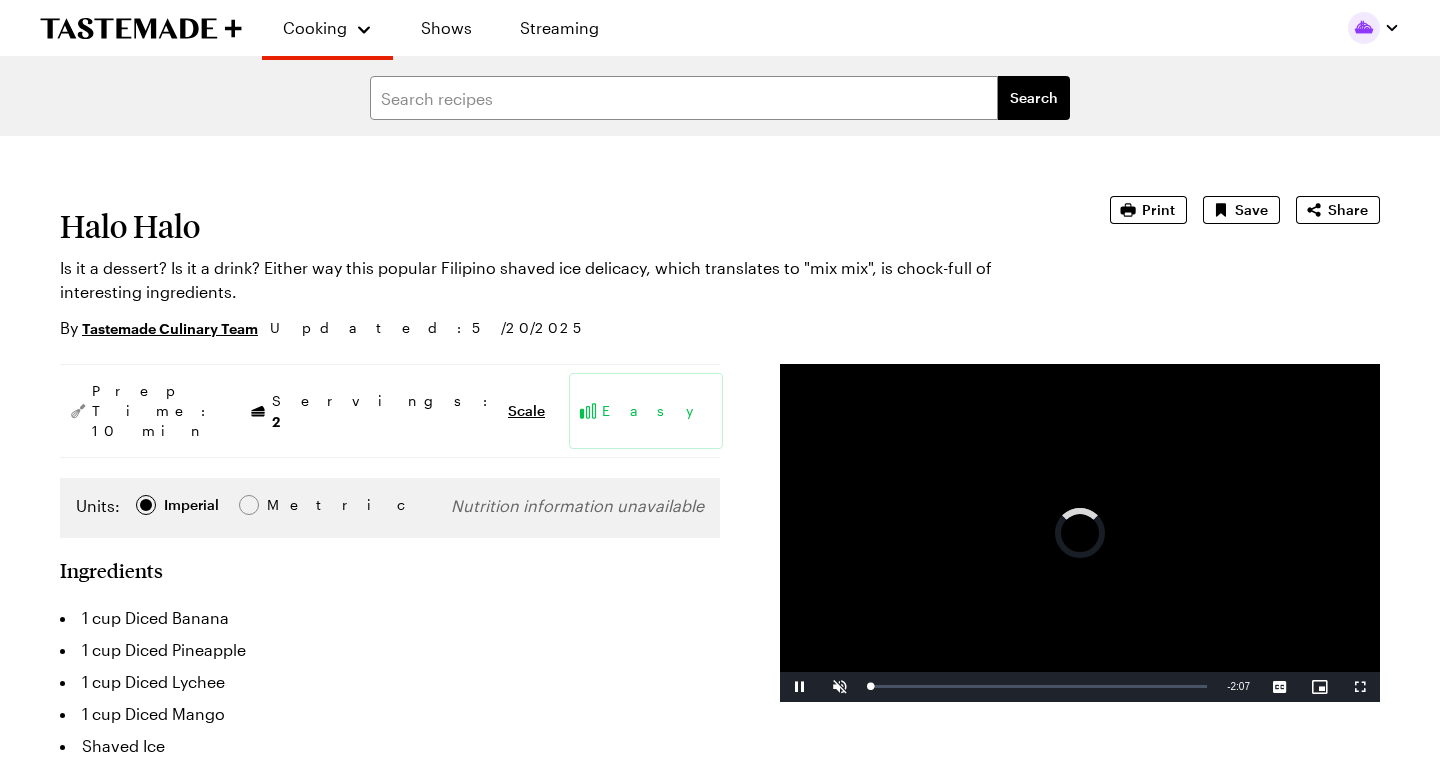 type on "x" 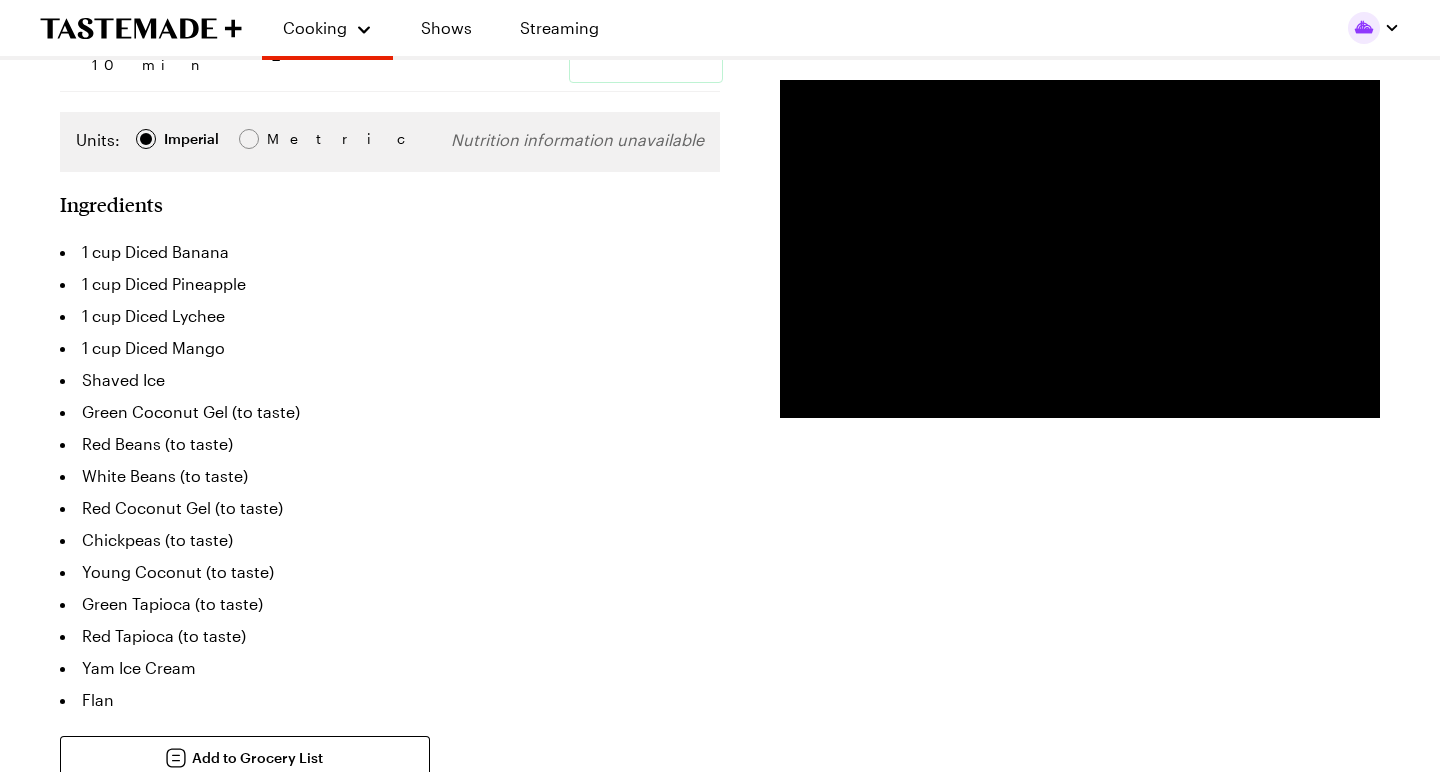 scroll, scrollTop: 367, scrollLeft: 0, axis: vertical 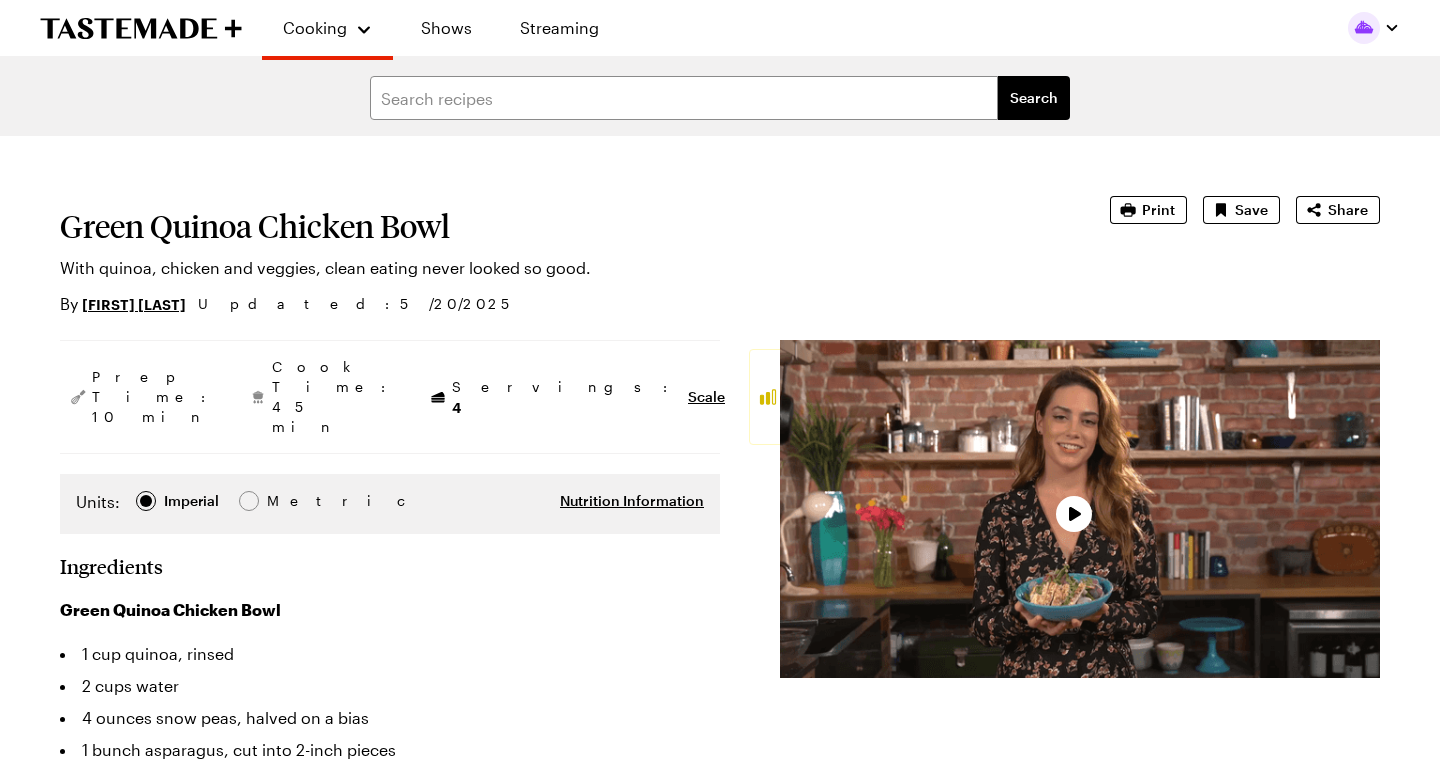 type on "x" 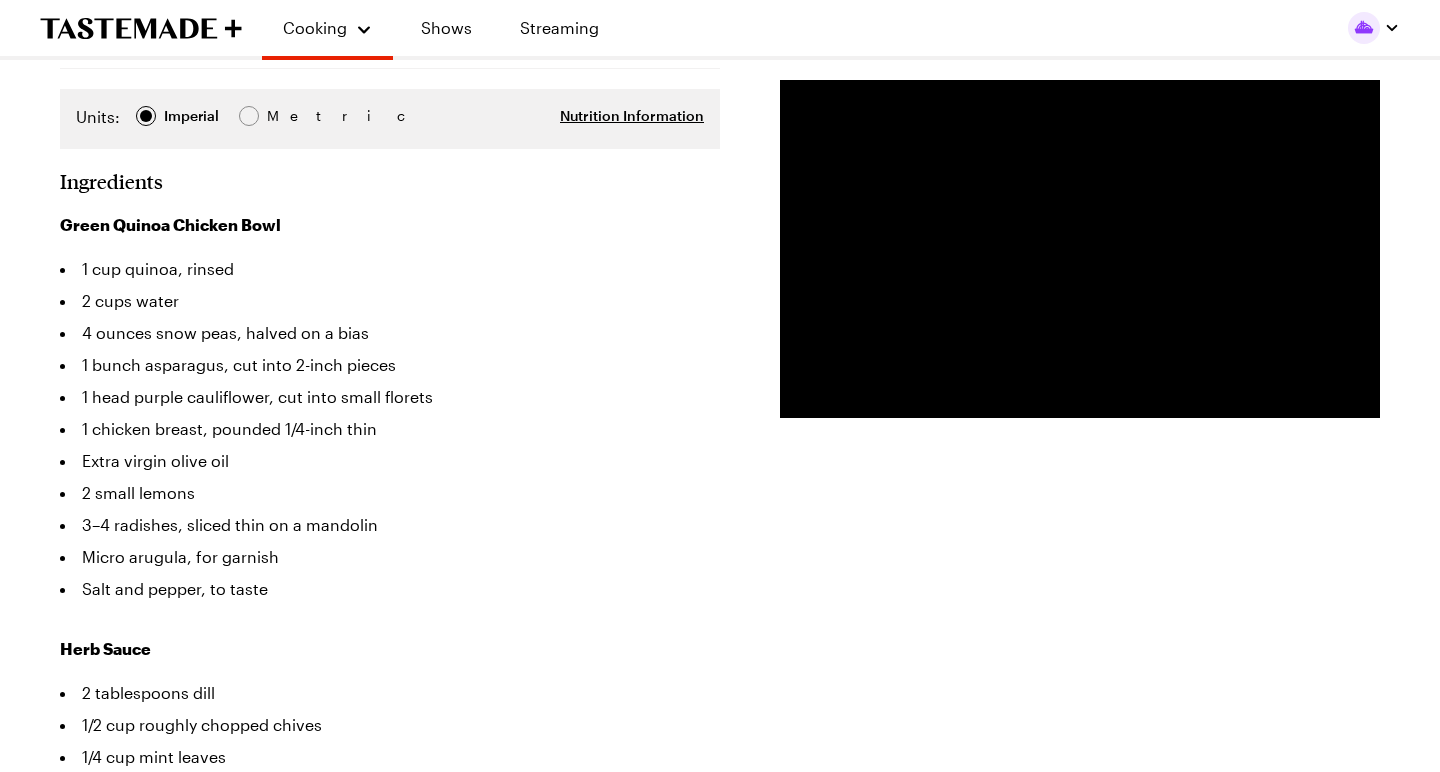 scroll, scrollTop: 386, scrollLeft: 0, axis: vertical 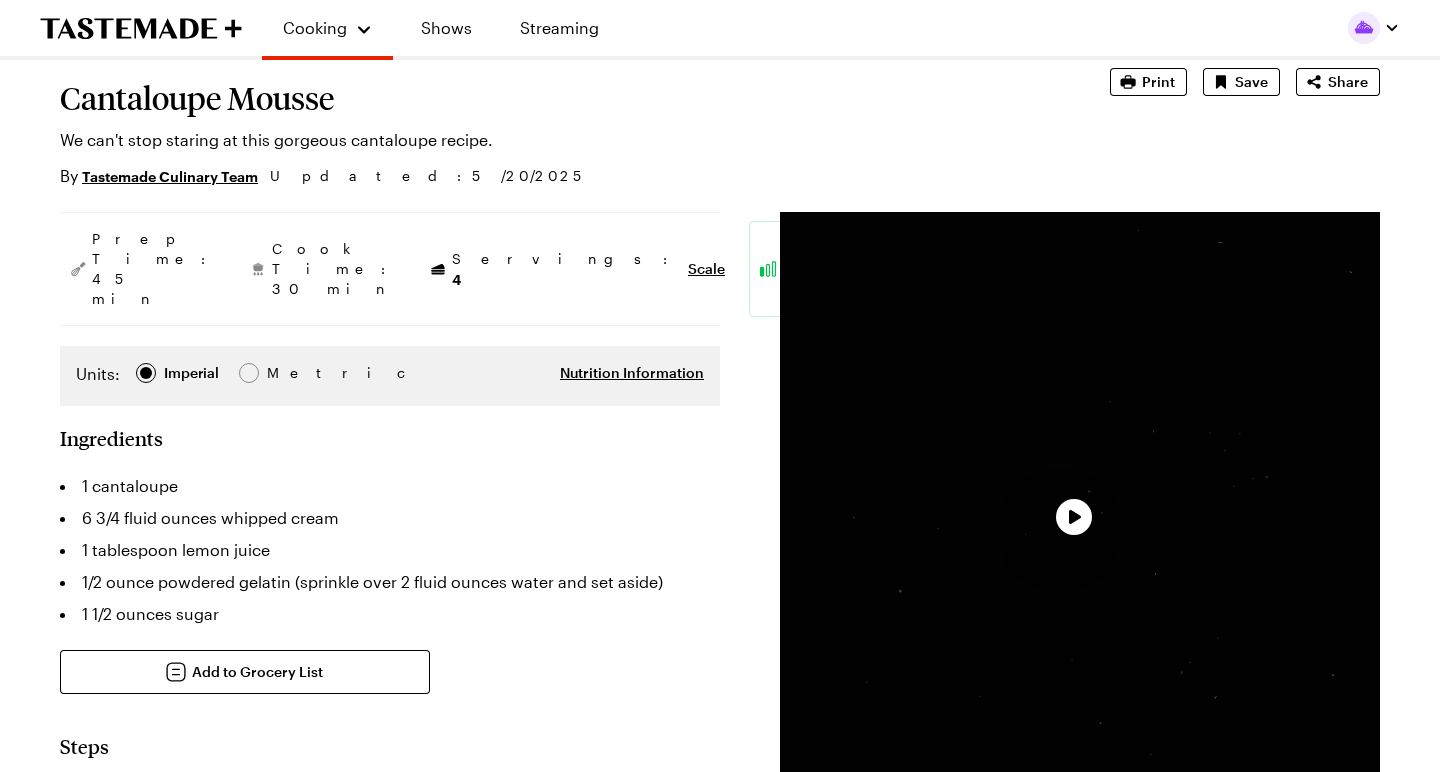 type on "x" 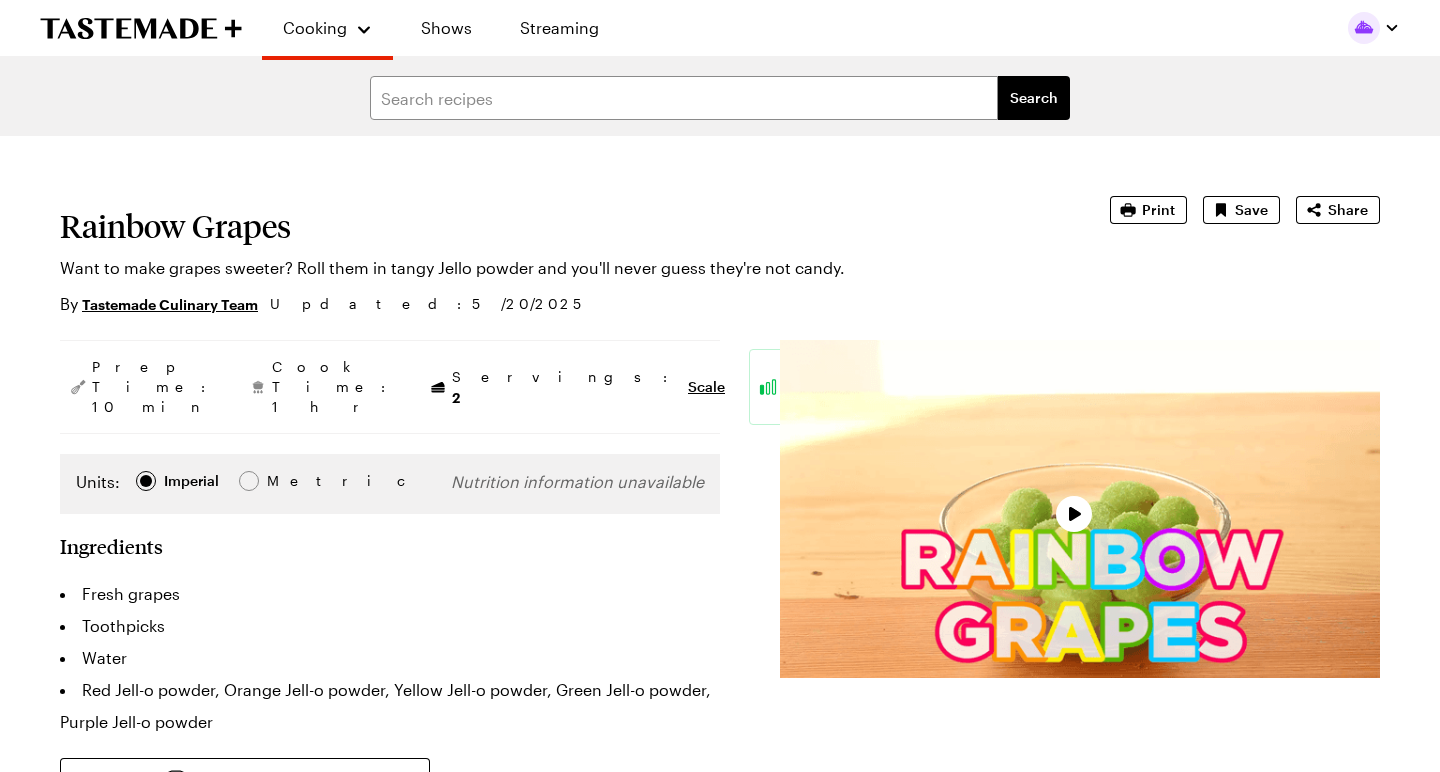 scroll, scrollTop: 0, scrollLeft: 0, axis: both 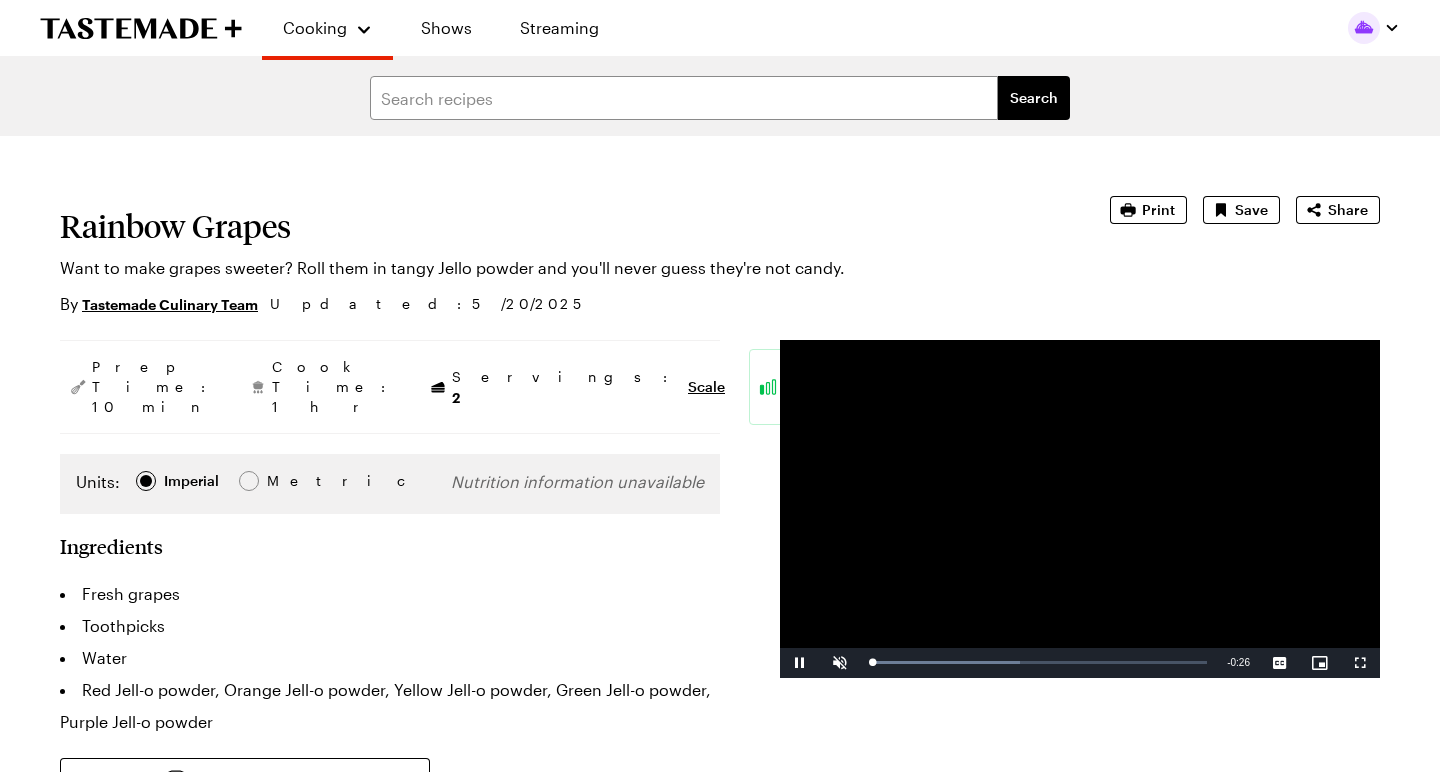 type on "x" 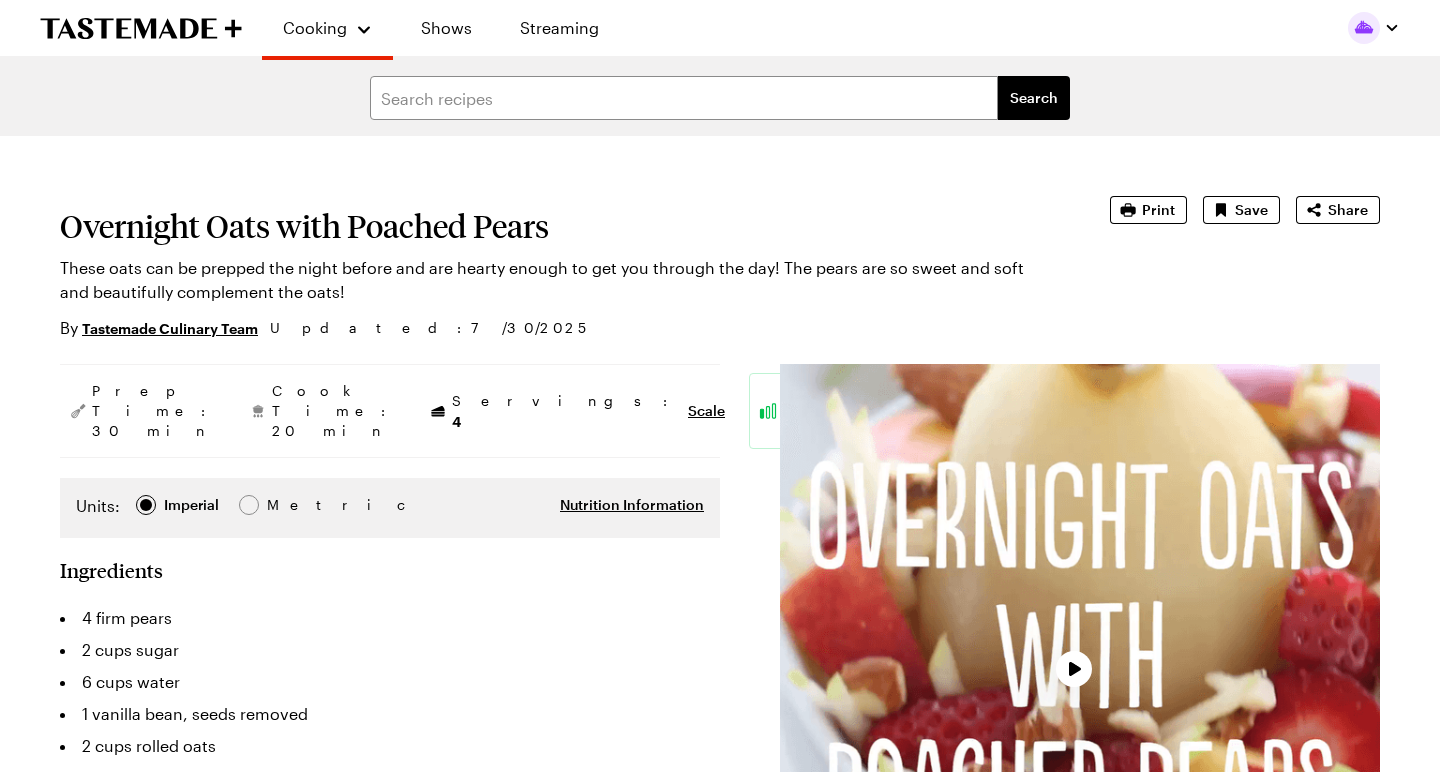 scroll, scrollTop: 0, scrollLeft: 0, axis: both 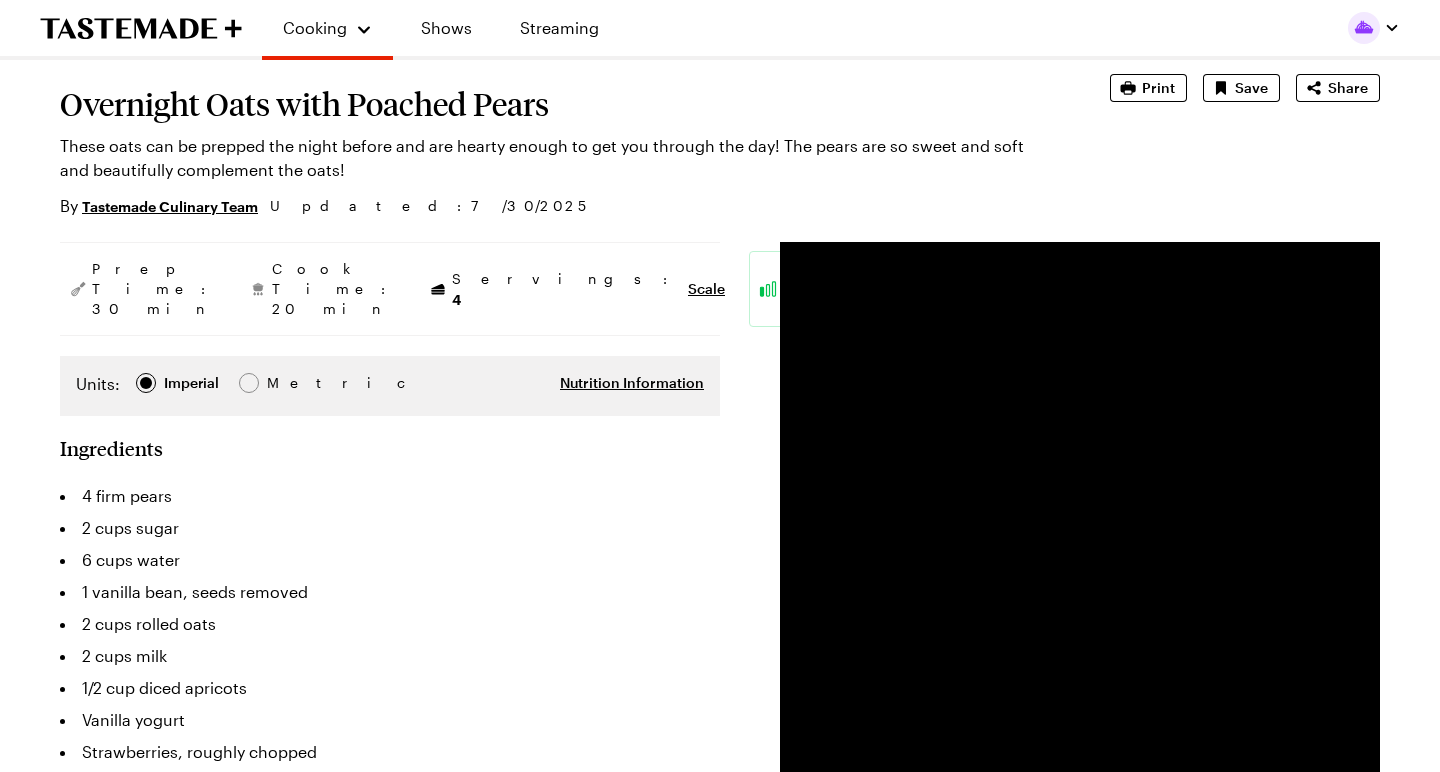 type on "x" 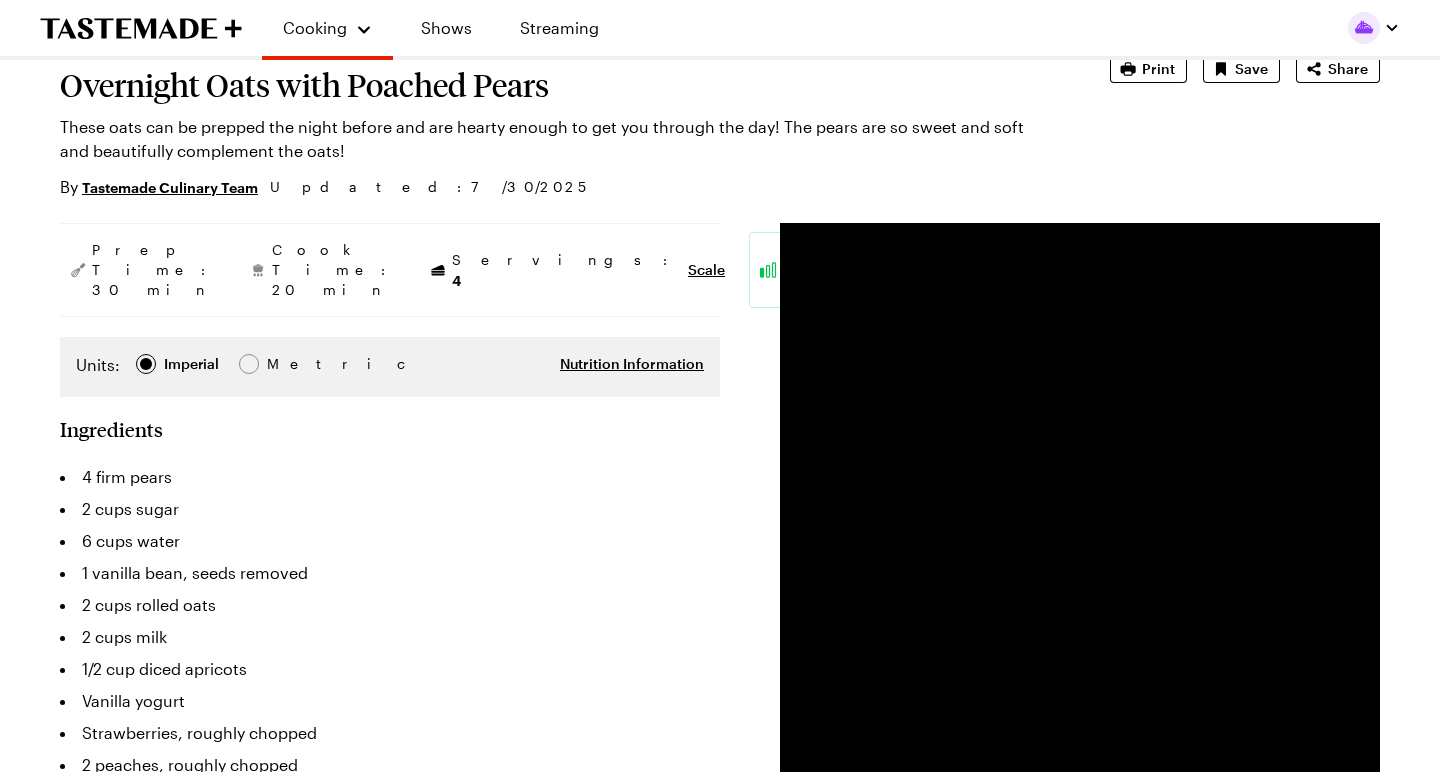 scroll, scrollTop: 141, scrollLeft: 0, axis: vertical 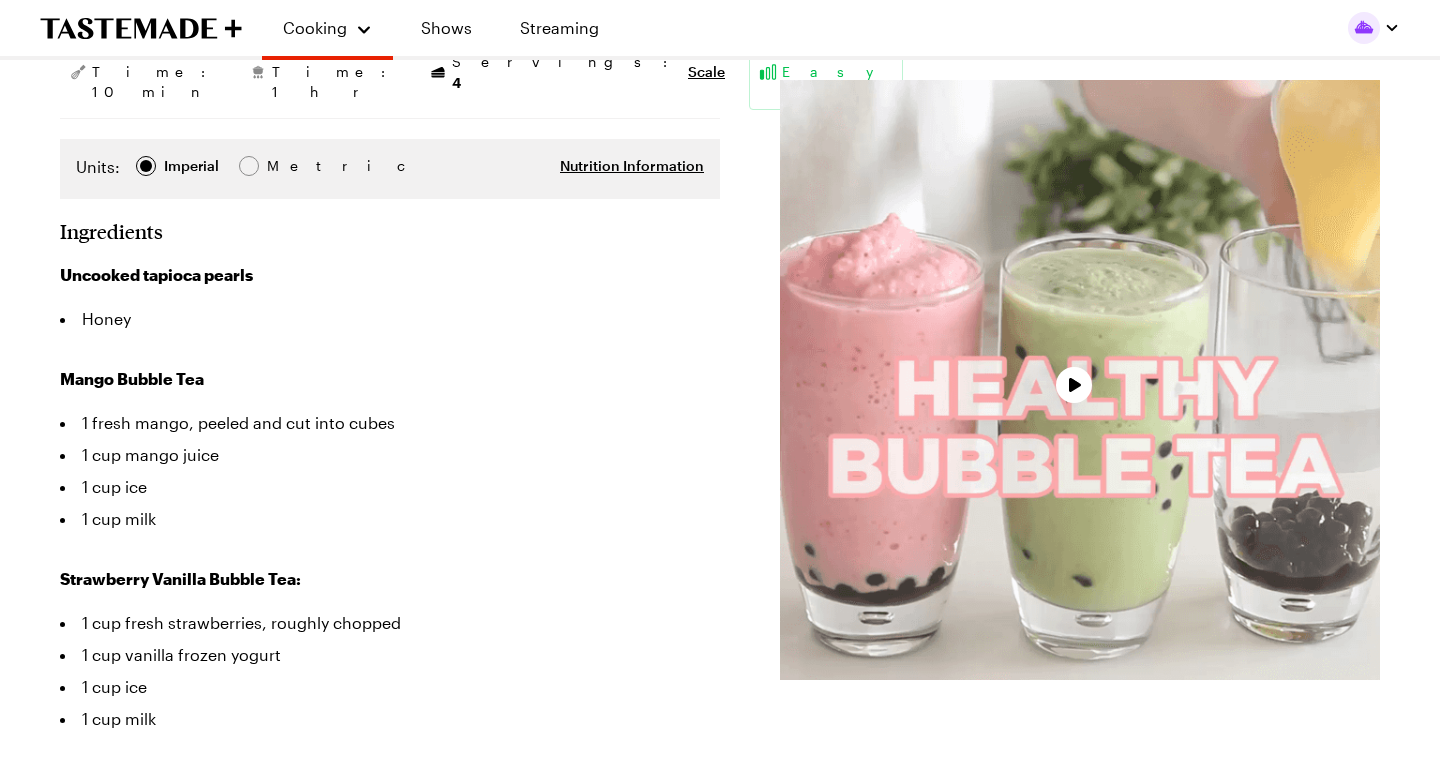 type on "x" 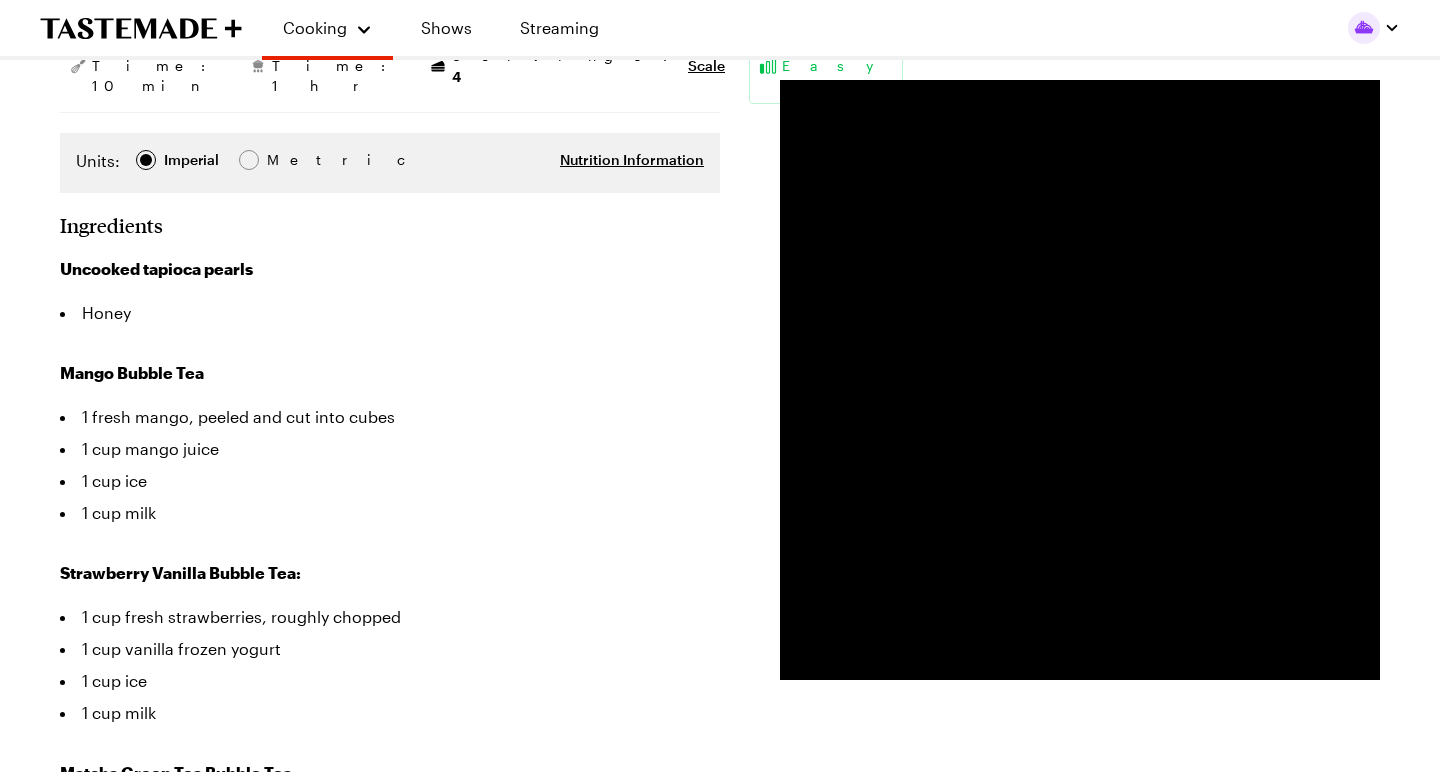 scroll, scrollTop: 328, scrollLeft: 0, axis: vertical 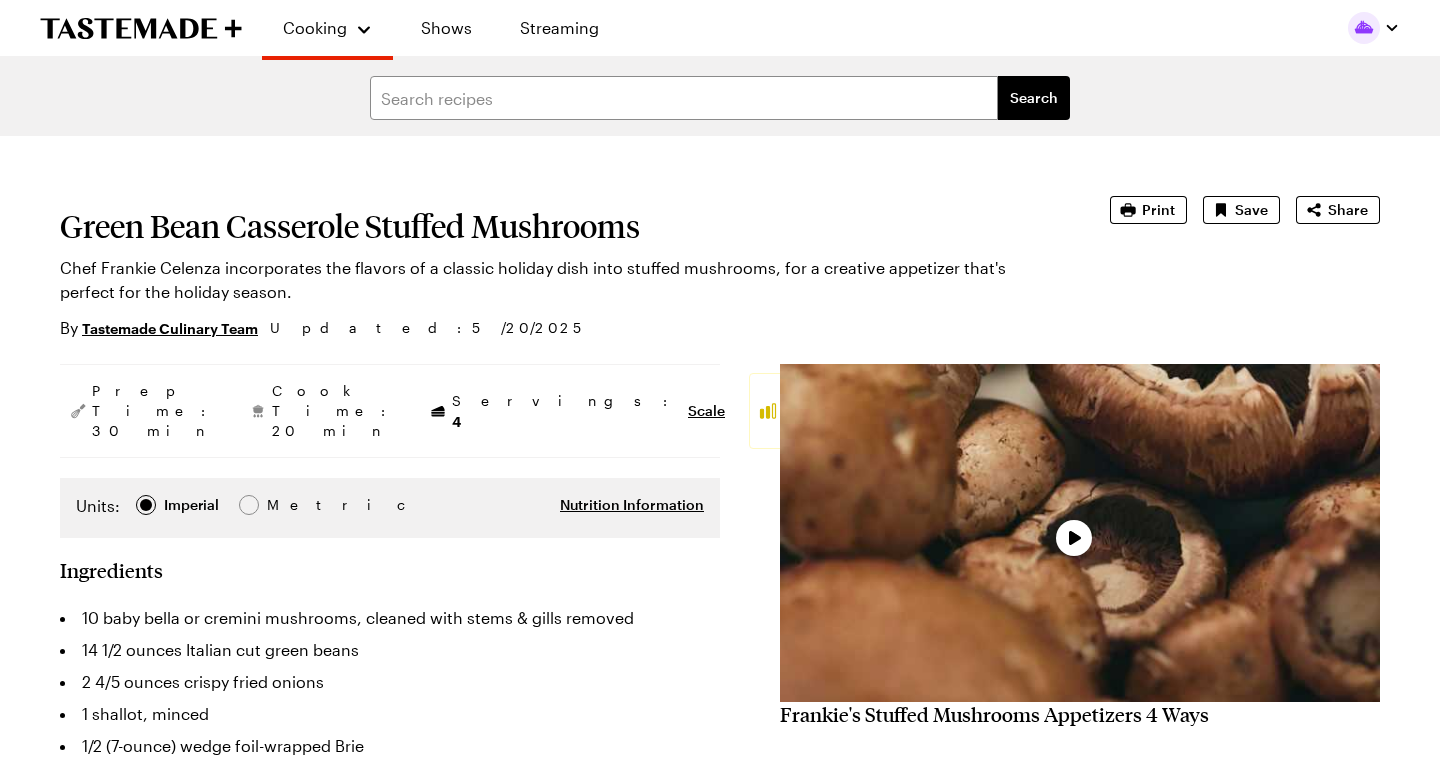 type on "x" 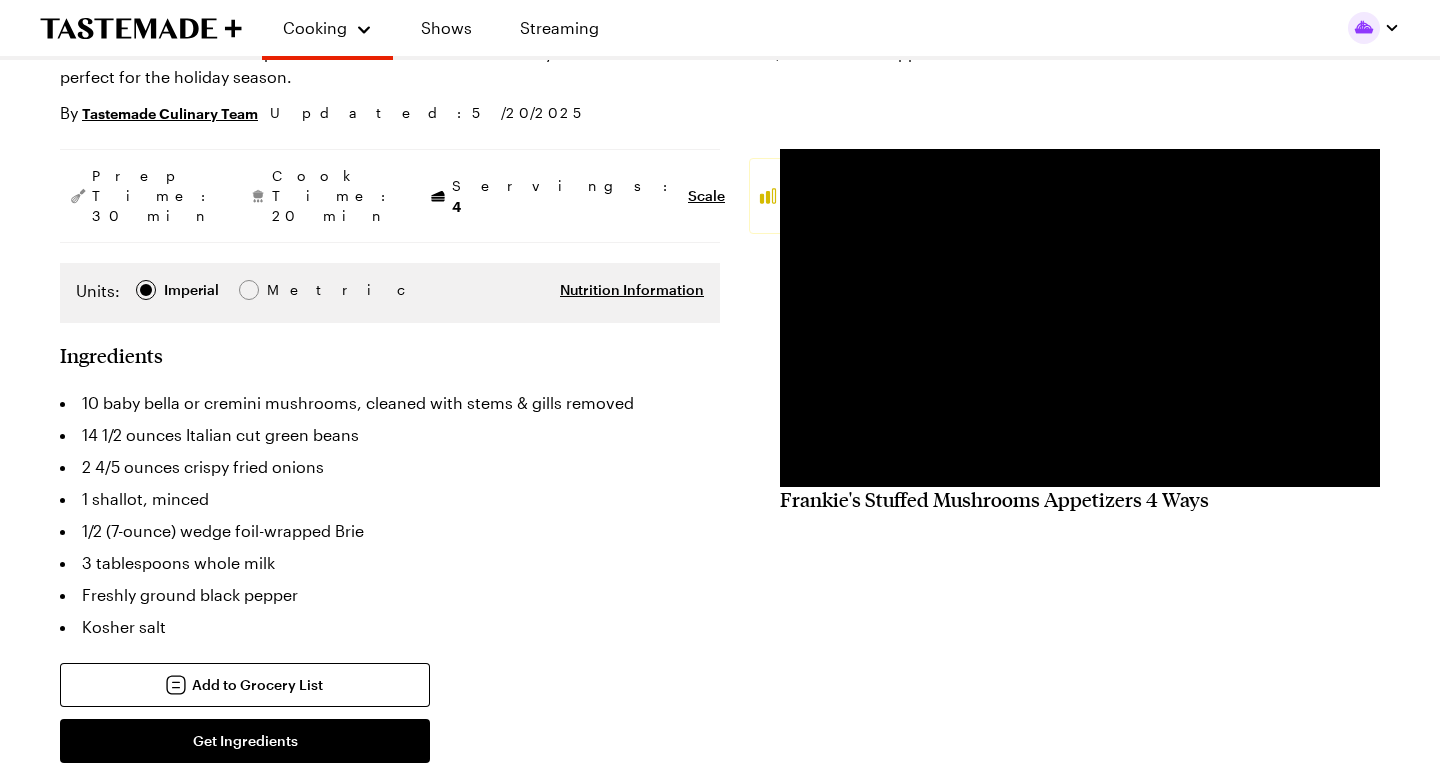 scroll, scrollTop: 217, scrollLeft: 0, axis: vertical 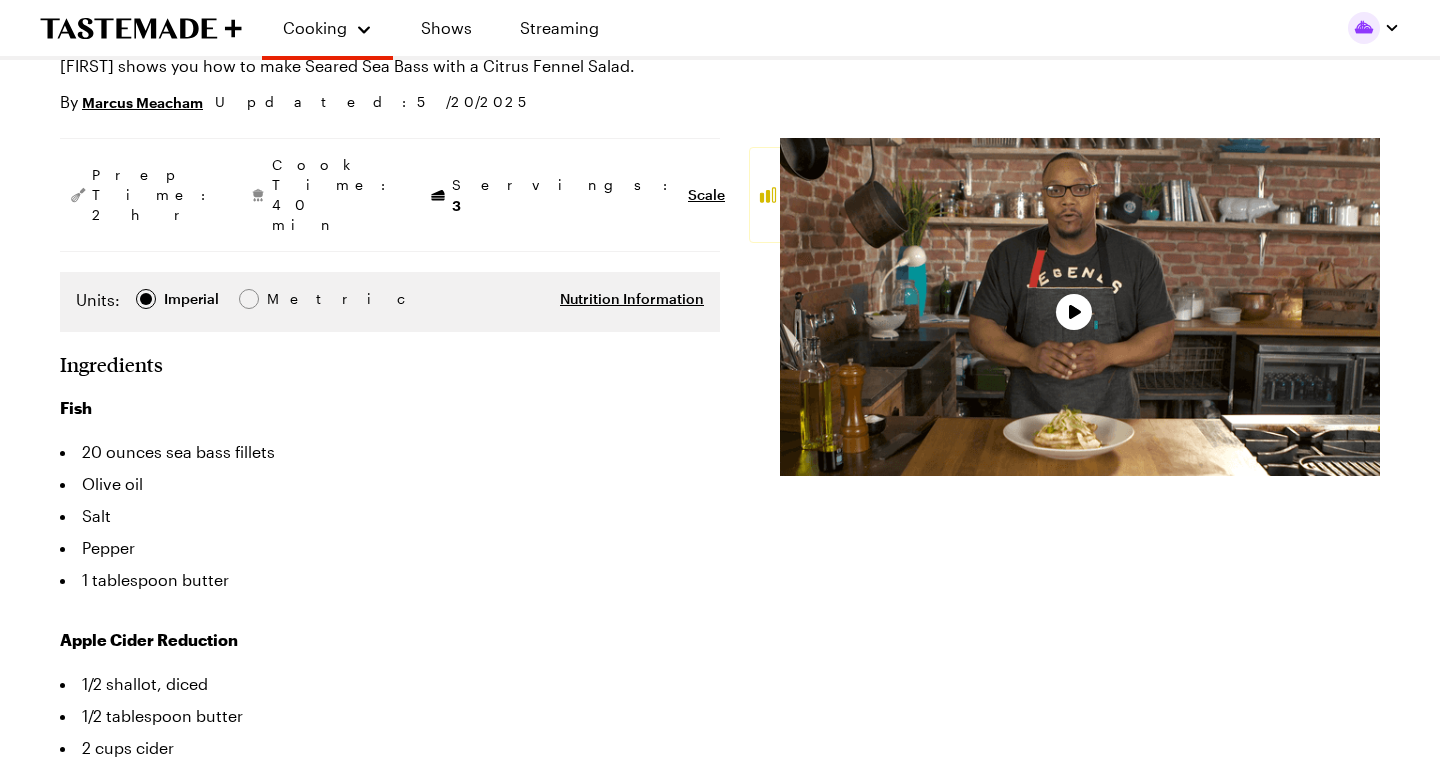 type on "x" 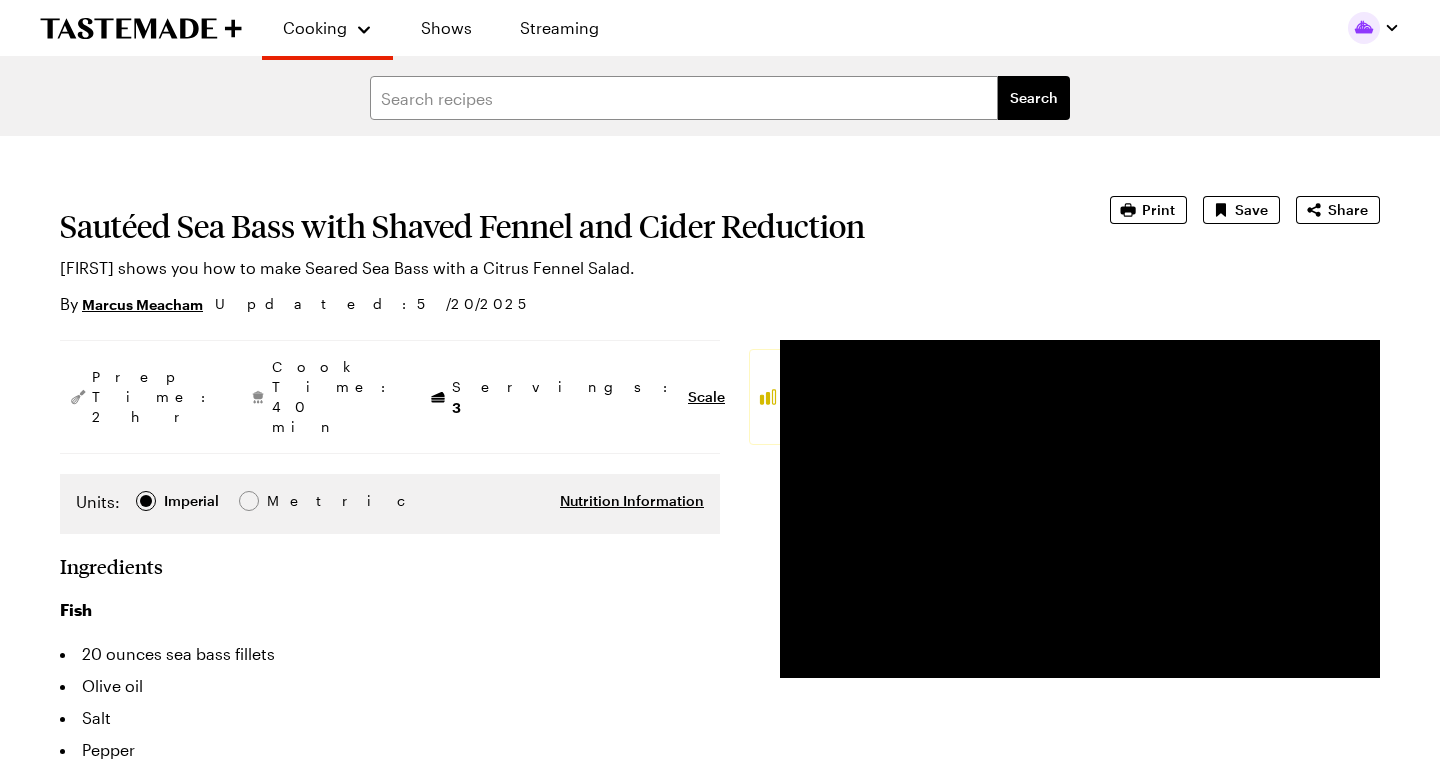 scroll, scrollTop: 0, scrollLeft: 0, axis: both 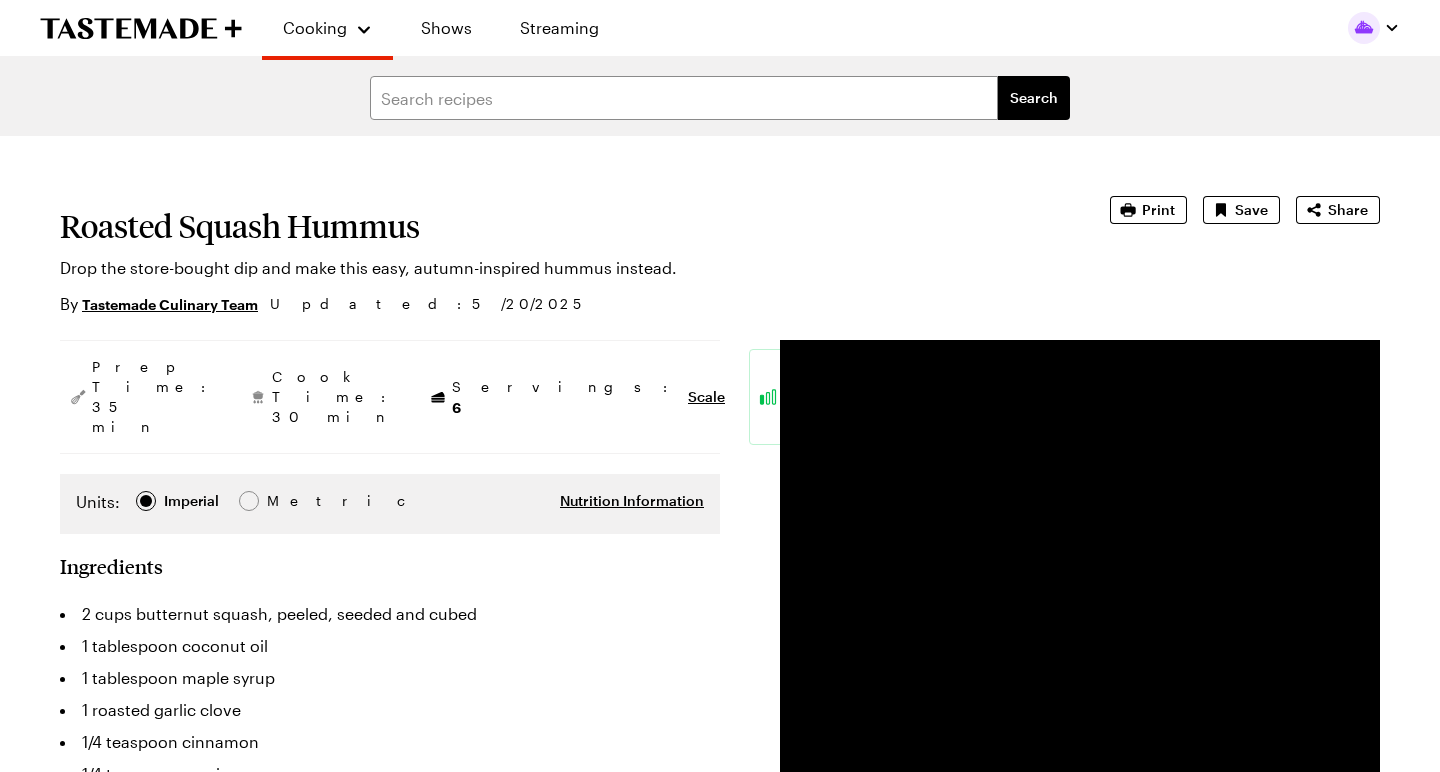 type on "x" 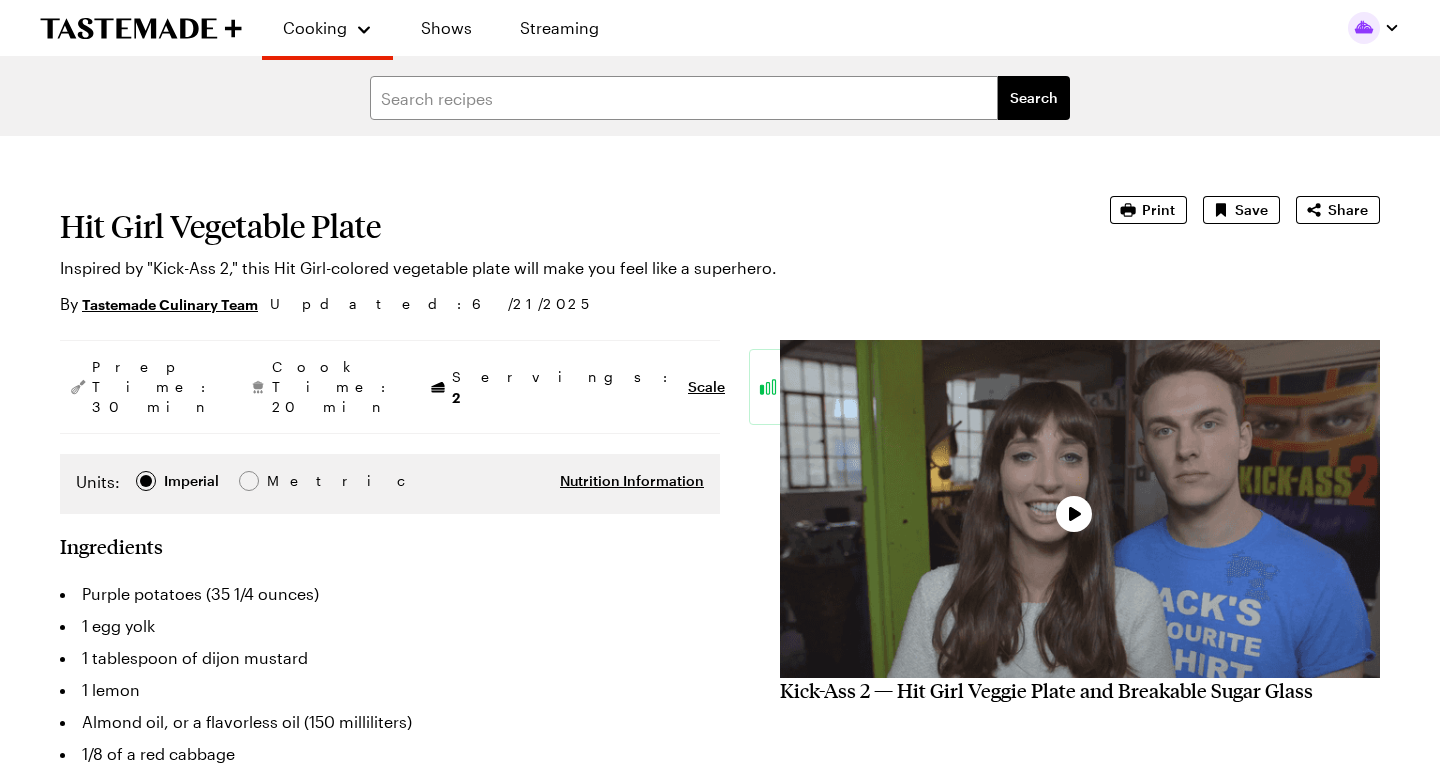 scroll, scrollTop: 0, scrollLeft: 0, axis: both 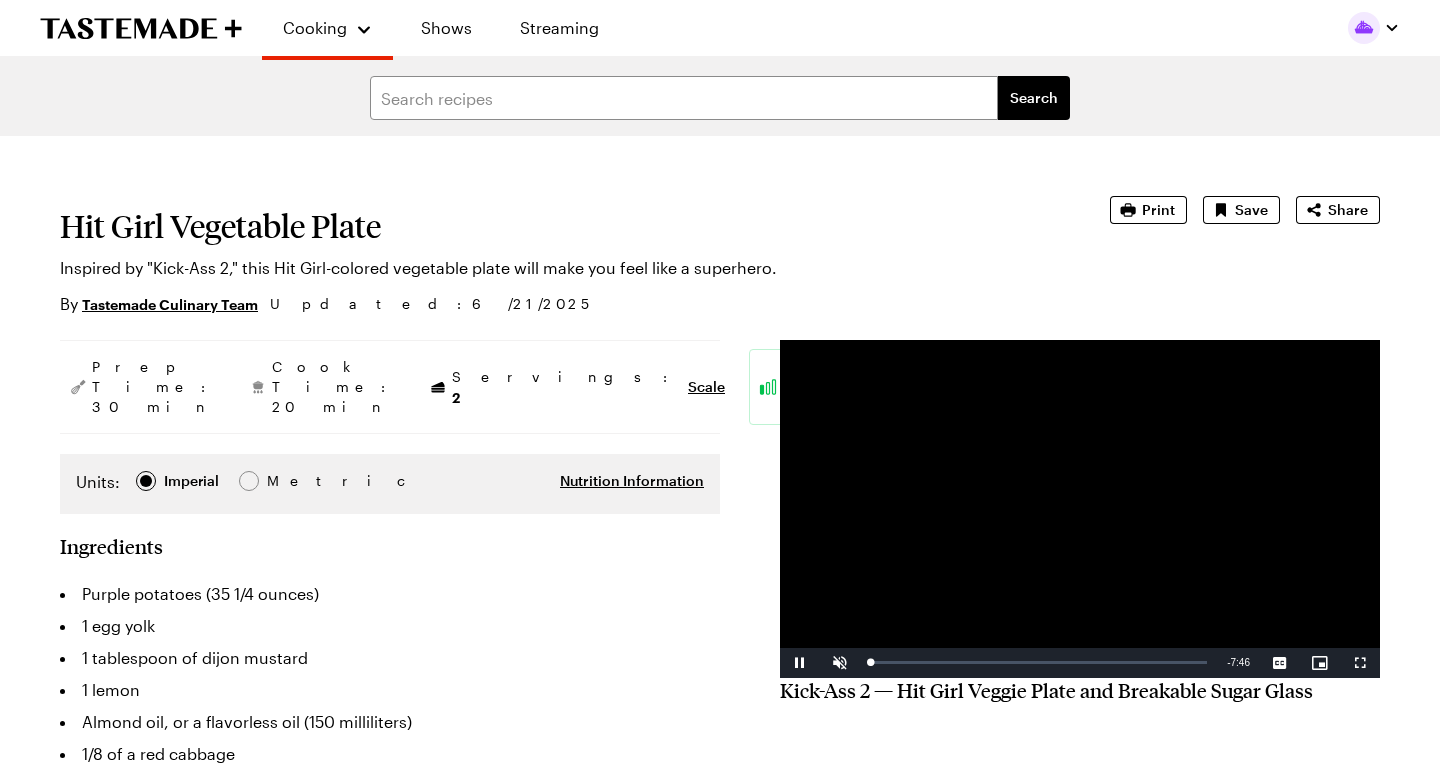 type on "x" 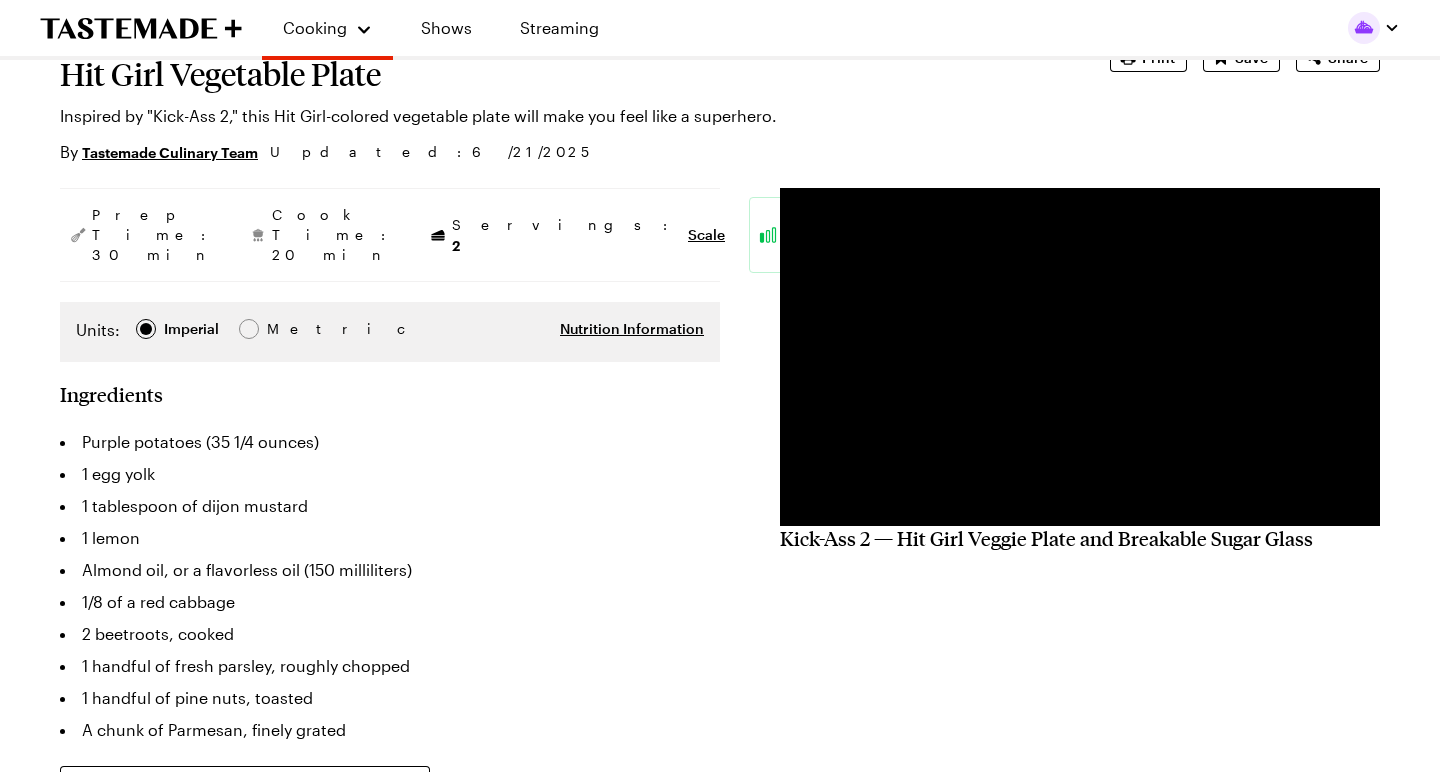 scroll, scrollTop: 166, scrollLeft: 0, axis: vertical 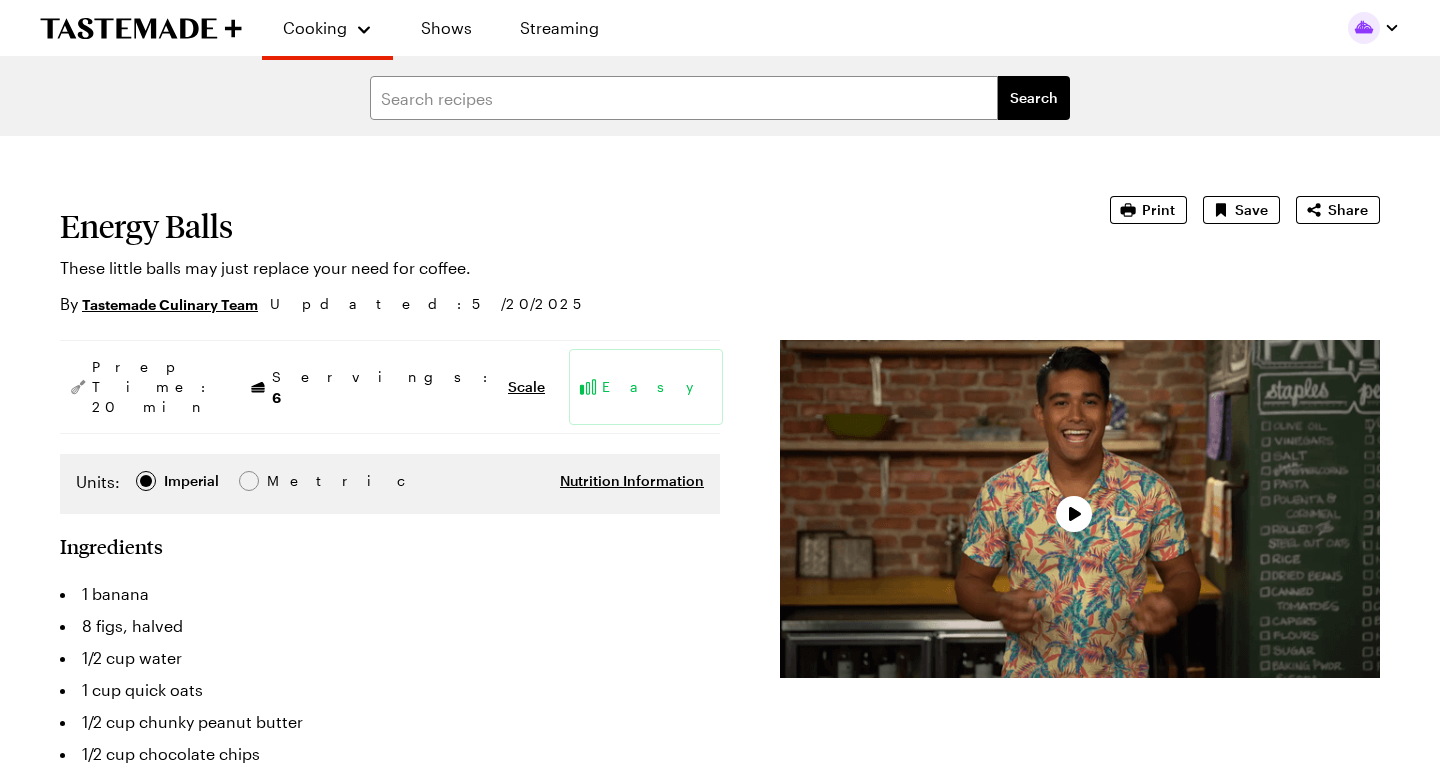 type on "x" 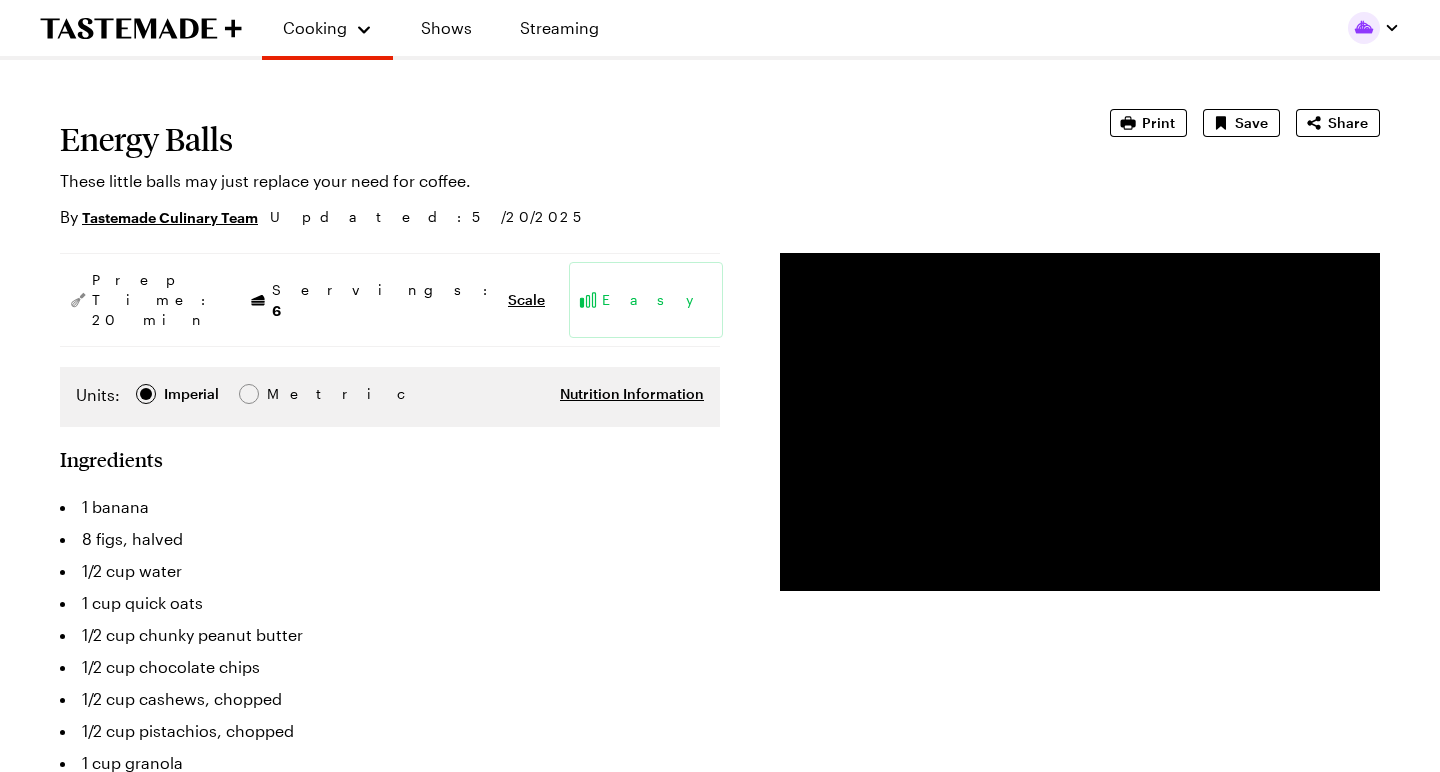 scroll, scrollTop: 86, scrollLeft: 0, axis: vertical 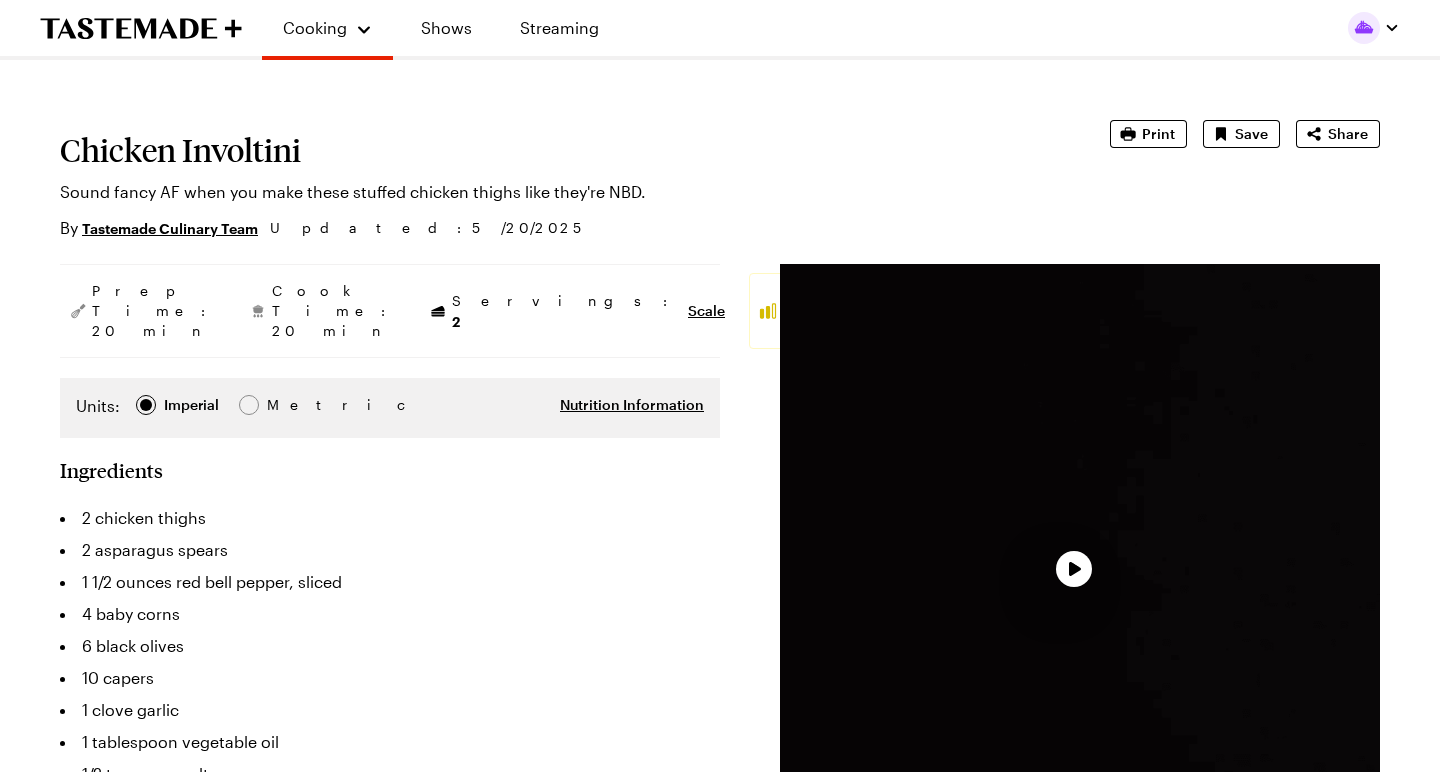 type on "x" 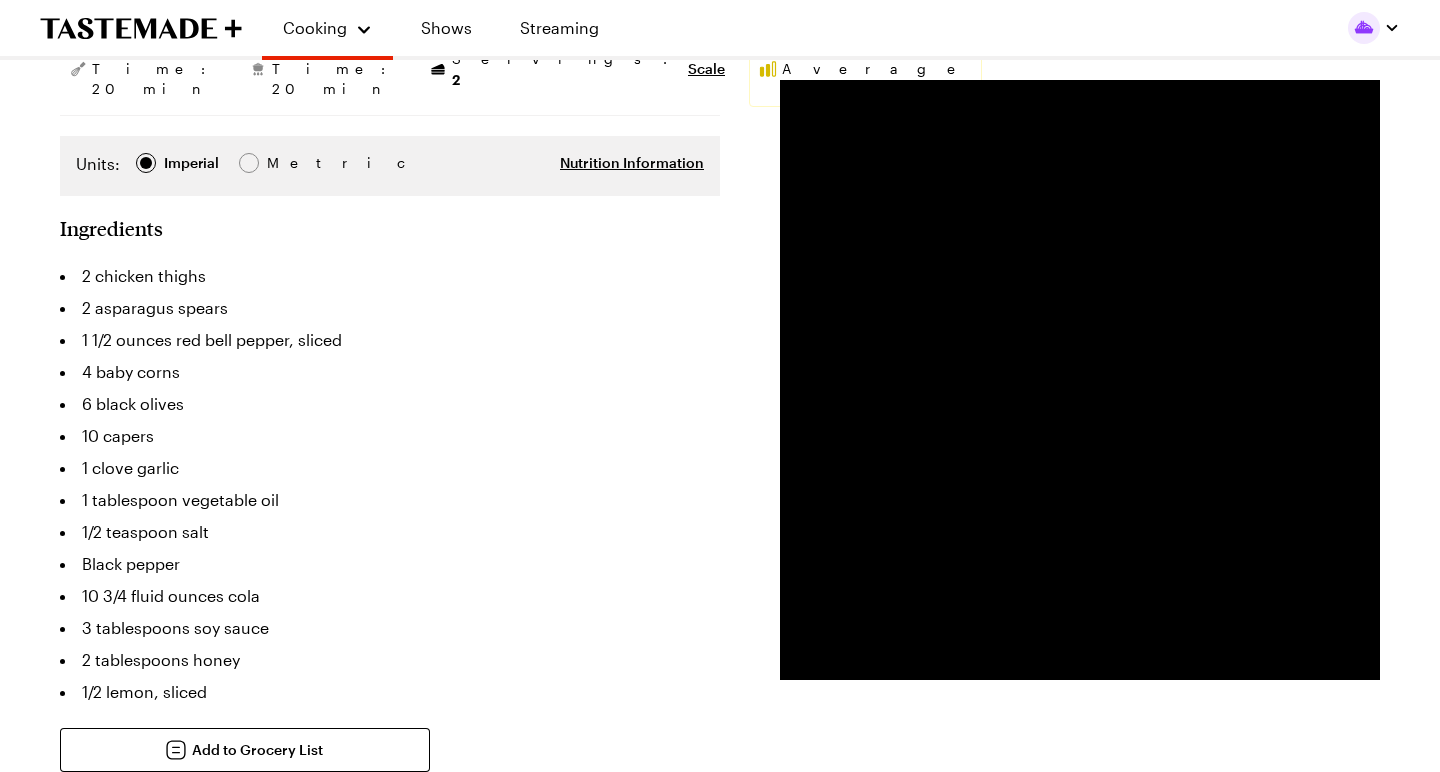 scroll, scrollTop: 319, scrollLeft: 0, axis: vertical 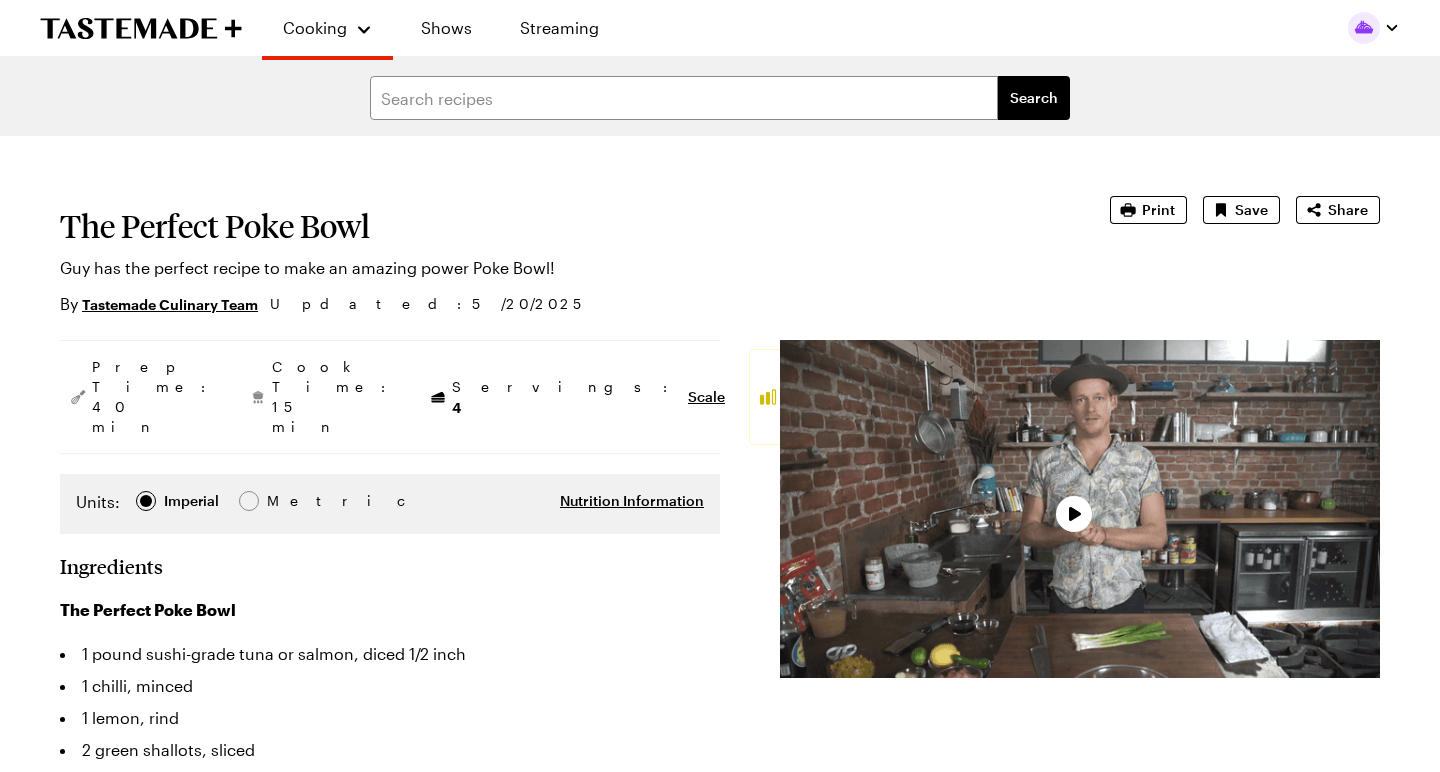type on "x" 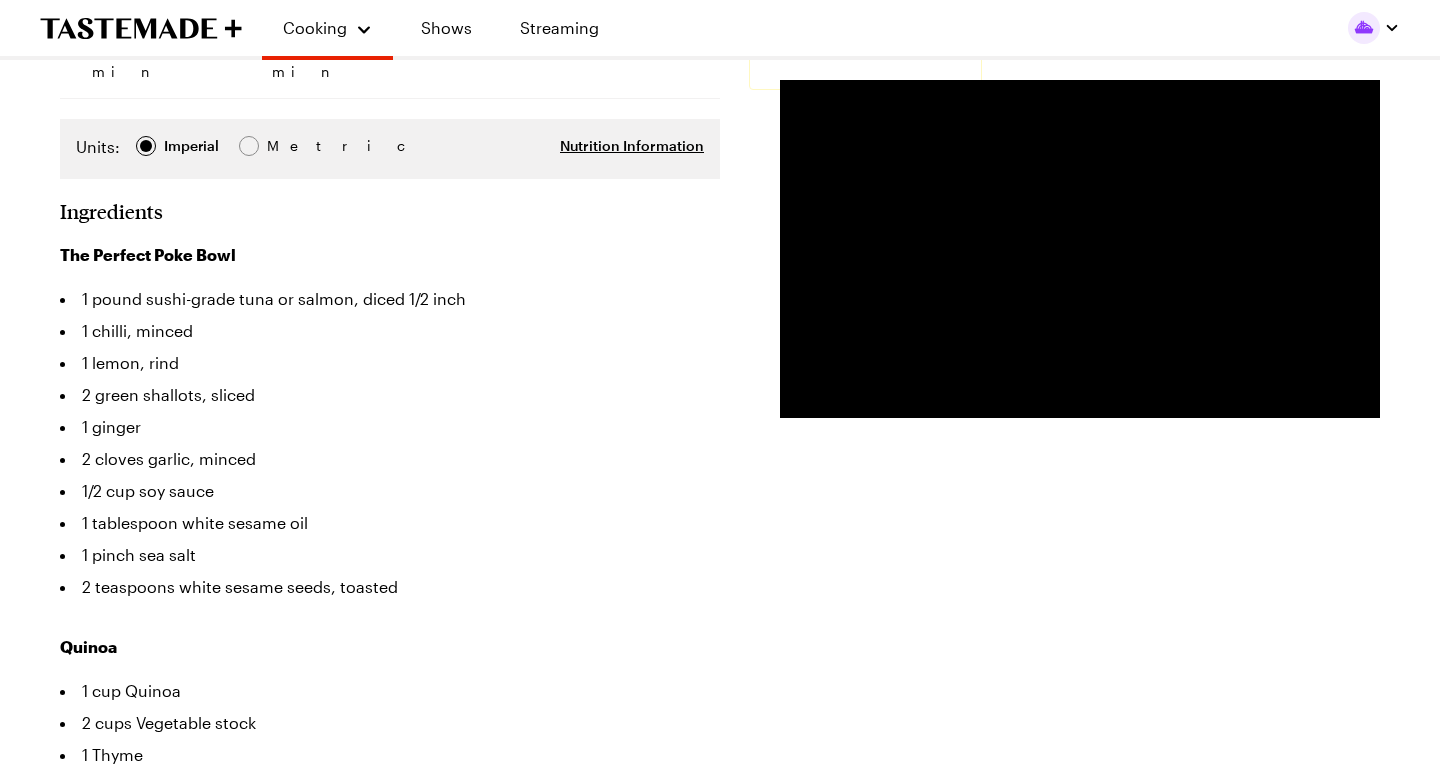 scroll, scrollTop: 358, scrollLeft: 0, axis: vertical 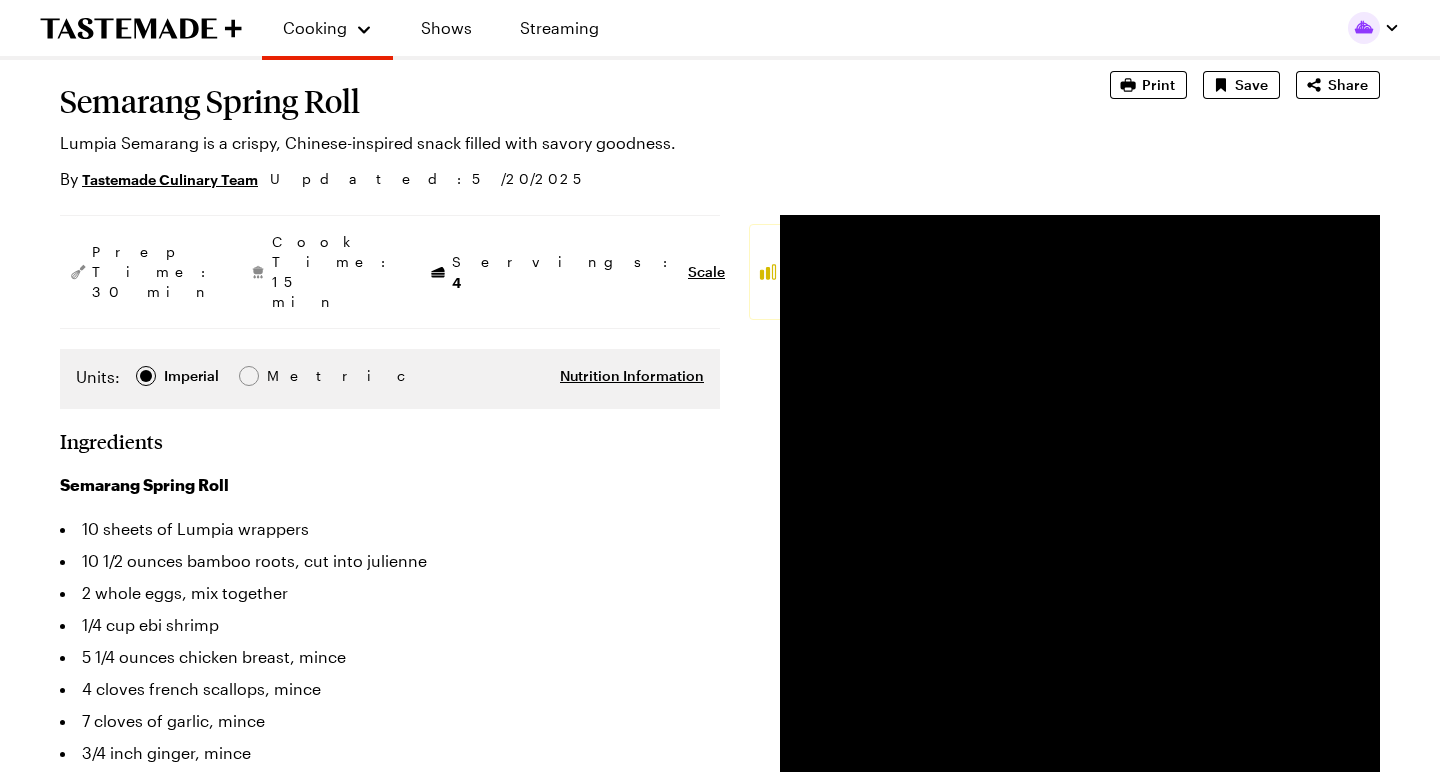 type on "x" 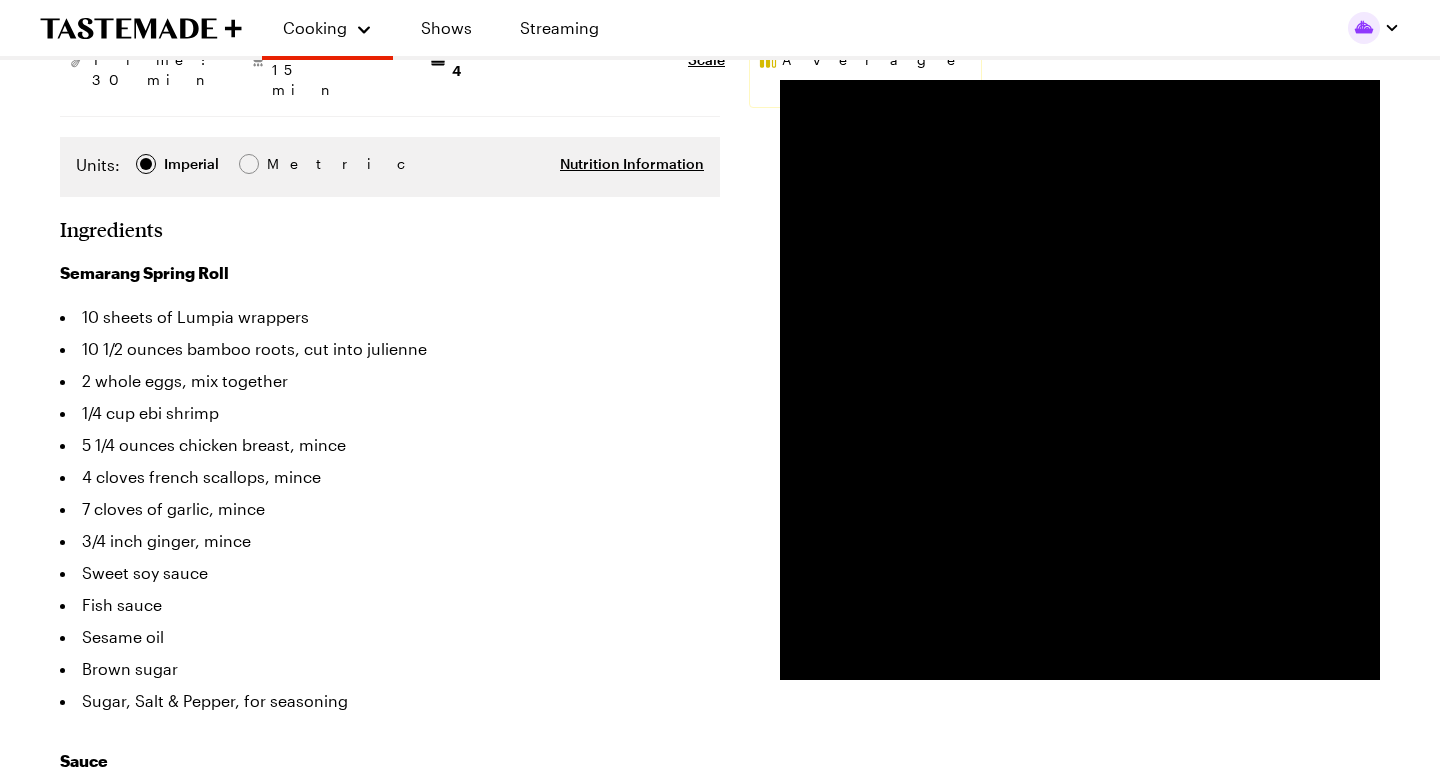 scroll, scrollTop: 337, scrollLeft: 0, axis: vertical 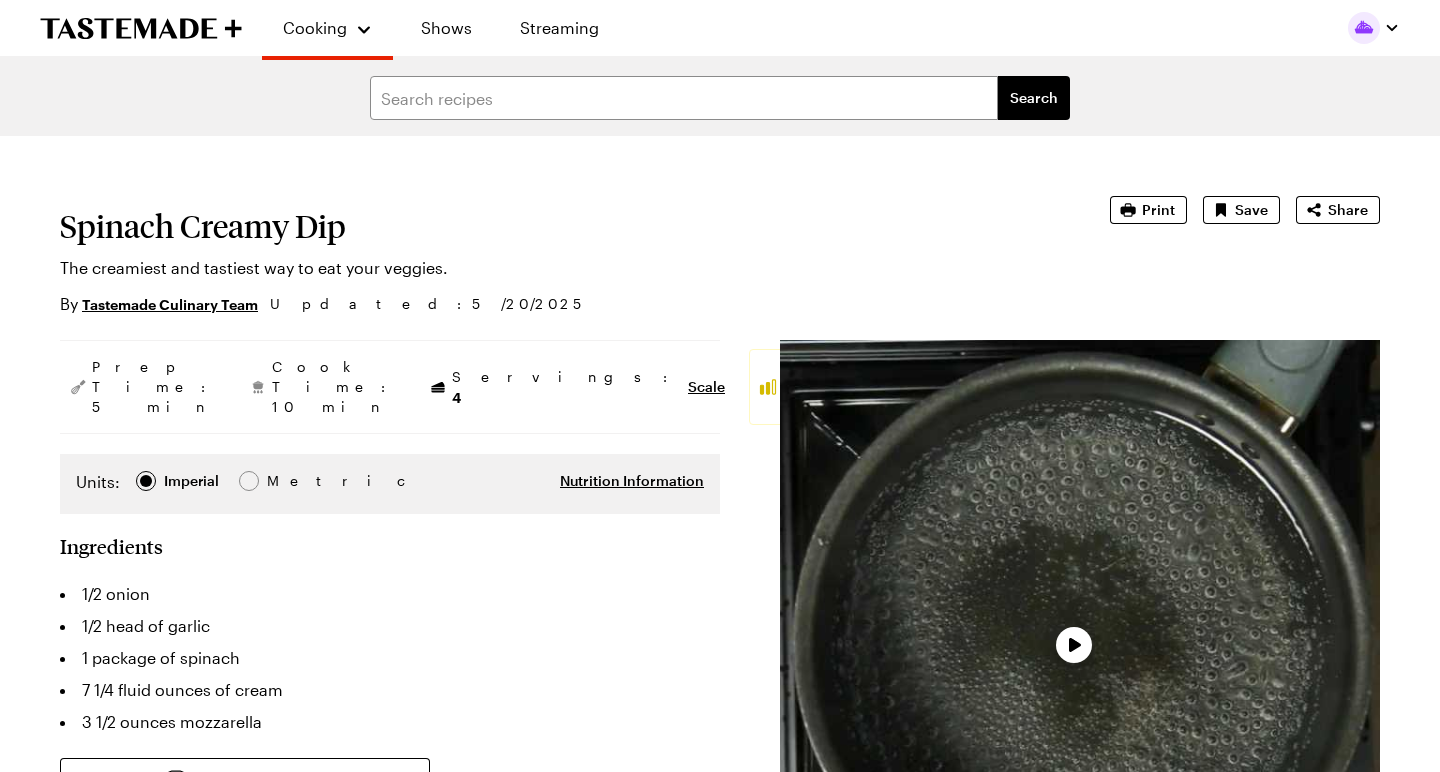 type on "x" 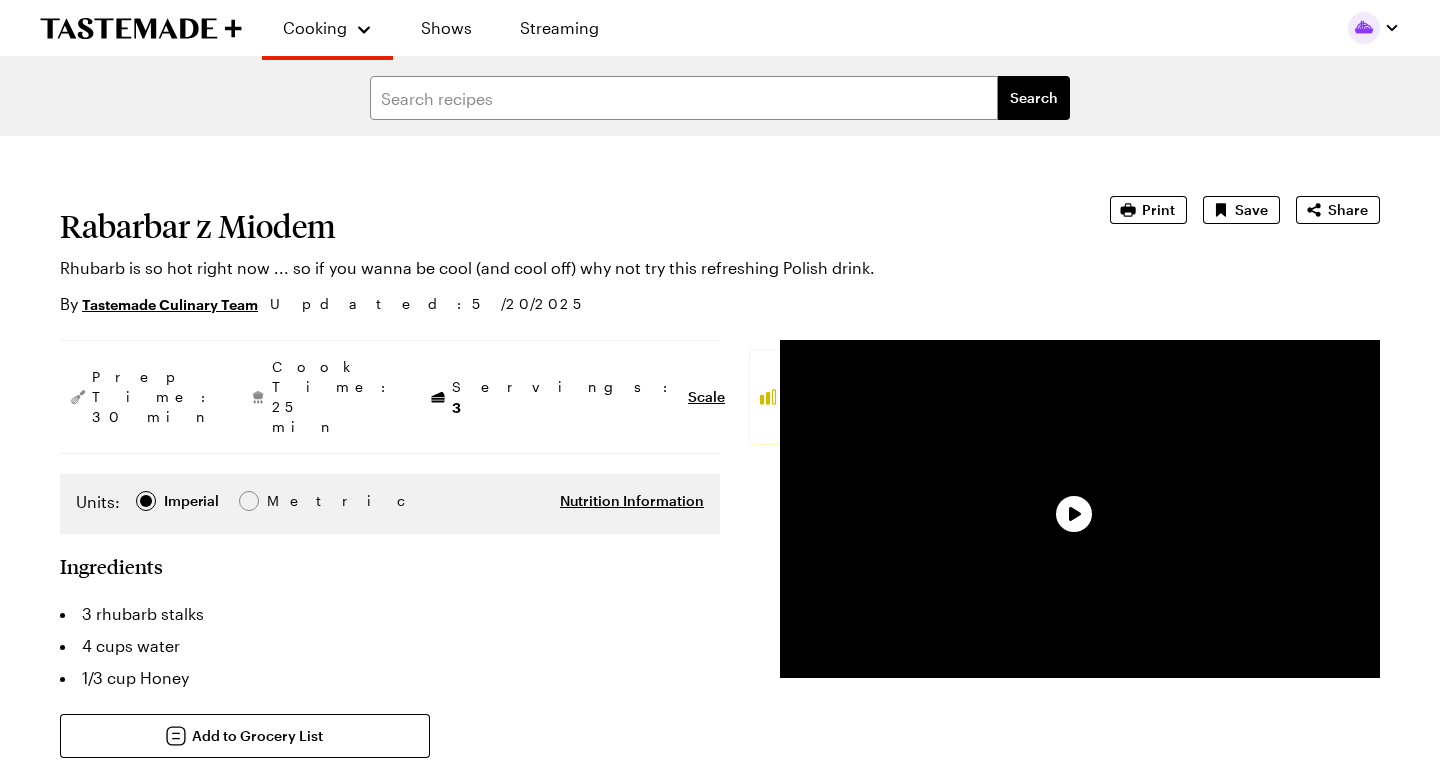 scroll, scrollTop: 0, scrollLeft: 0, axis: both 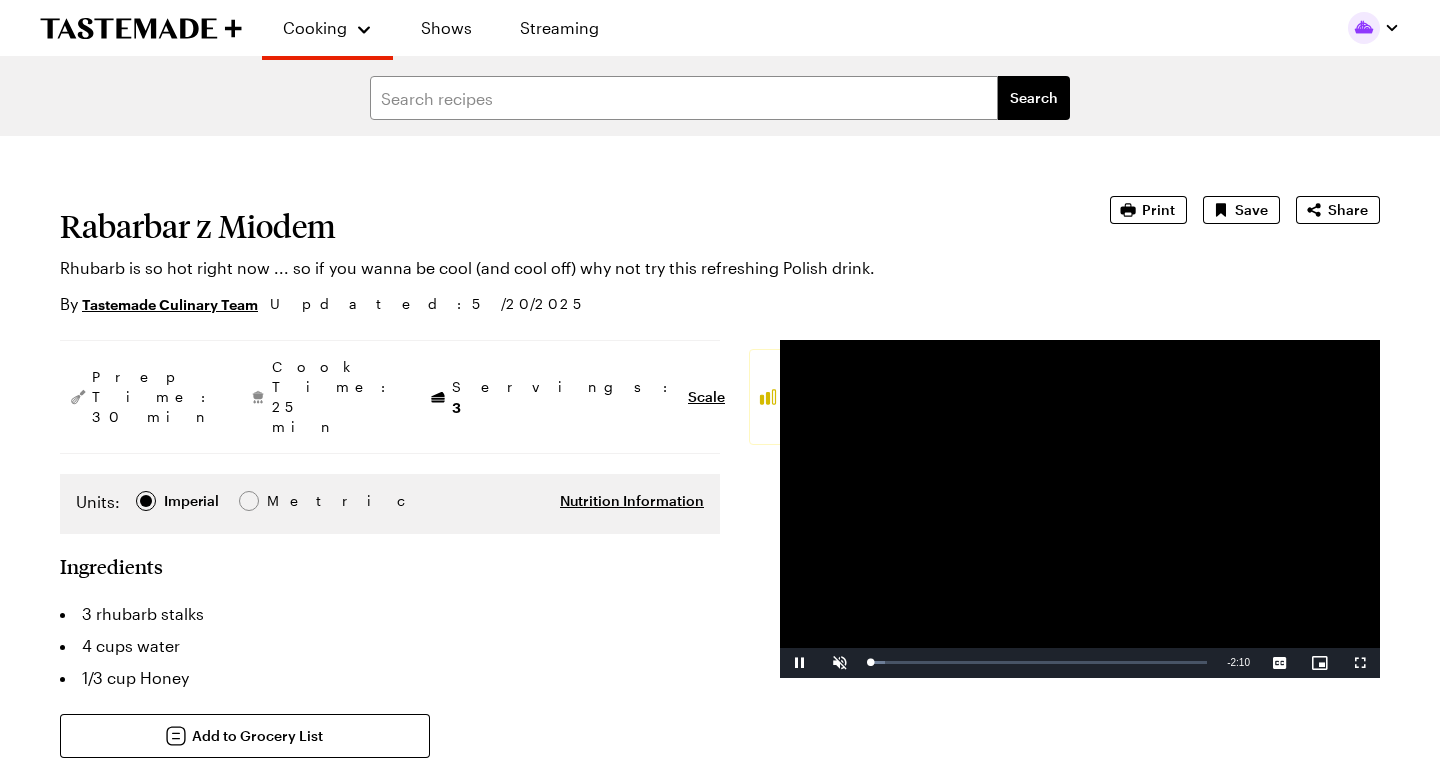 type on "x" 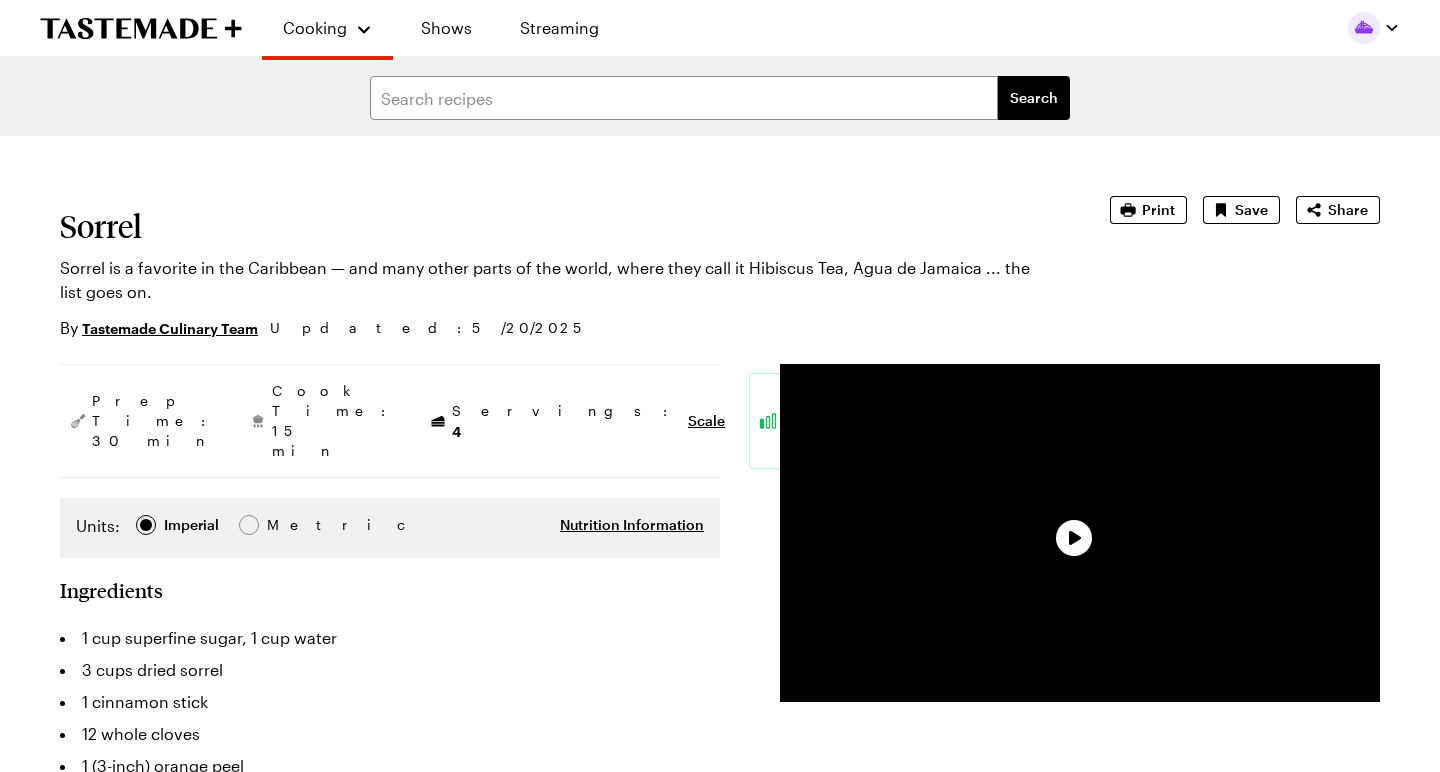 scroll, scrollTop: 0, scrollLeft: 0, axis: both 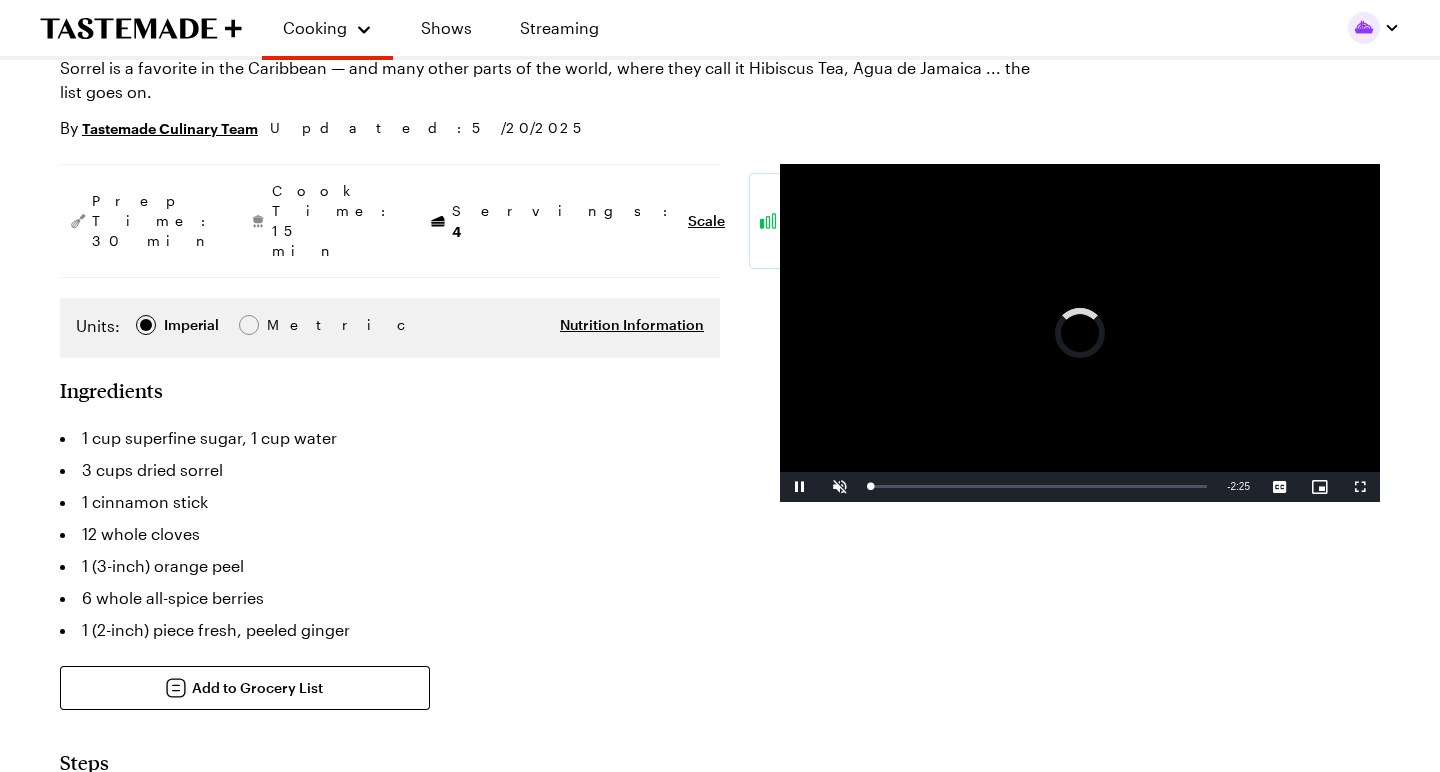type on "x" 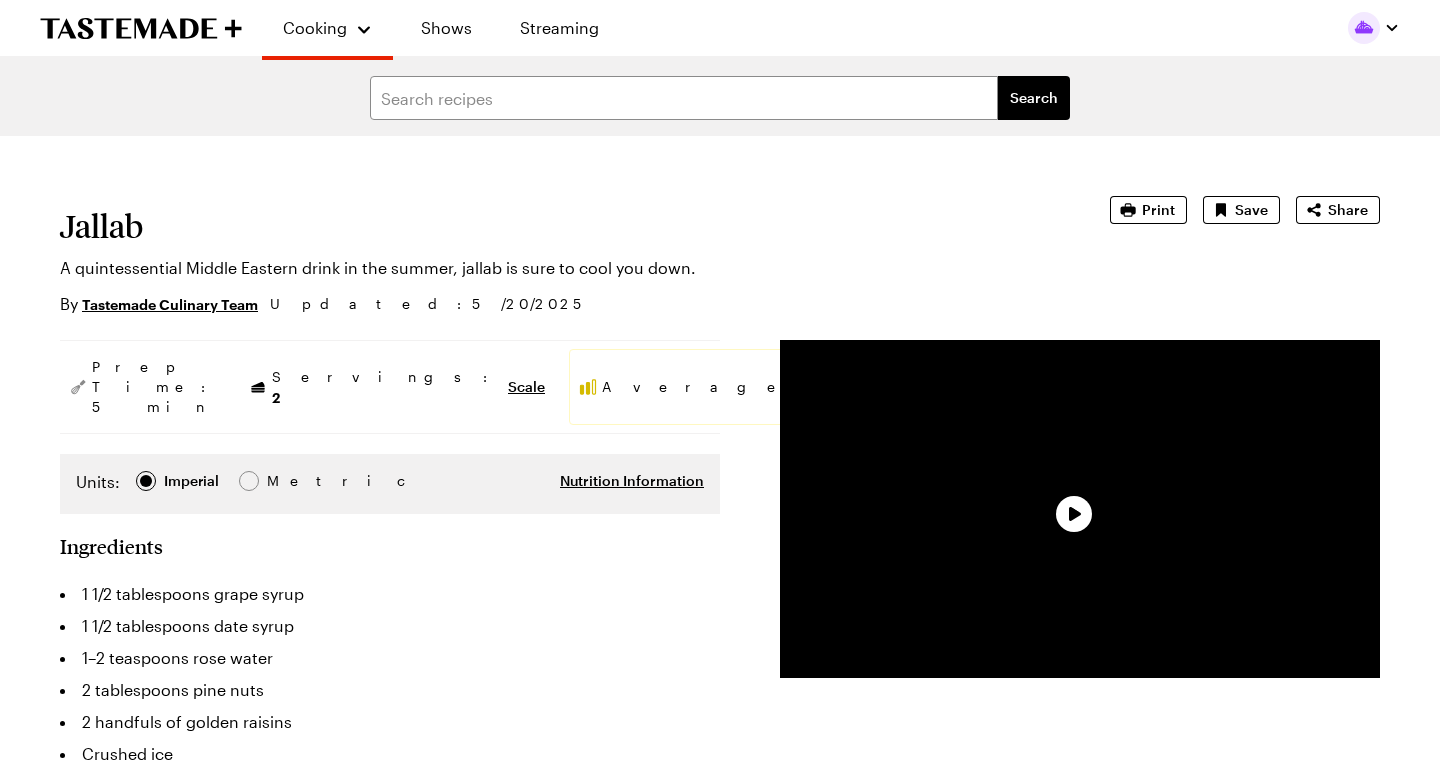 scroll, scrollTop: 0, scrollLeft: 0, axis: both 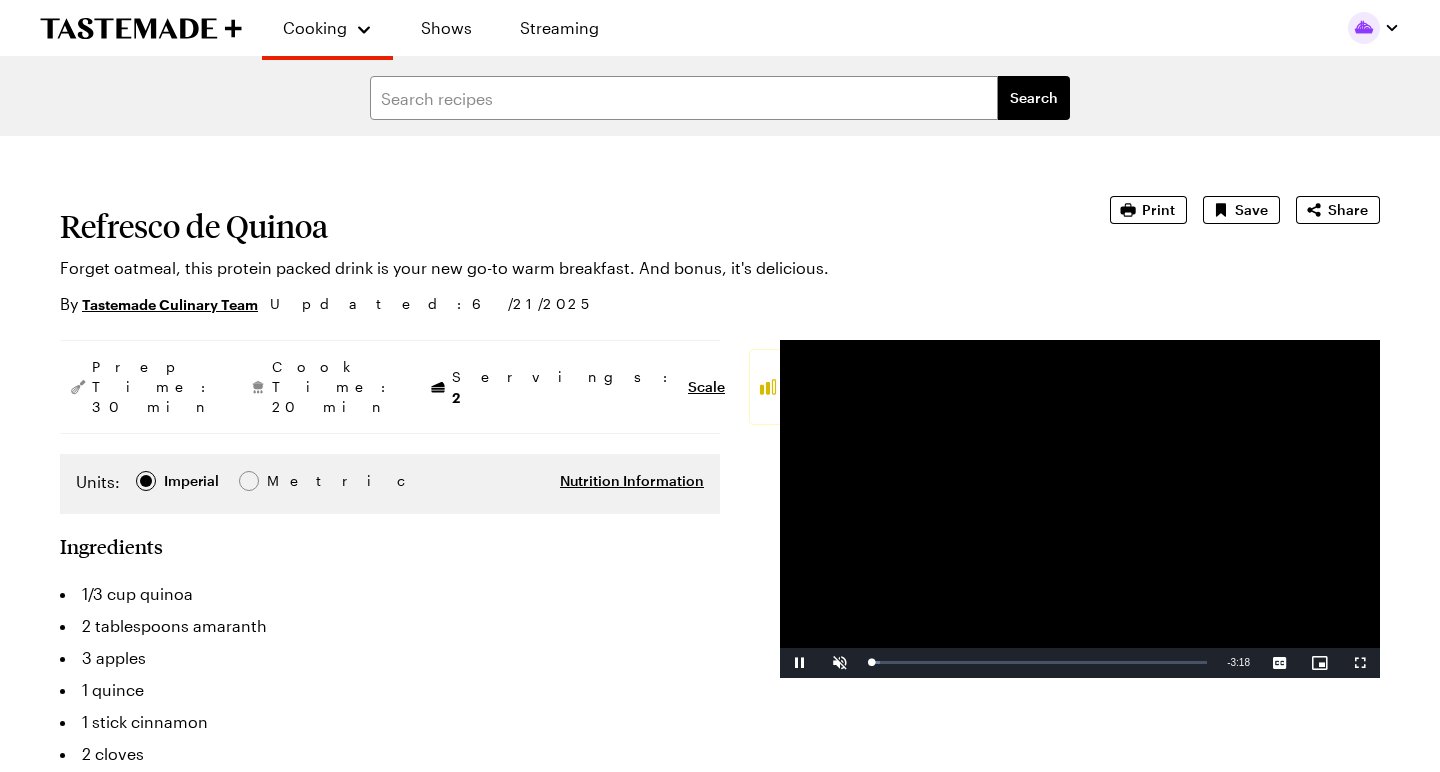type on "x" 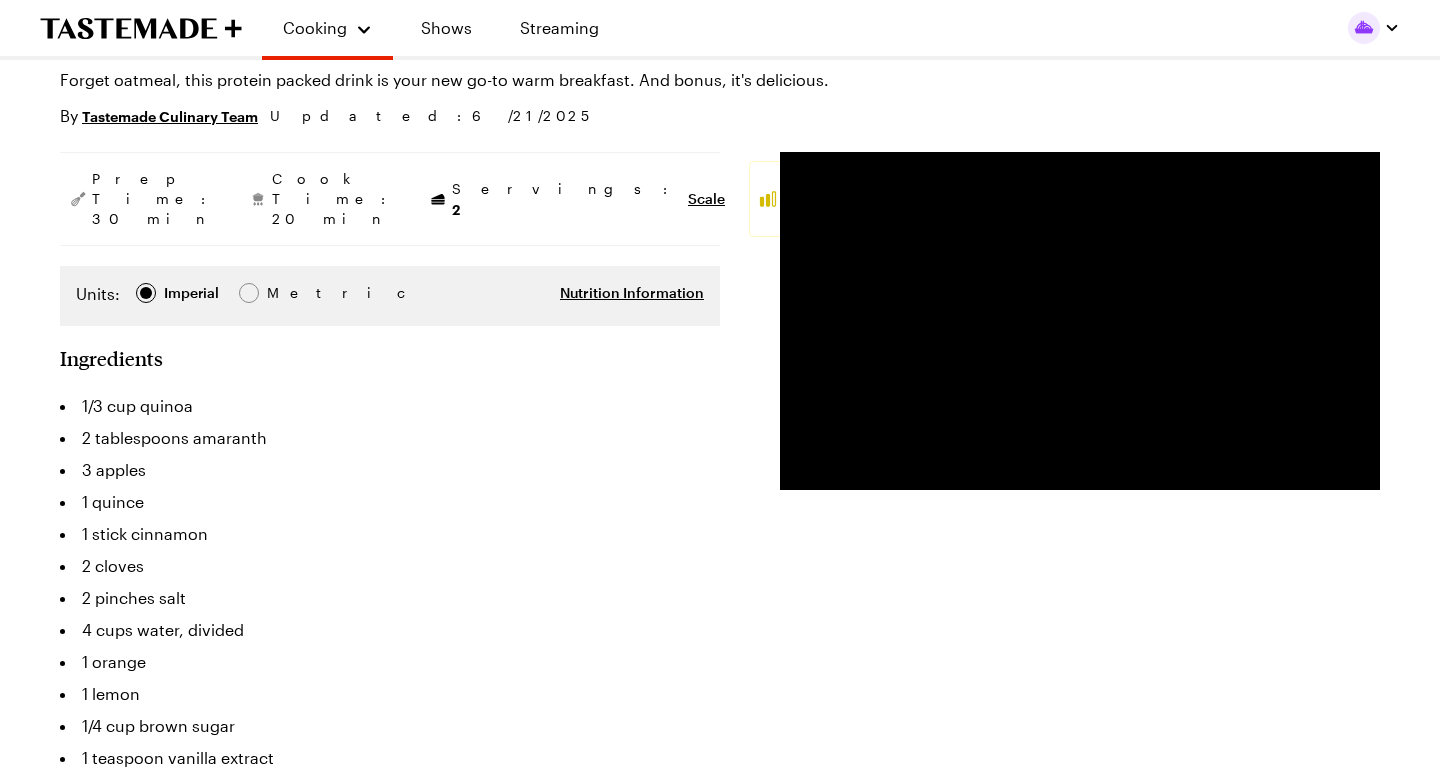 scroll, scrollTop: 208, scrollLeft: 0, axis: vertical 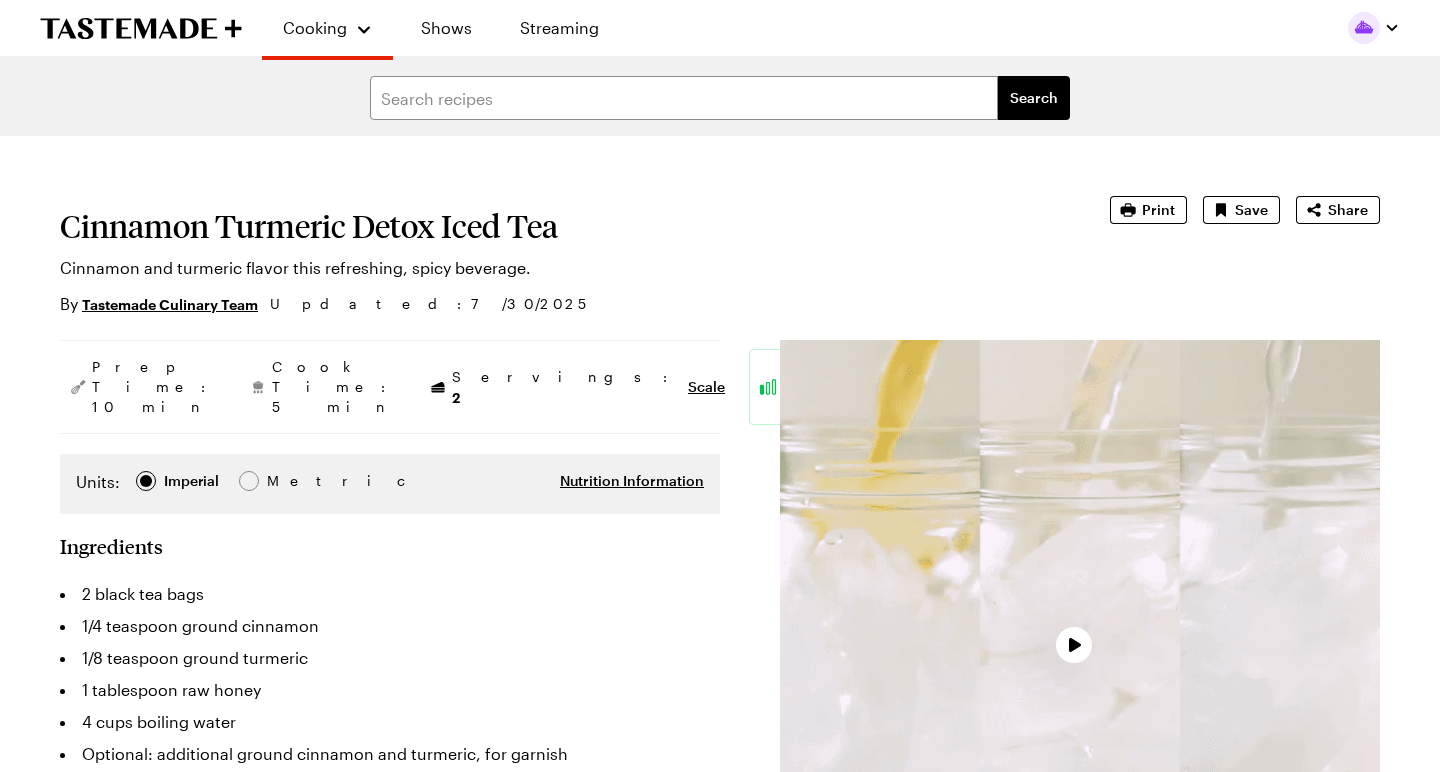 type on "x" 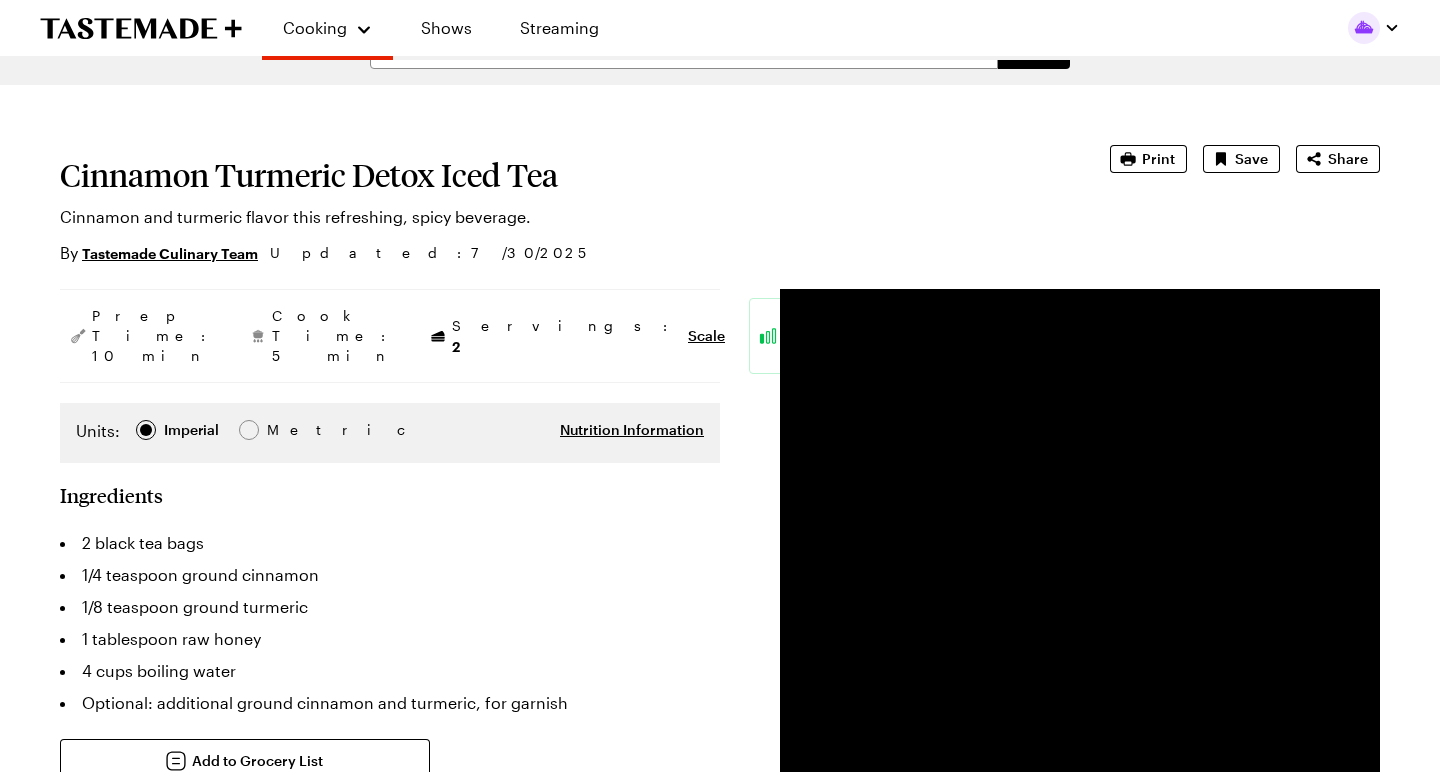 scroll, scrollTop: 47, scrollLeft: 0, axis: vertical 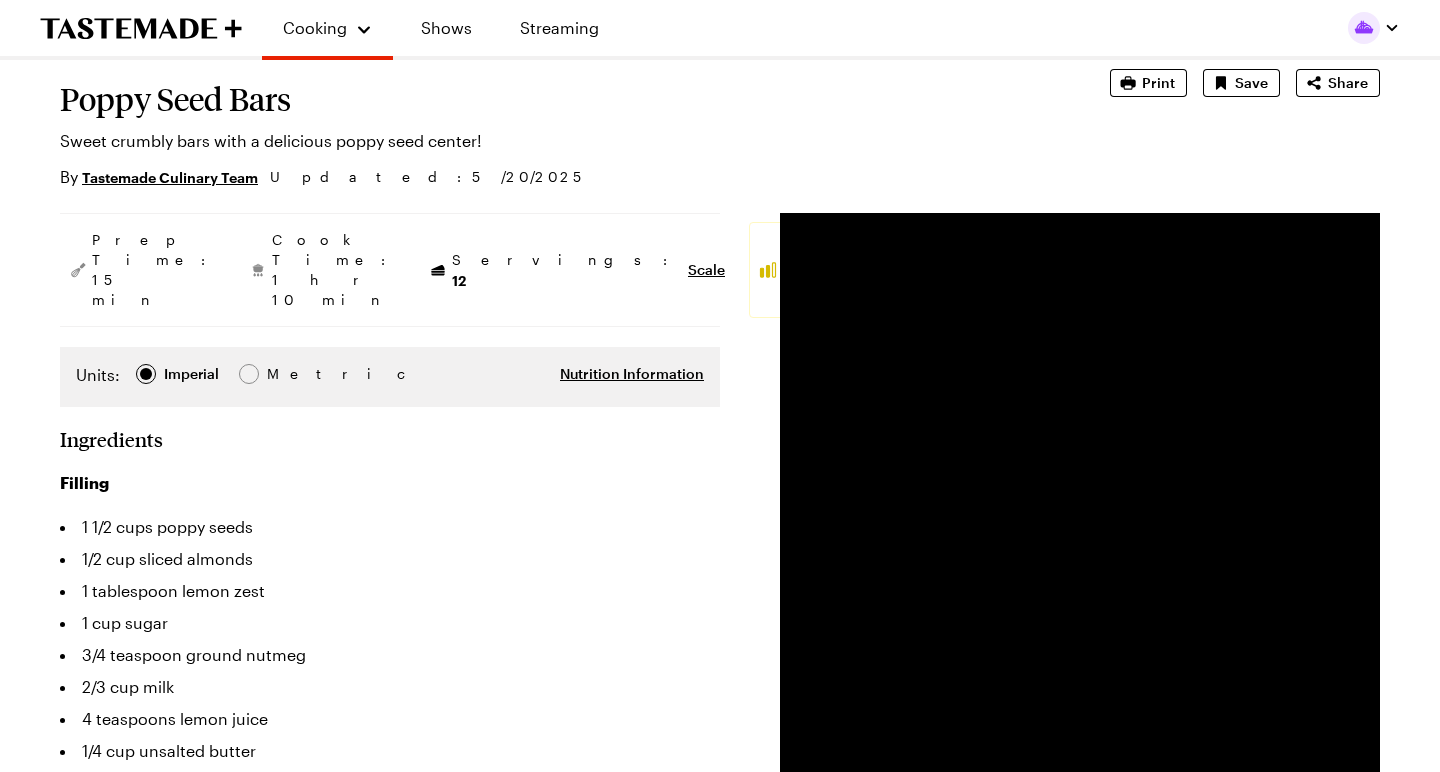 type on "x" 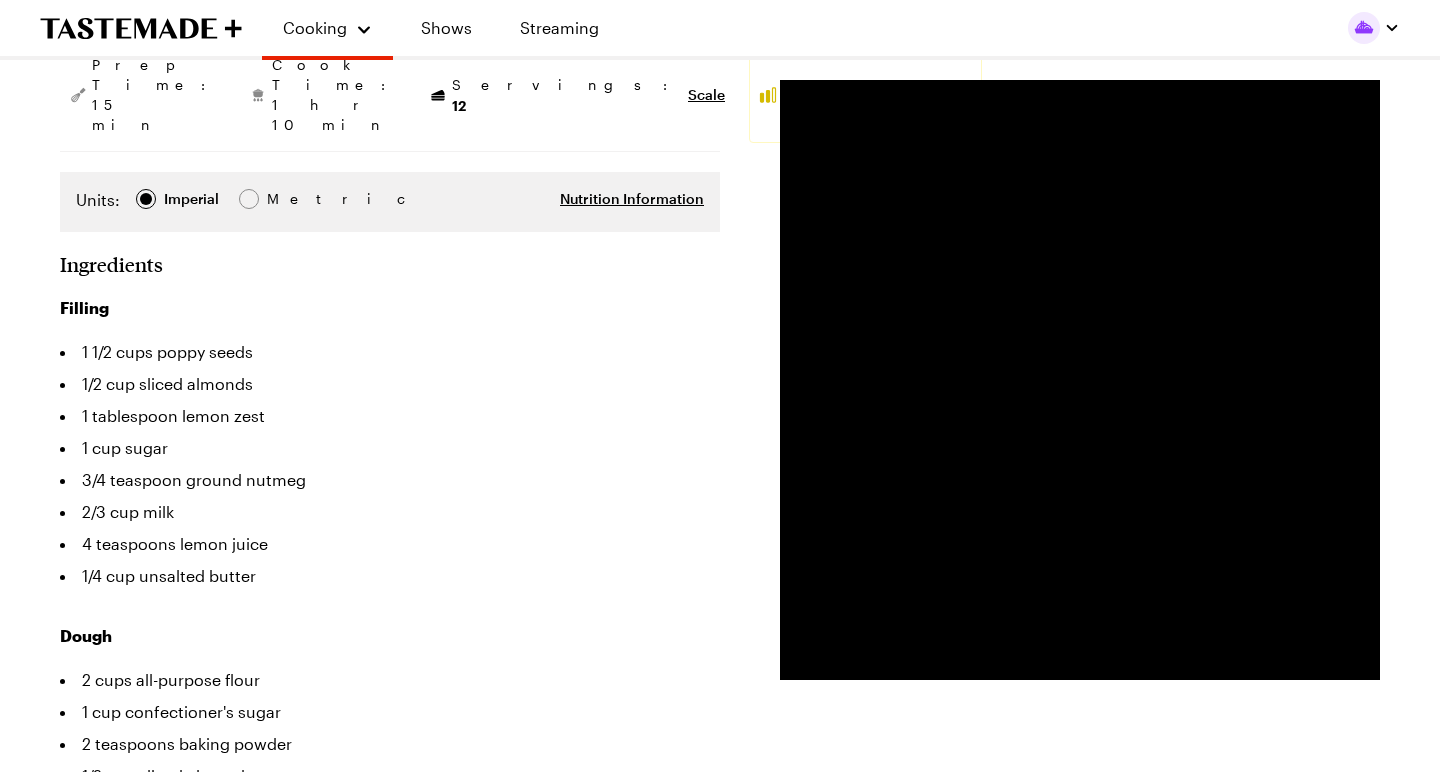 scroll, scrollTop: 306, scrollLeft: 0, axis: vertical 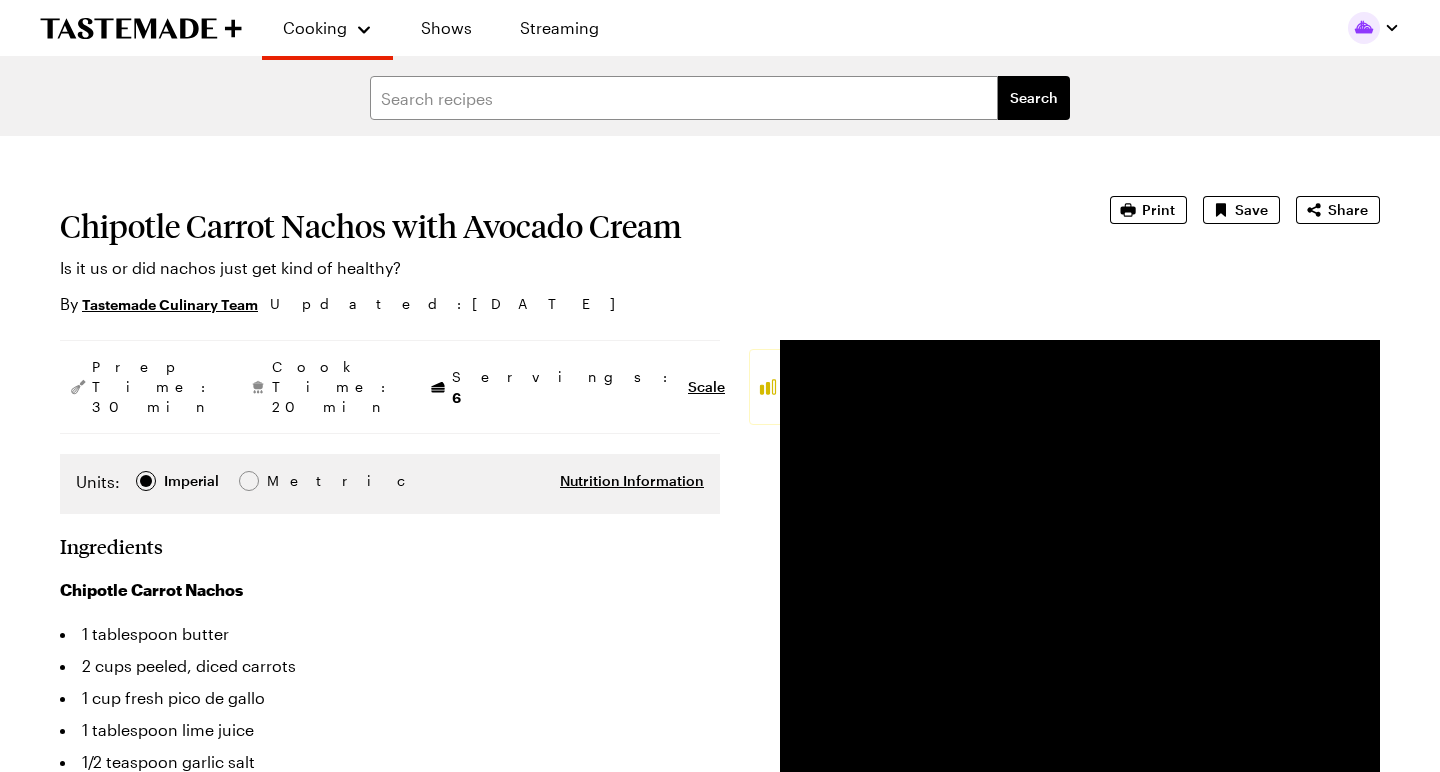 type on "x" 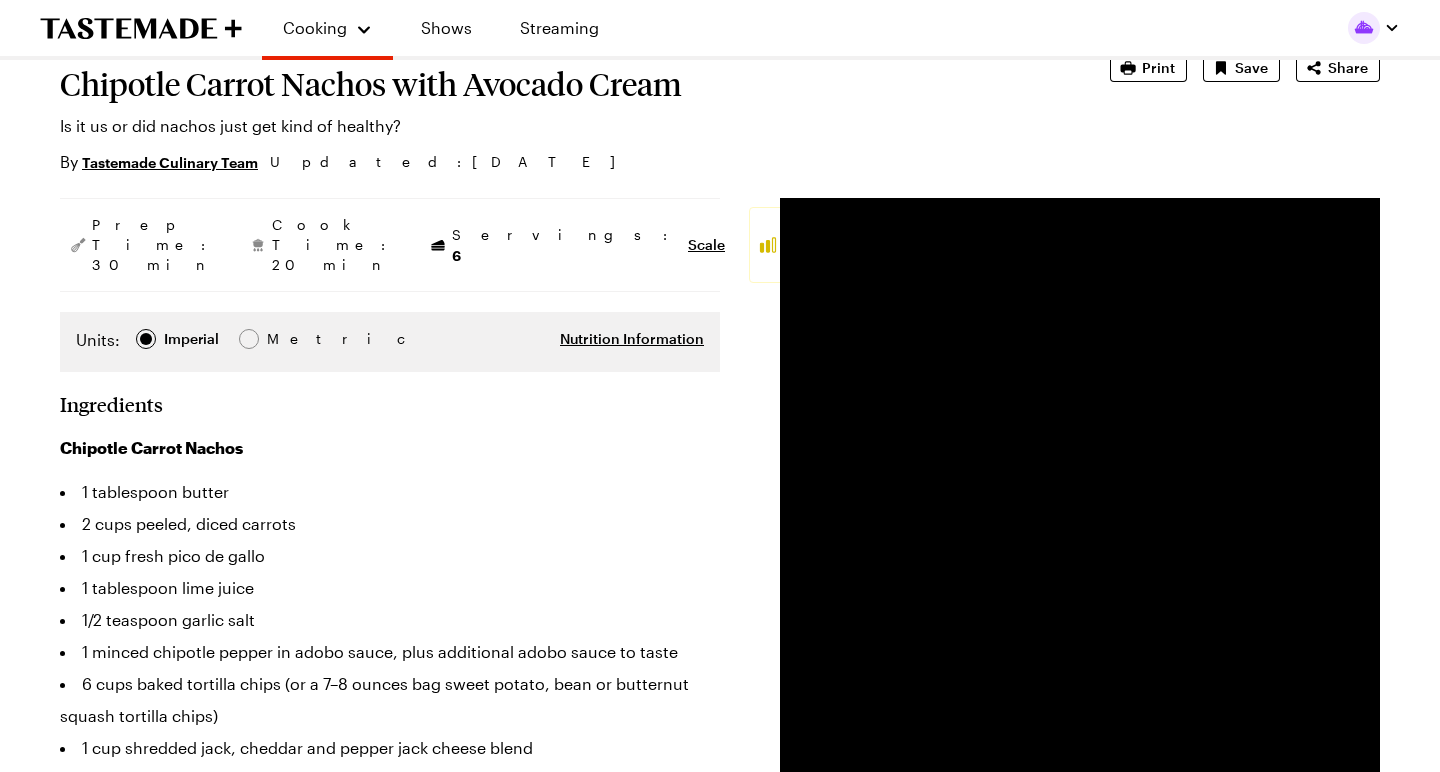 scroll, scrollTop: 144, scrollLeft: 0, axis: vertical 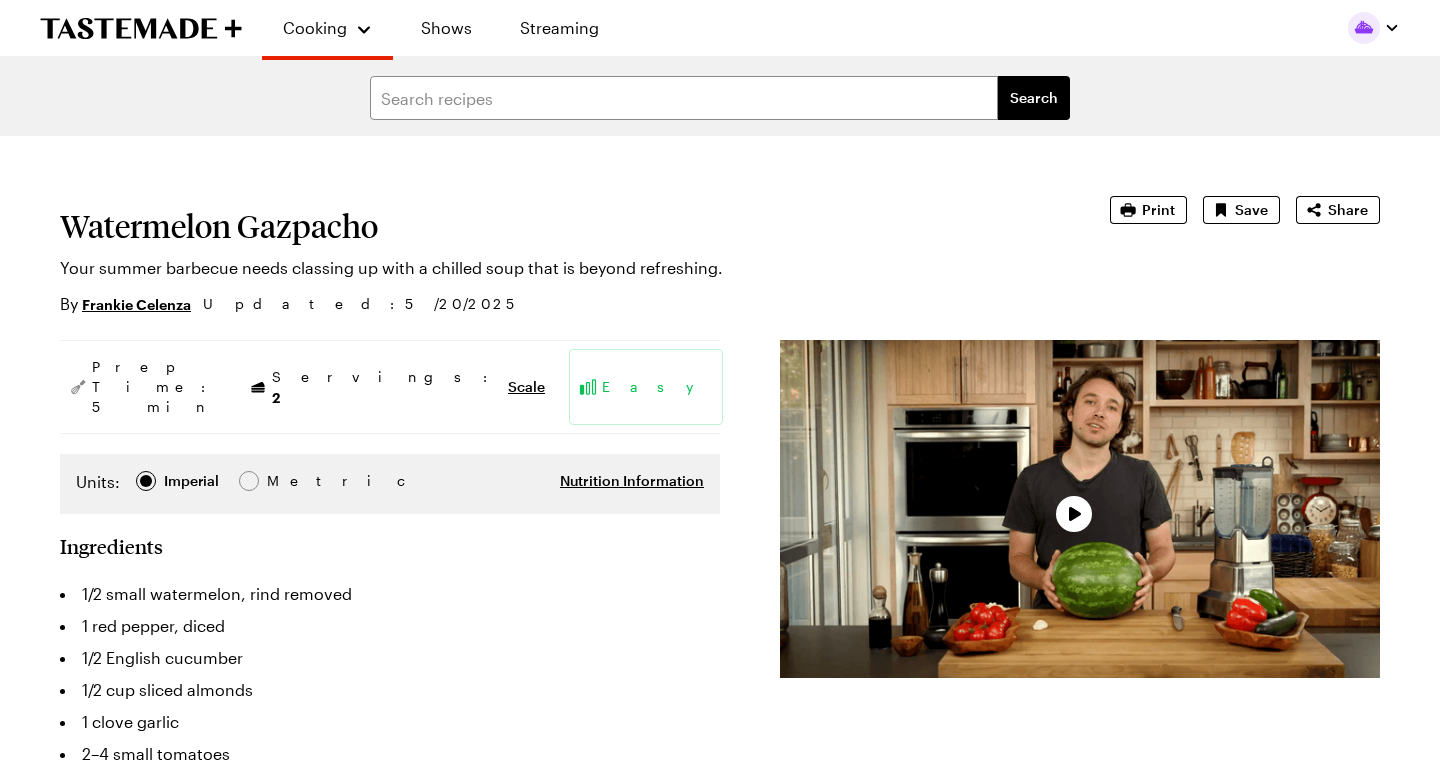 type on "x" 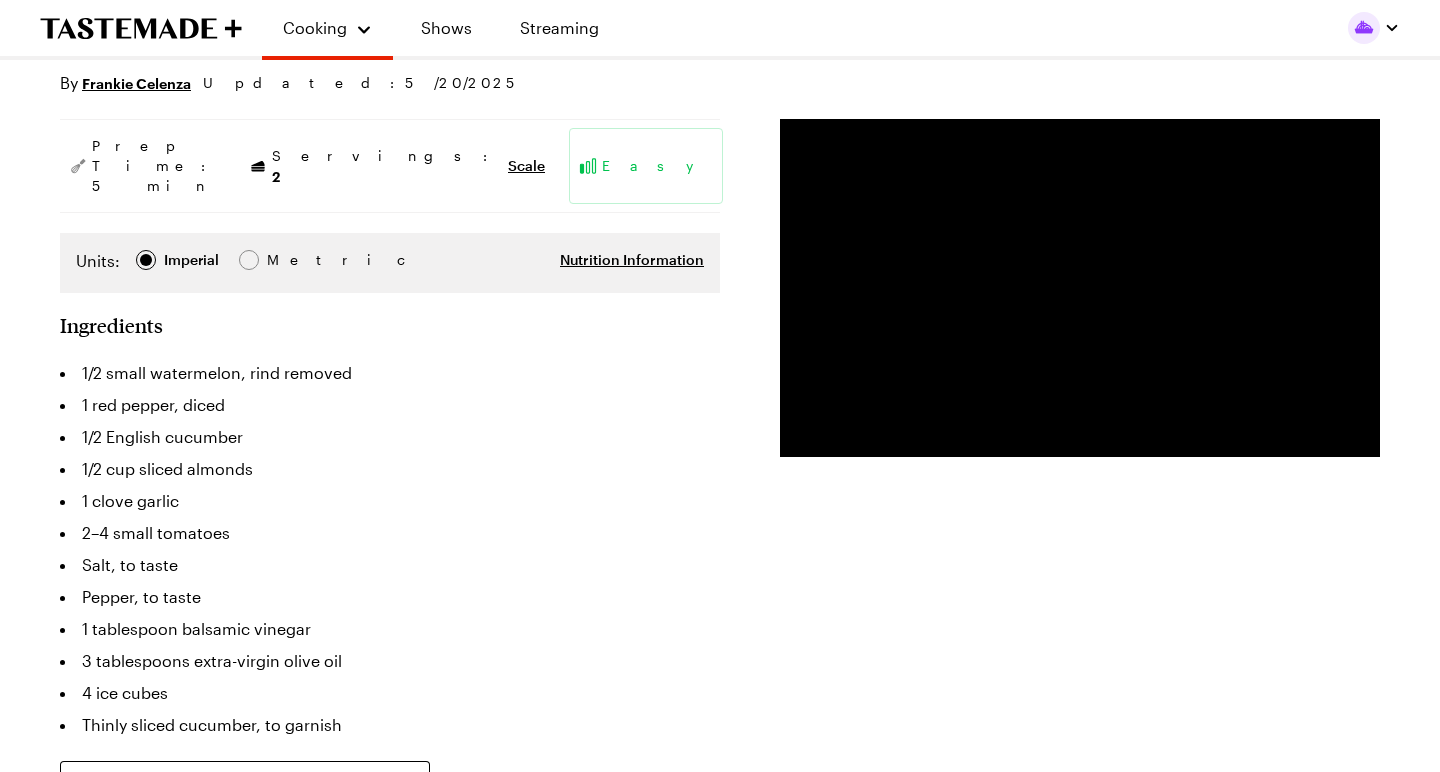scroll, scrollTop: 222, scrollLeft: 0, axis: vertical 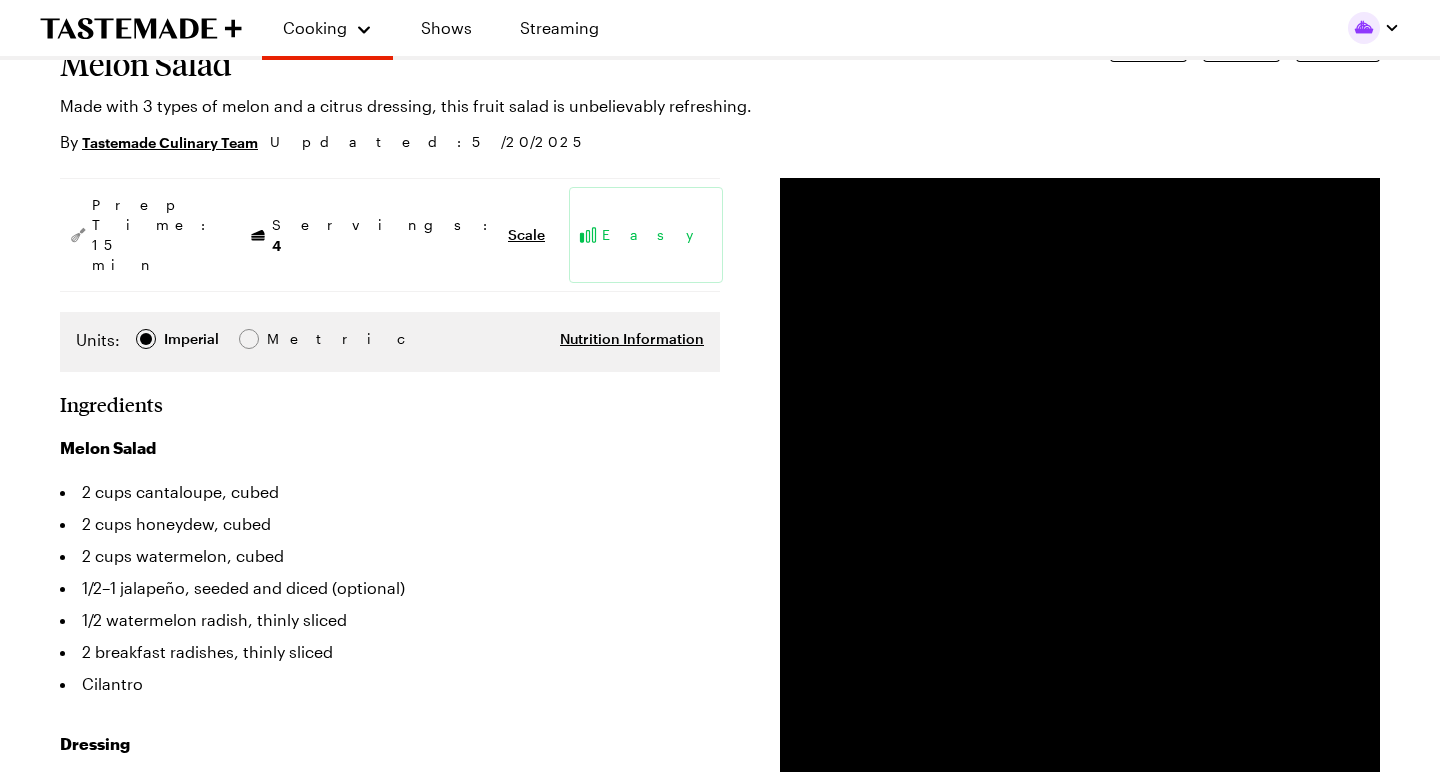 type on "x" 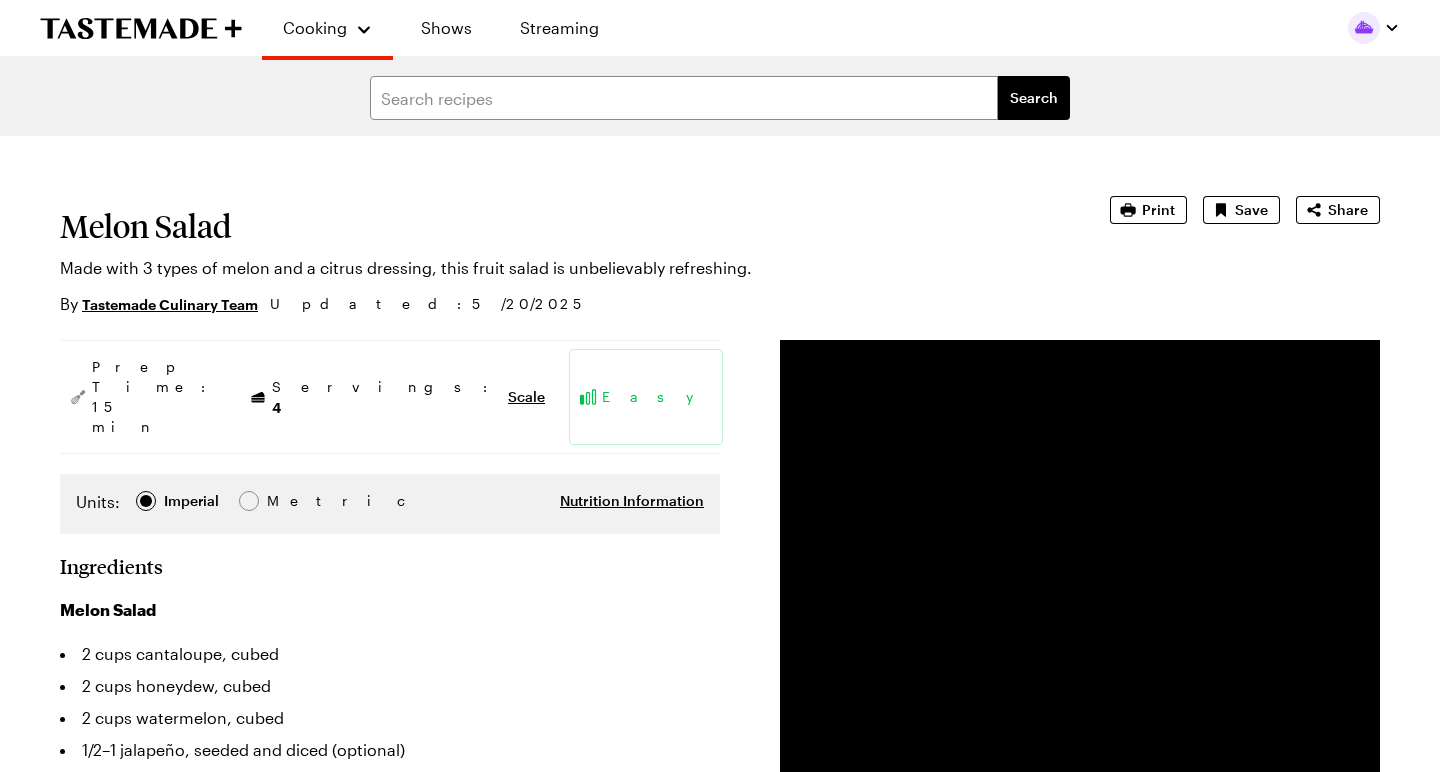 scroll, scrollTop: 0, scrollLeft: 0, axis: both 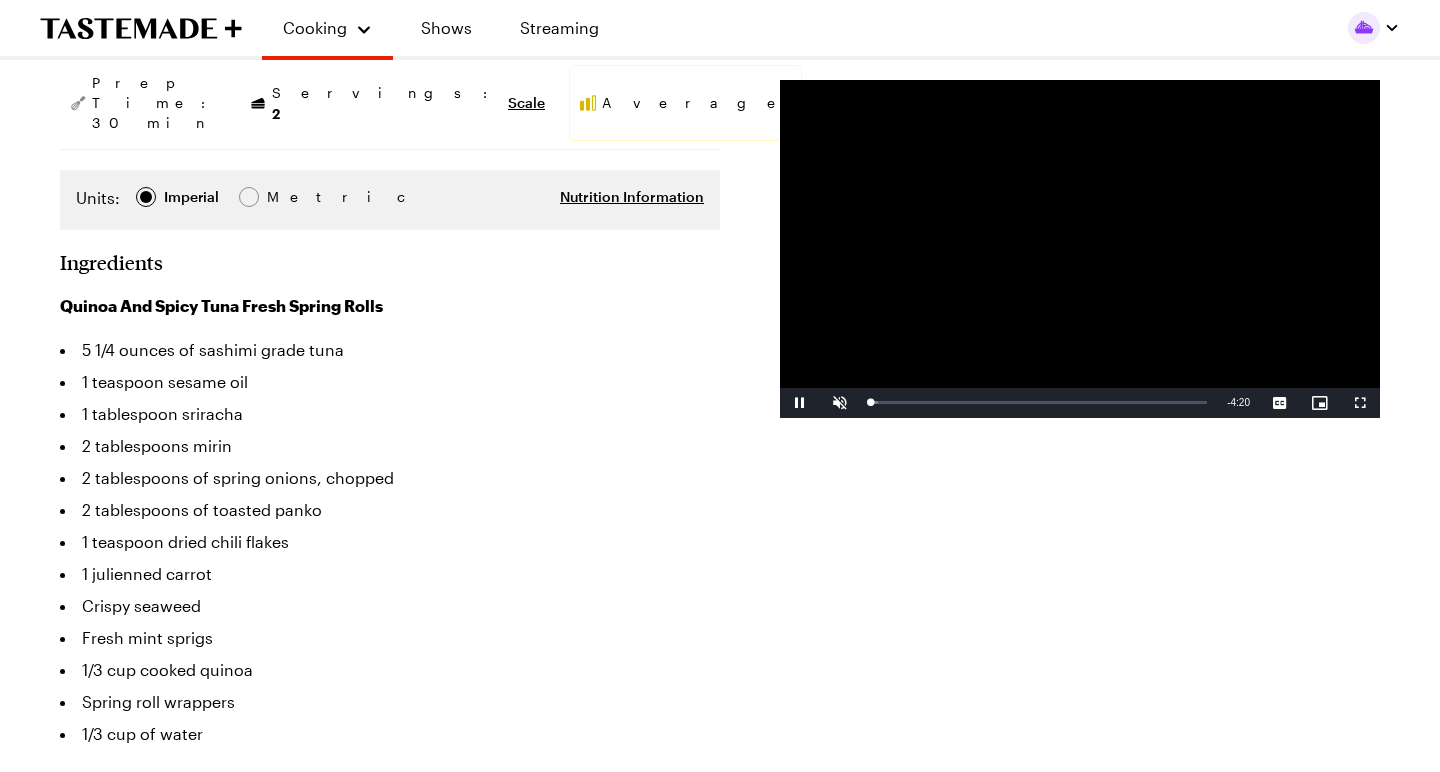 type on "x" 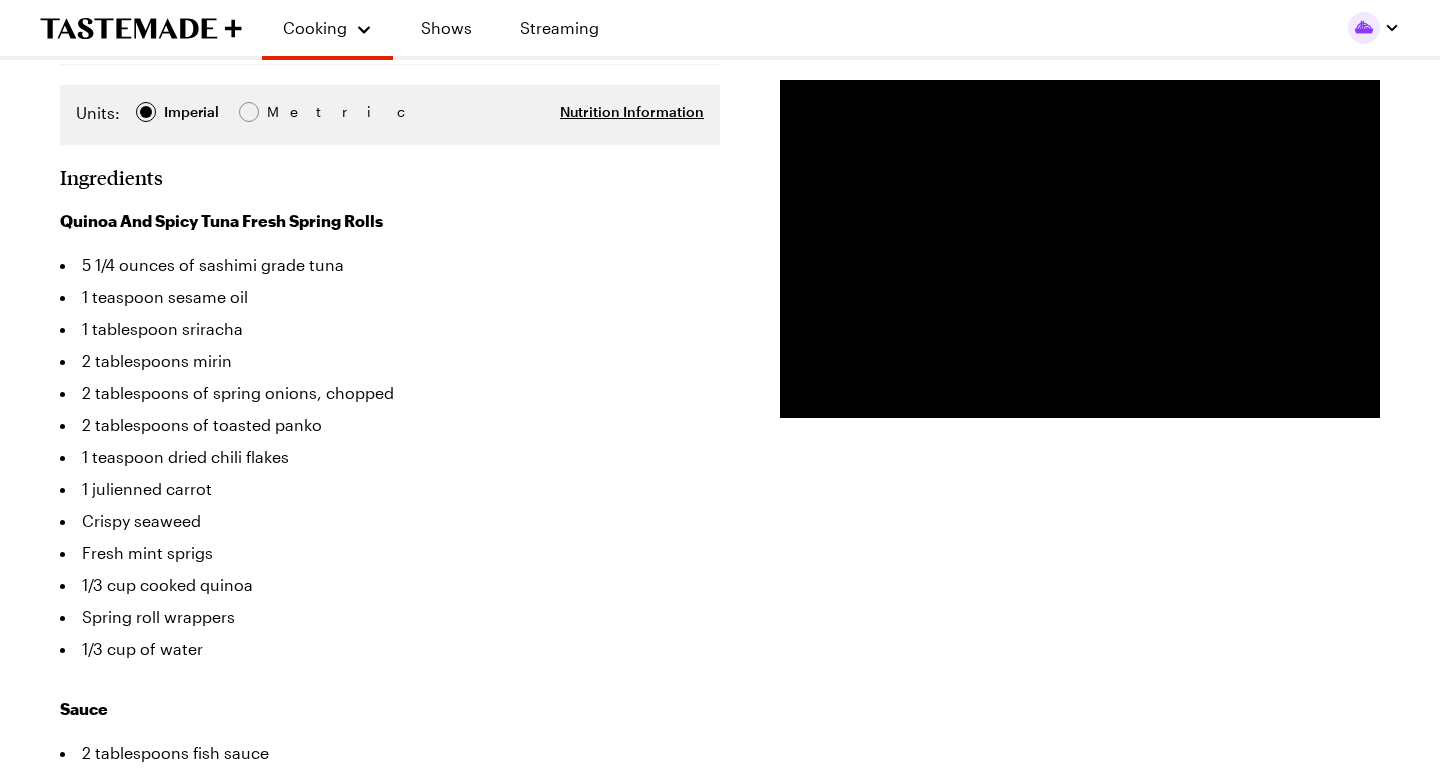 scroll, scrollTop: 368, scrollLeft: 0, axis: vertical 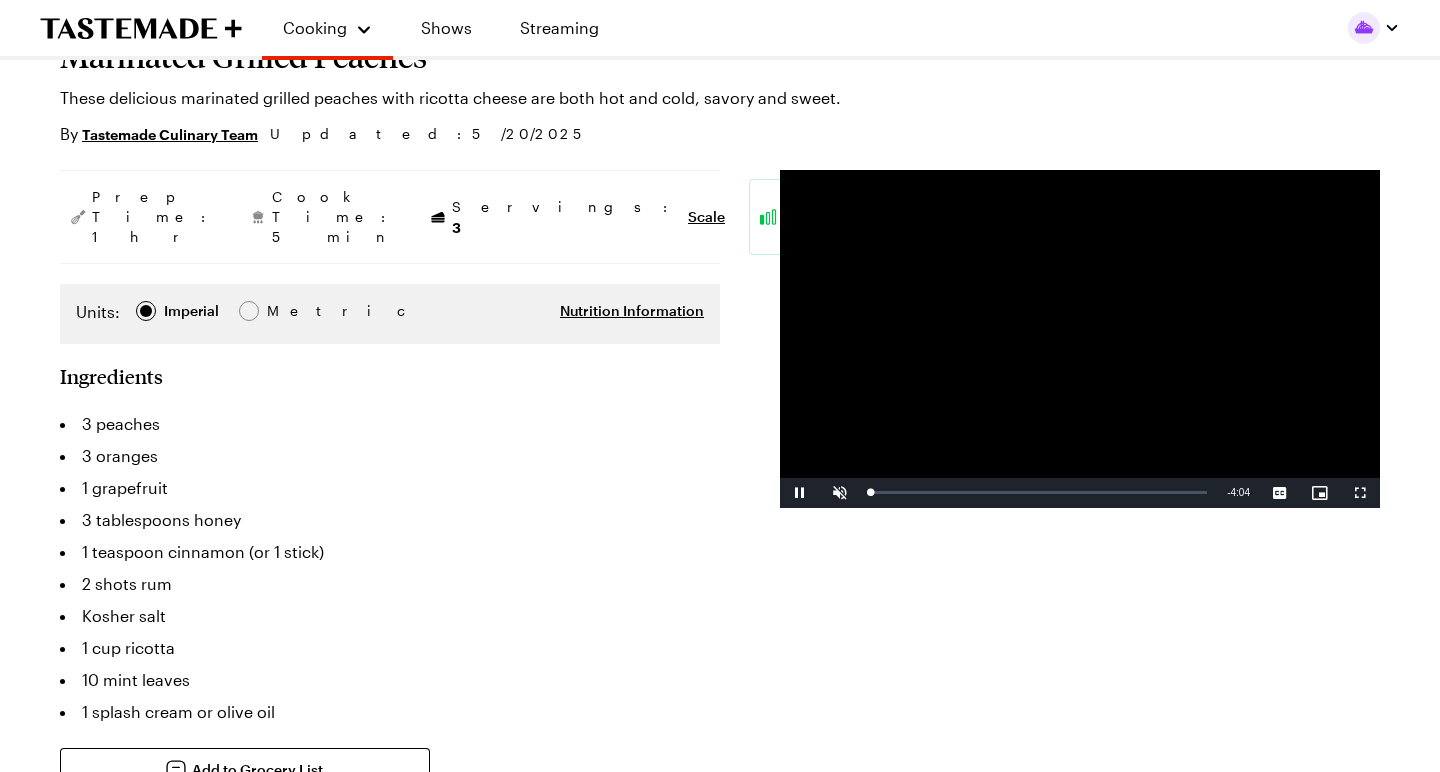 type on "x" 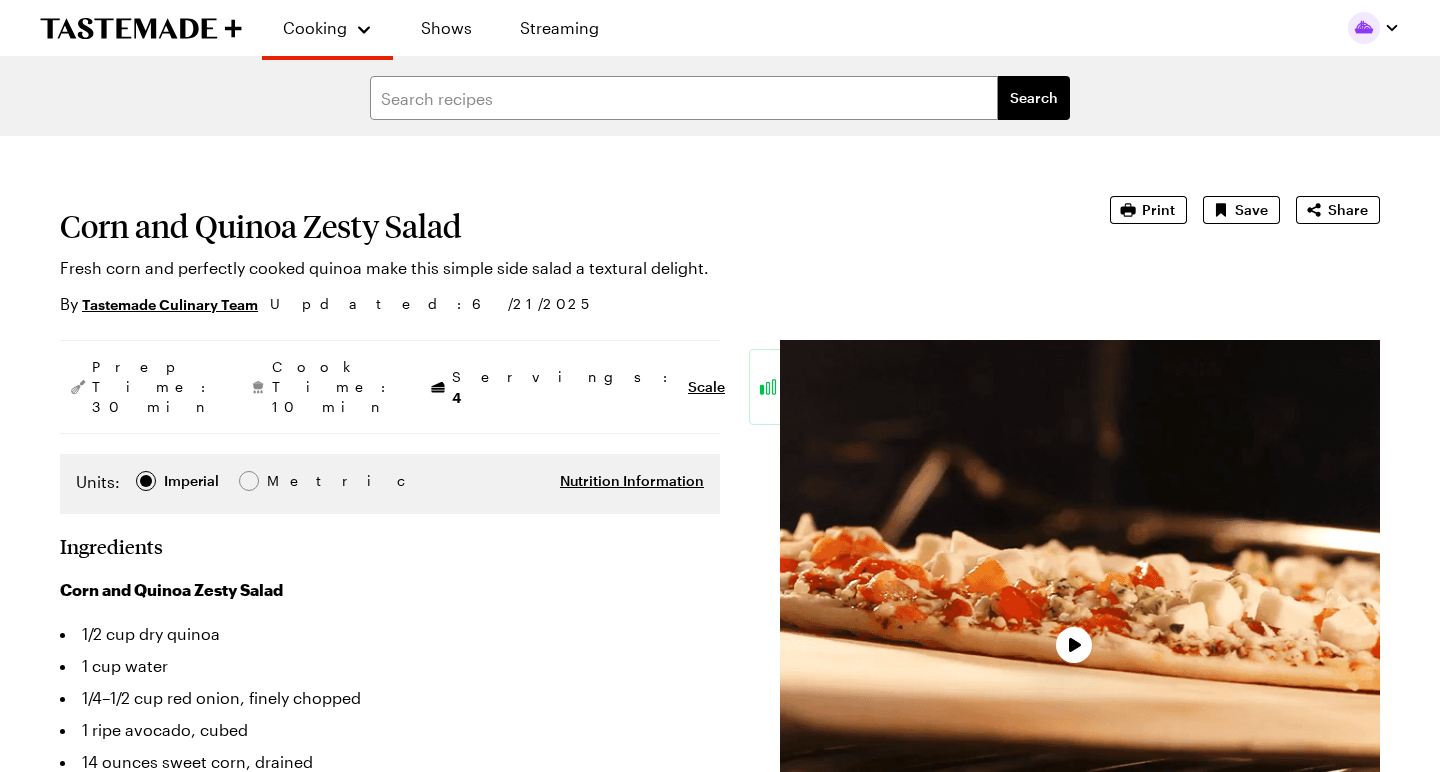 scroll, scrollTop: 0, scrollLeft: 0, axis: both 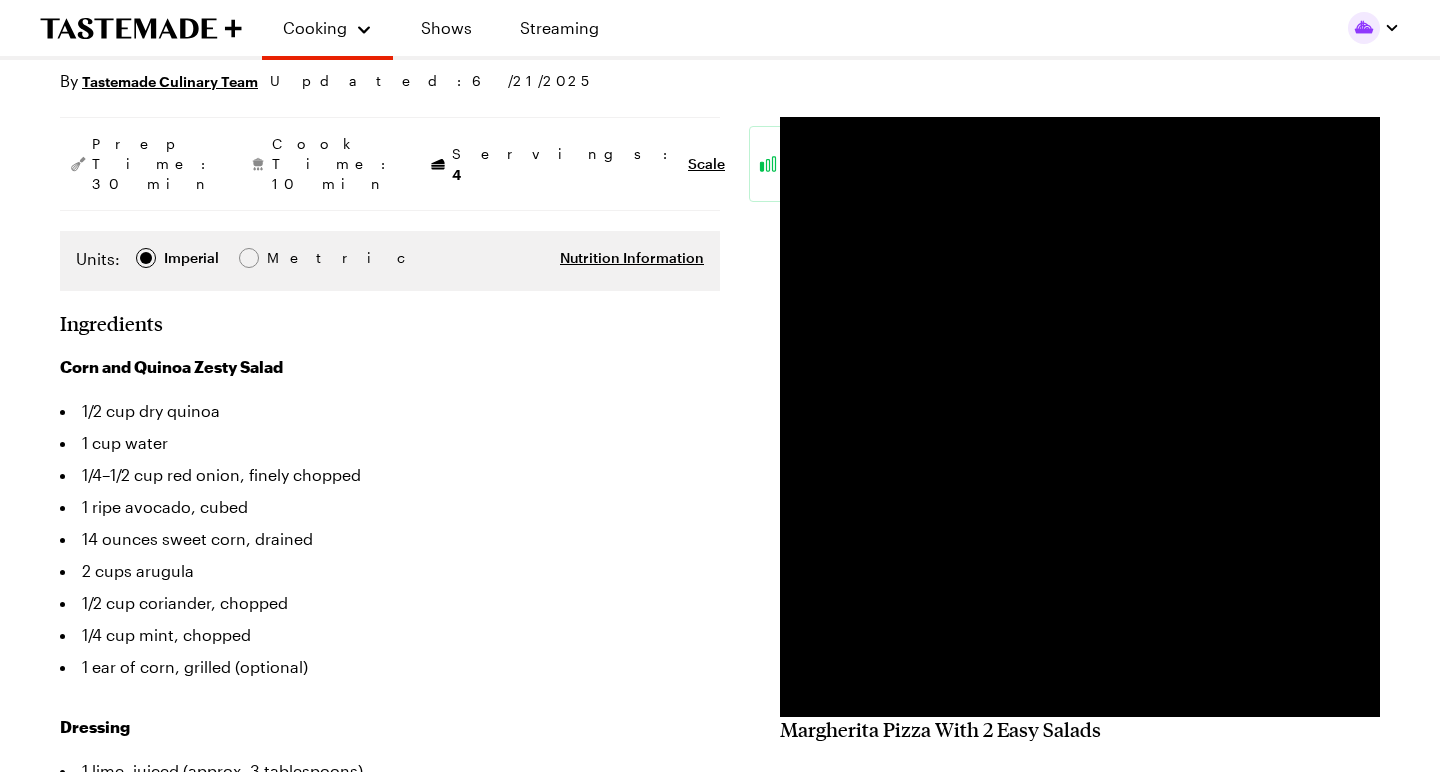 type on "x" 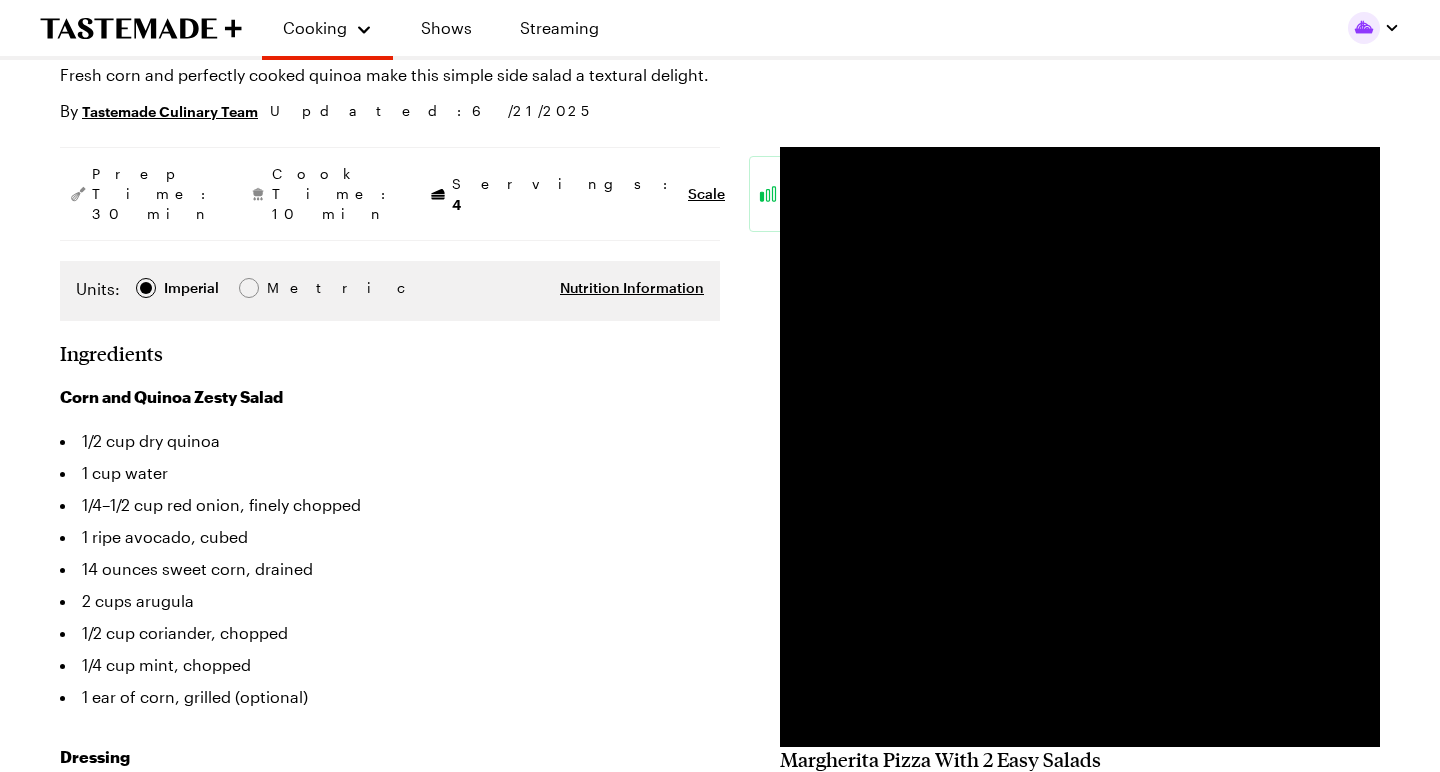 scroll, scrollTop: 195, scrollLeft: 0, axis: vertical 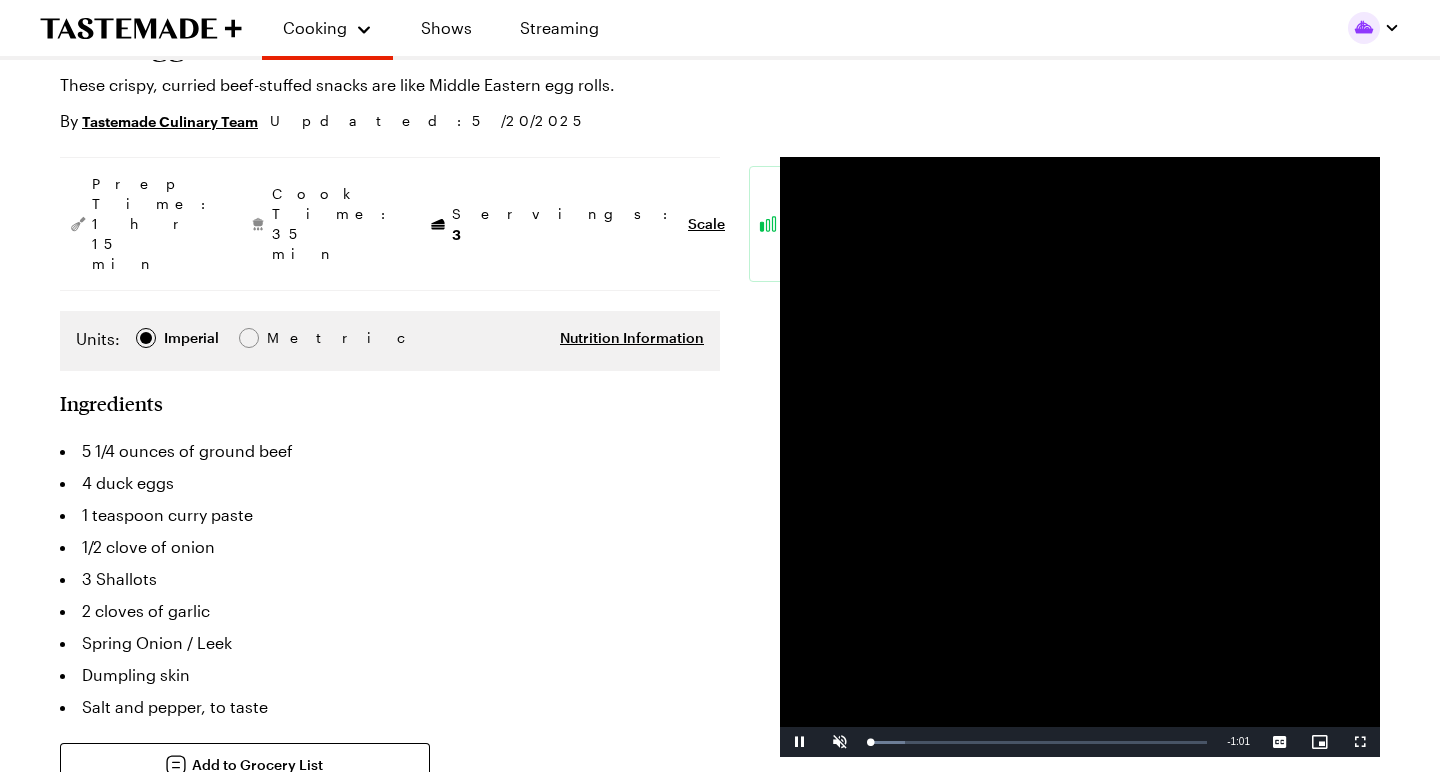 type on "x" 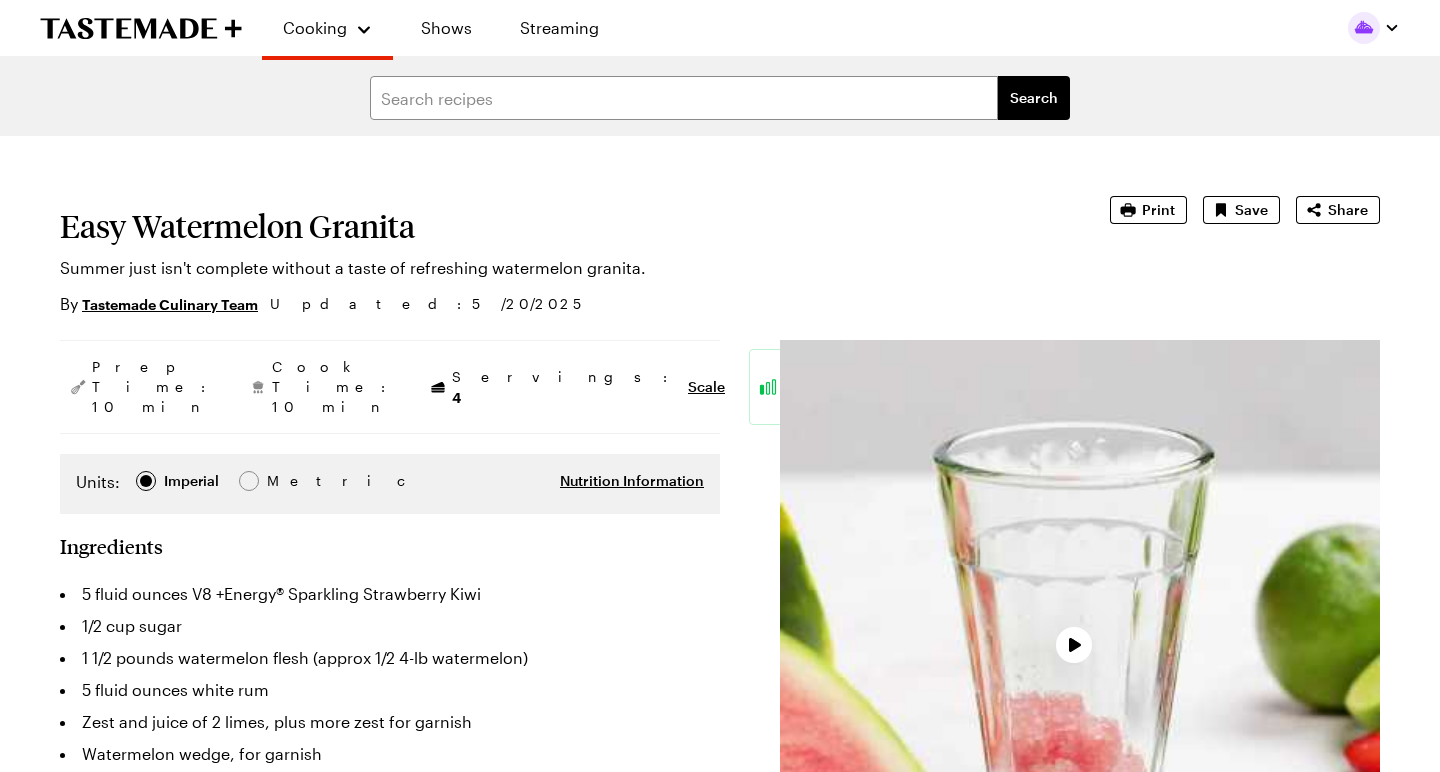 scroll, scrollTop: 0, scrollLeft: 0, axis: both 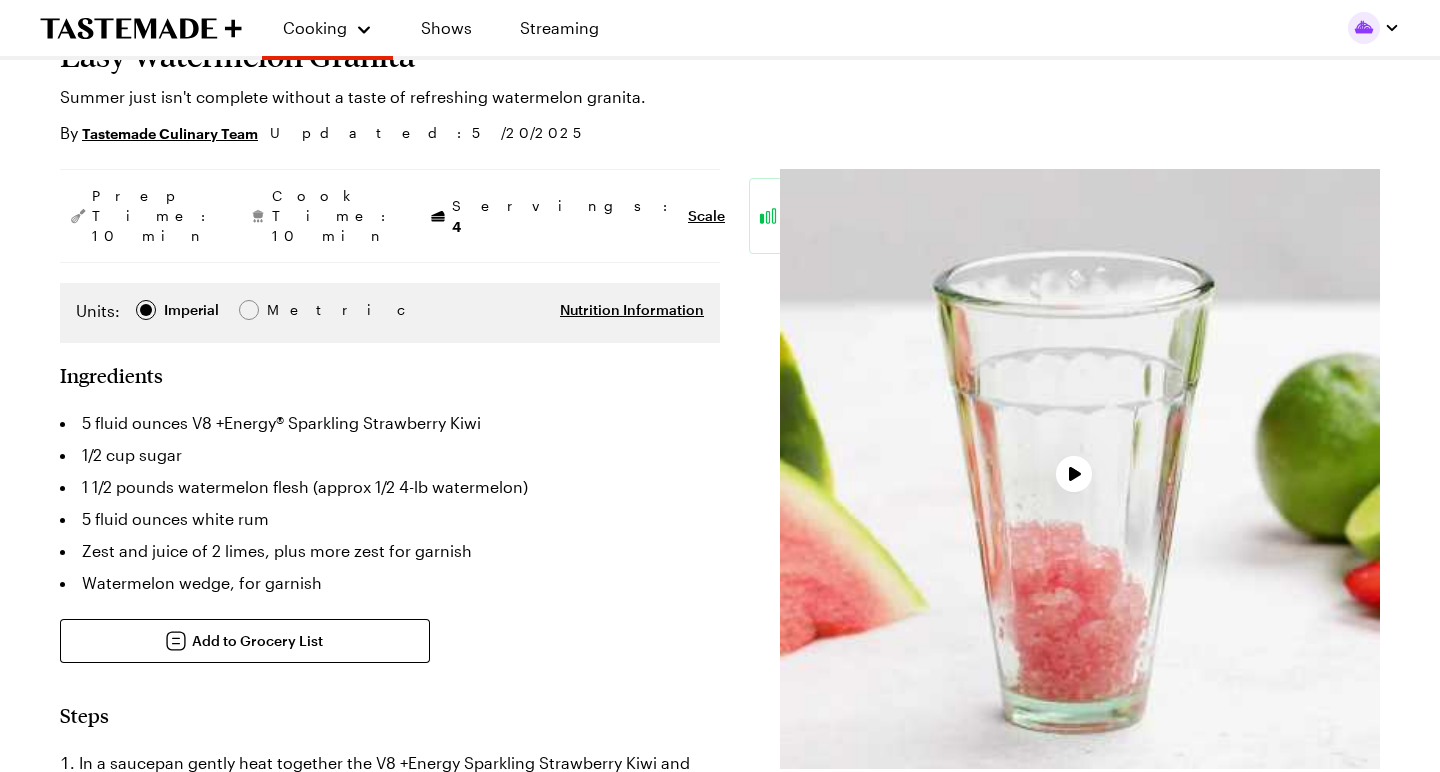 type on "x" 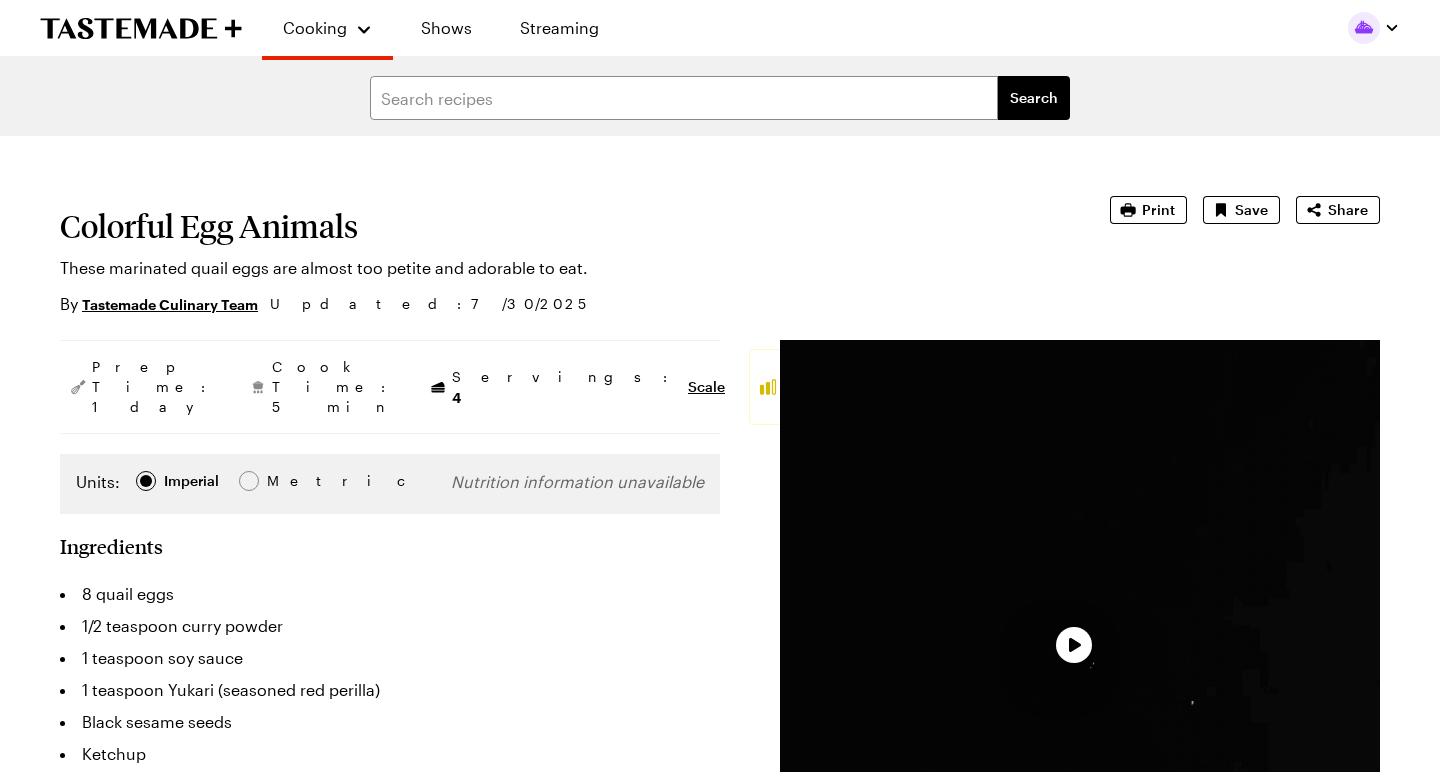 scroll, scrollTop: 0, scrollLeft: 0, axis: both 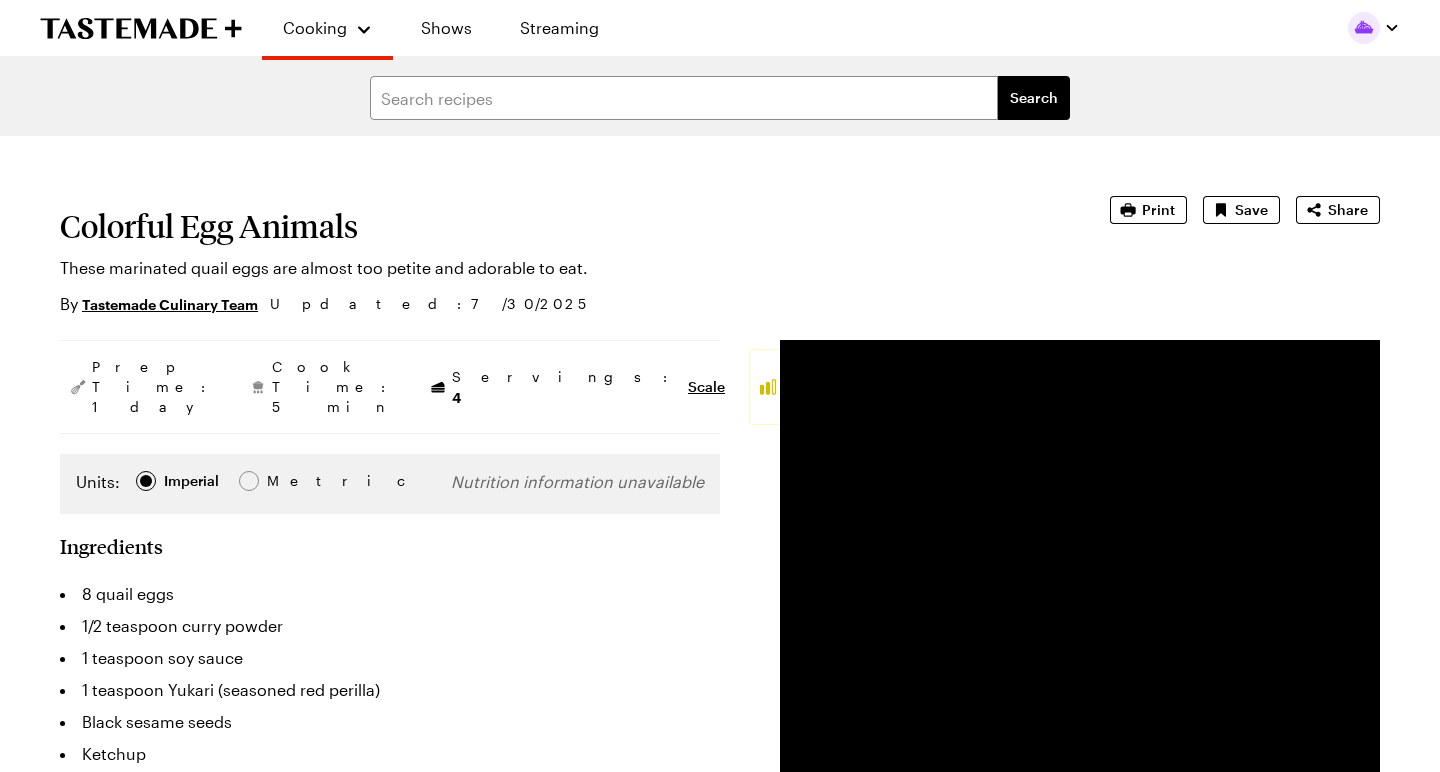 type on "x" 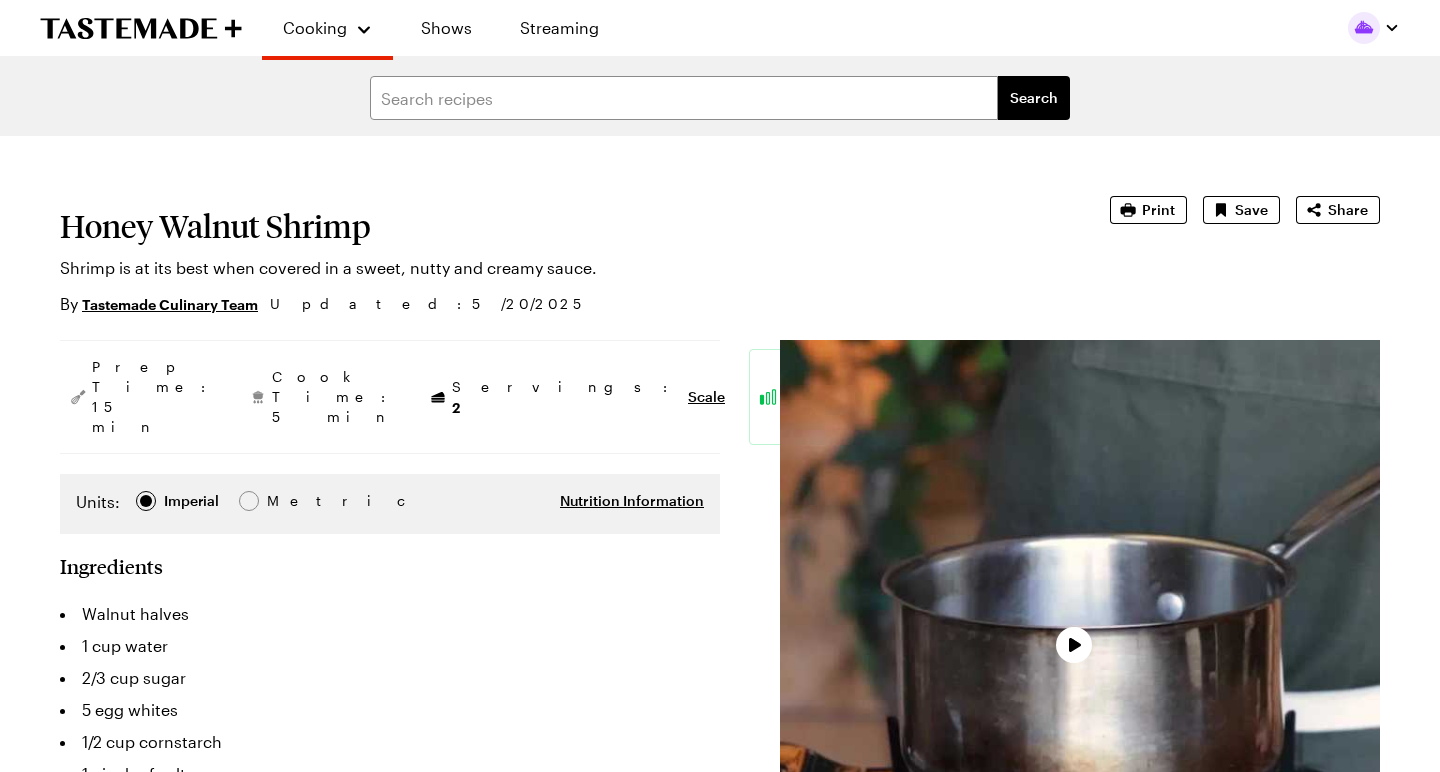 scroll, scrollTop: 0, scrollLeft: 0, axis: both 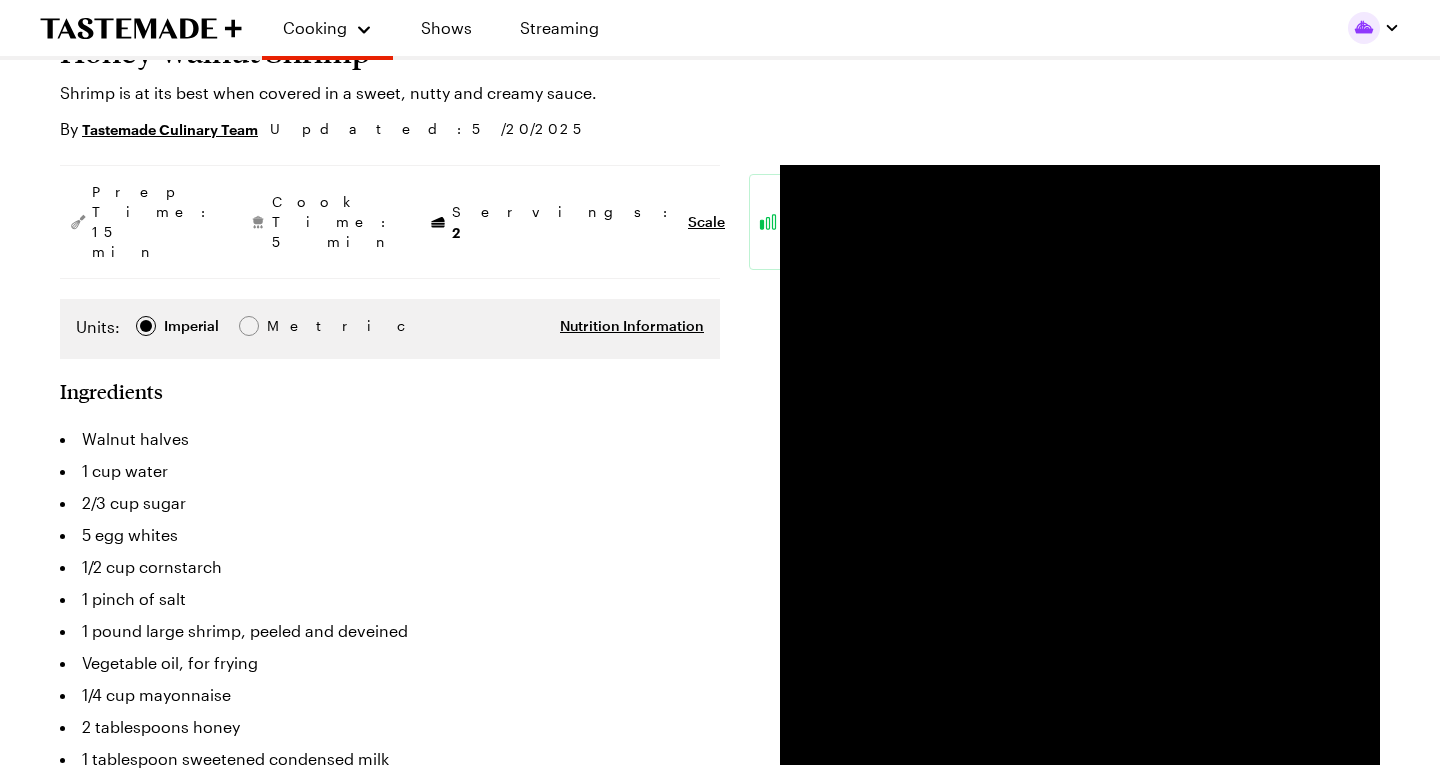 type on "x" 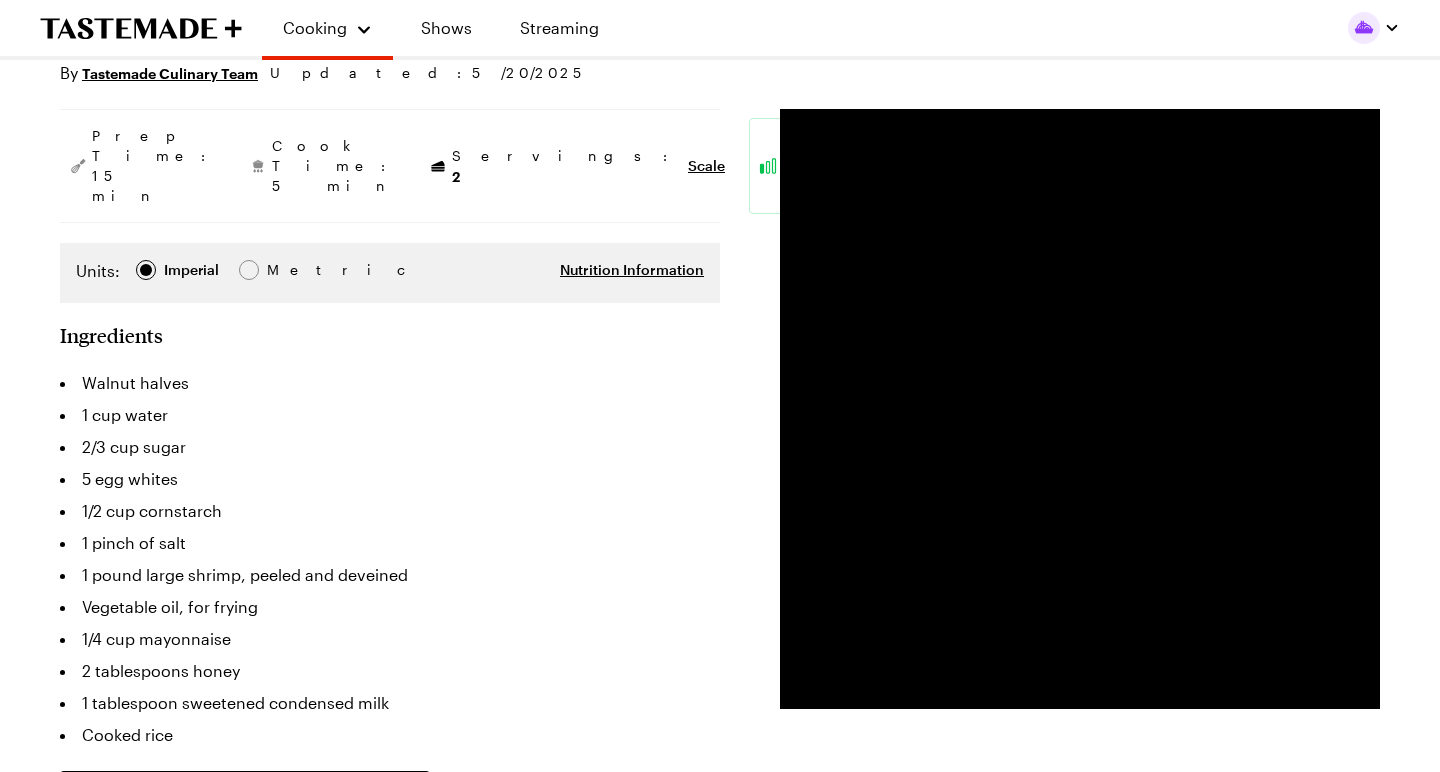 scroll, scrollTop: 232, scrollLeft: 0, axis: vertical 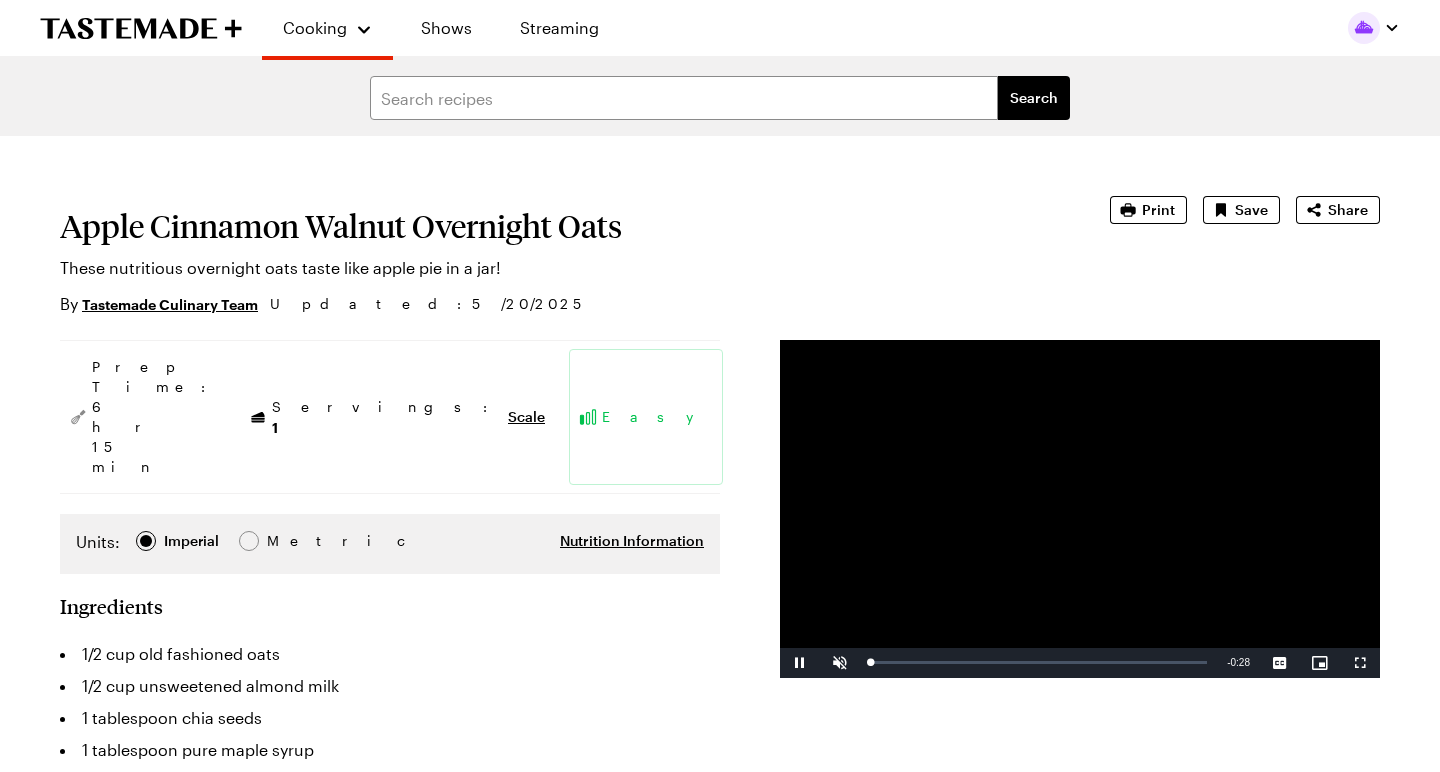 type on "x" 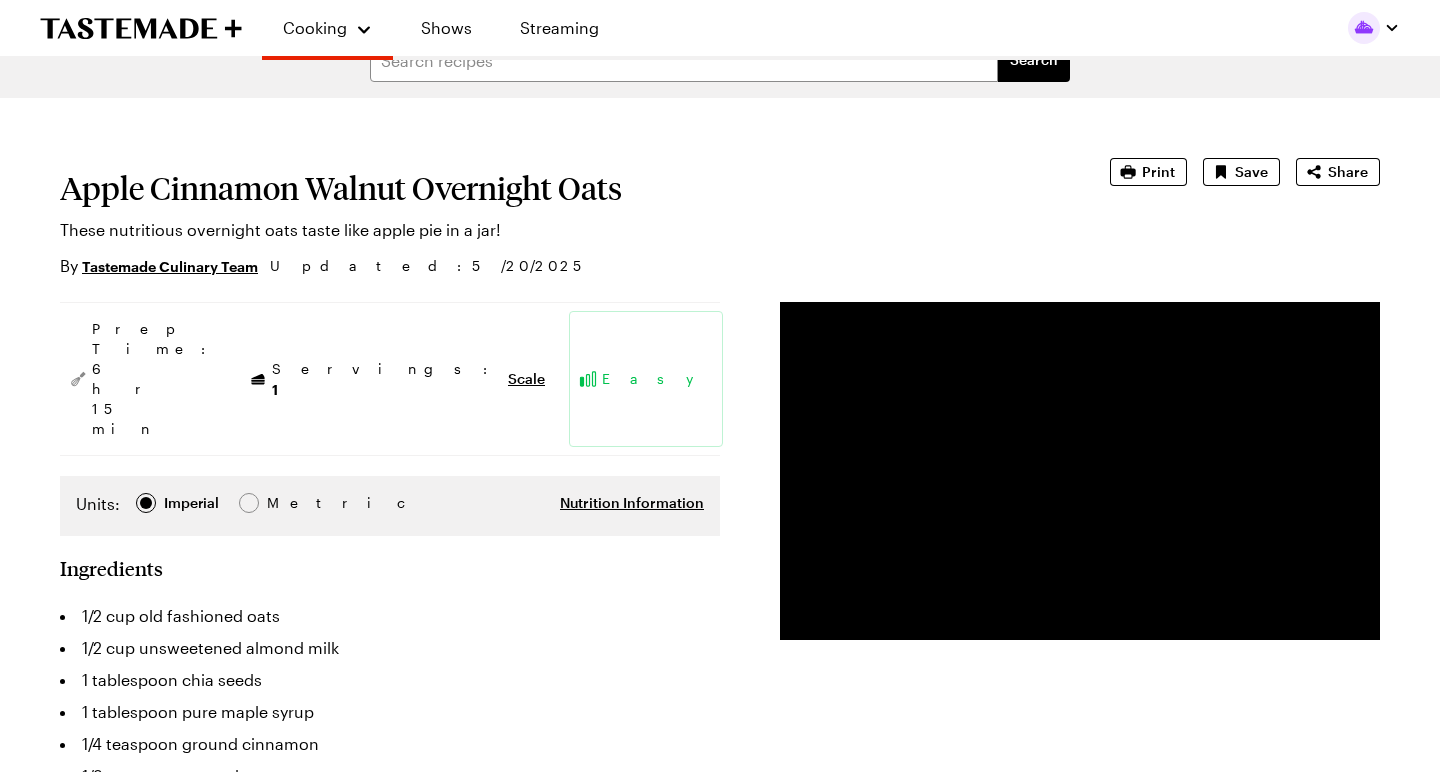 scroll, scrollTop: 38, scrollLeft: 0, axis: vertical 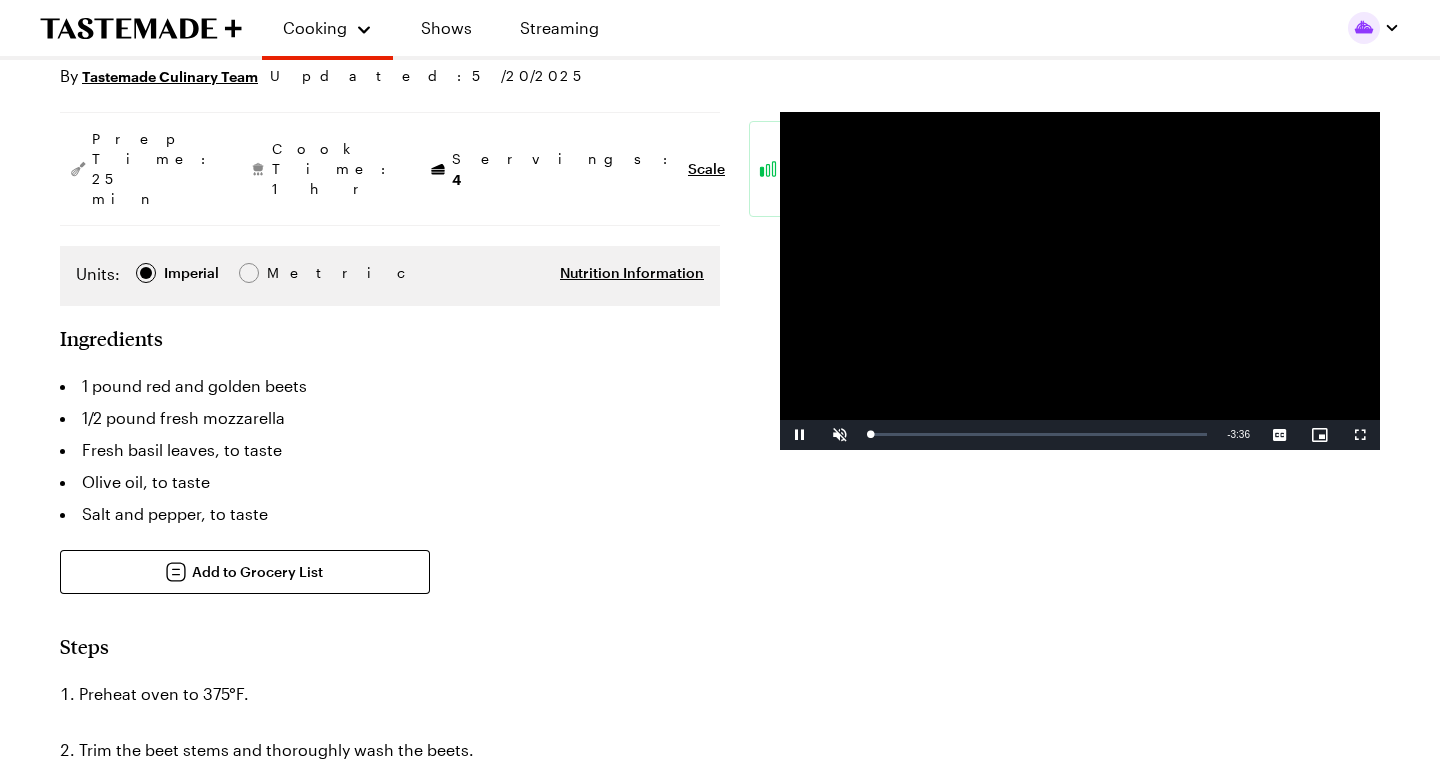 type on "x" 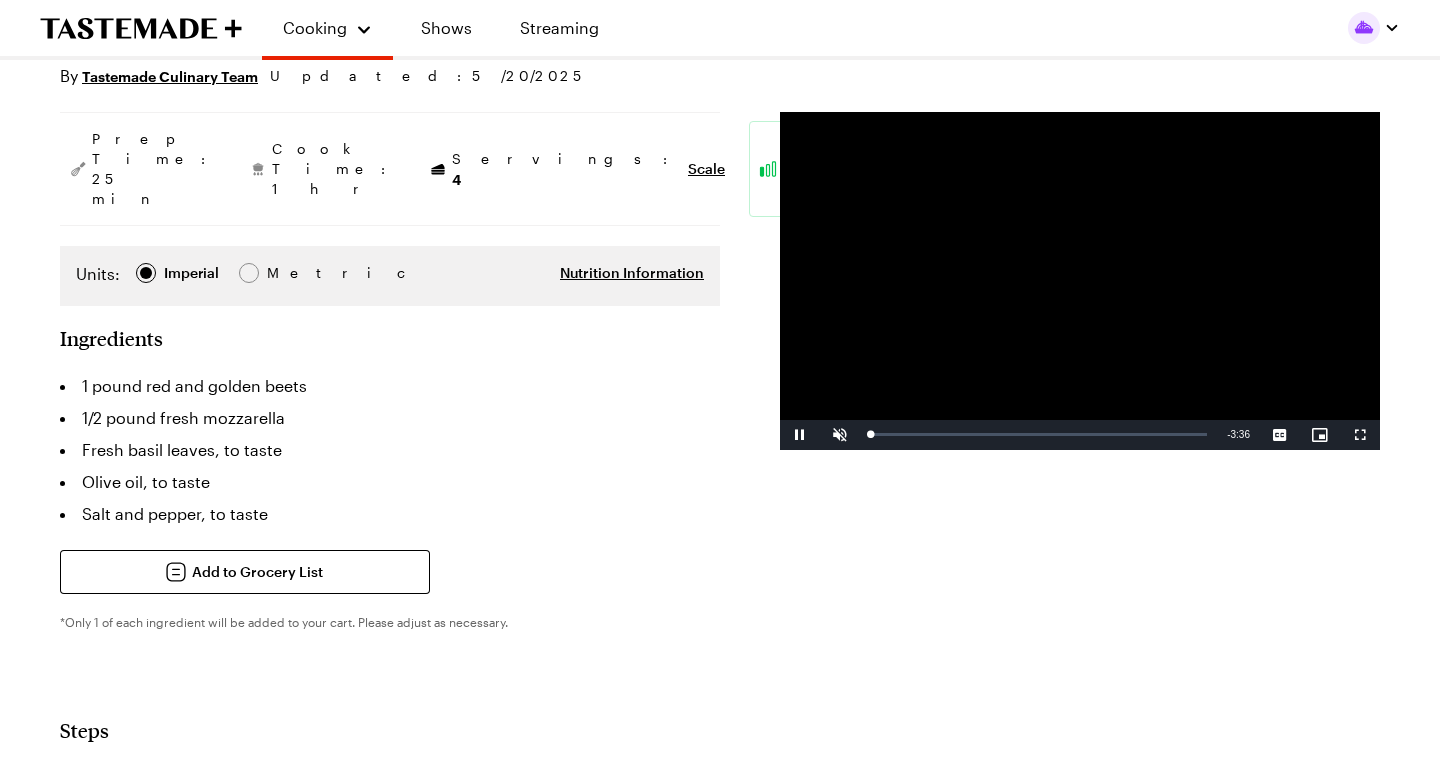 scroll, scrollTop: 228, scrollLeft: 0, axis: vertical 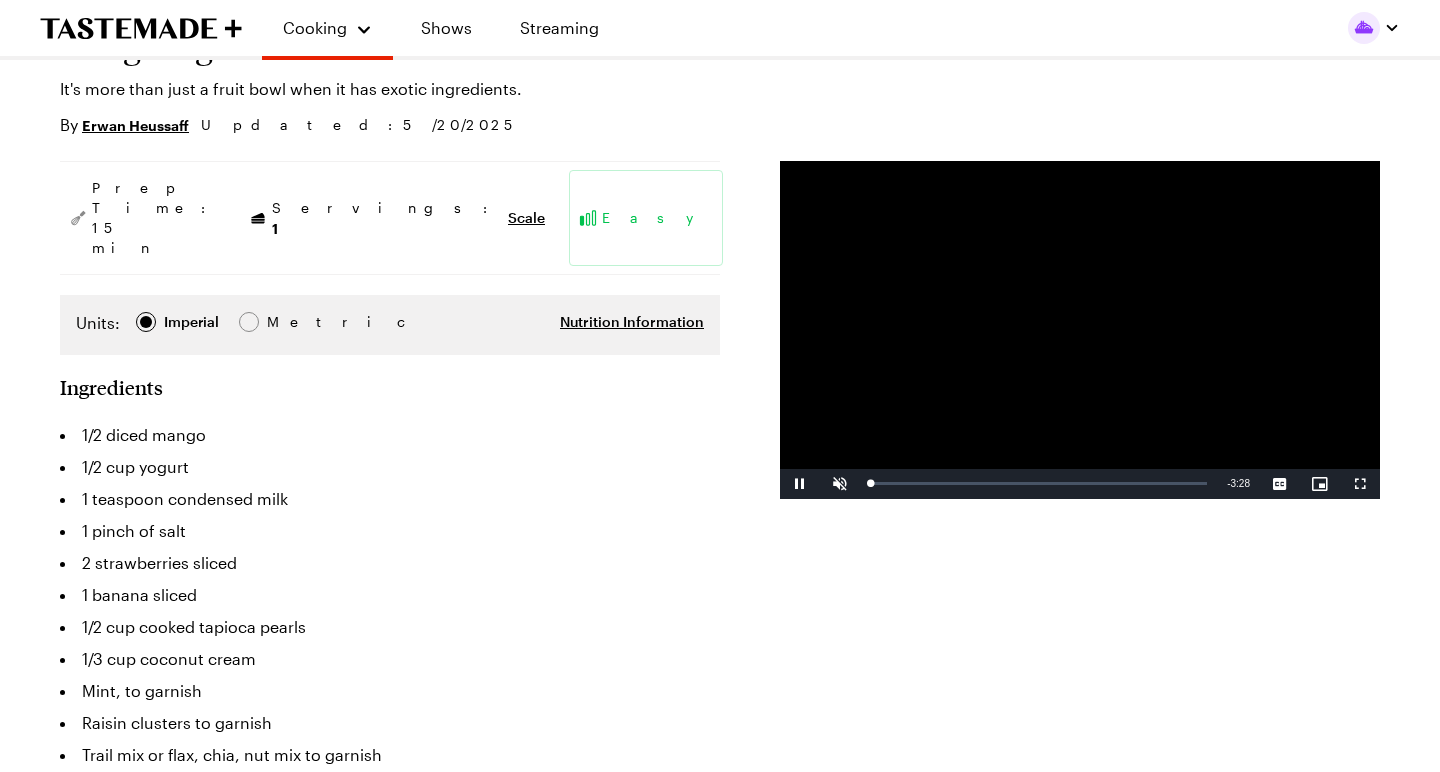 type on "x" 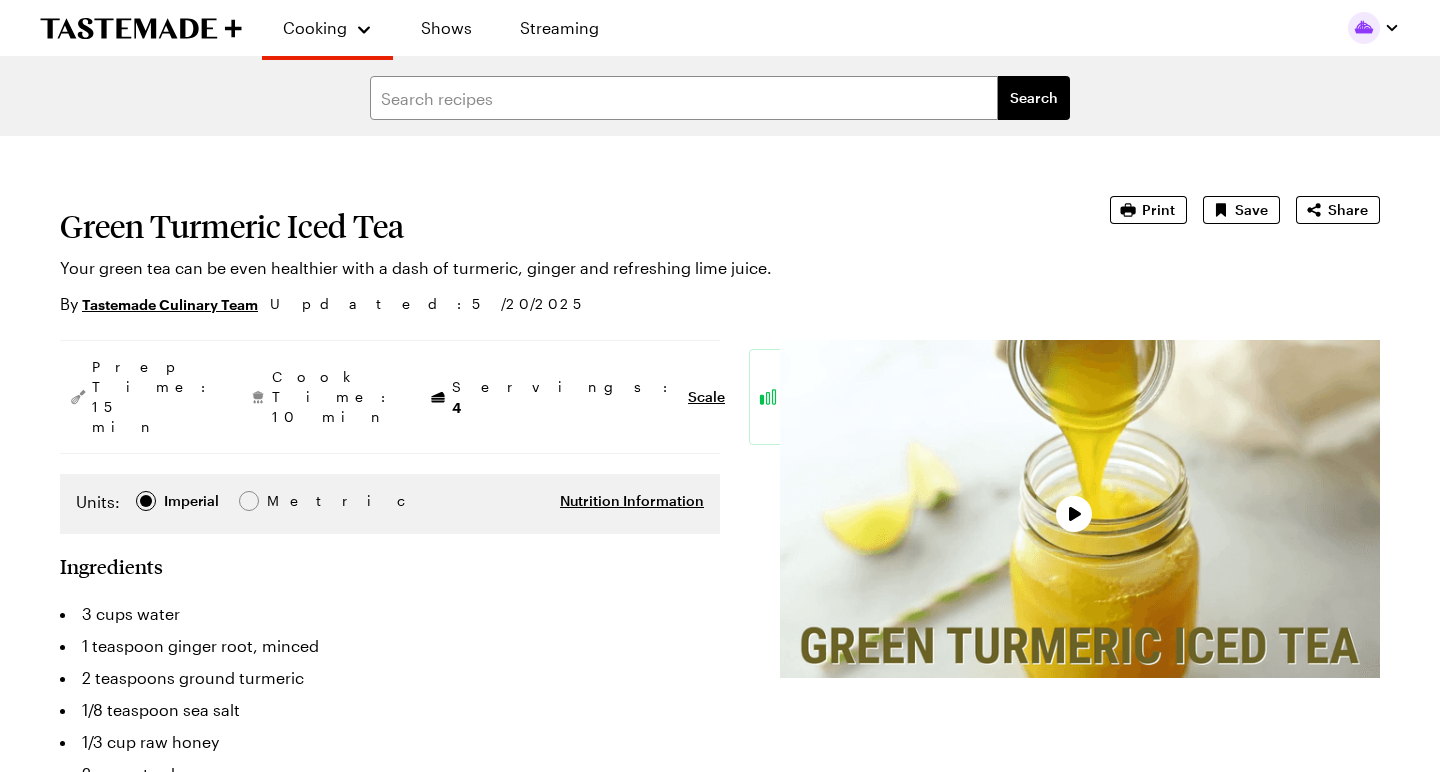 scroll, scrollTop: 0, scrollLeft: 0, axis: both 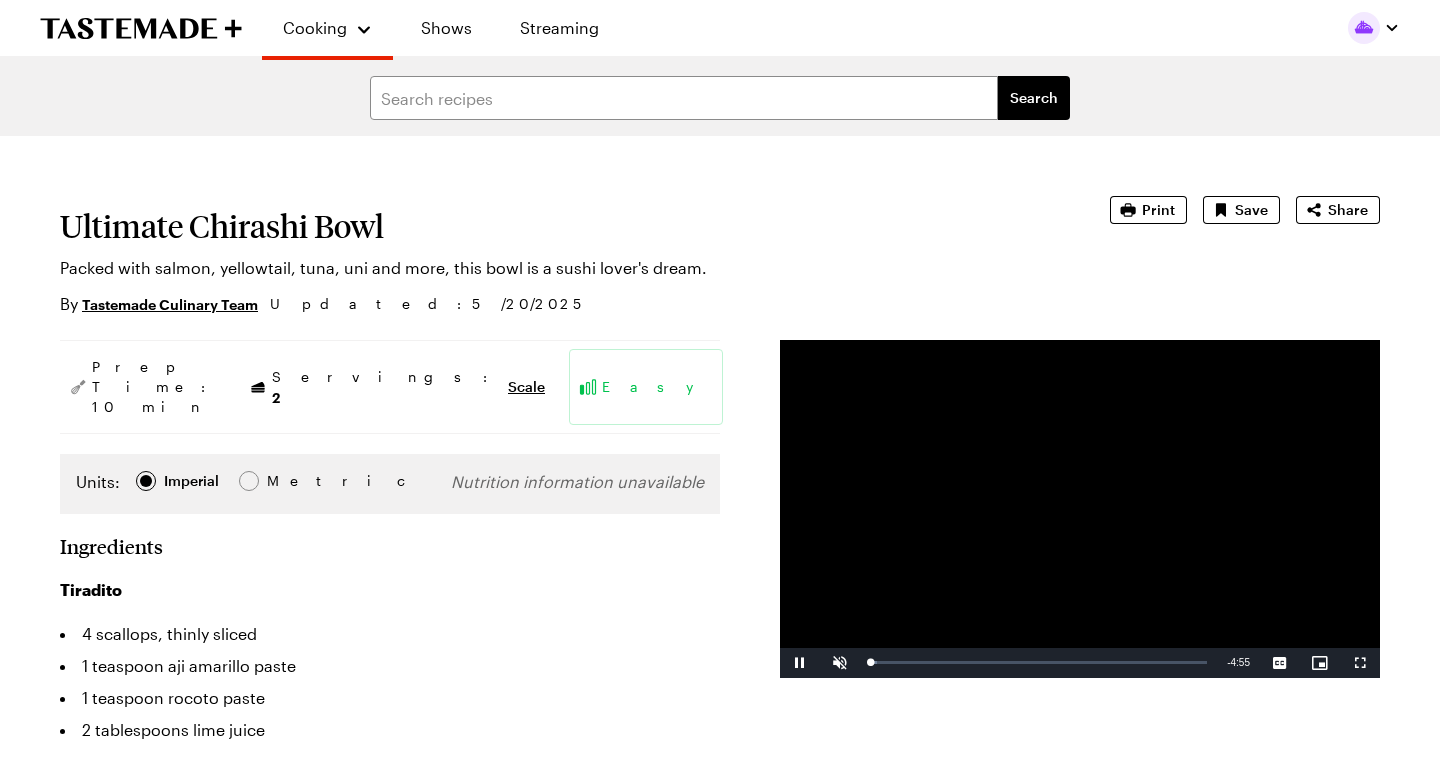 type on "x" 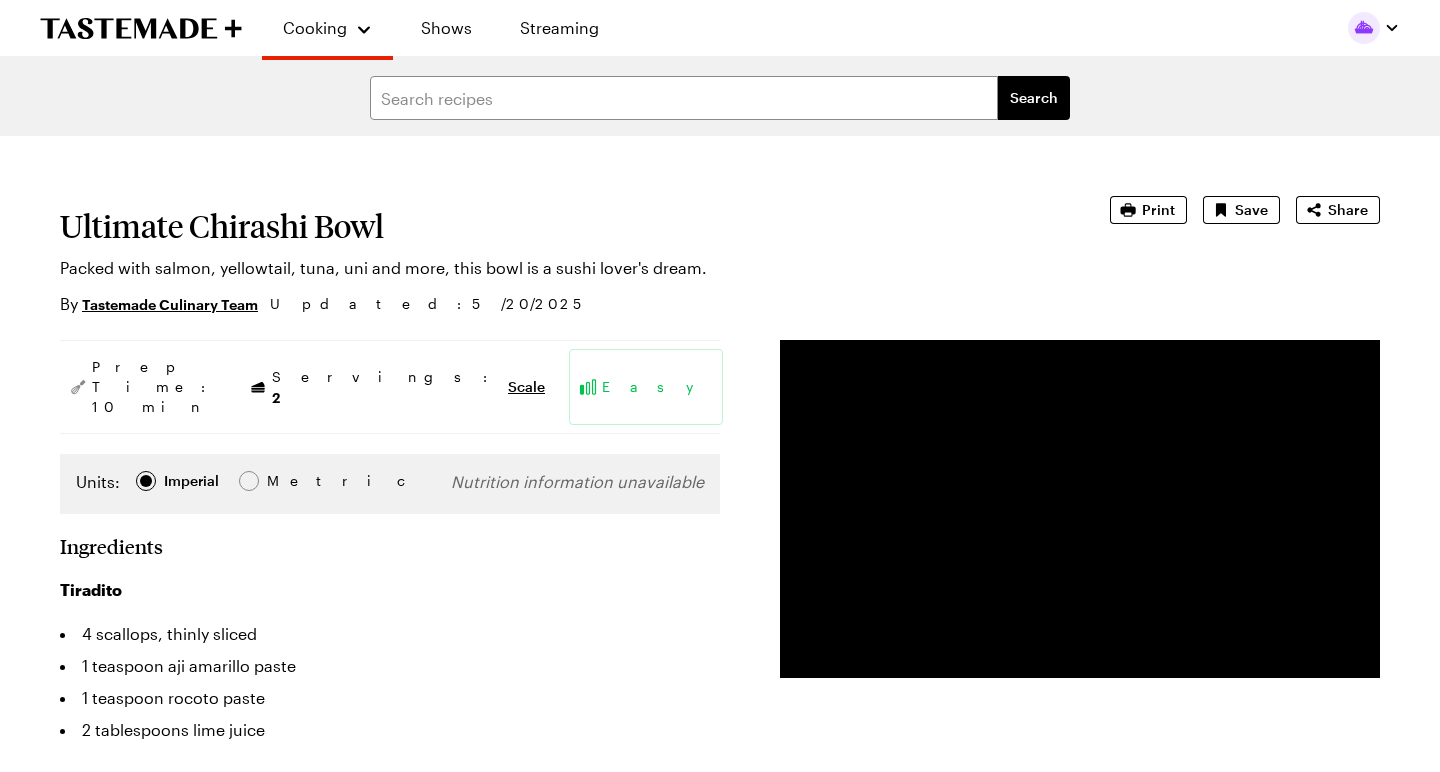 scroll, scrollTop: 0, scrollLeft: 0, axis: both 